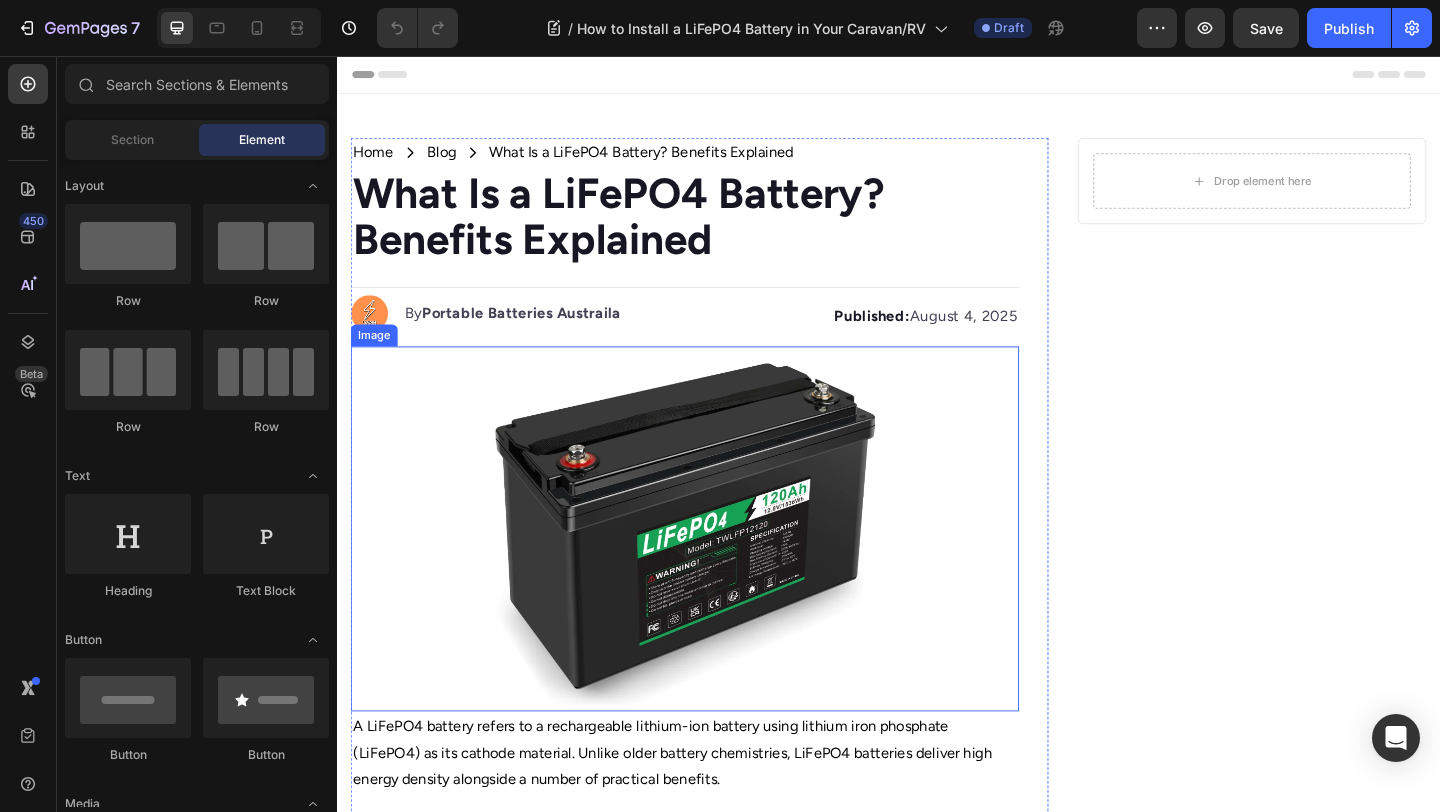 scroll, scrollTop: 0, scrollLeft: 0, axis: both 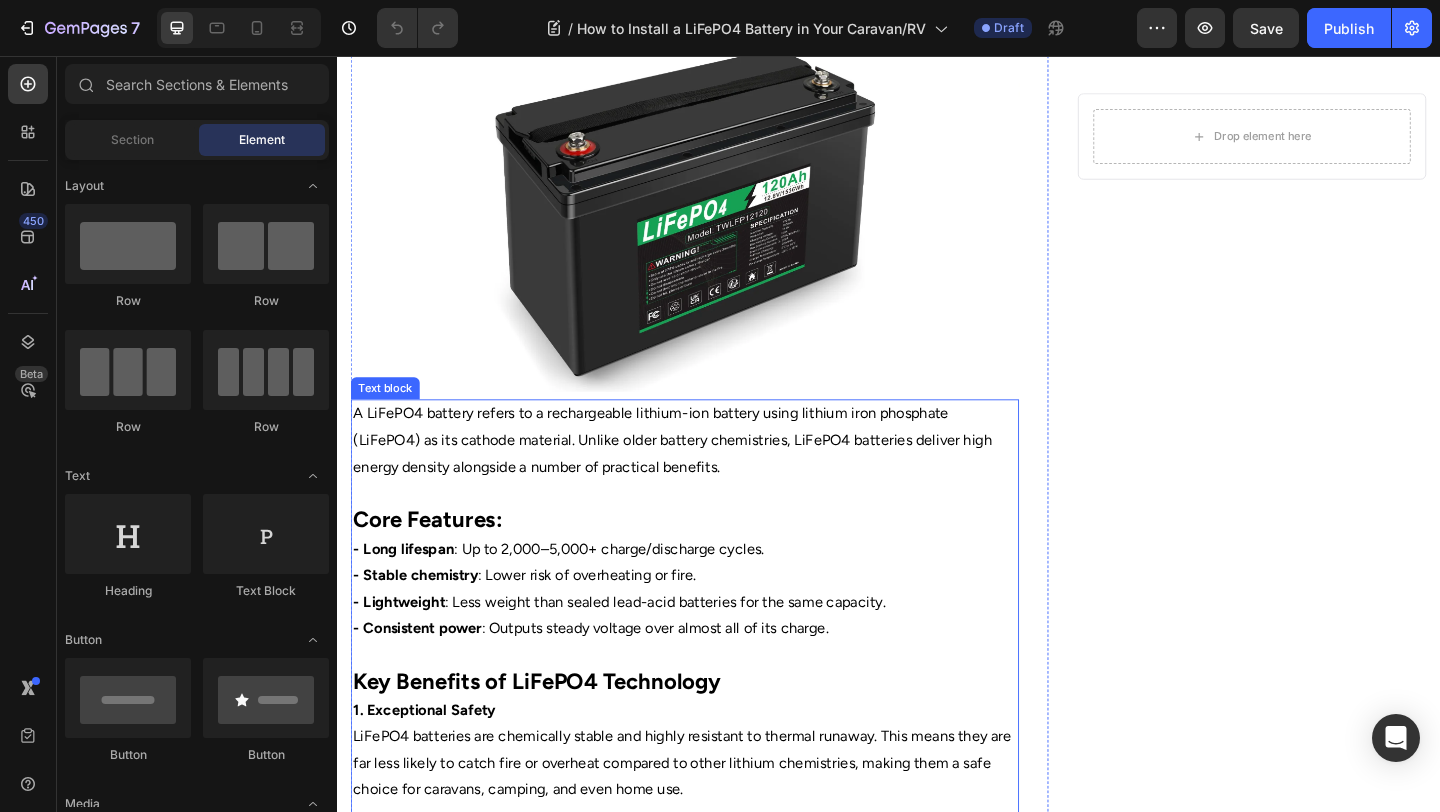 click on "A LiFePO4 battery refers to a rechargeable lithium-ion battery using lithium iron phosphate (LiFePO4) as its cathode material. Unlike older battery chemistries, LiFePO4 batteries deliver high energy density alongside a number of practical benefits." at bounding box center (715, 488) 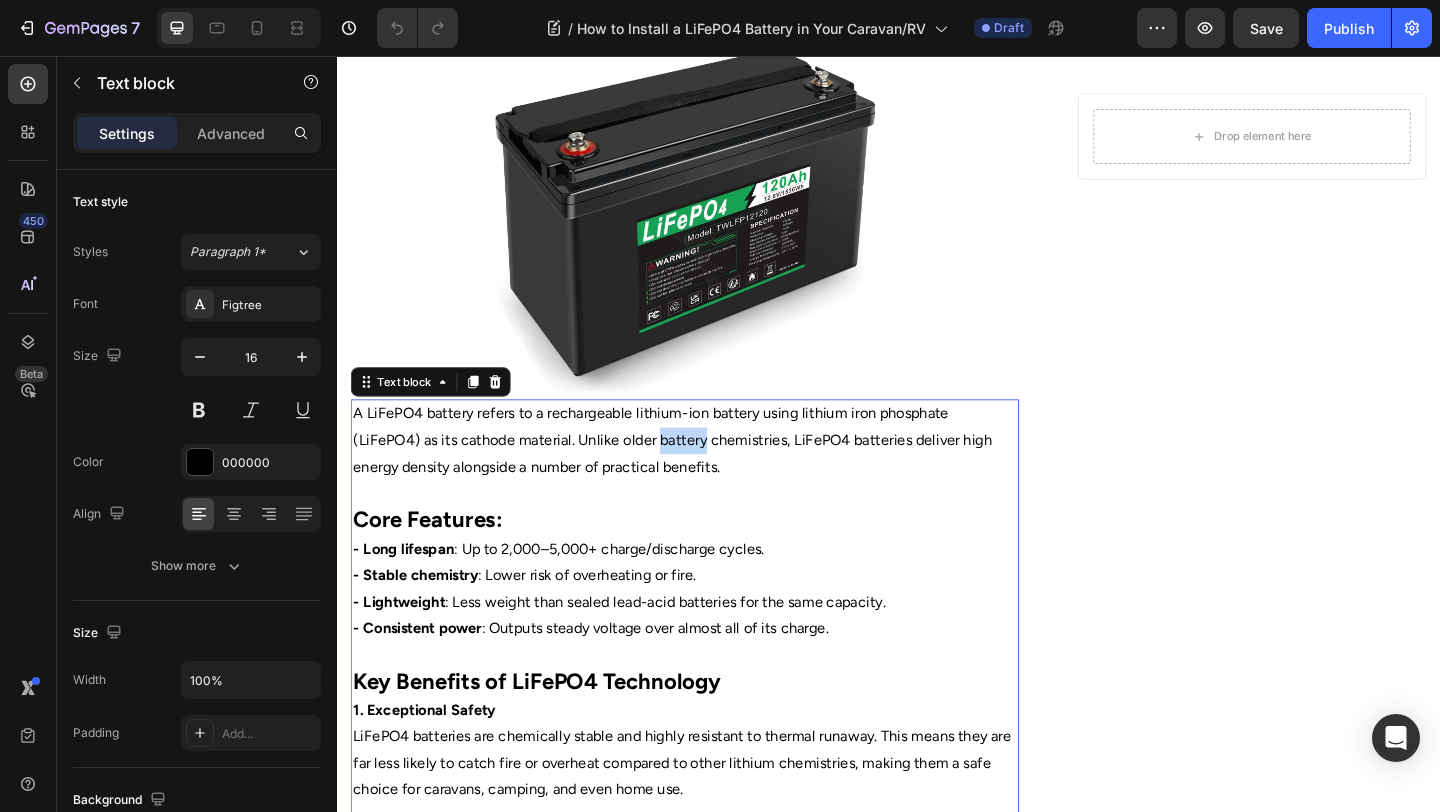 click on "A LiFePO4 battery refers to a rechargeable lithium-ion battery using lithium iron phosphate (LiFePO4) as its cathode material. Unlike older battery chemistries, LiFePO4 batteries deliver high energy density alongside a number of practical benefits." at bounding box center (715, 488) 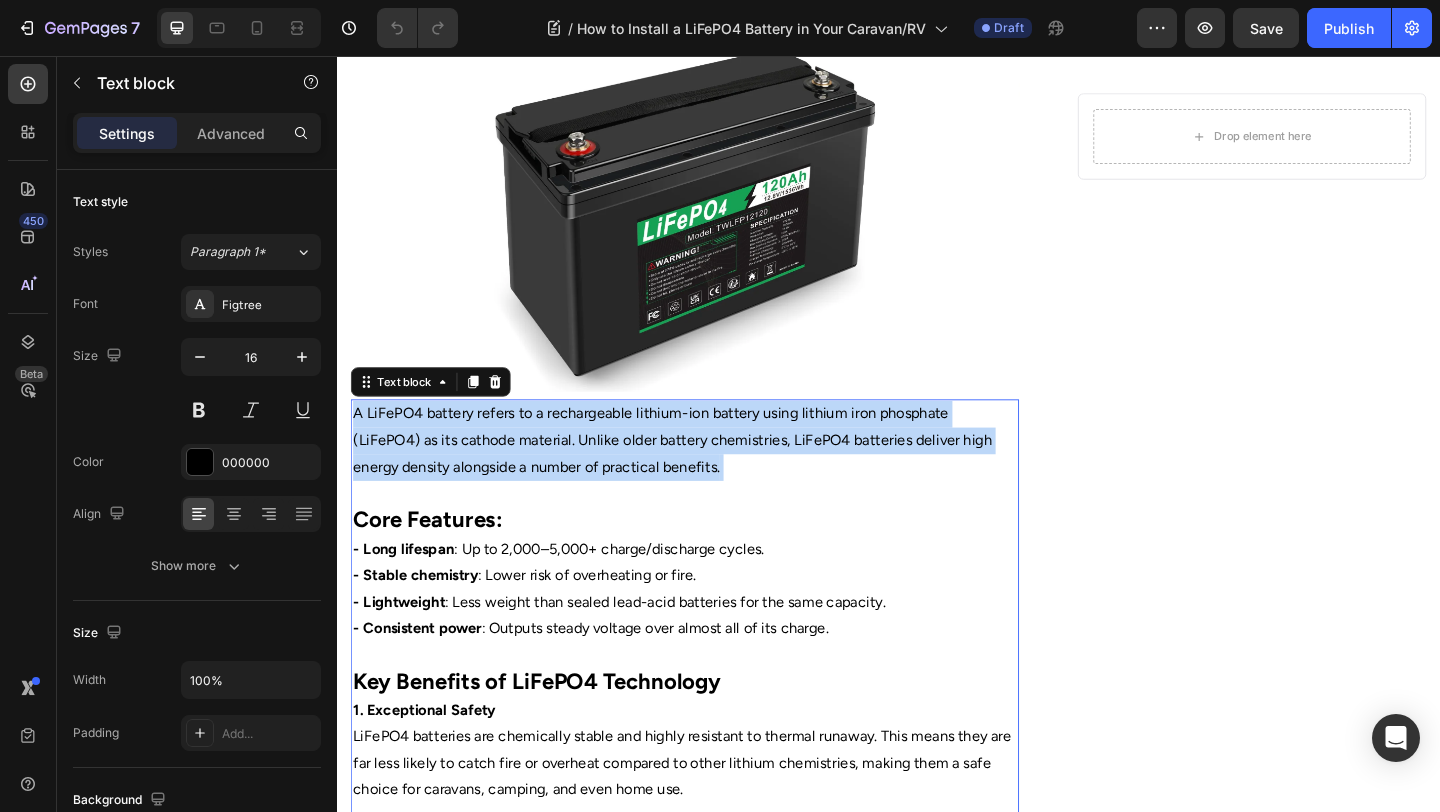 click on "A LiFePO4 battery refers to a rechargeable lithium-ion battery using lithium iron phosphate (LiFePO4) as its cathode material. Unlike older battery chemistries, LiFePO4 batteries deliver high energy density alongside a number of practical benefits." at bounding box center [715, 488] 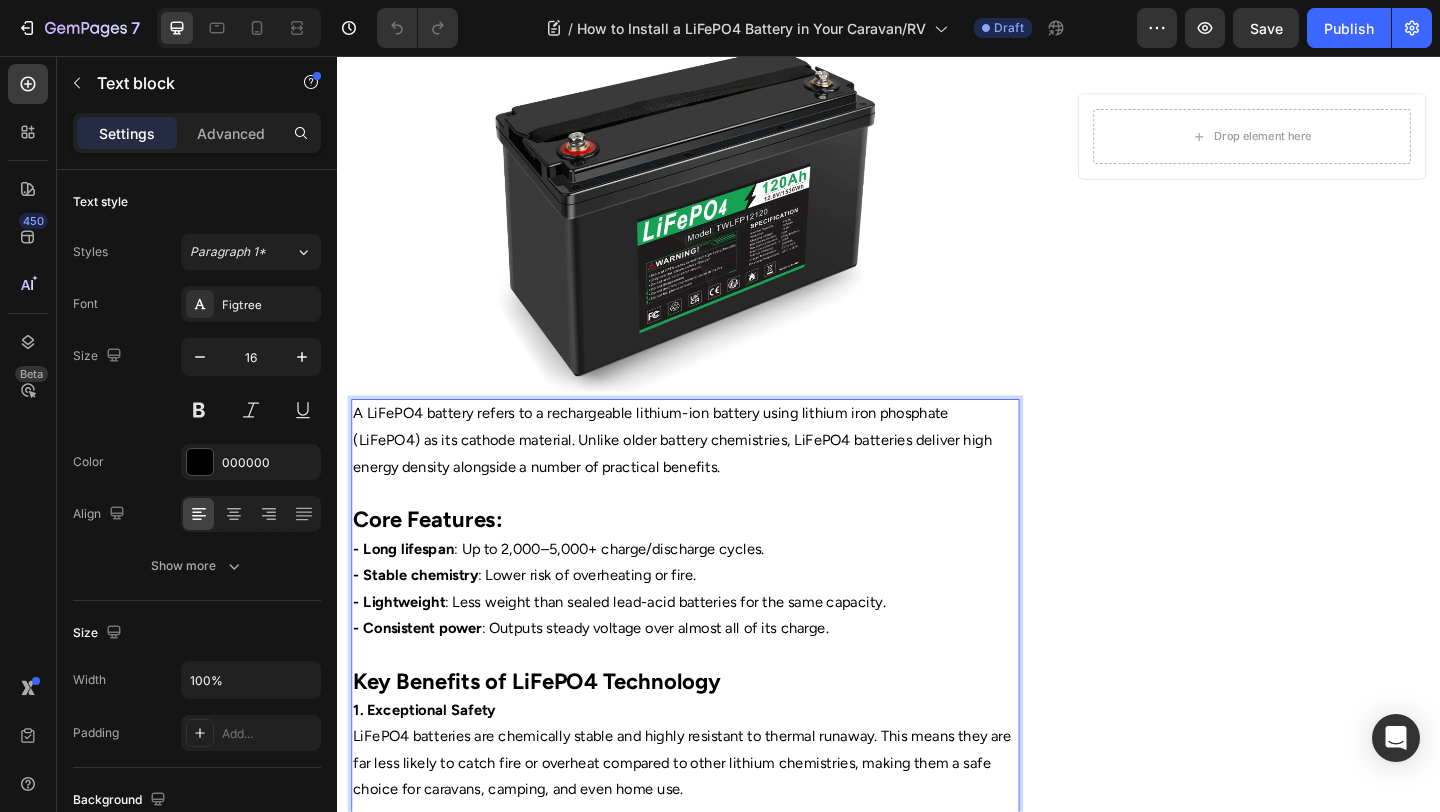 click at bounding box center [715, 707] 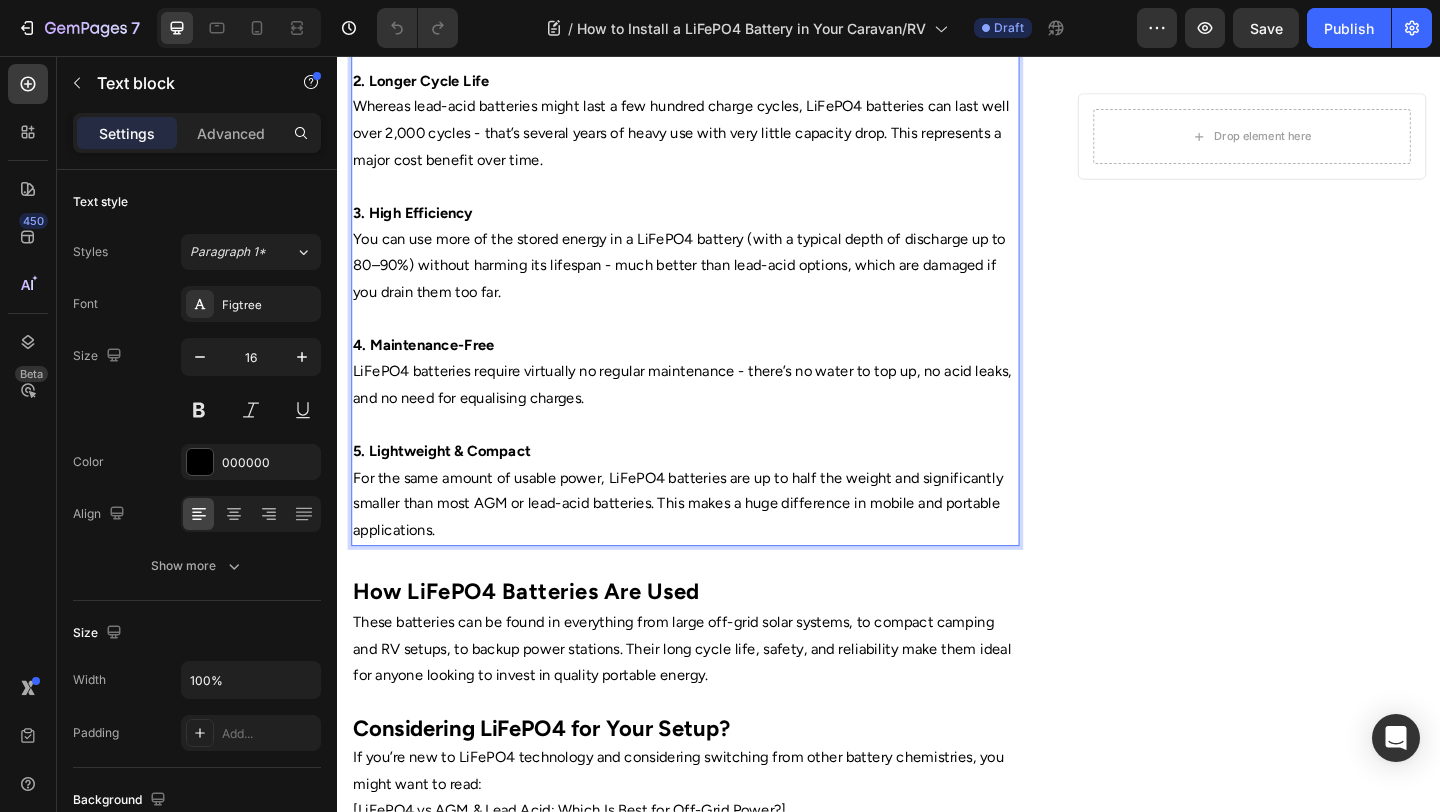 scroll, scrollTop: 1184, scrollLeft: 0, axis: vertical 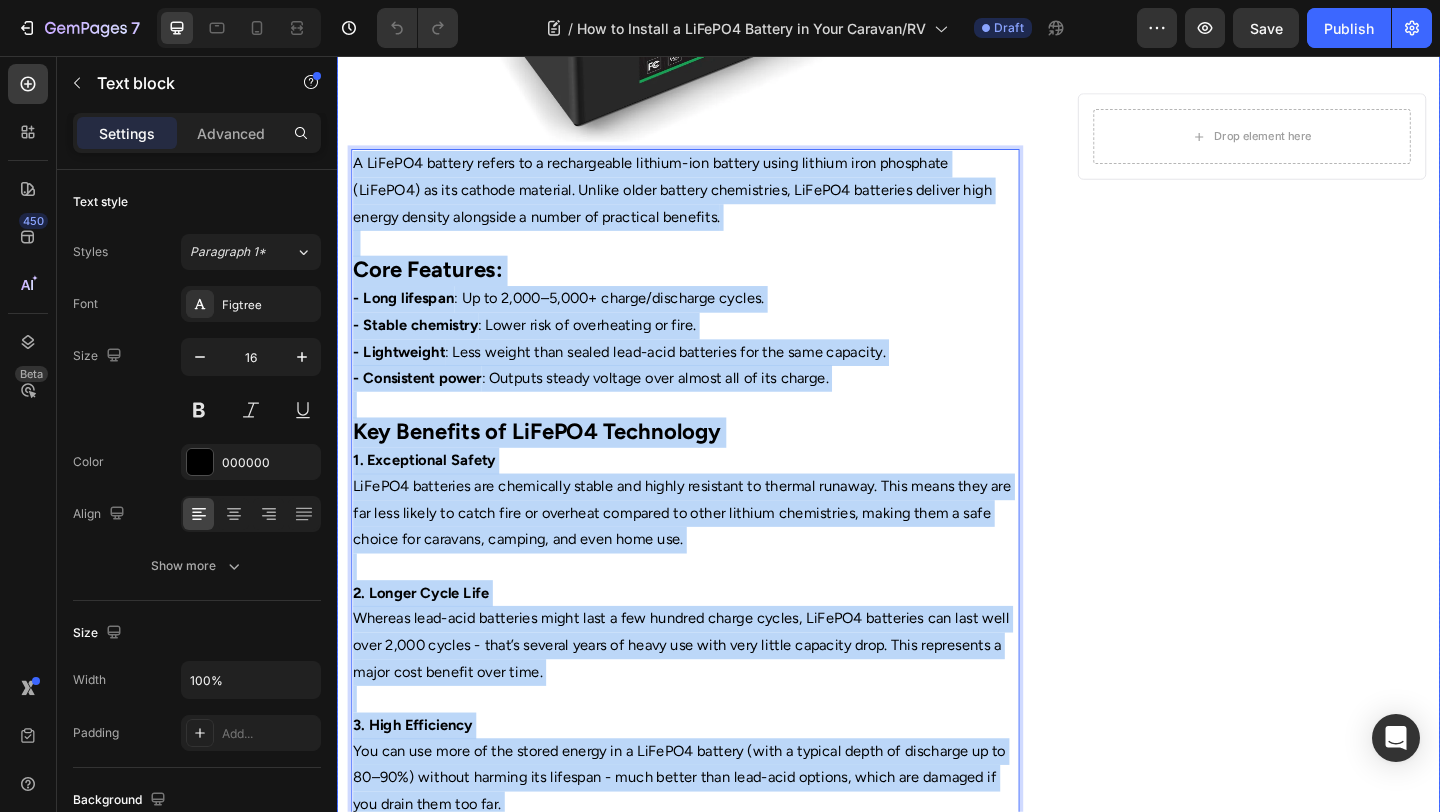drag, startPoint x: 575, startPoint y: 563, endPoint x: 350, endPoint y: 183, distance: 441.61636 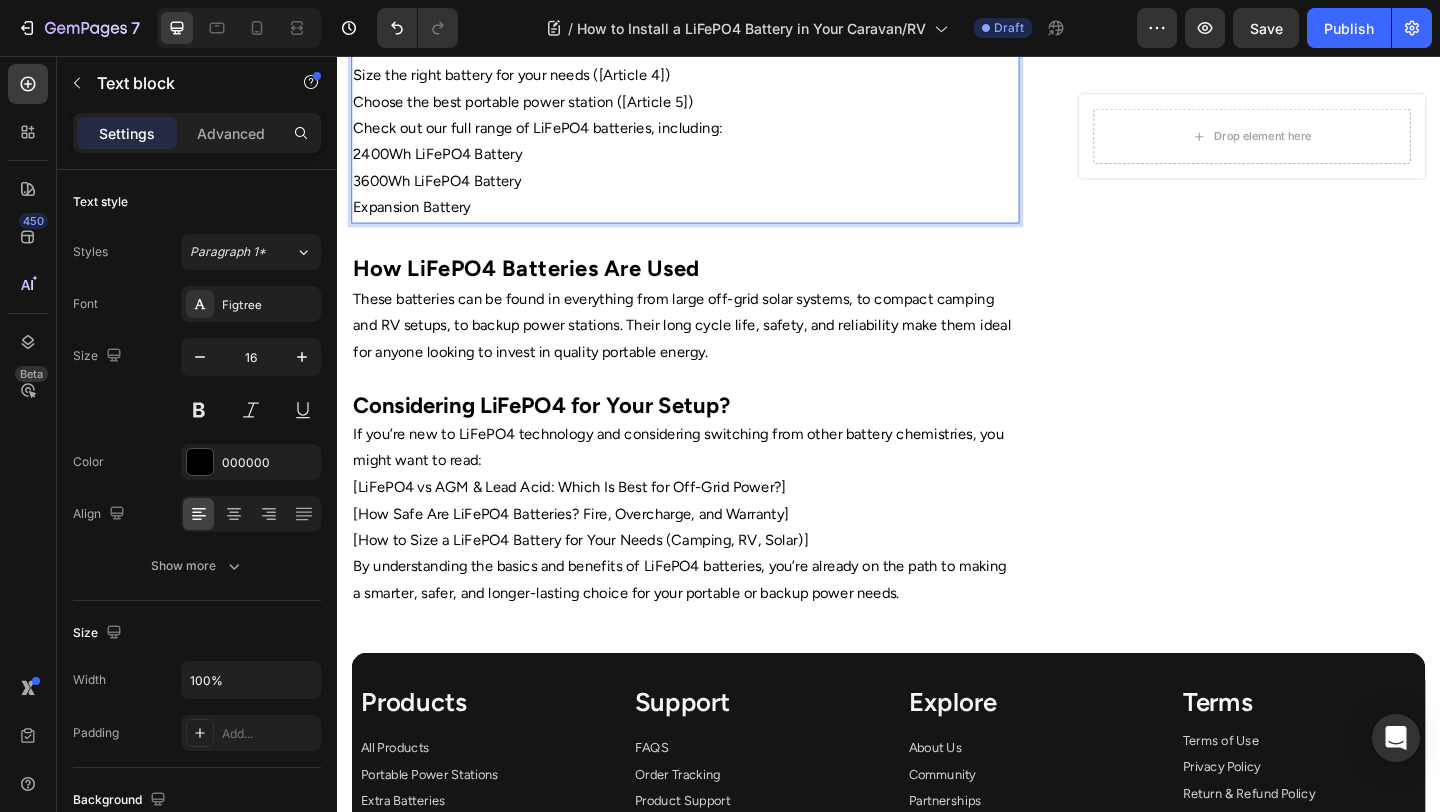 scroll, scrollTop: 1602, scrollLeft: 0, axis: vertical 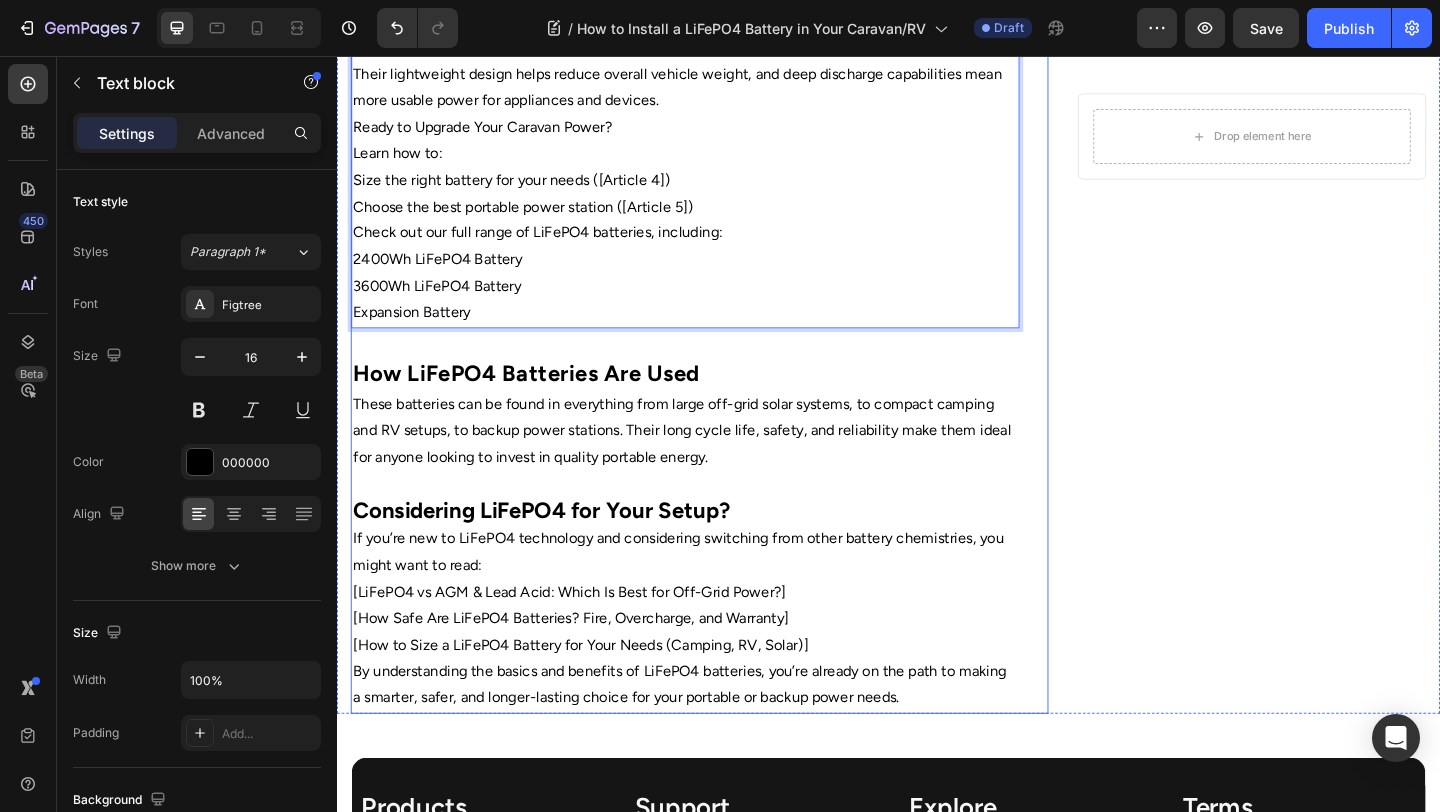 click on "Home Text Block
Icon Blog Text Block
Icon What Is a LiFePO4 Battery? Benefits Explained Text Block Row What Is a LiFePO4 Battery? Benefits Explained Heading Image By  Portable Batteries Austraila Text block Advanced list Published:  [DATE] Text block Row Image Installing a LiFePO4 battery in your caravan or RV is a straightforward process that can vastly improve your power reliability and safety. Proper installation ensures optimal battery performance, longevity, and safety on the road. Here’s a step-by-step guide on how to install a LiFePO4 battery in your caravan or RV. Step 1: Choose the Right Battery Location Pick a ventilated, dry, and secure spot with minimal temperature extremes. LiFePO4 batteries do not vent gases but still benefit from some airflow. The location should allow easy access for wiring and maintenance. Step 2: Prepare the Mounting Area Step 3: Connect Battery Management System (BMS) and Wiring Step 4: Connect to Charging Sources Learn how to:   32" at bounding box center [715, -343] 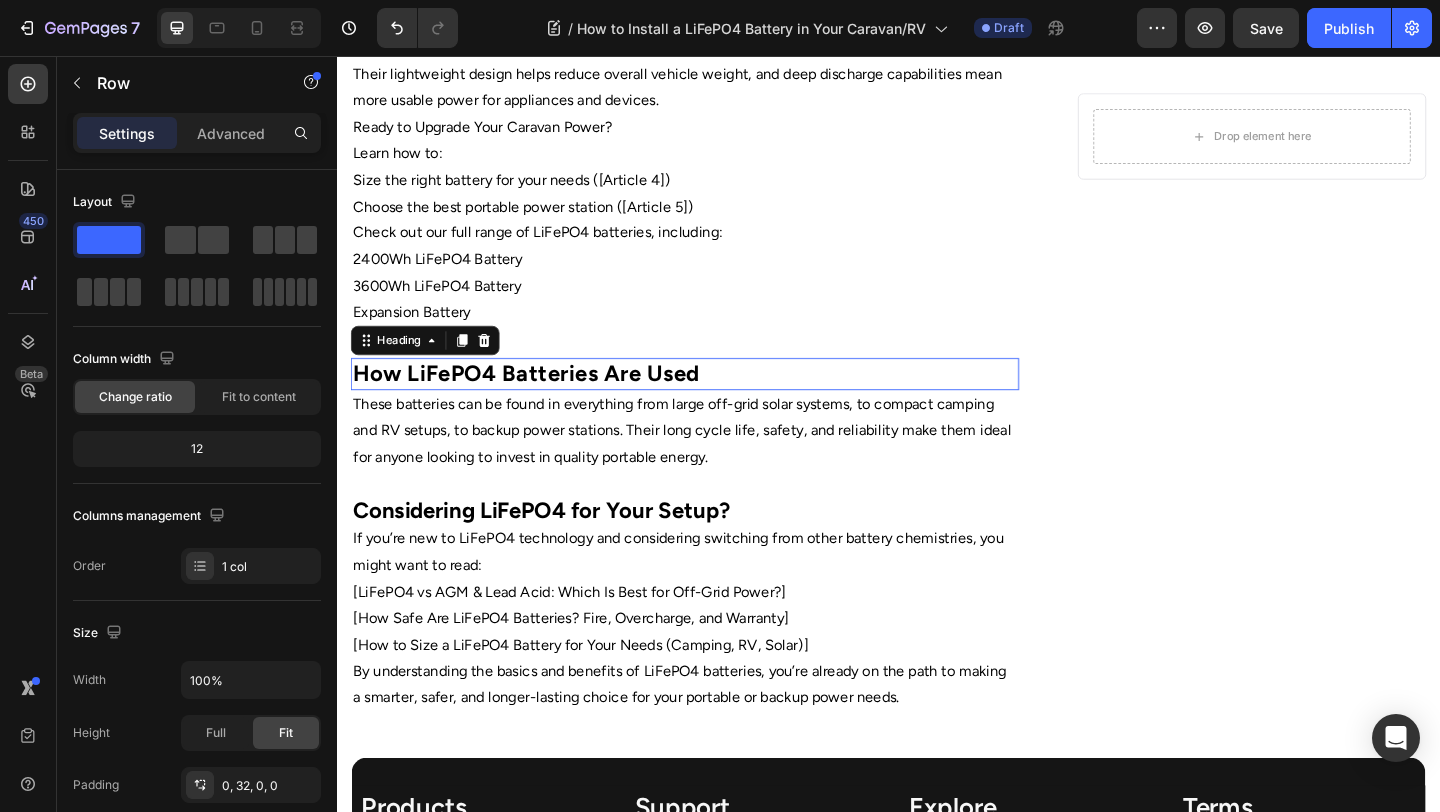 click on "How LiFePO4 Batteries Are Used" at bounding box center (542, 400) 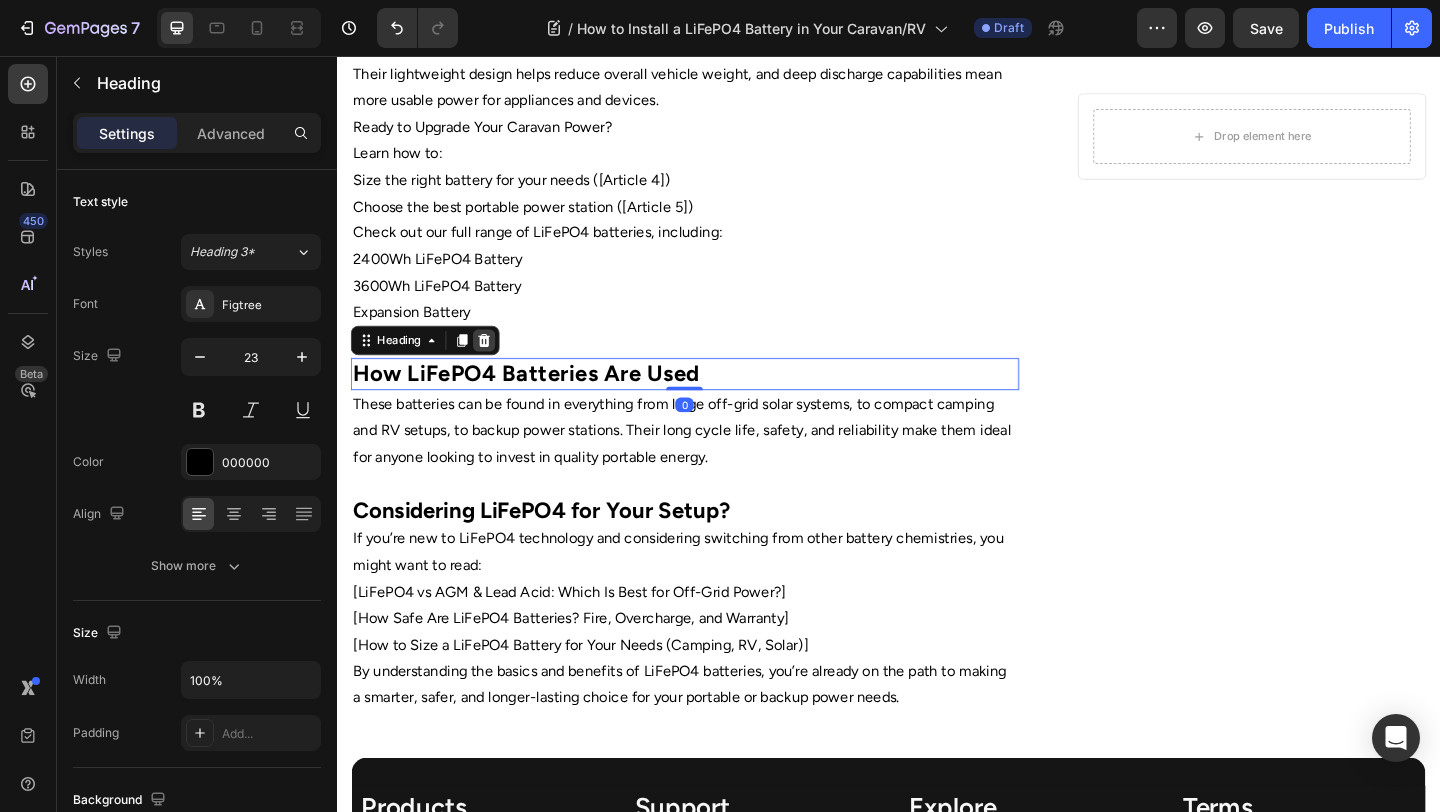 click 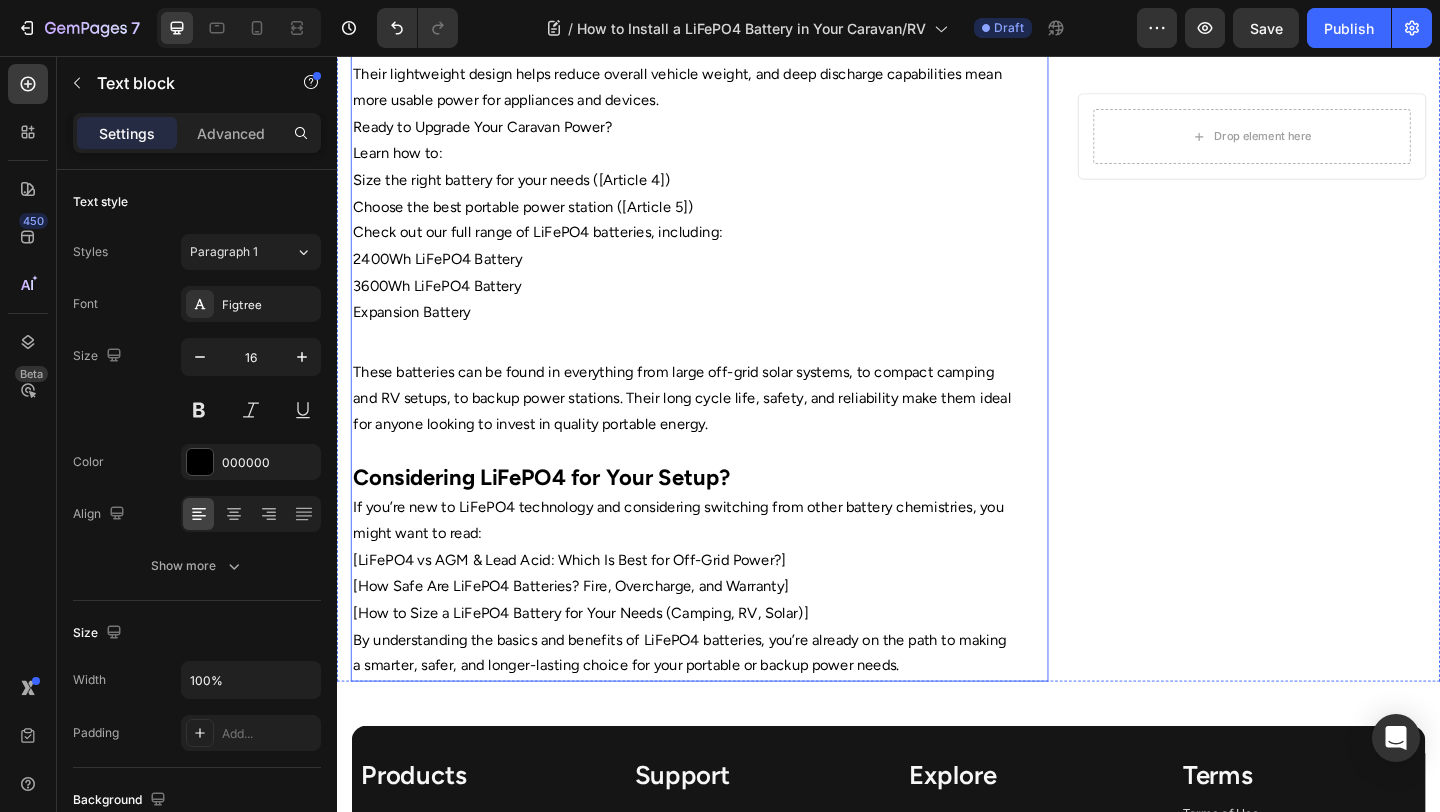 click on "These batteries can be found in everything from large off-grid solar systems, to compact camping and RV setups, to backup power stations. Their long cycle life, safety, and reliability make them ideal for anyone looking to invest in quality portable energy." at bounding box center (715, 443) 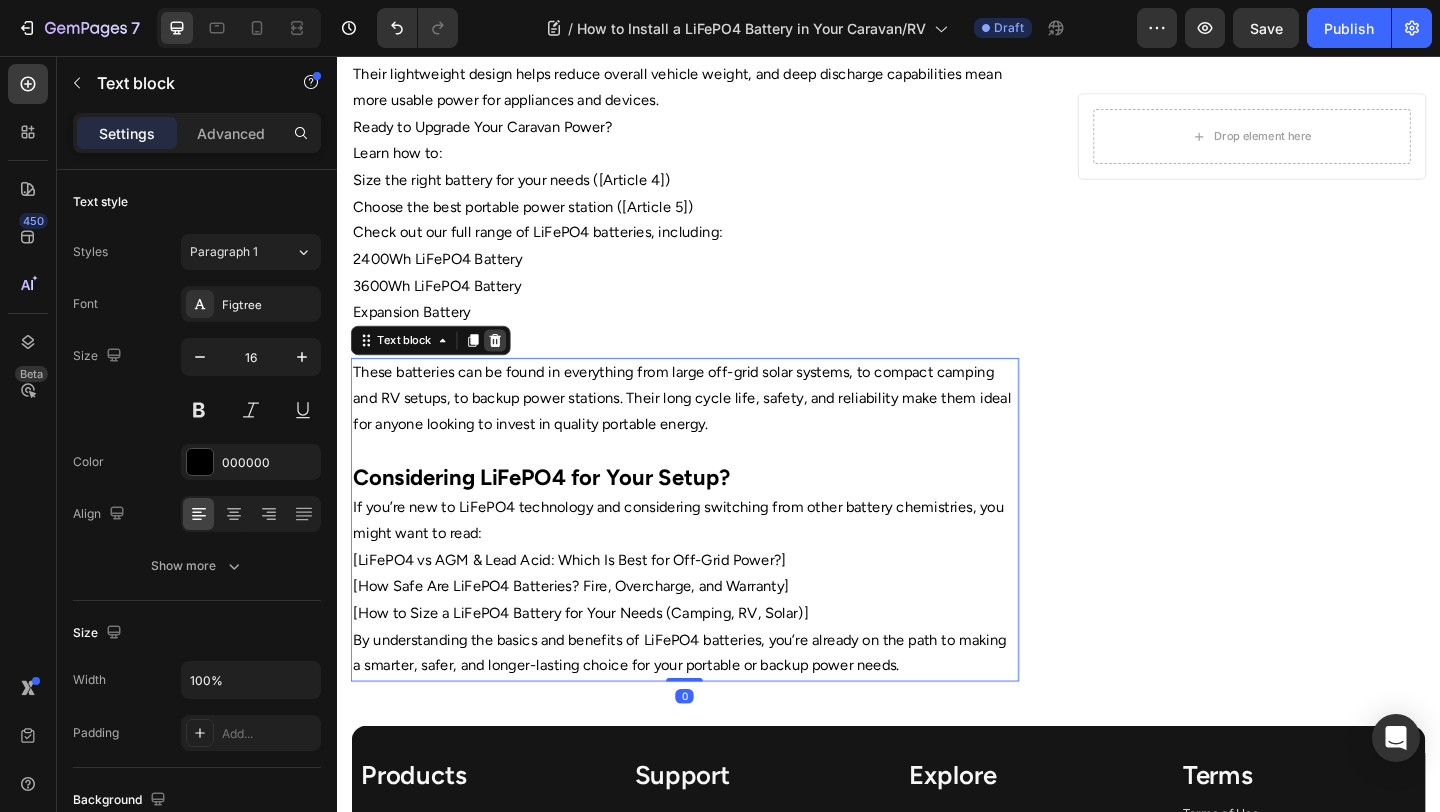 click at bounding box center (509, 365) 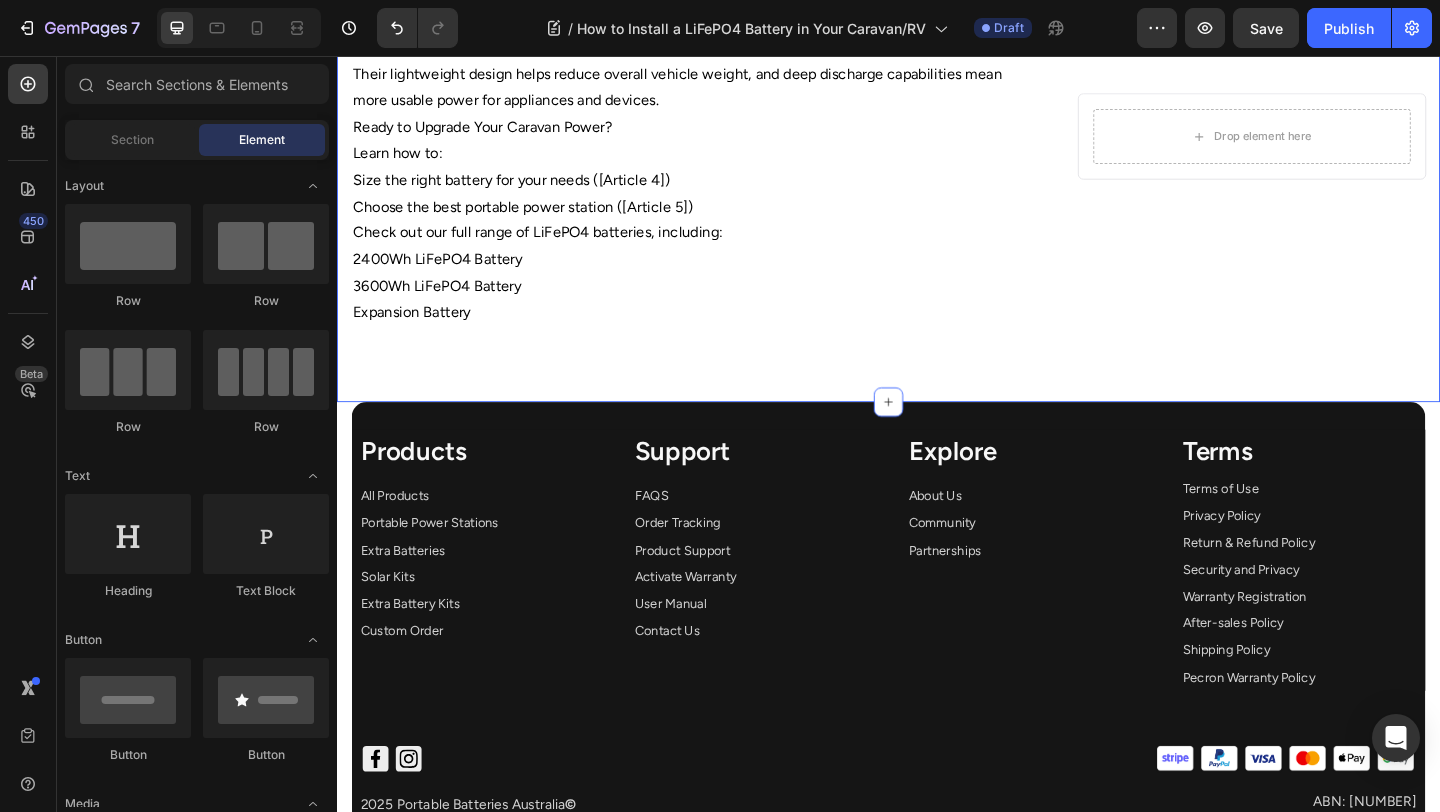 click on "Home Text Block
Icon Blog Text Block
Icon What Is a LiFePO4 Battery? Benefits Explained Text Block Row What Is a LiFePO4 Battery? Benefits Explained Heading Image By  Portable Batteries Austraila Text block Advanced list Published:  [DATE] Text block Row Image Installing a LiFePO4 battery in your caravan or RV is a straightforward process that can vastly improve your power reliability and safety. Proper installation ensures optimal battery performance, longevity, and safety on the road. Here’s a step-by-step guide on how to install a LiFePO4 battery in your caravan or RV. Step 1: Choose the Right Battery Location Pick a ventilated, dry, and secure spot with minimal temperature extremes. LiFePO4 batteries do not vent gases but still benefit from some airflow. The location should allow easy access for wiring and maintenance. Step 2: Prepare the Mounting Area Step 3: Connect Battery Management System (BMS) and Wiring Step 4: Connect to Charging Sources Learn how to: Row" at bounding box center (937, -537) 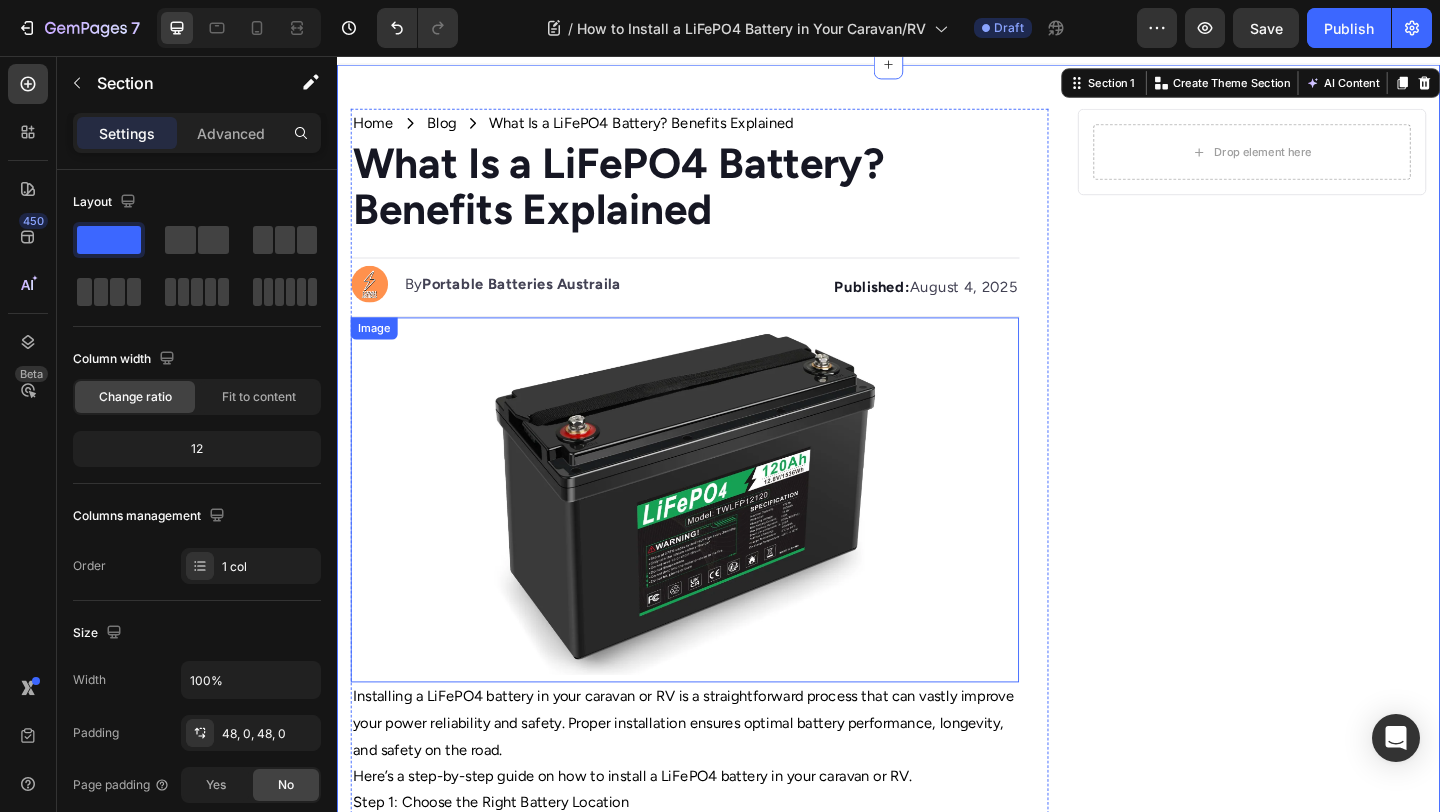 scroll, scrollTop: 49, scrollLeft: 0, axis: vertical 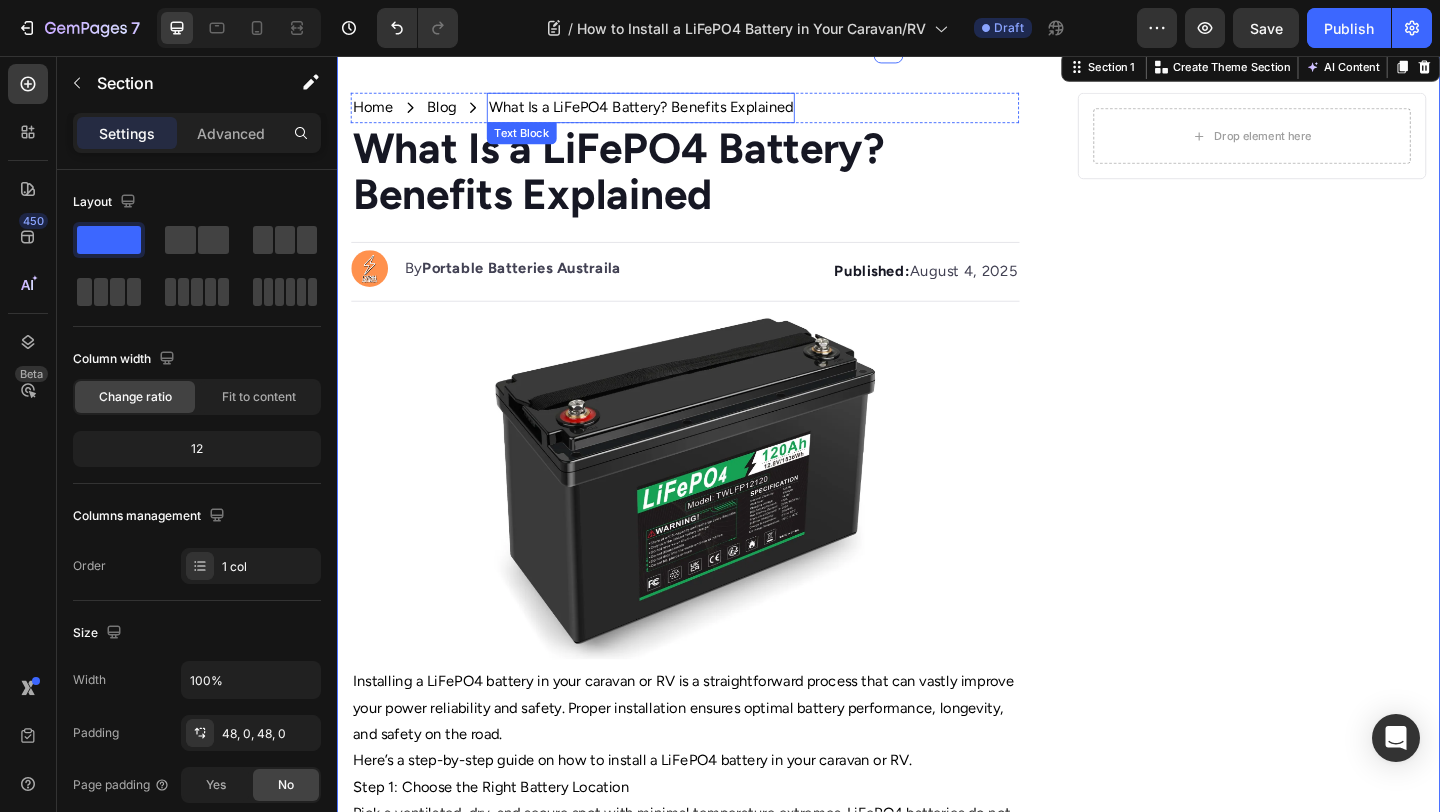 click on "What Is a LiFePO4 Battery? Benefits Explained" at bounding box center [667, 112] 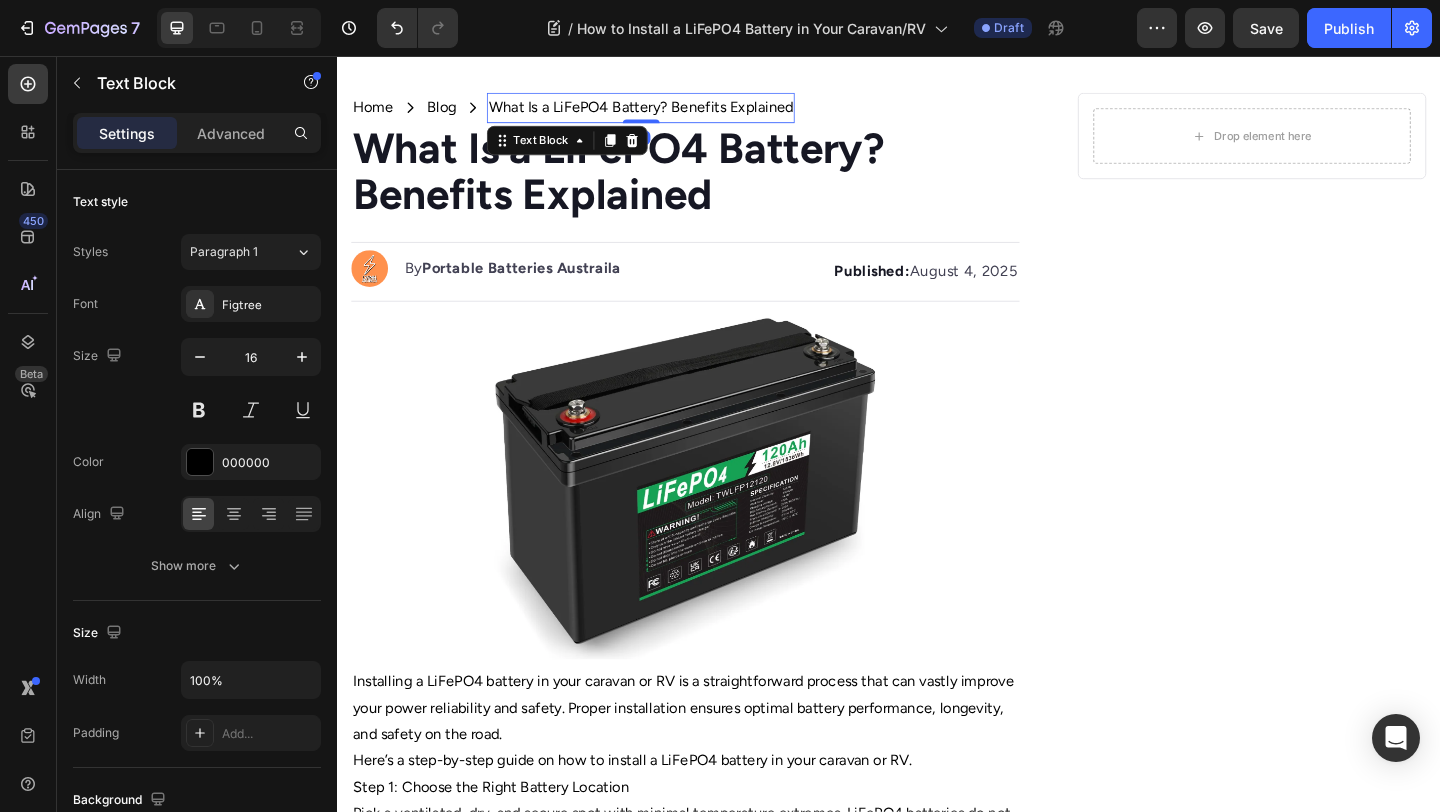 click on "What Is a LiFePO4 Battery? Benefits Explained" at bounding box center (667, 112) 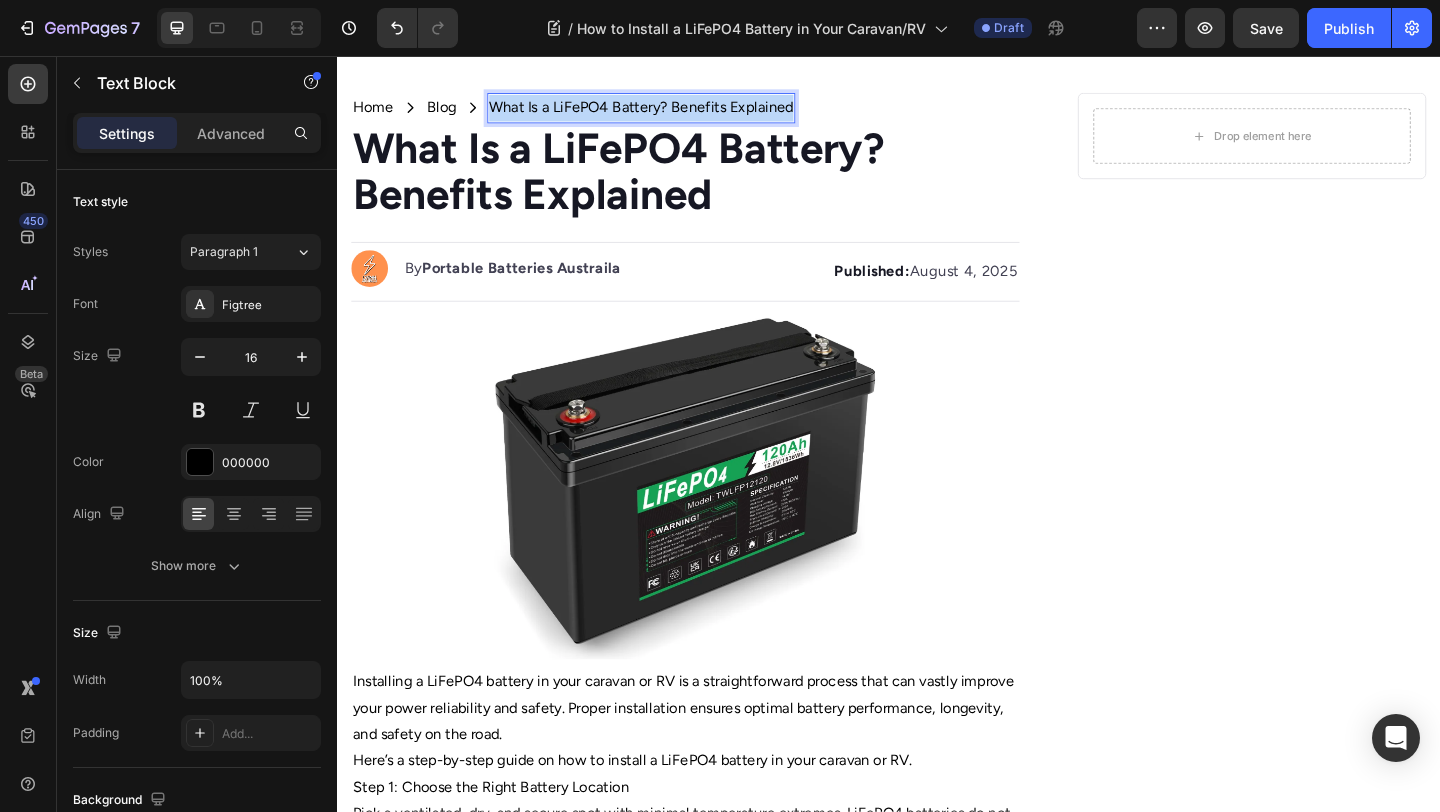 click on "What Is a LiFePO4 Battery? Benefits Explained" at bounding box center [667, 112] 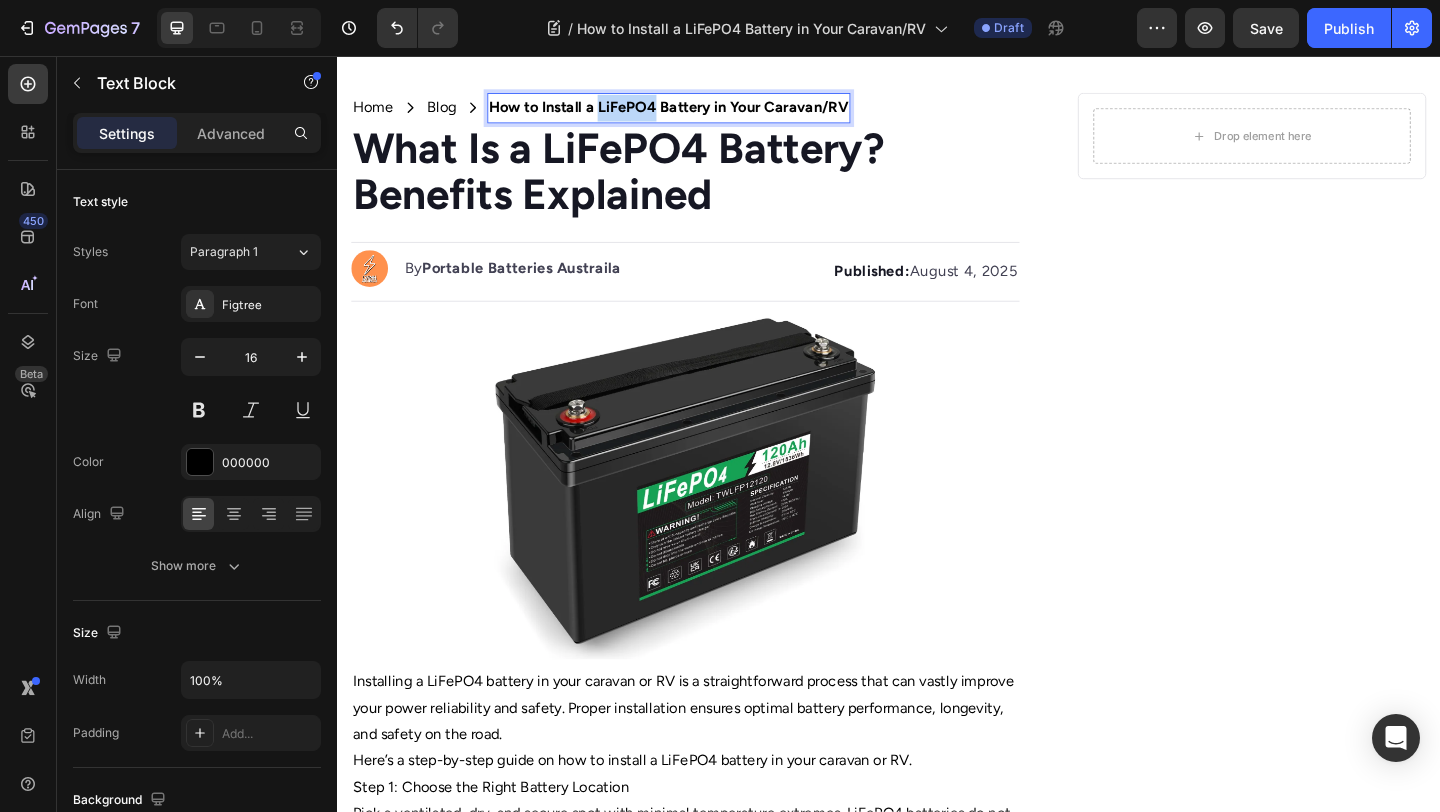 click on "How to Install a LiFePO4 Battery in Your Caravan/RV" at bounding box center [697, 112] 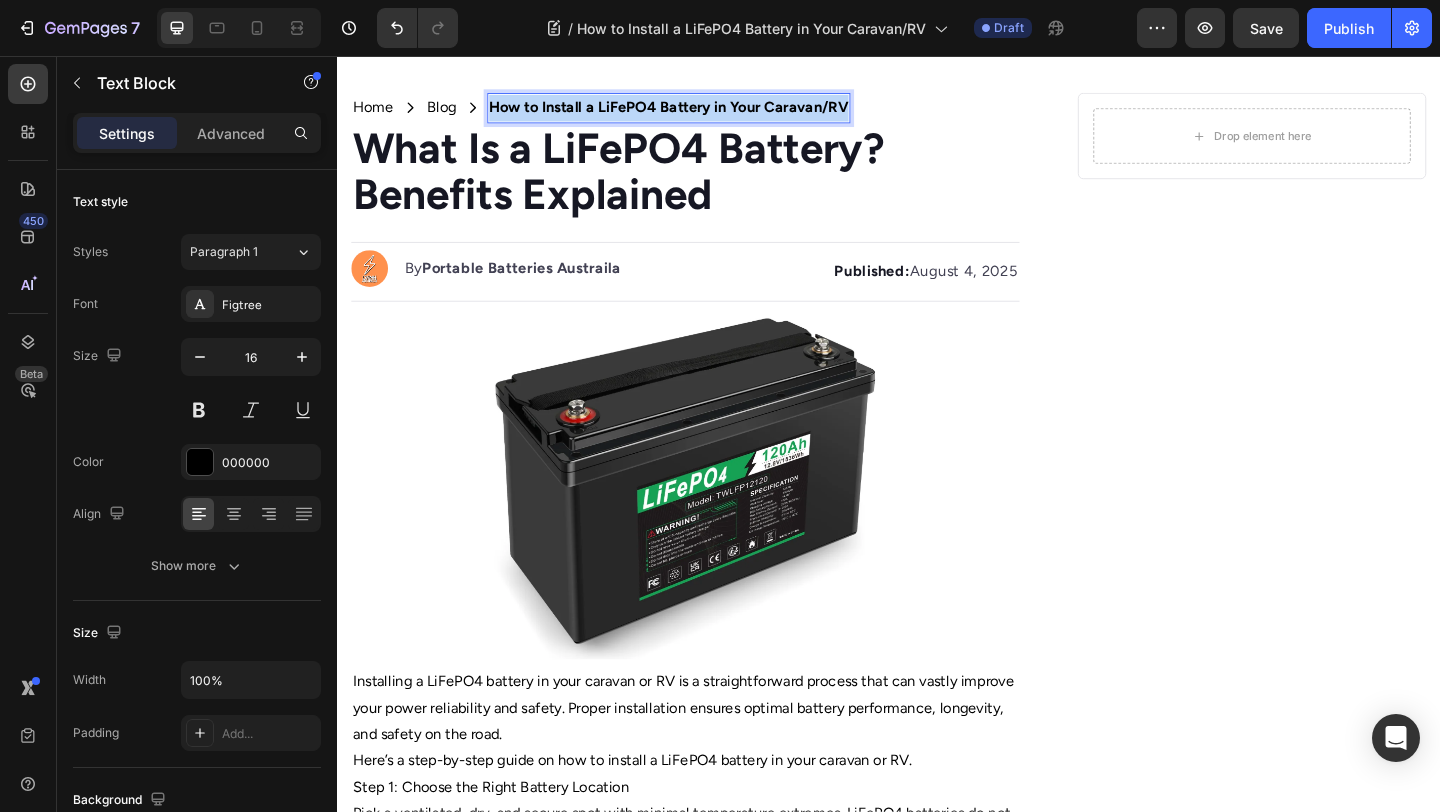 click on "How to Install a LiFePO4 Battery in Your Caravan/RV" at bounding box center (697, 112) 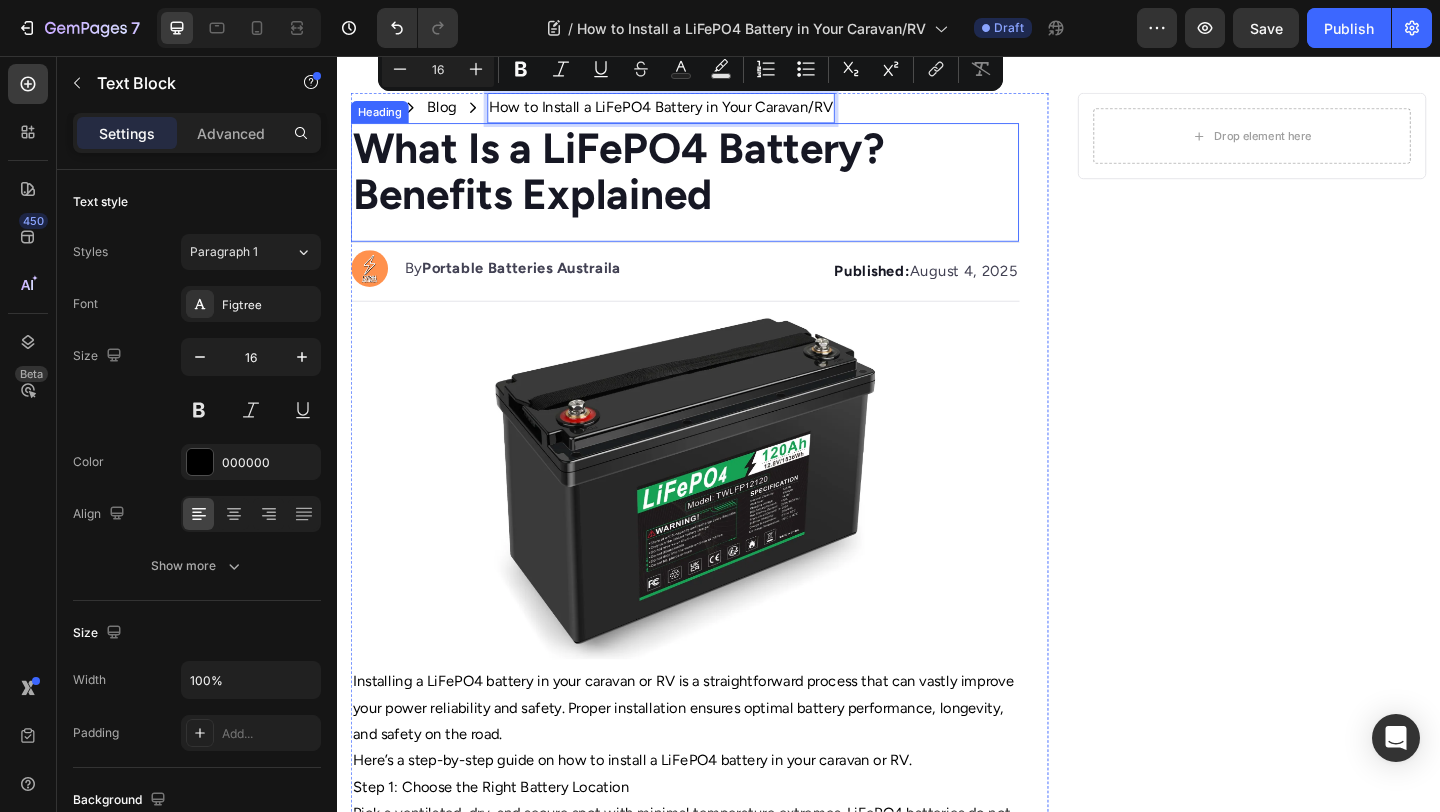 click on "What Is a LiFePO4 Battery? Benefits Explained" at bounding box center [643, 181] 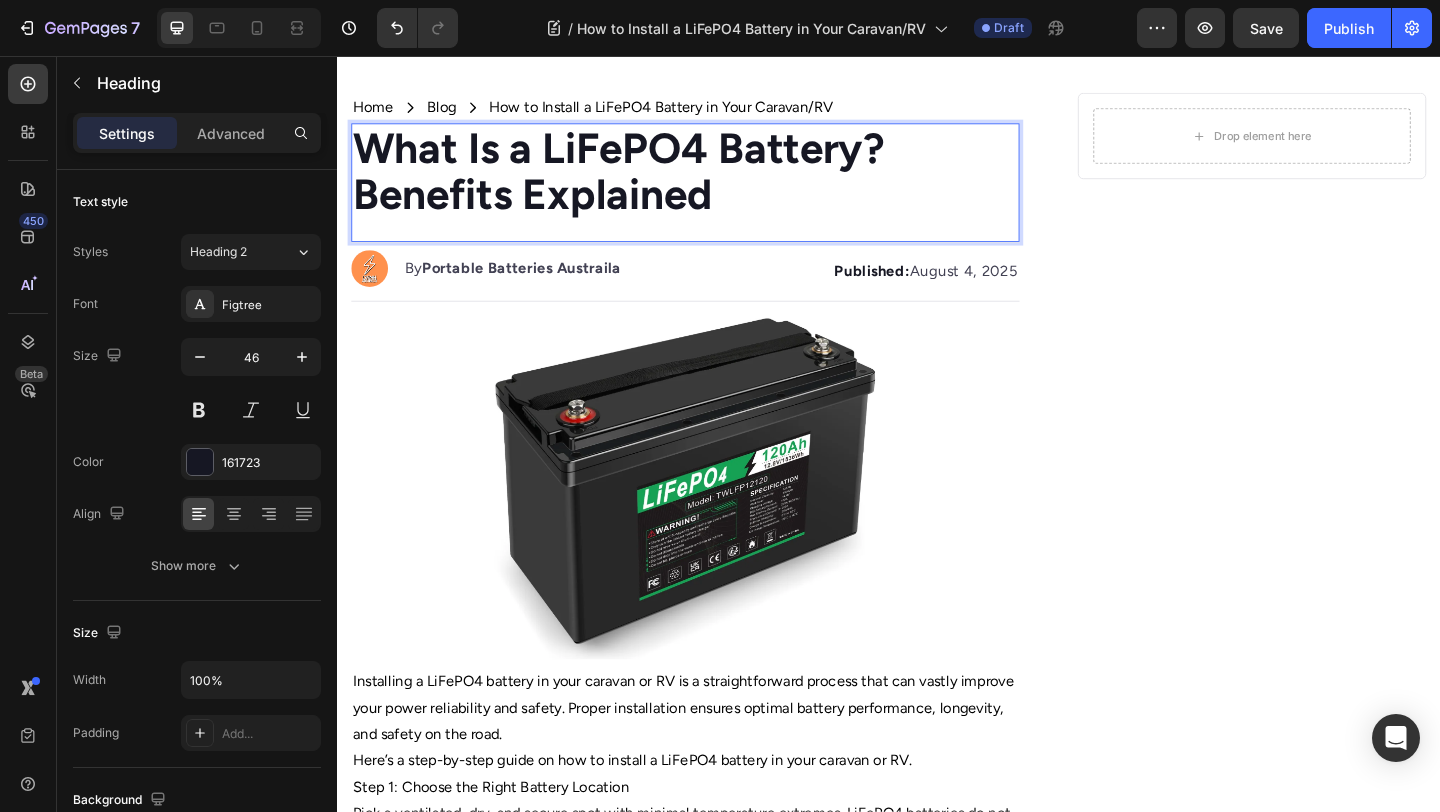 click on "What Is a LiFePO4 Battery? Benefits Explained" at bounding box center [643, 181] 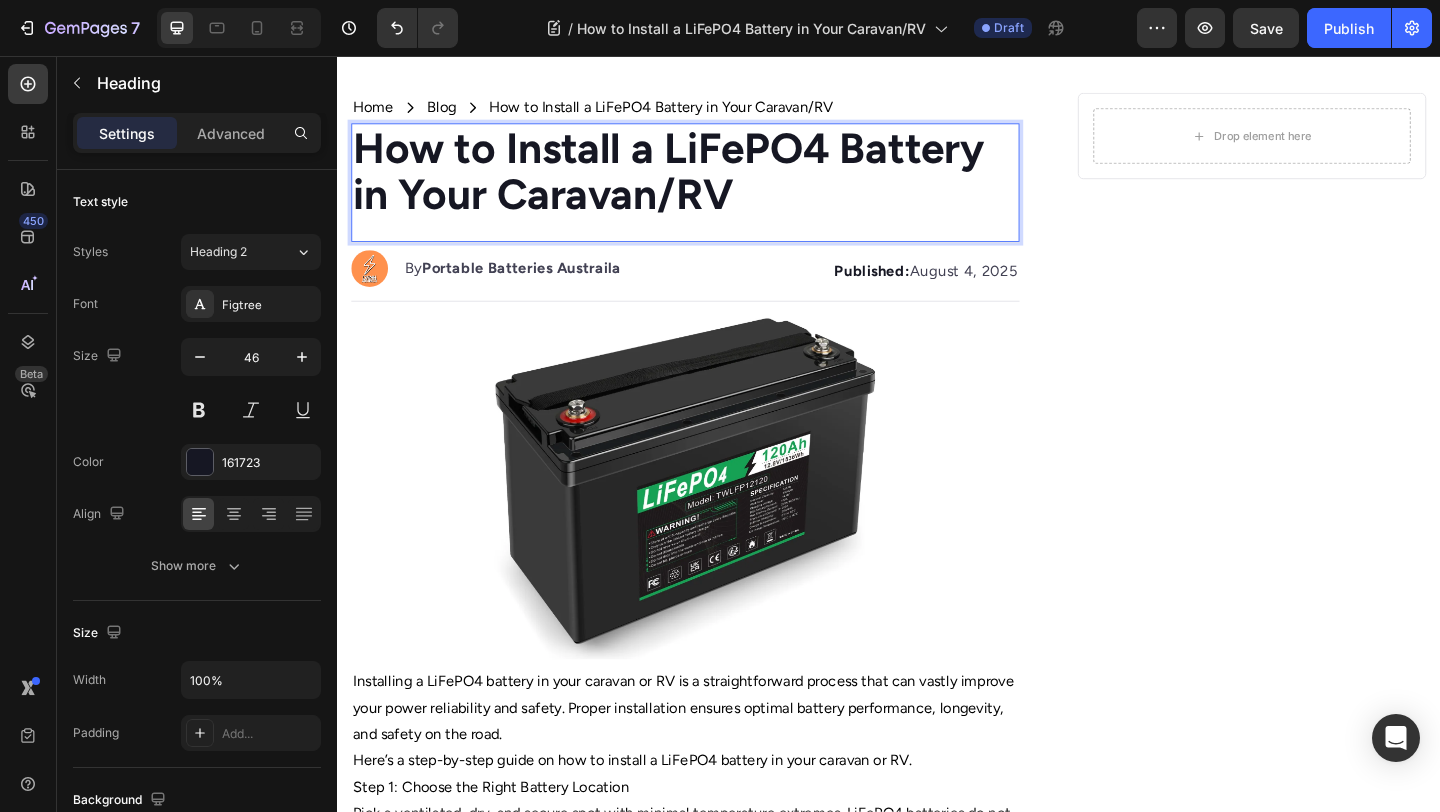 click on "How to Install a LiFePO4 Battery in Your Caravan/RV" at bounding box center (697, 181) 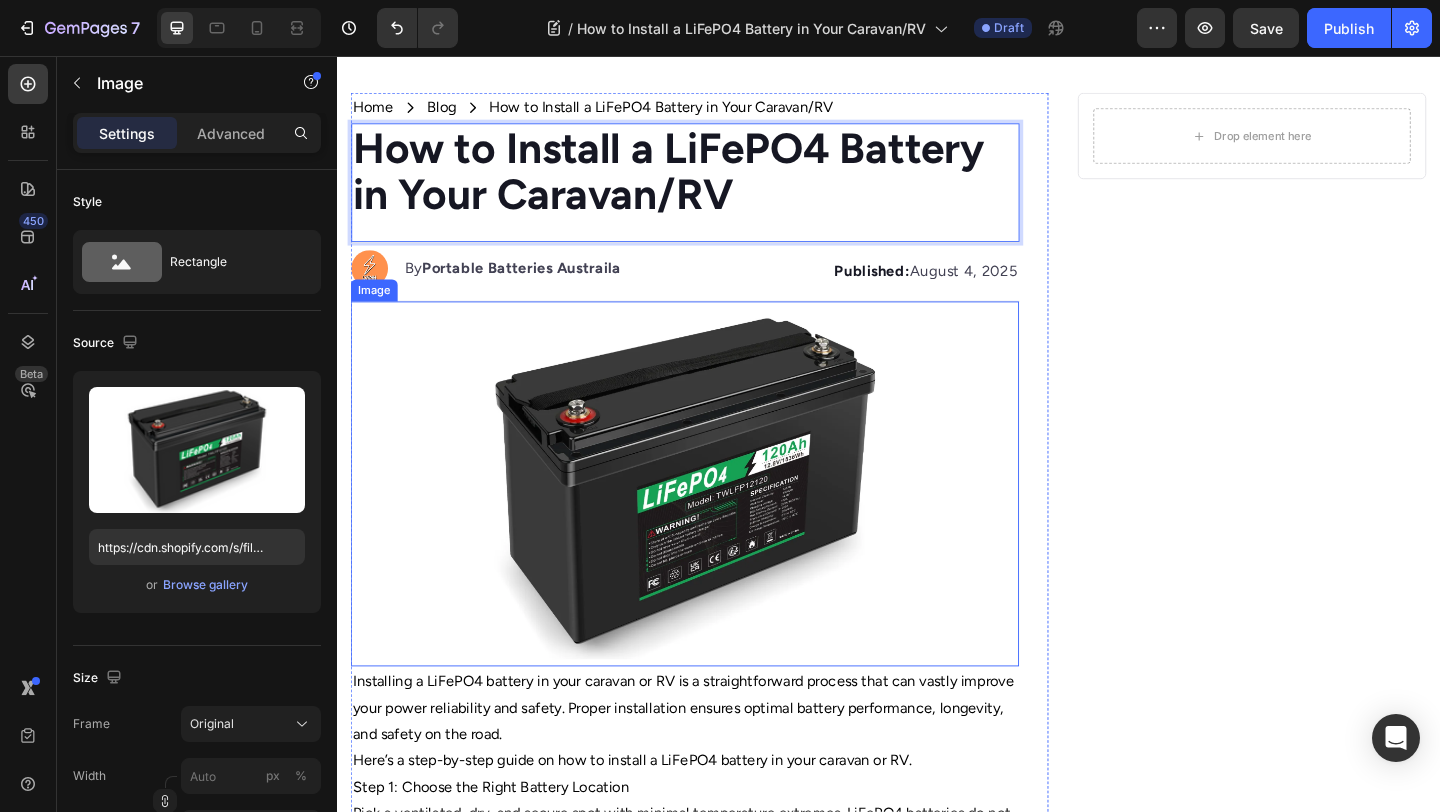 click at bounding box center (715, 521) 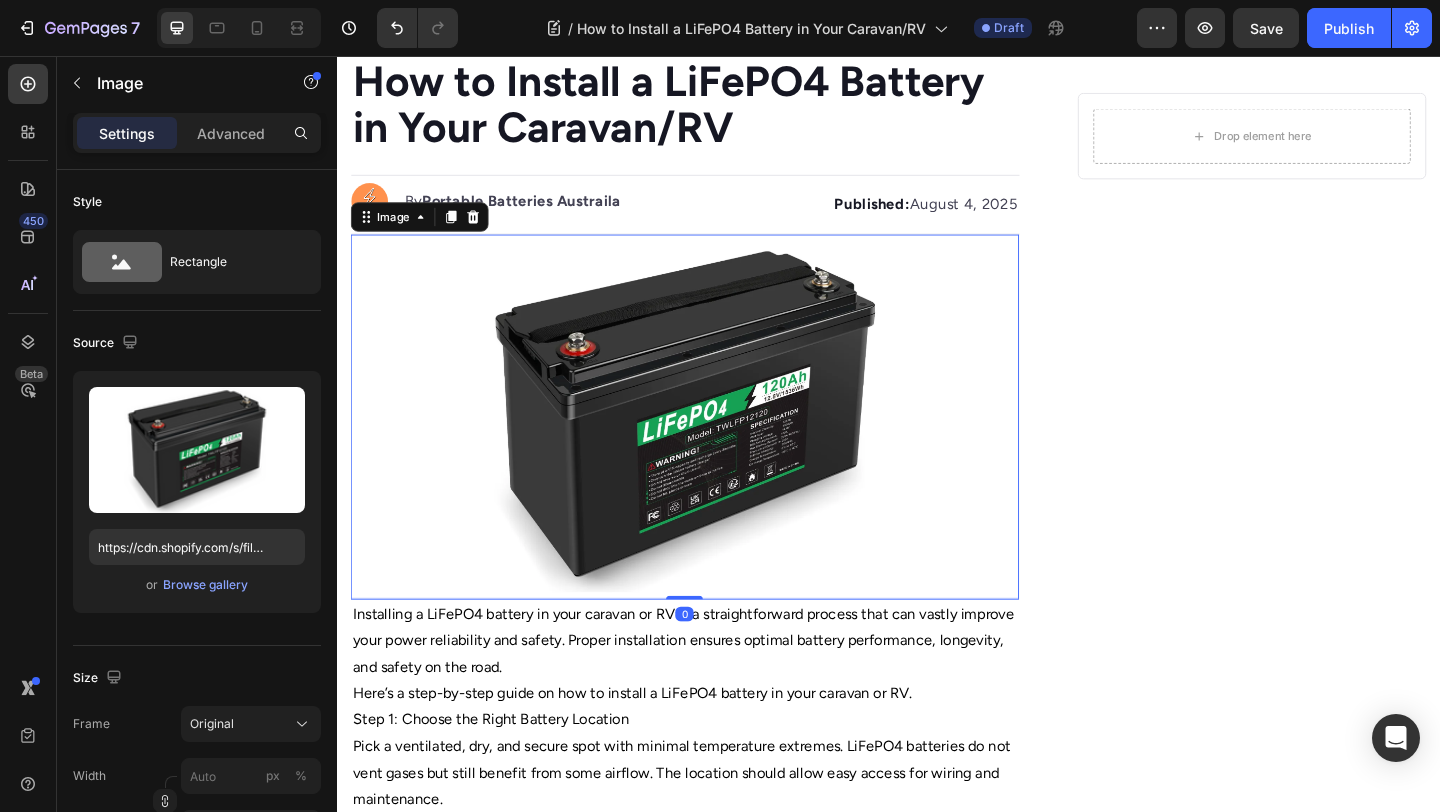 scroll, scrollTop: 129, scrollLeft: 0, axis: vertical 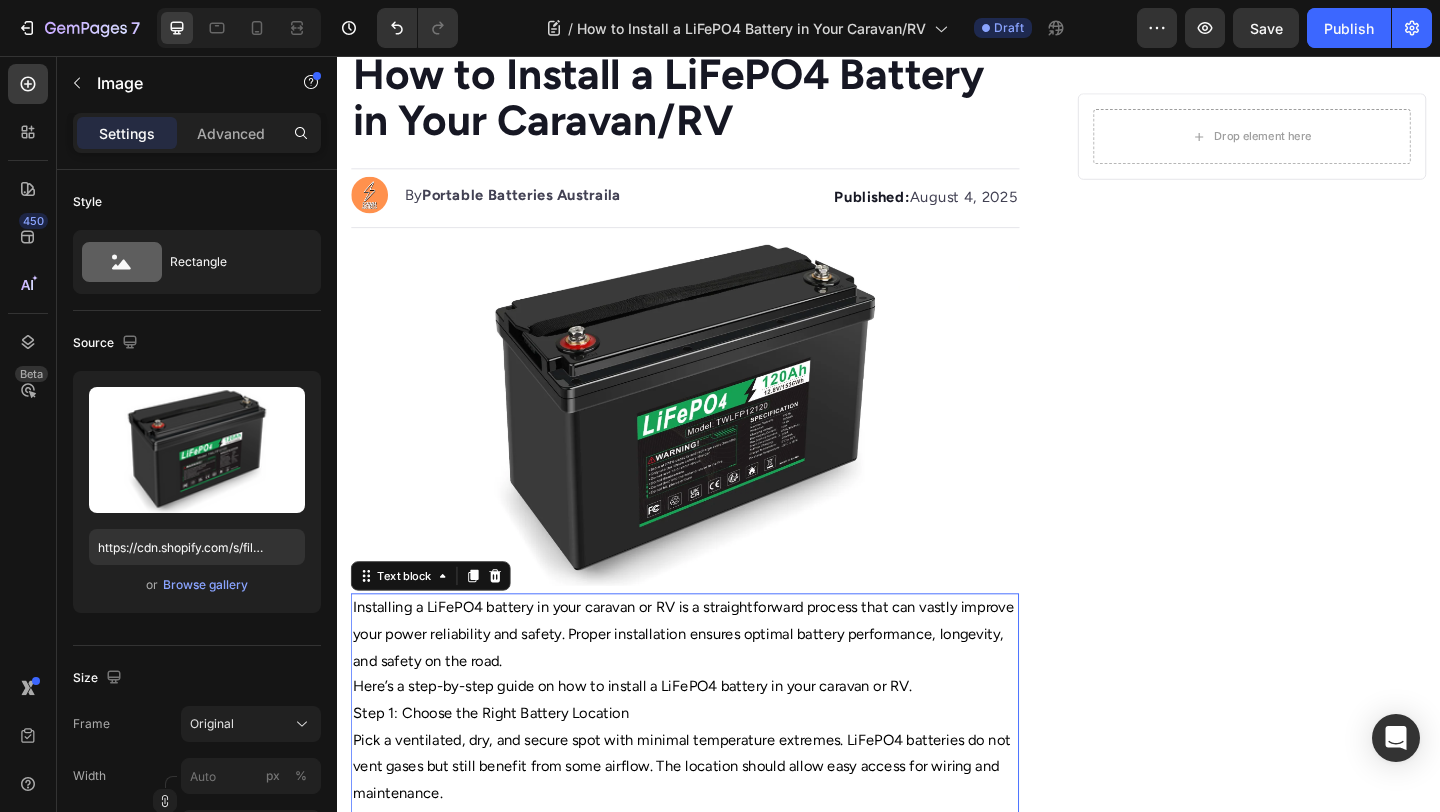 click on "Installing a LiFePO4 battery in your caravan or RV is a straightforward process that can vastly improve your power reliability and safety. Proper installation ensures optimal battery performance, longevity, and safety on the road." at bounding box center [715, 685] 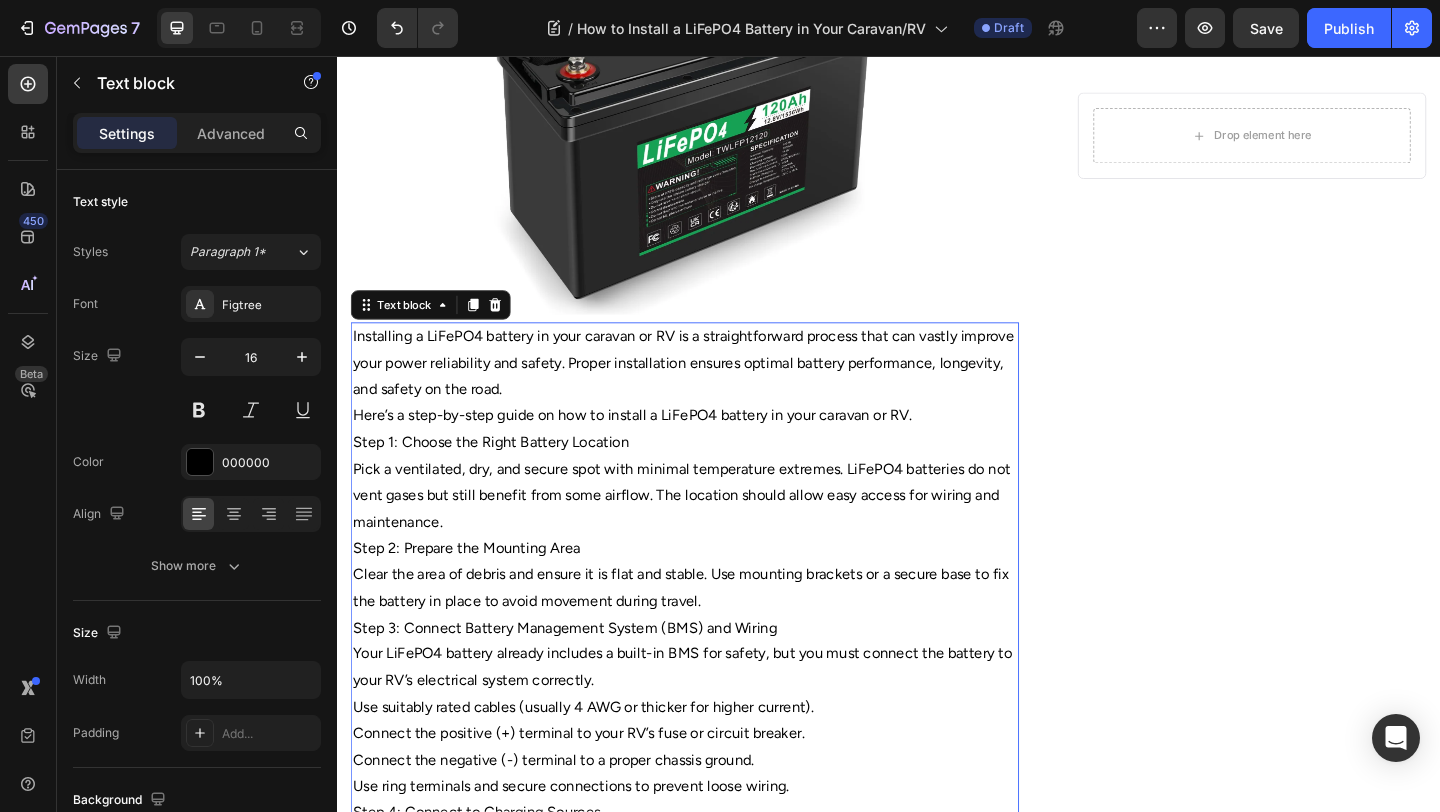 scroll, scrollTop: 425, scrollLeft: 0, axis: vertical 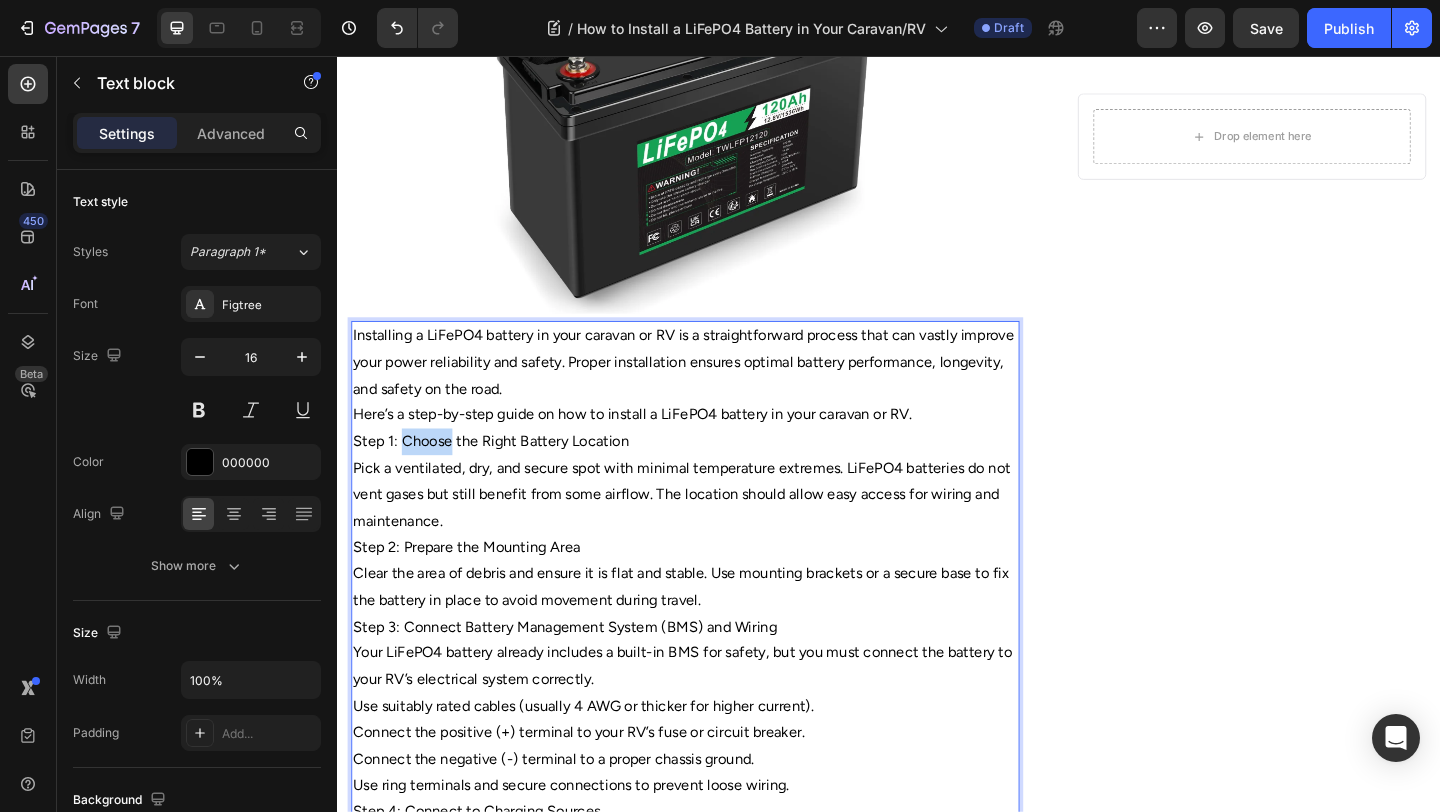 click on "Step 1: Choose the Right Battery Location" at bounding box center [715, 475] 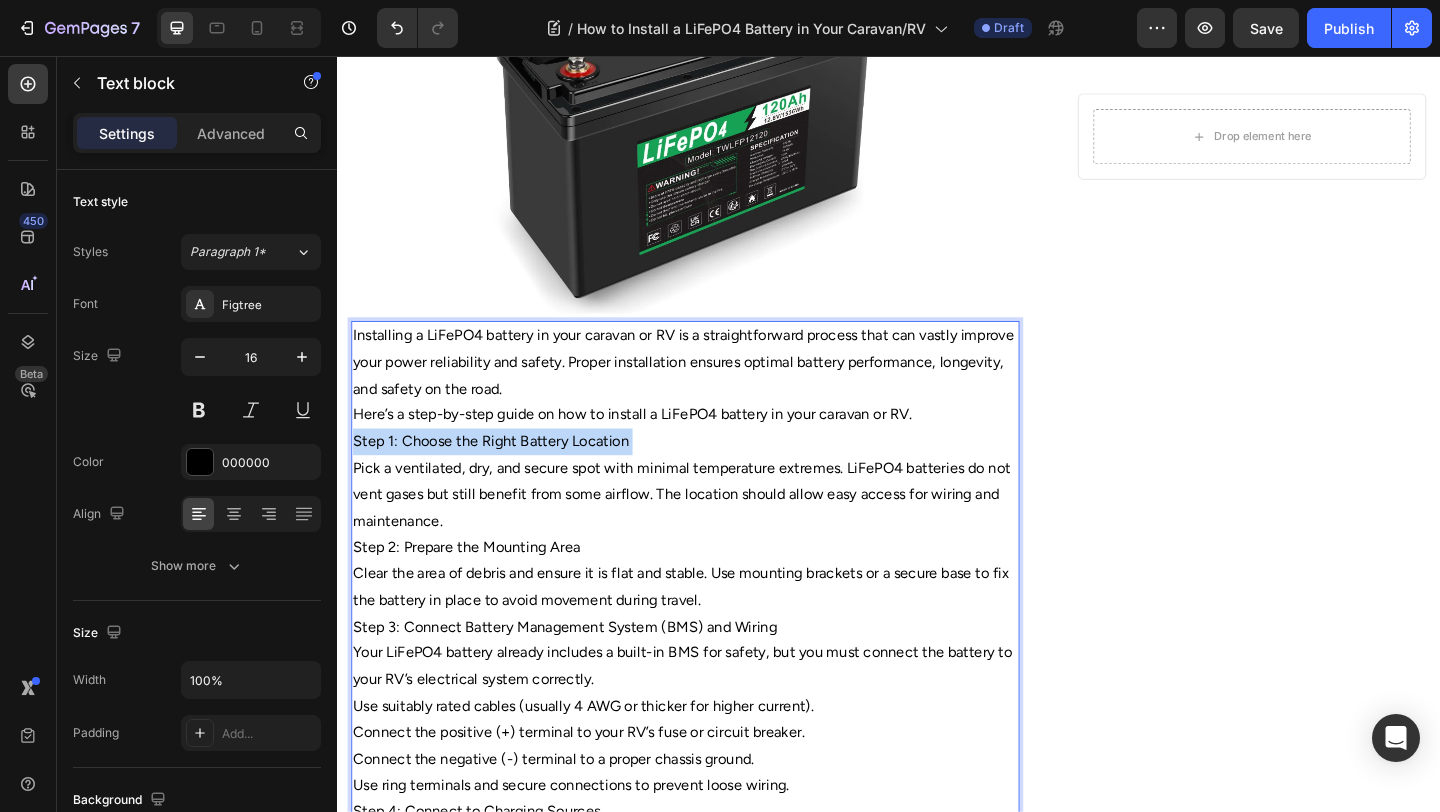 click on "Step 1: Choose the Right Battery Location" at bounding box center (715, 475) 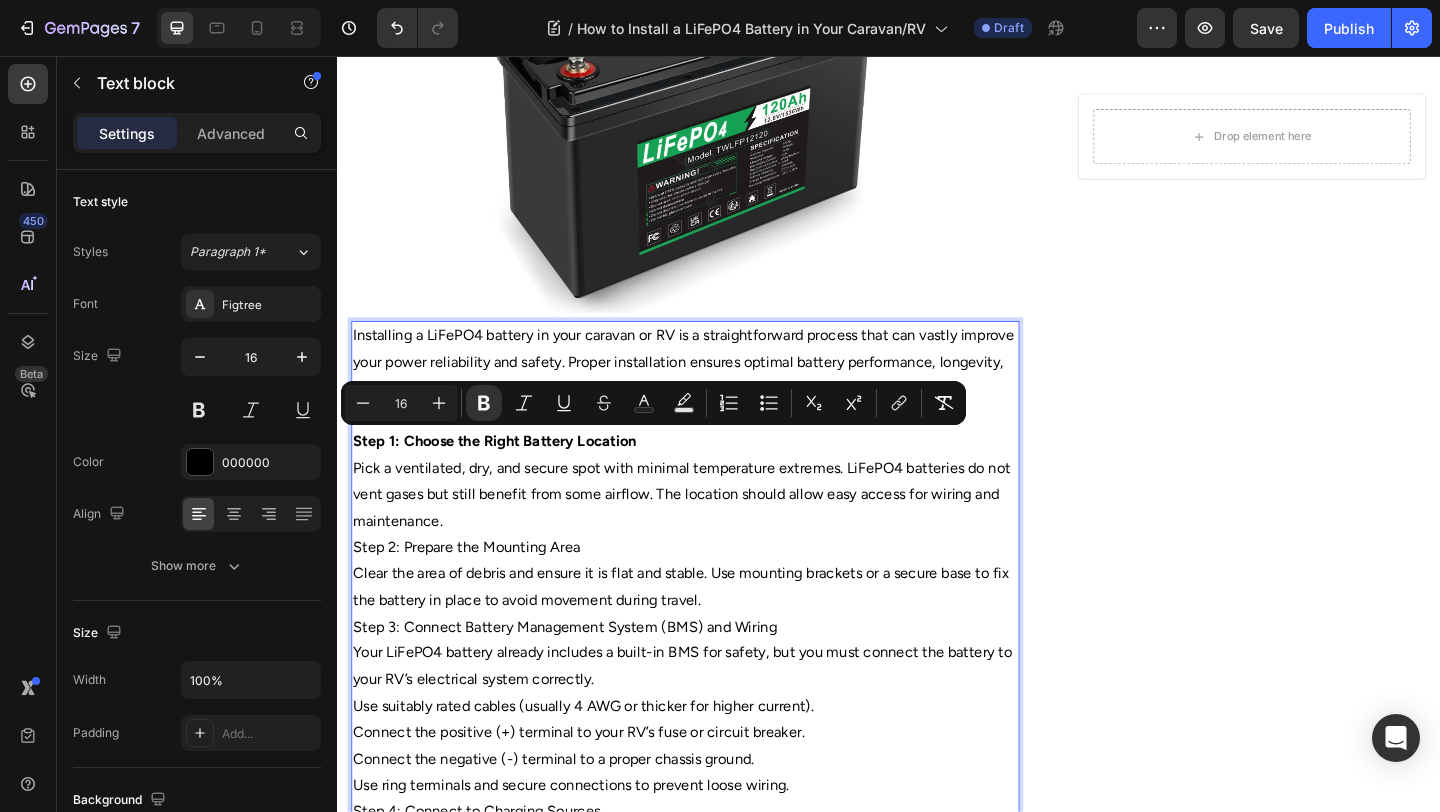 click on "Step 2: Prepare the Mounting Area" at bounding box center (715, 590) 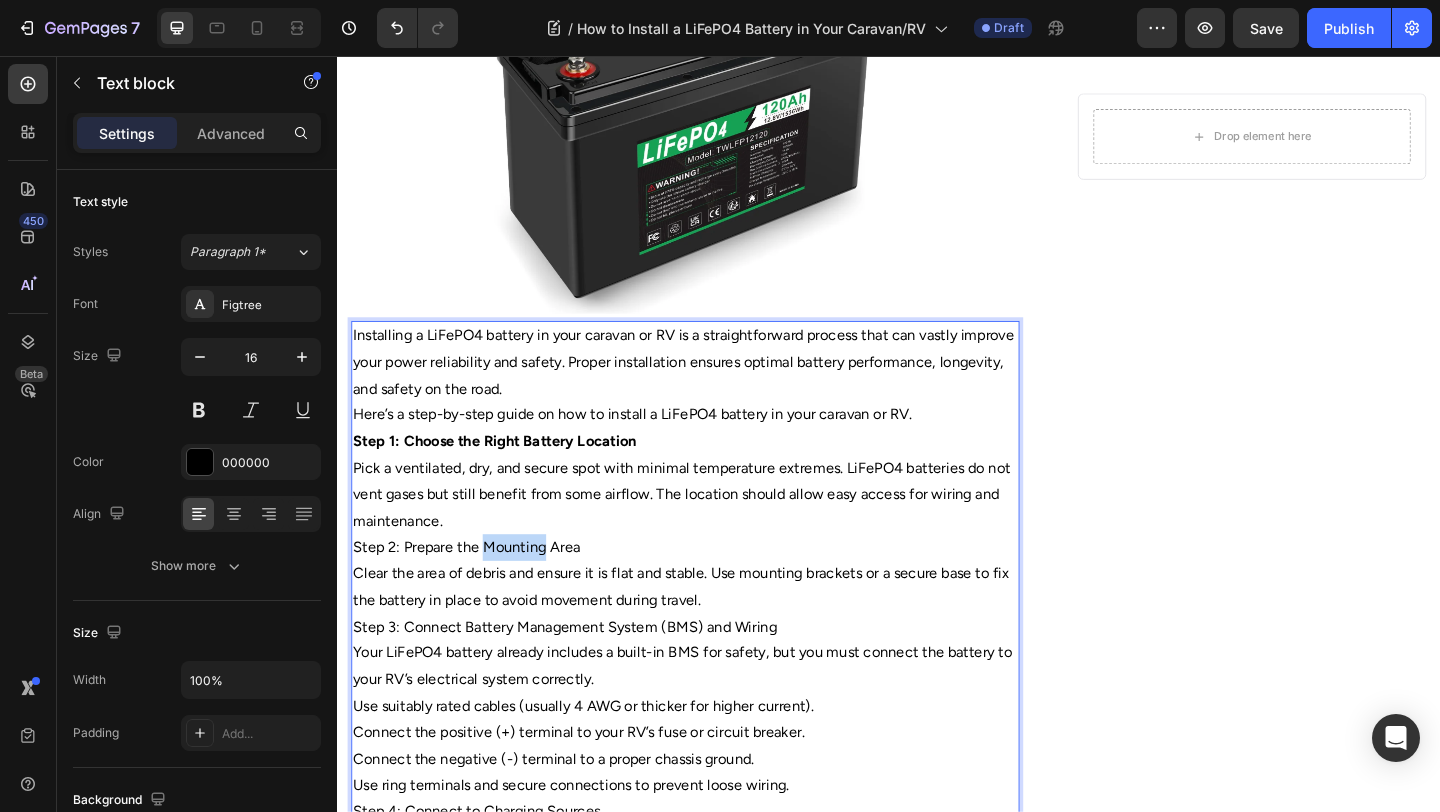 click on "Step 2: Prepare the Mounting Area" at bounding box center [715, 590] 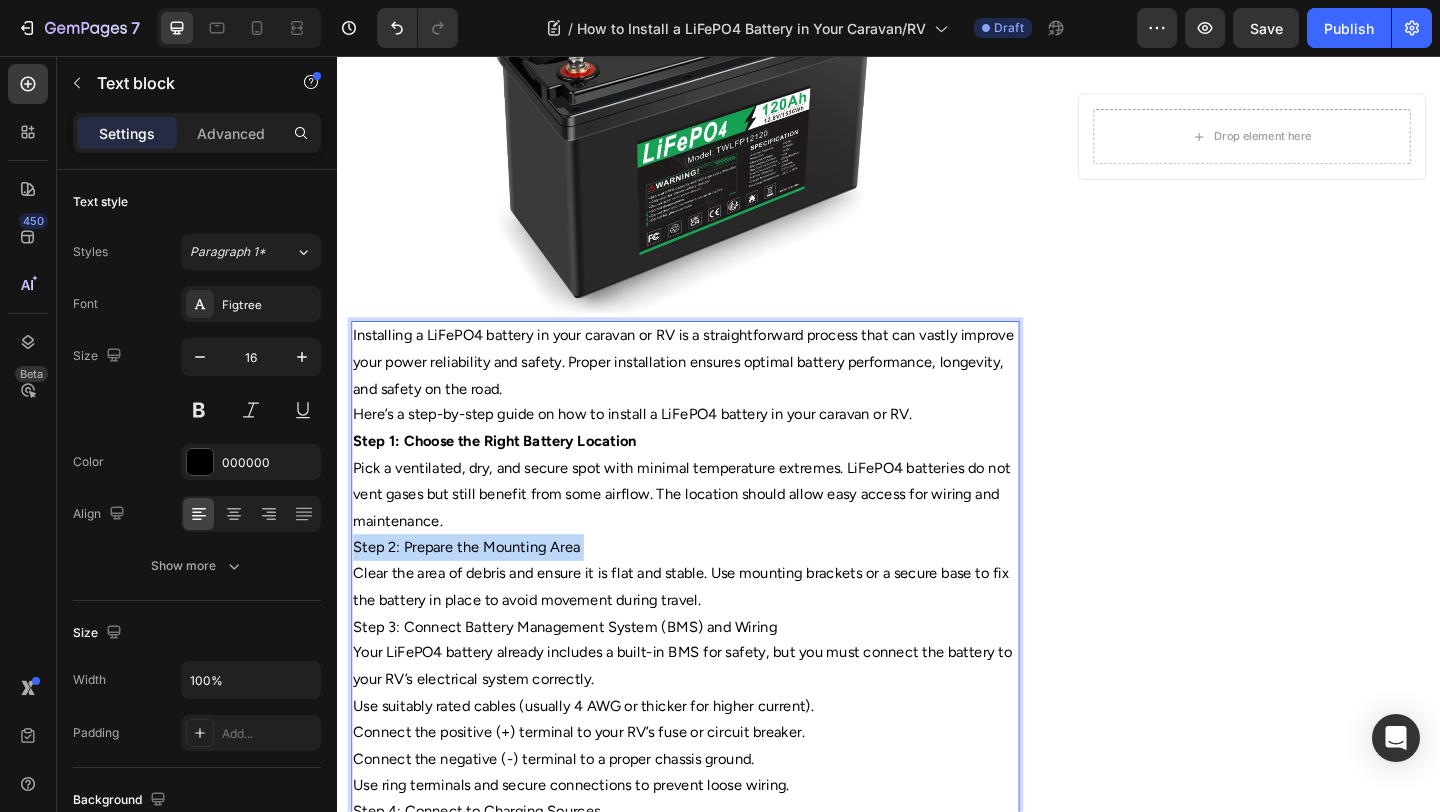 click on "Step 2: Prepare the Mounting Area" at bounding box center (715, 590) 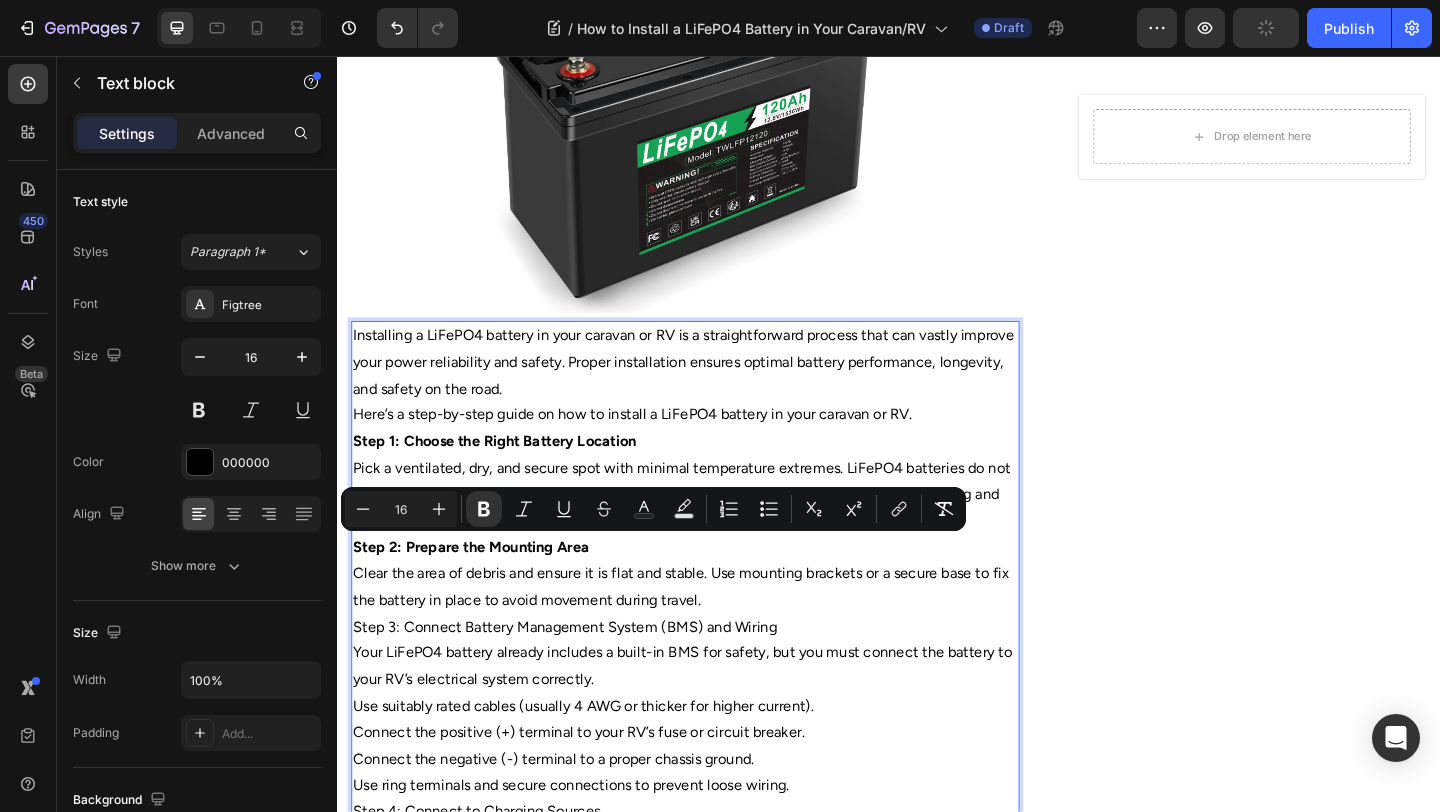click on "Clear the area of debris and ensure it is flat and stable. Use mounting brackets or a secure base to fix the battery in place to avoid movement during travel." at bounding box center (715, 634) 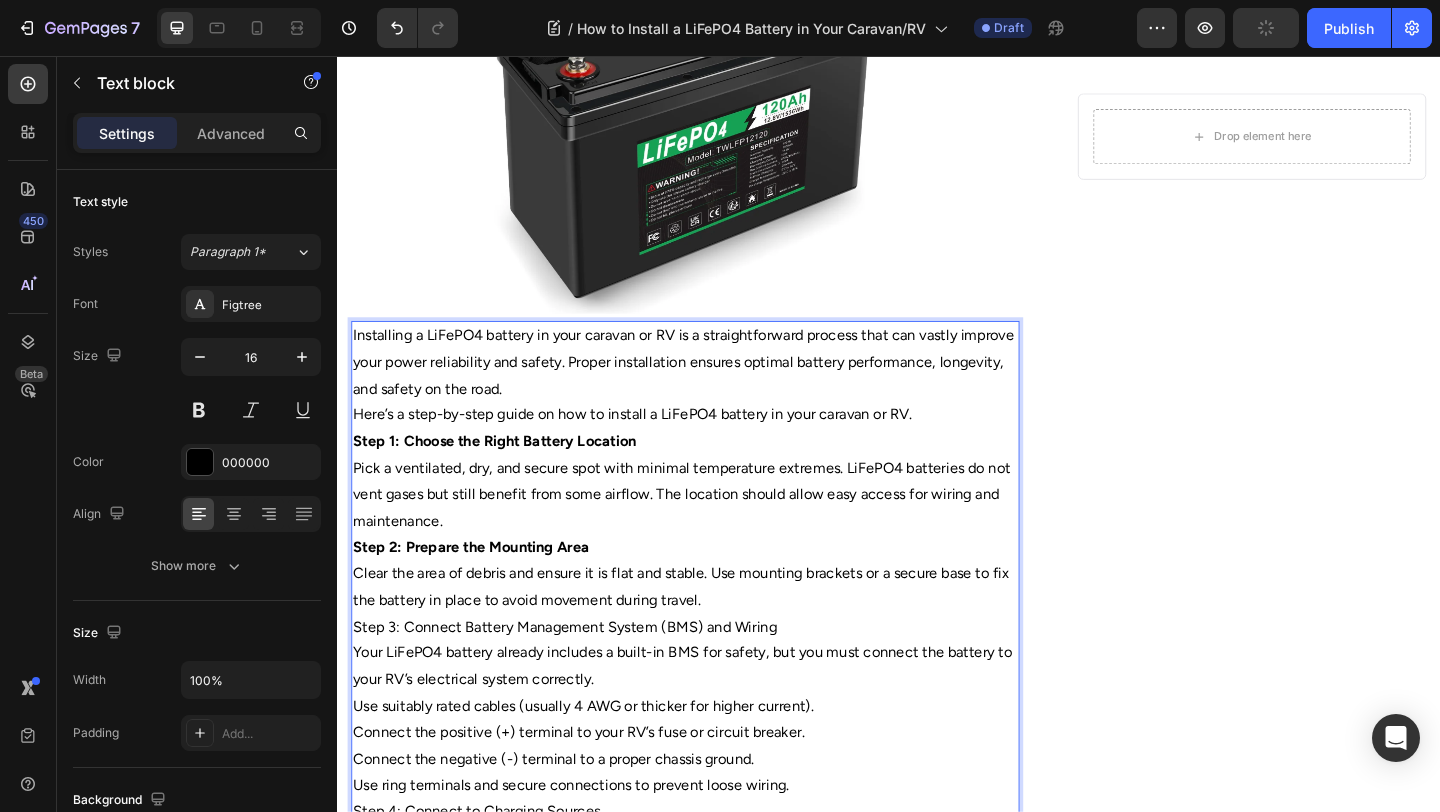 click on "Step 3: Connect Battery Management System (BMS) and Wiring" at bounding box center (715, 677) 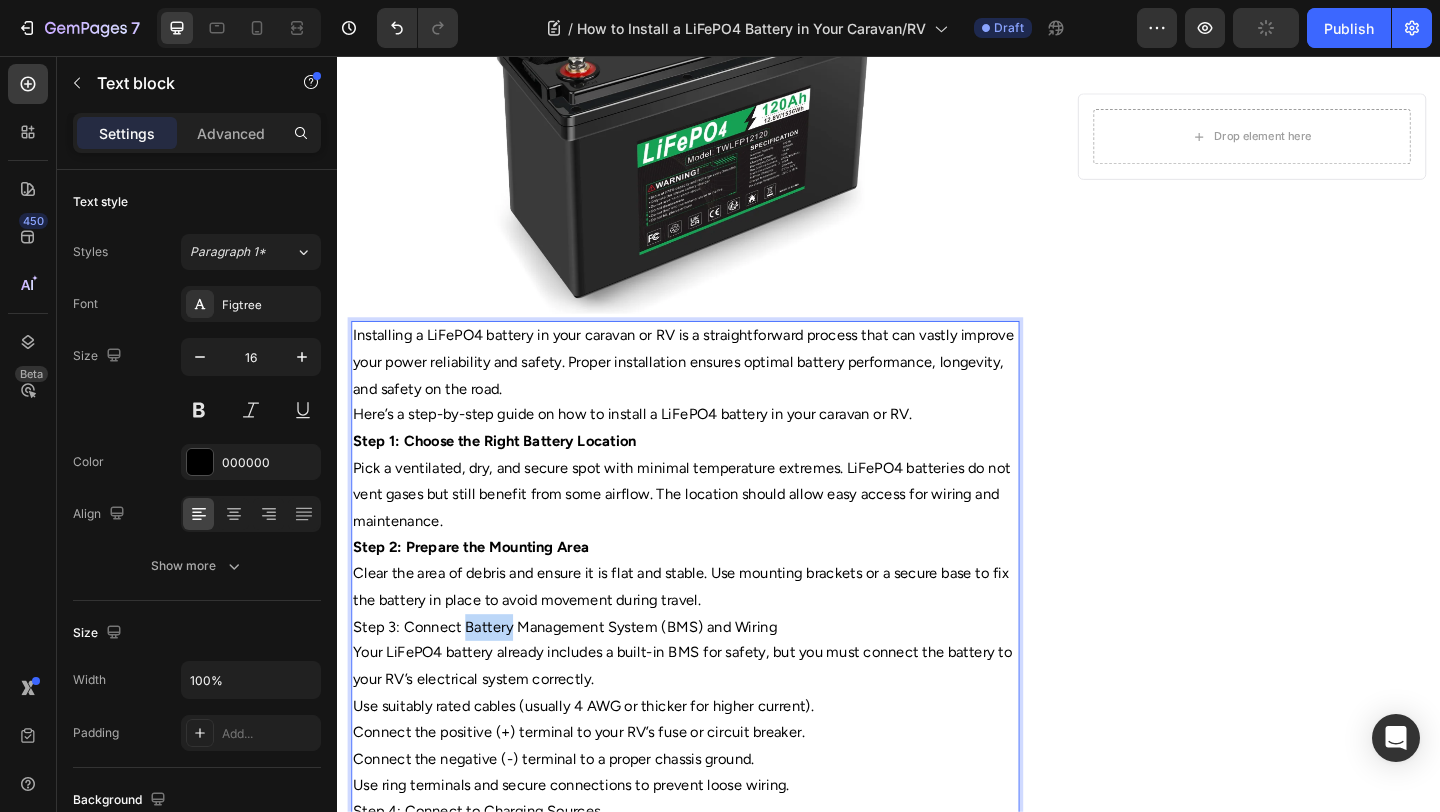 click on "Step 3: Connect Battery Management System (BMS) and Wiring" at bounding box center [715, 677] 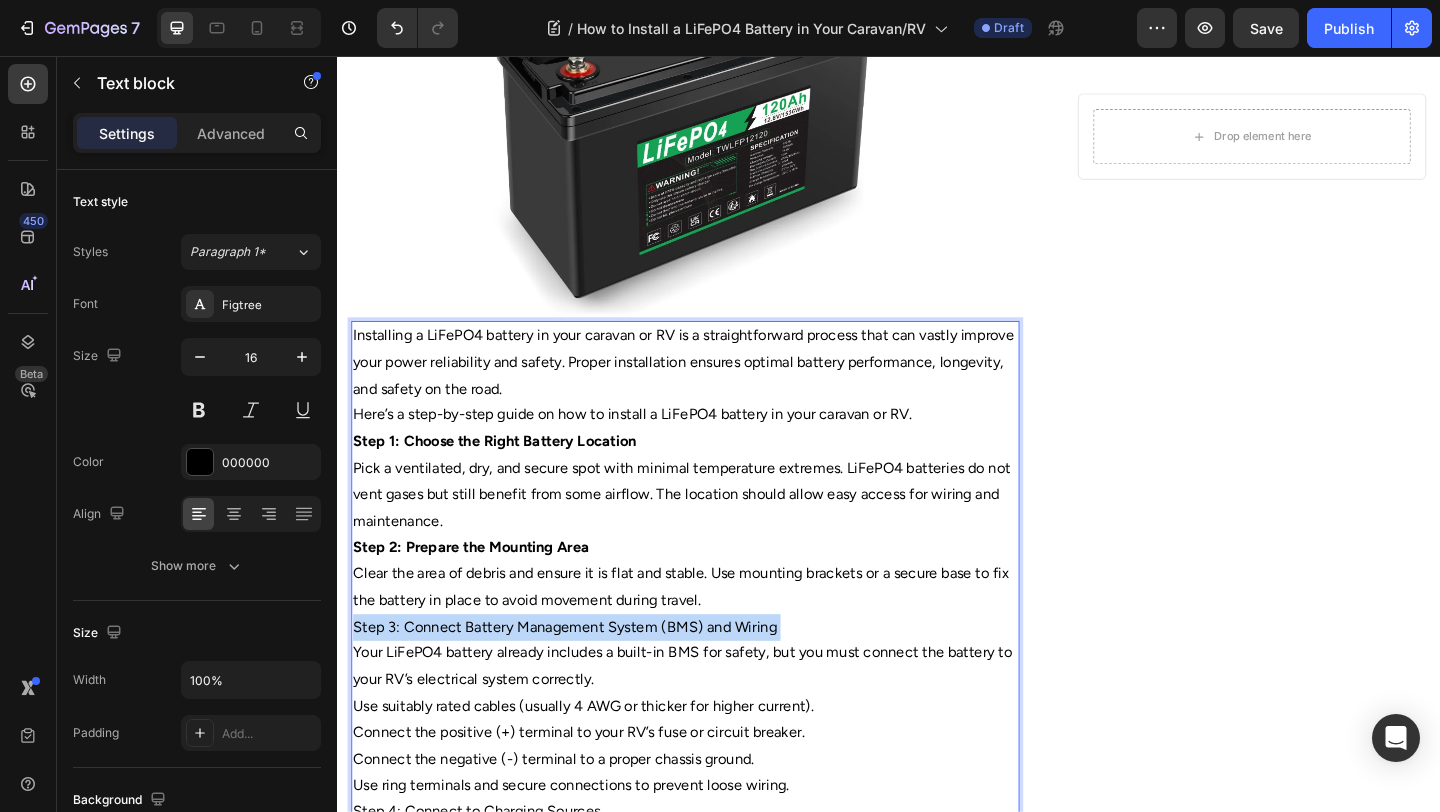 click on "Step 3: Connect Battery Management System (BMS) and Wiring" at bounding box center (715, 677) 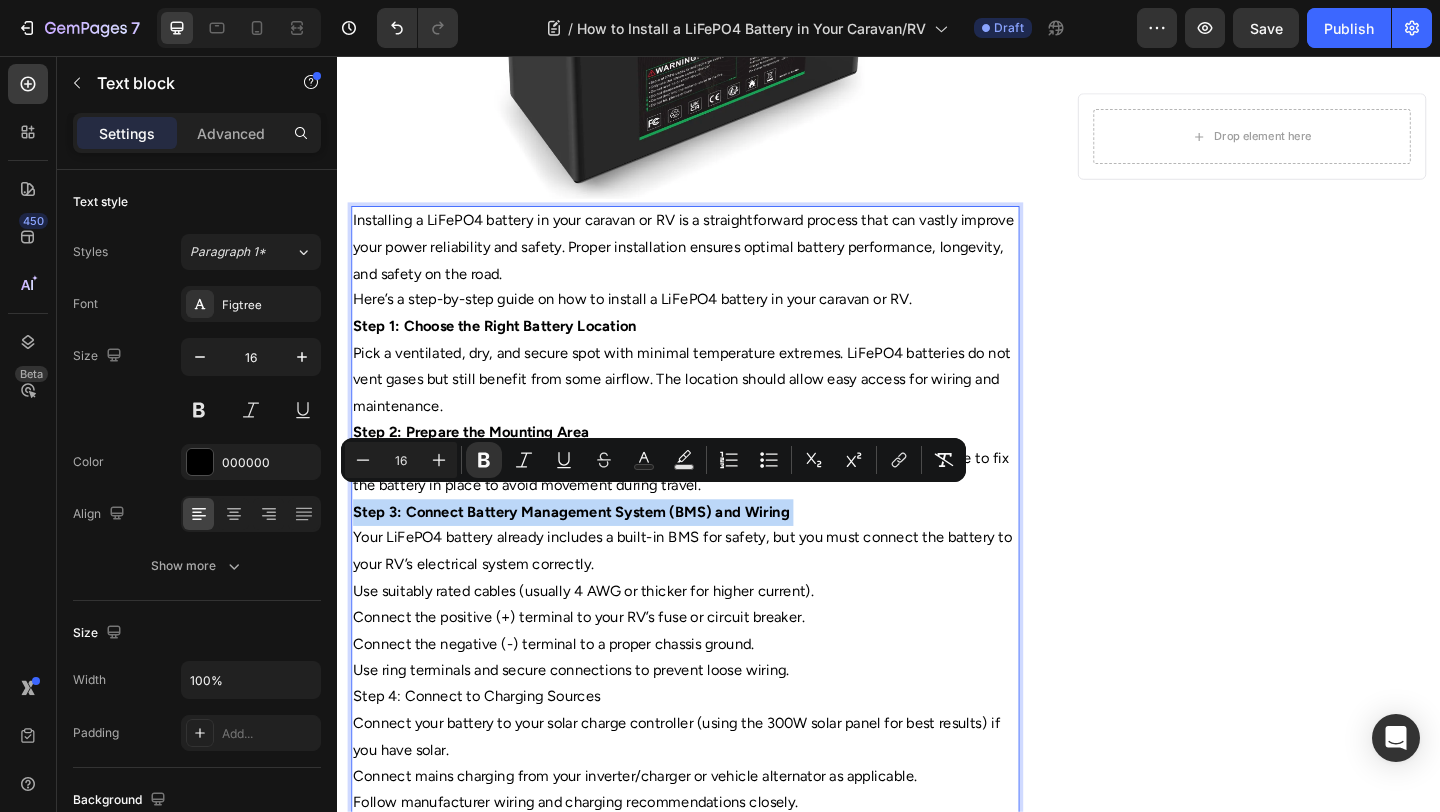 scroll, scrollTop: 578, scrollLeft: 0, axis: vertical 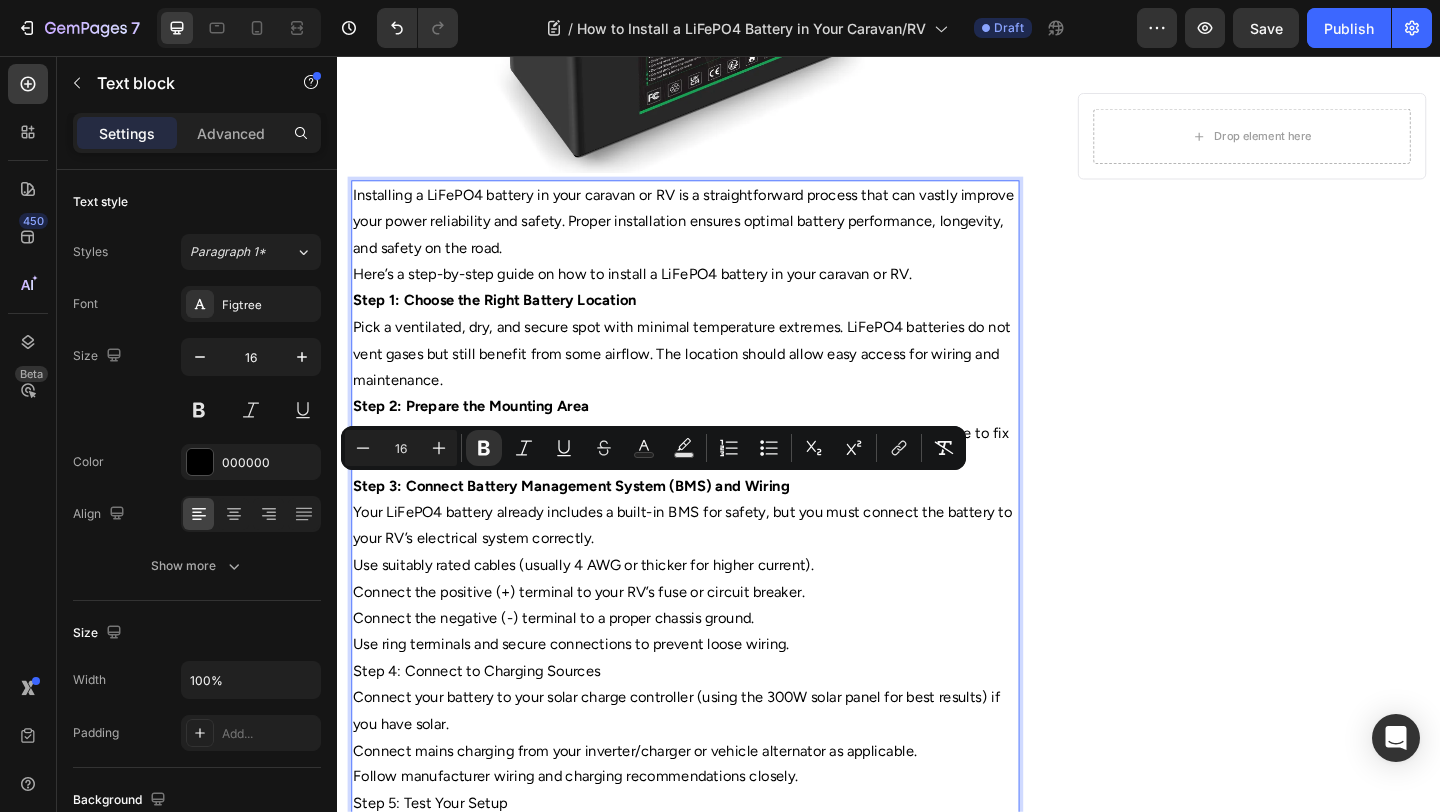 click on "Step 4: Connect to Charging Sources" at bounding box center [715, 725] 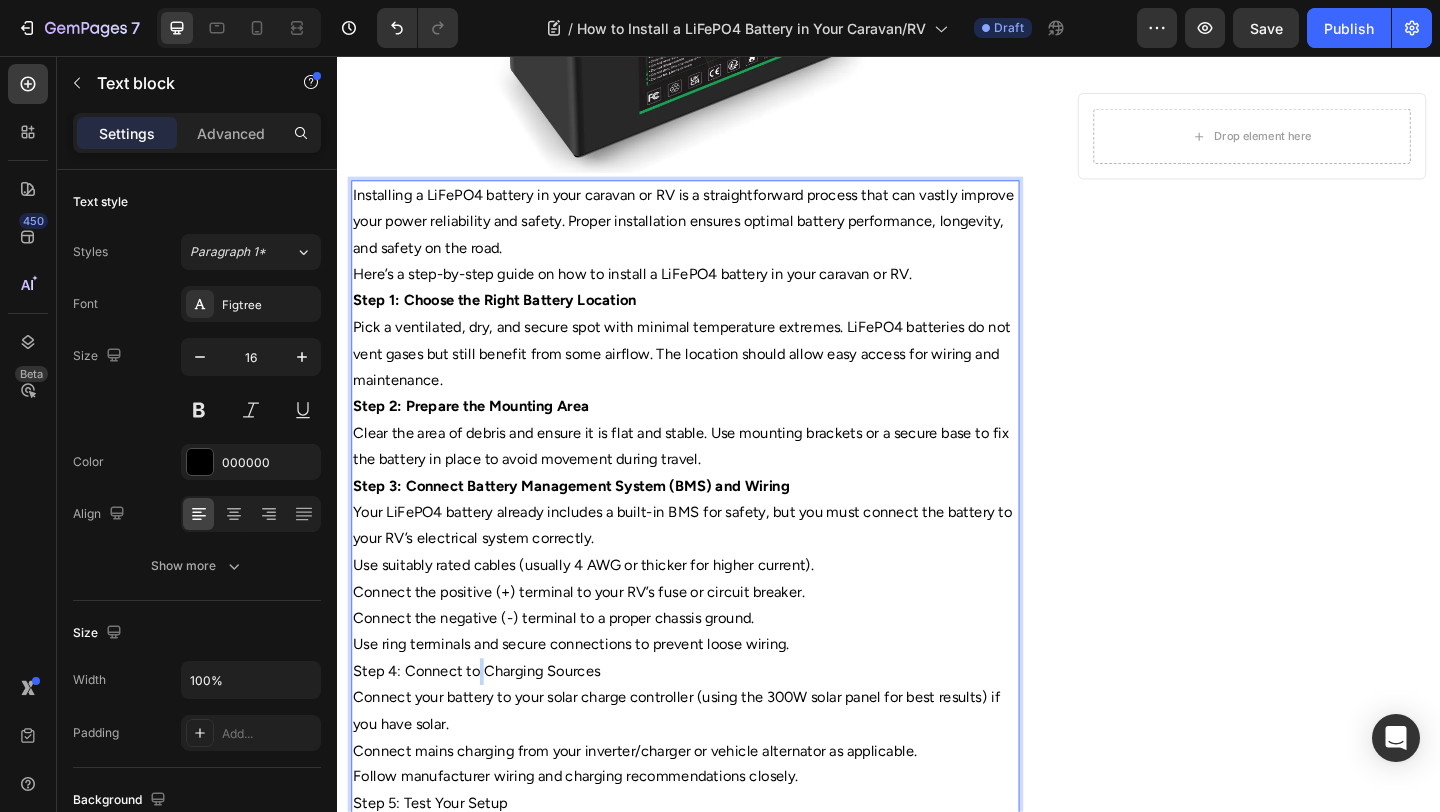 click on "Step 4: Connect to Charging Sources" at bounding box center [715, 725] 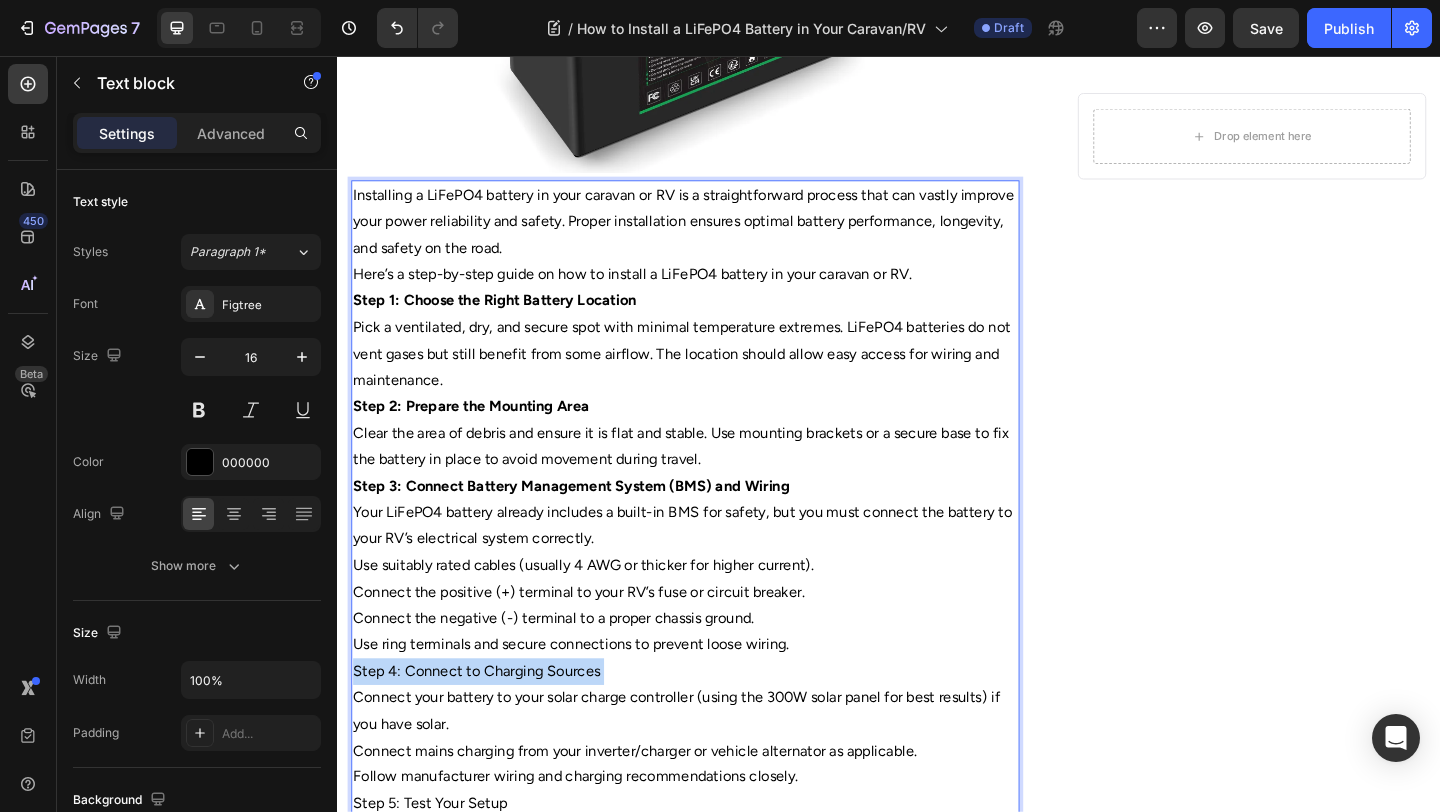 click on "Step 4: Connect to Charging Sources" at bounding box center (715, 725) 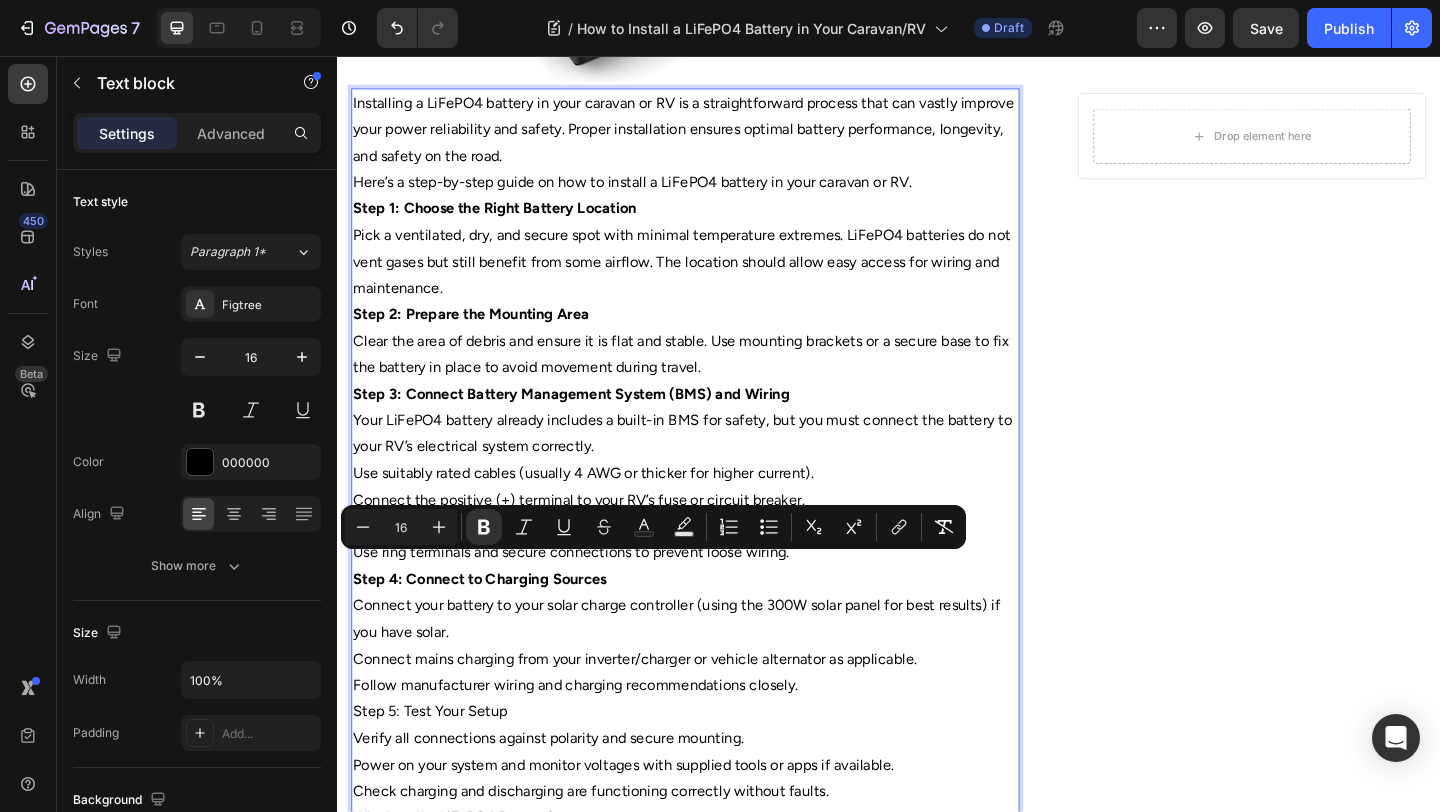 scroll, scrollTop: 693, scrollLeft: 0, axis: vertical 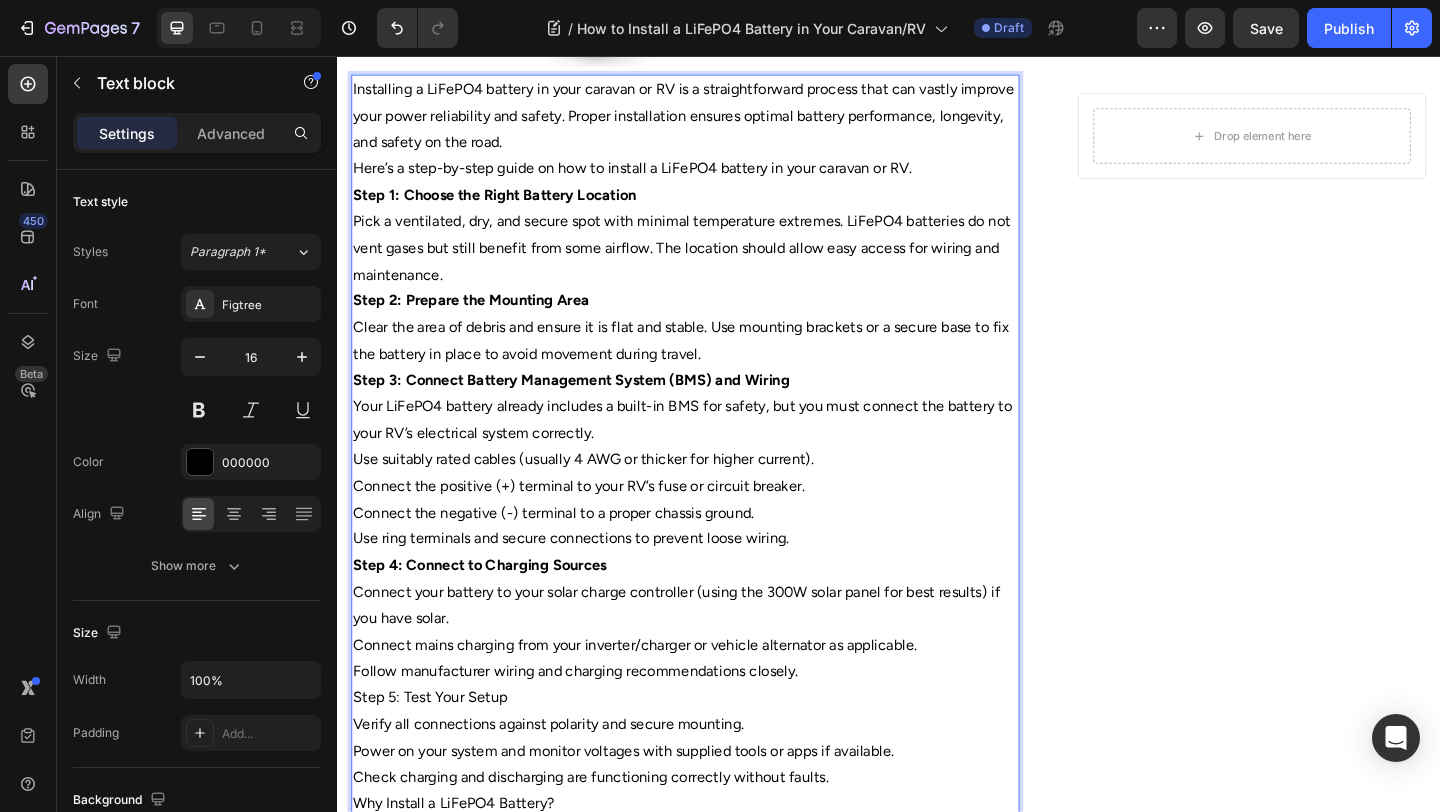 click on "Verify all connections against polarity and secure mounting." at bounding box center (715, 783) 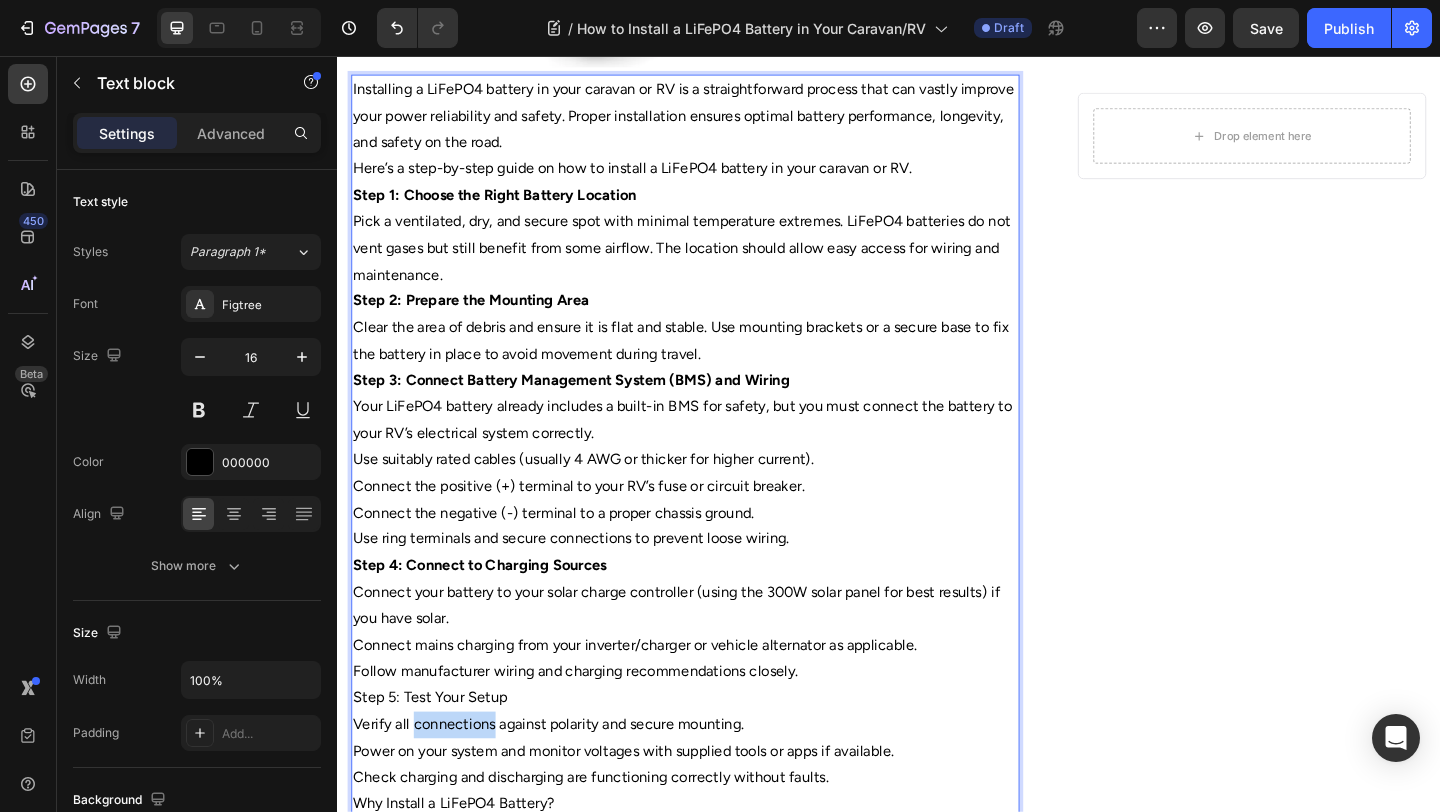 click on "Verify all connections against polarity and secure mounting." at bounding box center [715, 783] 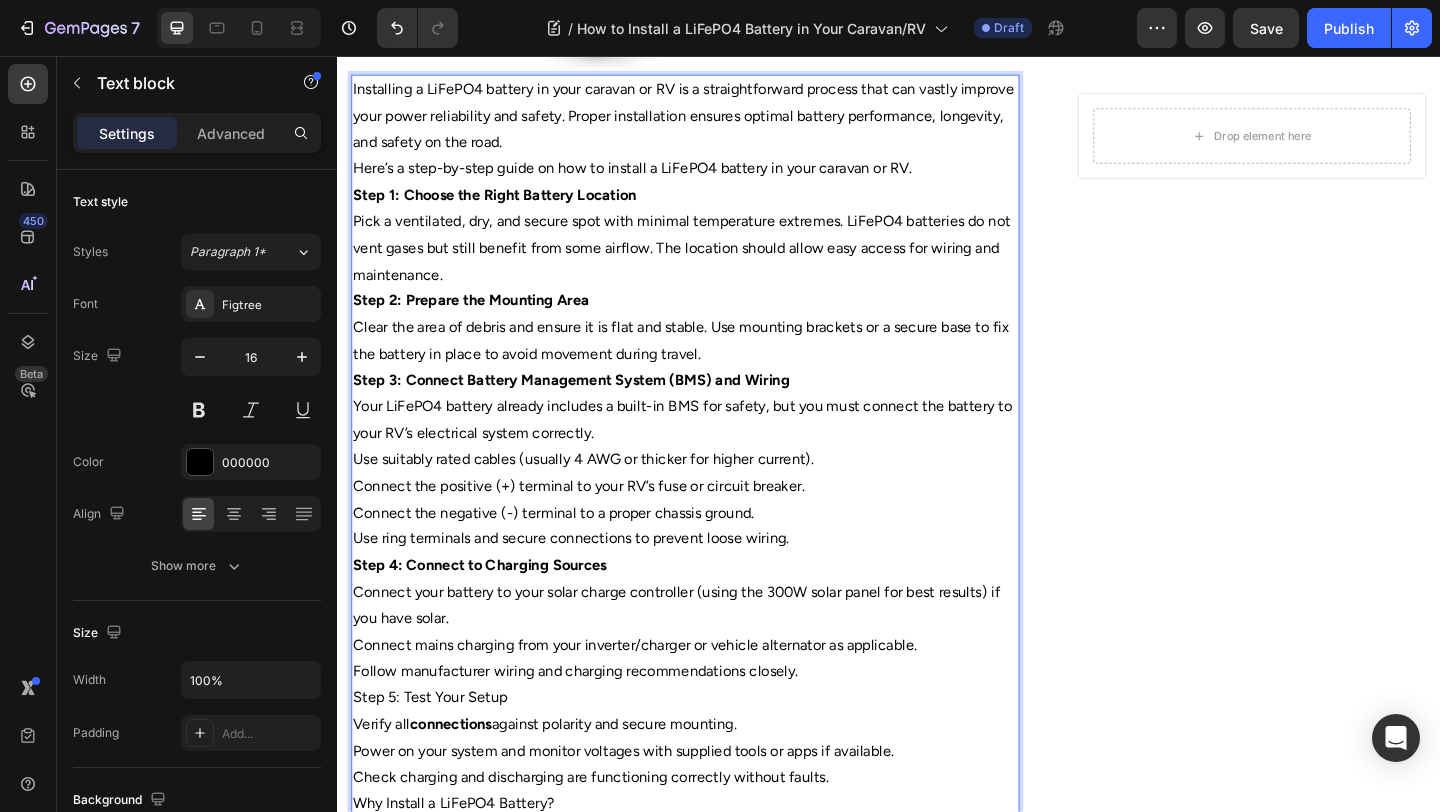 click on "Step 5: Test Your Setup" at bounding box center (715, 754) 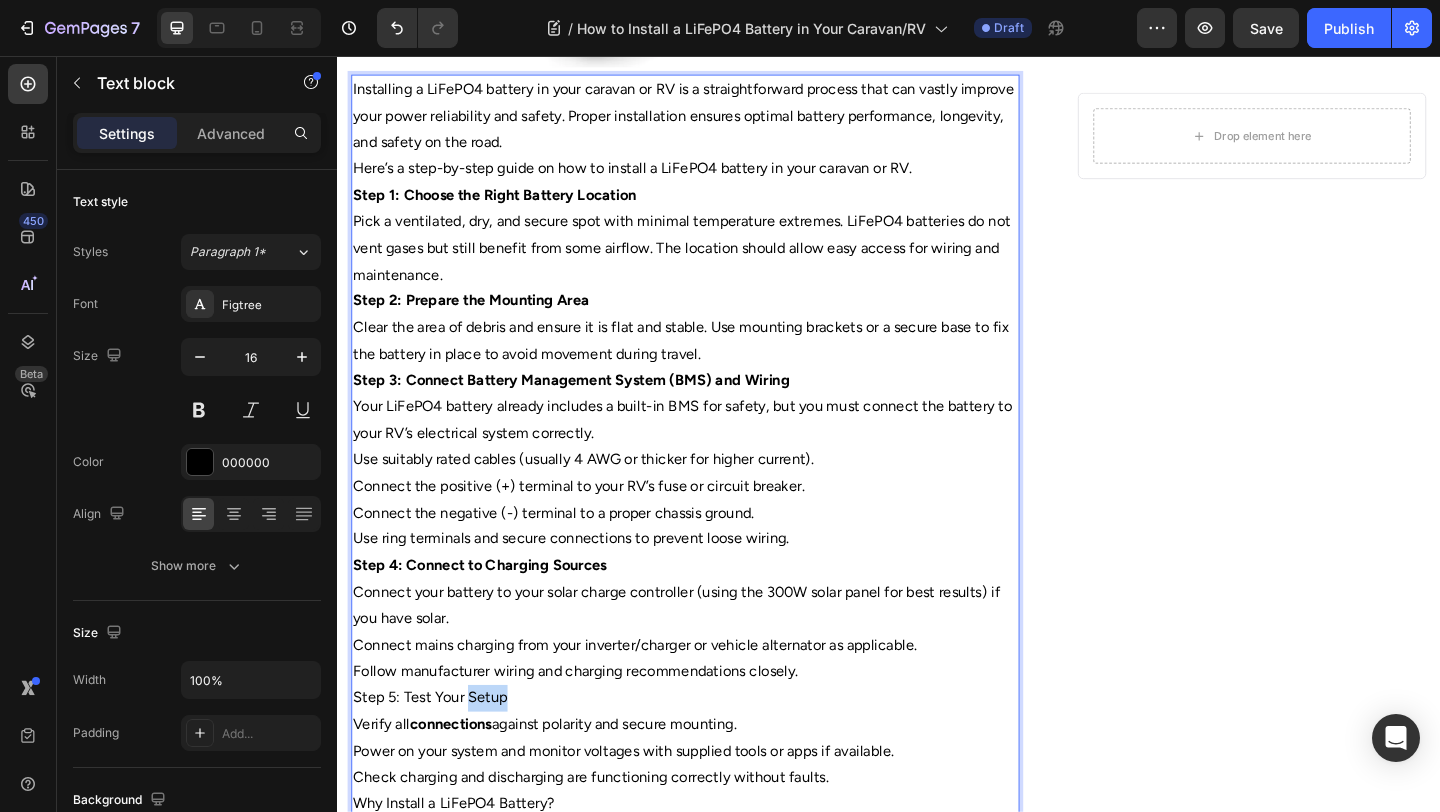 click on "Step 5: Test Your Setup" at bounding box center (715, 754) 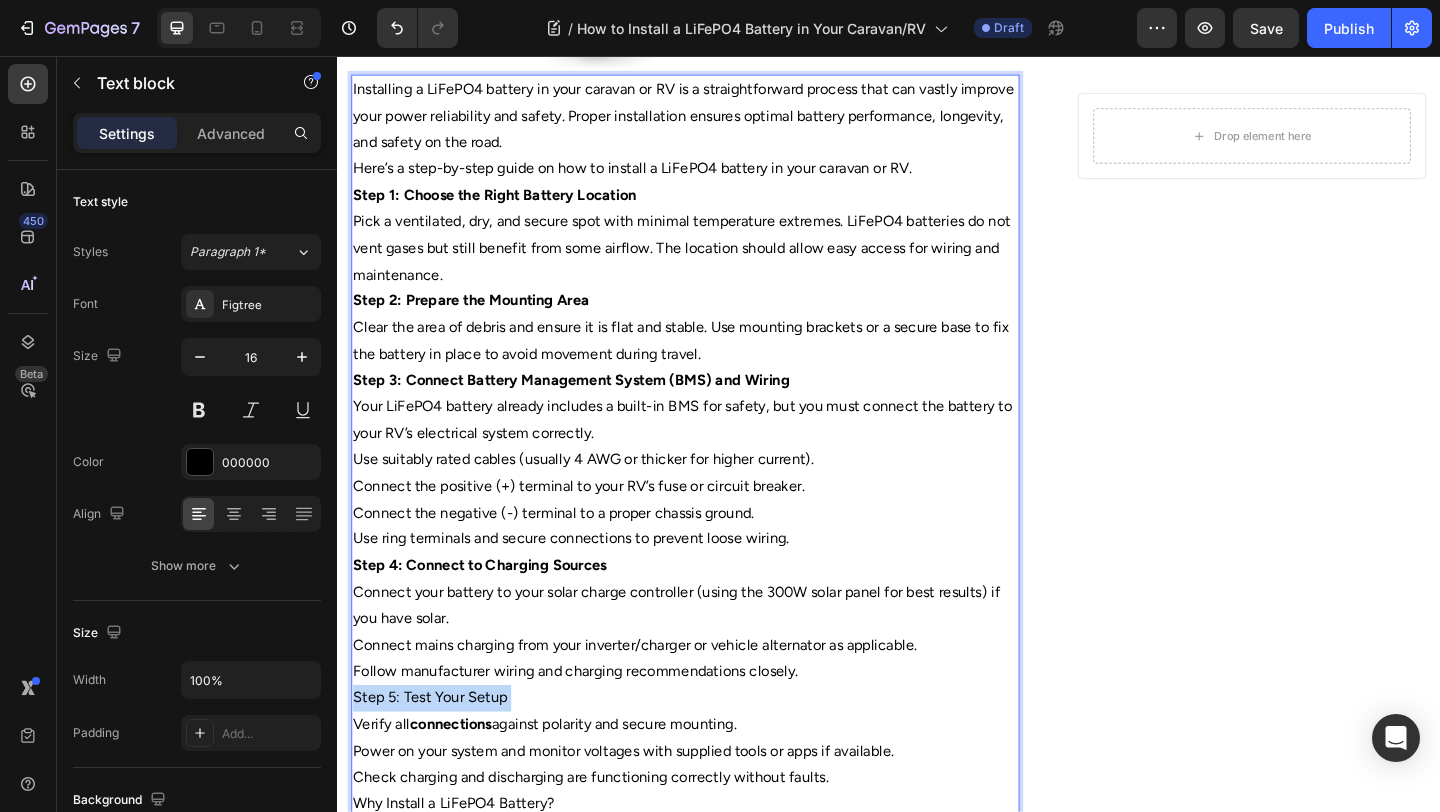 click on "Step 5: Test Your Setup" at bounding box center [715, 754] 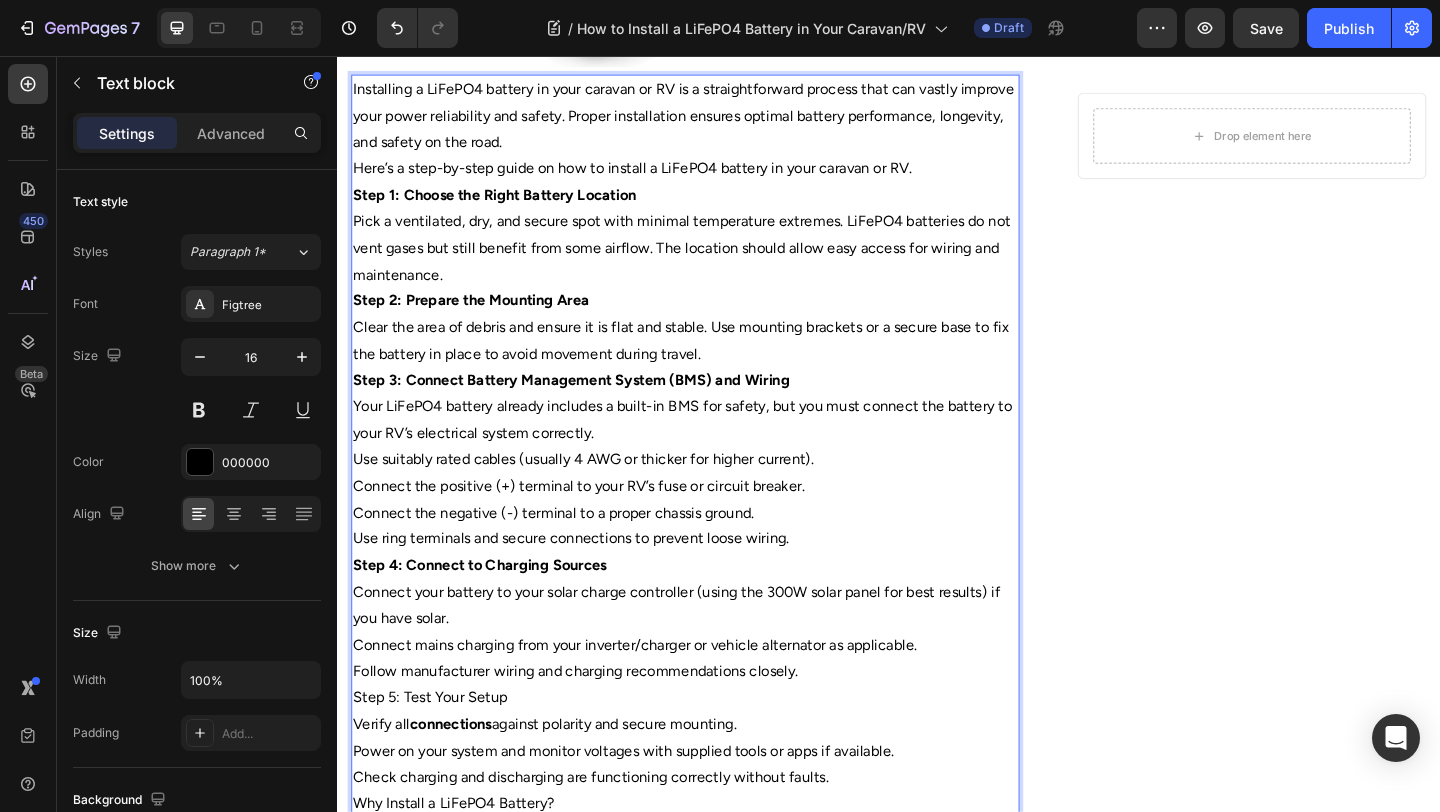click on "connections" at bounding box center (460, 782) 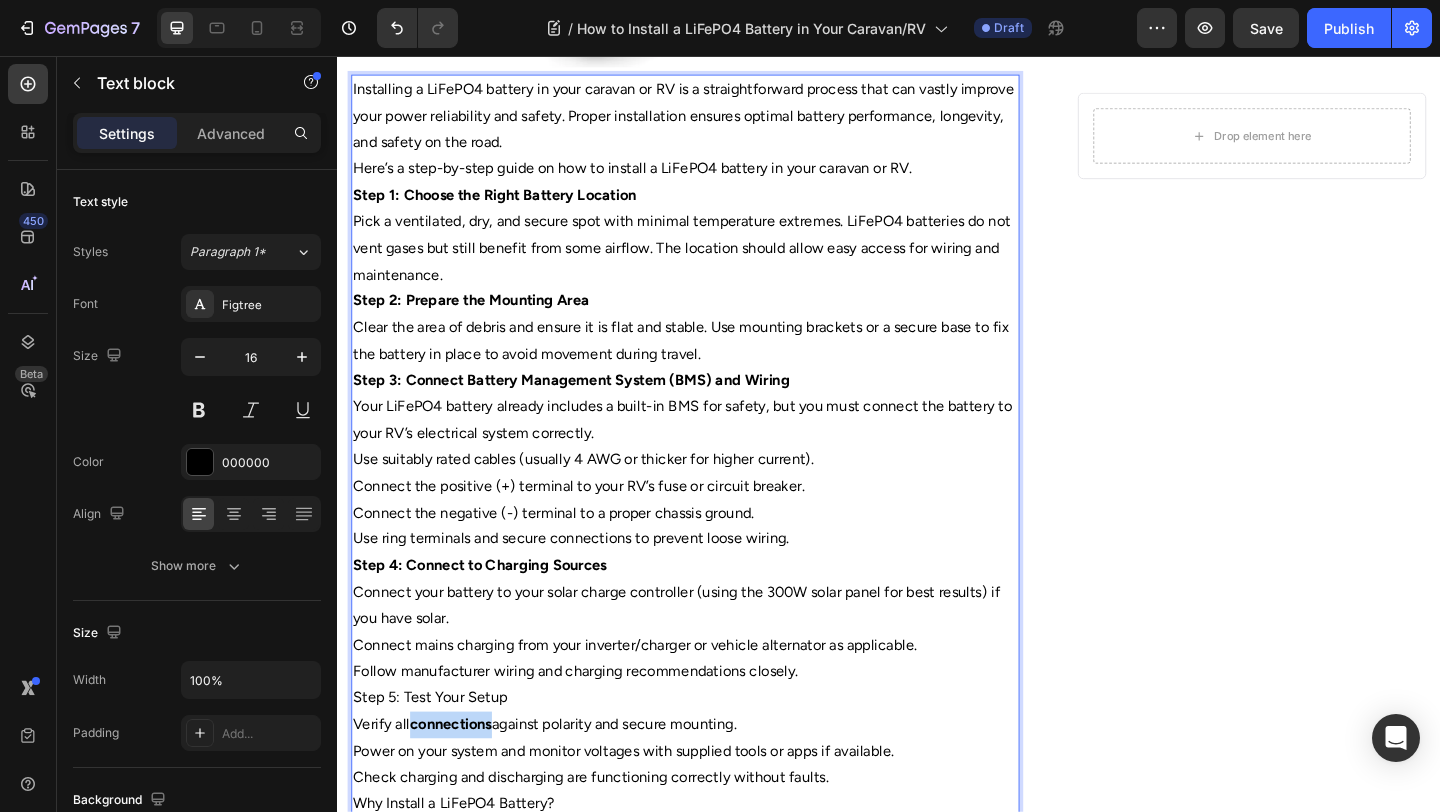 click on "connections" at bounding box center [460, 782] 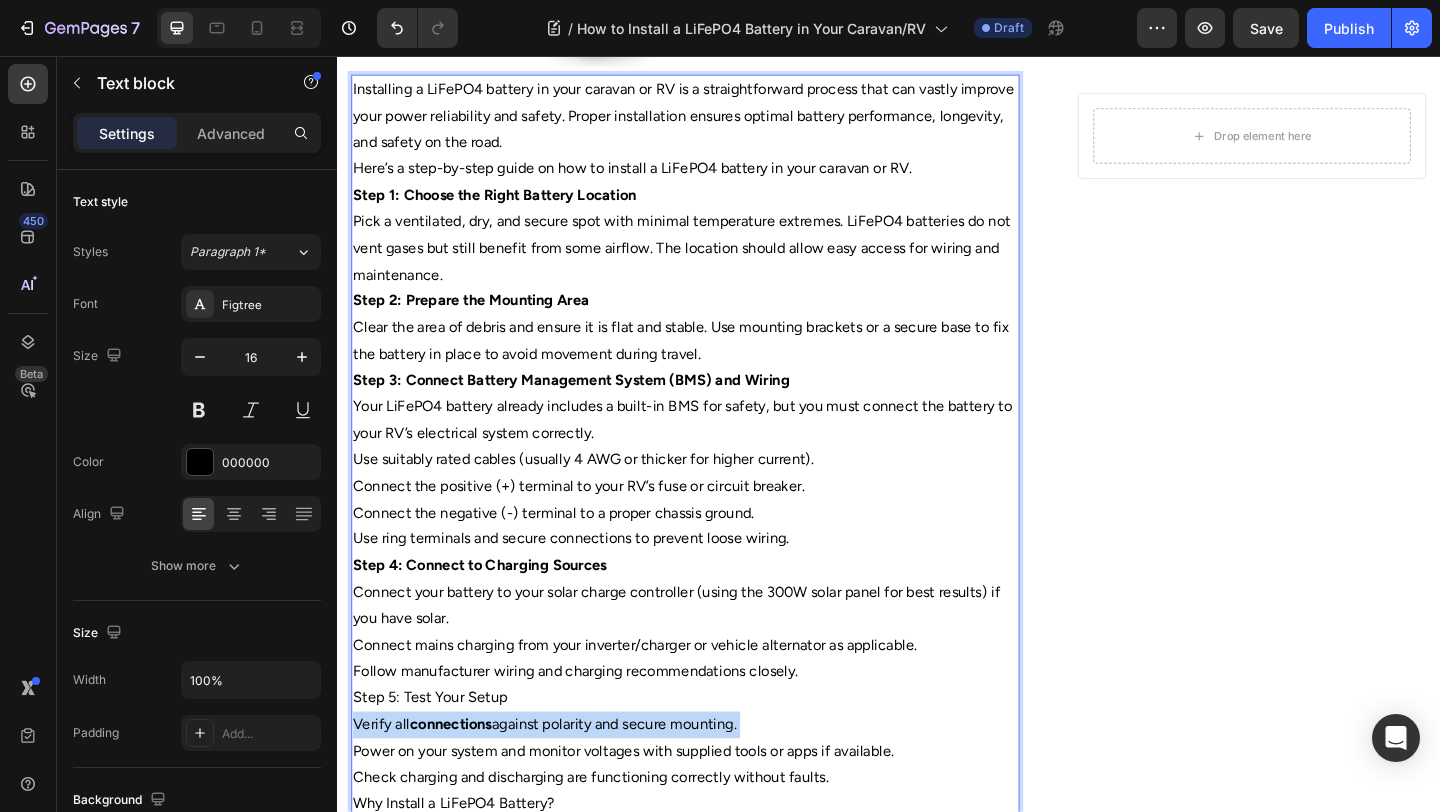 click on "connections" at bounding box center (460, 782) 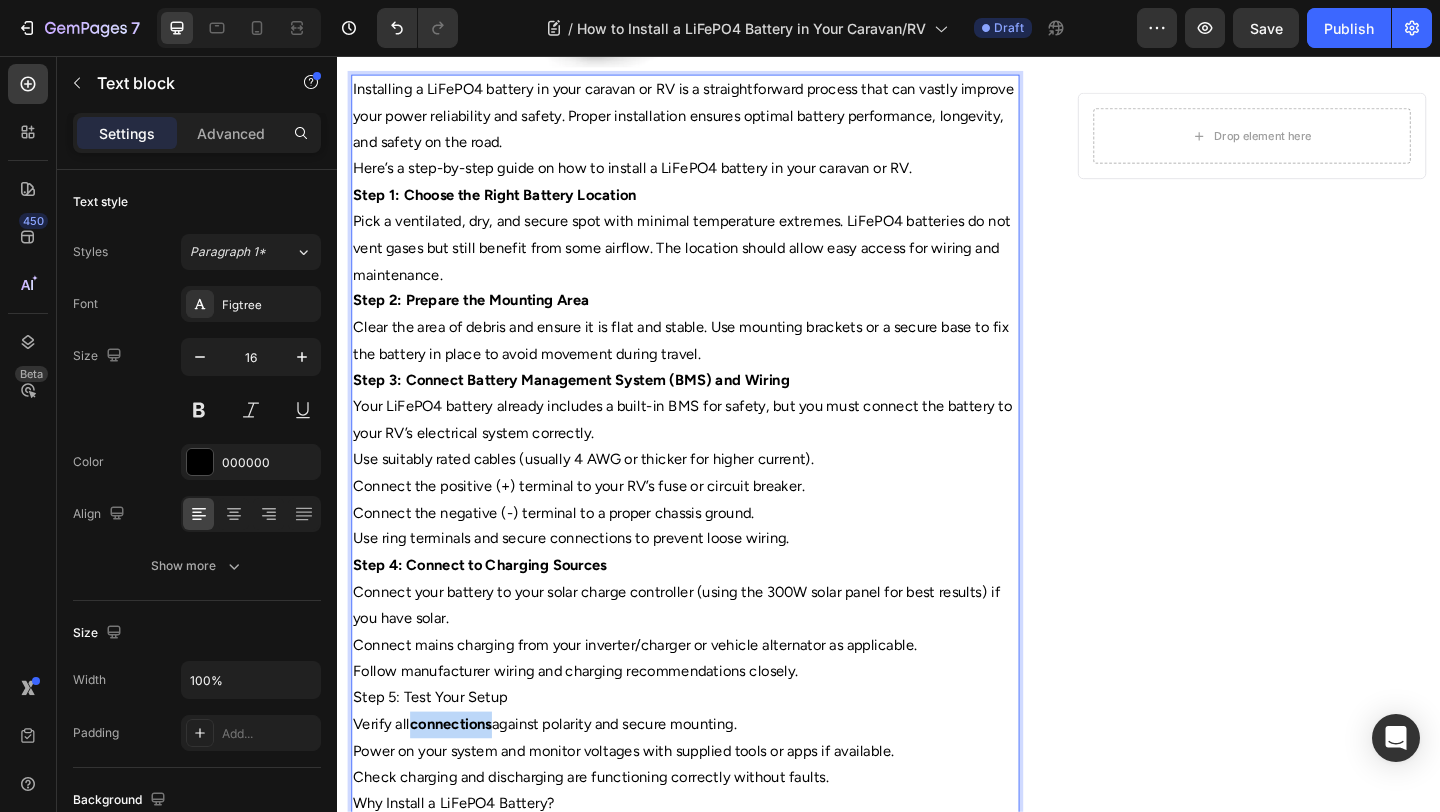click on "connections" at bounding box center [460, 782] 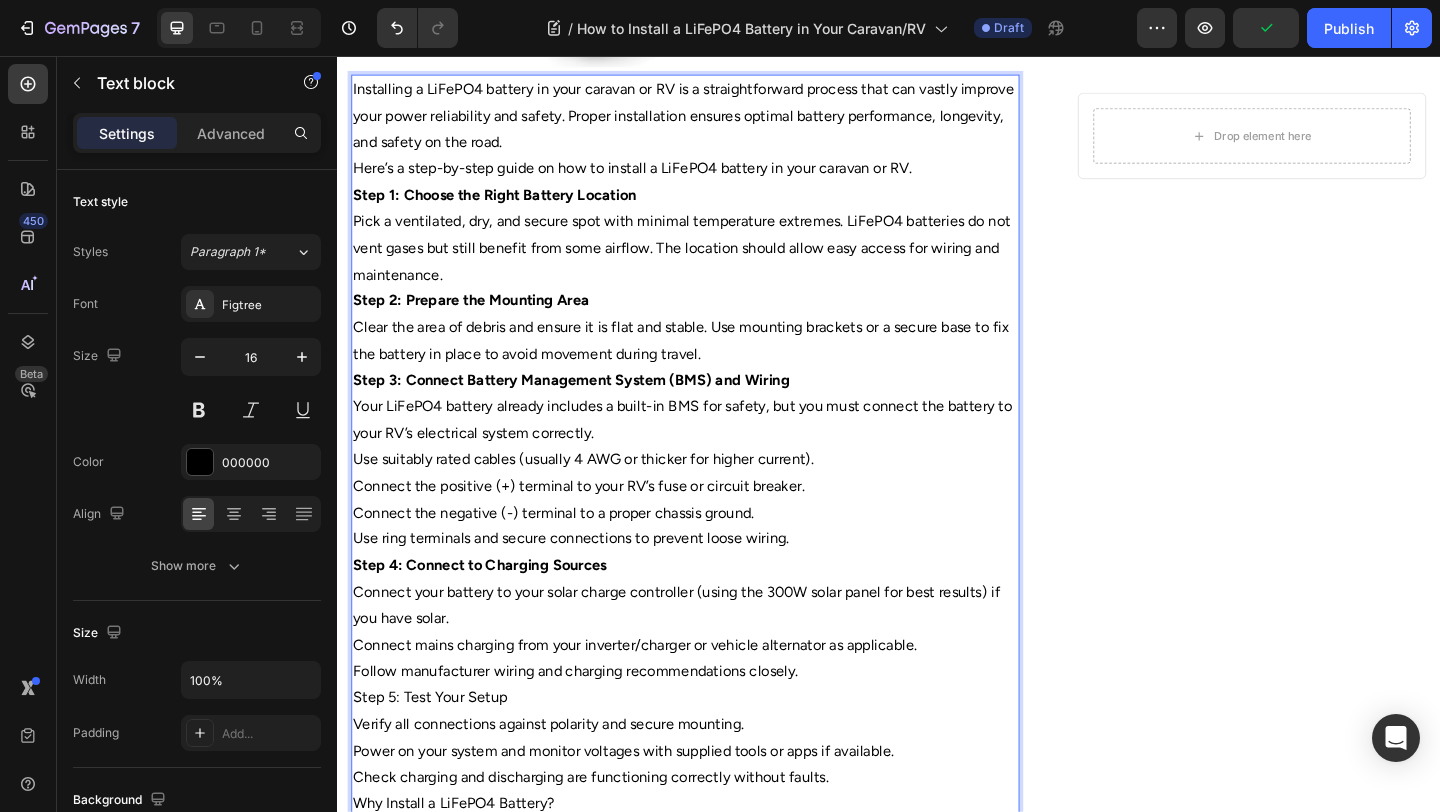 click on "Step 5: Test Your Setup" at bounding box center [715, 754] 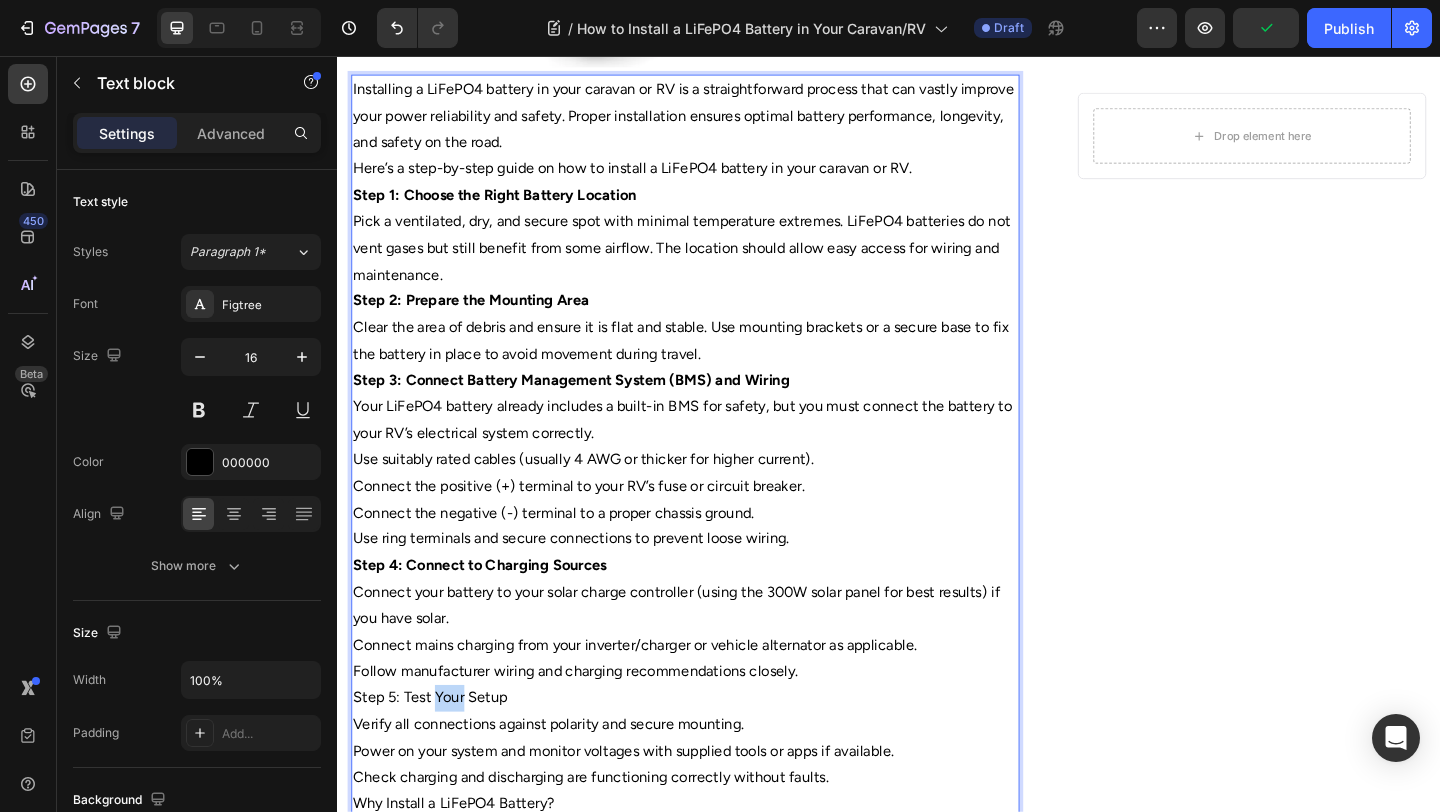 click on "Step 5: Test Your Setup" at bounding box center (715, 754) 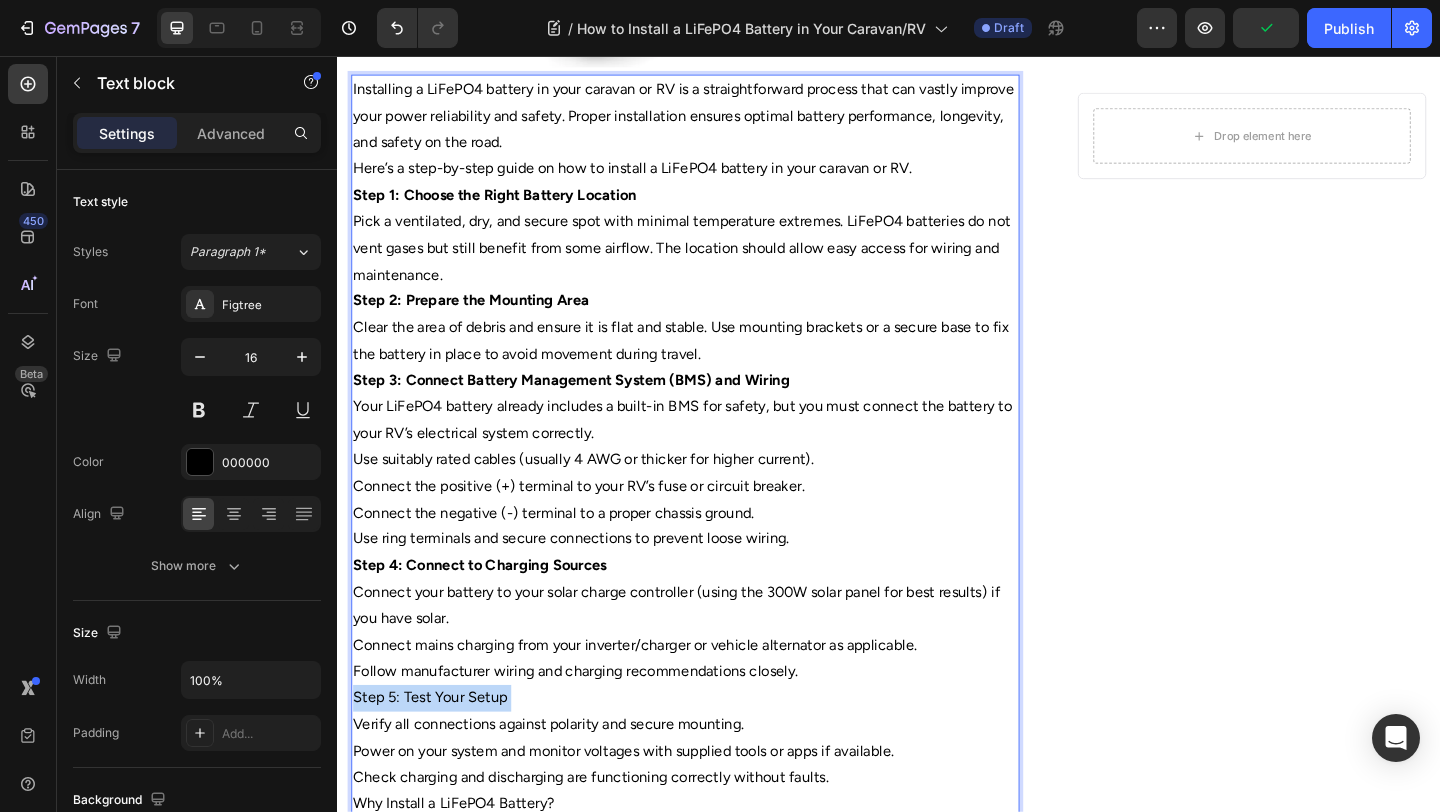 click on "Step 5: Test Your Setup" at bounding box center [715, 754] 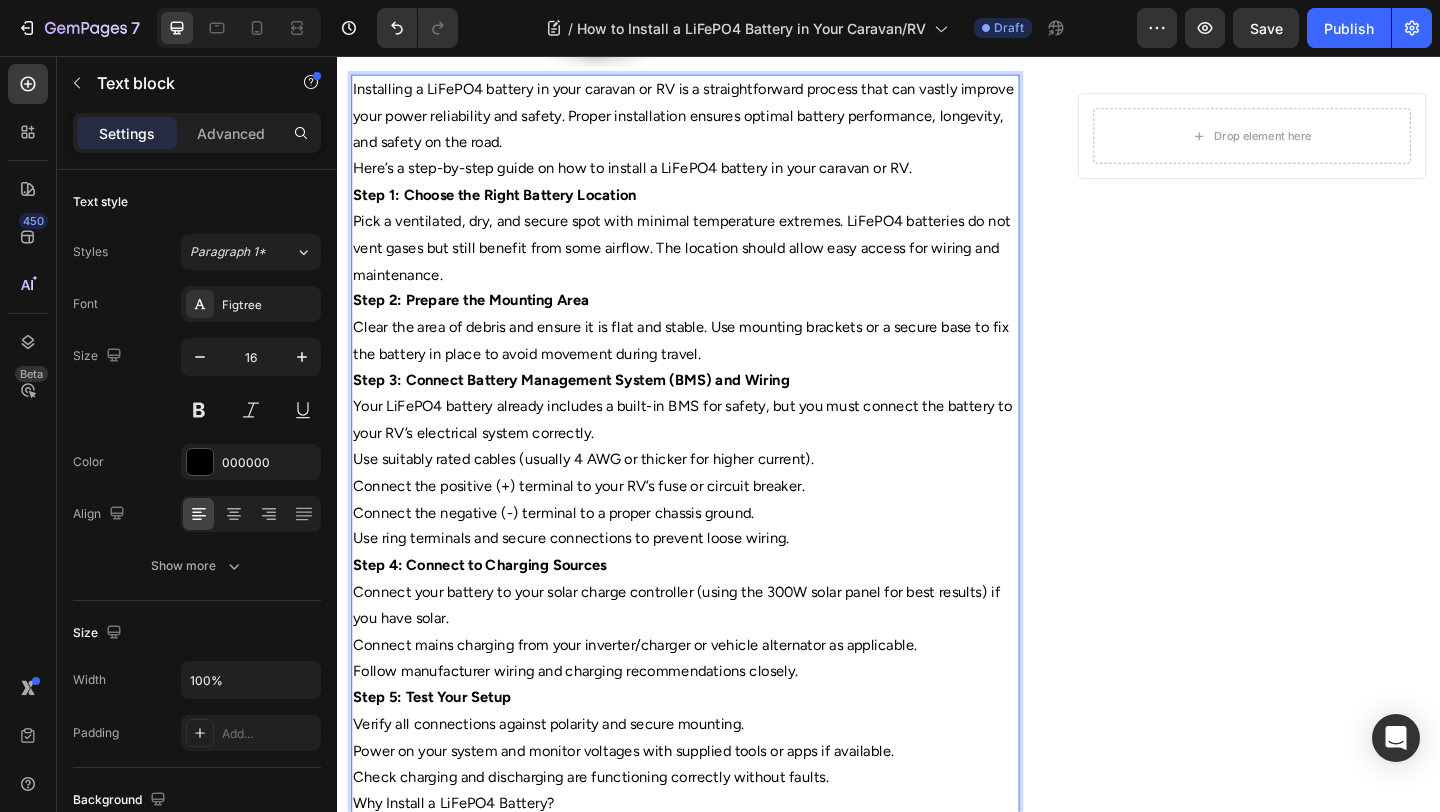 click on "Step 5: Test Your Setup" at bounding box center [715, 754] 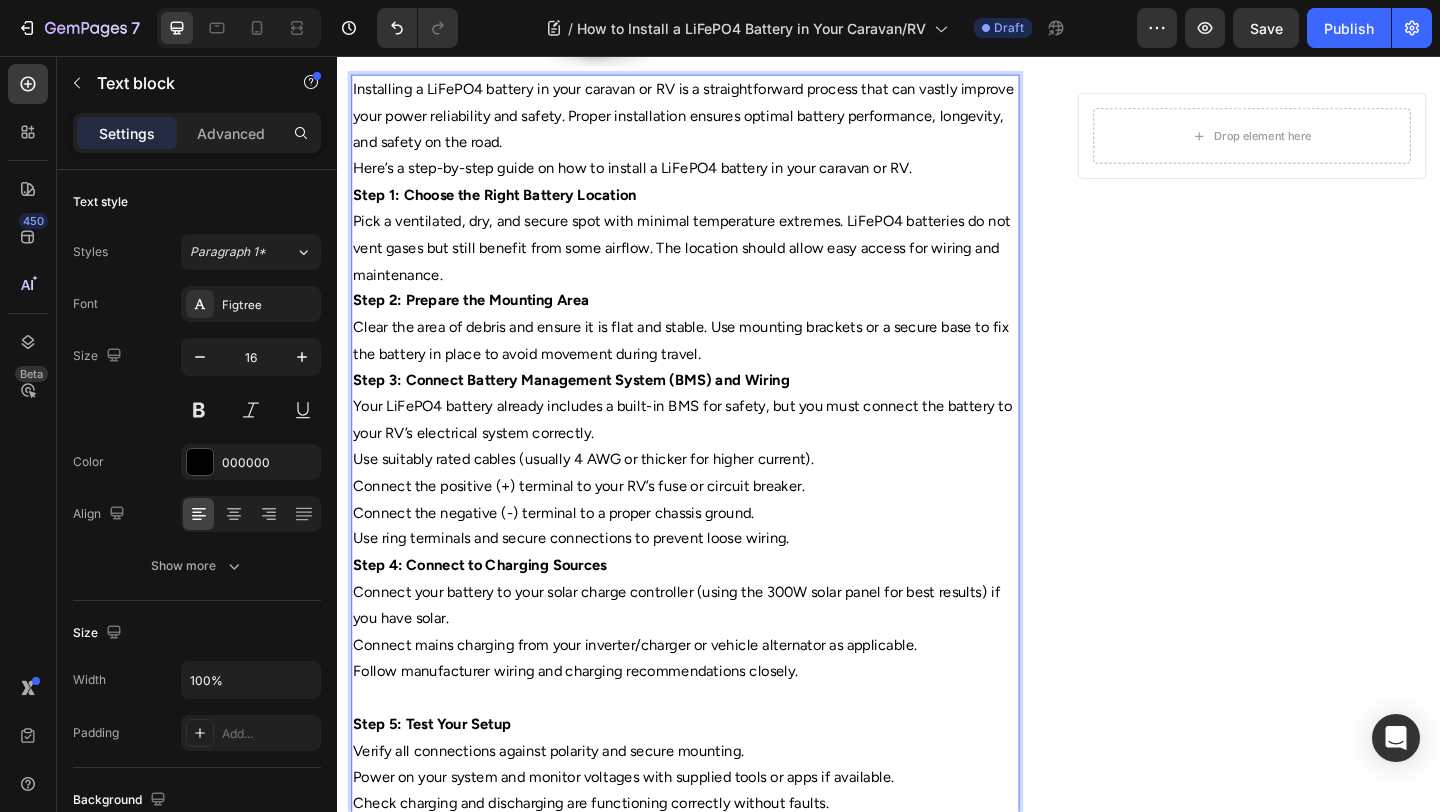 click on "Use ring terminals and secure connections to prevent loose wiring." at bounding box center [715, 581] 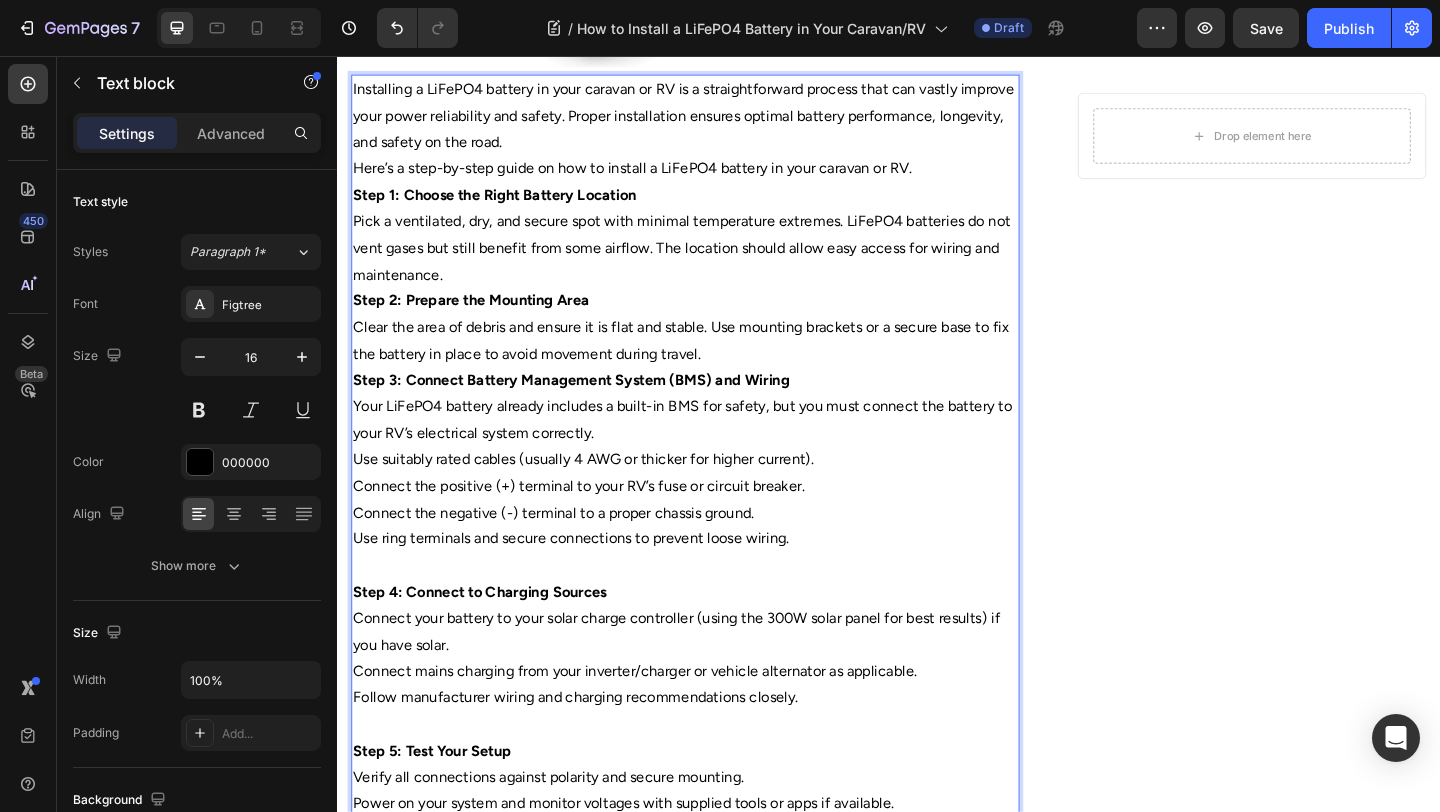 click on "Clear the area of debris and ensure it is flat and stable. Use mounting brackets or a secure base to fix the battery in place to avoid movement during travel." at bounding box center [715, 366] 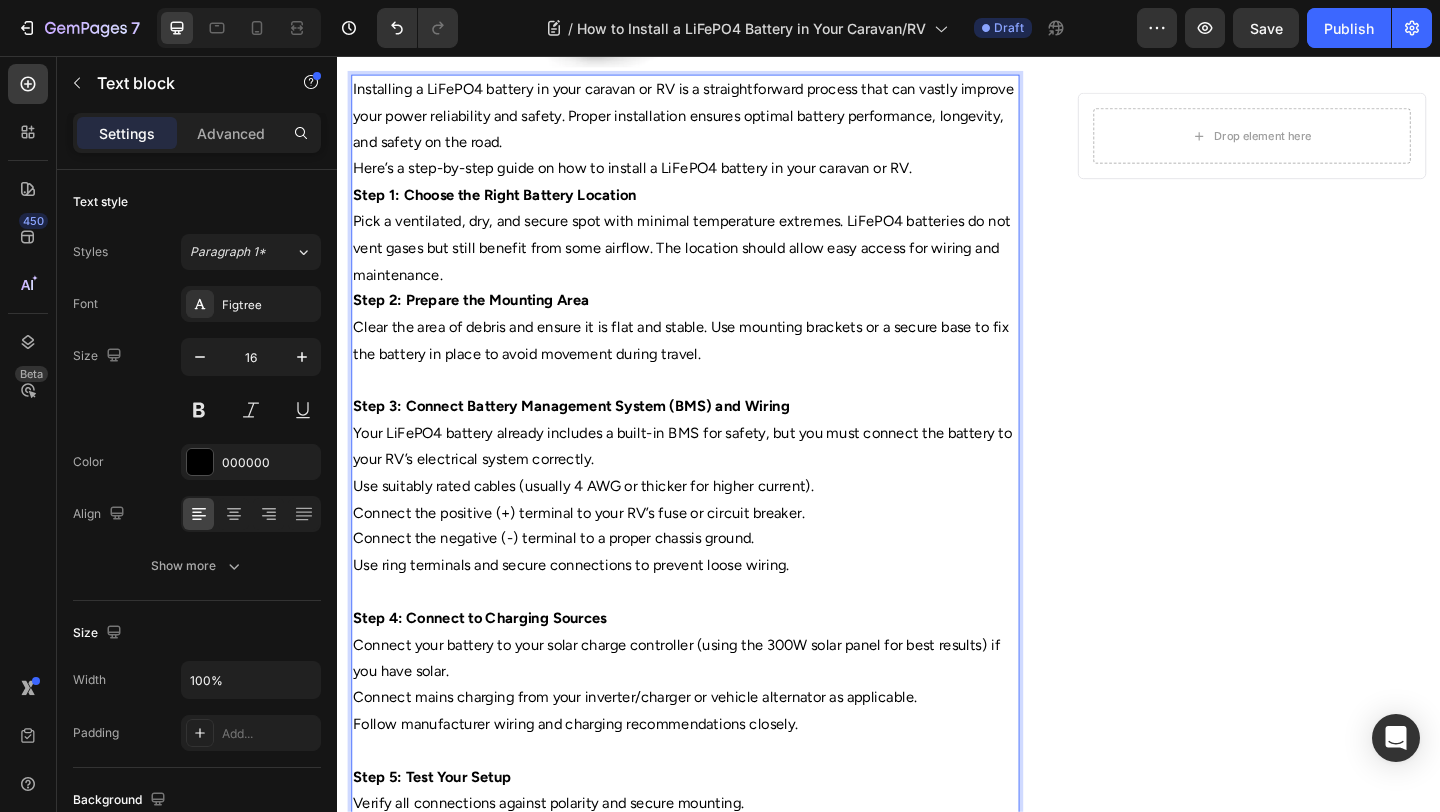 click on "Pick a ventilated, dry, and secure spot with minimal temperature extremes. LiFePO4 batteries do not vent gases but still benefit from some airflow. The location should allow easy access for wiring and maintenance." at bounding box center (715, 265) 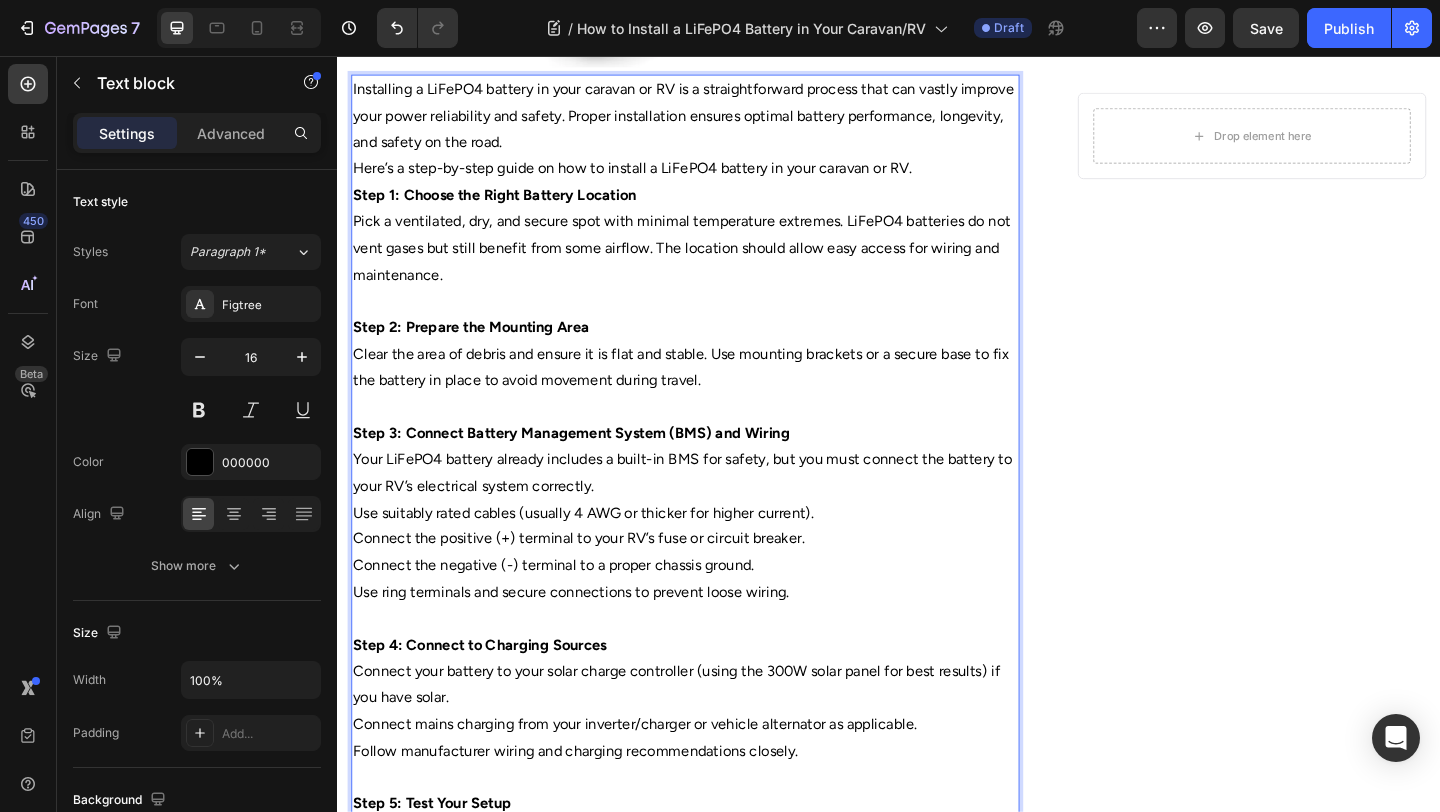 click on "Here’s a step-by-step guide on how to install a LiFePO4 battery in your caravan or RV." at bounding box center (715, 178) 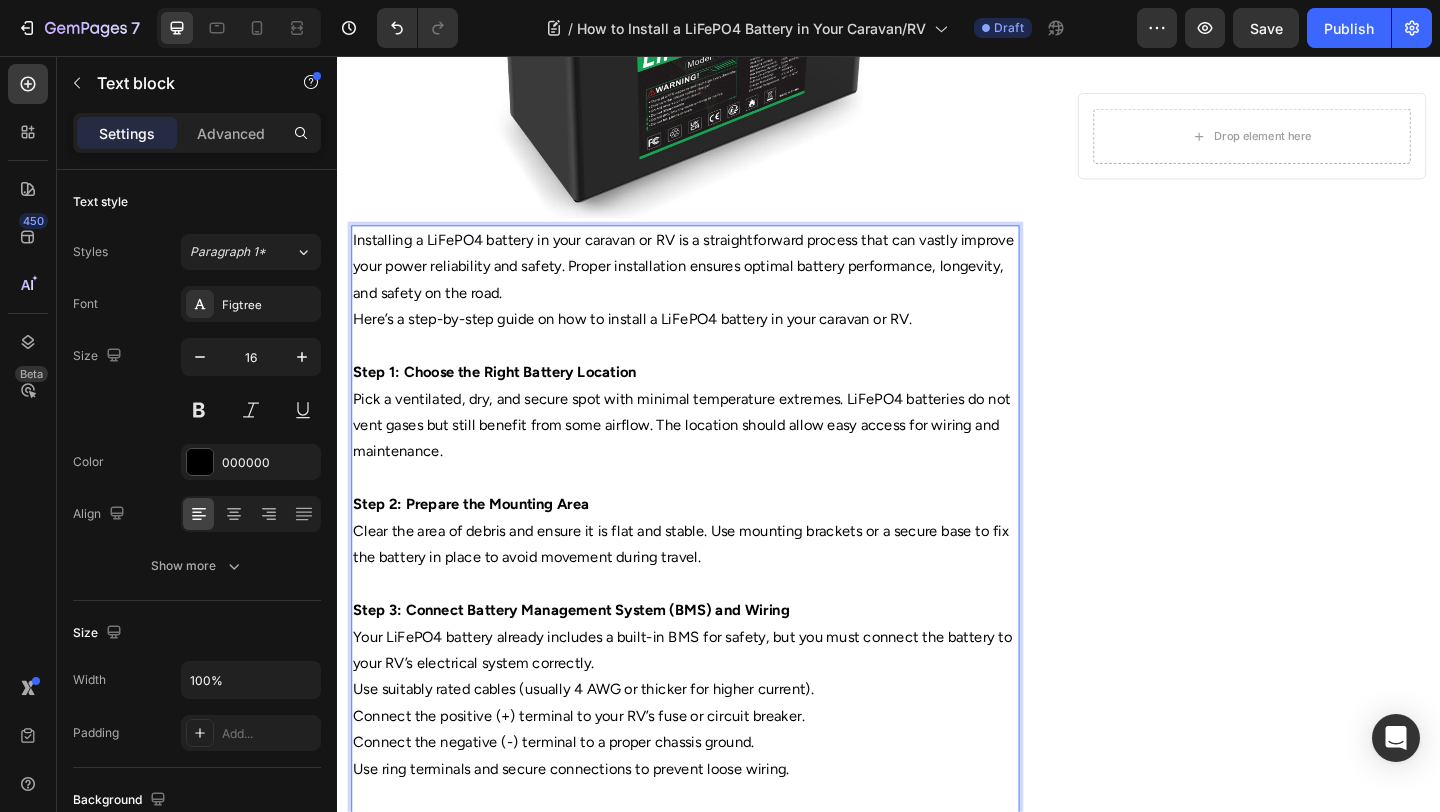 scroll, scrollTop: 527, scrollLeft: 0, axis: vertical 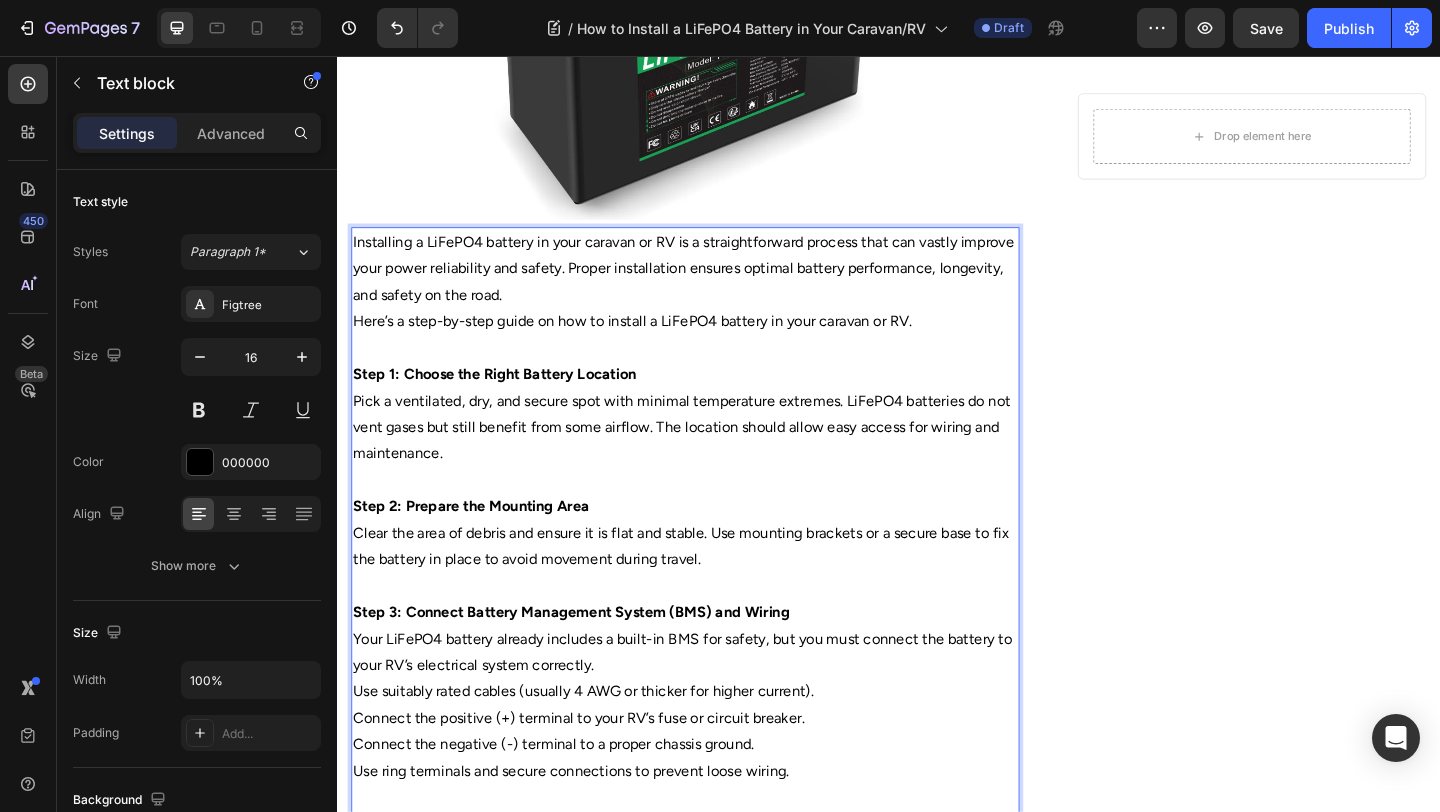 click on "Here’s a step-by-step guide on how to install a LiFePO4 battery in your caravan or RV." at bounding box center [715, 344] 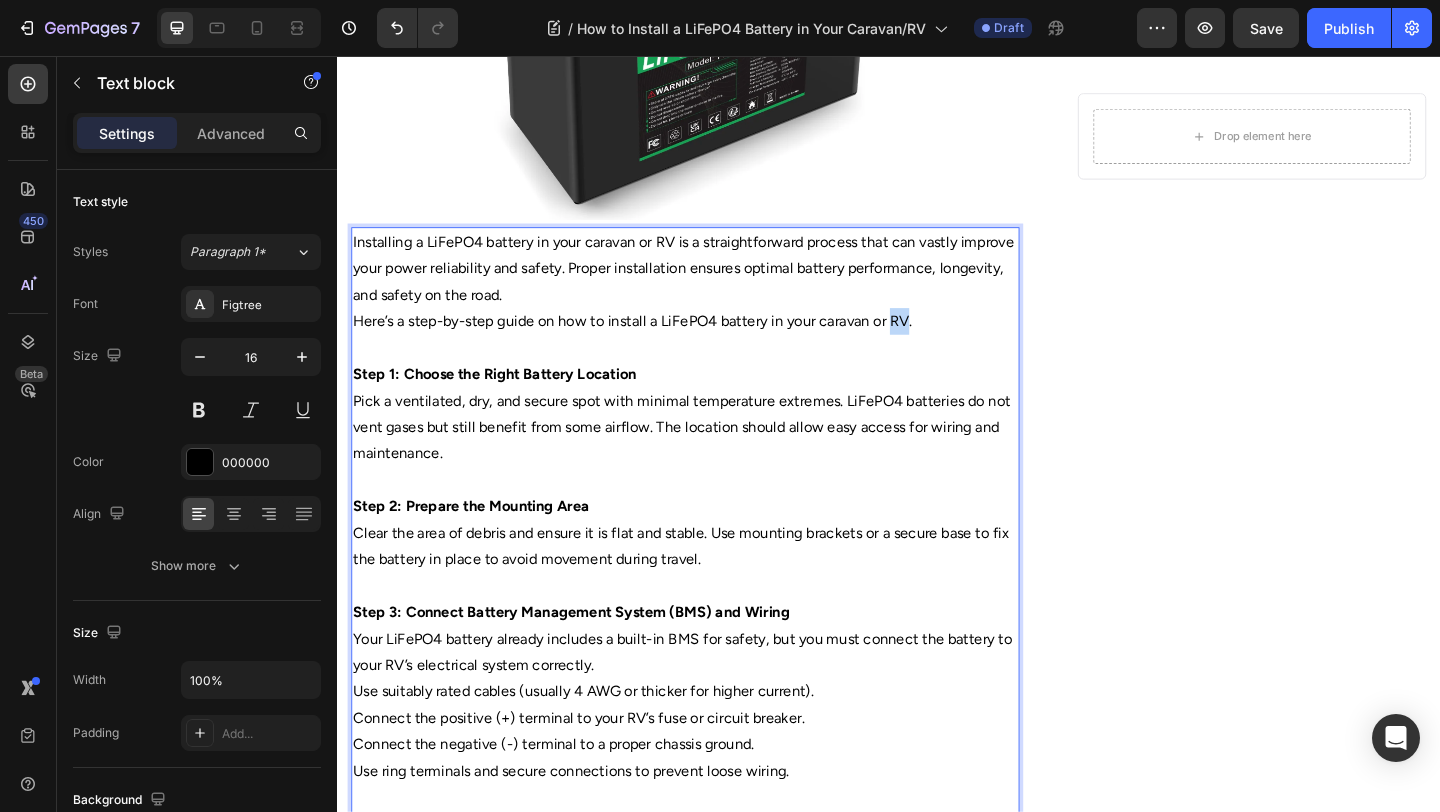 click on "Here’s a step-by-step guide on how to install a LiFePO4 battery in your caravan or RV." at bounding box center (715, 344) 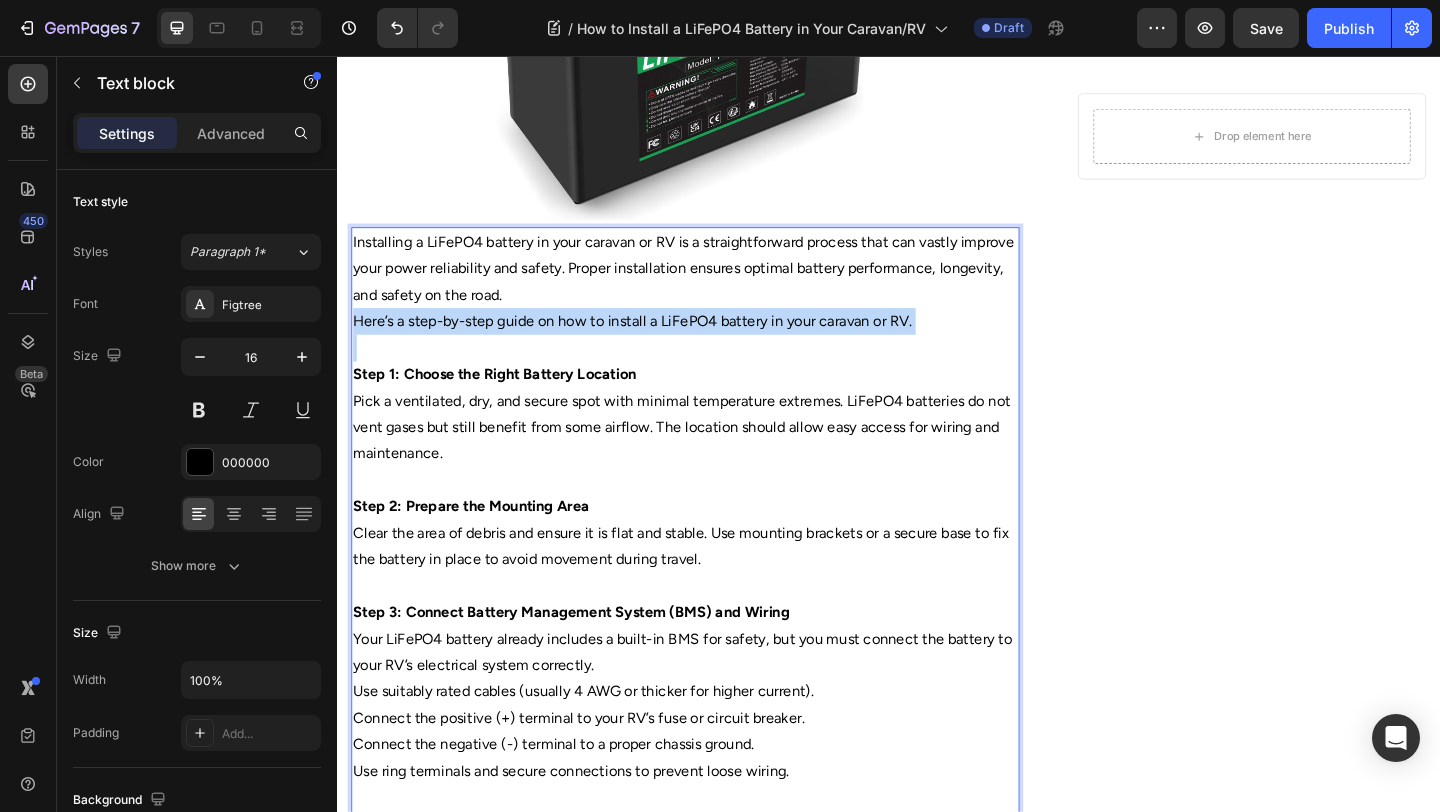 click on "Here’s a step-by-step guide on how to install a LiFePO4 battery in your caravan or RV." at bounding box center [715, 344] 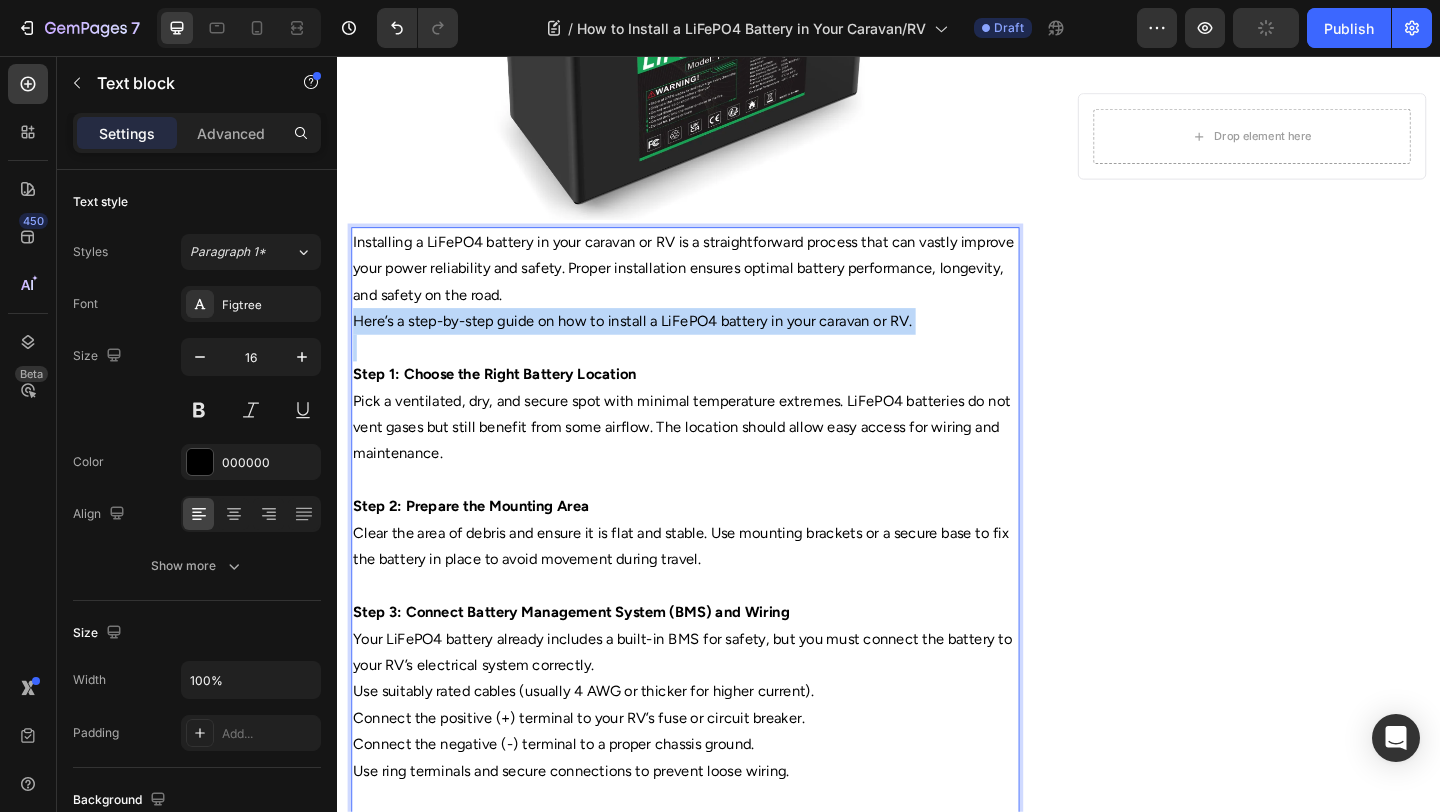 click on "Here’s a step-by-step guide on how to install a LiFePO4 battery in your caravan or RV." at bounding box center (715, 344) 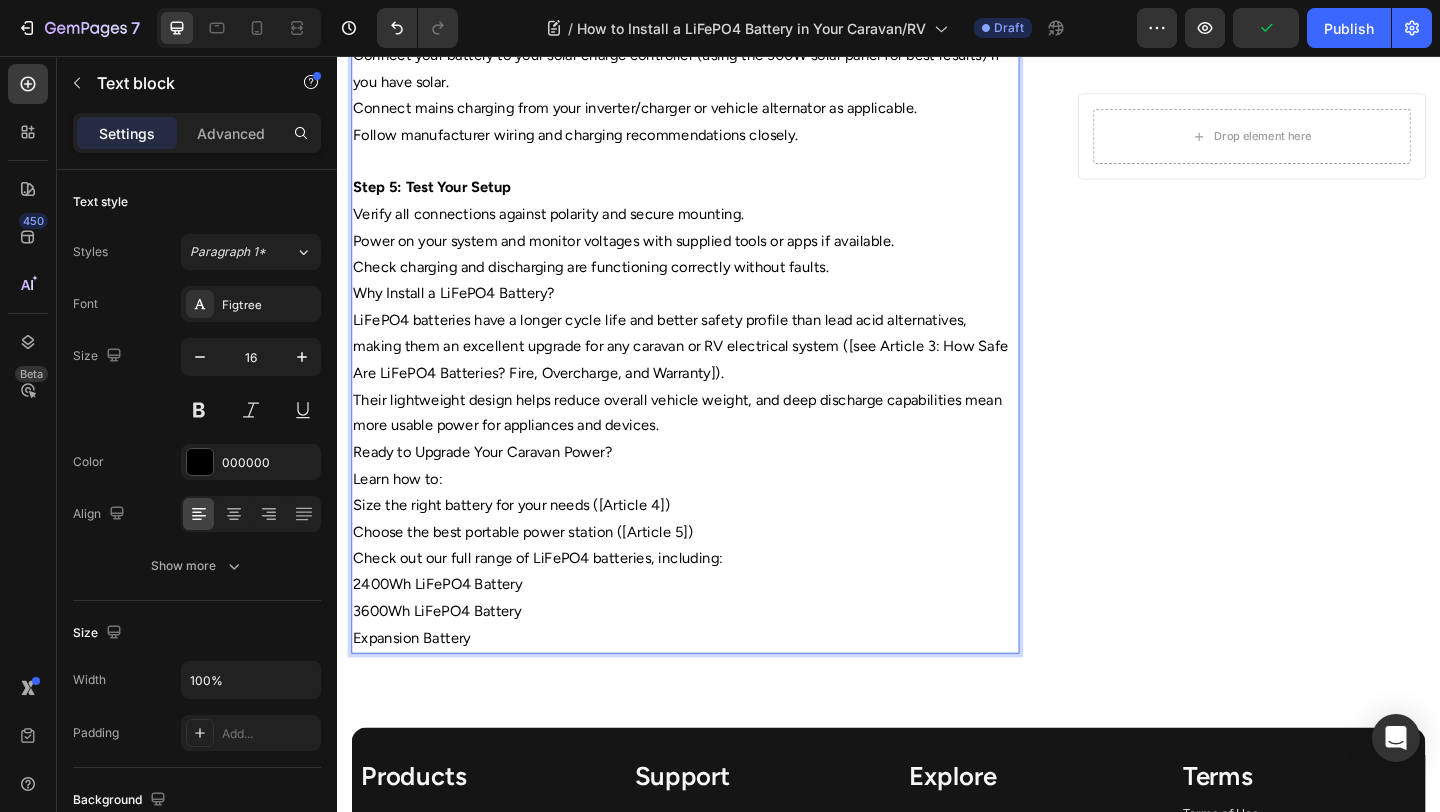 scroll, scrollTop: 1405, scrollLeft: 0, axis: vertical 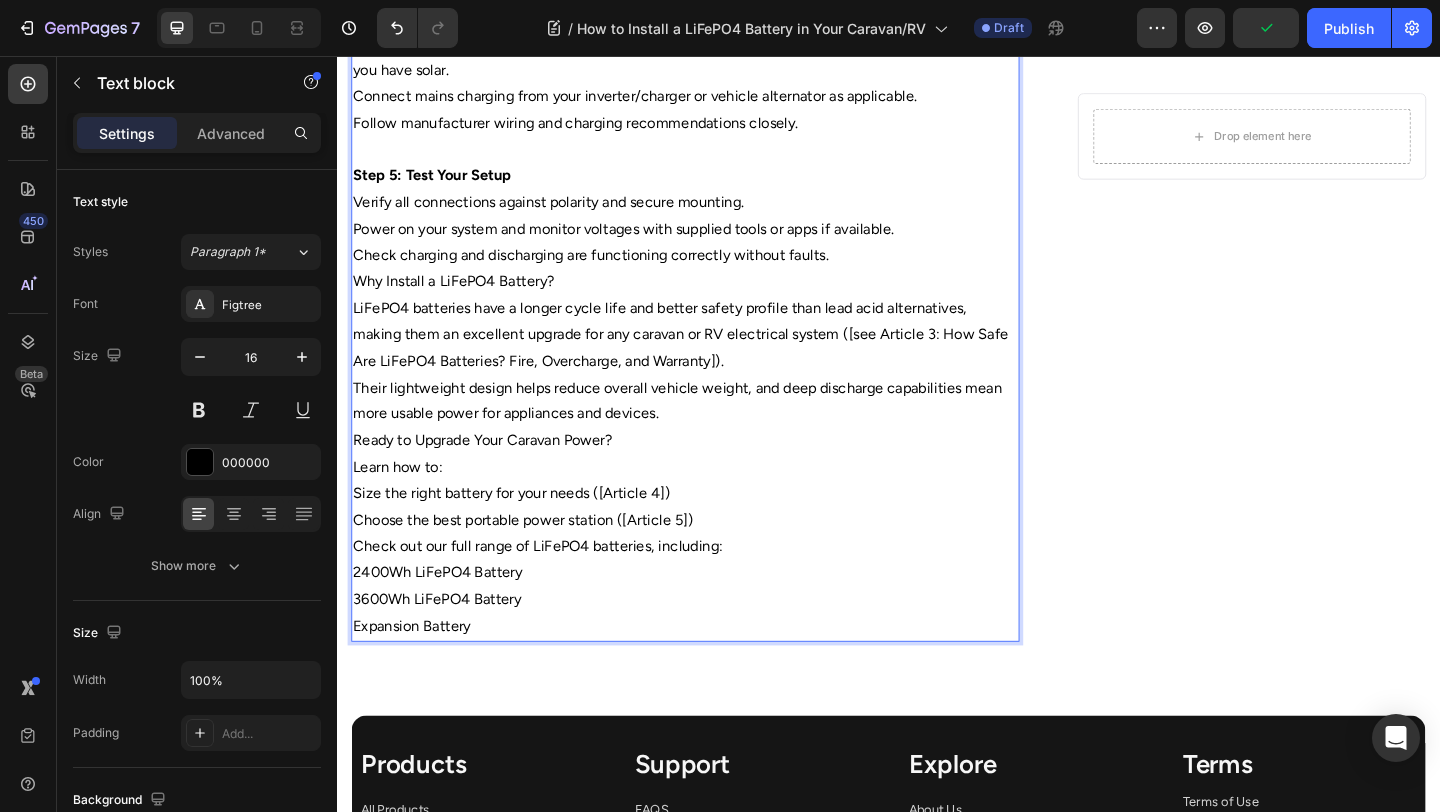 click on "LiFePO4 batteries have a longer cycle life and better safety profile than lead acid alternatives, making them an excellent upgrade for any caravan or RV electrical system ([see Article 3: How Safe Are LiFePO4 Batteries? Fire, Overcharge, and Warranty])." at bounding box center [715, 359] 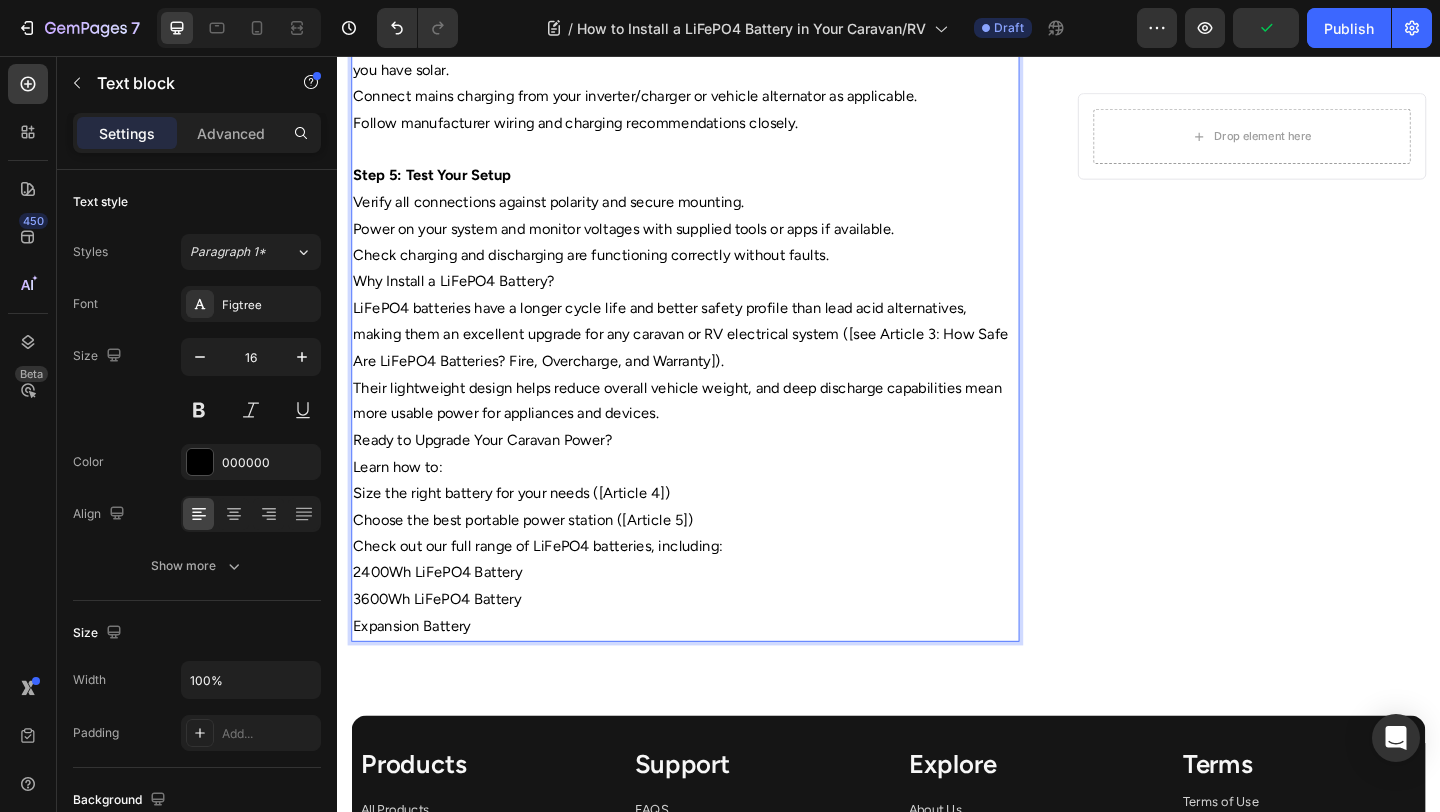 click on "Check charging and discharging are functioning correctly without faults." at bounding box center [715, 273] 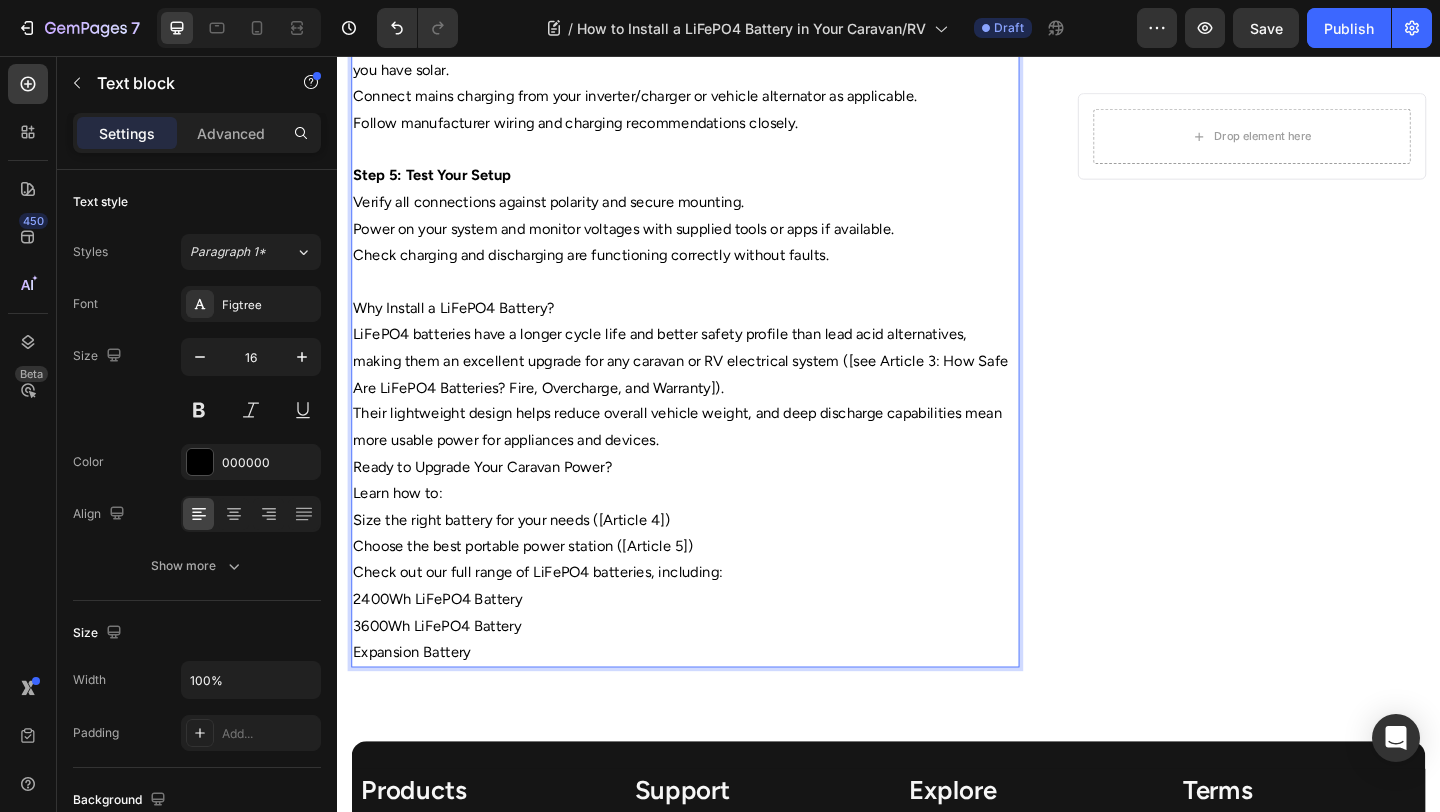 click on "Why Install a LiFePO4 Battery?" at bounding box center [715, 330] 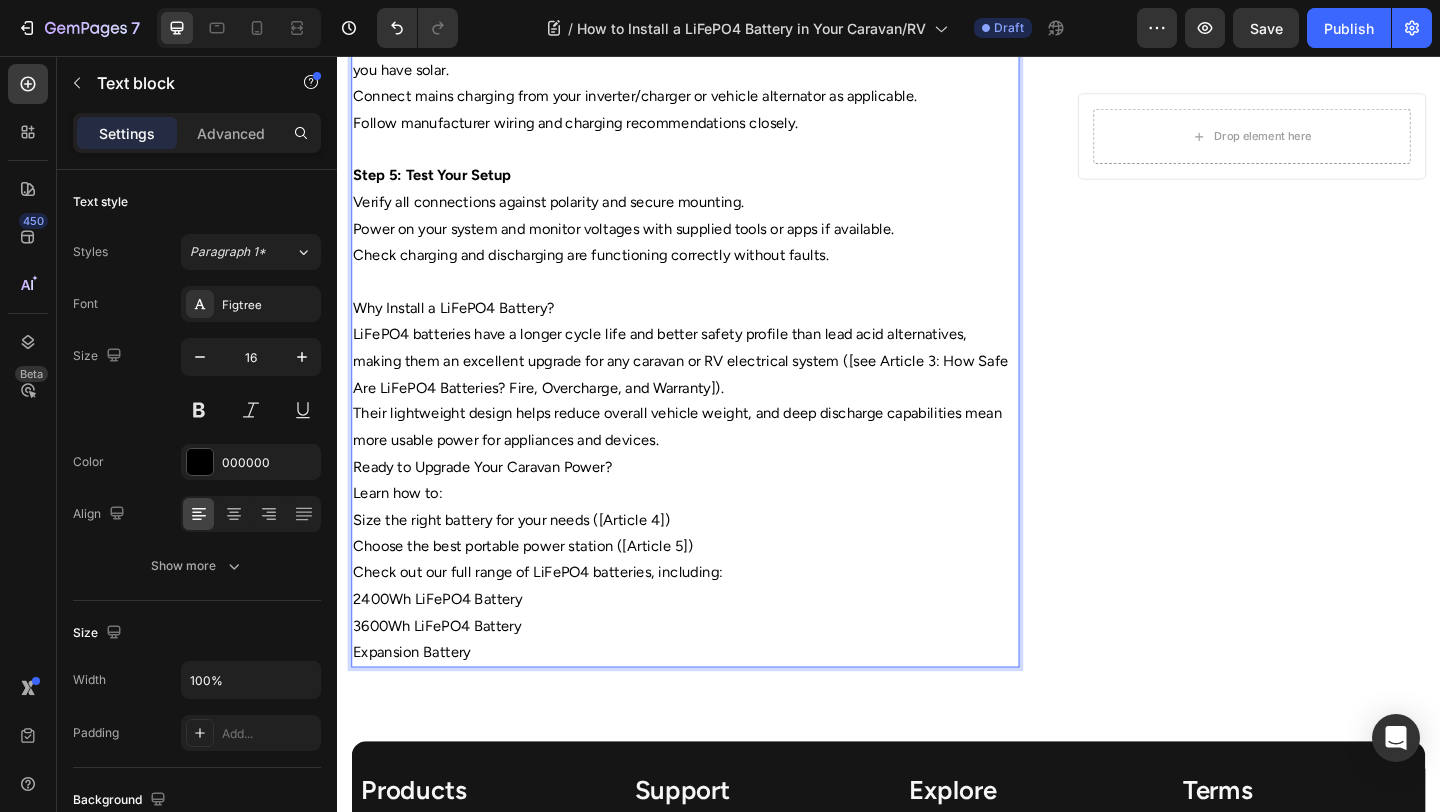 click on "Why Install a LiFePO4 Battery?" at bounding box center [715, 330] 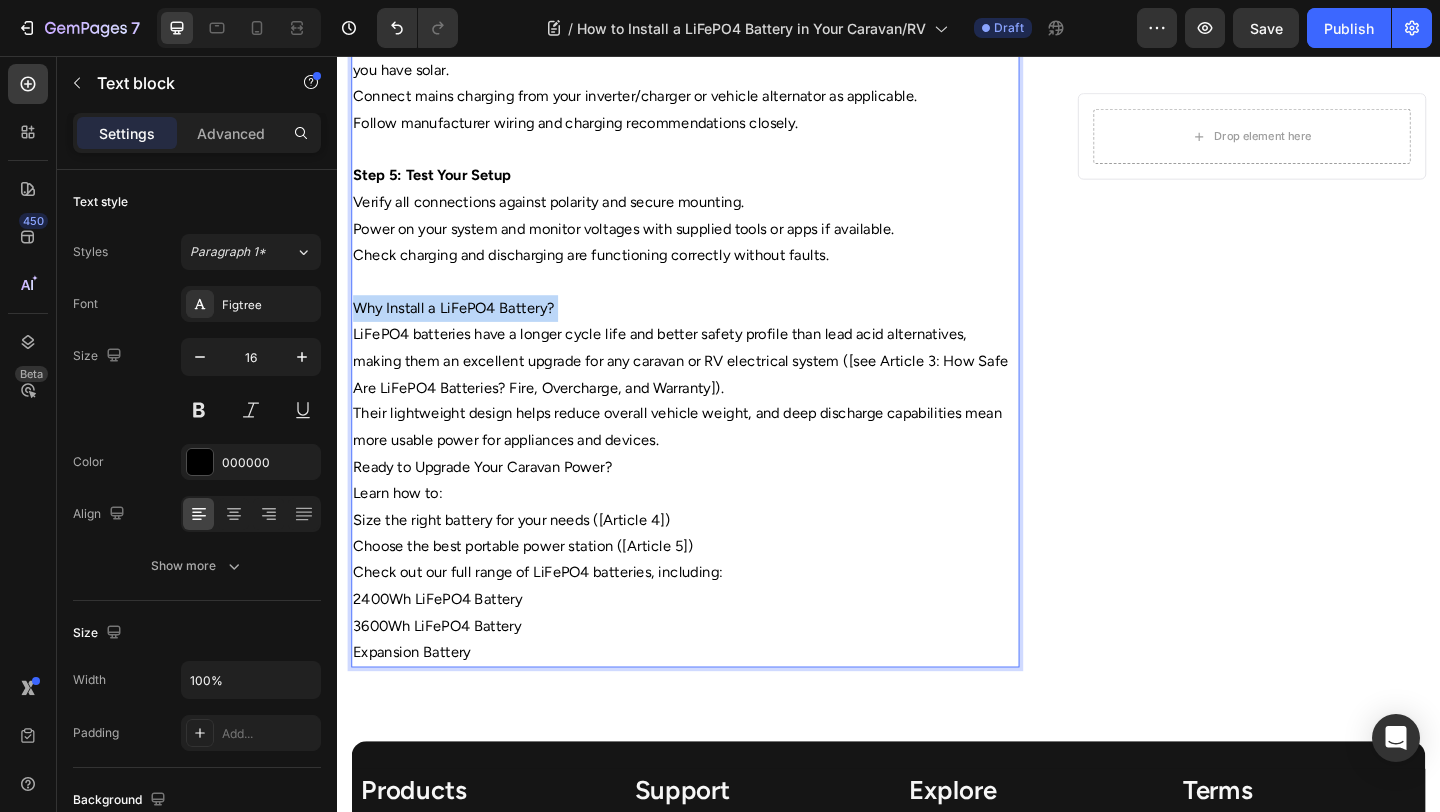 click on "Why Install a LiFePO4 Battery?" at bounding box center [715, 330] 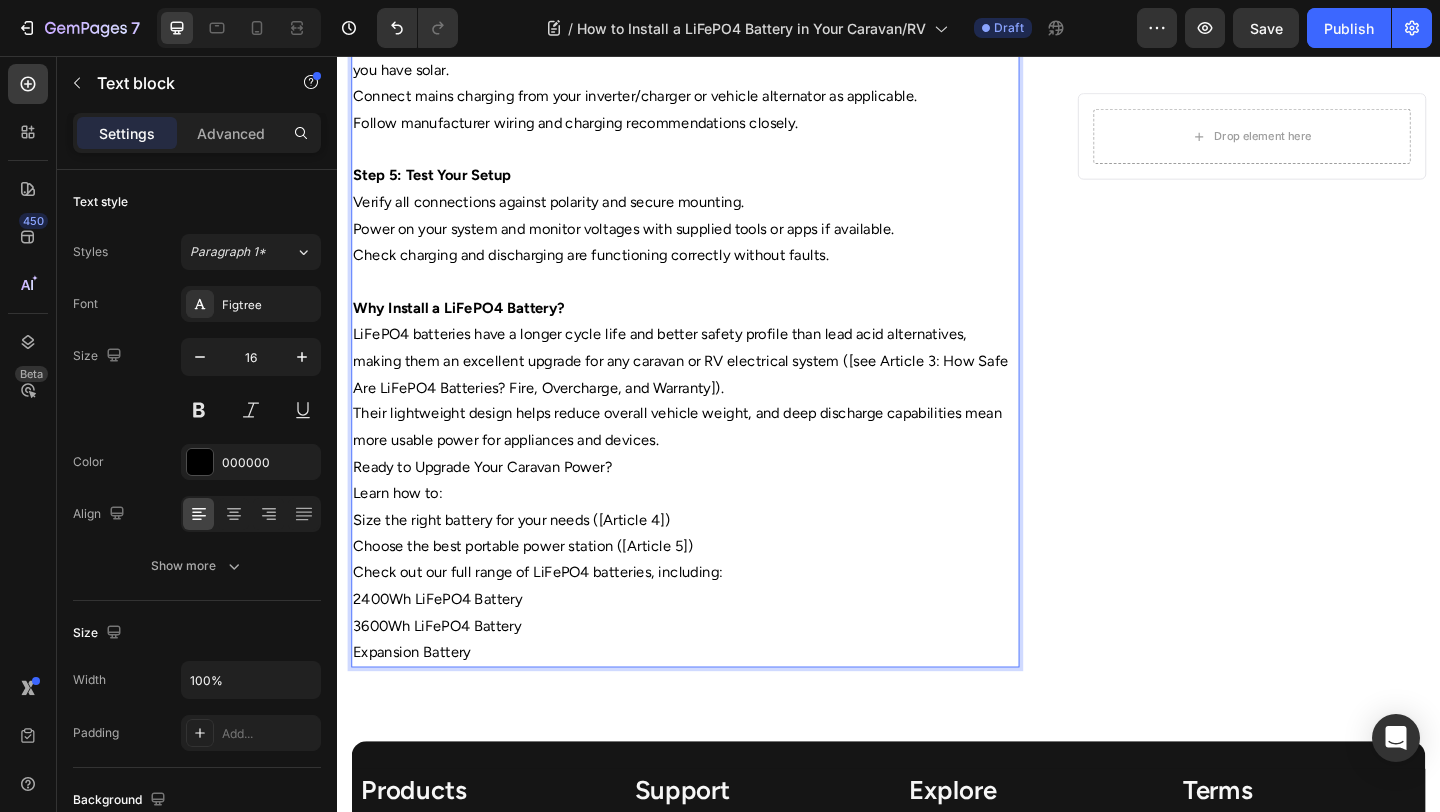 click on "Why Install a LiFePO4 Battery?" at bounding box center (469, 329) 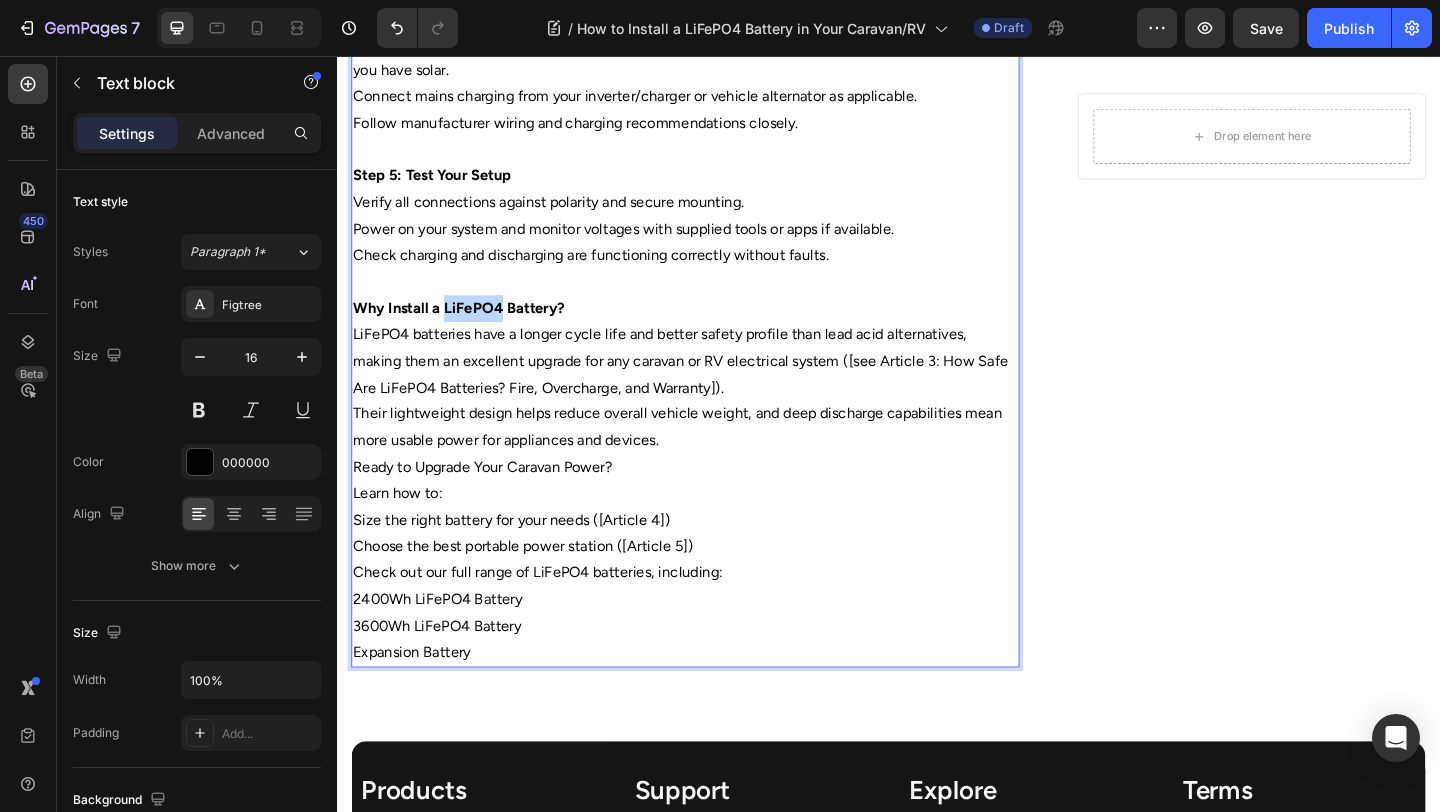 click on "Why Install a LiFePO4 Battery?" at bounding box center [469, 329] 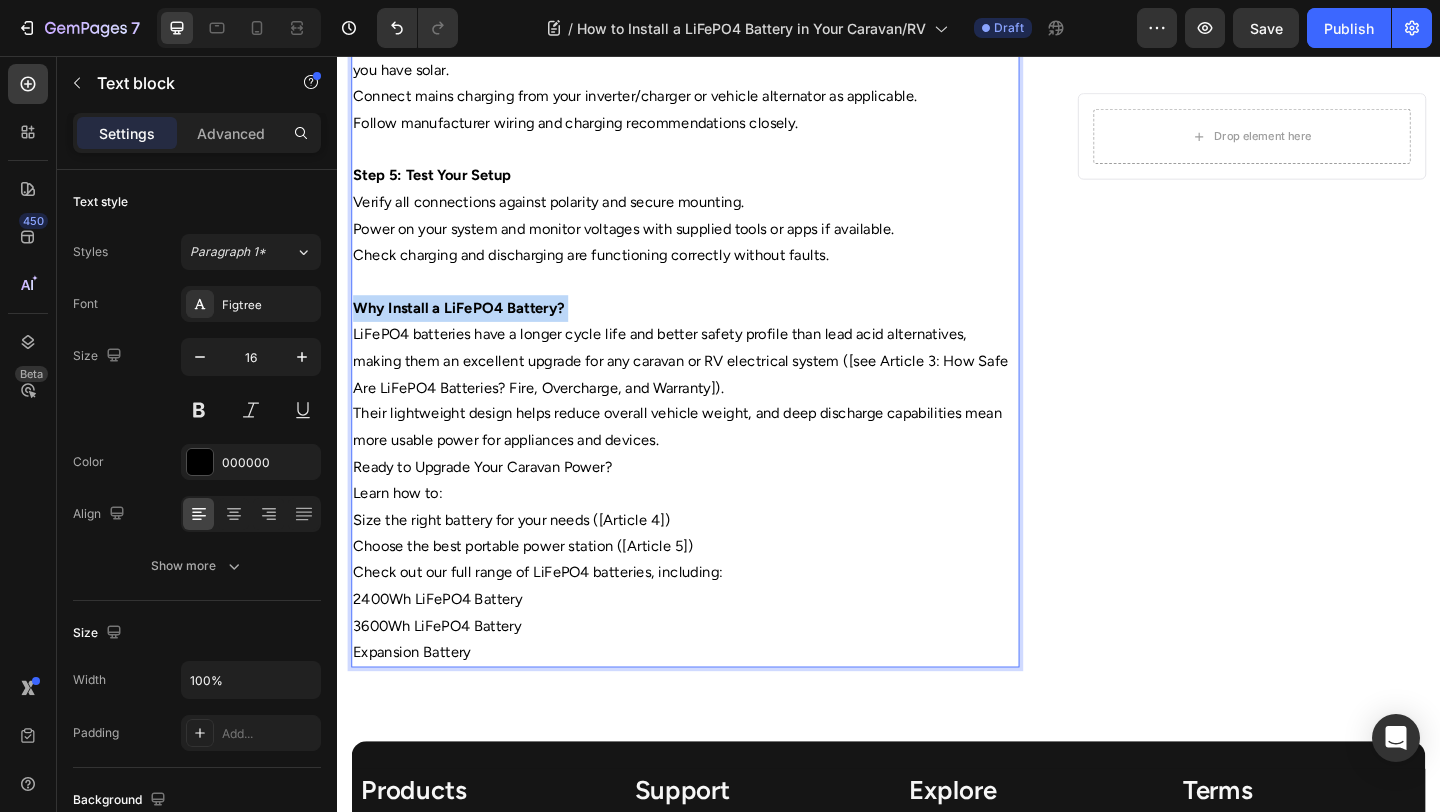 click on "Why Install a LiFePO4 Battery?" at bounding box center (469, 329) 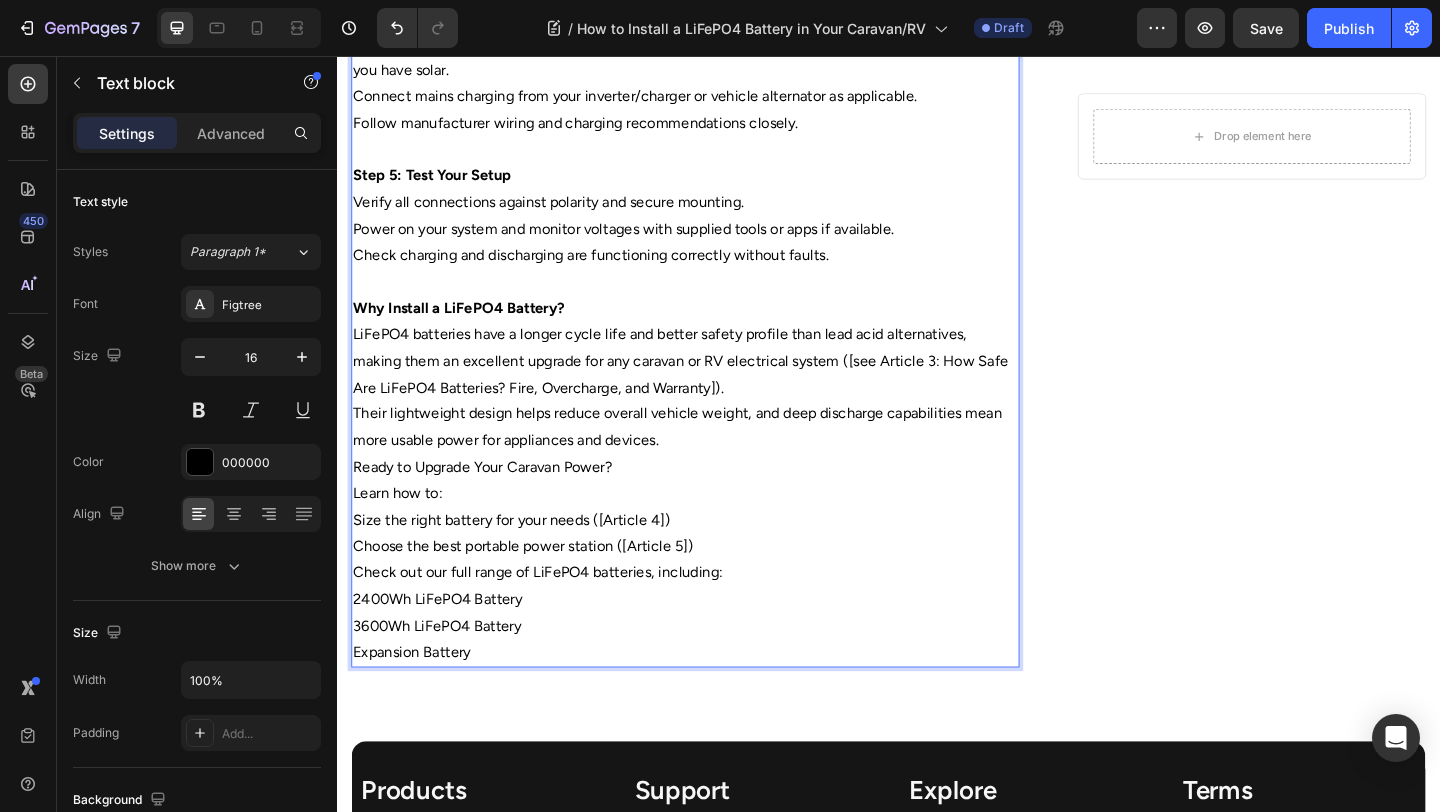click on "Ready to Upgrade Your Caravan Power?" at bounding box center (715, 503) 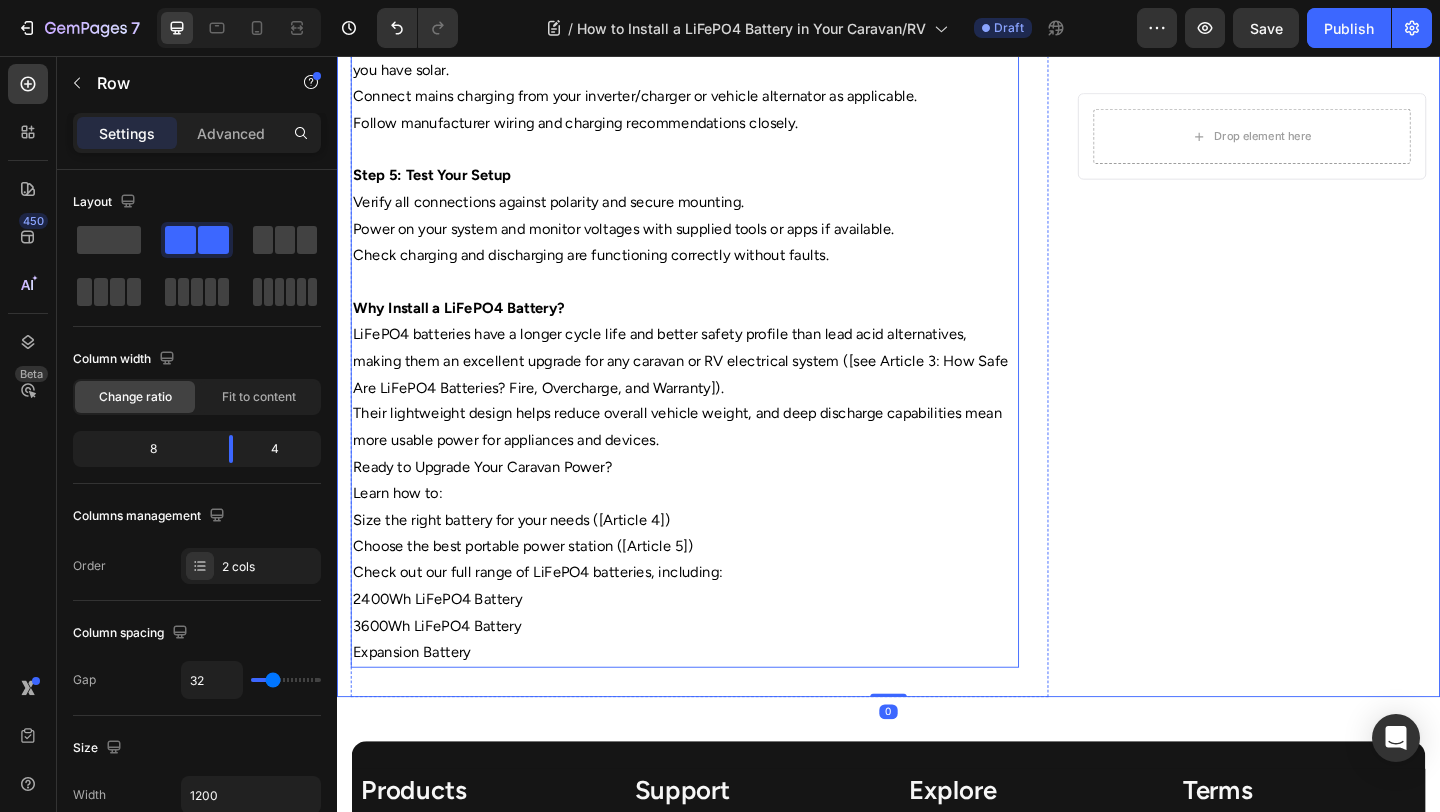 click on "LiFePO4 batteries have a longer cycle life and better safety profile than lead acid alternatives, making them an excellent upgrade for any caravan or RV electrical system ([see Article 3: How Safe Are LiFePO4 Batteries? Fire, Overcharge, and Warranty])." at bounding box center (715, 388) 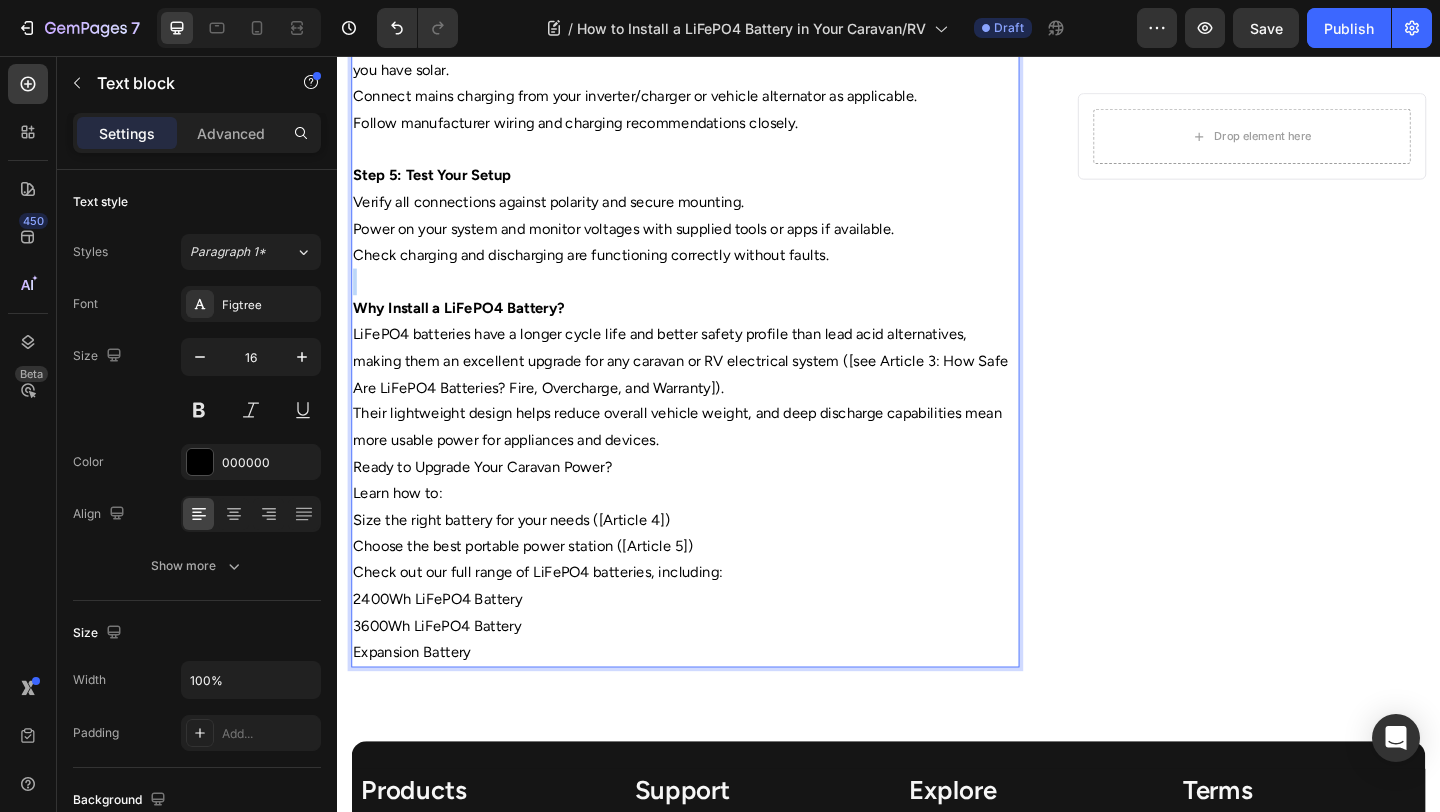 click at bounding box center [715, 301] 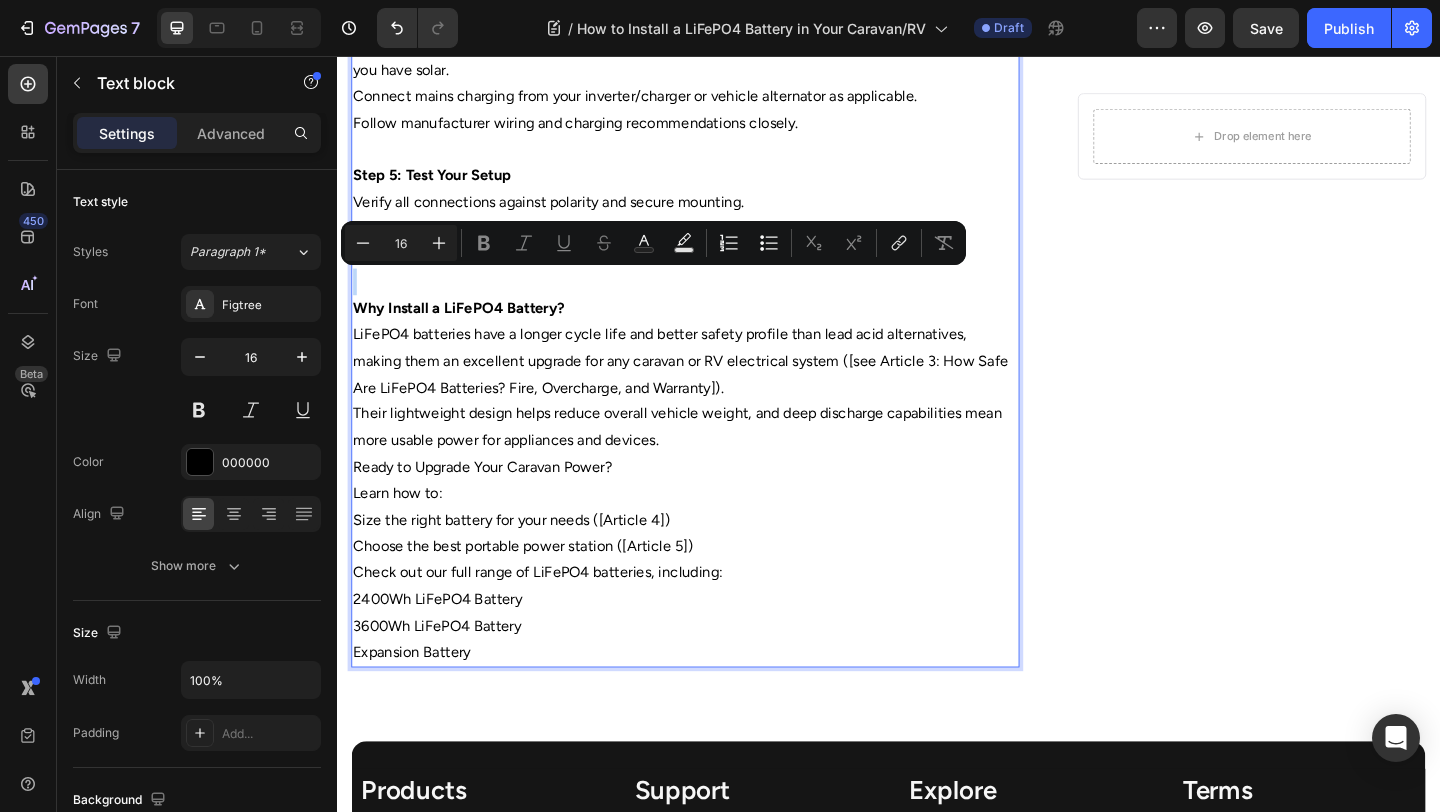 click at bounding box center (715, 301) 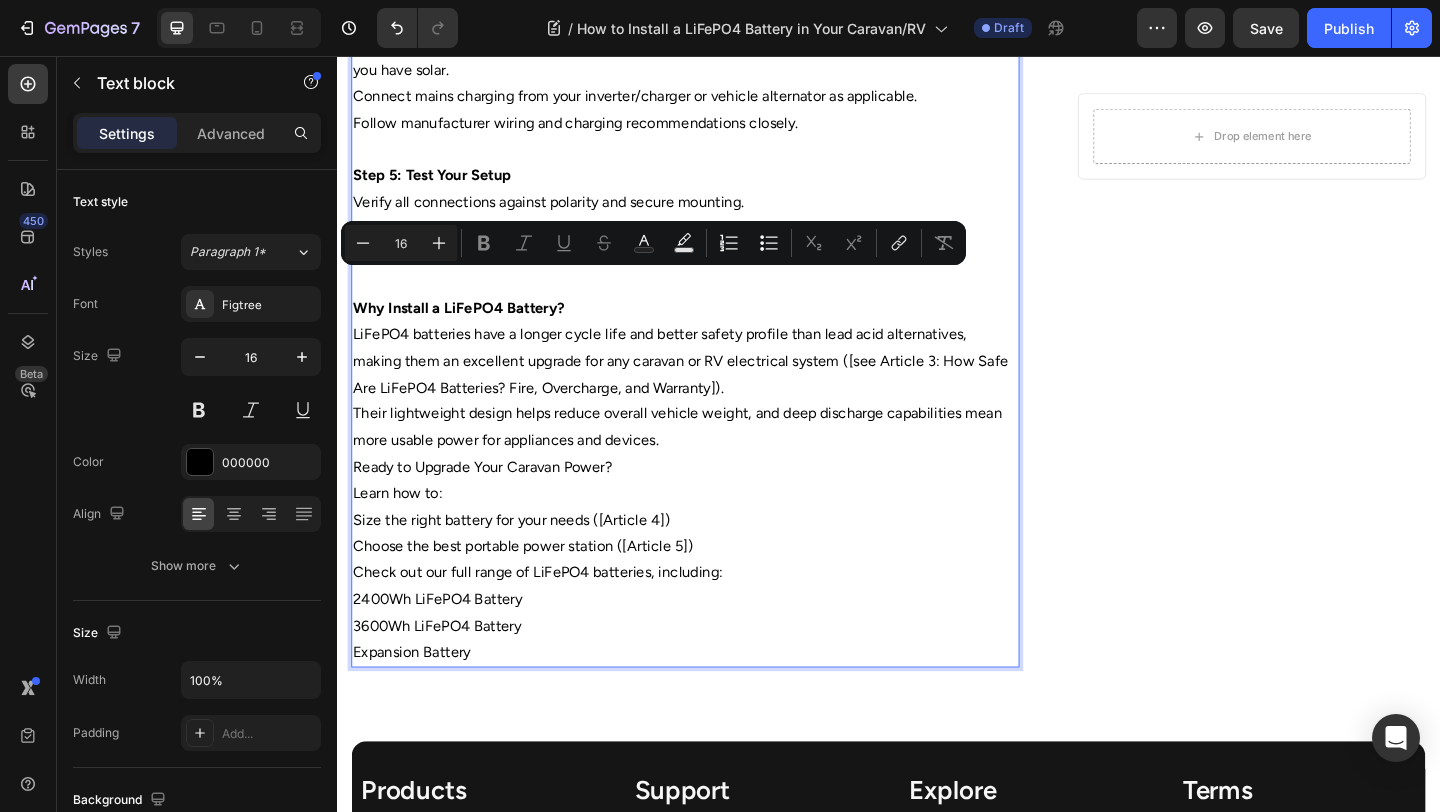 click on "Why Install a LiFePO4 Battery?" at bounding box center (469, 329) 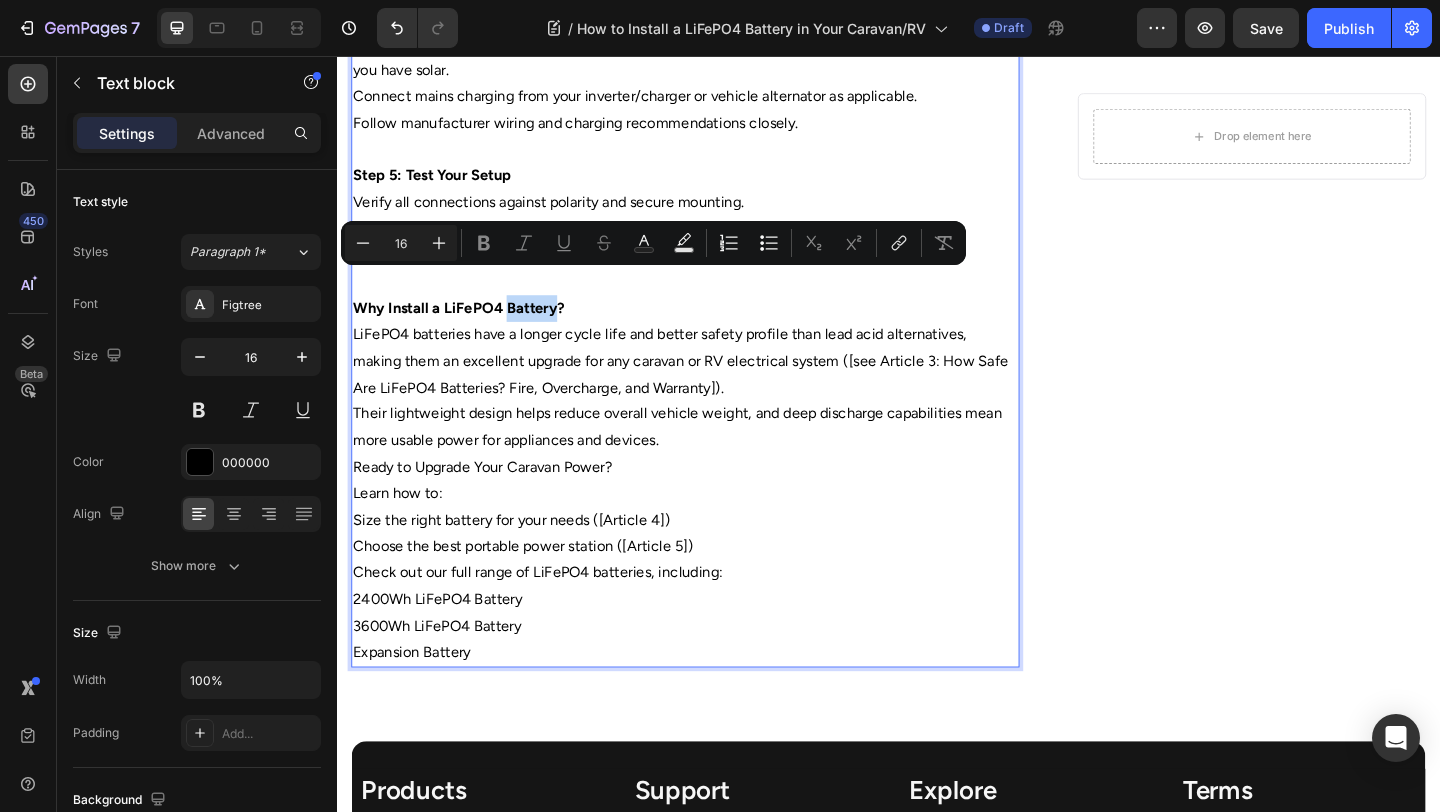 click on "Why Install a LiFePO4 Battery?" at bounding box center (469, 329) 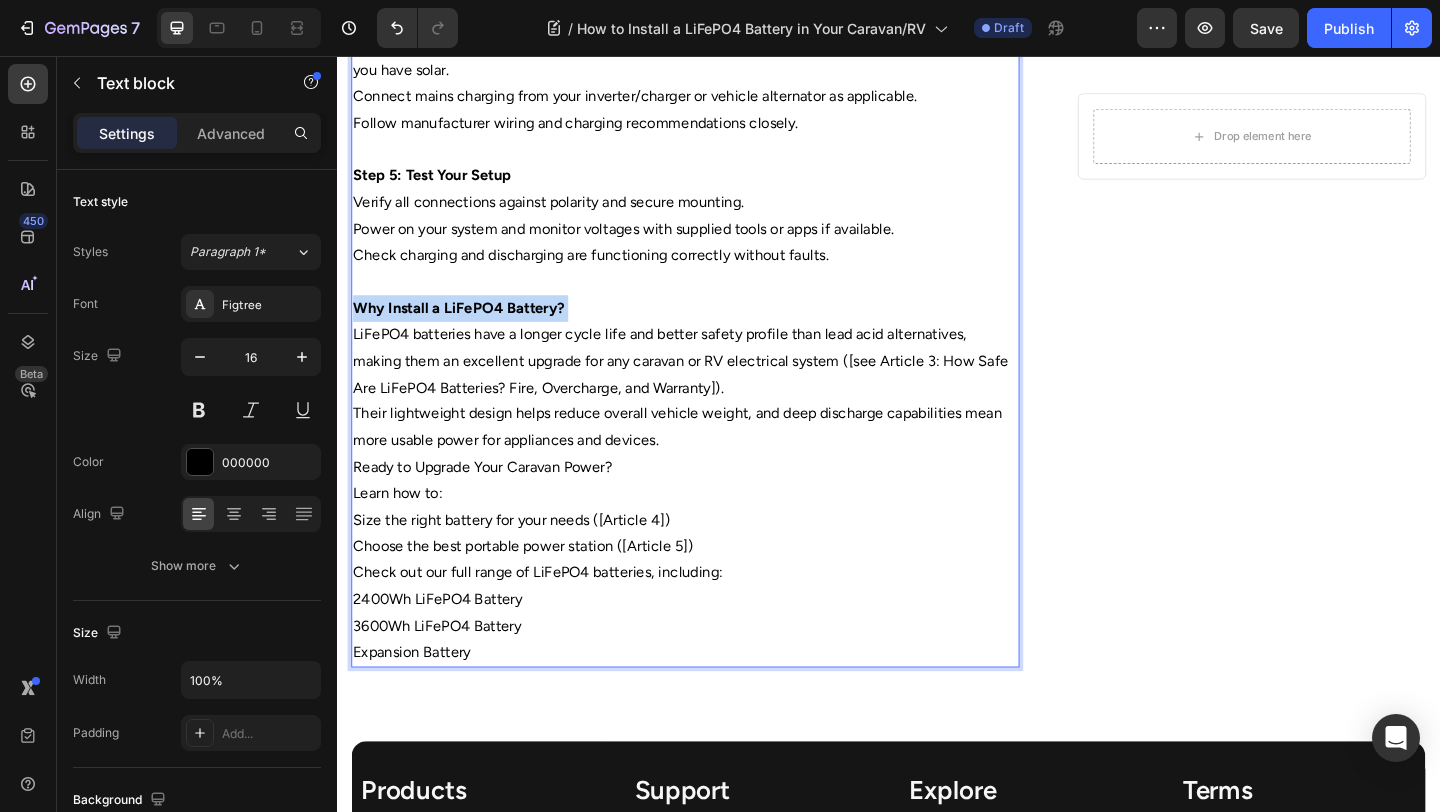 click on "Why Install a LiFePO4 Battery?" at bounding box center (469, 329) 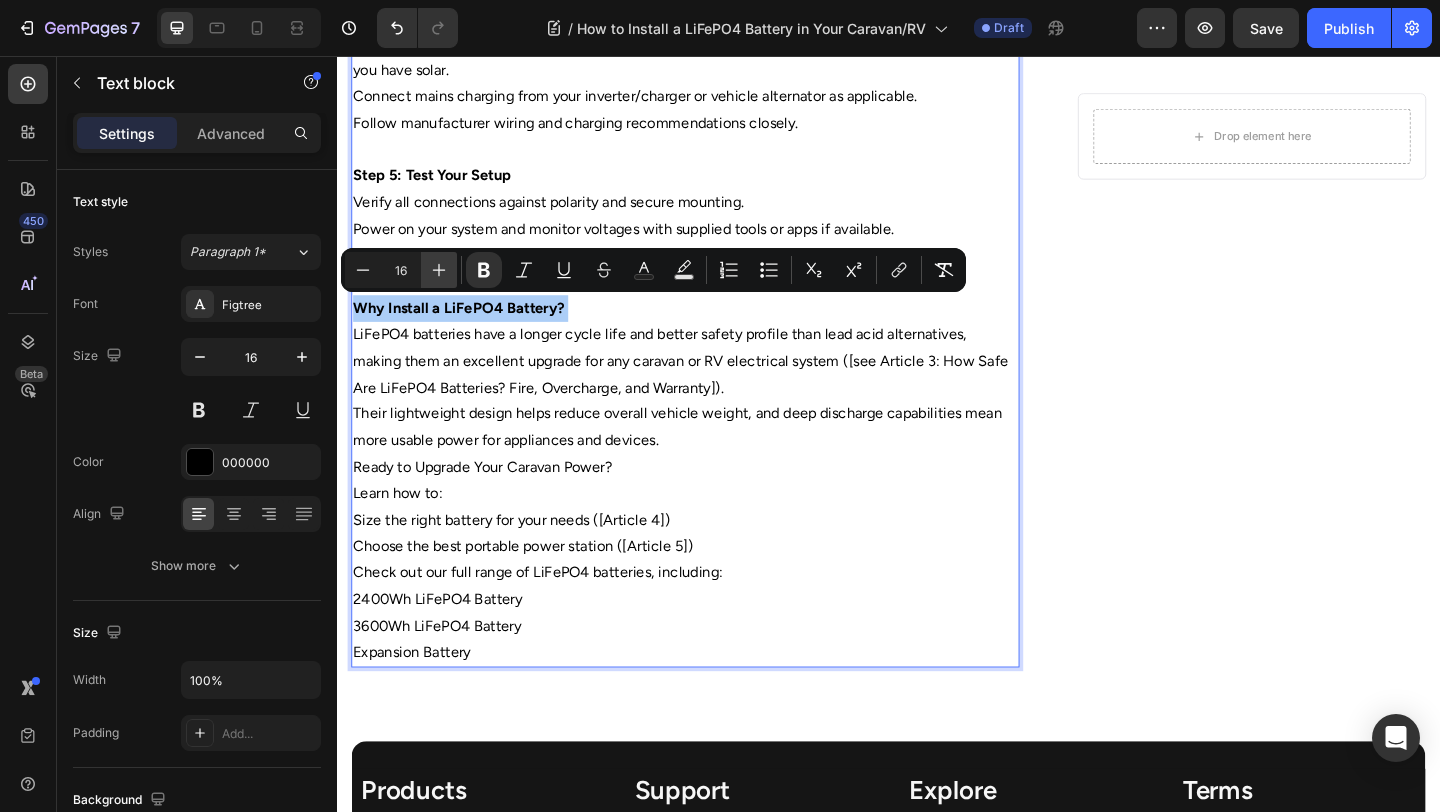 click 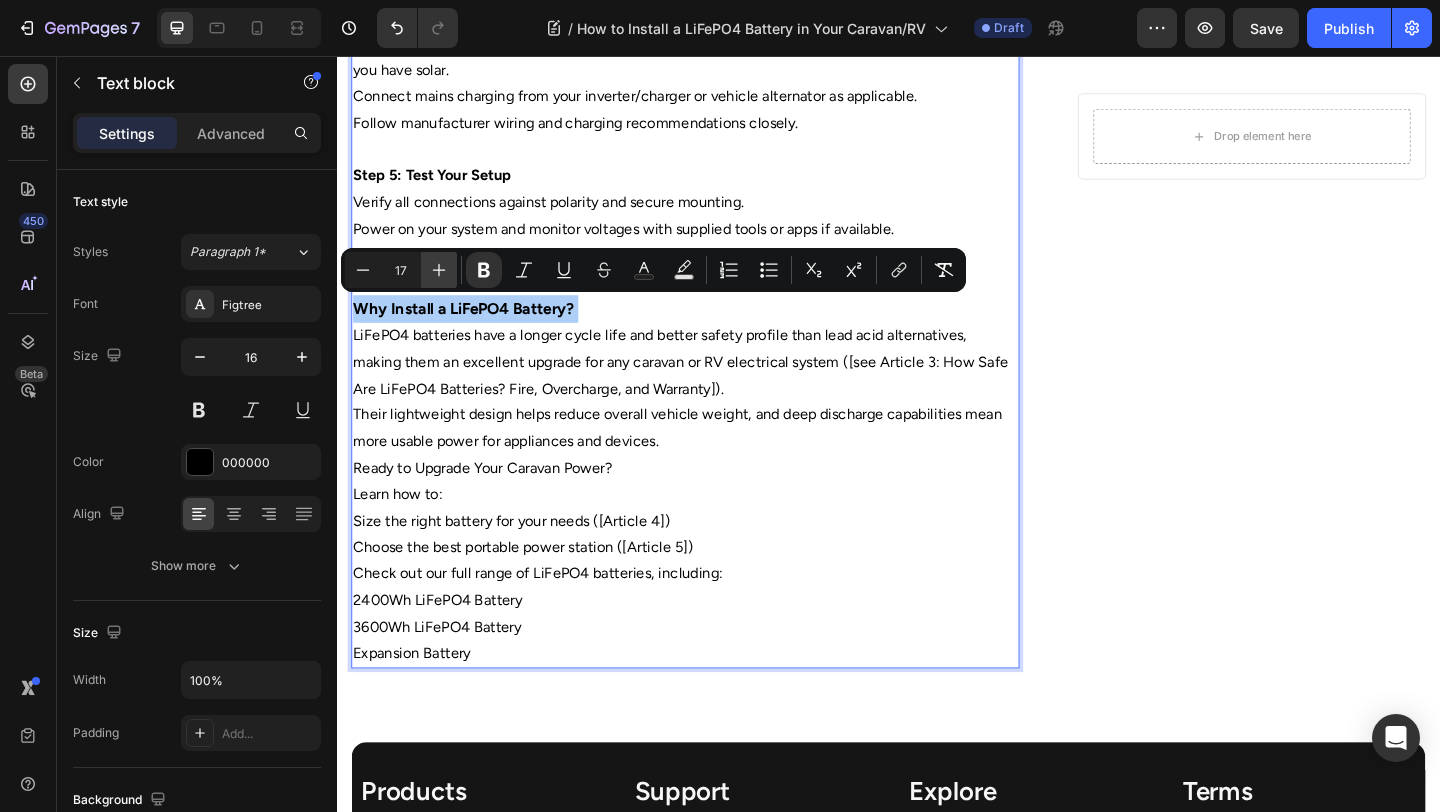 click 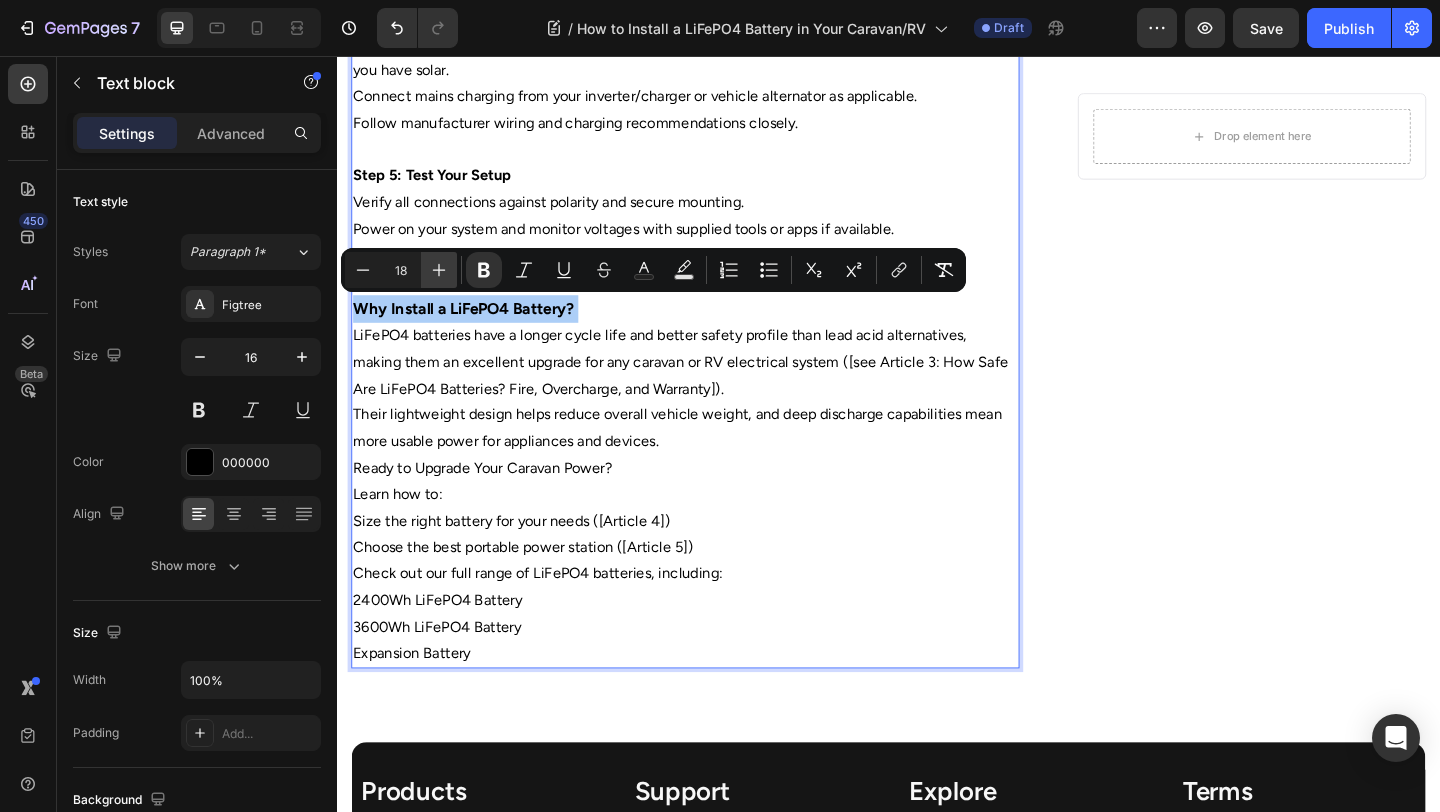 click 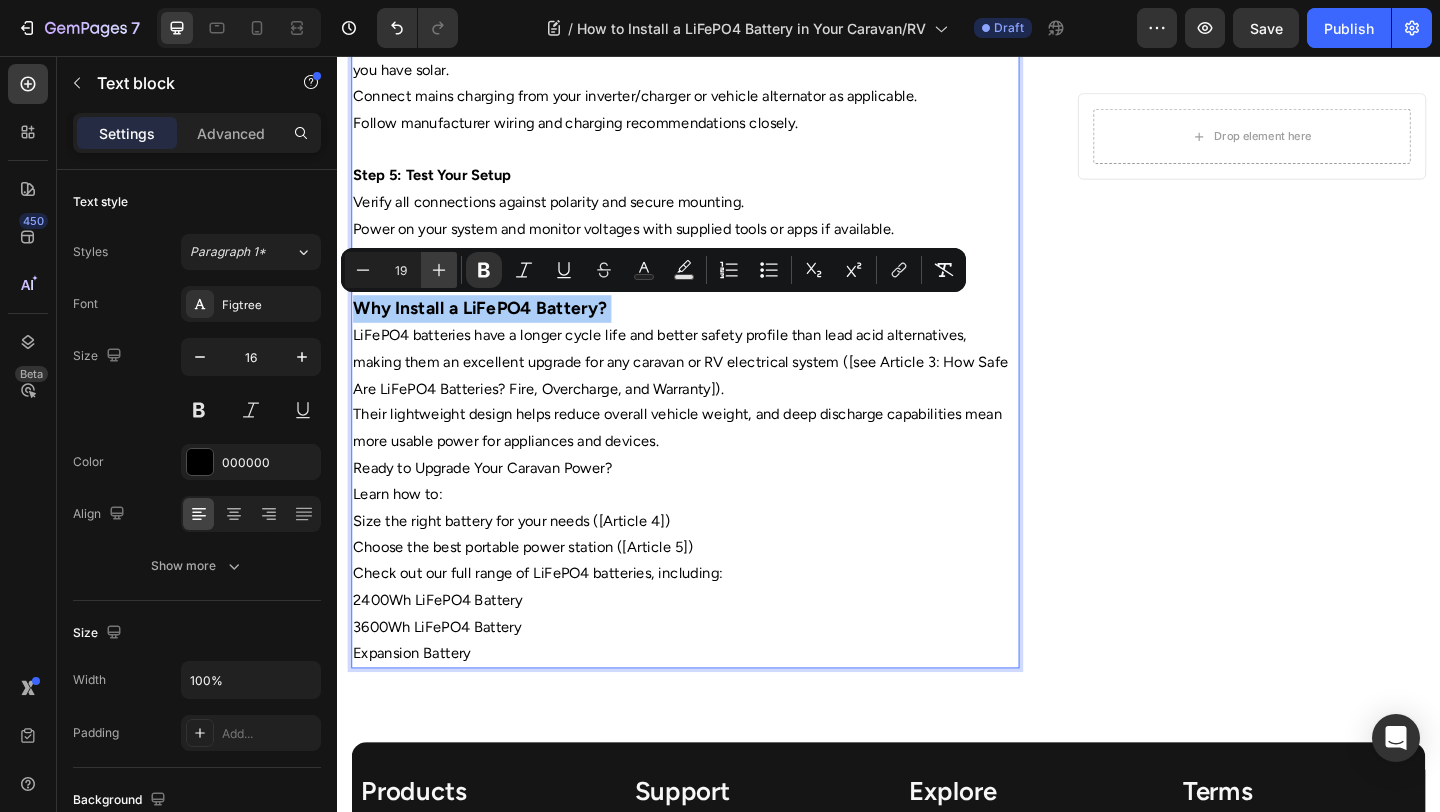 click 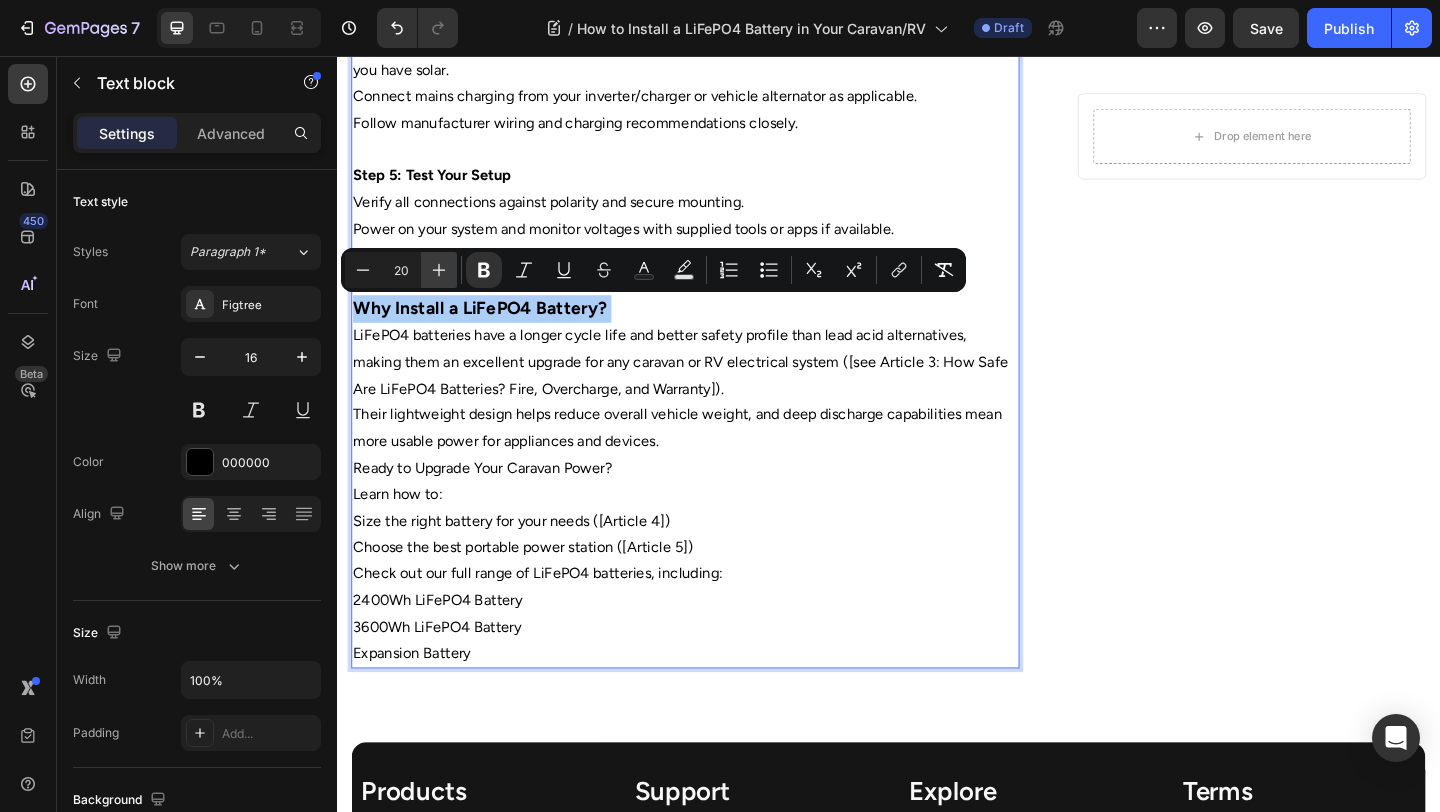 click 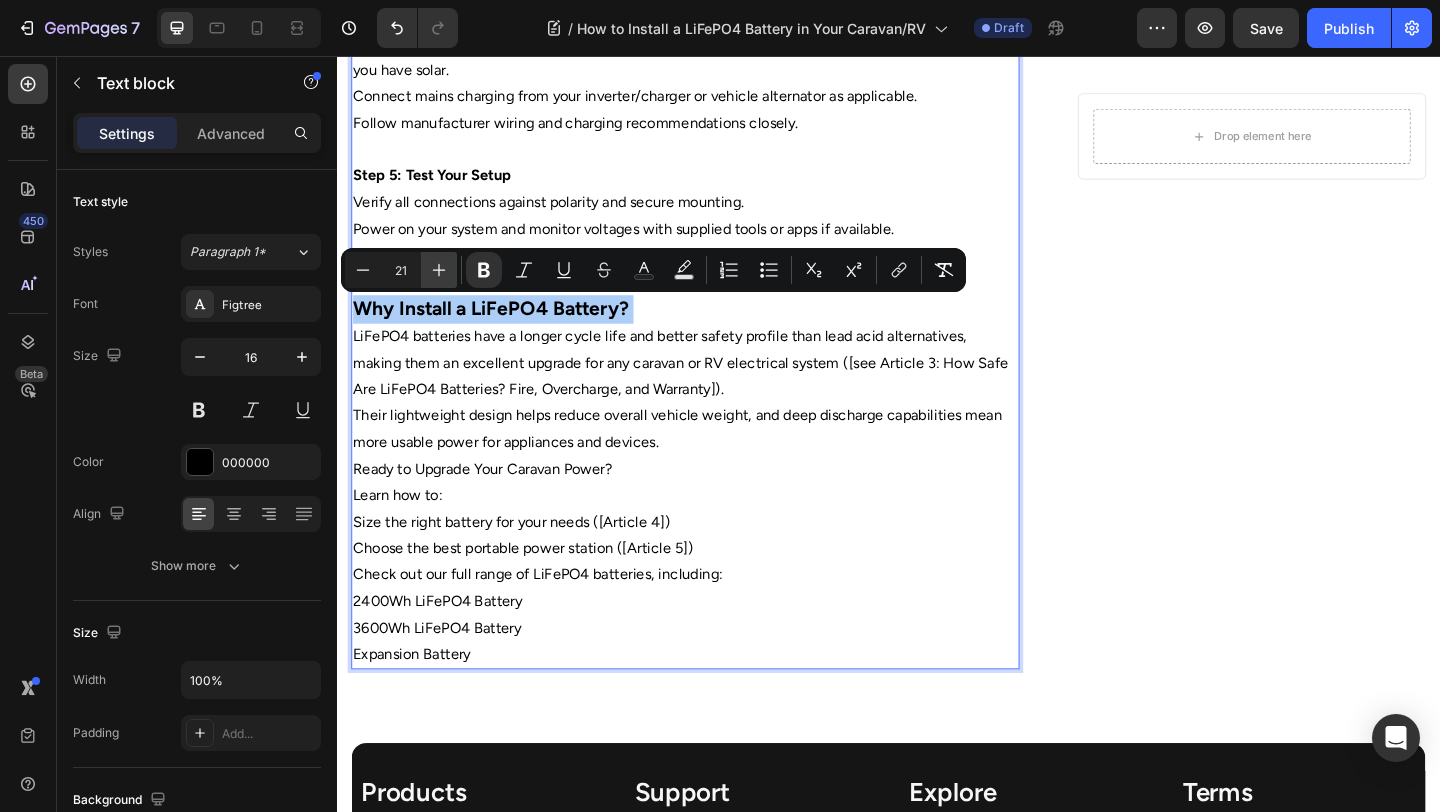 click 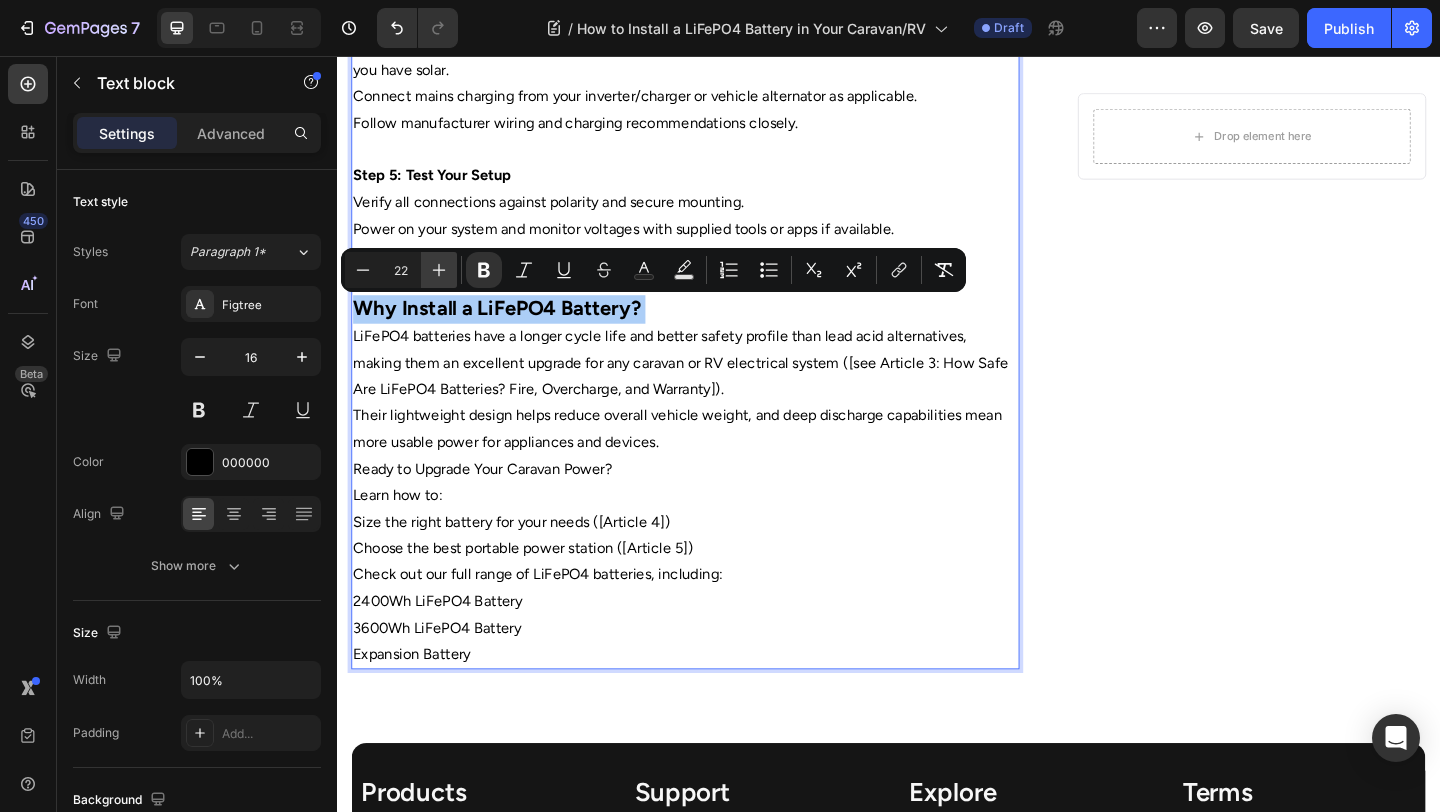 click 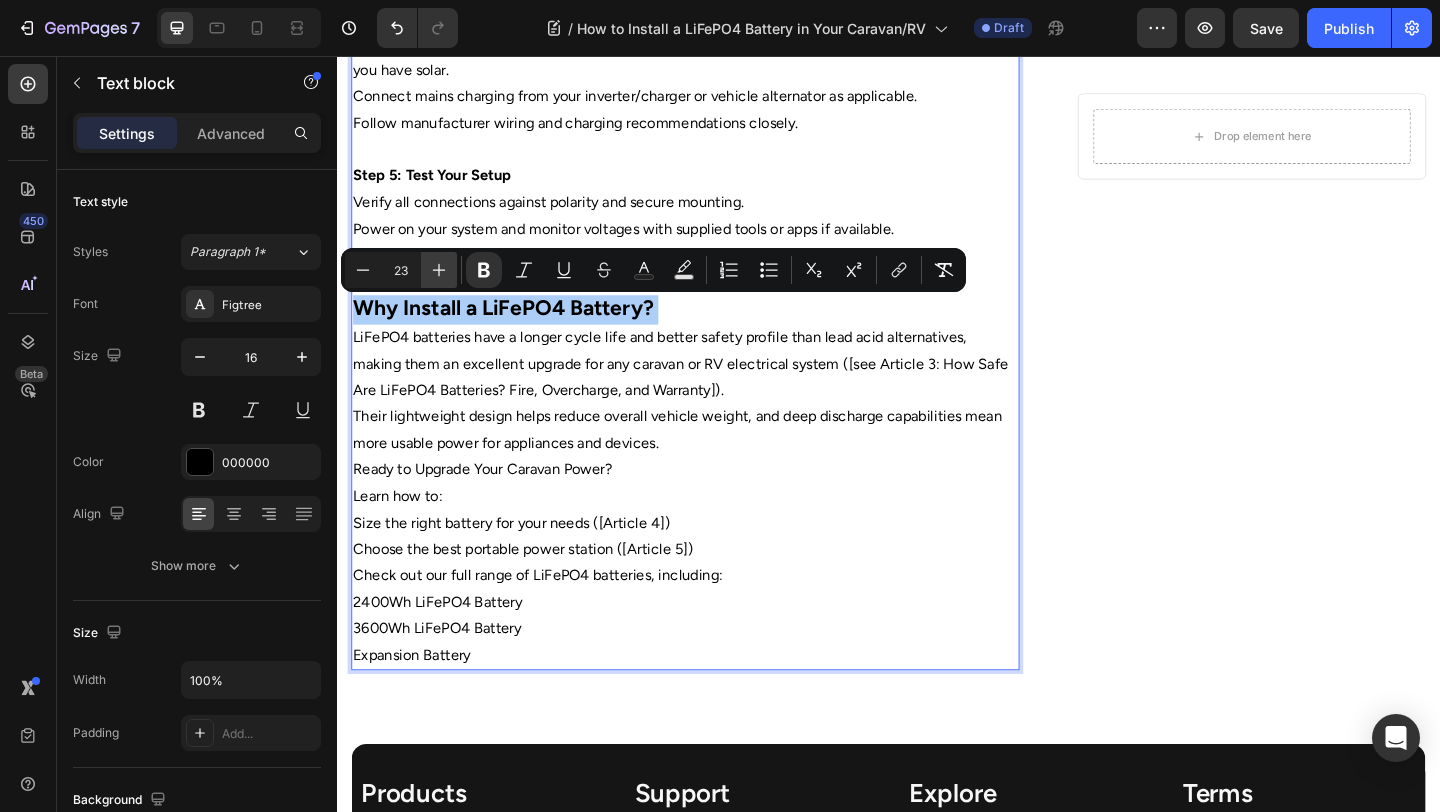 click 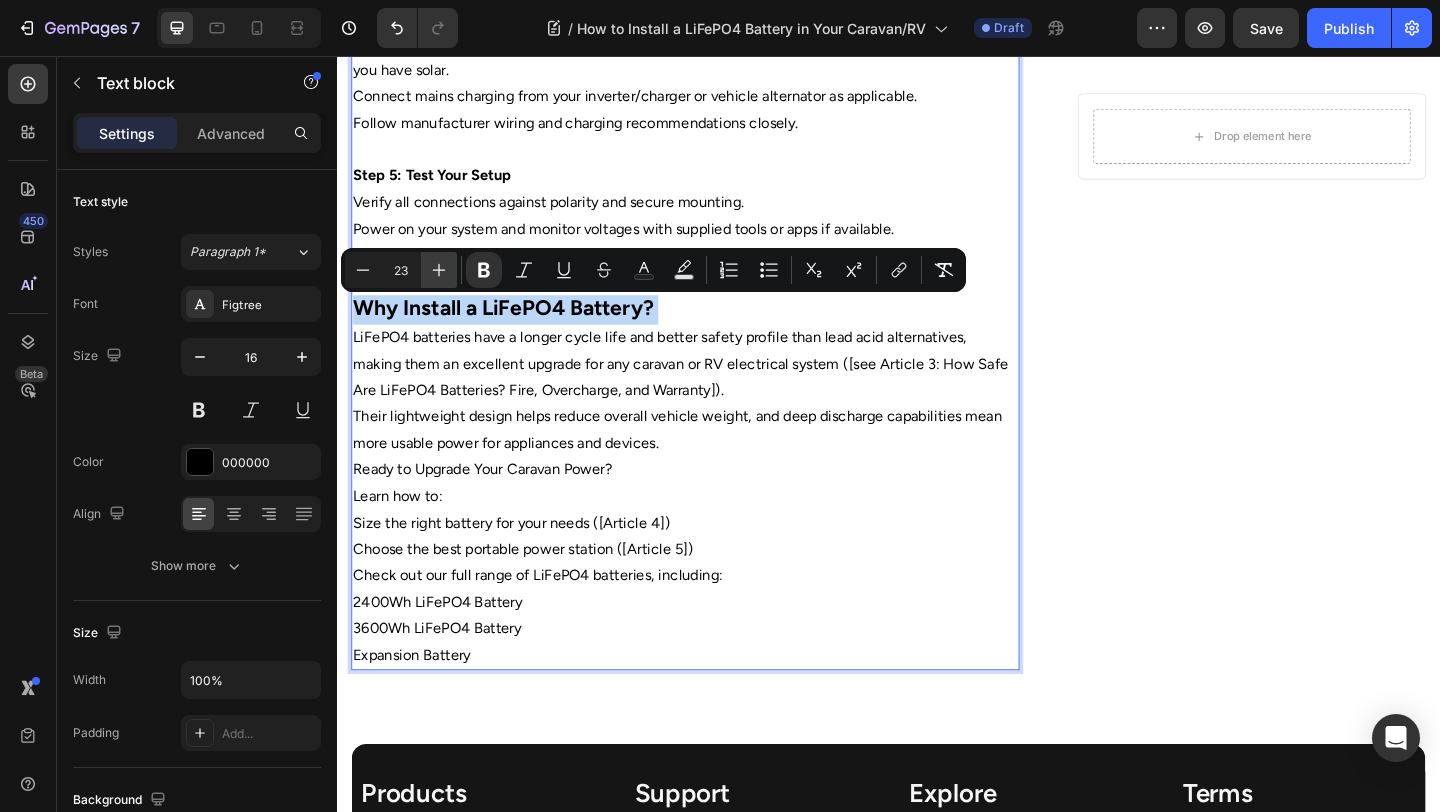 type on "24" 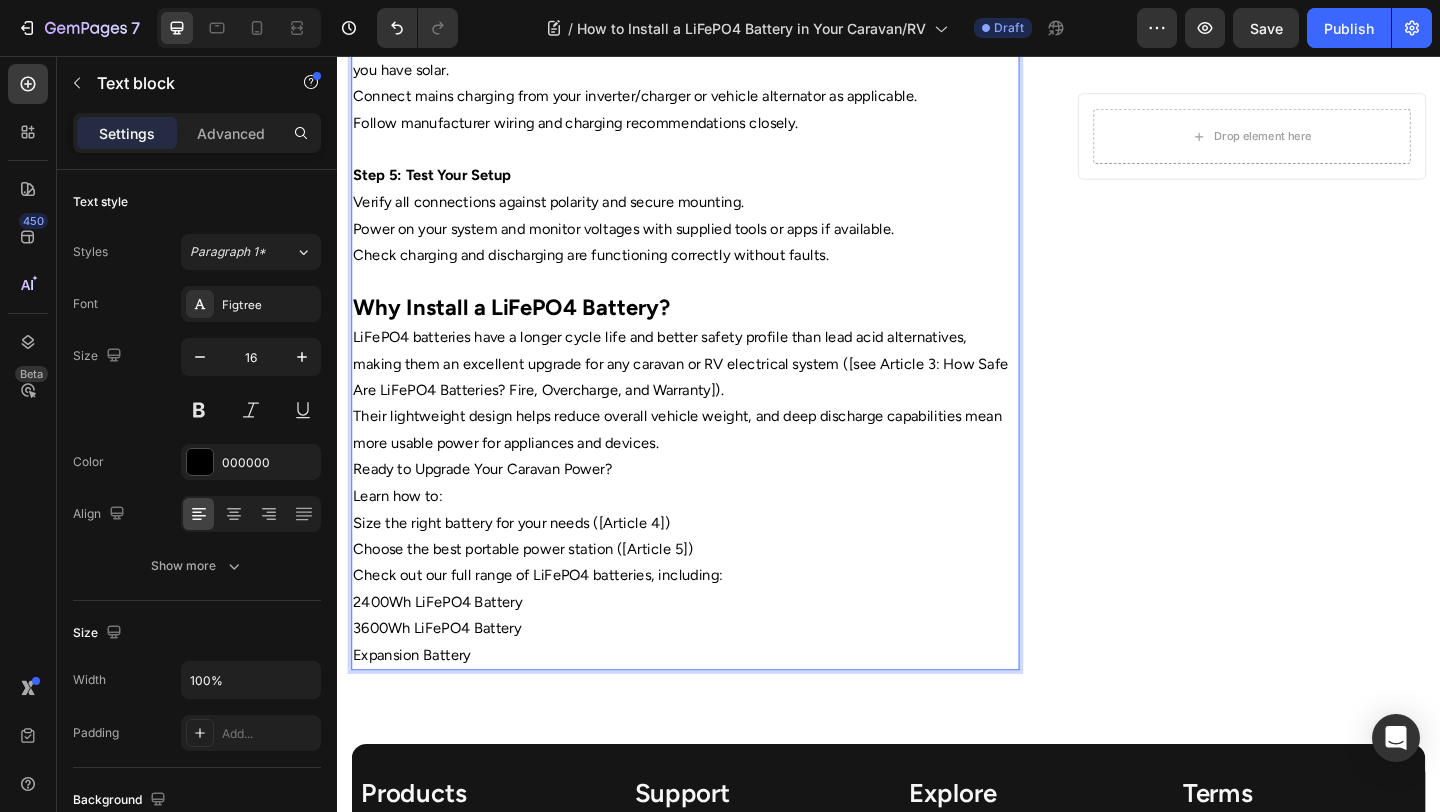 click on "Their lightweight design helps reduce overall vehicle weight, and deep discharge capabilities mean more usable power for appliances and devices." at bounding box center [715, 463] 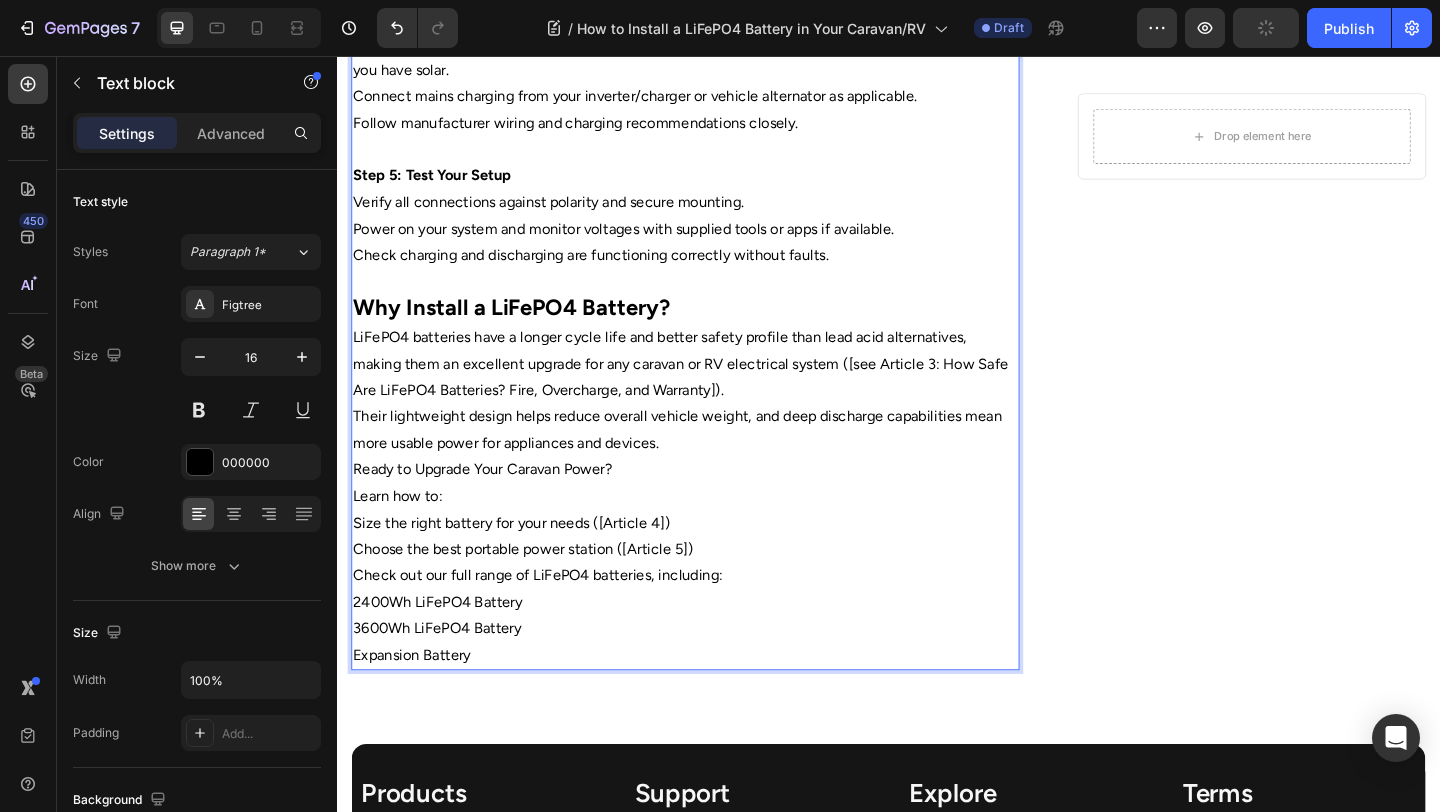 click on "Learn how to:" at bounding box center [715, 535] 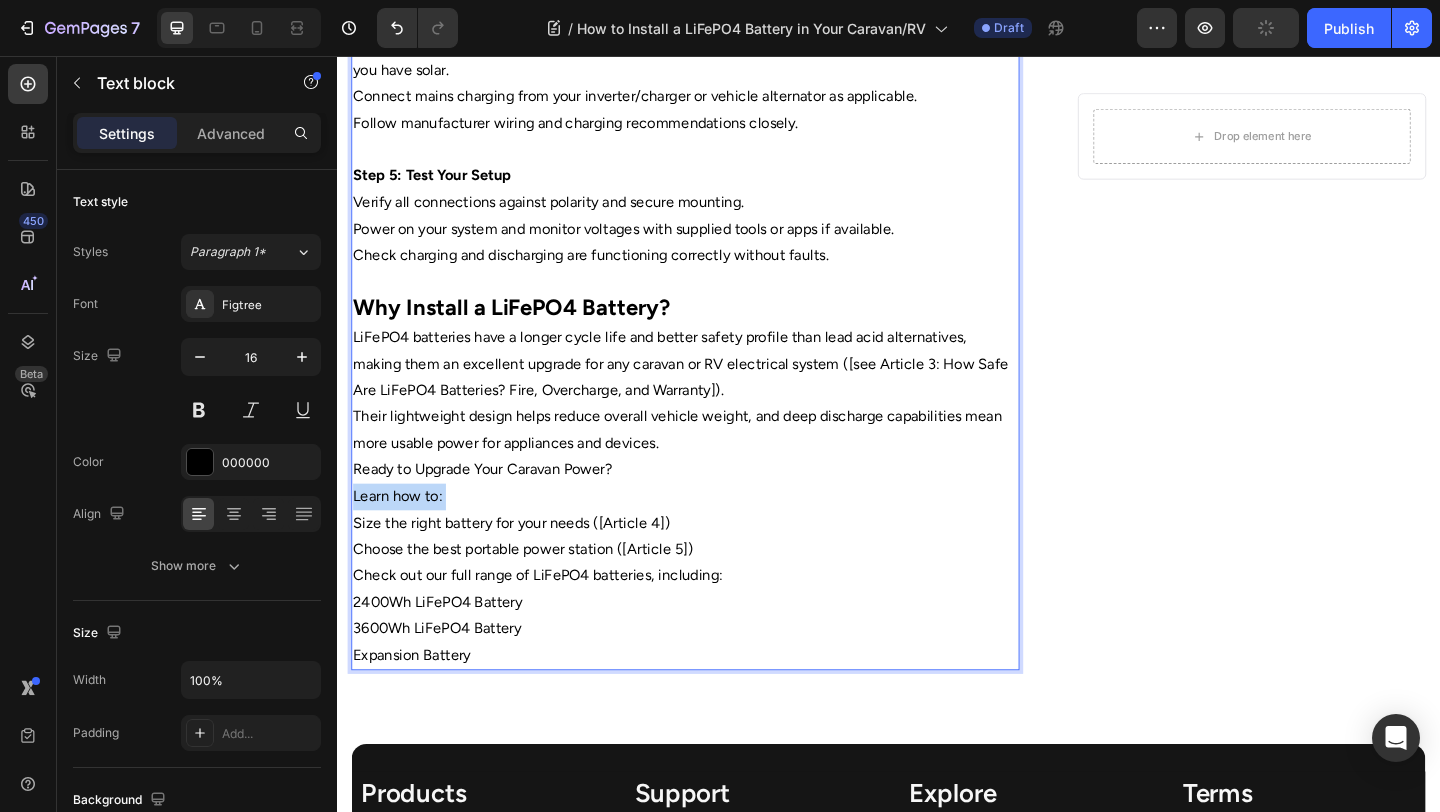 click on "Learn how to:" at bounding box center [715, 535] 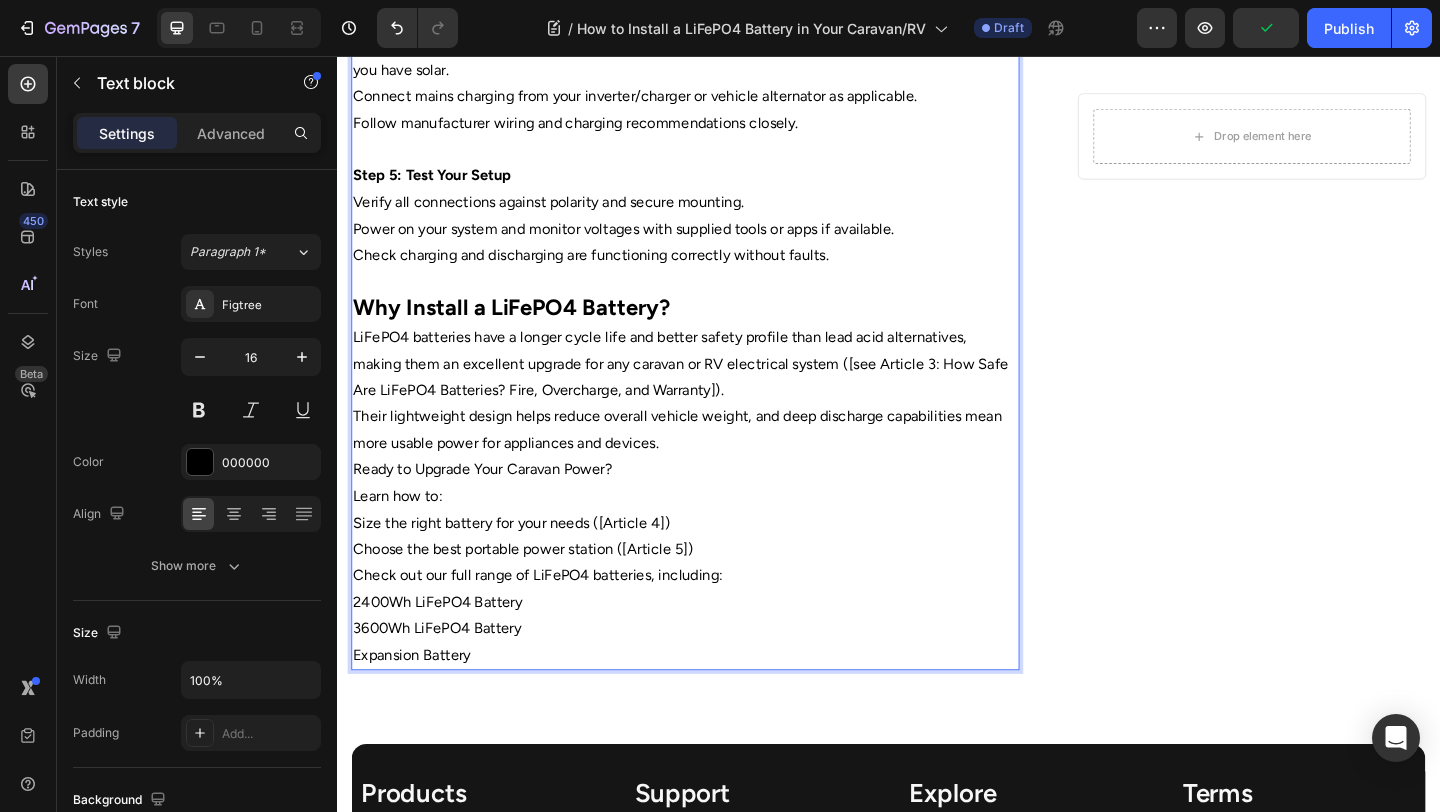 click on "Choose the best portable power station ([Article 5])" at bounding box center (715, 592) 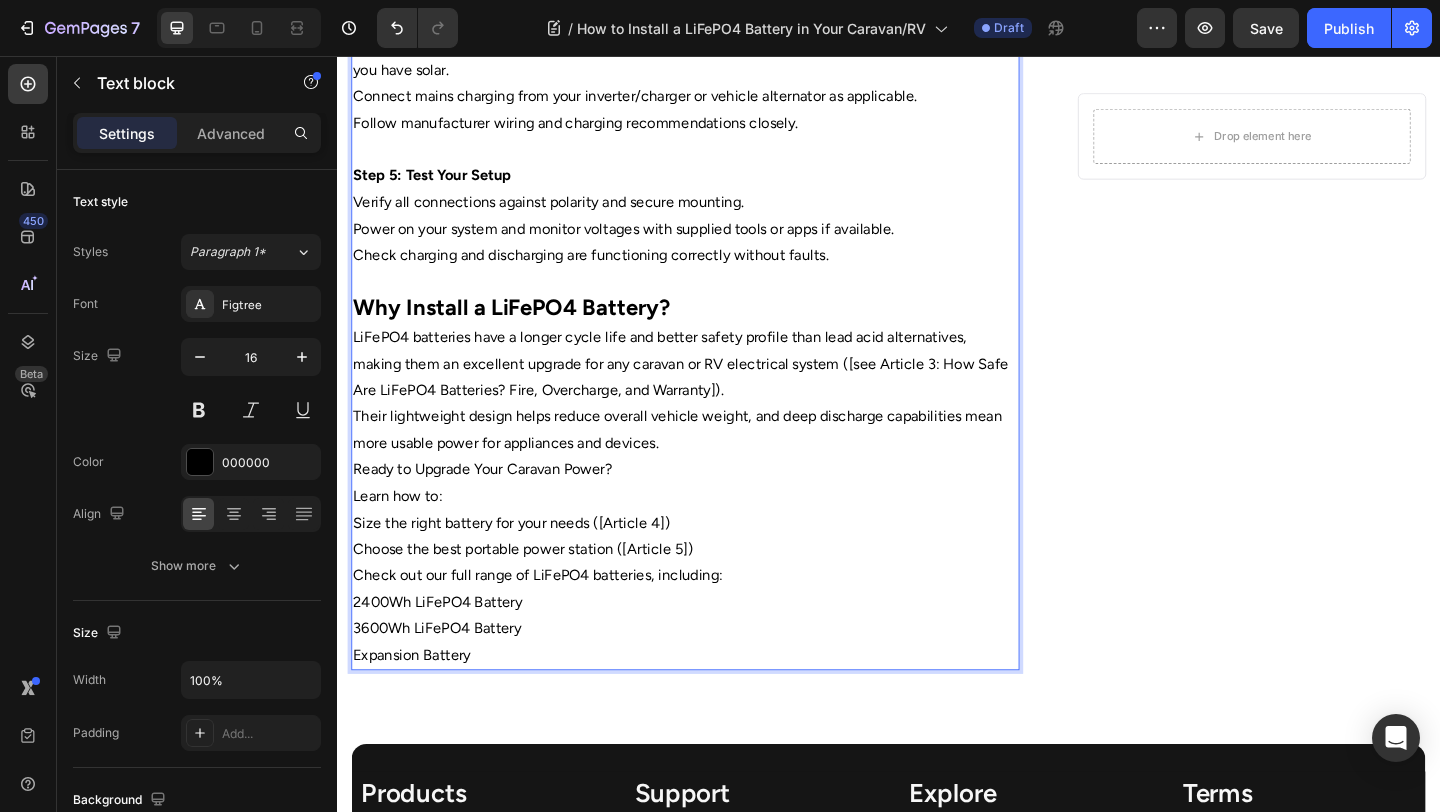 click on "Their lightweight design helps reduce overall vehicle weight, and deep discharge capabilities mean more usable power for appliances and devices." at bounding box center [715, 463] 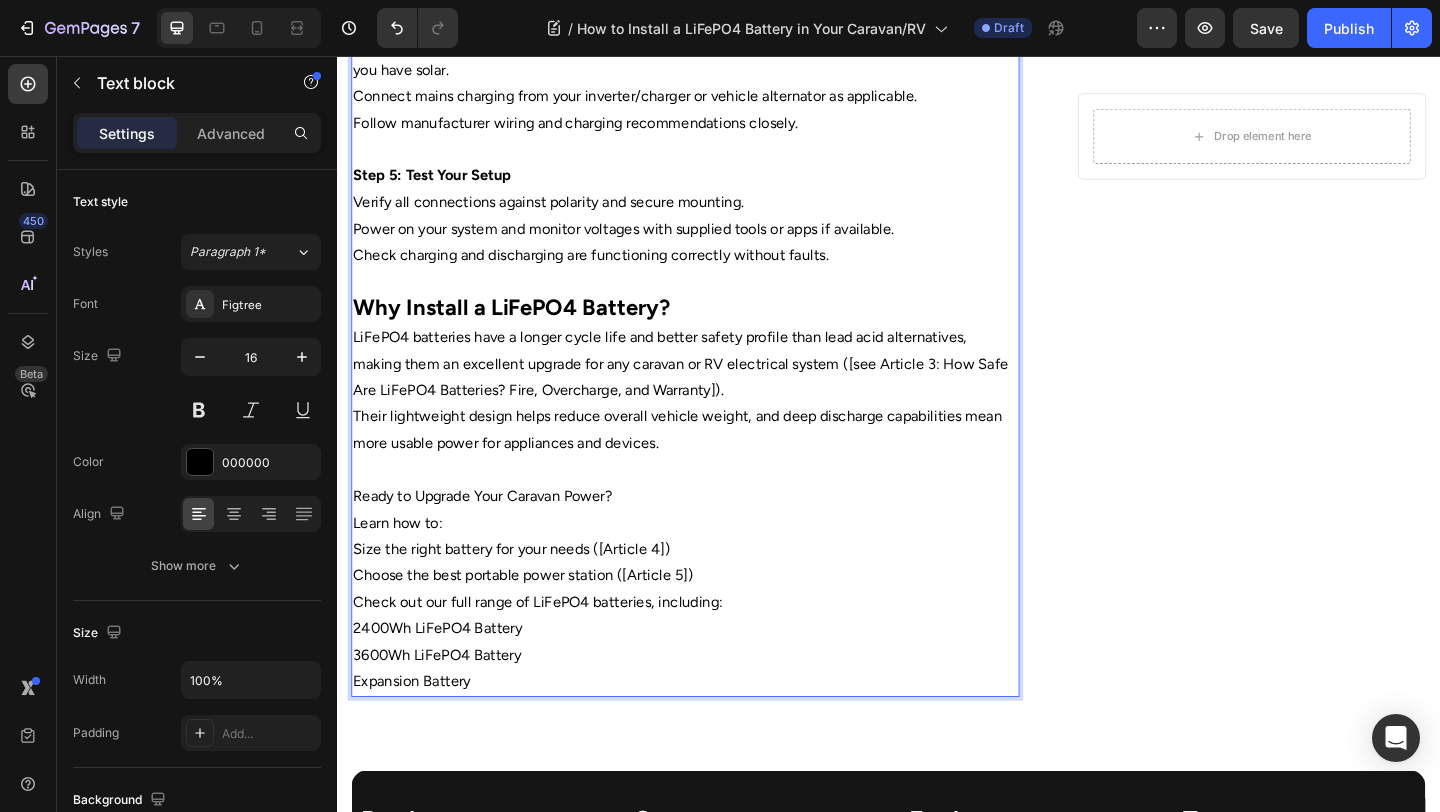 click at bounding box center (715, 506) 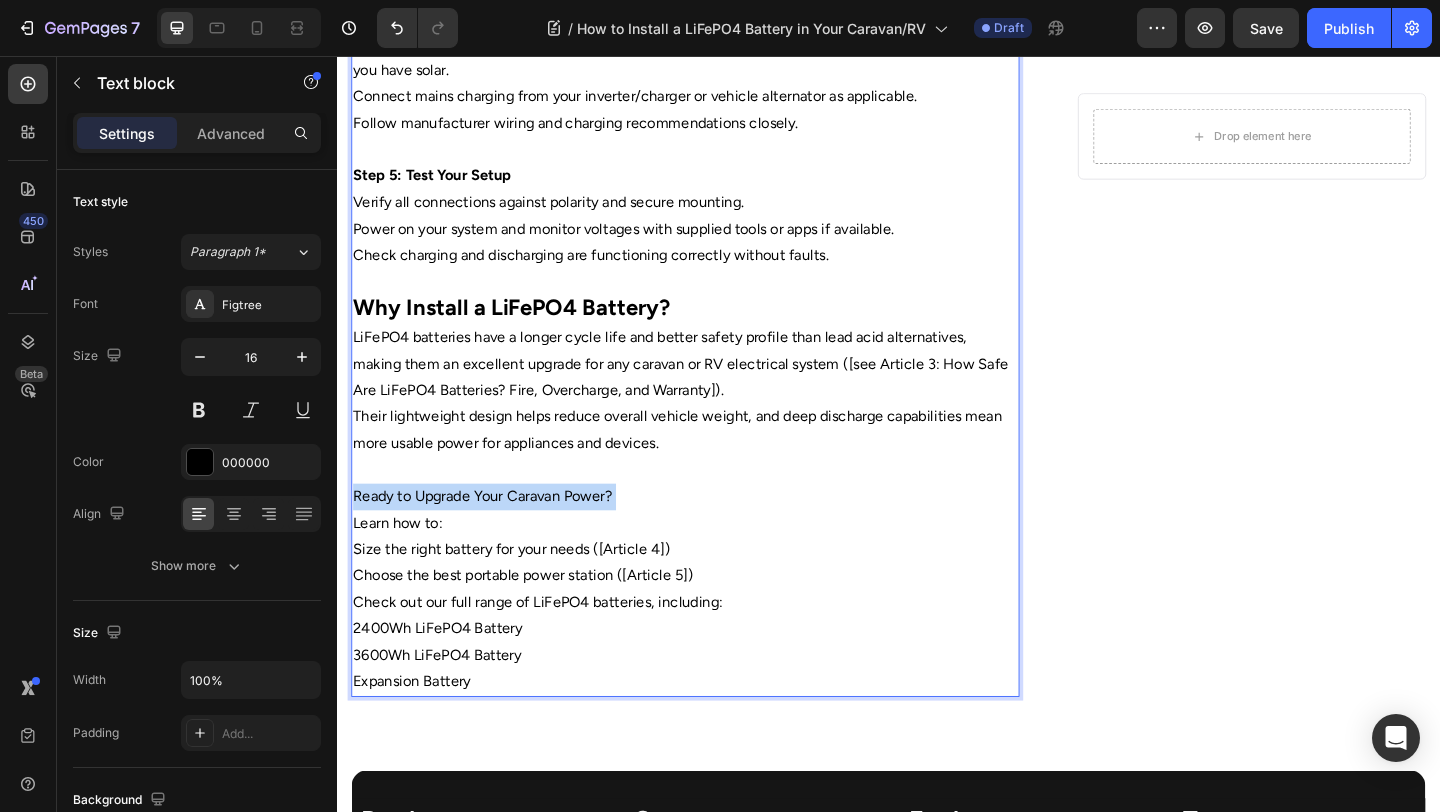 click on "Ready to Upgrade Your Caravan Power?" at bounding box center (715, 535) 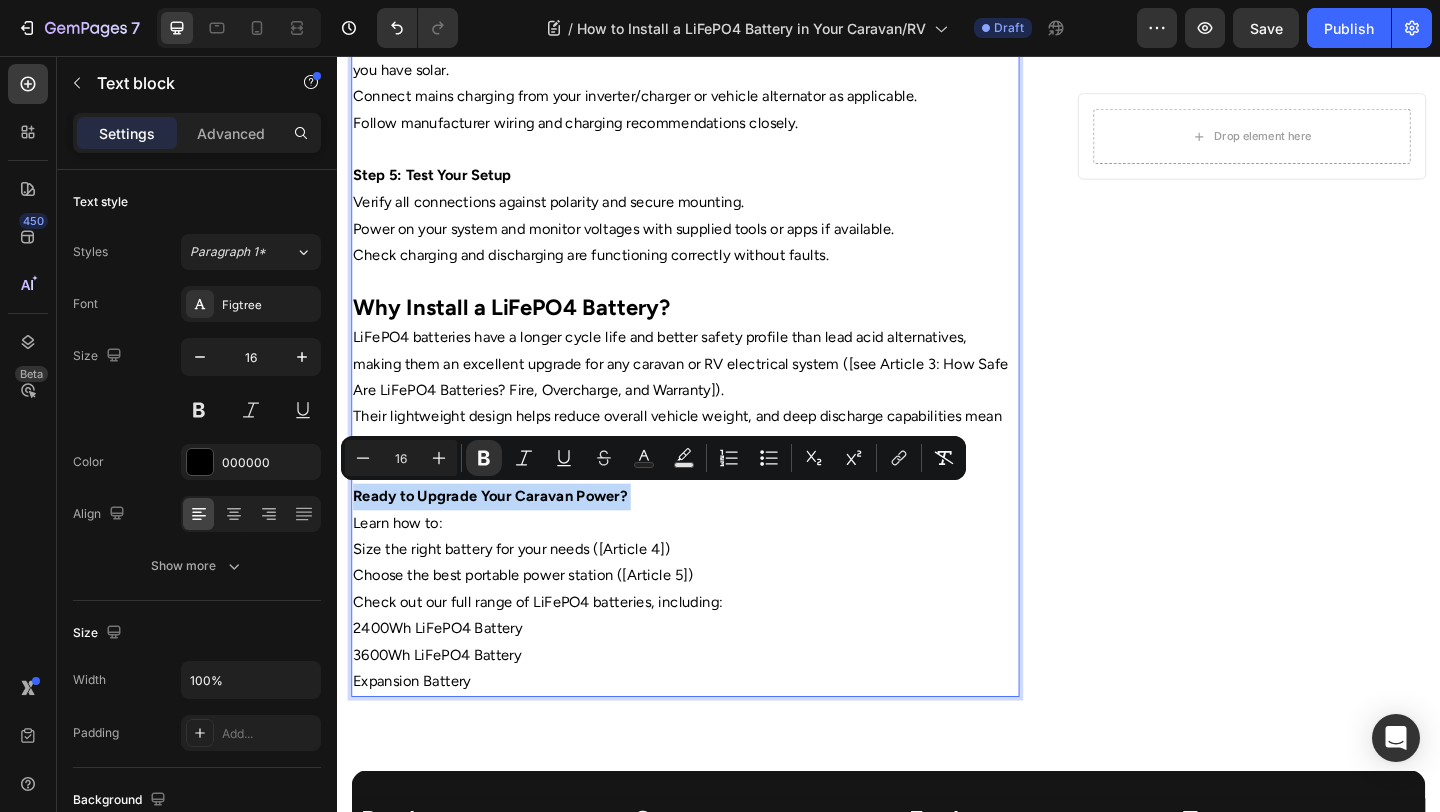 click on "Ready to Upgrade Your Caravan Power?" at bounding box center [715, 535] 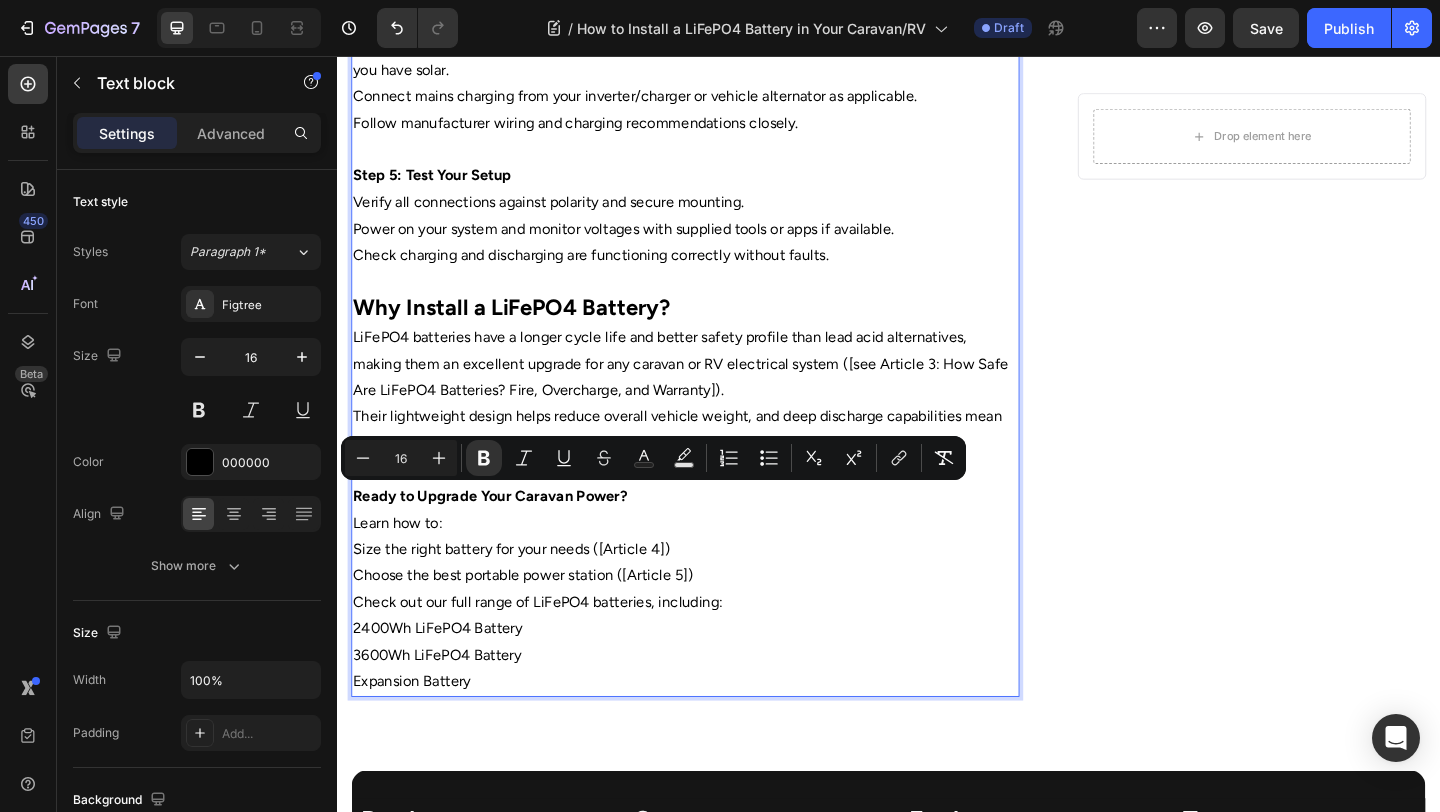 click on "Check out our full range of LiFePO4 batteries, including:" at bounding box center (715, 650) 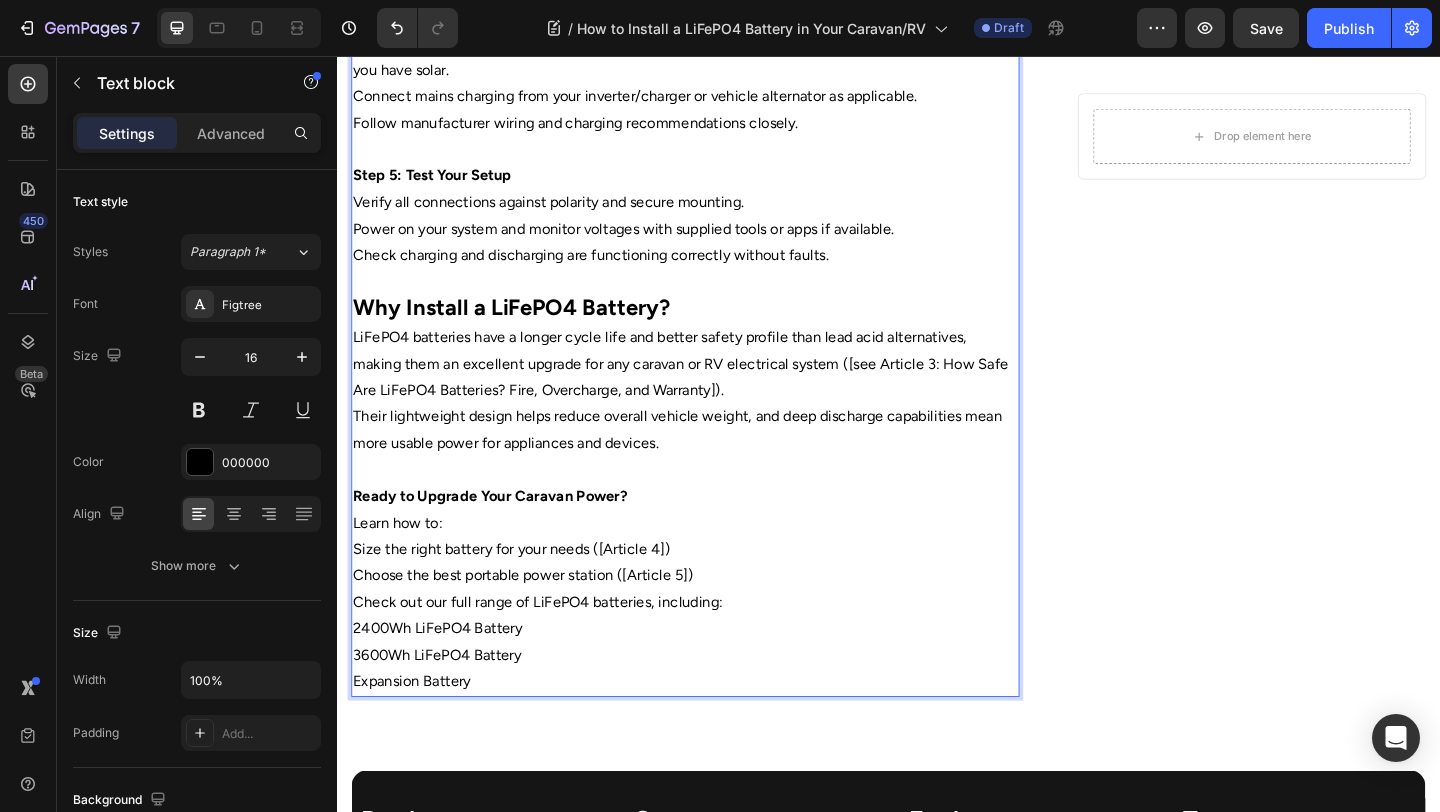click on "Expansion Battery" at bounding box center [715, 736] 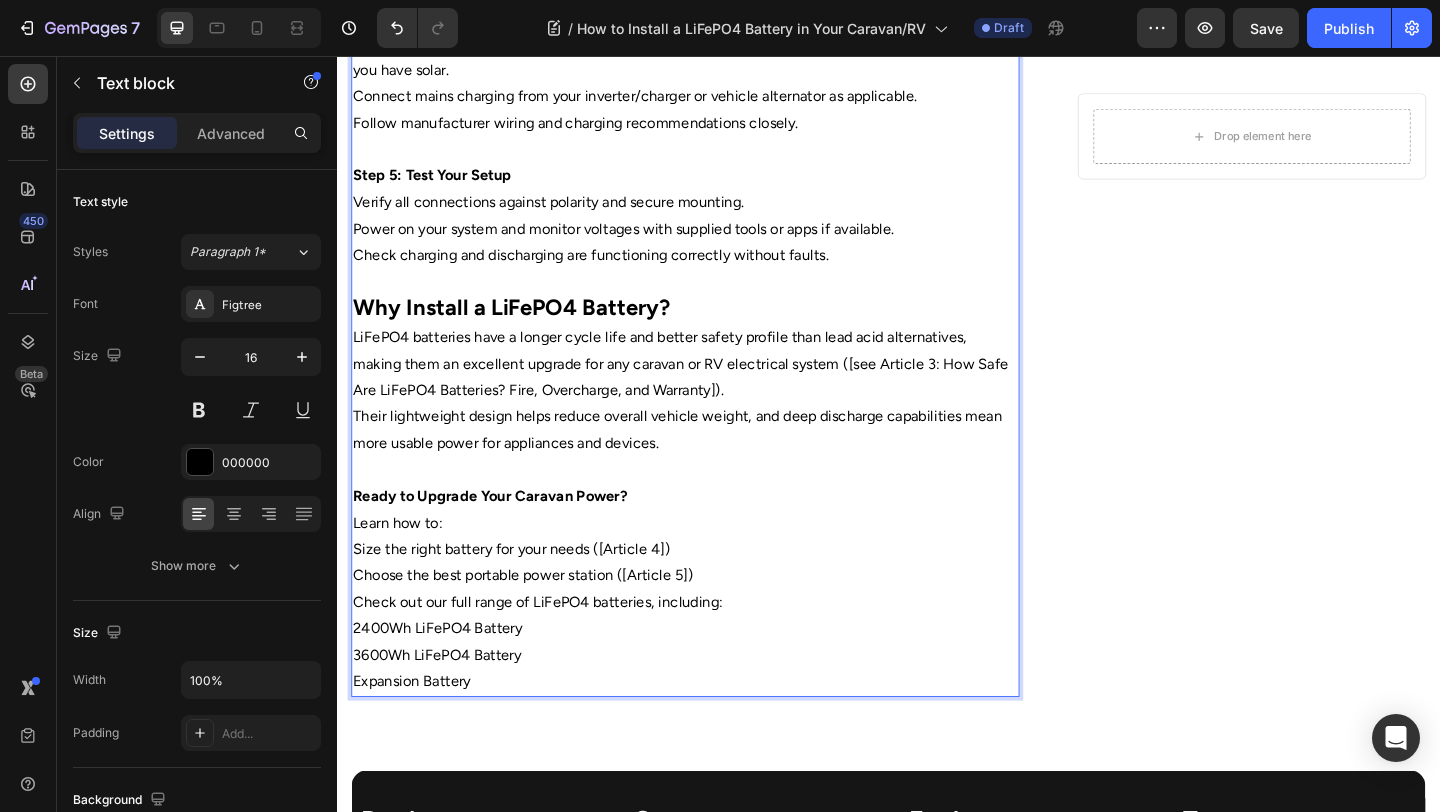 click on "2400Wh LiFePO4 Battery" at bounding box center (715, 679) 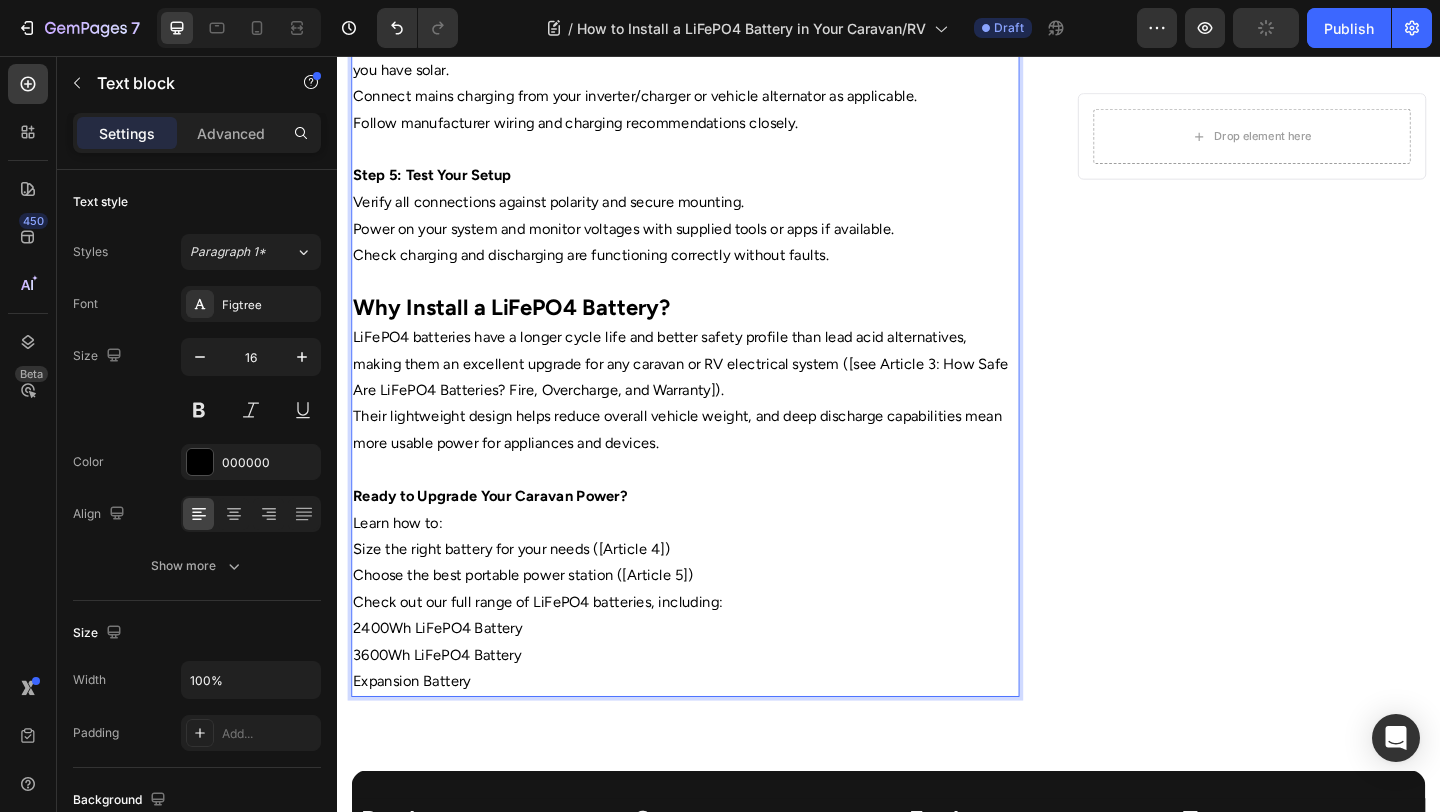 click on "Size the right battery for your needs ([Article 4])" at bounding box center [715, 592] 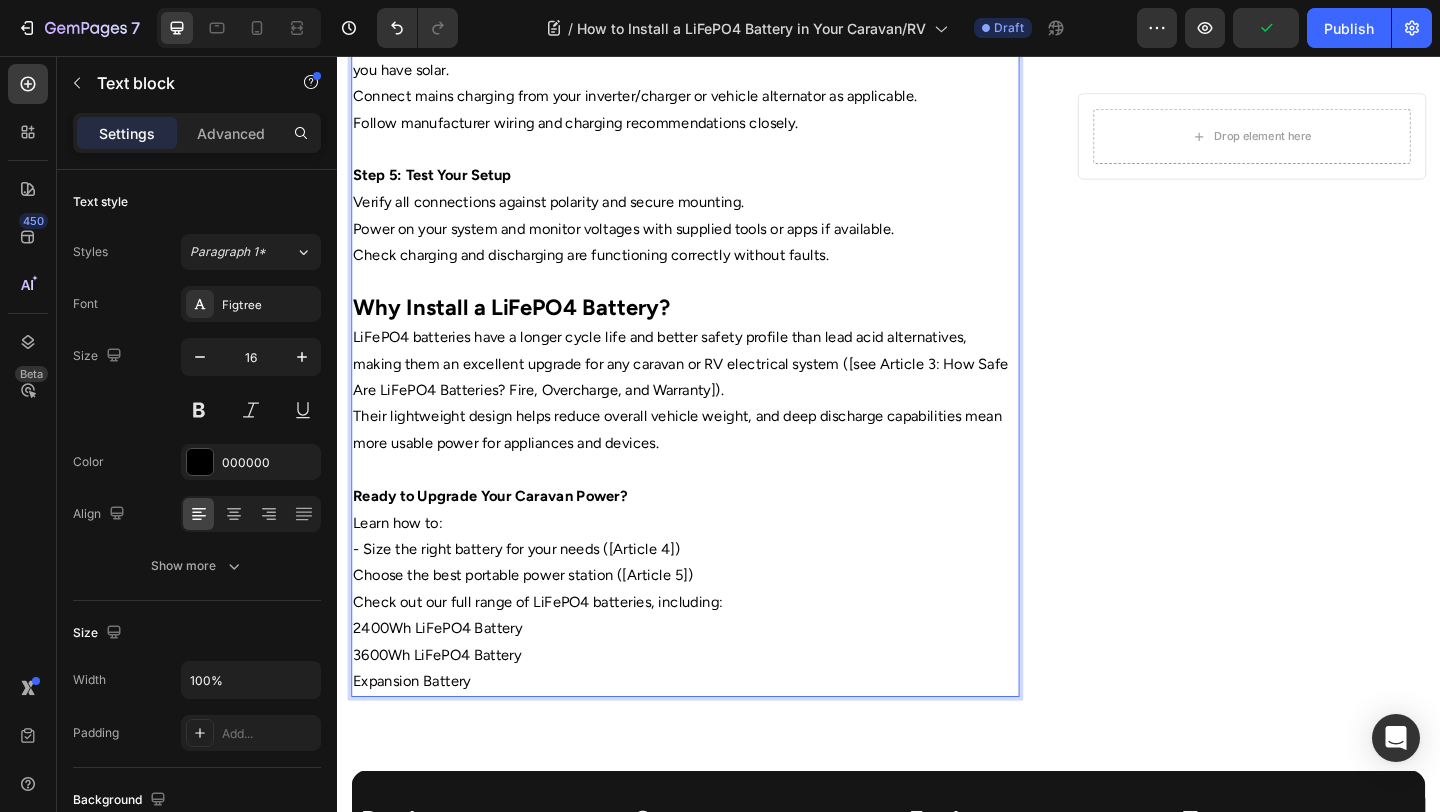 click on "Choose the best portable power station ([Article 5])" at bounding box center (715, 621) 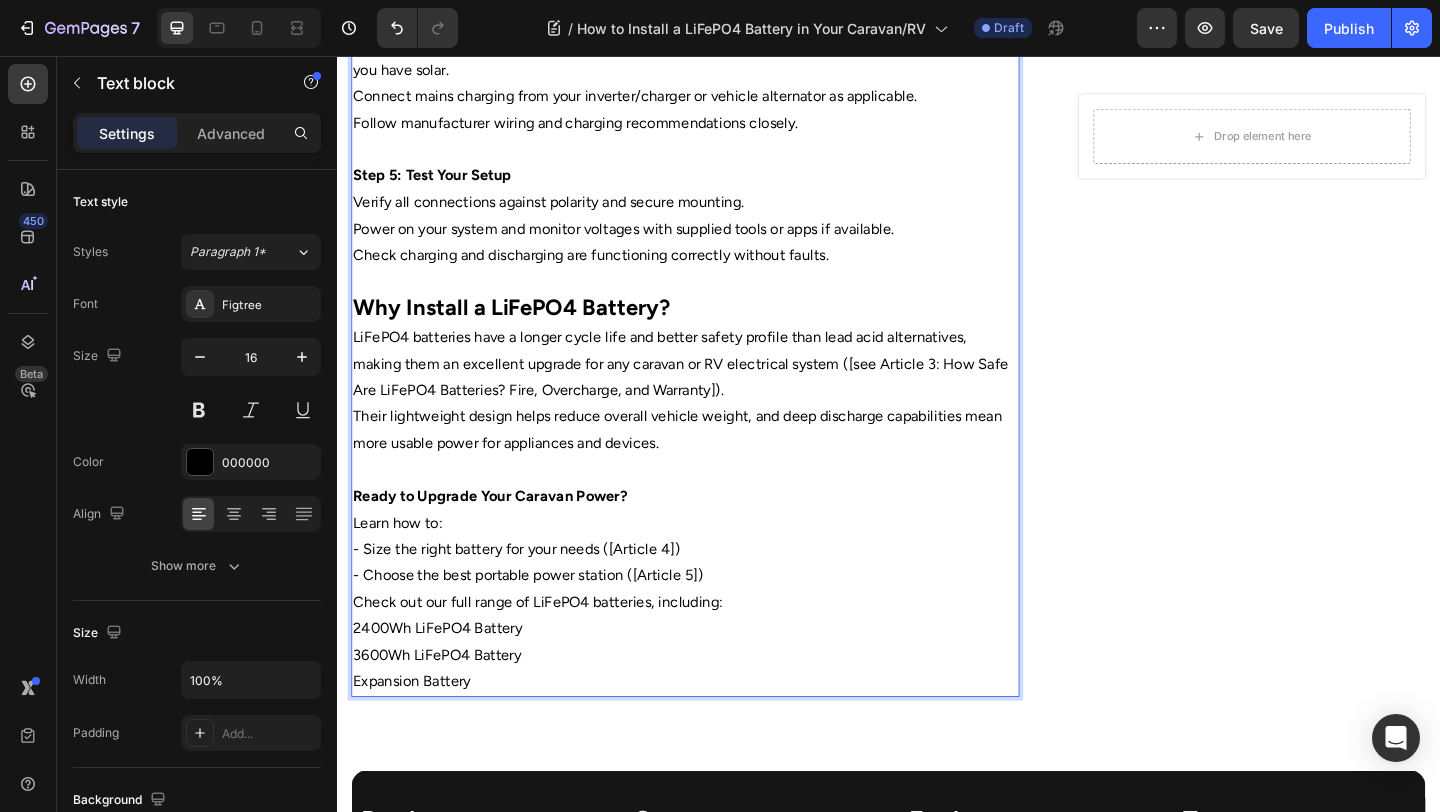 click on "- Size the right battery for your needs ([Article 4])" at bounding box center (715, 592) 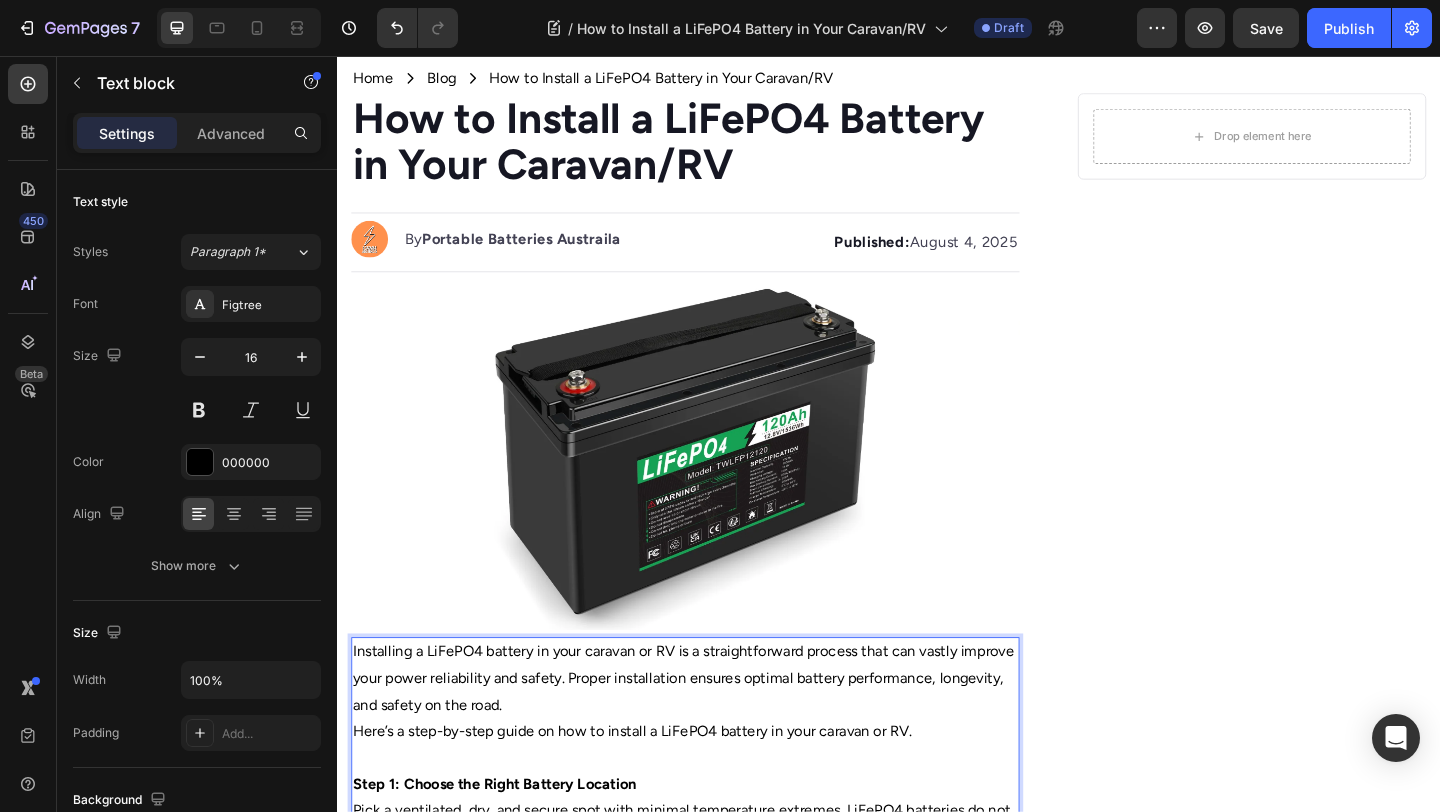 scroll, scrollTop: 27, scrollLeft: 0, axis: vertical 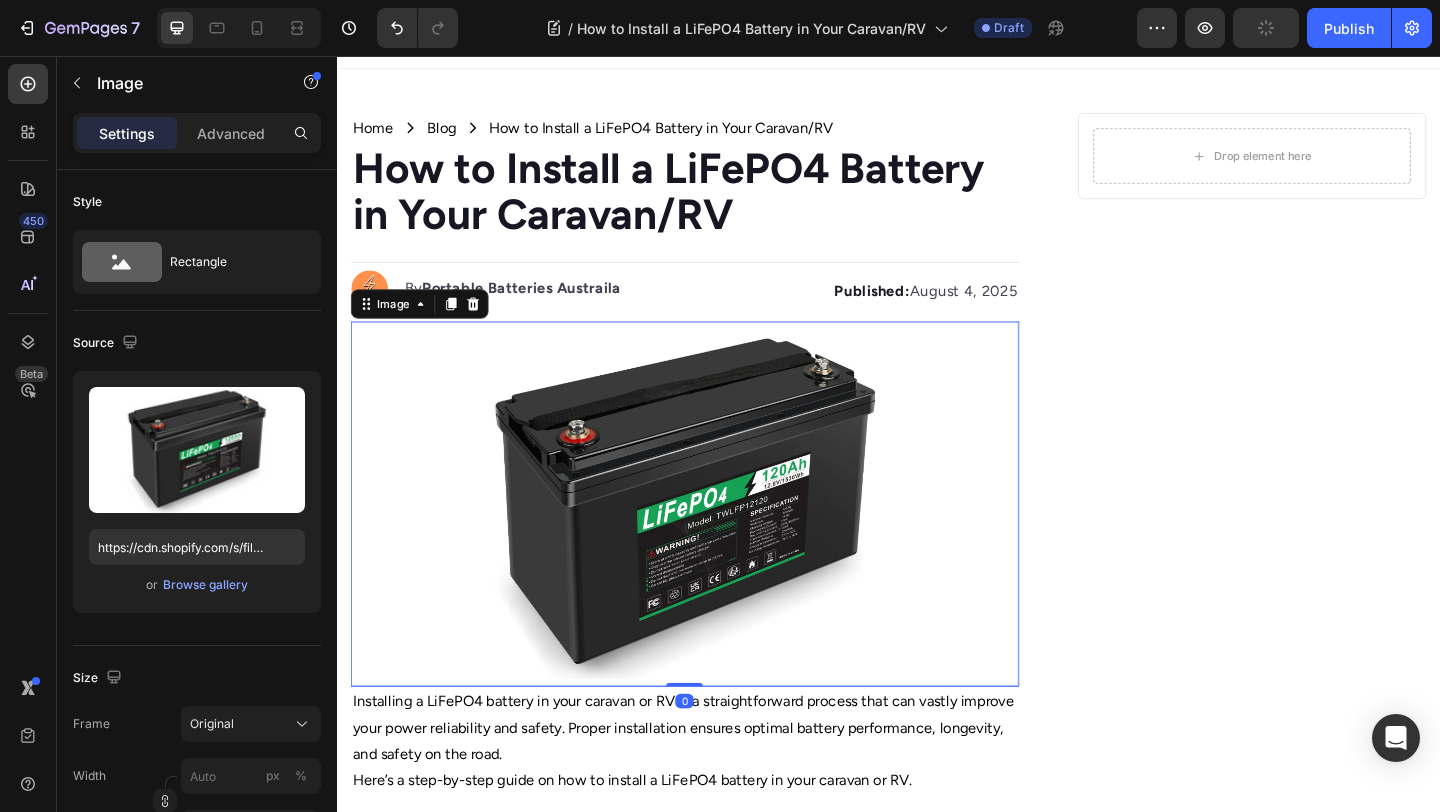 click at bounding box center (715, 543) 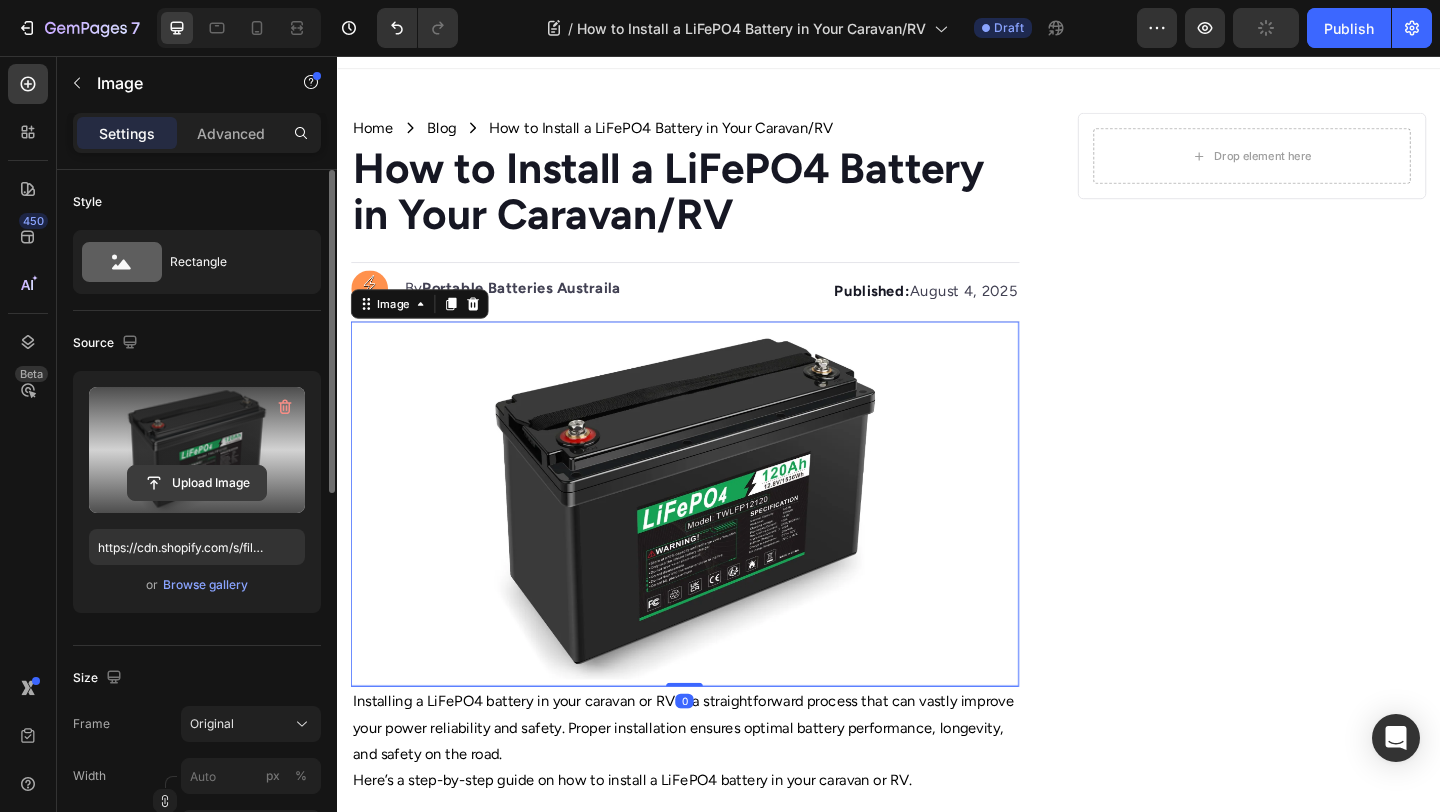 click 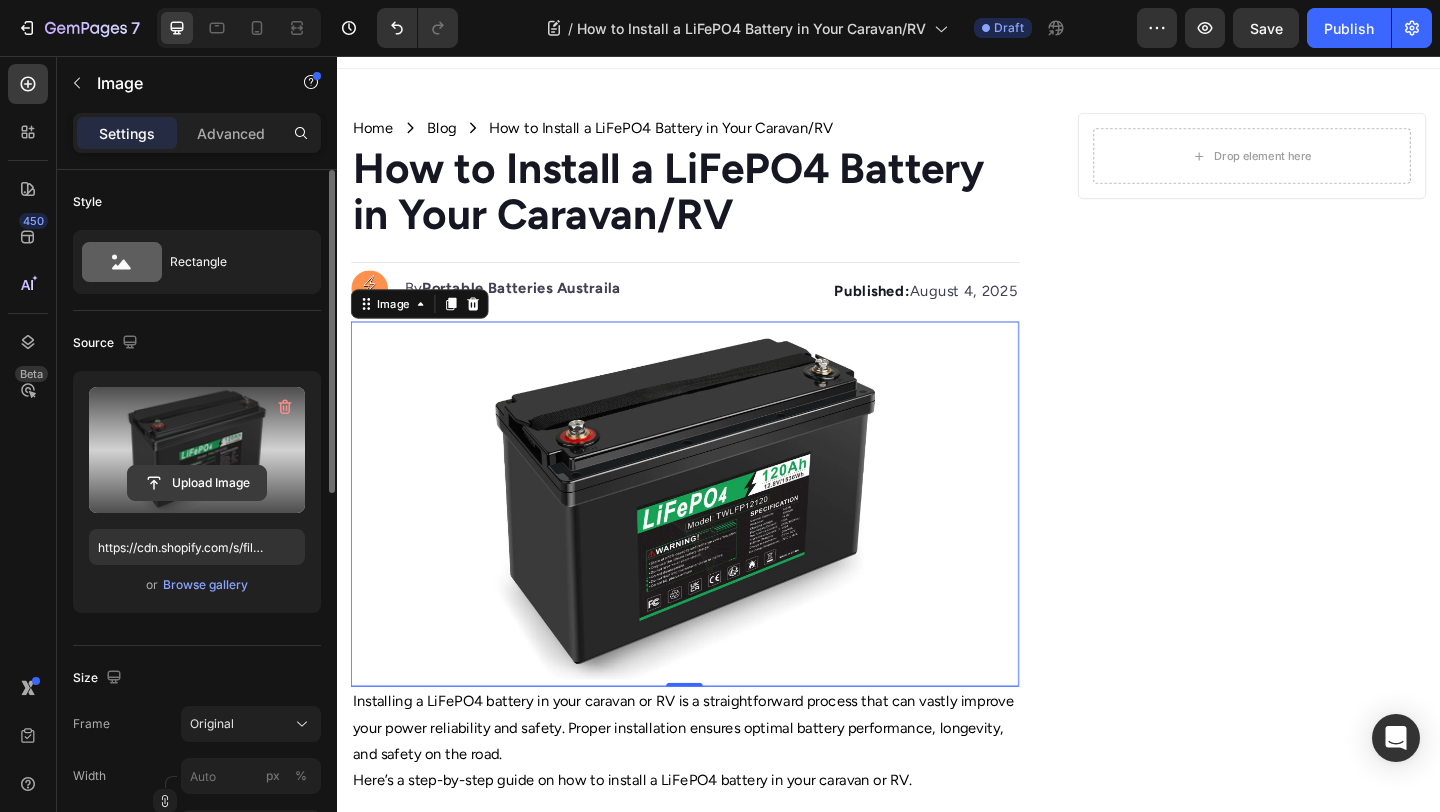 click 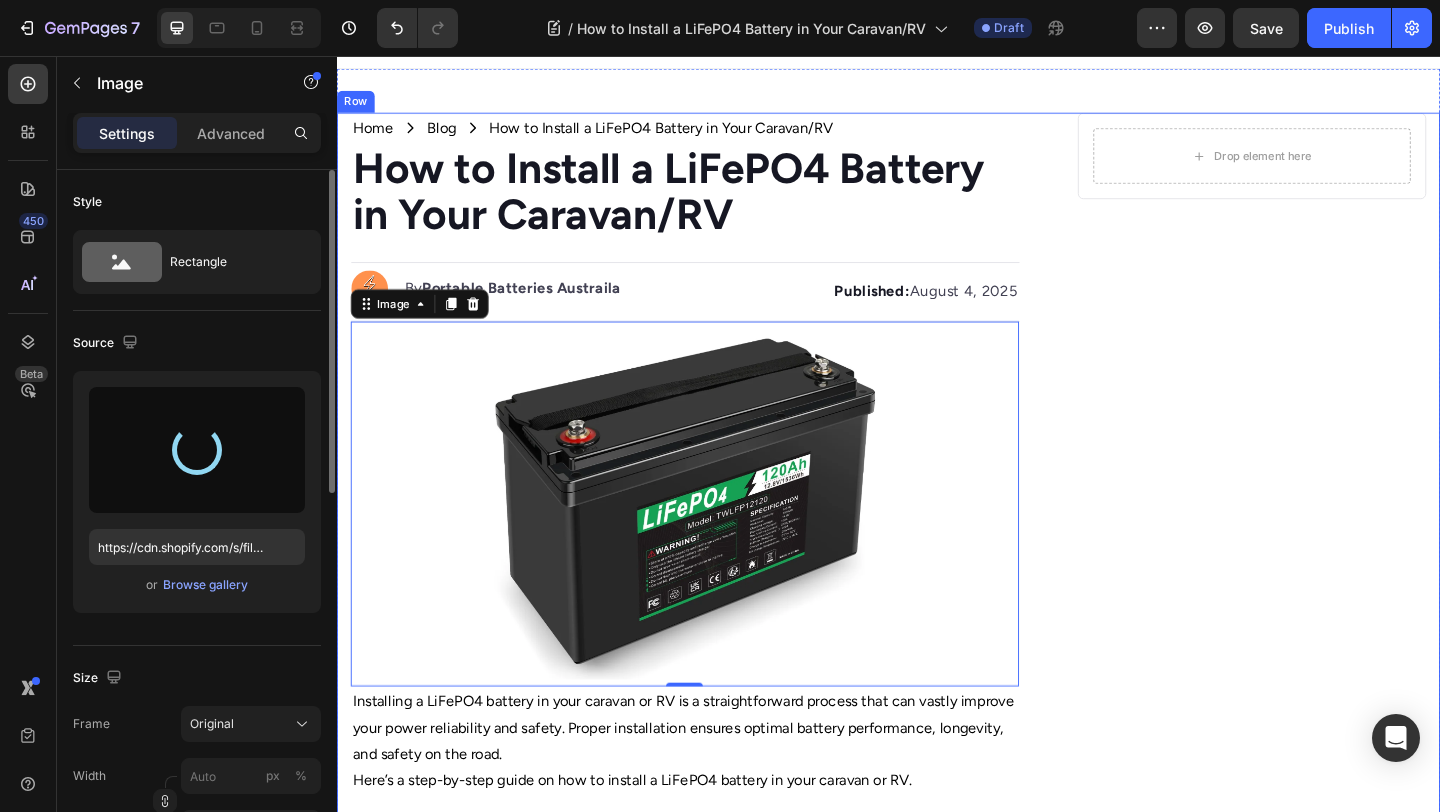 type on "https://cdn.shopify.com/s/files/1/0668/9642/9137/files/gempages_567543371971691561-a235aafc-d71d-4f30-9dcd-93ba1c24ca8e.jpg" 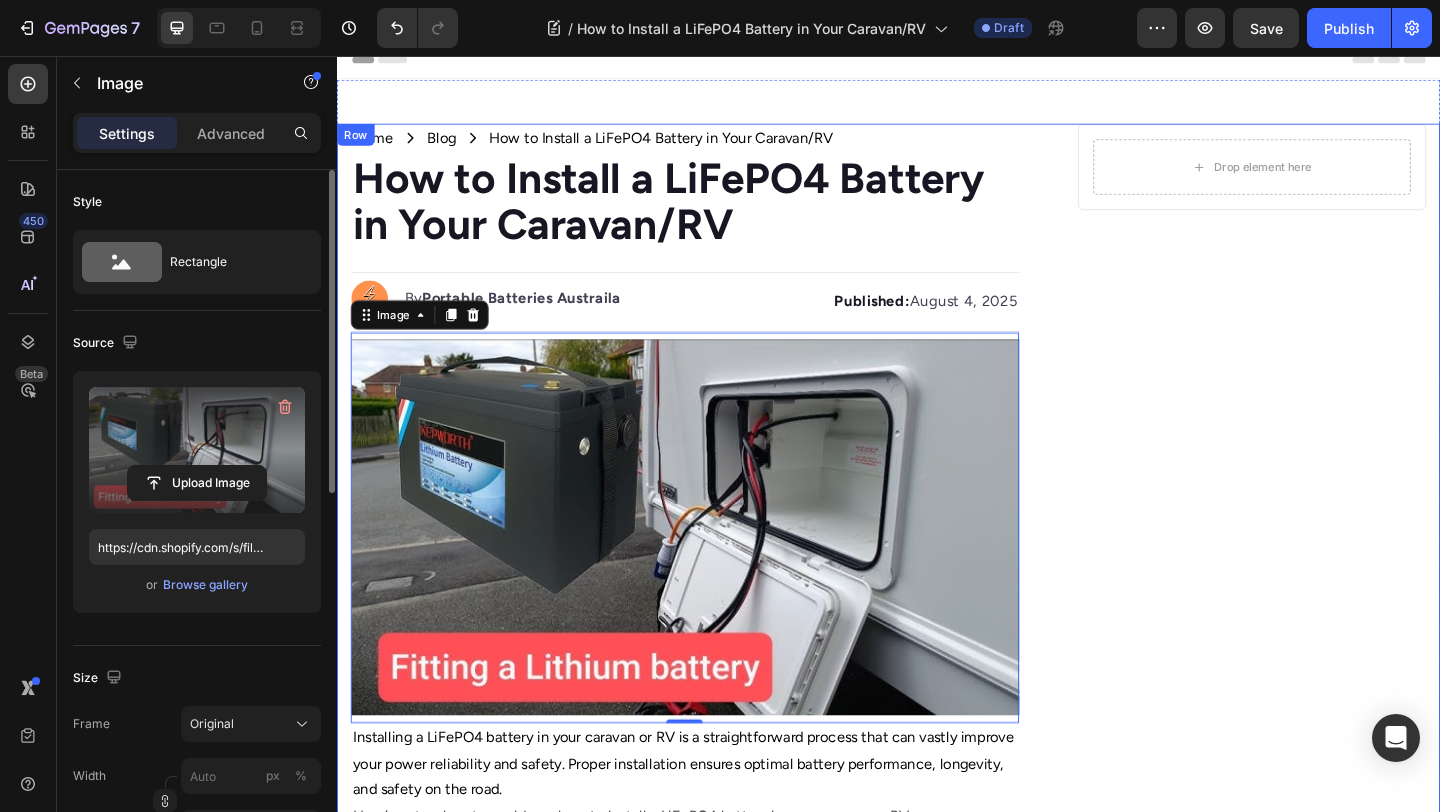 scroll, scrollTop: 0, scrollLeft: 0, axis: both 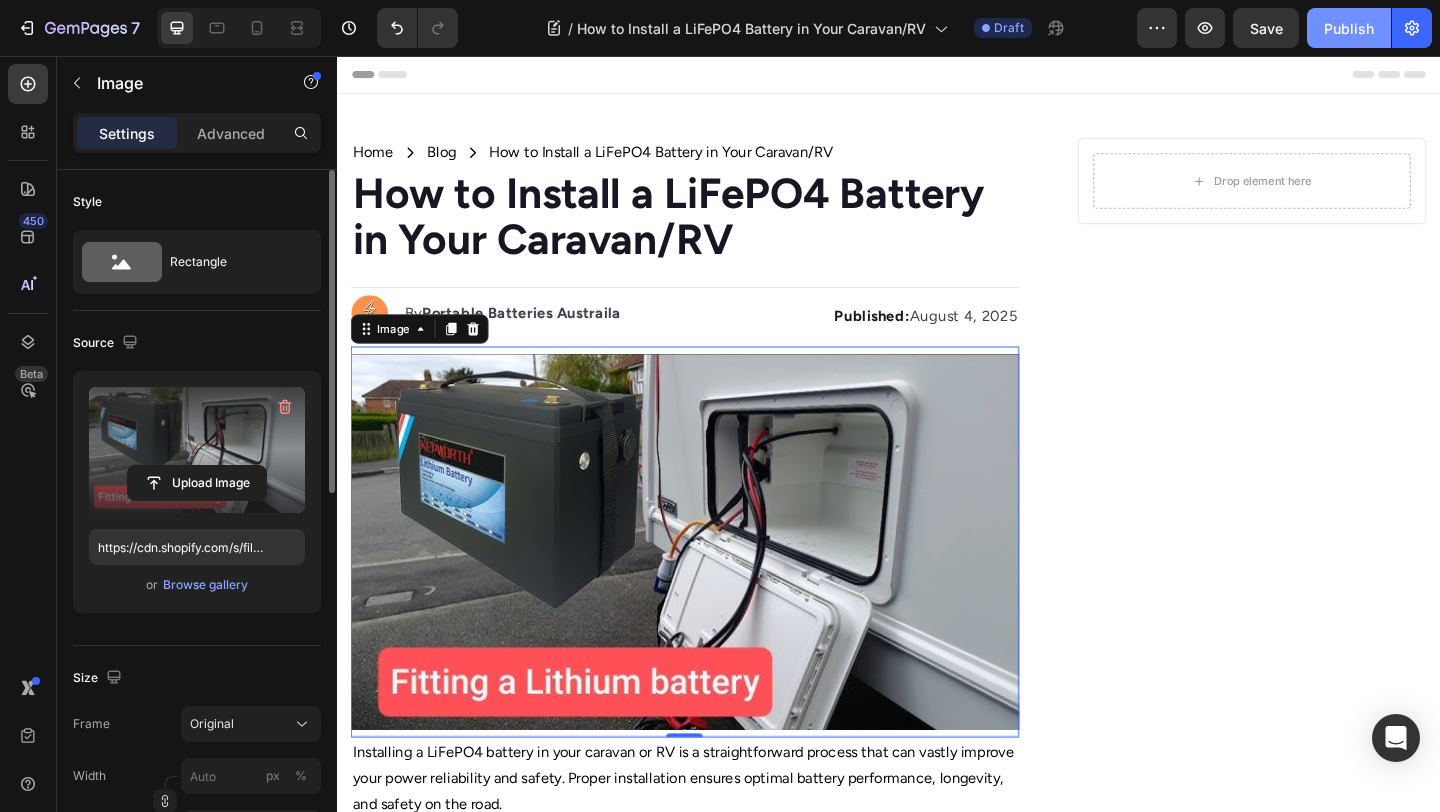click on "Publish" at bounding box center (1349, 28) 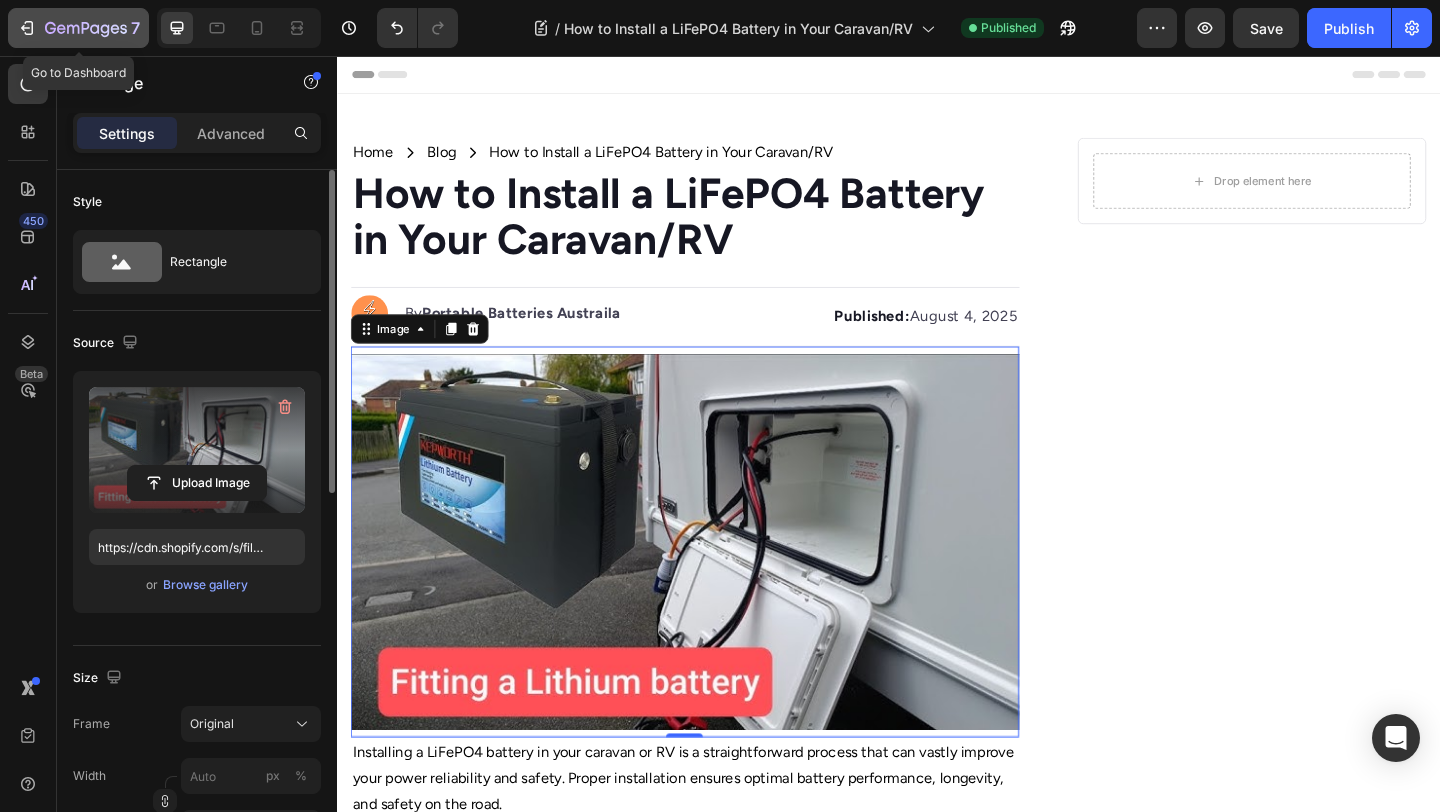 click on "7" at bounding box center [135, 28] 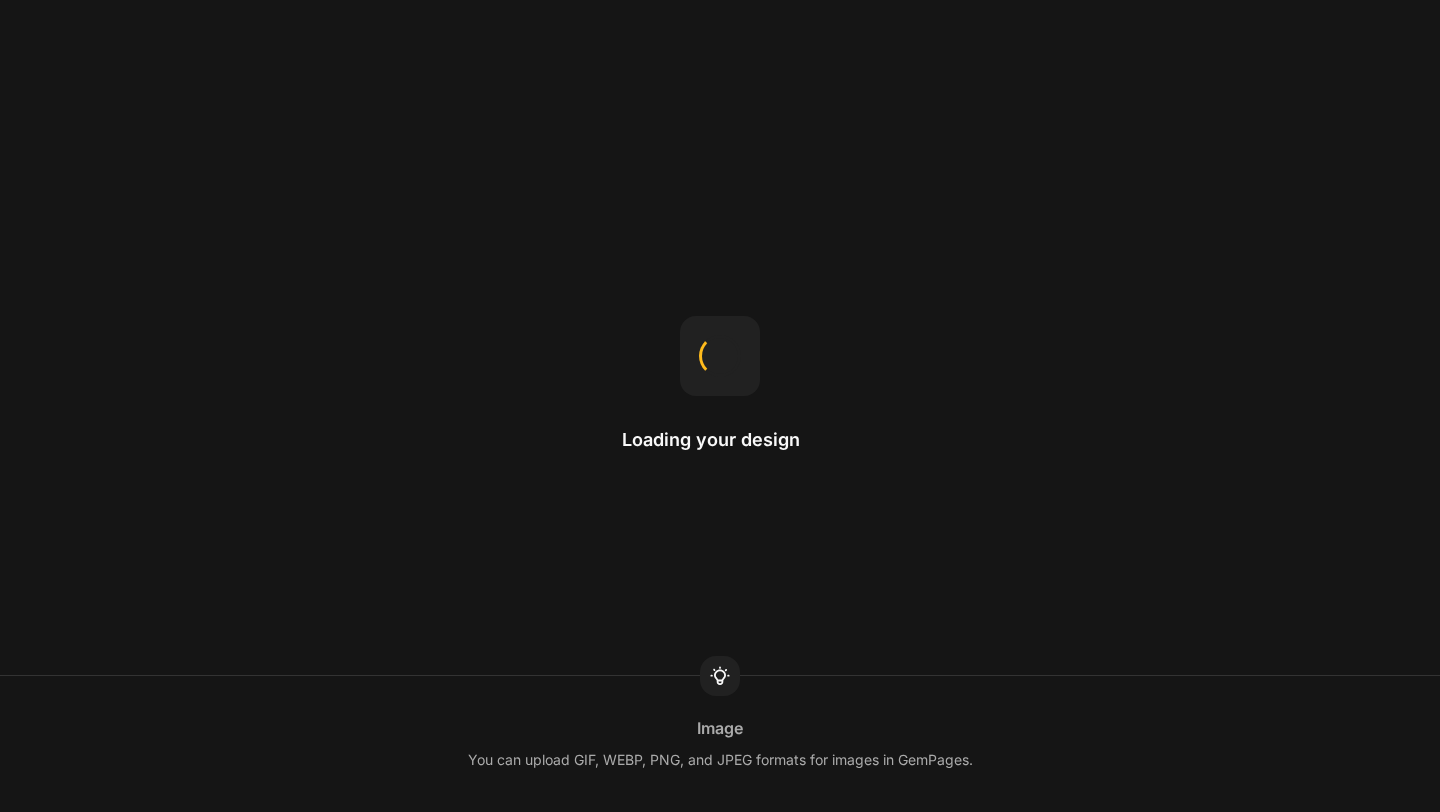 scroll, scrollTop: 0, scrollLeft: 0, axis: both 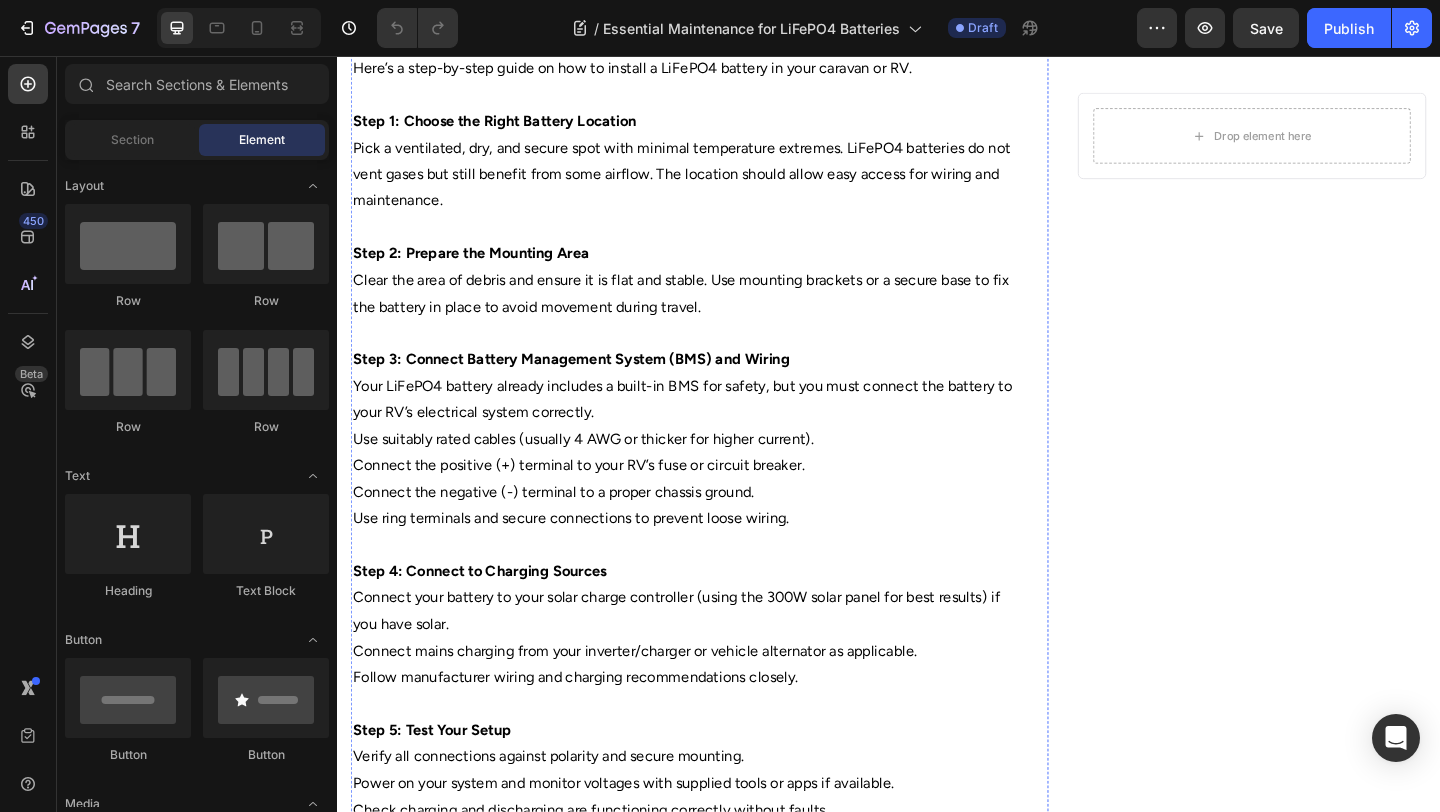 click on "Installing a LiFePO4 battery in your caravan or RV is a straightforward process that can vastly improve your power reliability and safety. Proper installation ensures optimal battery performance, longevity, and safety on the road." at bounding box center (715, 12) 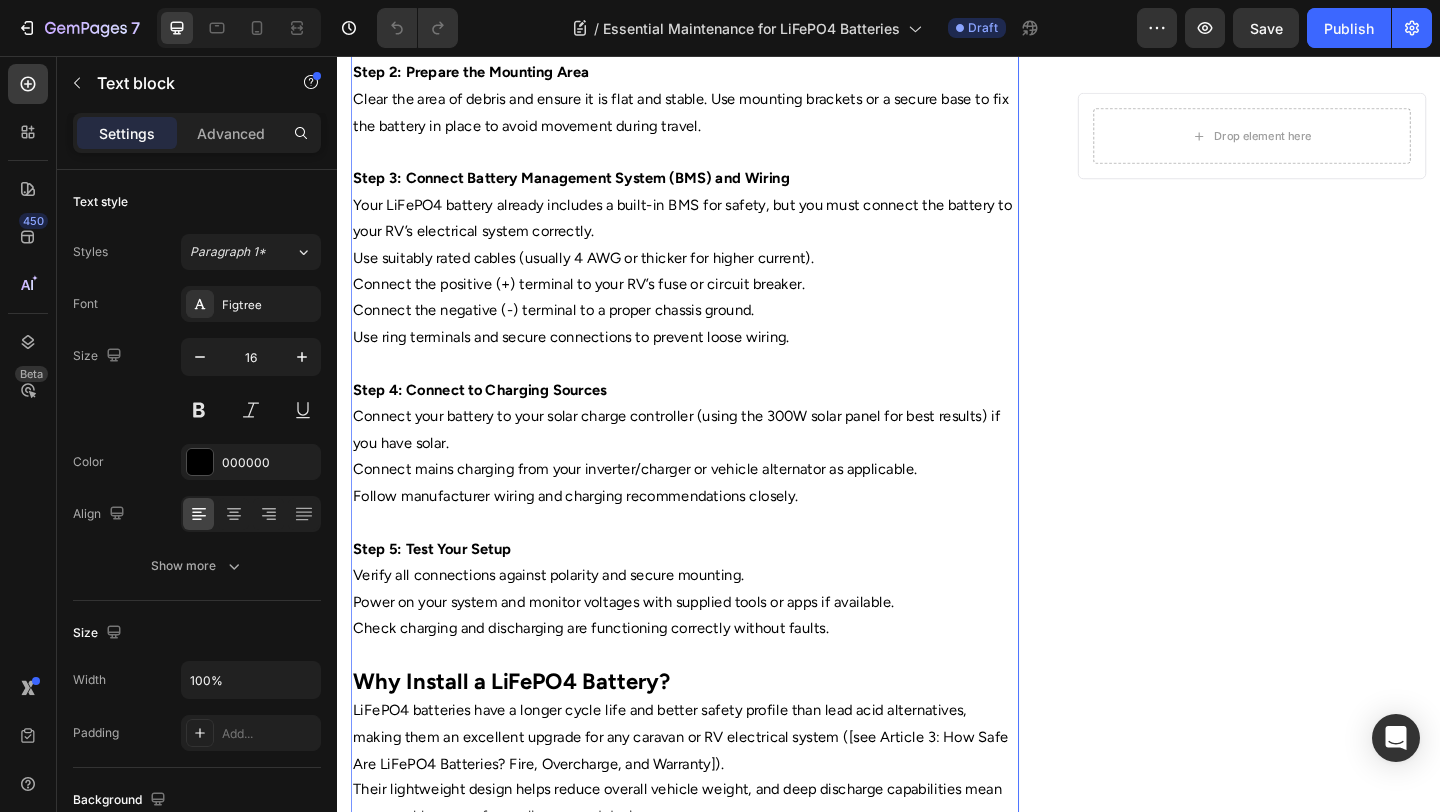 scroll, scrollTop: 624, scrollLeft: 0, axis: vertical 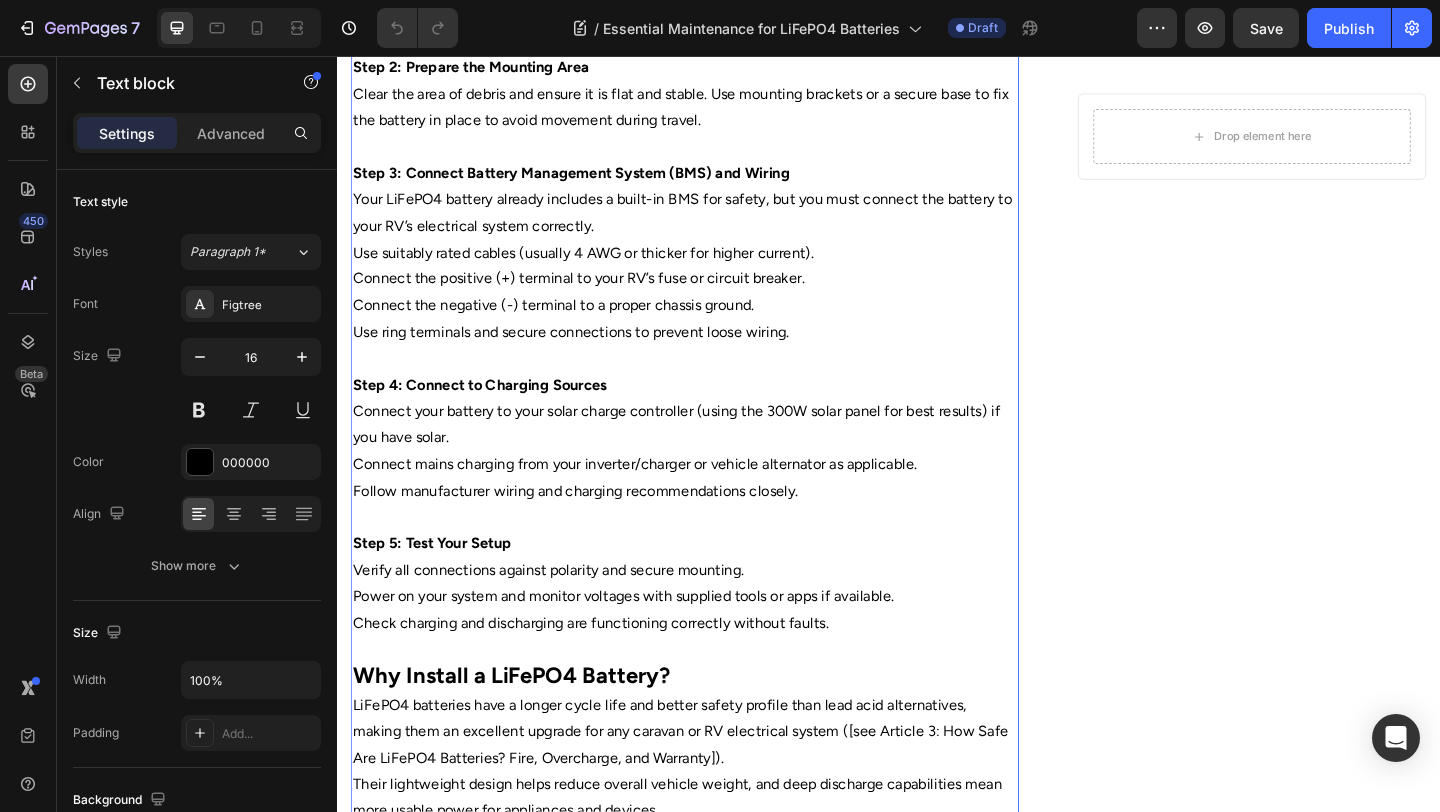 click at bounding box center (715, -105) 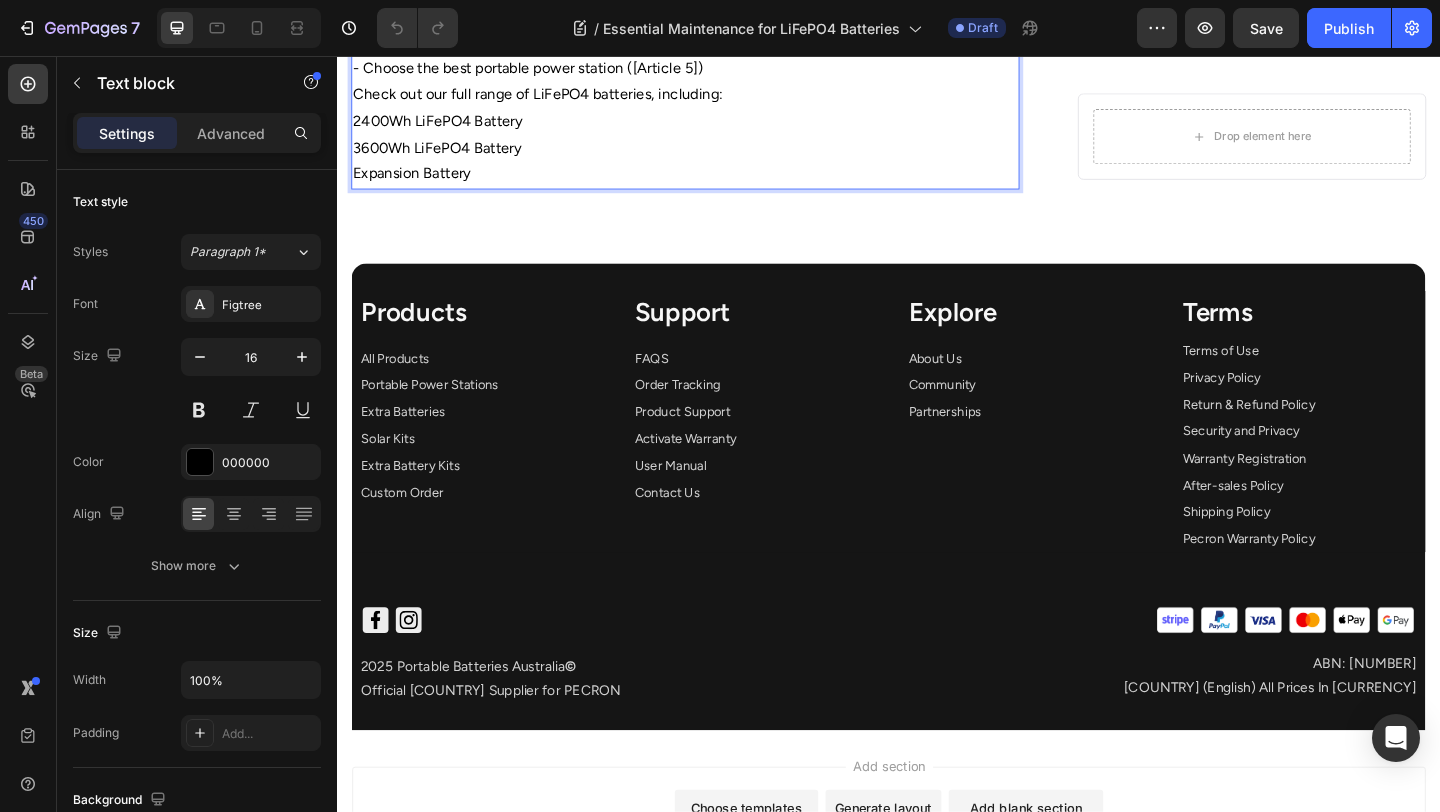 scroll, scrollTop: 1824, scrollLeft: 0, axis: vertical 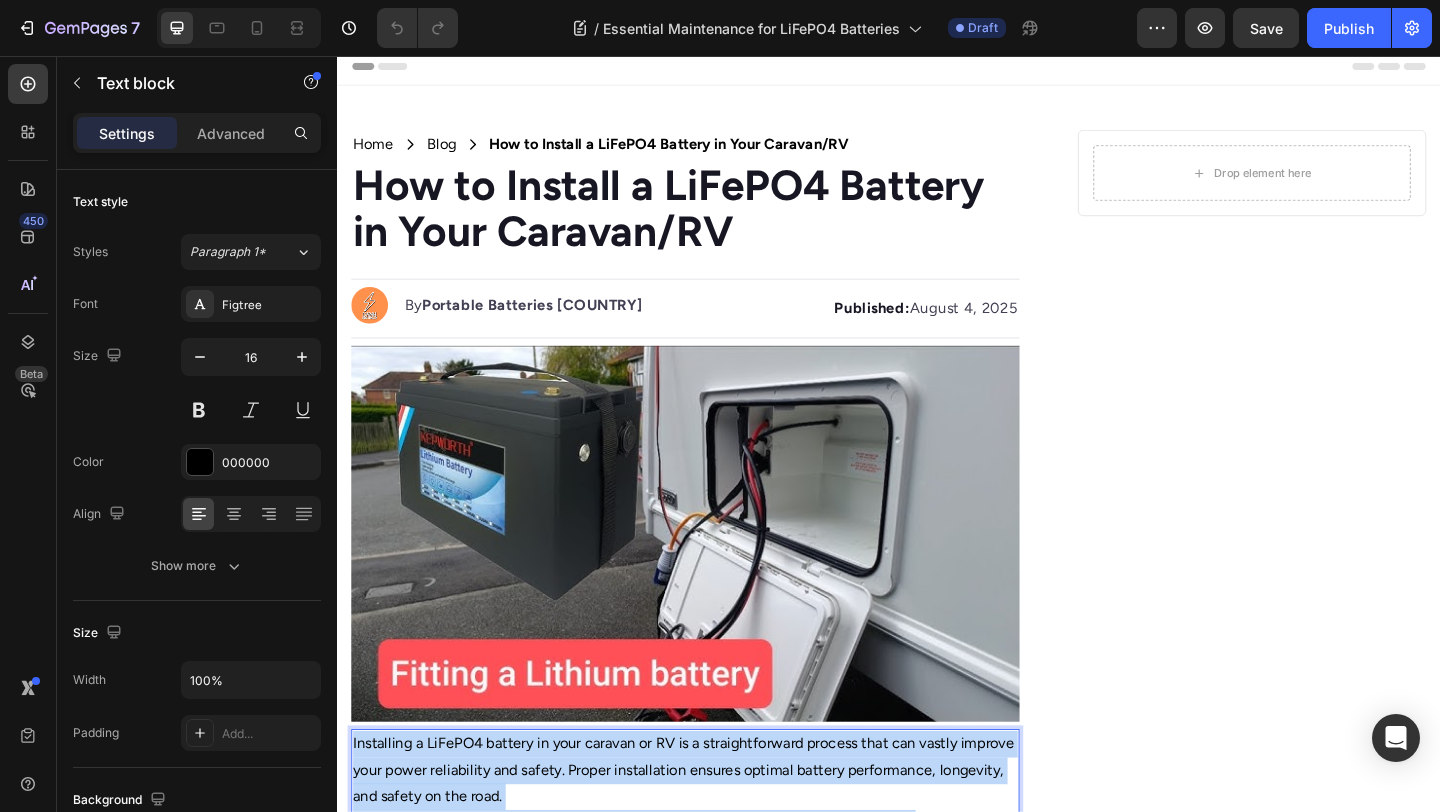 drag, startPoint x: 567, startPoint y: 344, endPoint x: 659, endPoint y: 790, distance: 455.38995 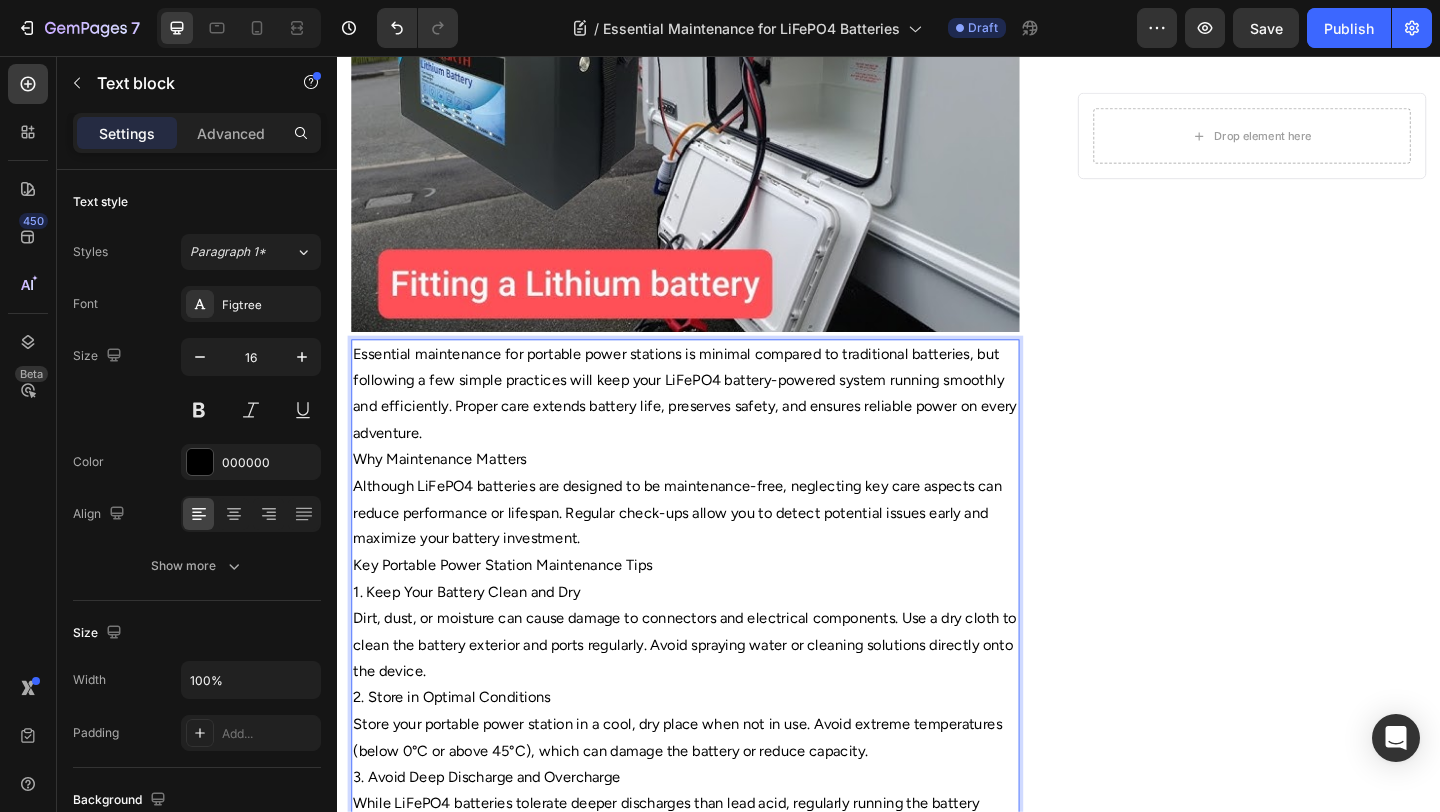 scroll, scrollTop: 429, scrollLeft: 0, axis: vertical 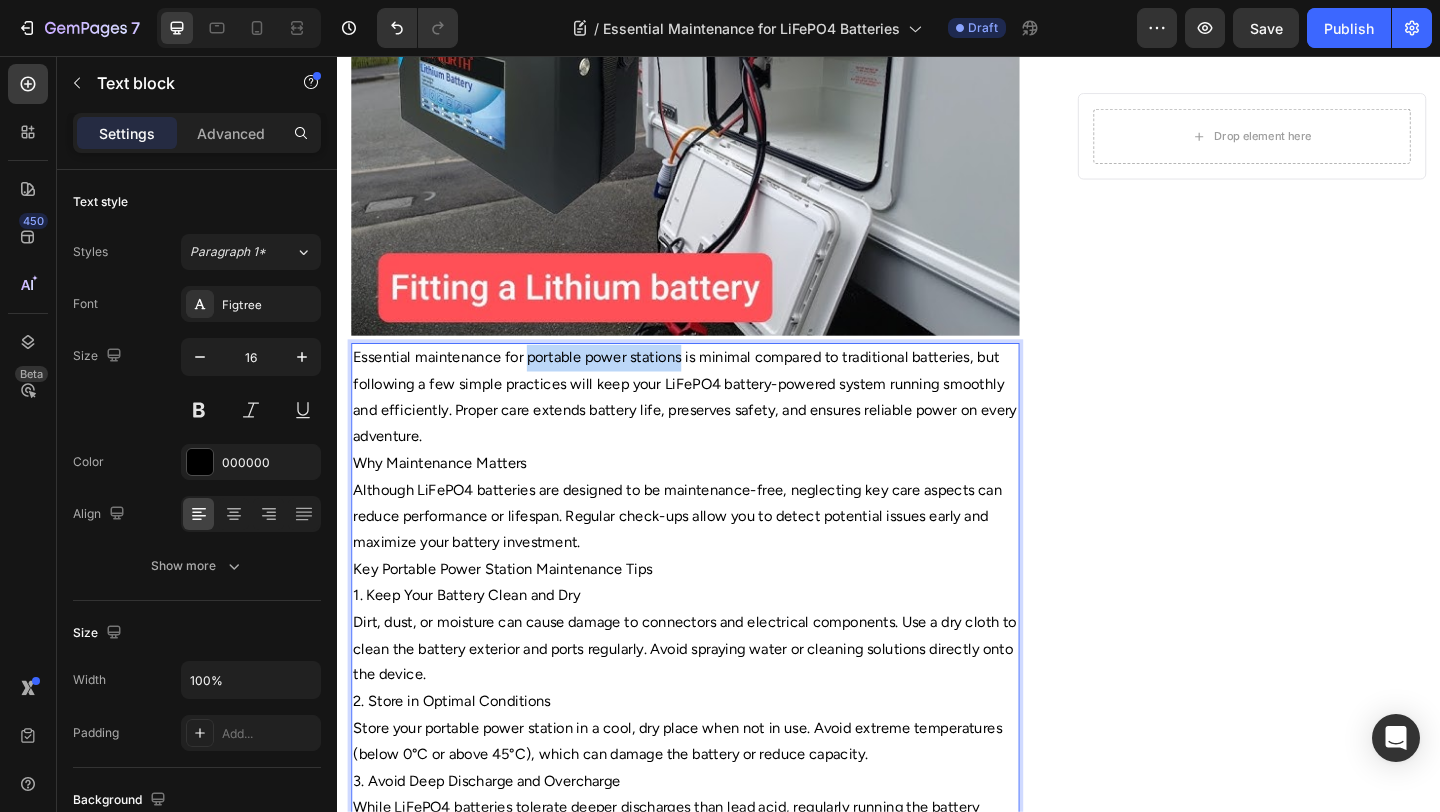 drag, startPoint x: 709, startPoint y: 380, endPoint x: 541, endPoint y: 390, distance: 168.29736 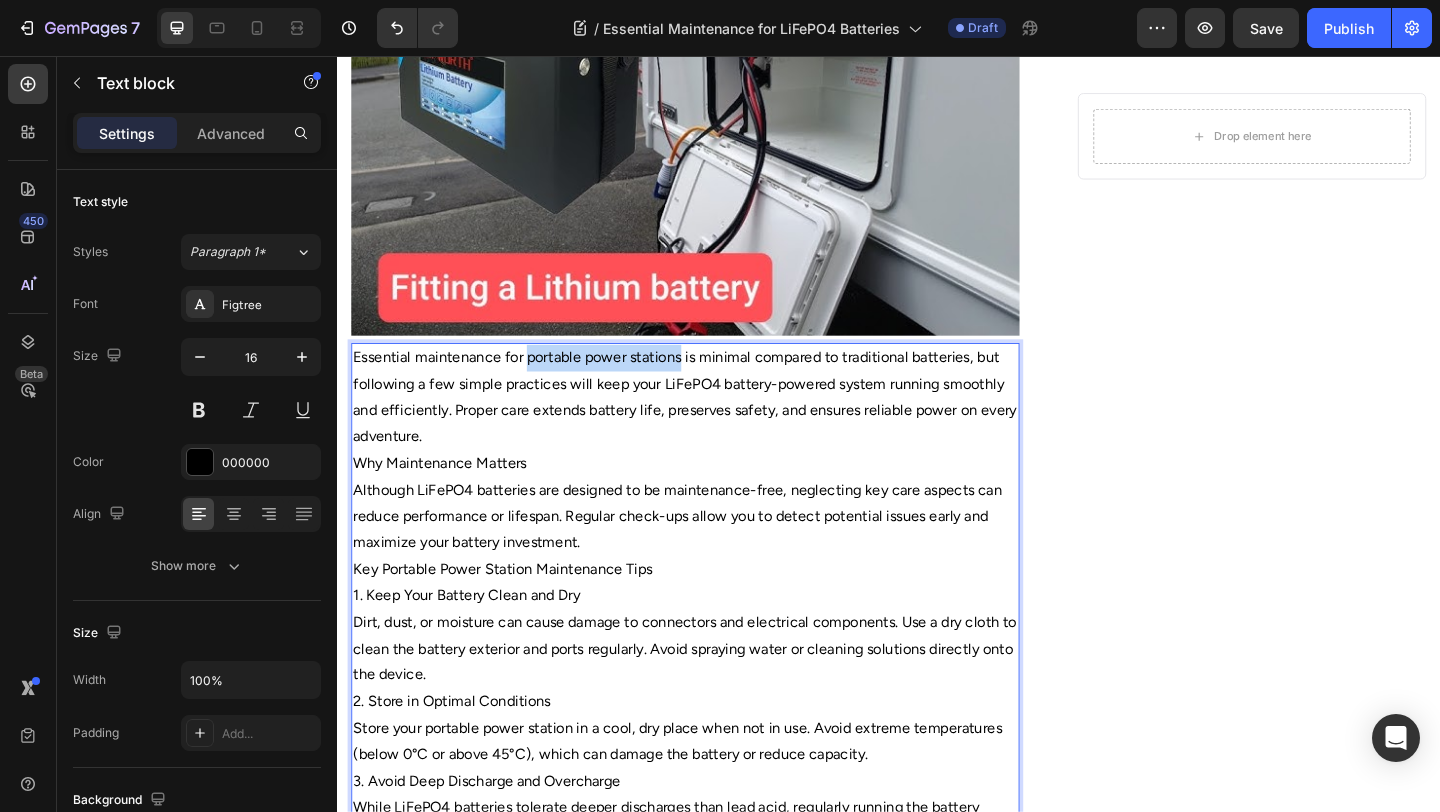 click on "Essential maintenance for portable power stations is minimal compared to traditional batteries, but following a few simple practices will keep your LiFePO4 battery-powered system running smoothly and efficiently. Proper care extends battery life, preserves safety, and ensures reliable power on every adventure." at bounding box center [715, 427] 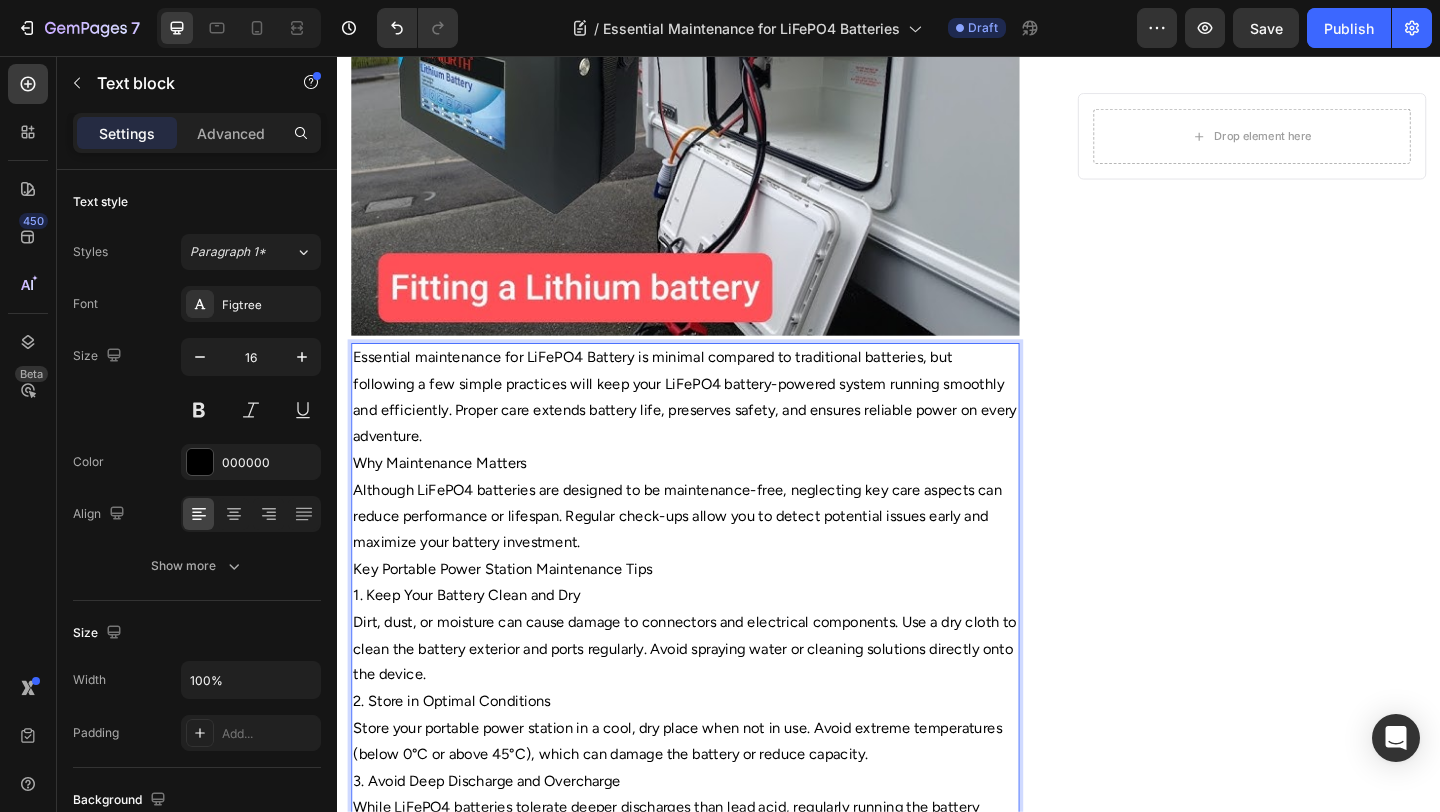 click on "Essential maintenance for LiFePO4 Battery is minimal compared to traditional batteries, but following a few simple practices will keep your LiFePO4 battery-powered system running smoothly and efficiently. Proper care extends battery life, preserves safety, and ensures reliable power on every adventure." at bounding box center (715, 427) 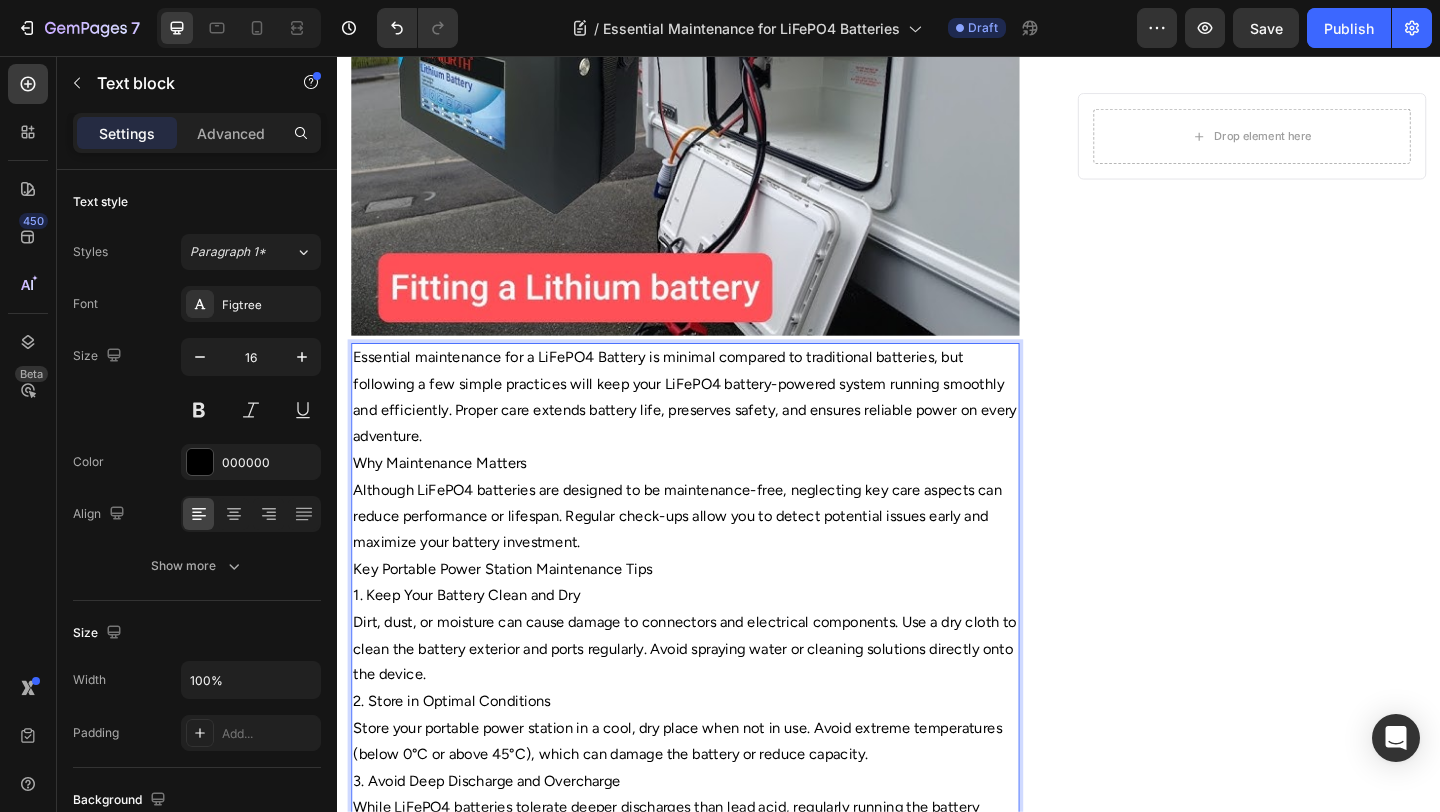 click on "Essential maintenance for a LiFePO4 Battery is minimal compared to traditional batteries, but following a few simple practices will keep your LiFePO4 battery-powered system running smoothly and efficiently. Proper care extends battery life, preserves safety, and ensures reliable power on every adventure." at bounding box center (715, 427) 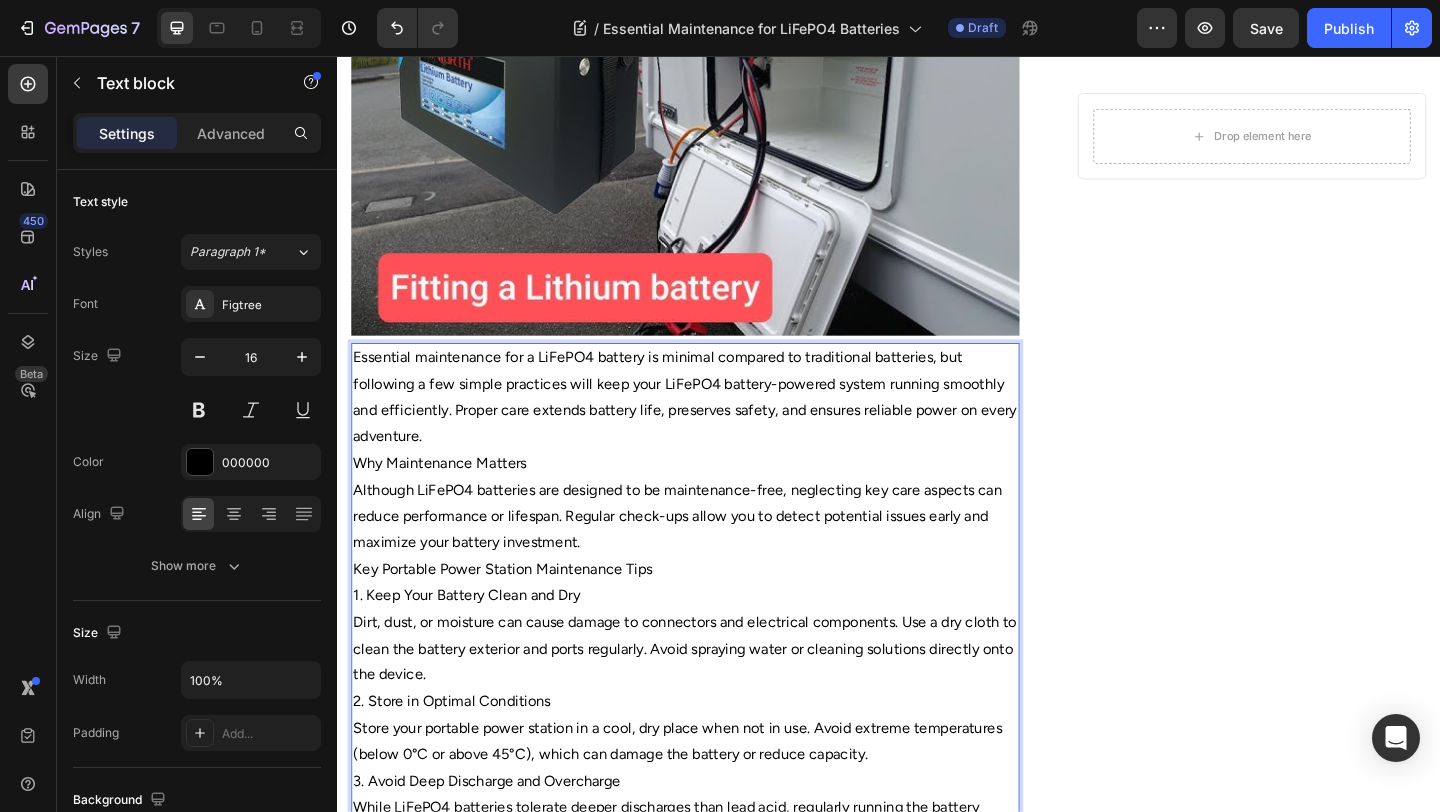 click on "Essential maintenance for a LiFePO4 battery is minimal compared to traditional batteries, but following a few simple practices will keep your LiFePO4 battery-powered system running smoothly and efficiently. Proper care extends battery life, preserves safety, and ensures reliable power on every adventure." at bounding box center [715, 427] 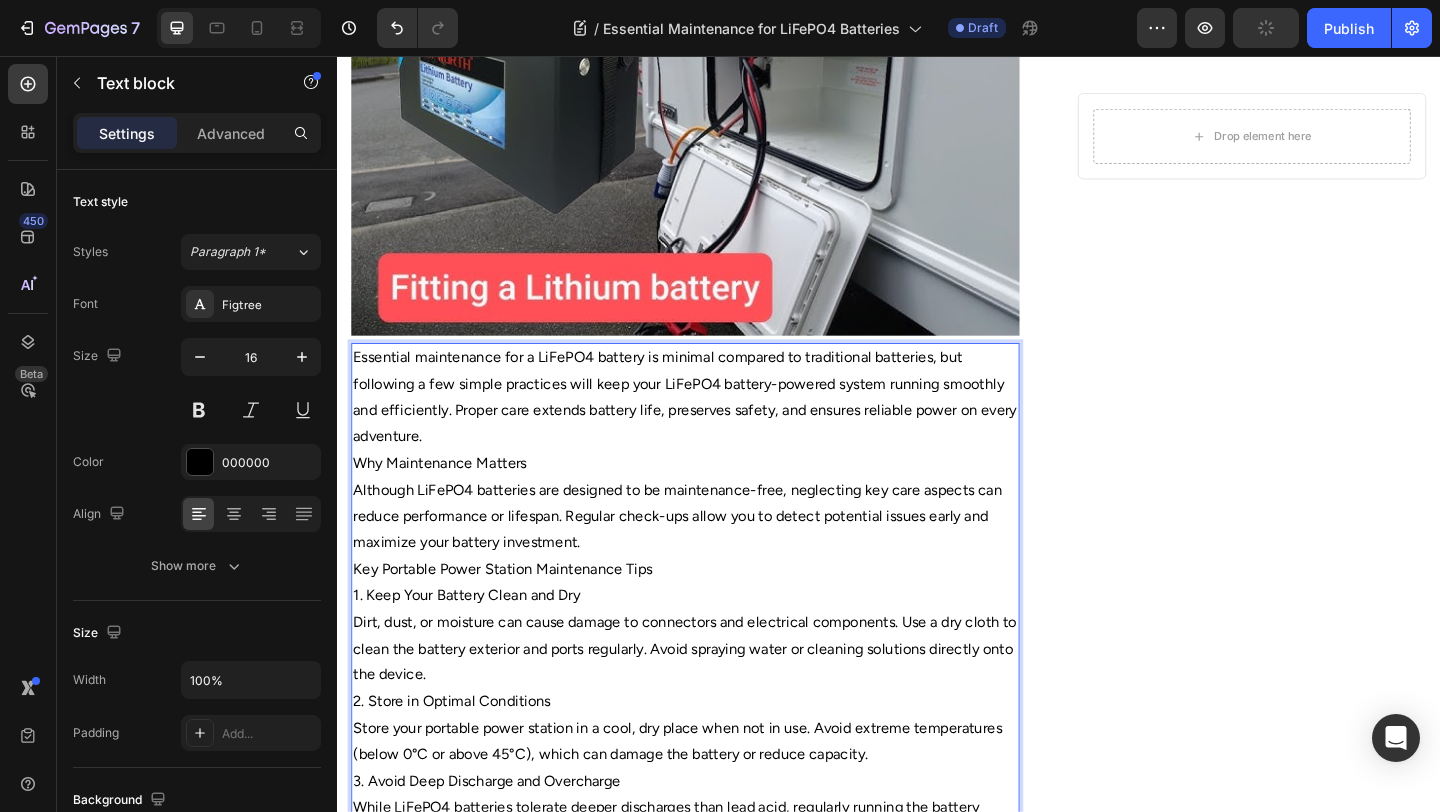 click on "Essential maintenance for a LiFePO4 battery is minimal compared to traditional batteries, but following a few simple practices will keep your LiFePO4 battery-powered system running smoothly and efficiently. Proper care extends battery life, preserves safety, and ensures reliable power on every adventure." at bounding box center (715, 427) 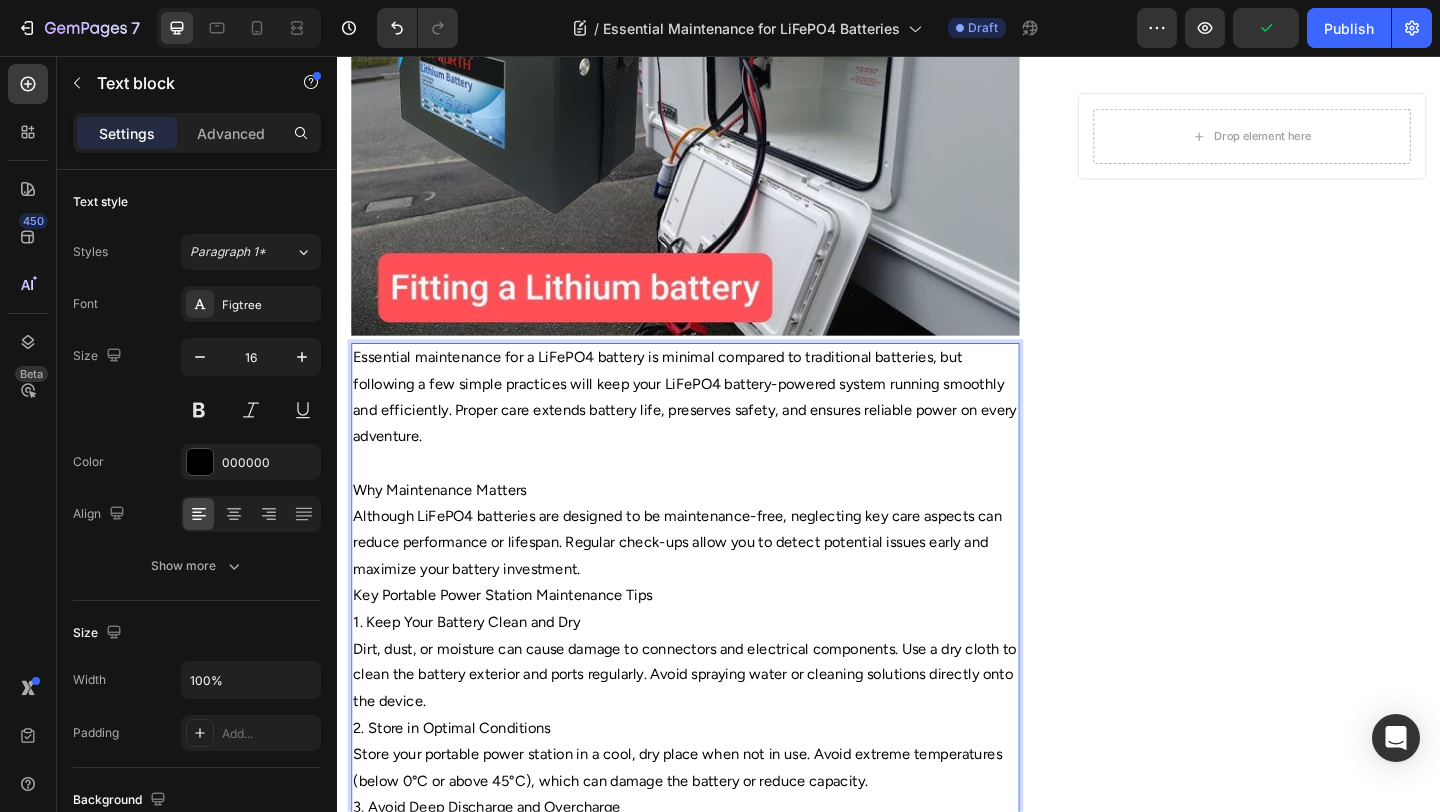 click on "Why Maintenance Matters" at bounding box center (715, 528) 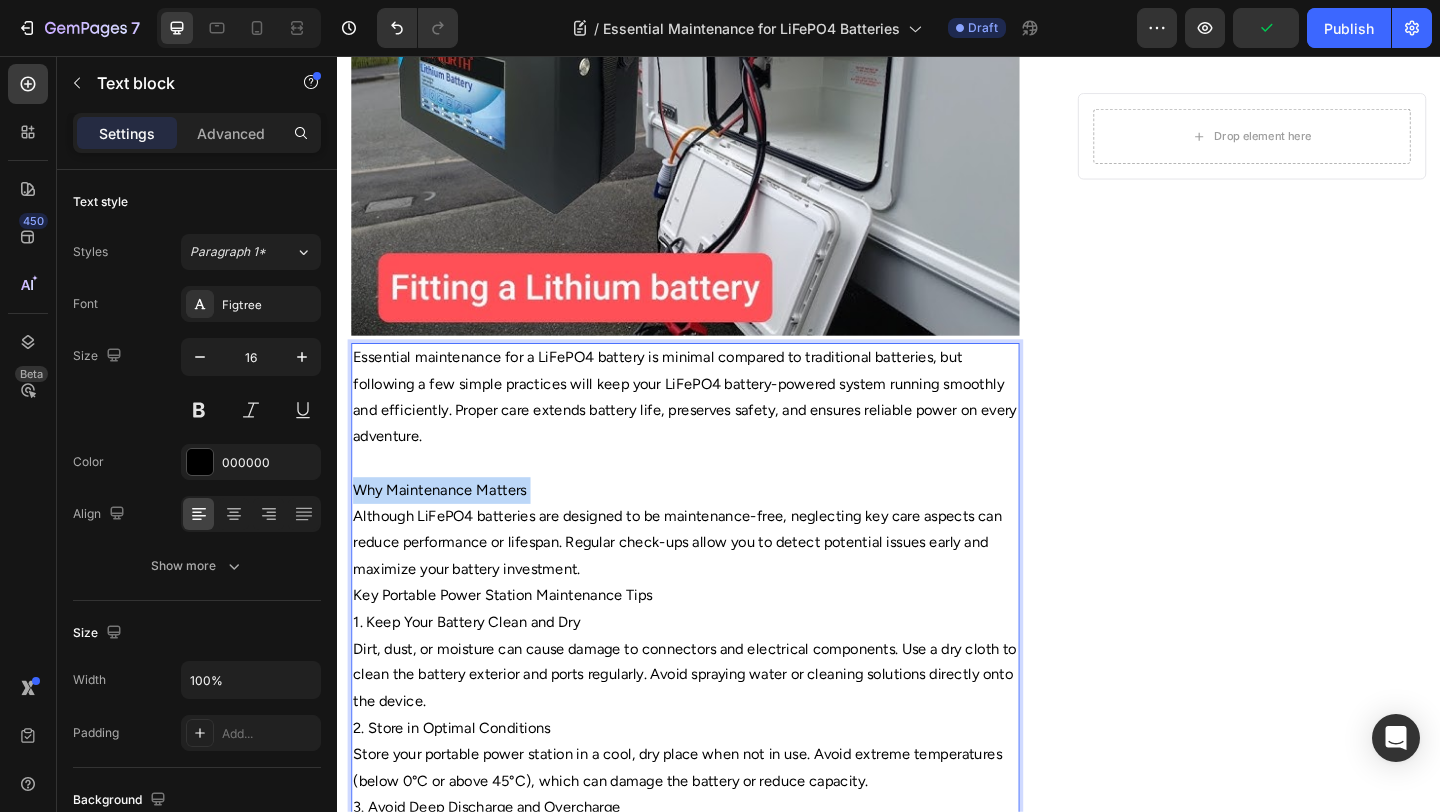 click on "Why Maintenance Matters" at bounding box center [715, 528] 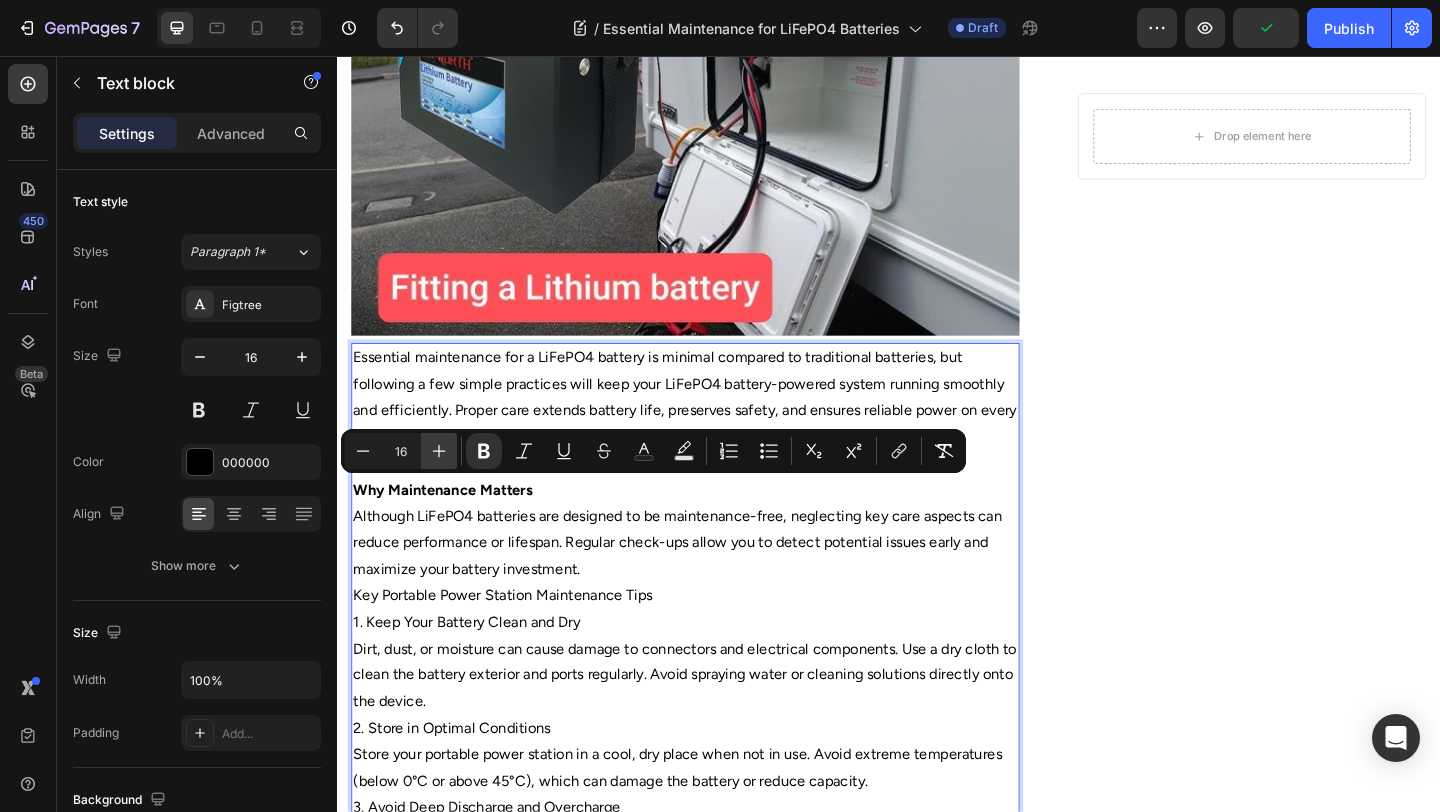 click on "Plus" at bounding box center (439, 451) 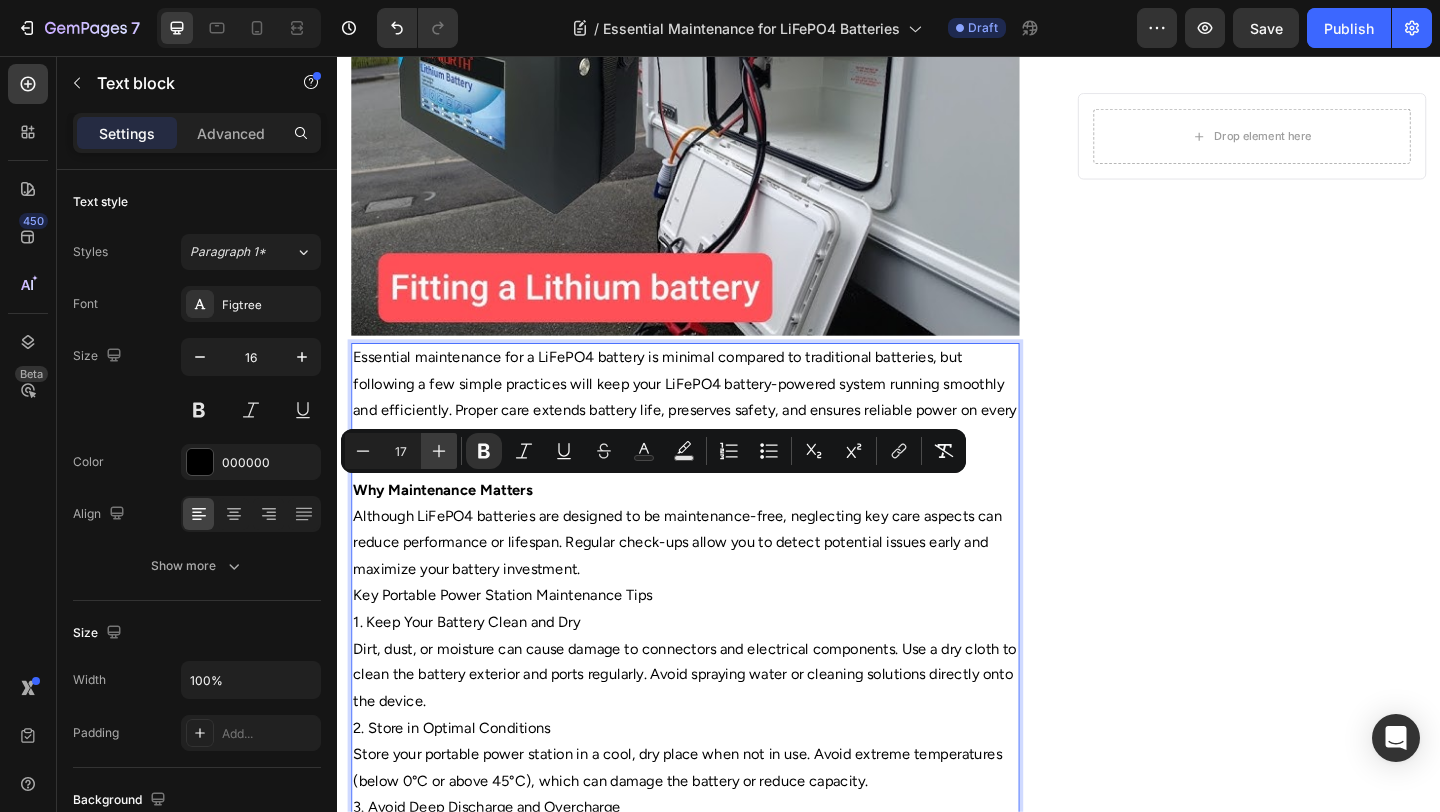 click on "Plus" at bounding box center [439, 451] 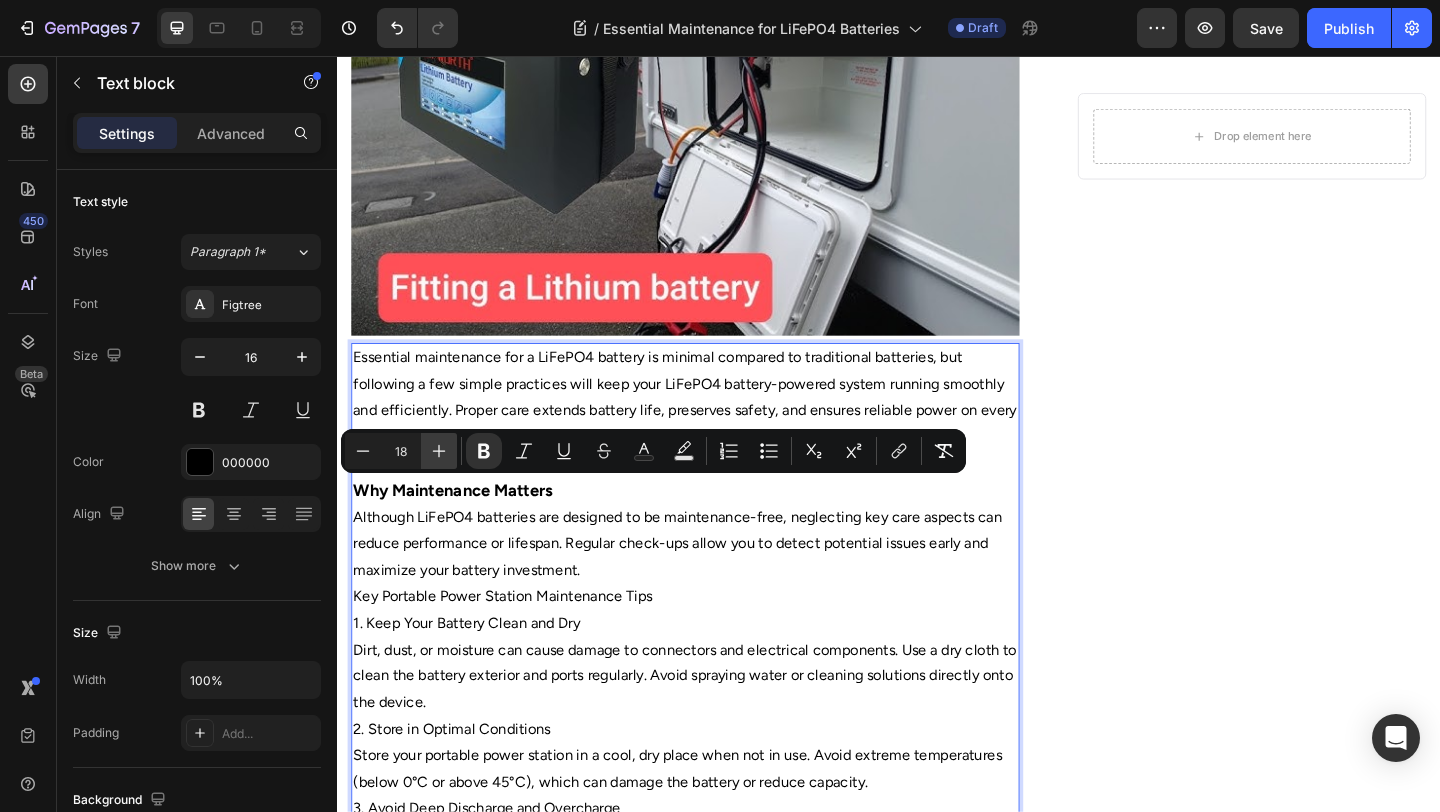 click on "Plus" at bounding box center [439, 451] 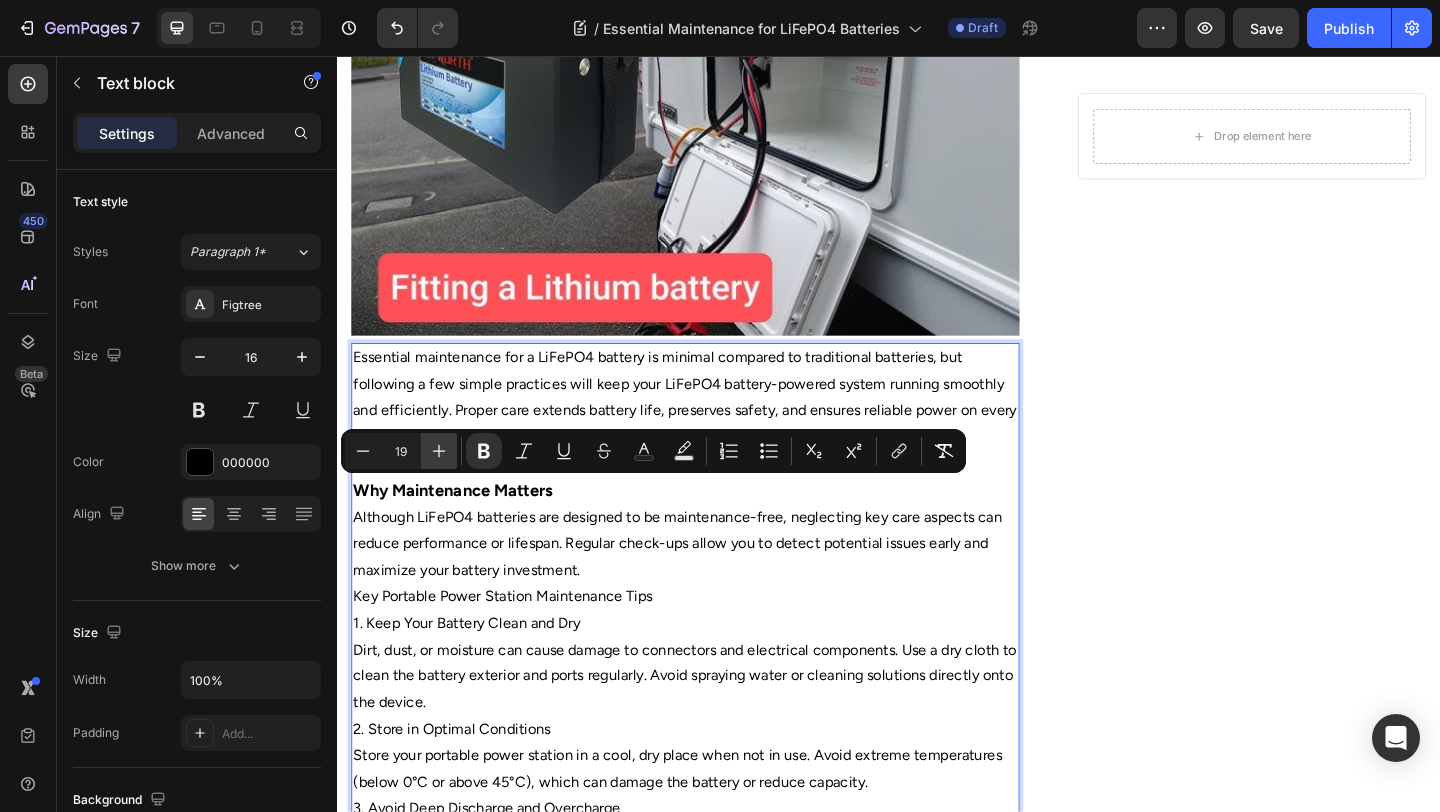 click on "Plus" at bounding box center [439, 451] 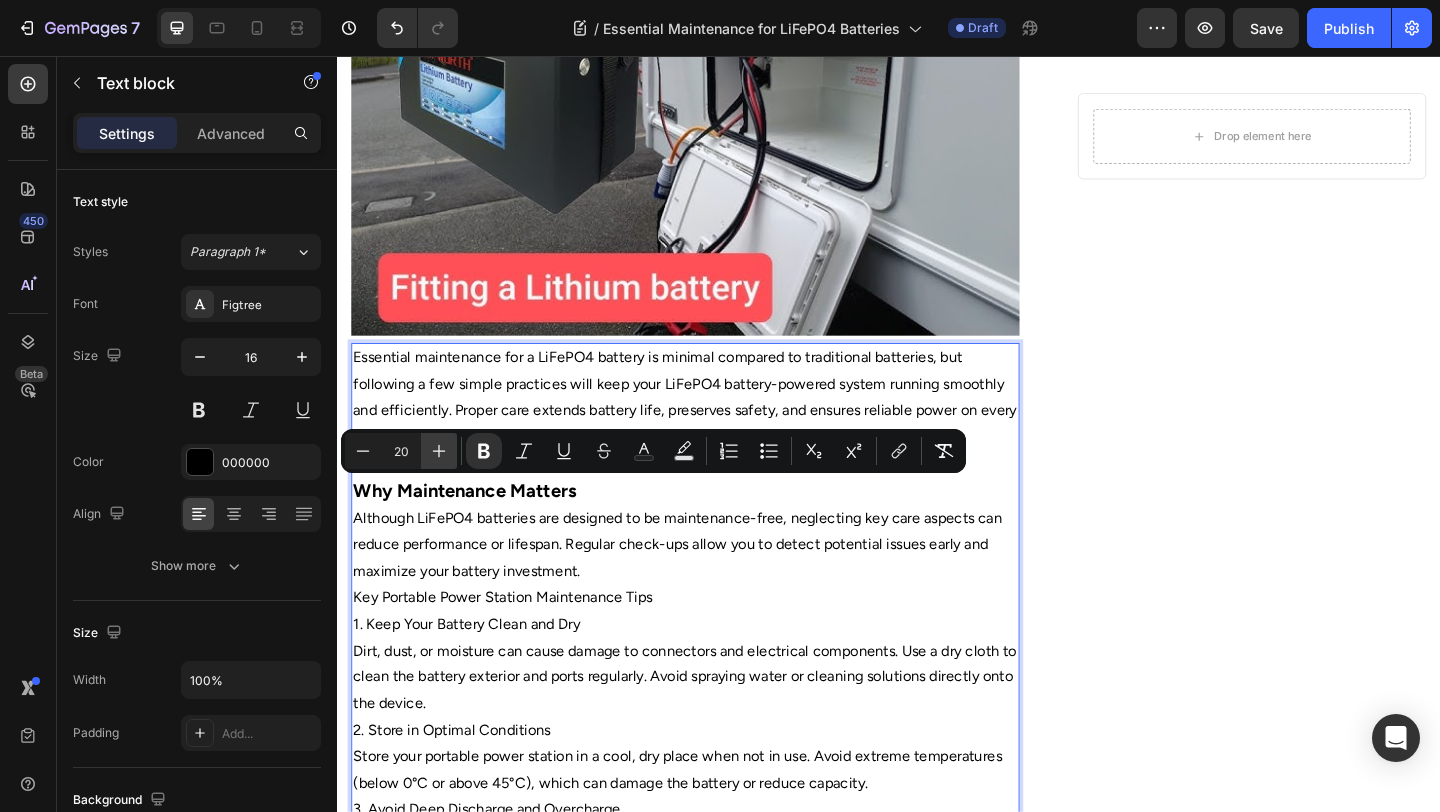 click on "Plus" at bounding box center (439, 451) 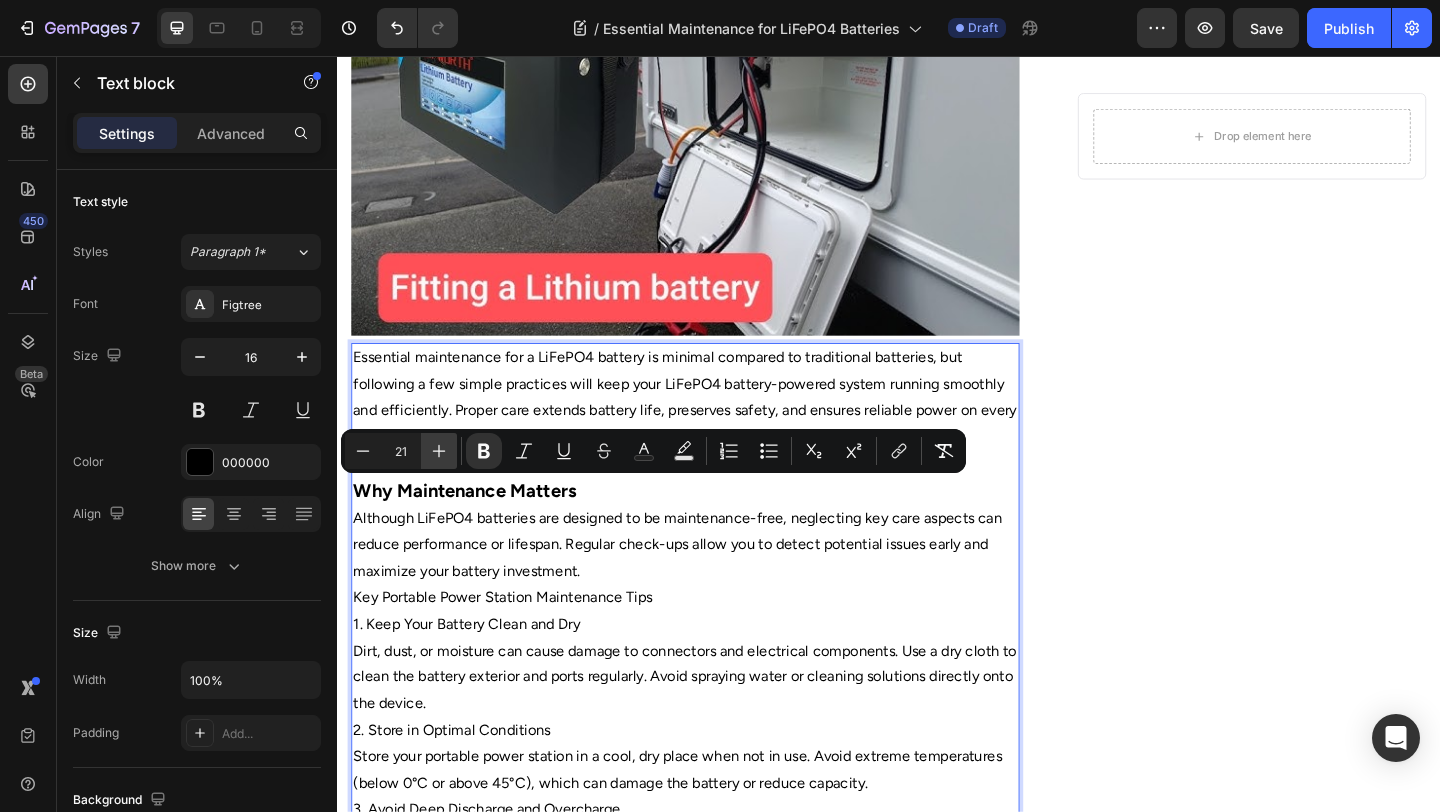 click on "Plus" at bounding box center [439, 451] 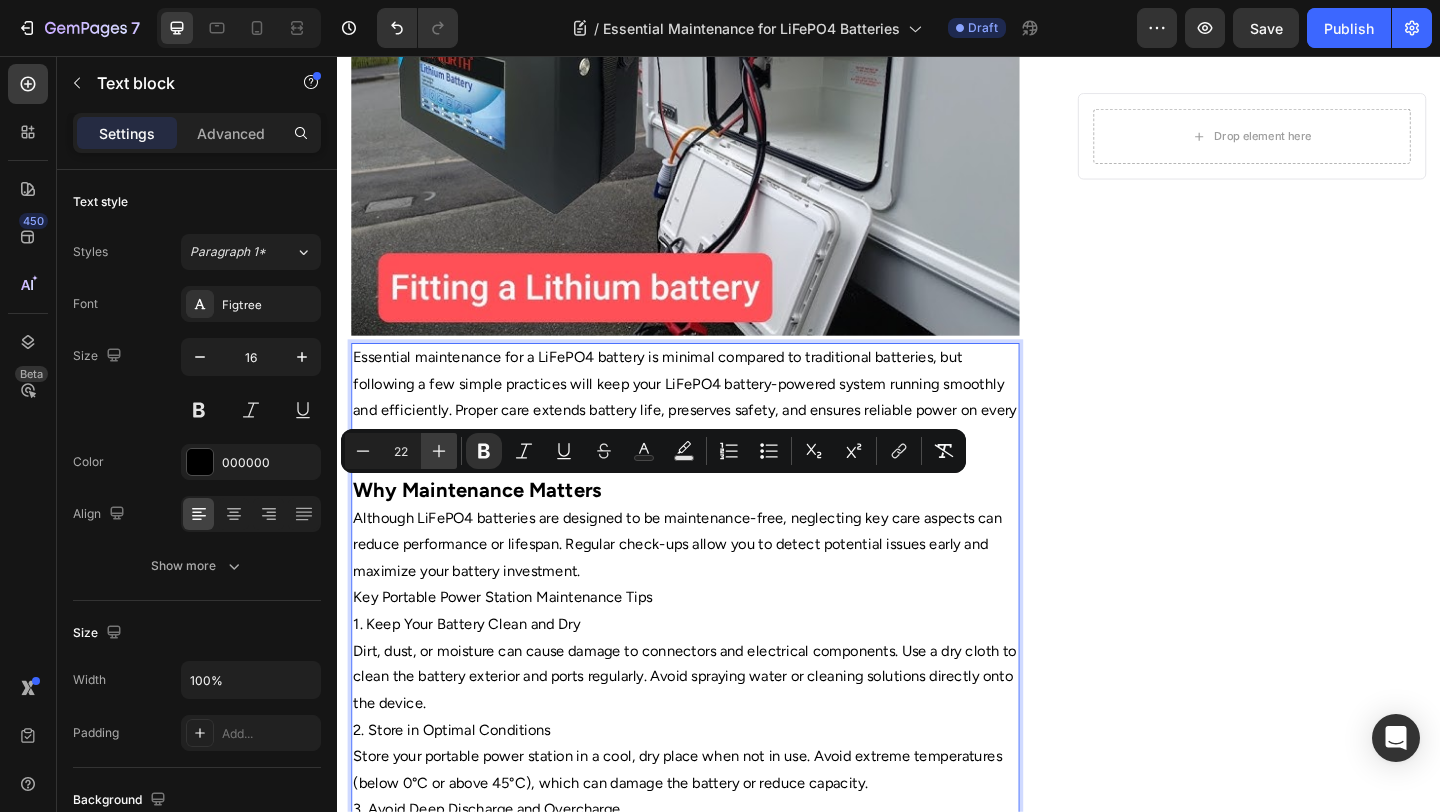 click on "Plus" at bounding box center (439, 451) 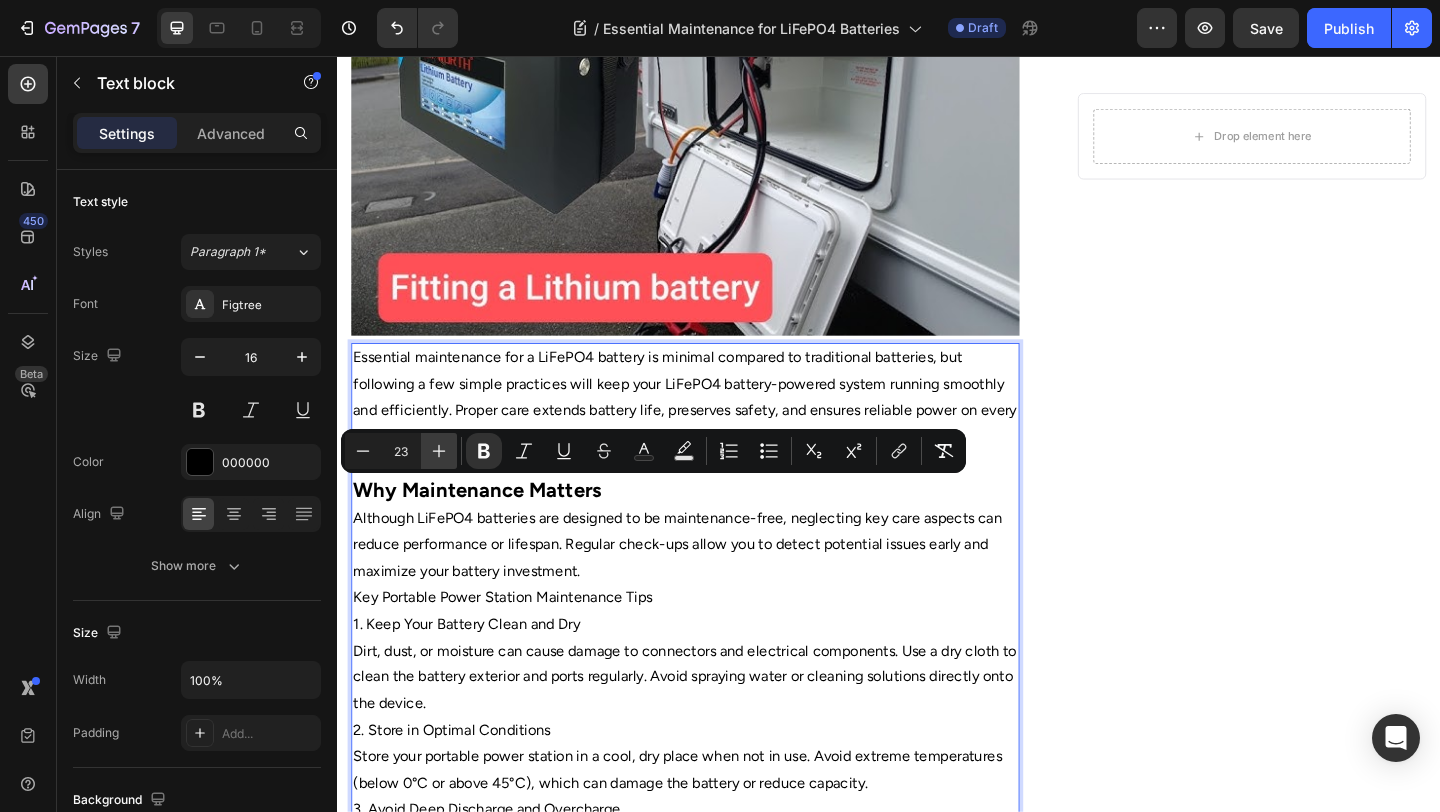 click on "Plus" at bounding box center [439, 451] 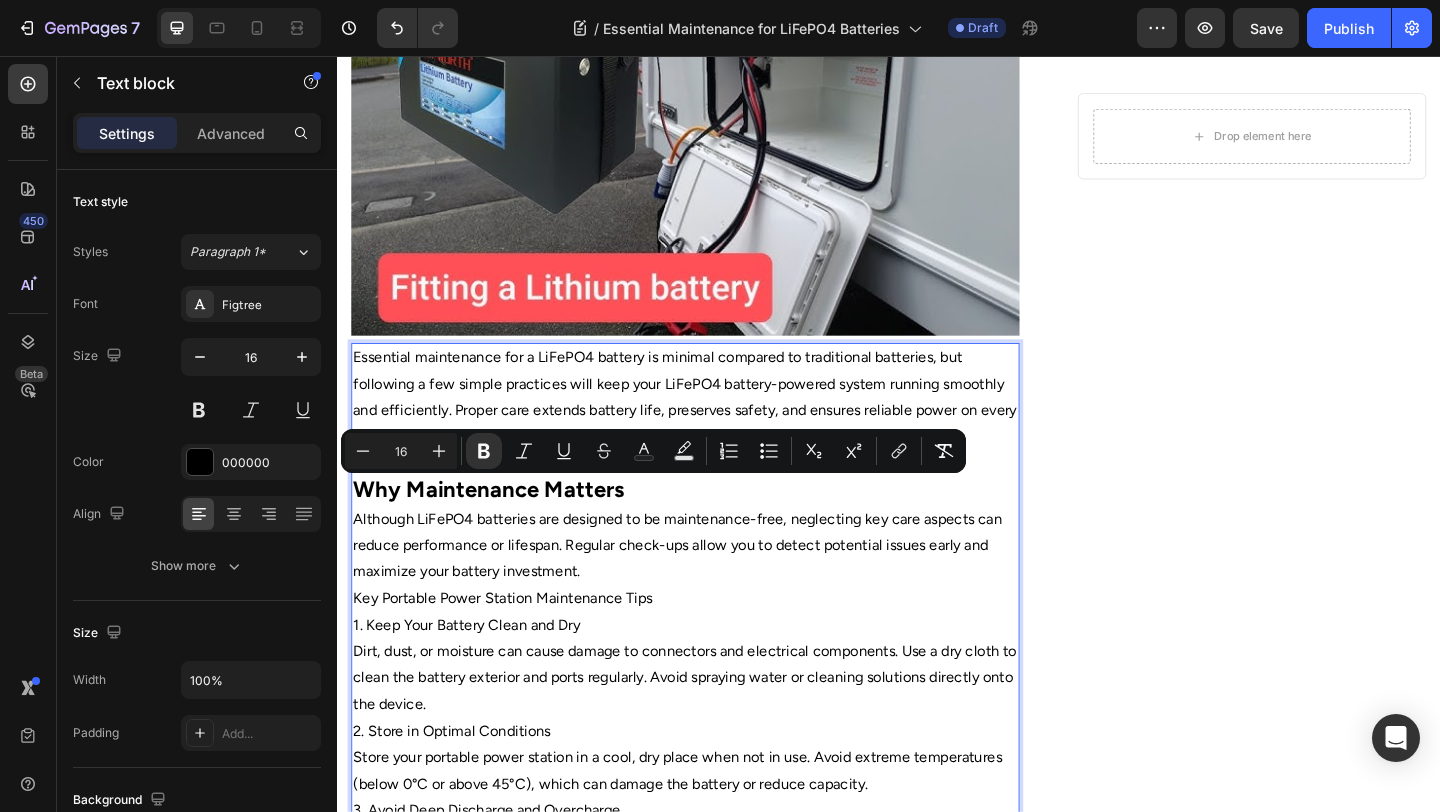 click on "Key Portable Power Station Maintenance Tips" at bounding box center (715, 646) 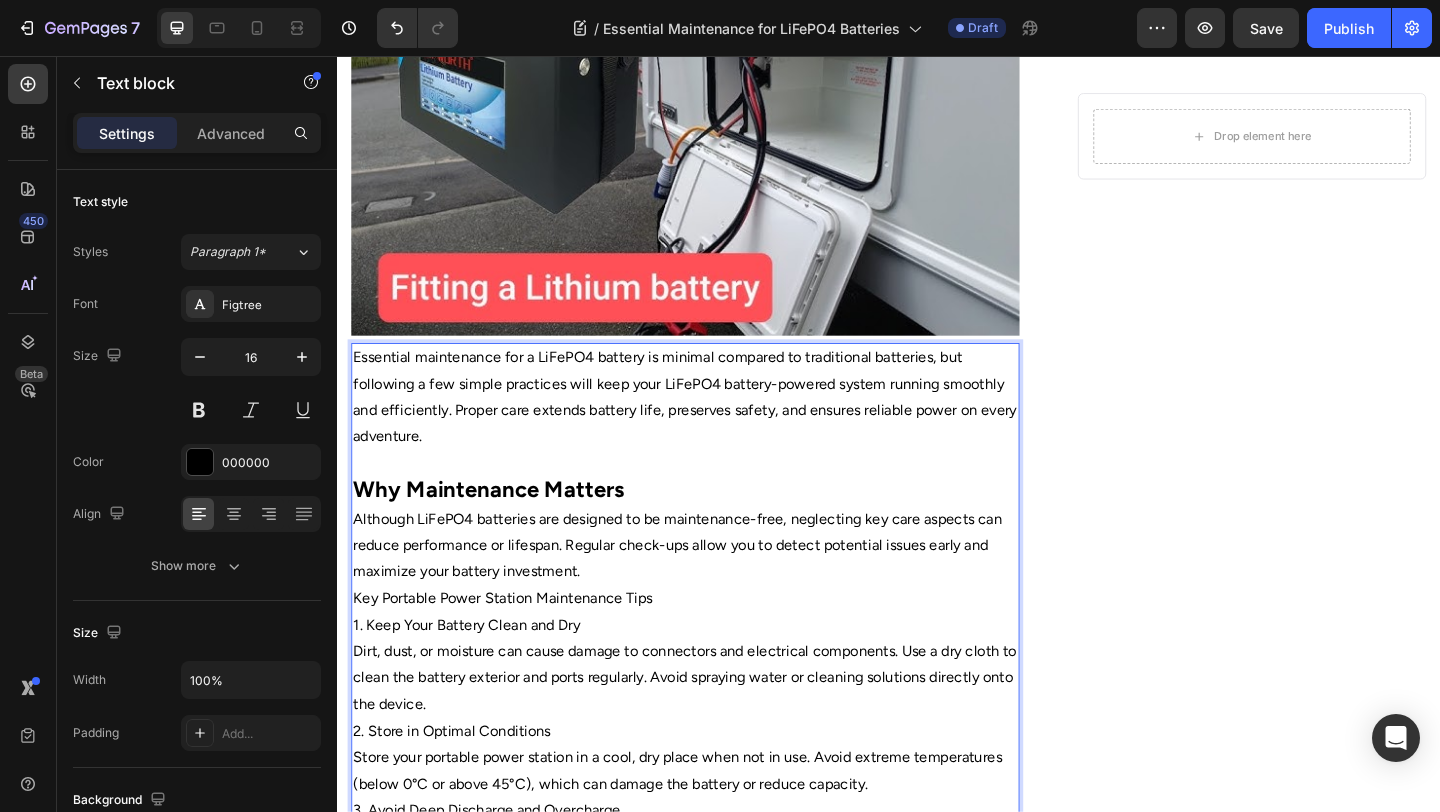 click on "1. Keep Your Battery Clean and Dry" at bounding box center (715, 675) 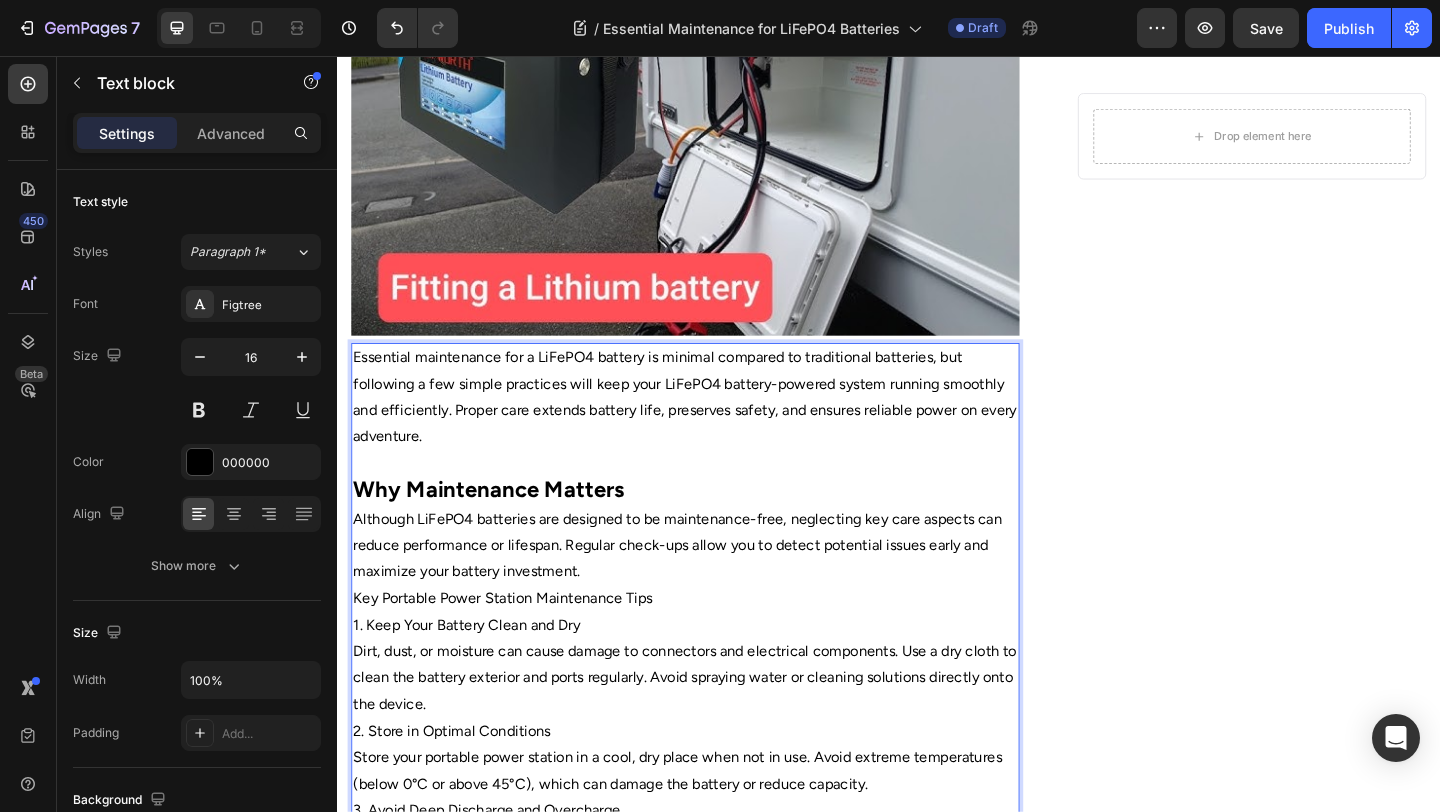 click on "Although LiFePO4 batteries are designed to be maintenance-free, neglecting key care aspects can reduce performance or lifespan. Regular check-ups allow you to detect potential issues early and maximize your battery investment." at bounding box center [715, 589] 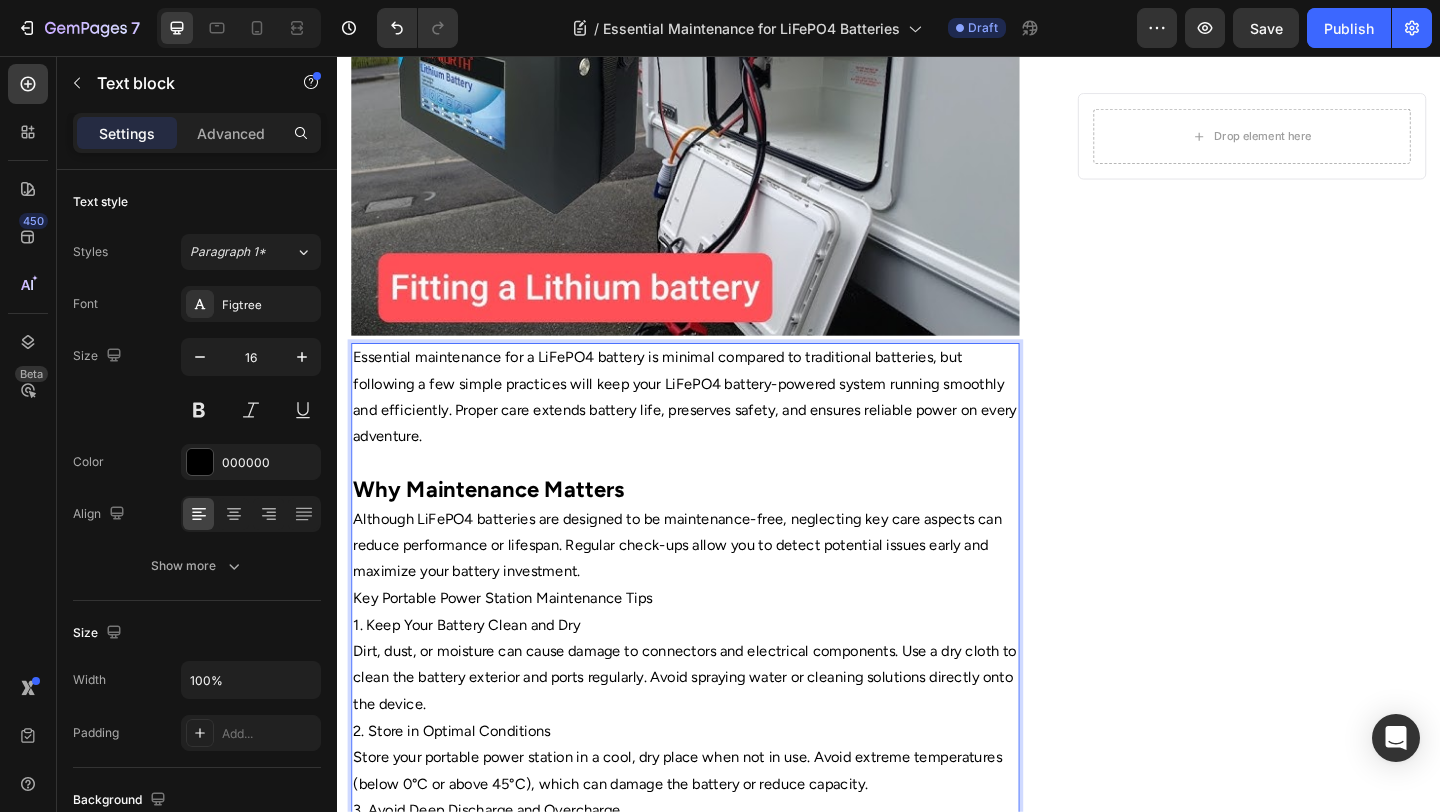 click on "Key Portable Power Station Maintenance Tips" at bounding box center [715, 646] 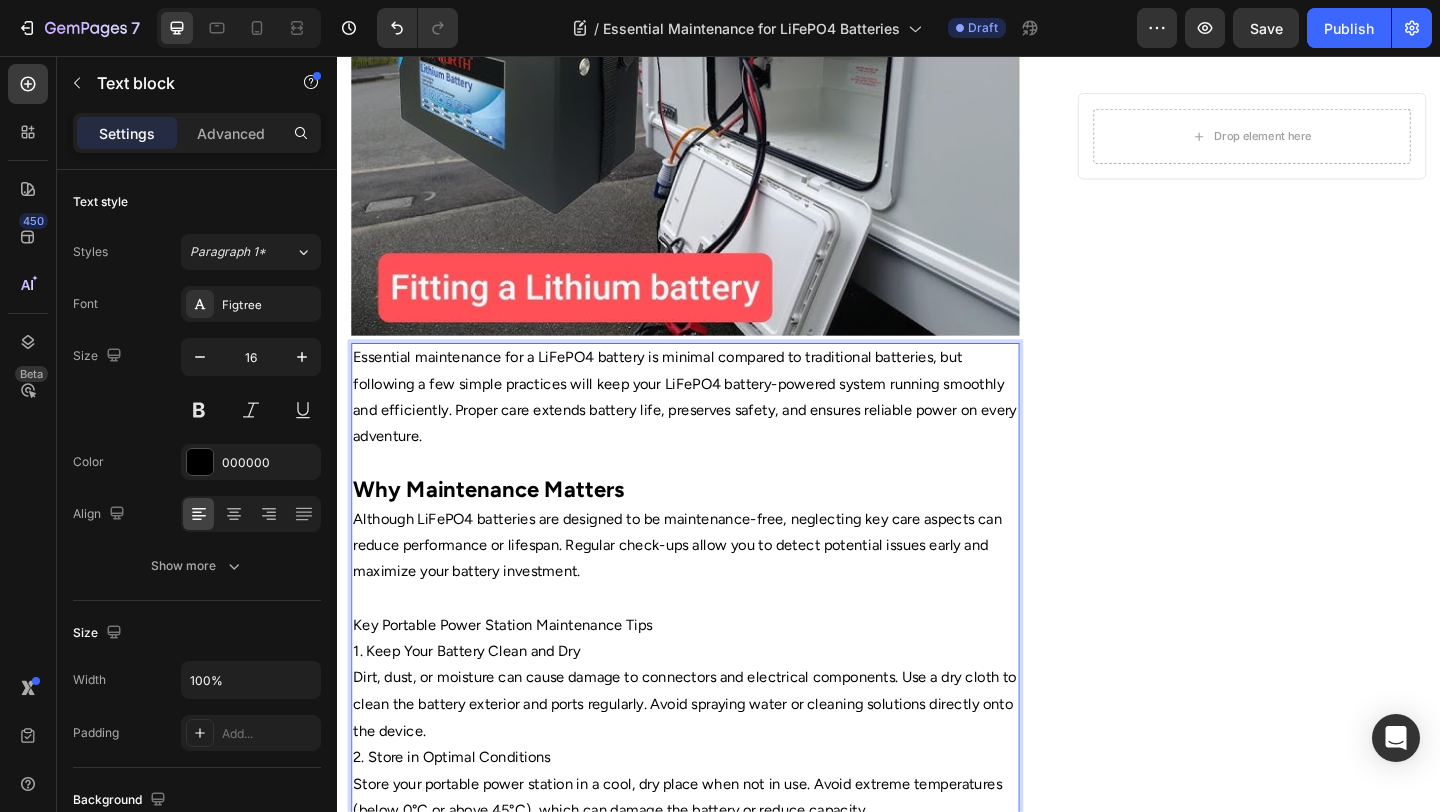 click on "Although LiFePO4 batteries are designed to be maintenance-free, neglecting key care aspects can reduce performance or lifespan. Regular check-ups allow you to detect potential issues early and maximize your battery investment." at bounding box center [715, 603] 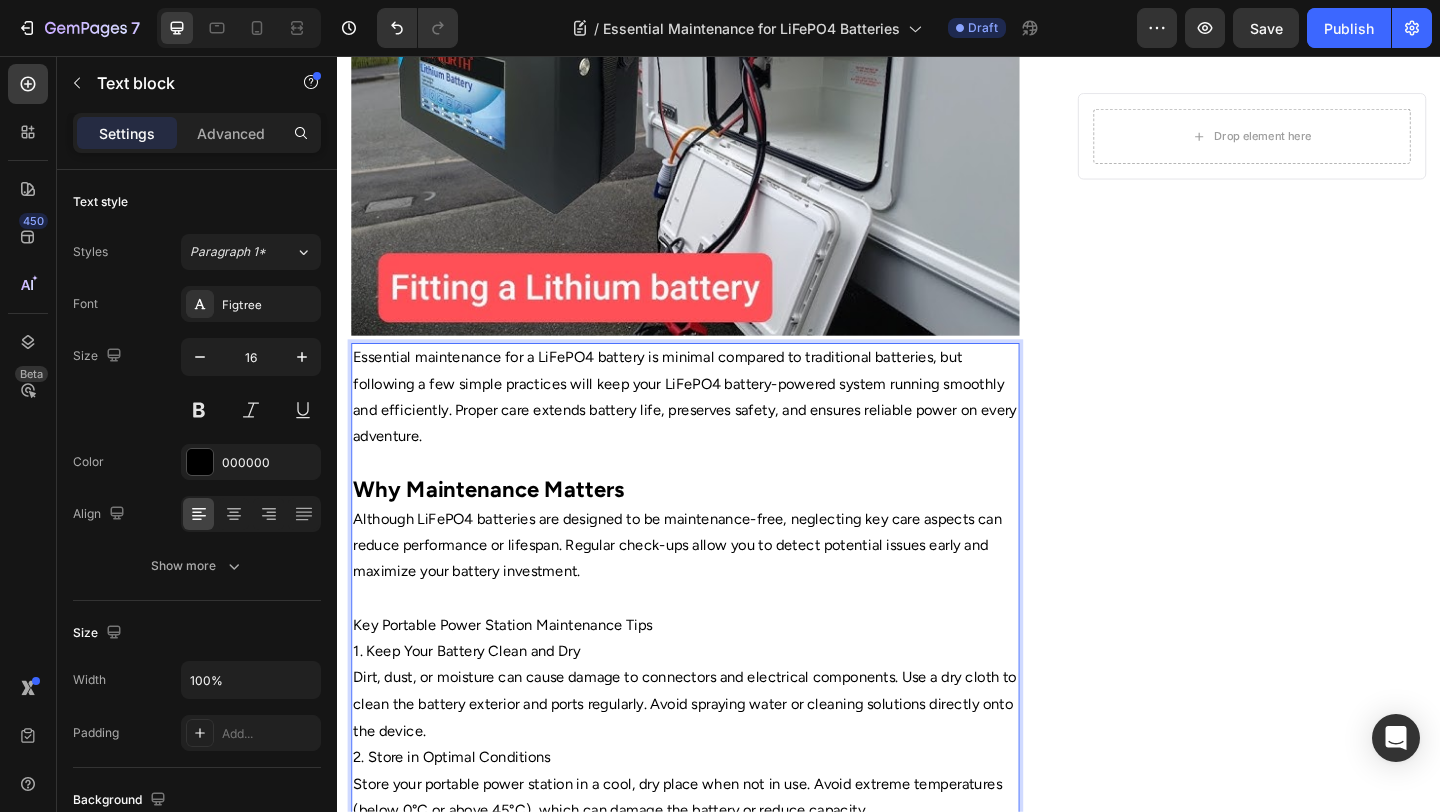 click on "Key Portable Power Station Maintenance Tips" at bounding box center [715, 675] 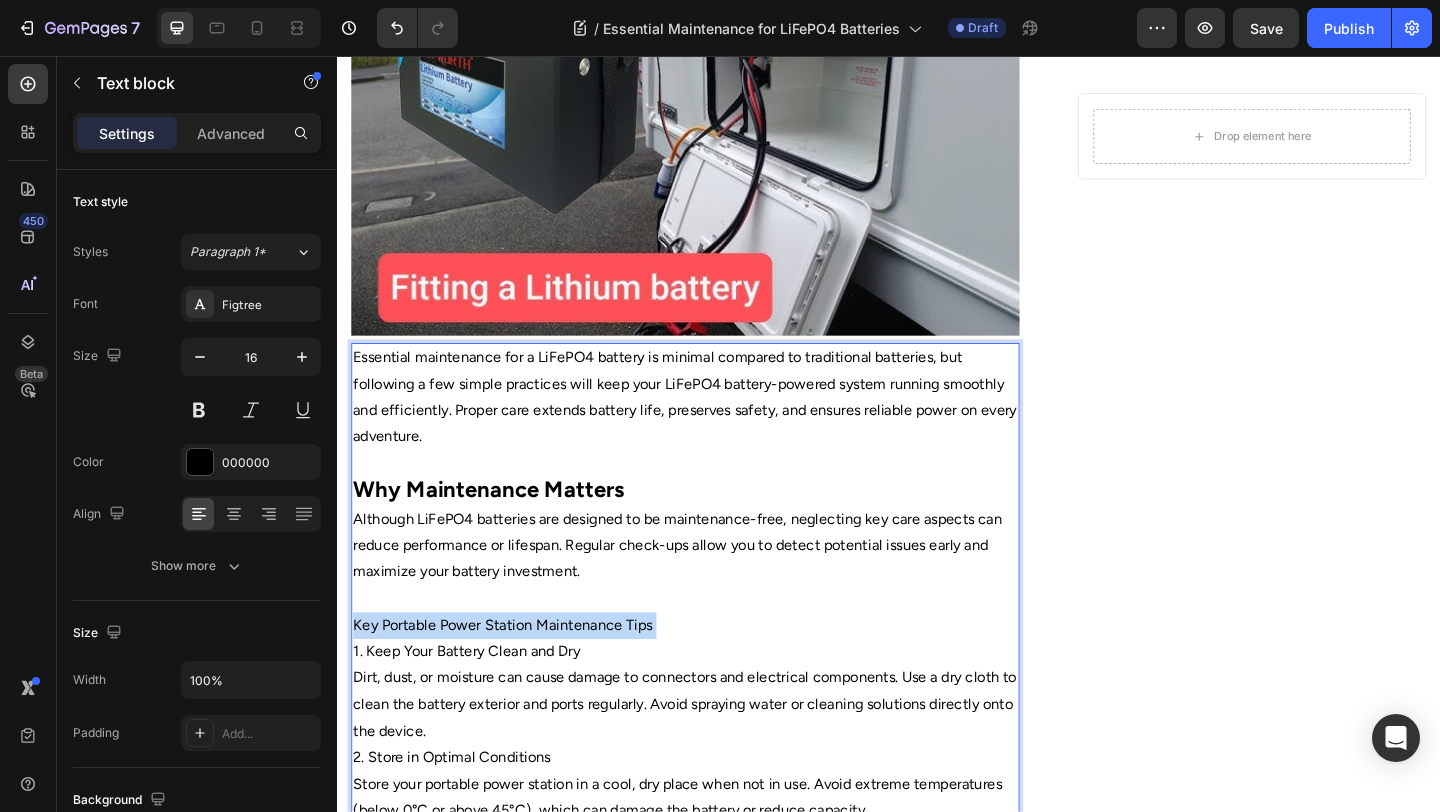 click on "Key Portable Power Station Maintenance Tips" at bounding box center (715, 675) 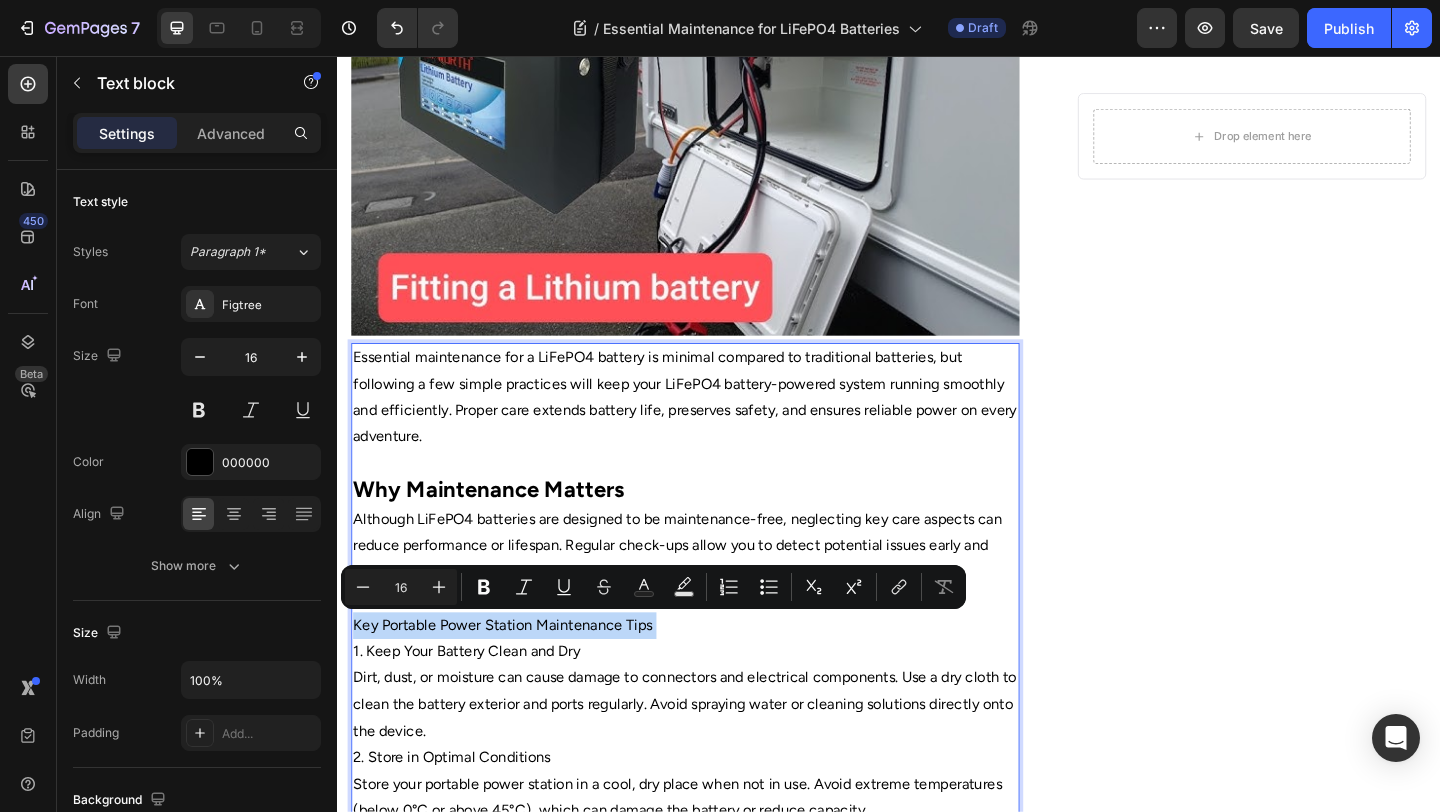 click on "Key Portable Power Station Maintenance Tips" at bounding box center (715, 675) 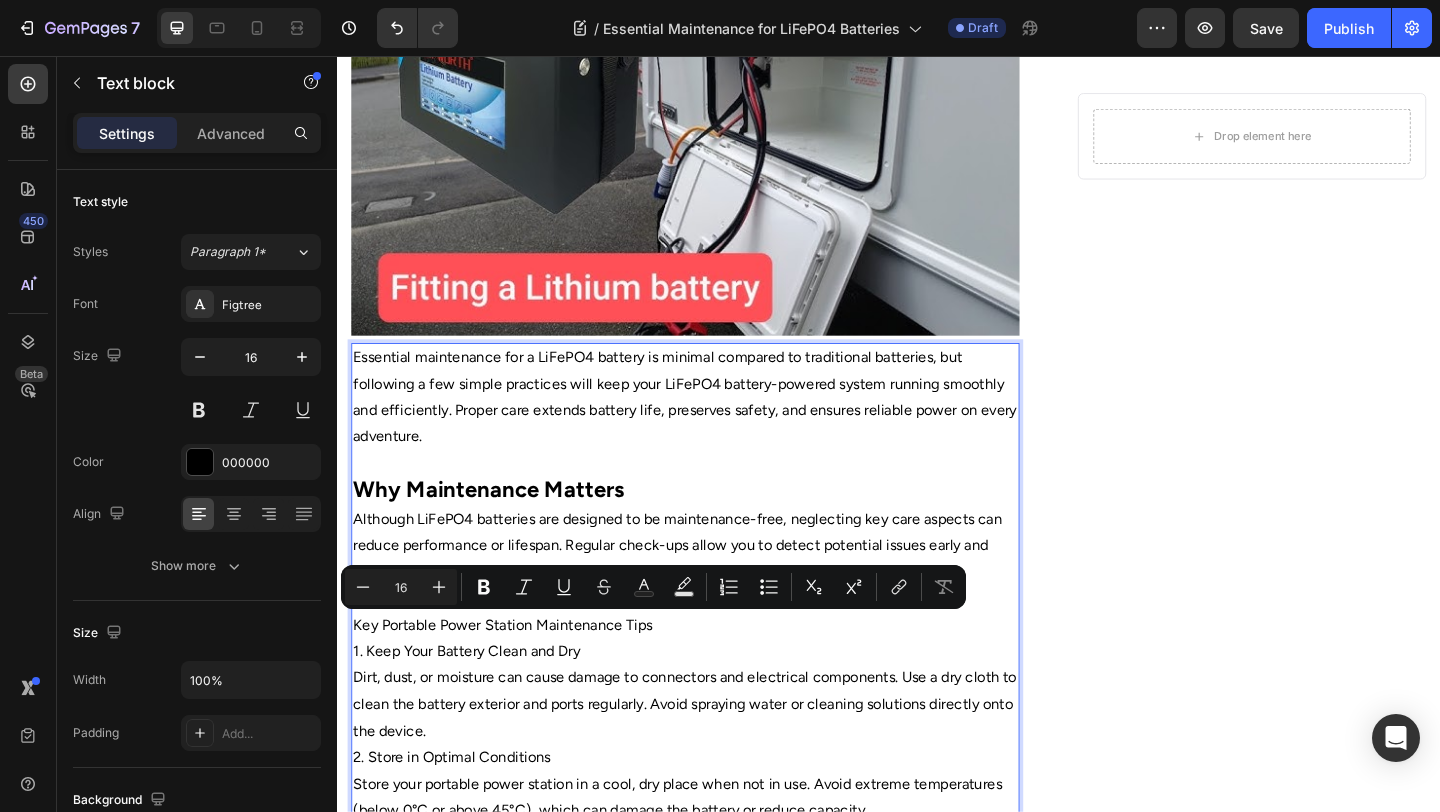 click on "Key Portable Power Station Maintenance Tips" at bounding box center (715, 675) 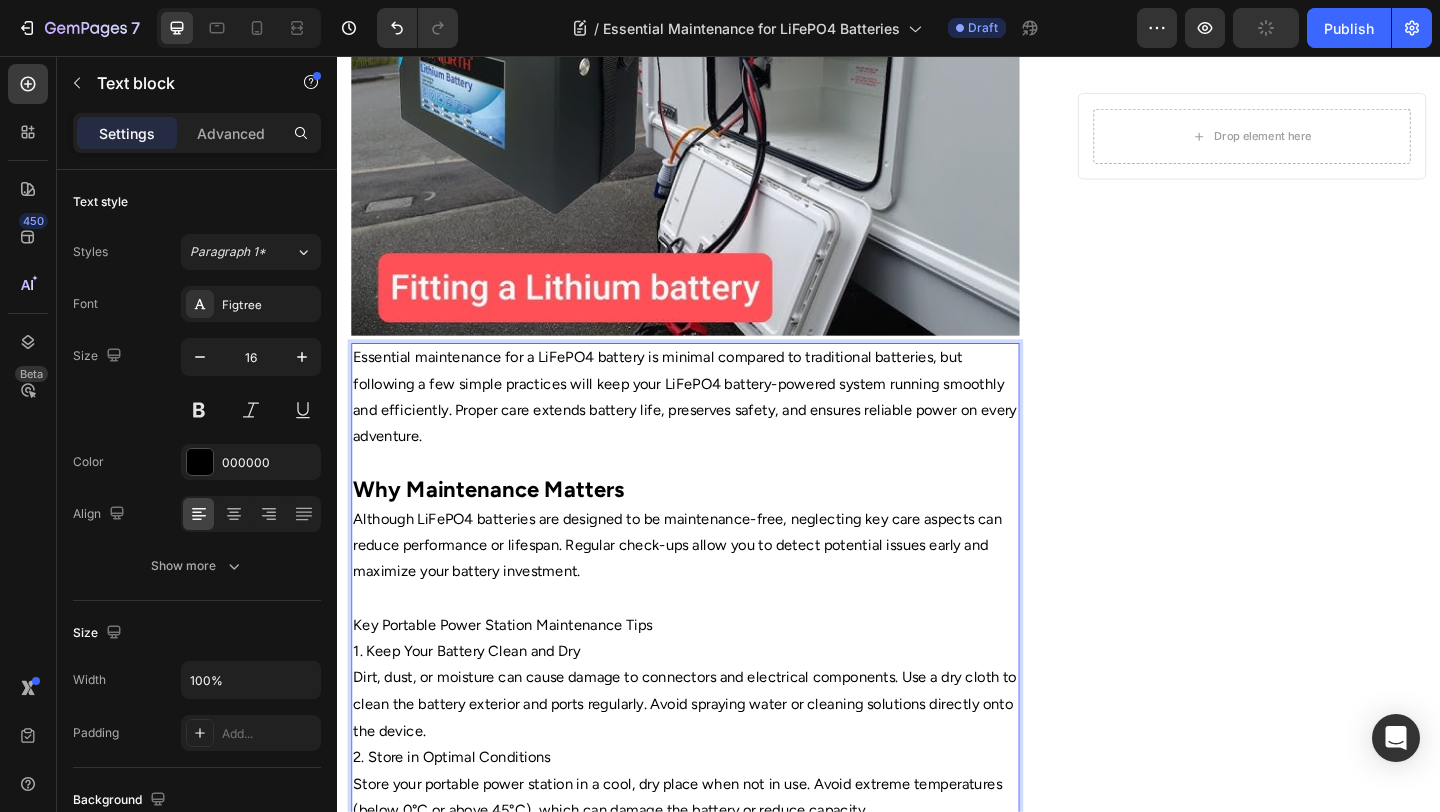 click on "Key Portable Power Station Maintenance Tips" at bounding box center (715, 675) 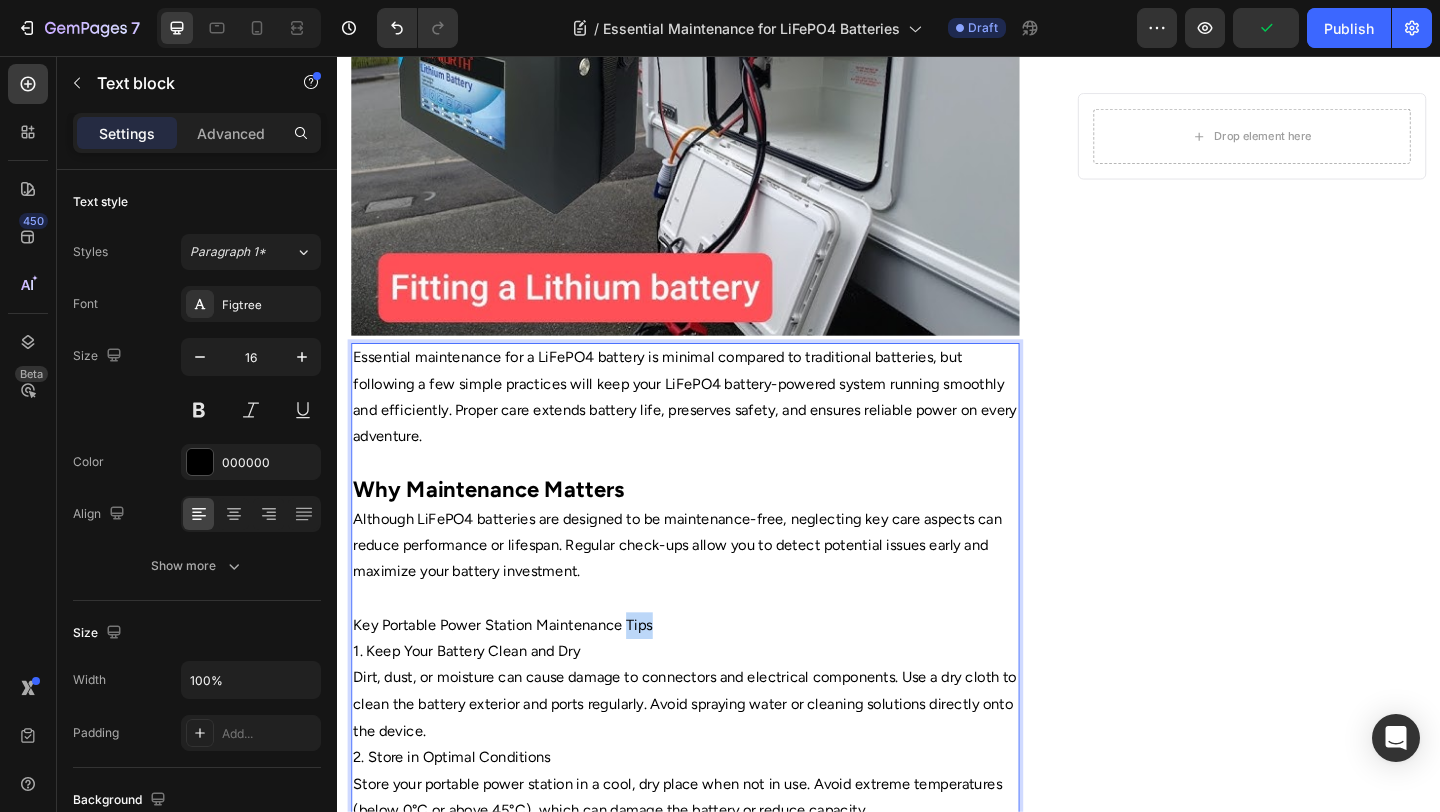click on "Key Portable Power Station Maintenance Tips" at bounding box center (715, 675) 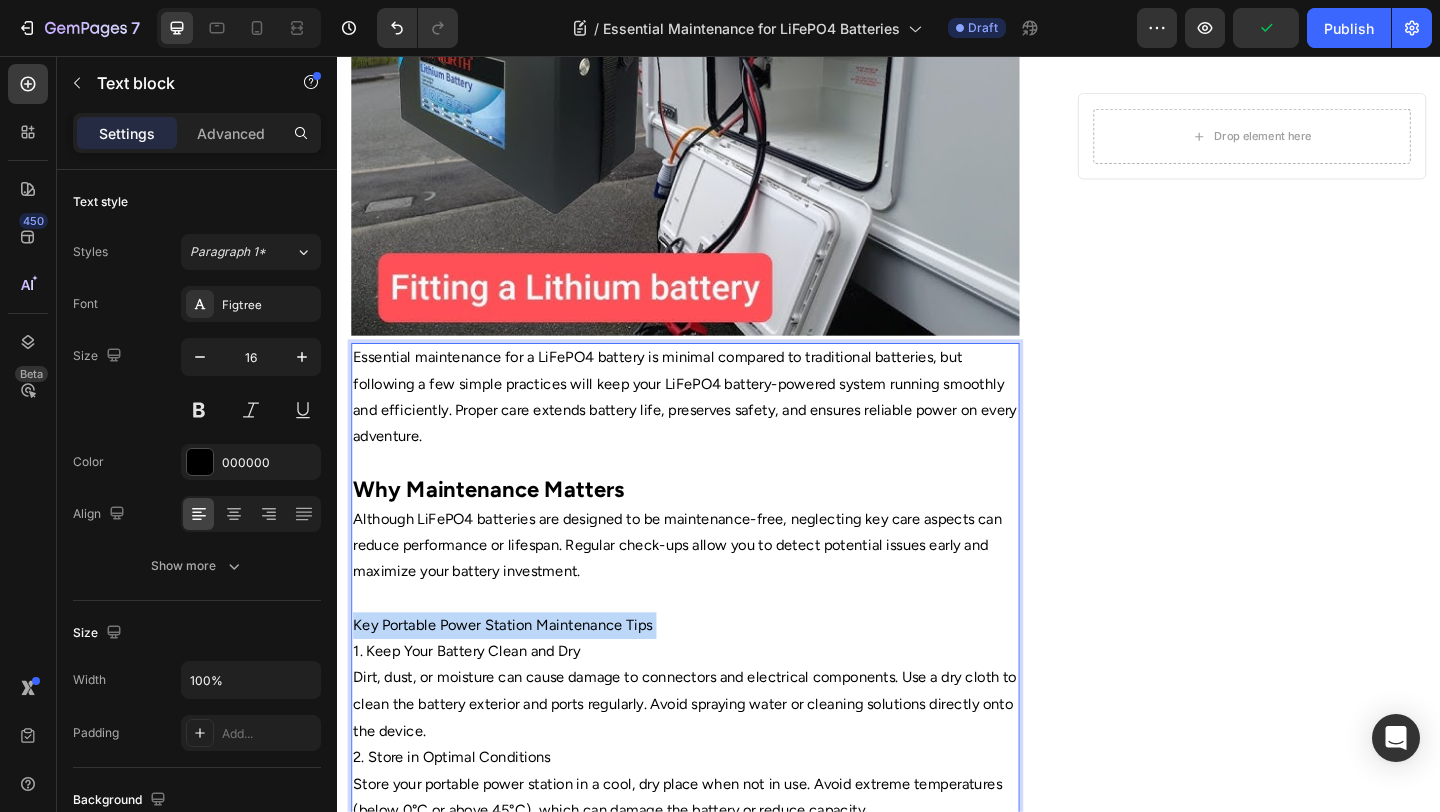 click on "Key Portable Power Station Maintenance Tips" at bounding box center (715, 675) 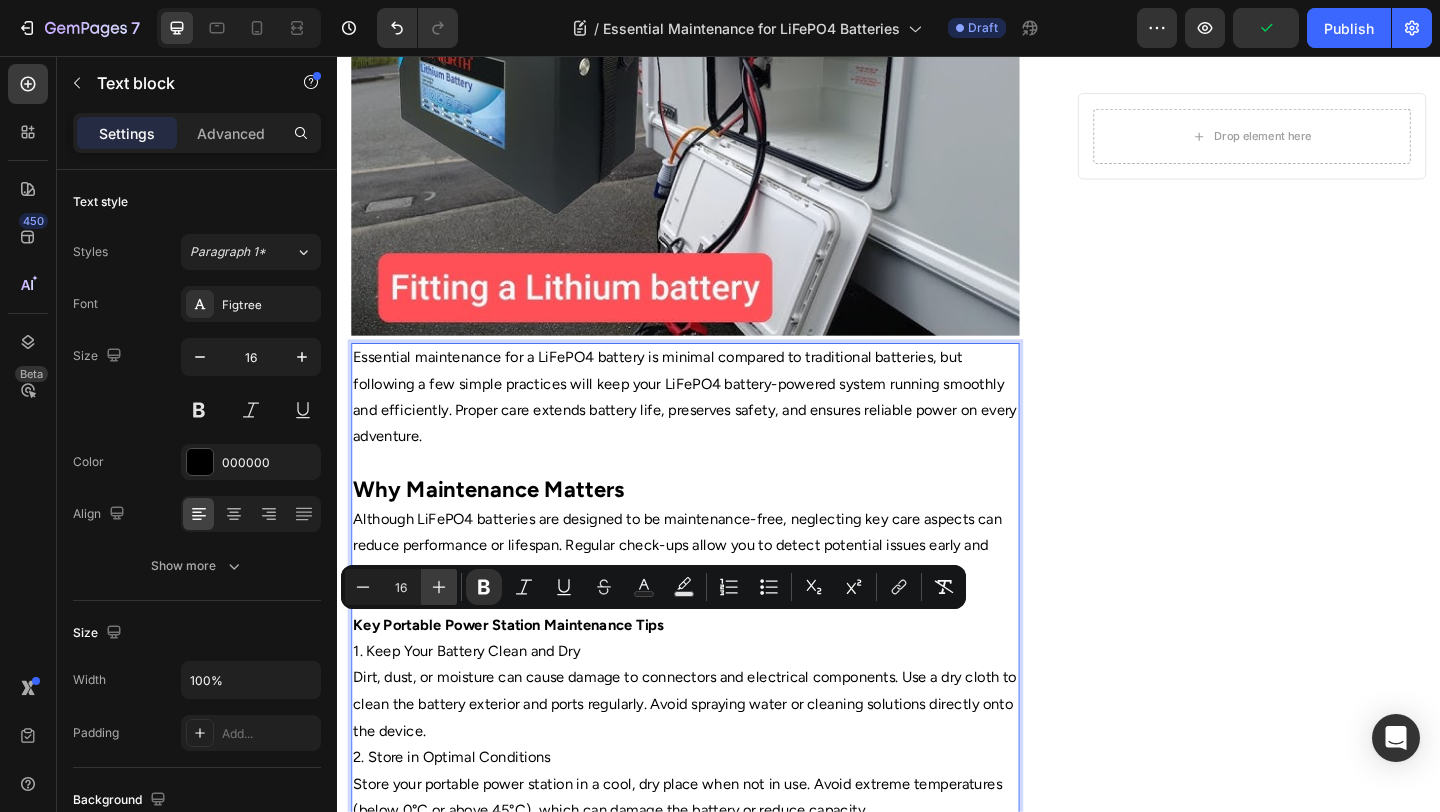 click 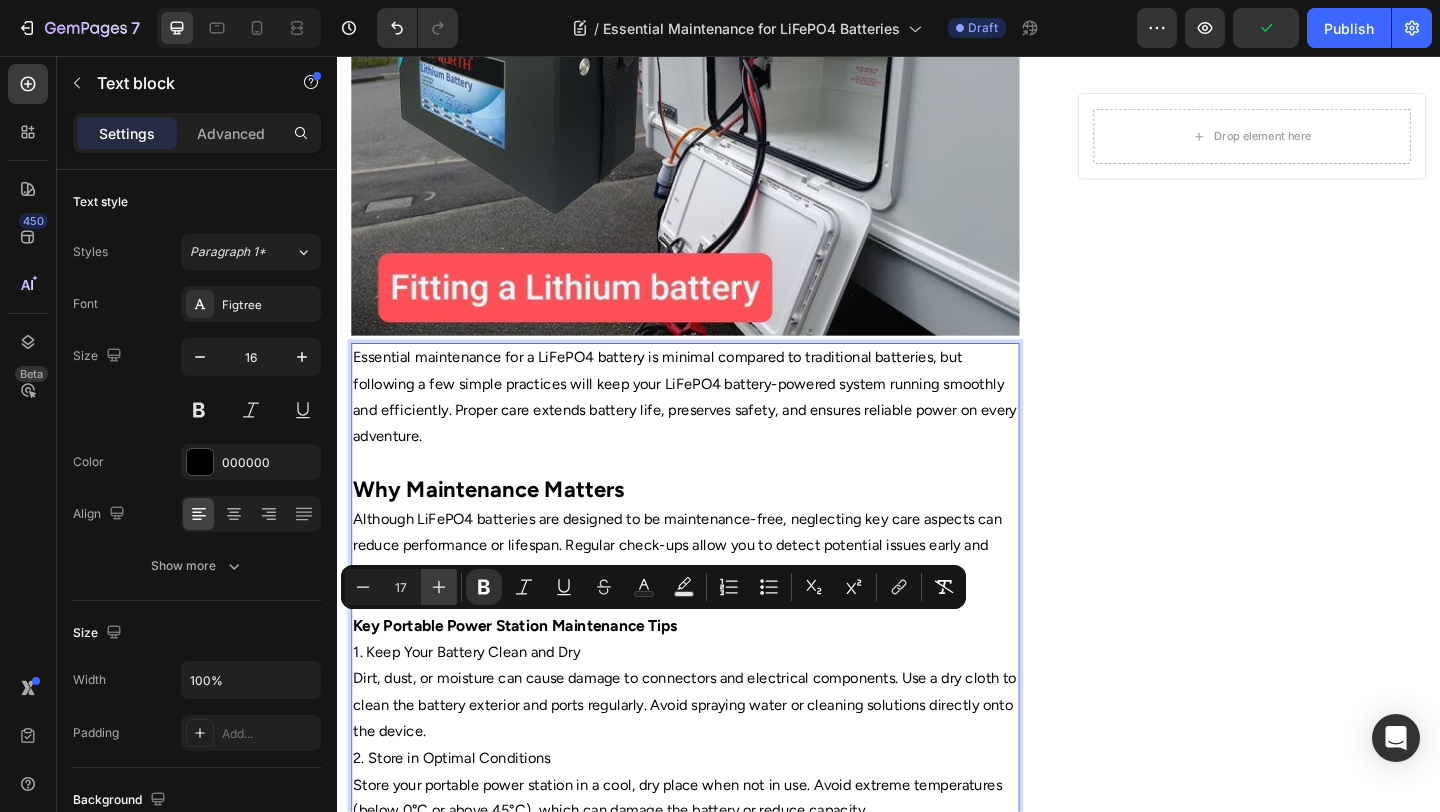 click 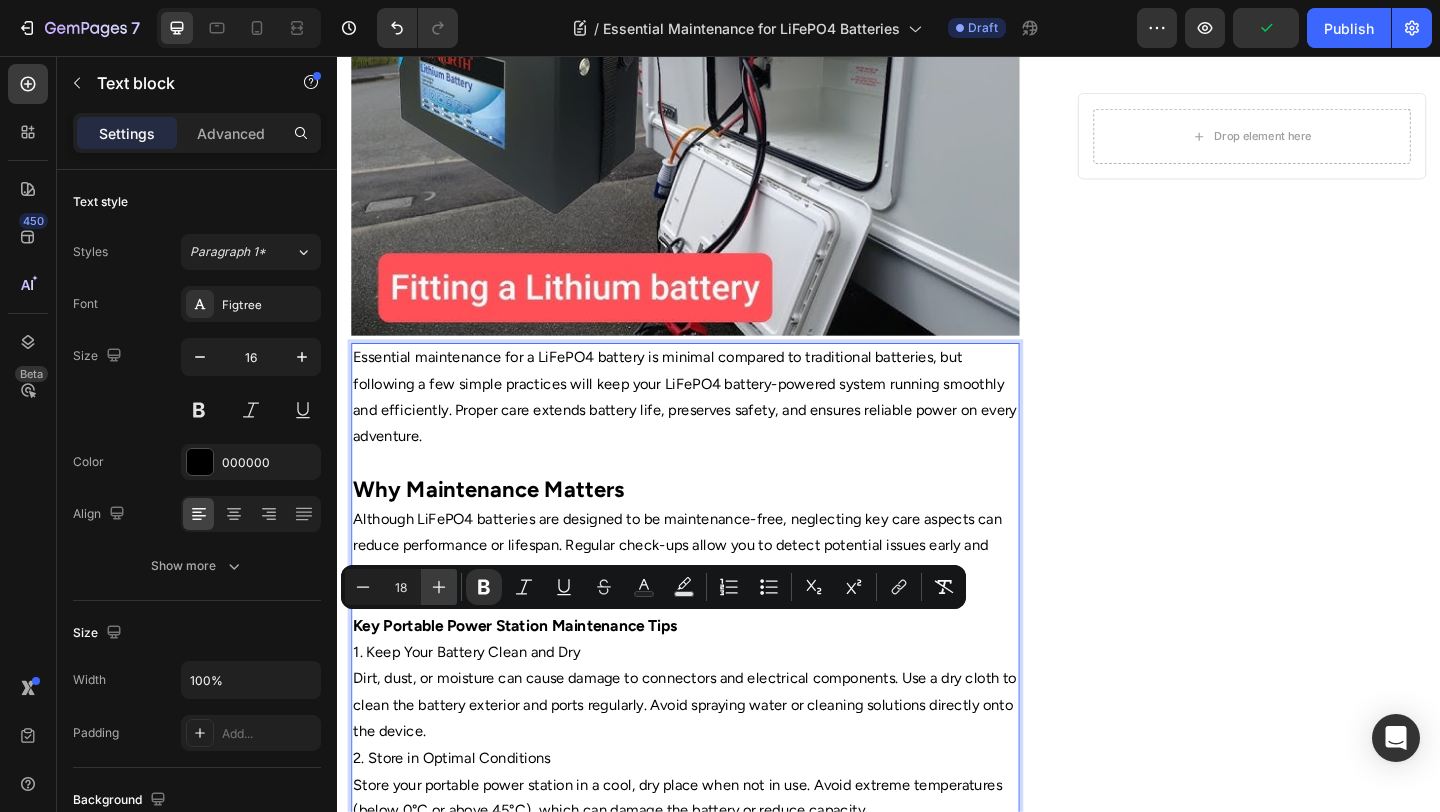 click 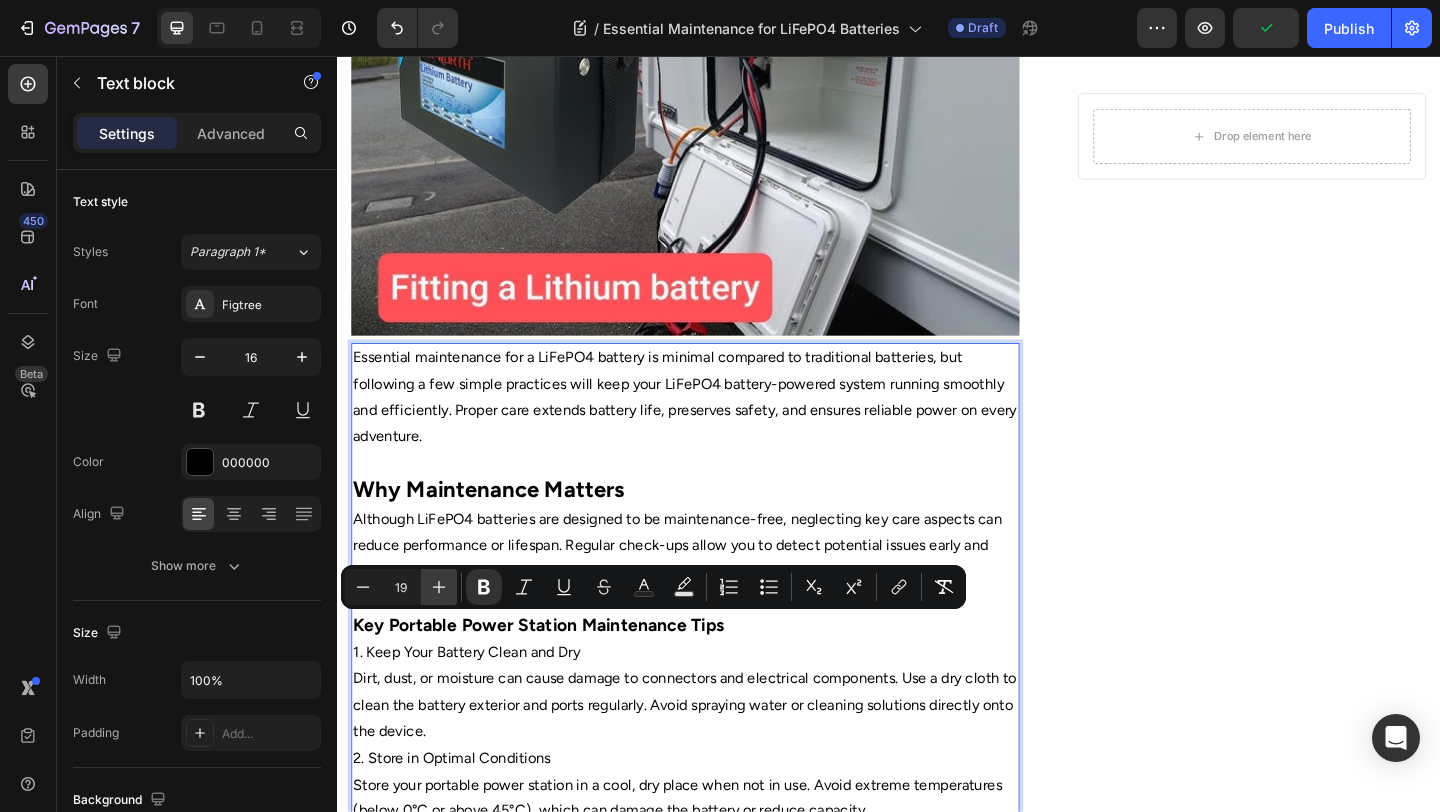 click 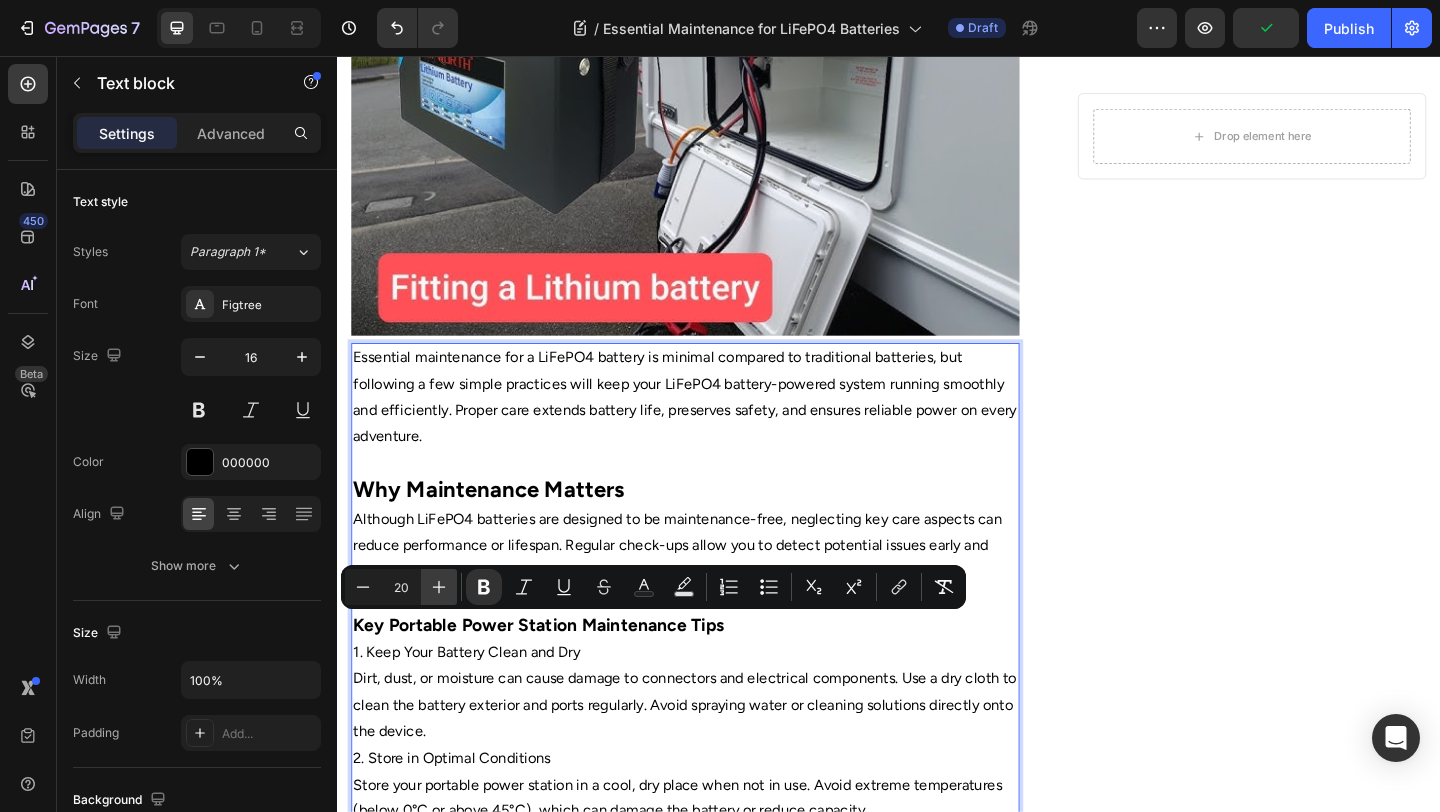 click 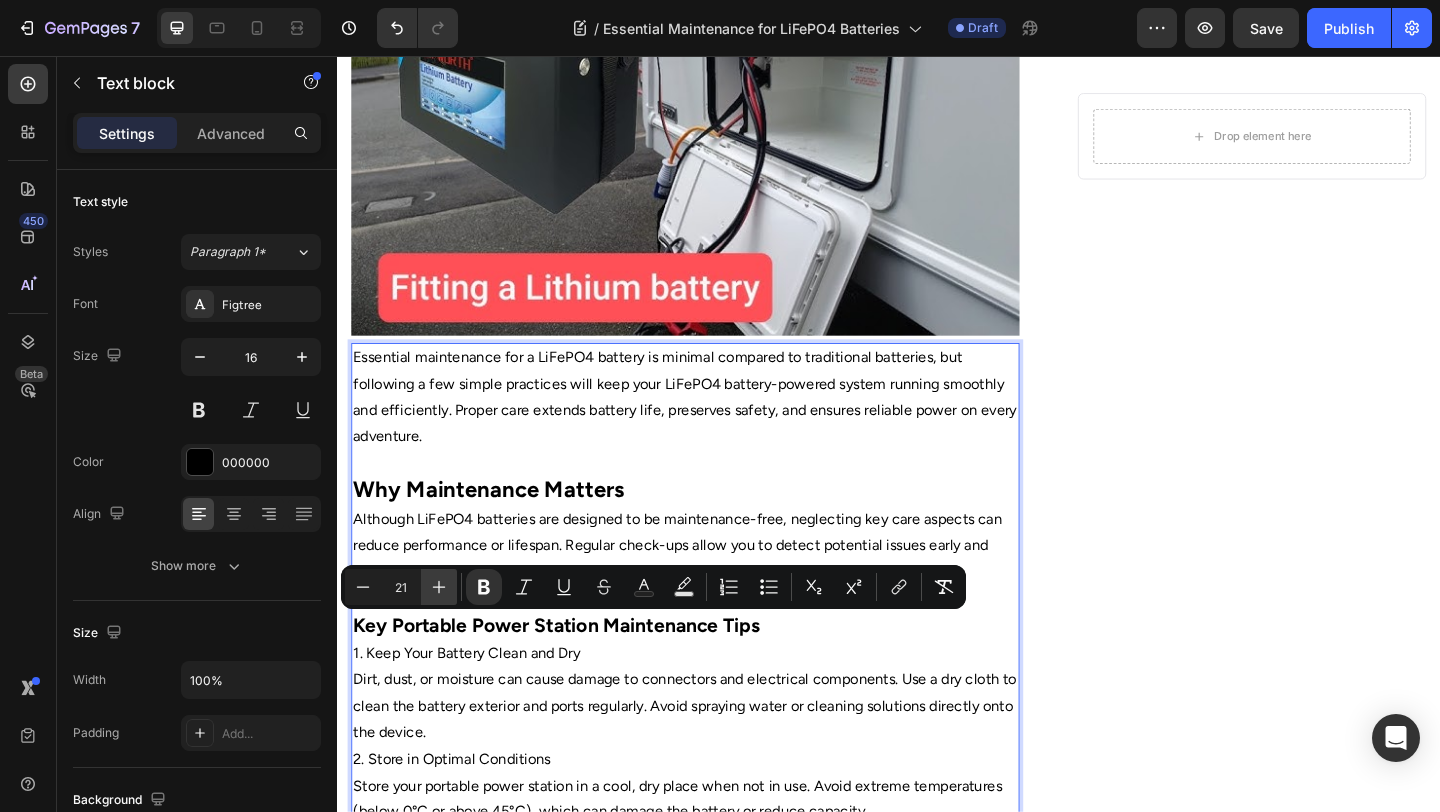 click 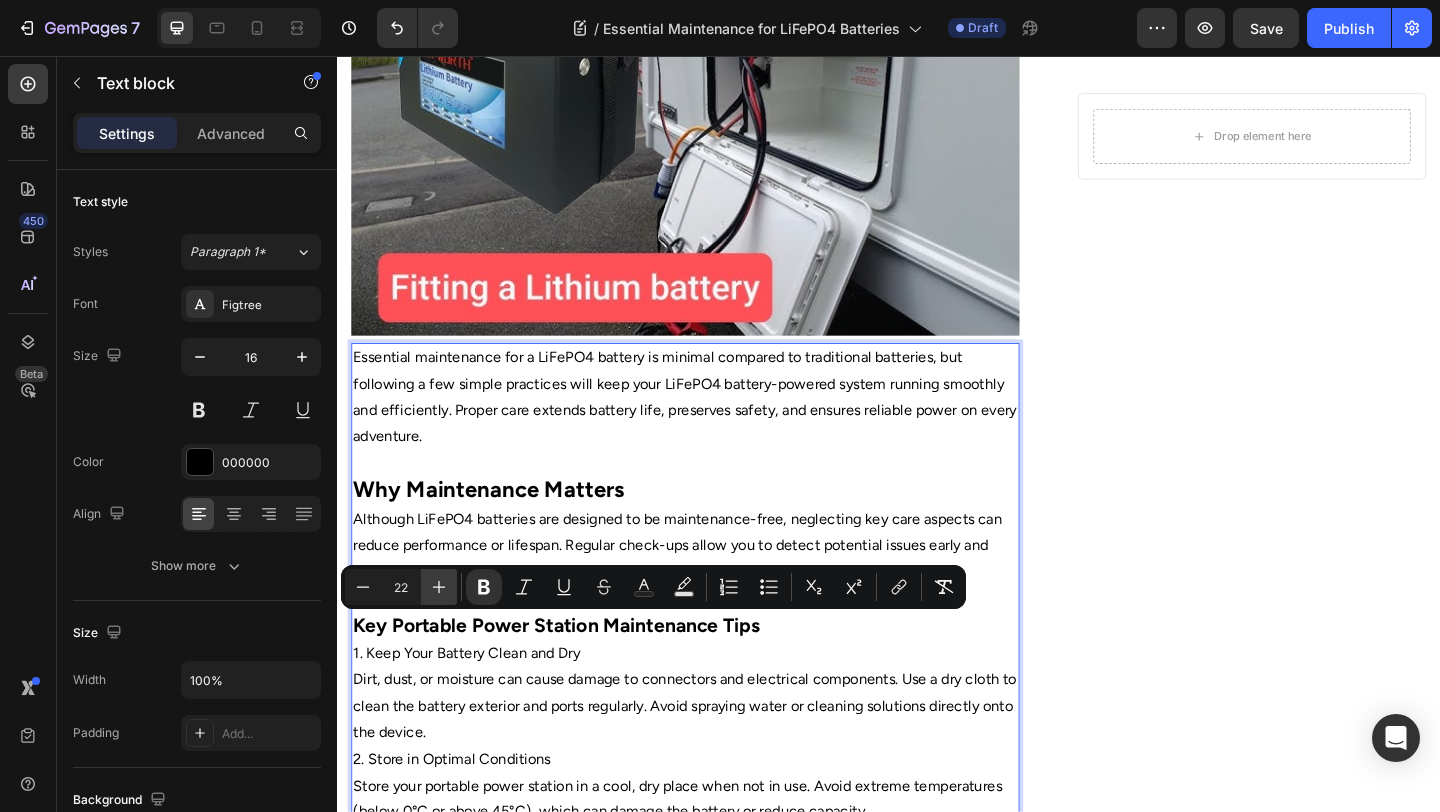 click 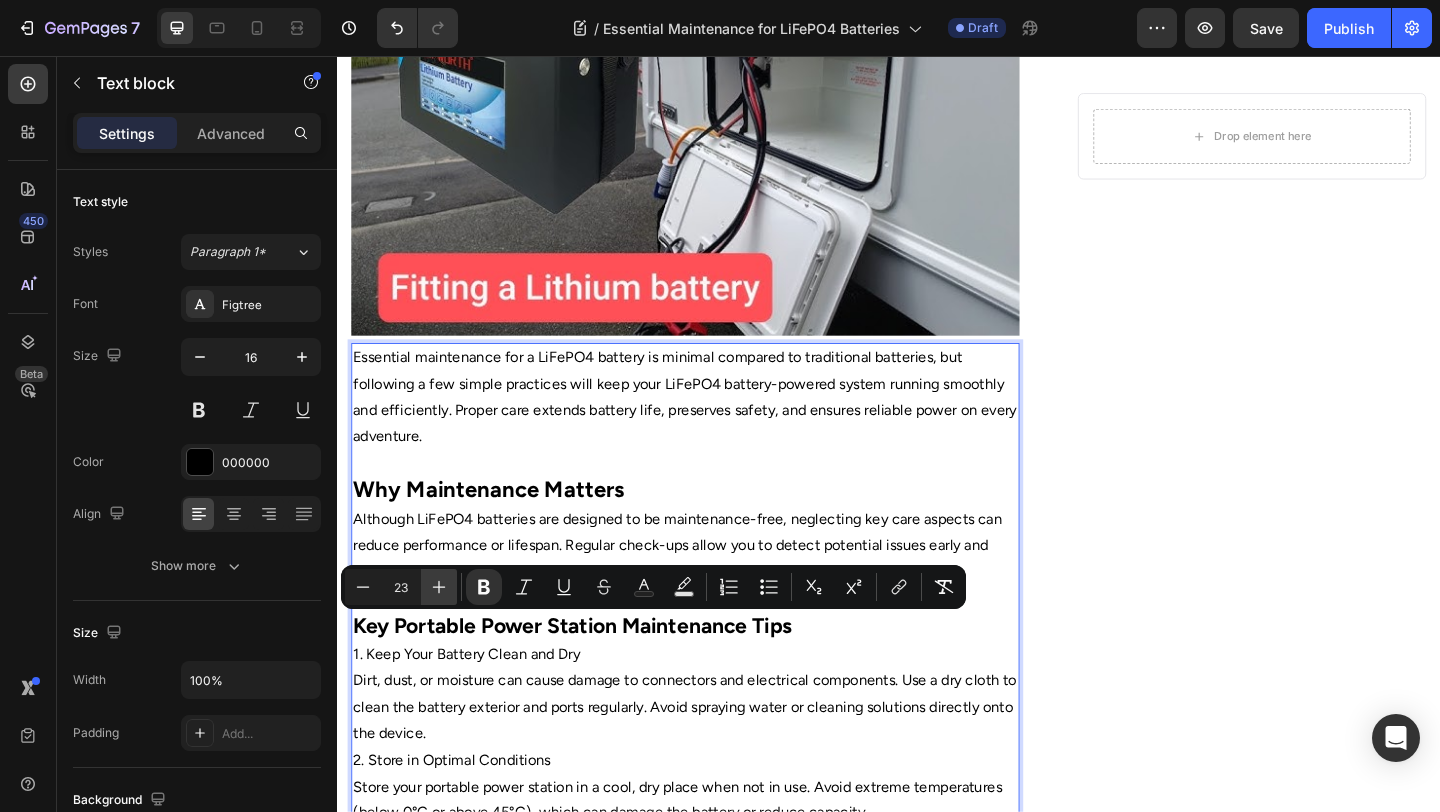 click 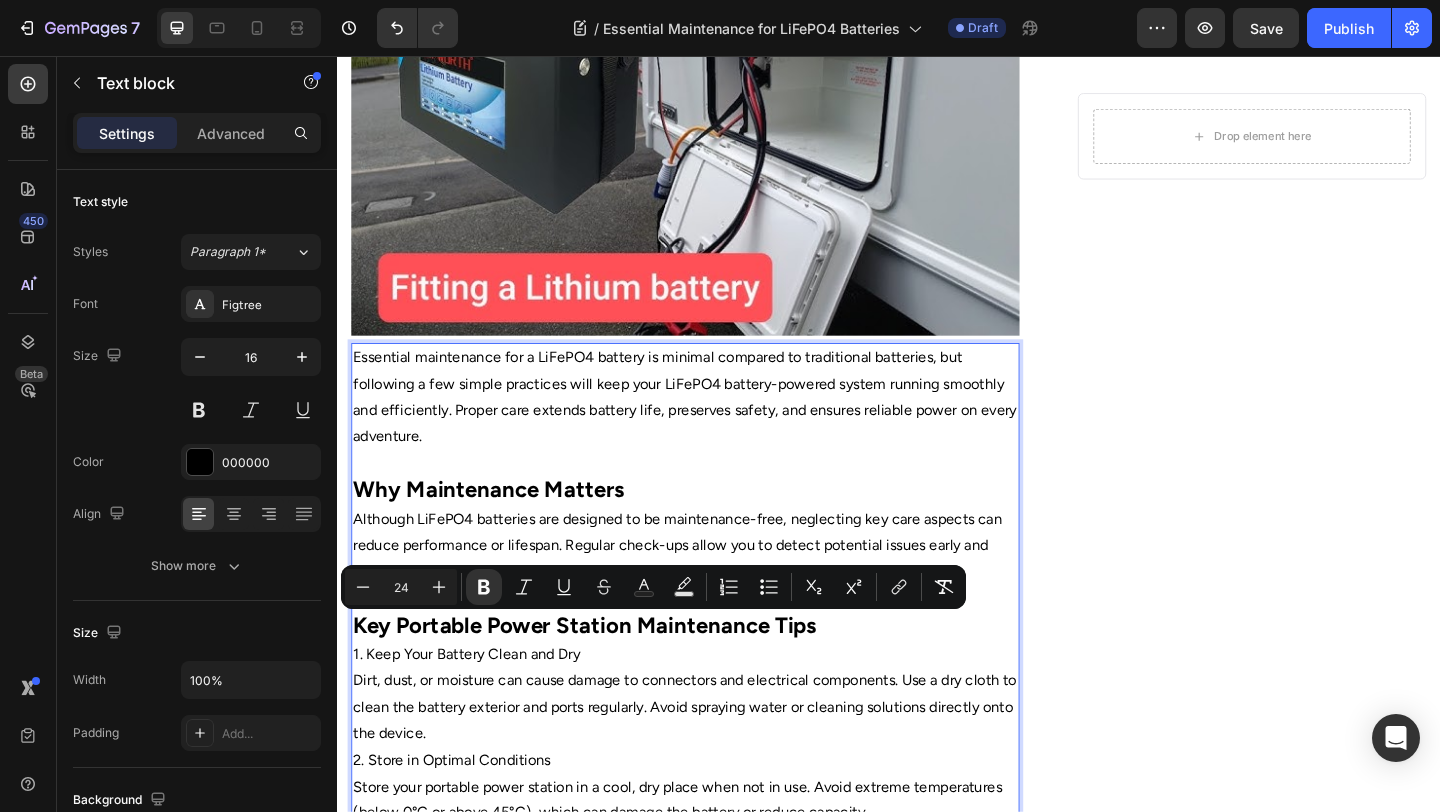 click on "Key Portable Power Station Maintenance Tips" at bounding box center [606, 674] 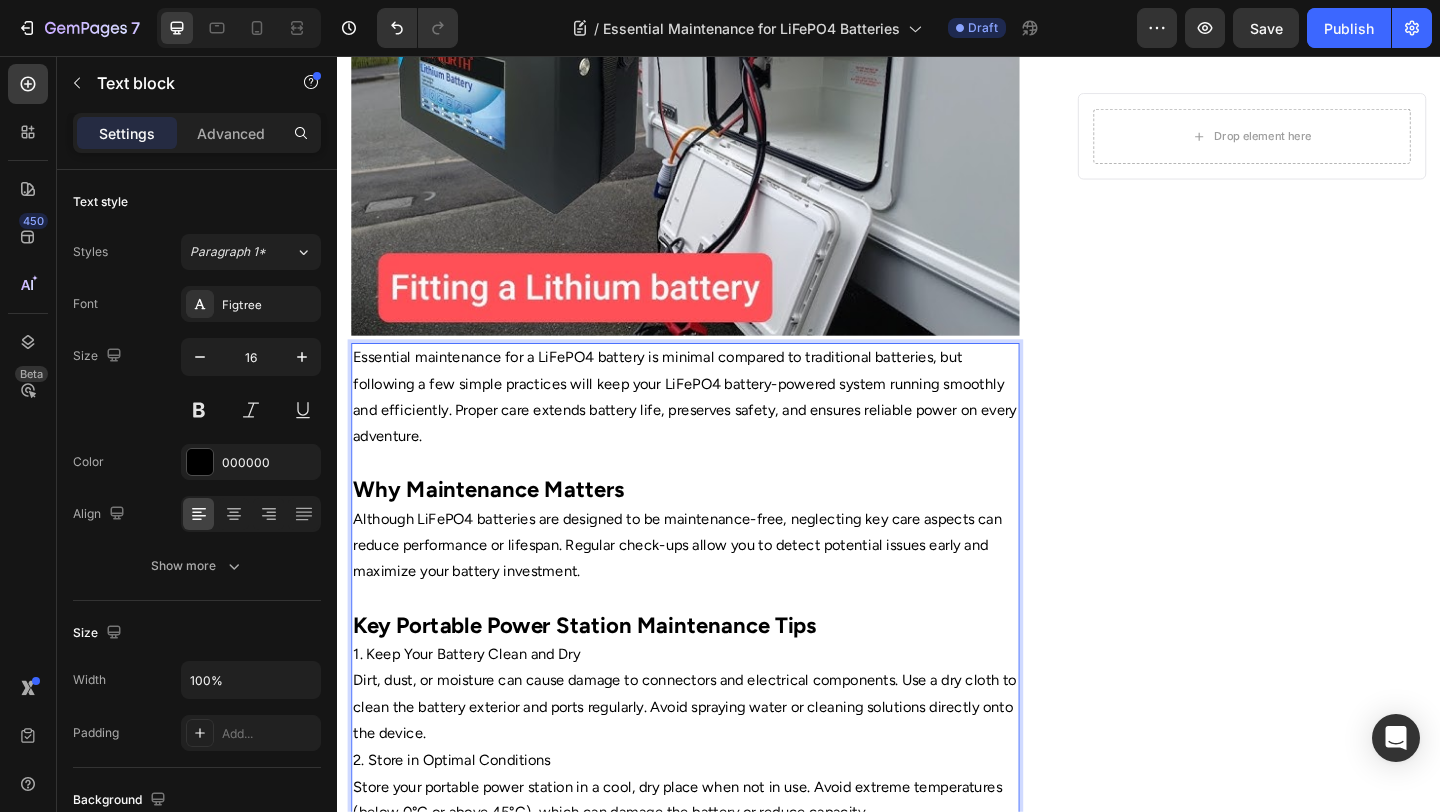 click on "1. Keep Your Battery Clean and Dry" at bounding box center (715, 707) 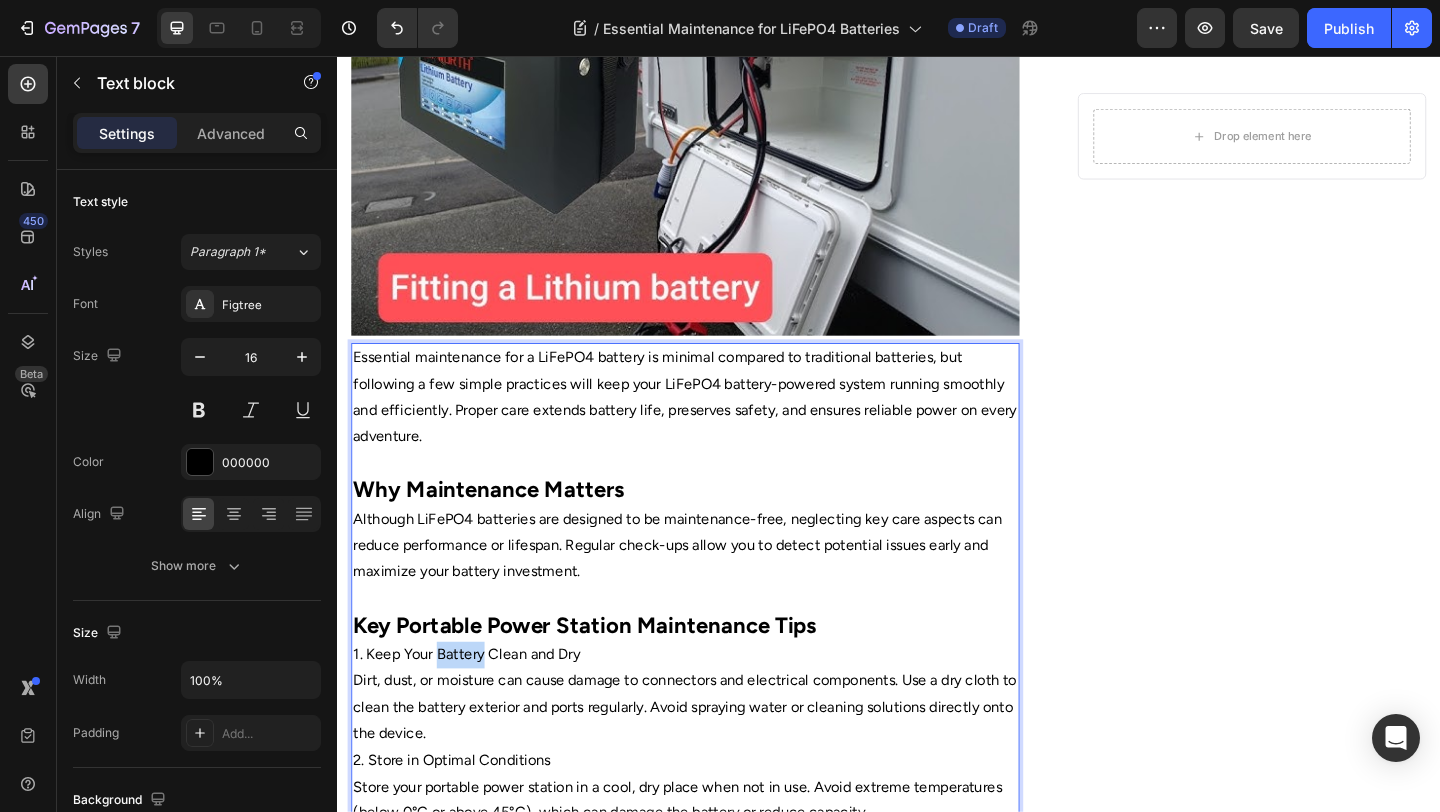 click on "1. Keep Your Battery Clean and Dry" at bounding box center [715, 707] 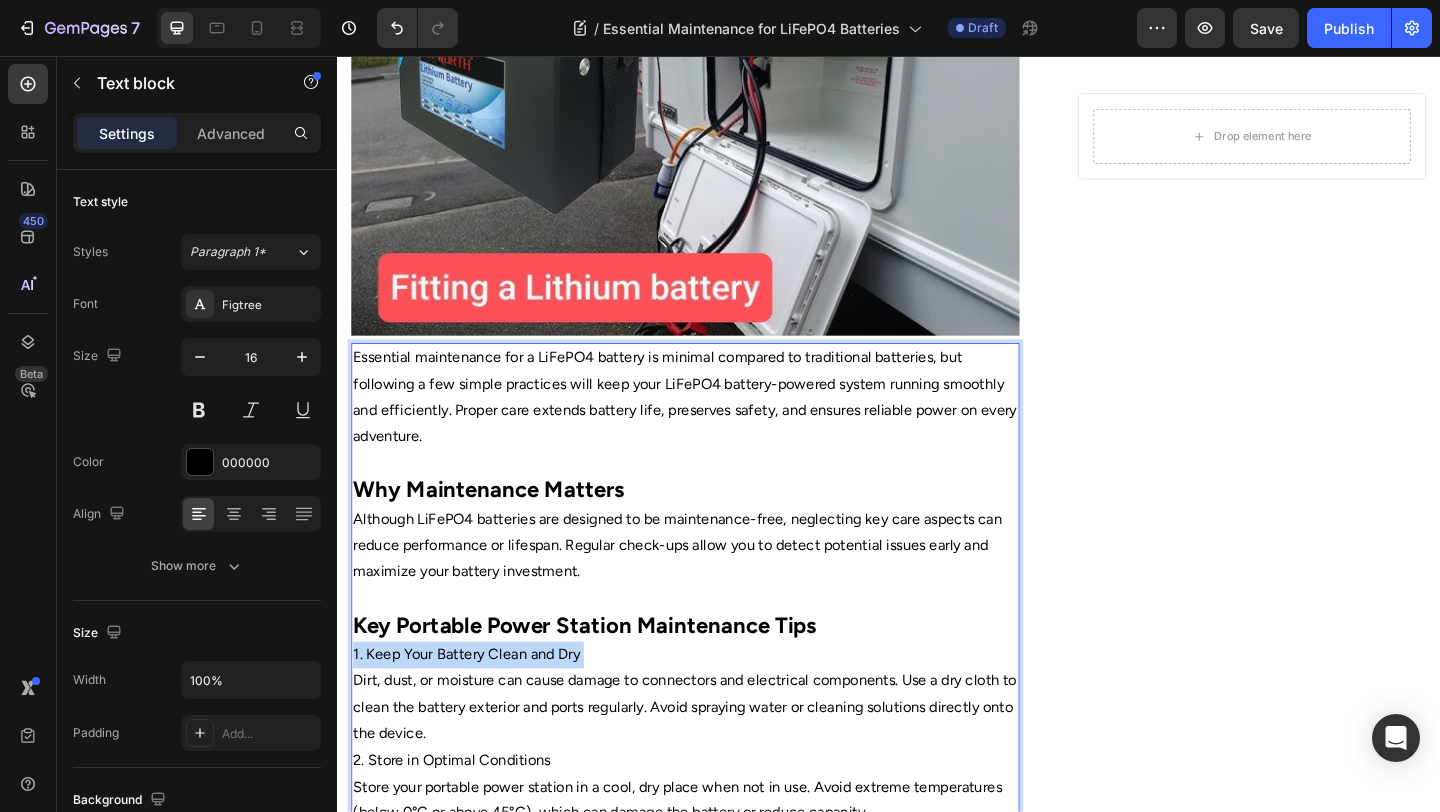 click on "1. Keep Your Battery Clean and Dry" at bounding box center (715, 707) 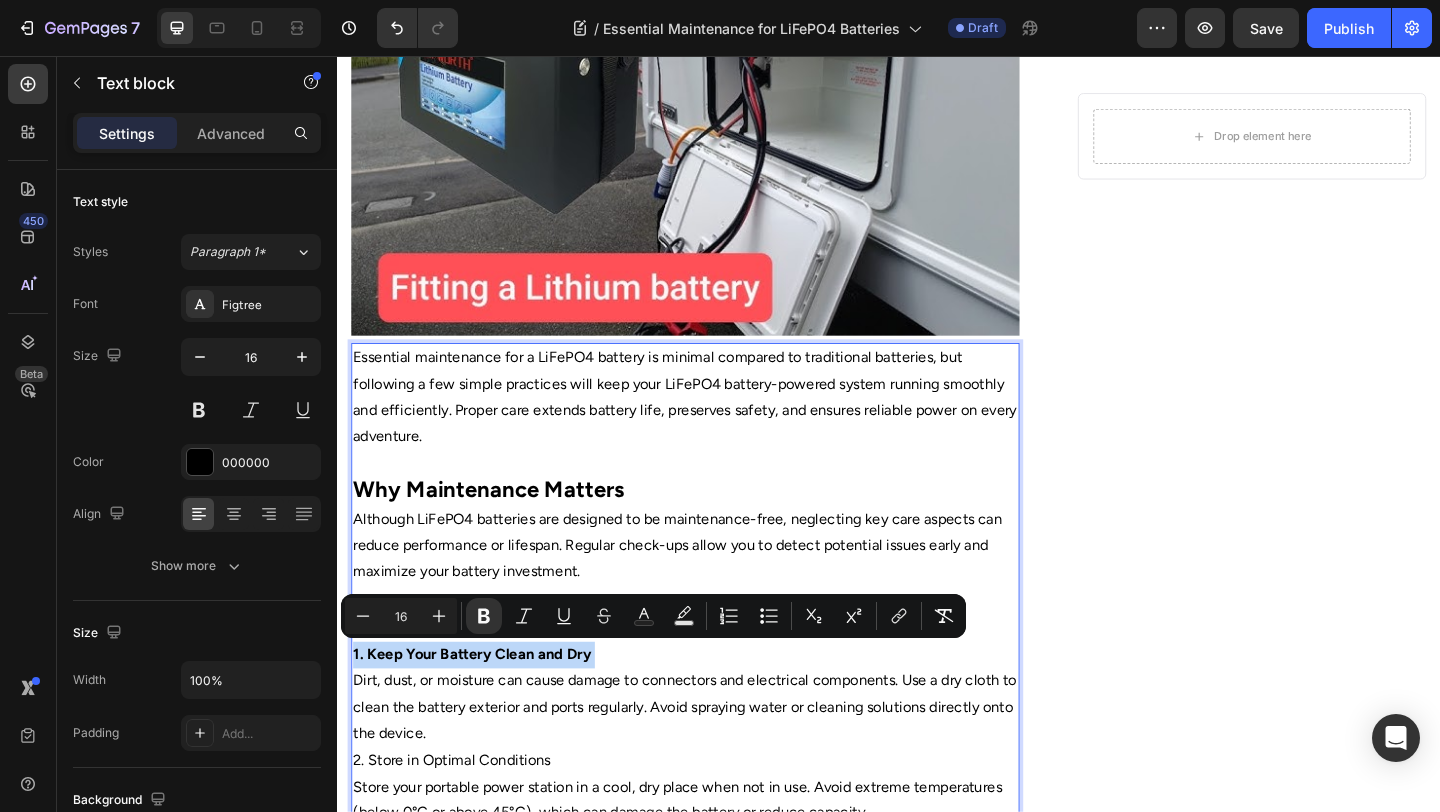 scroll, scrollTop: 549, scrollLeft: 0, axis: vertical 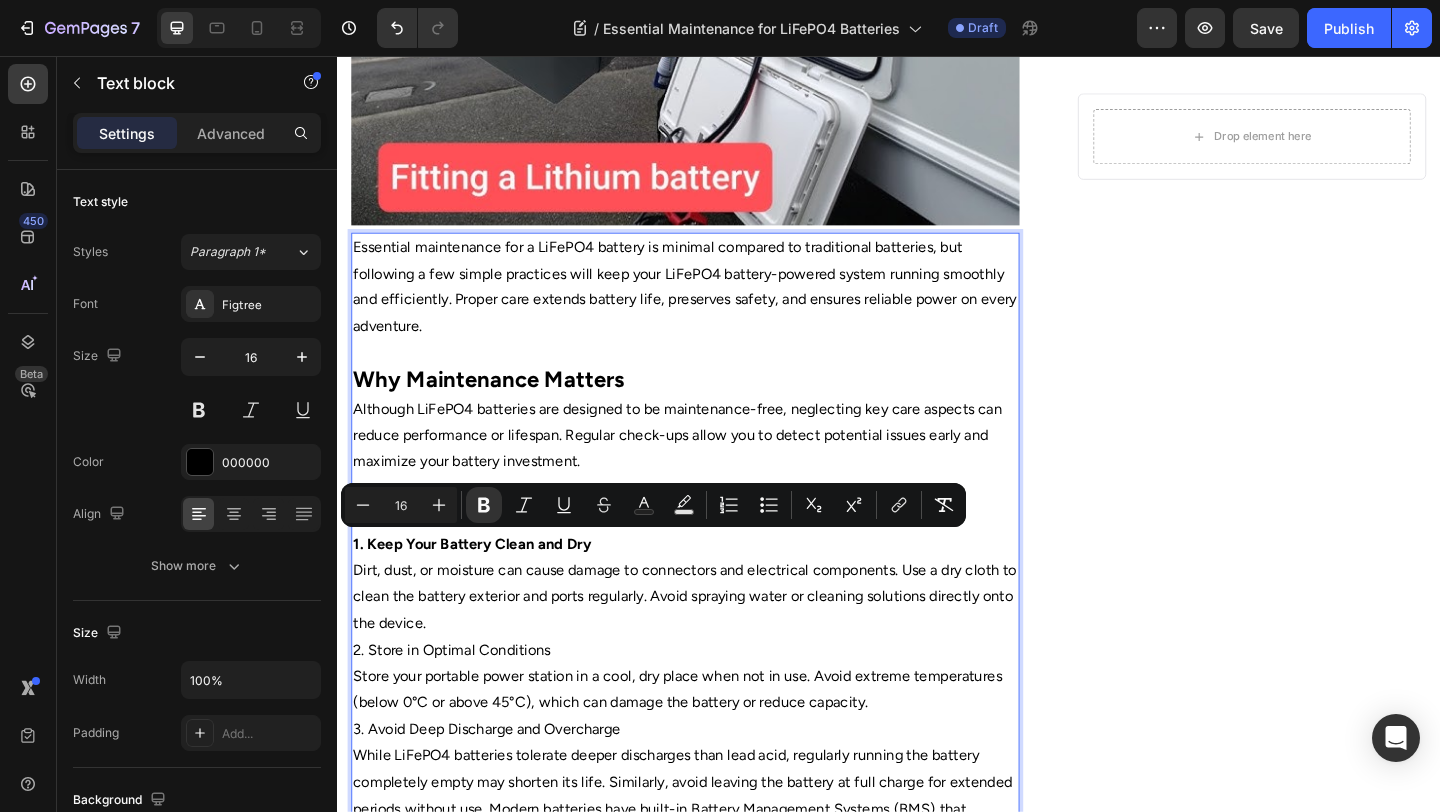 click on "2. Store in Optimal Conditions" at bounding box center (715, 702) 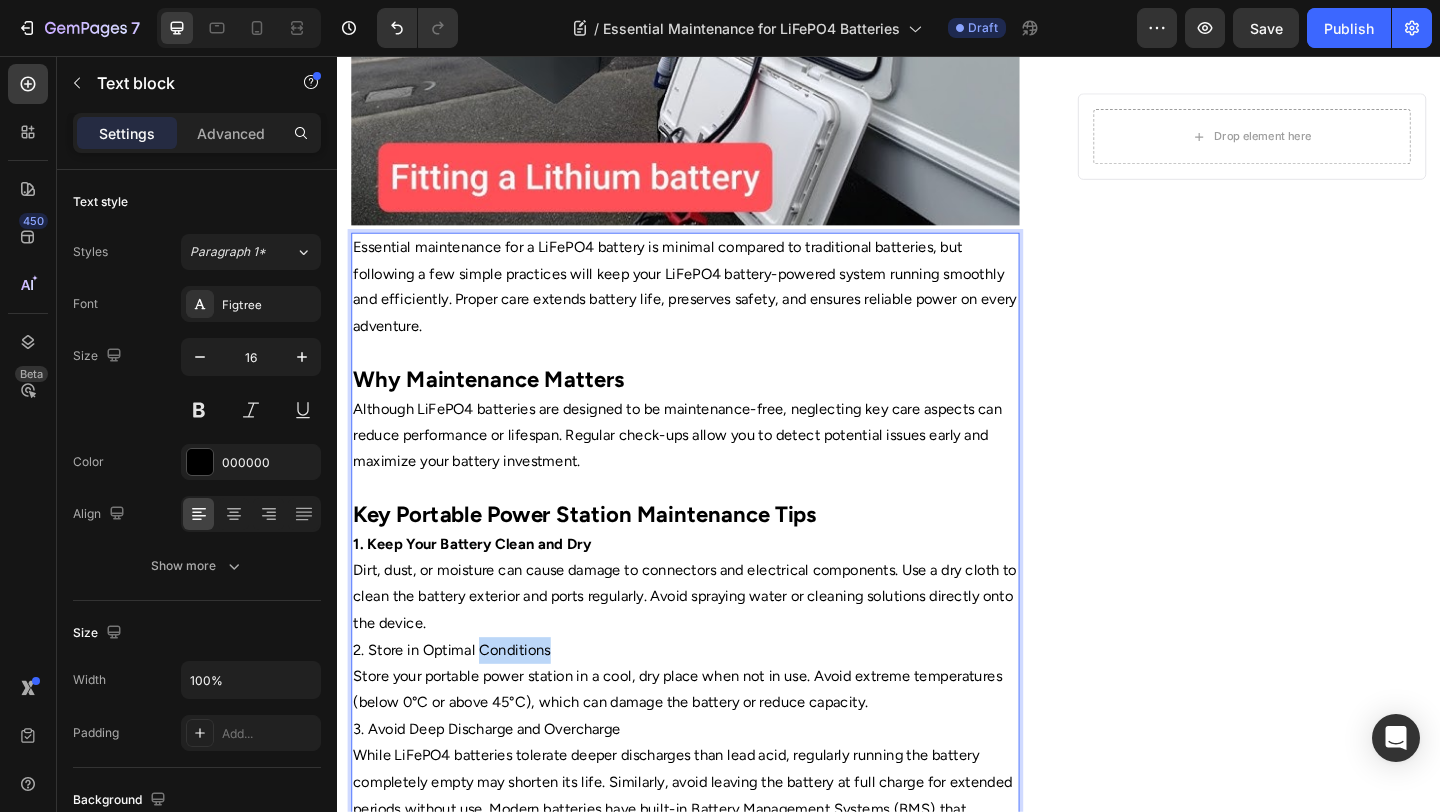 click on "2. Store in Optimal Conditions" at bounding box center (715, 702) 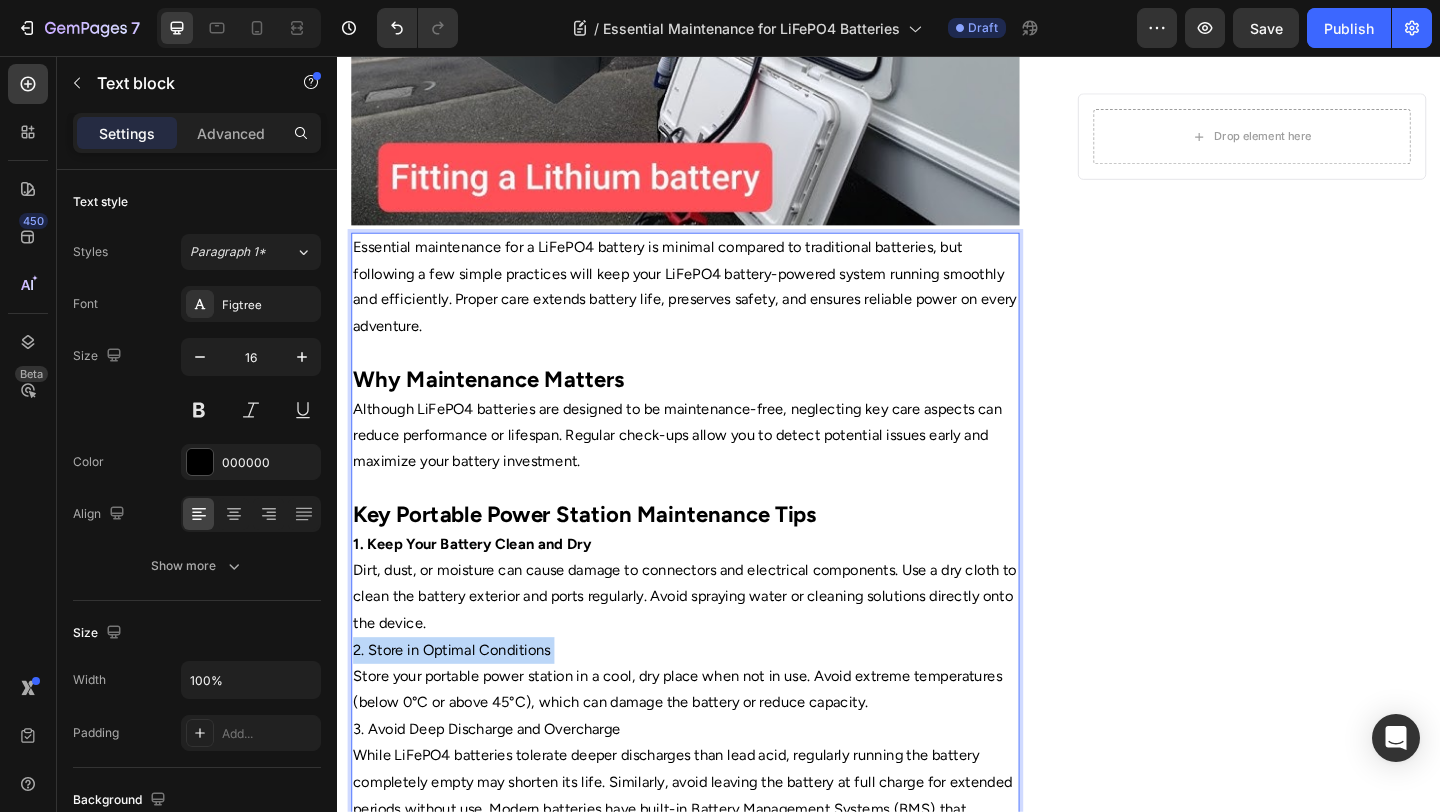 click on "2. Store in Optimal Conditions" at bounding box center (715, 702) 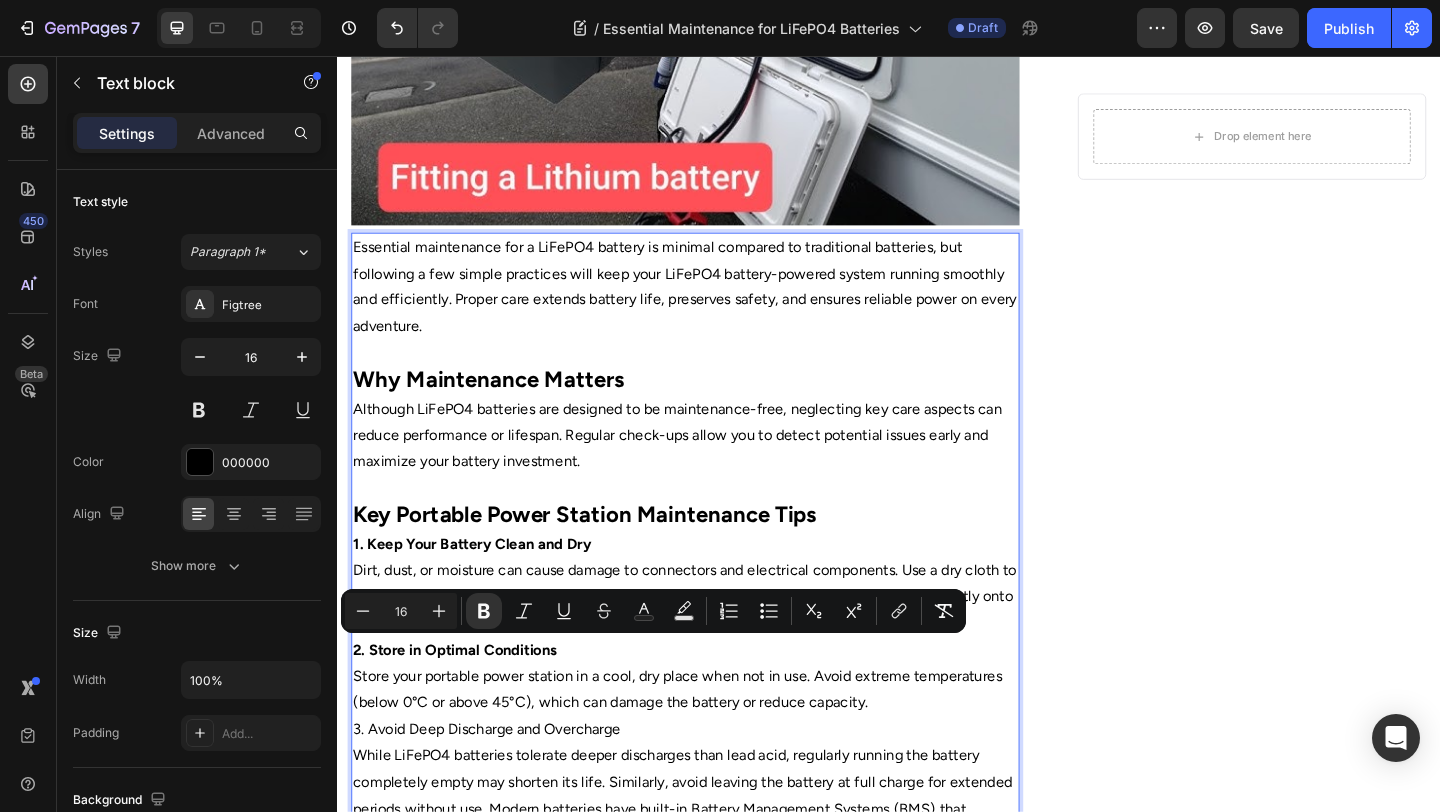 click on "3. Avoid Deep Discharge and Overcharge" at bounding box center (715, 788) 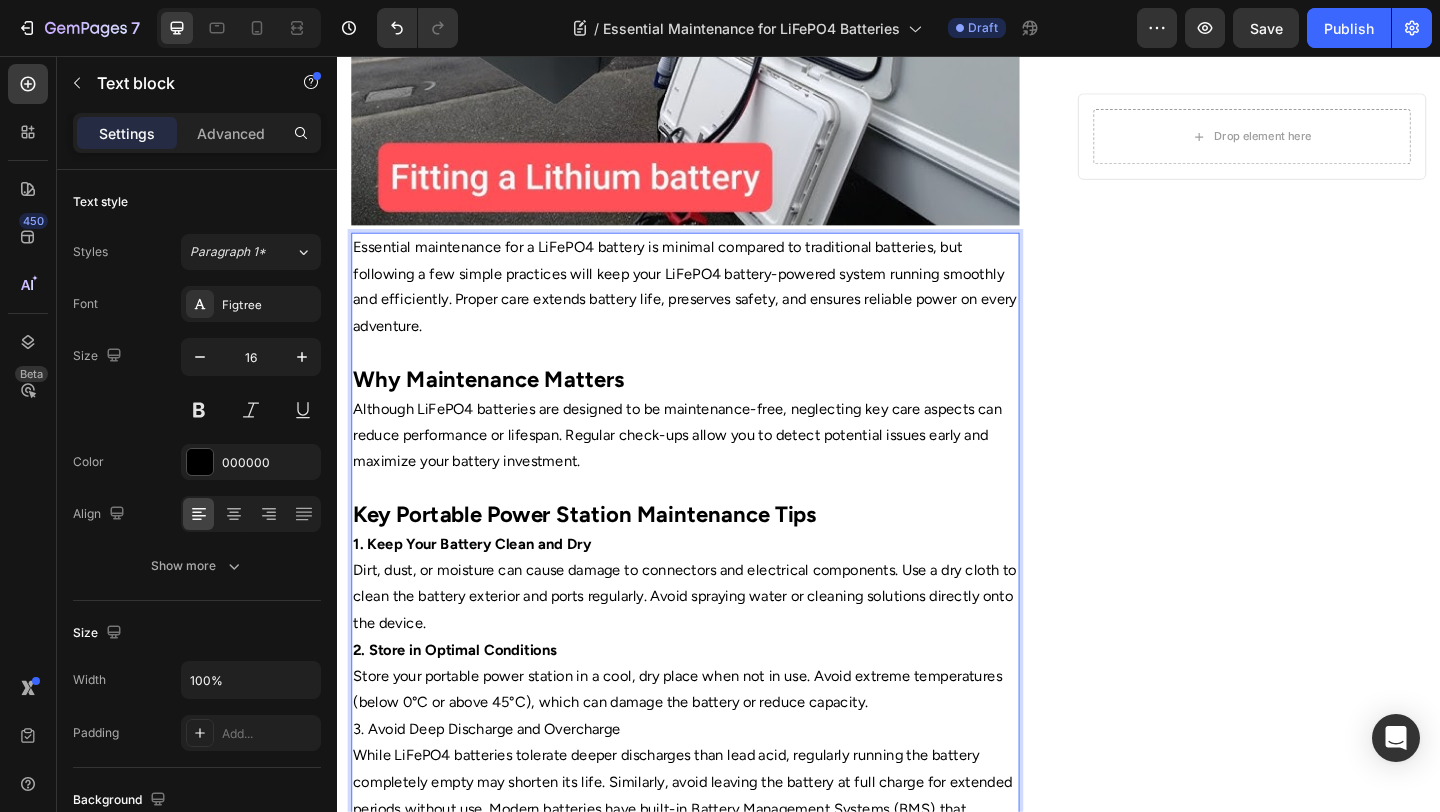 click on "3. Avoid Deep Discharge and Overcharge" at bounding box center [715, 788] 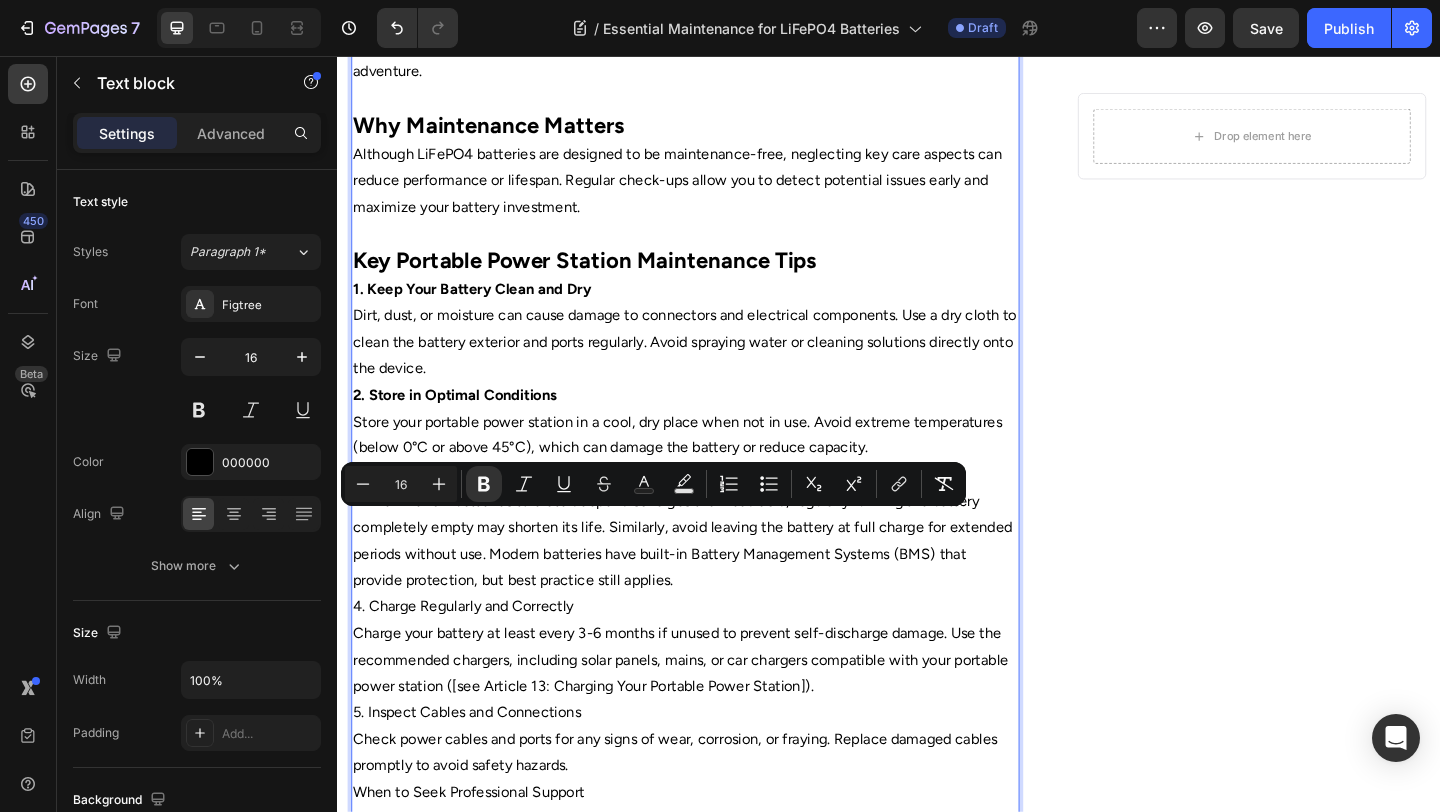 scroll, scrollTop: 827, scrollLeft: 0, axis: vertical 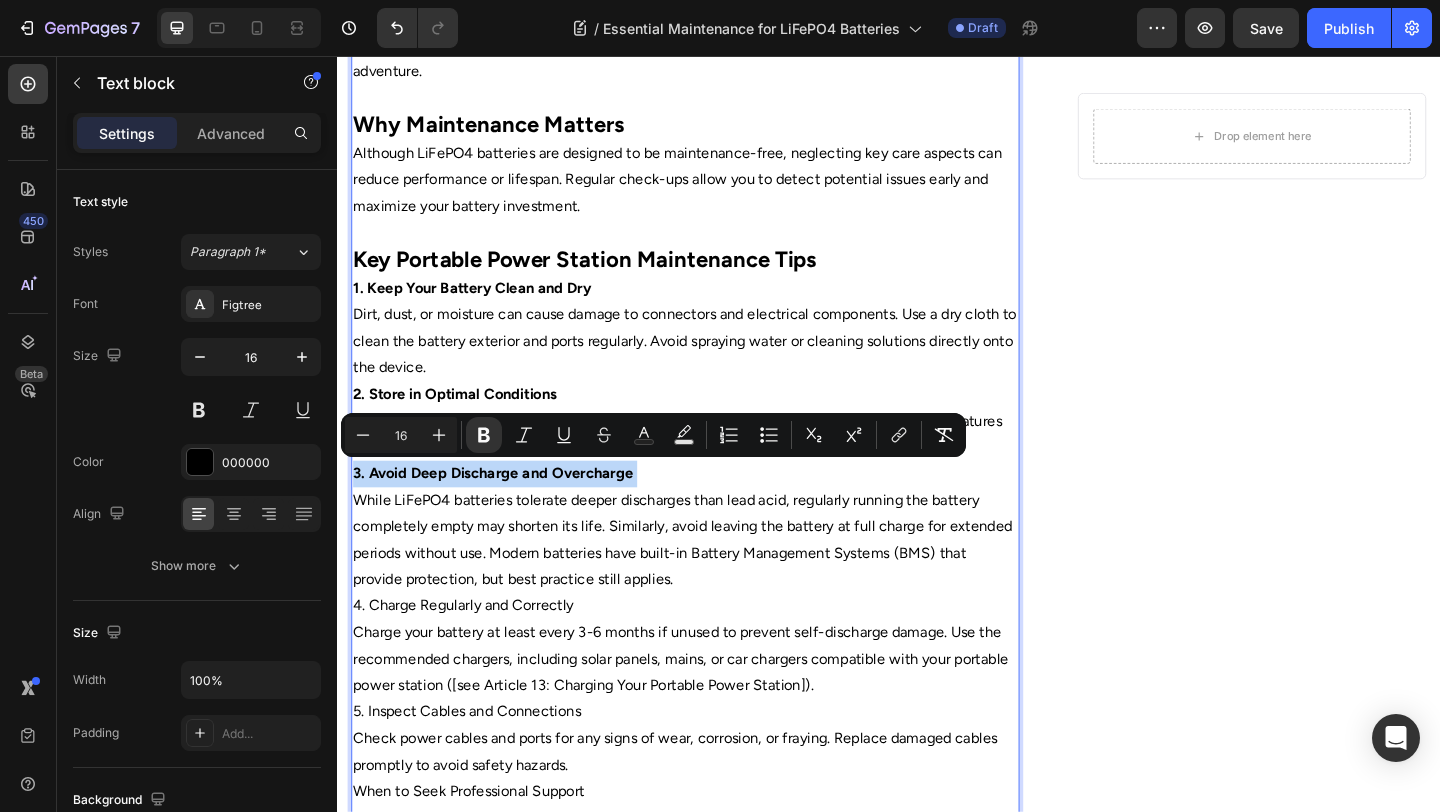 click on "4. Charge Regularly and Correctly" at bounding box center (715, 654) 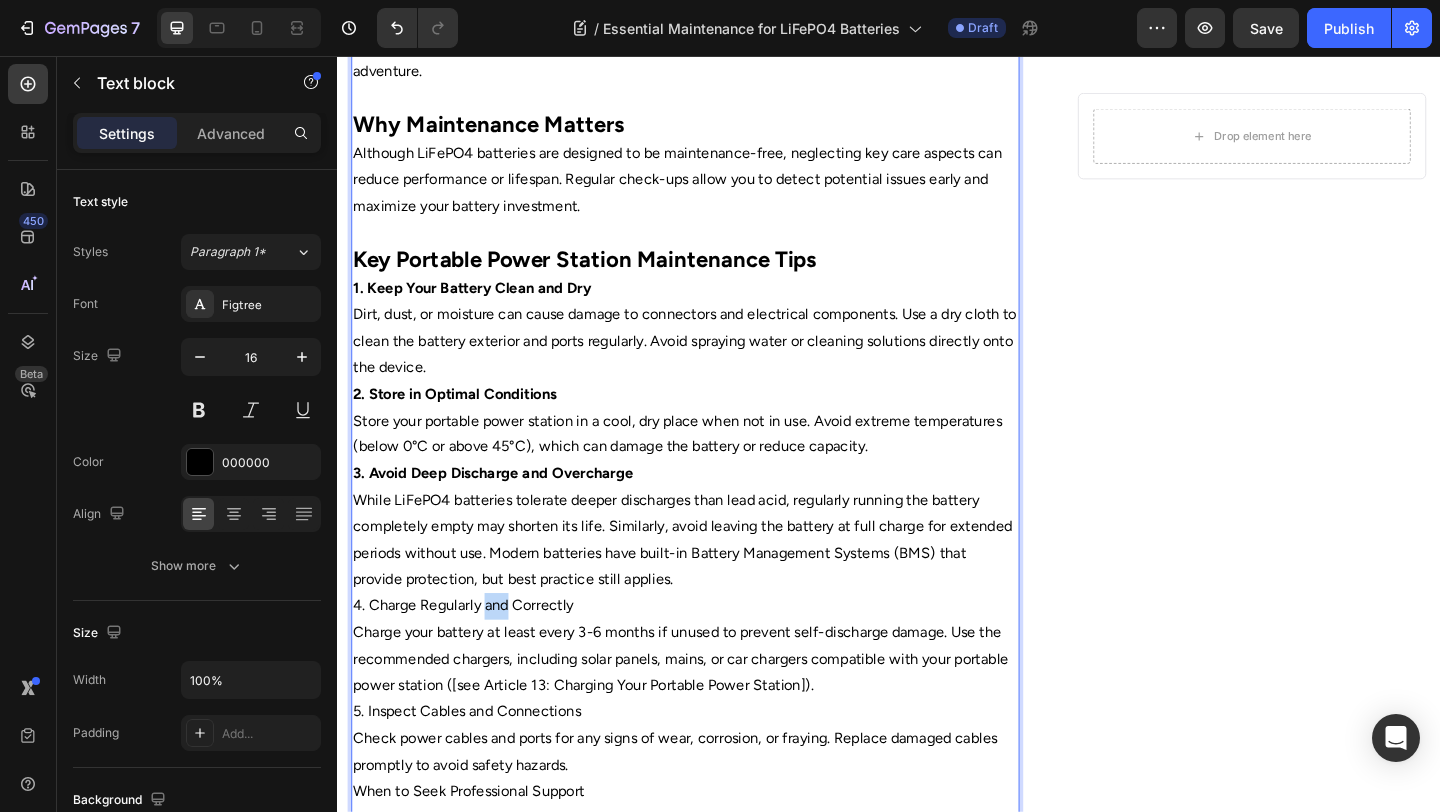 click on "4. Charge Regularly and Correctly" at bounding box center (715, 654) 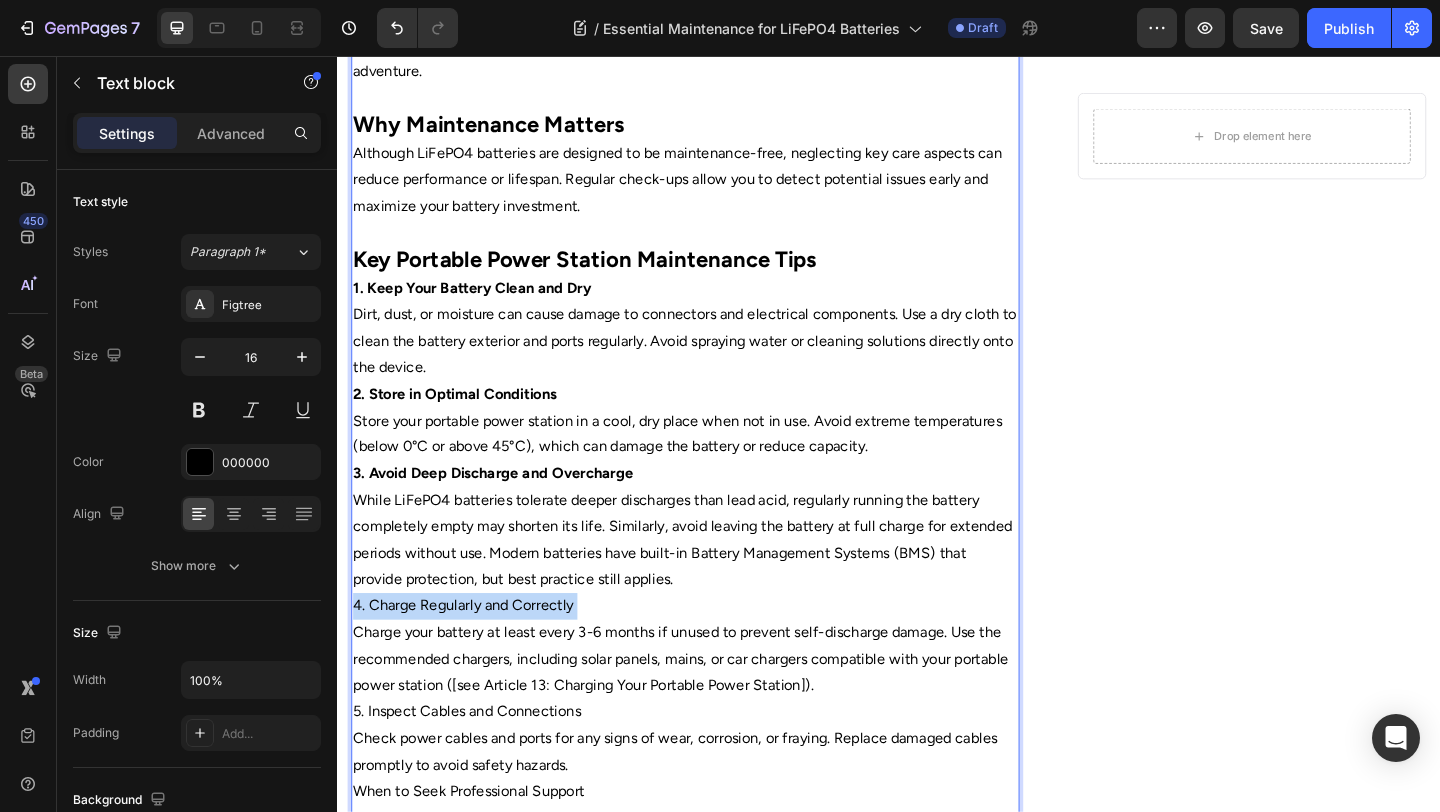 click on "4. Charge Regularly and Correctly" at bounding box center [715, 654] 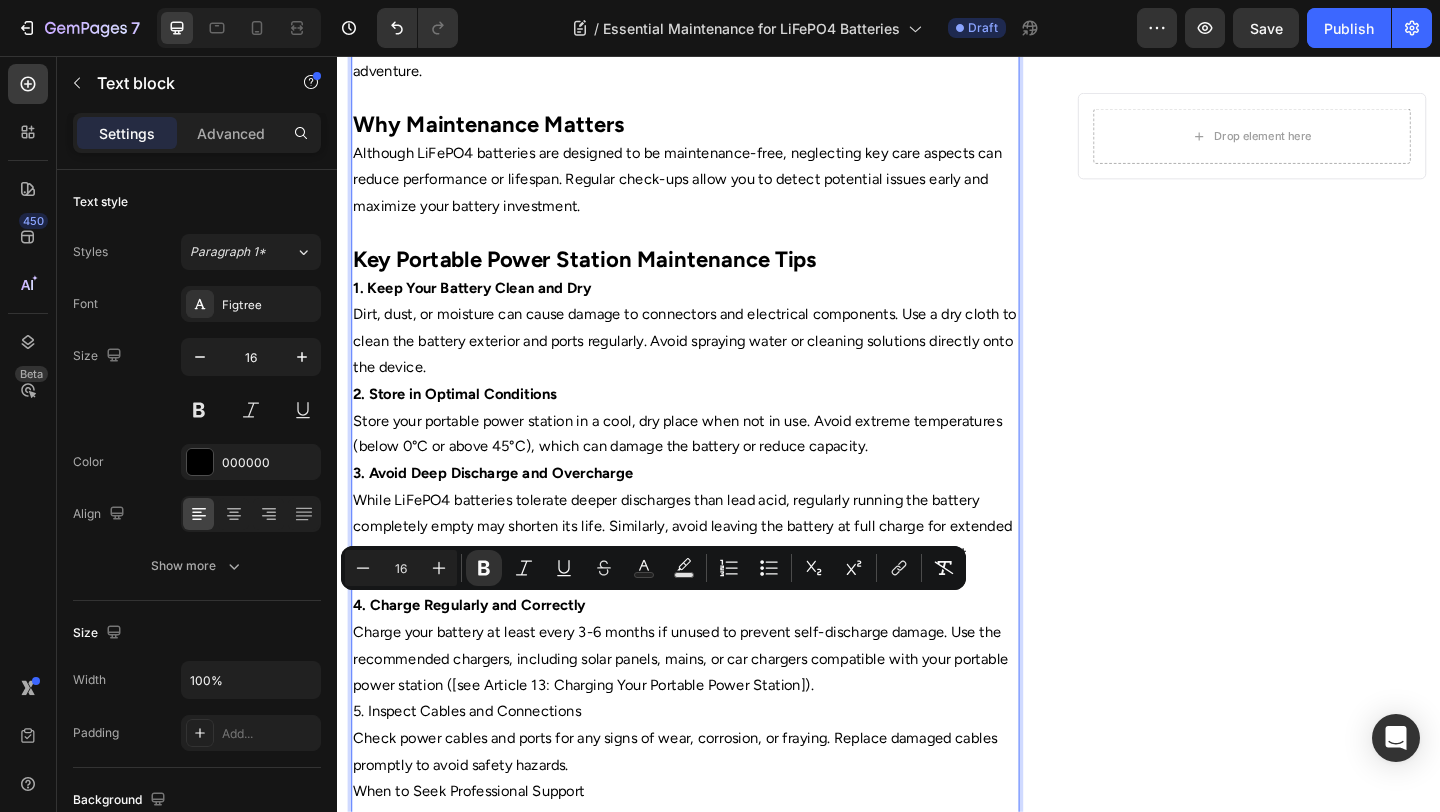 click on "5. Inspect Cables and Connections" at bounding box center (715, 769) 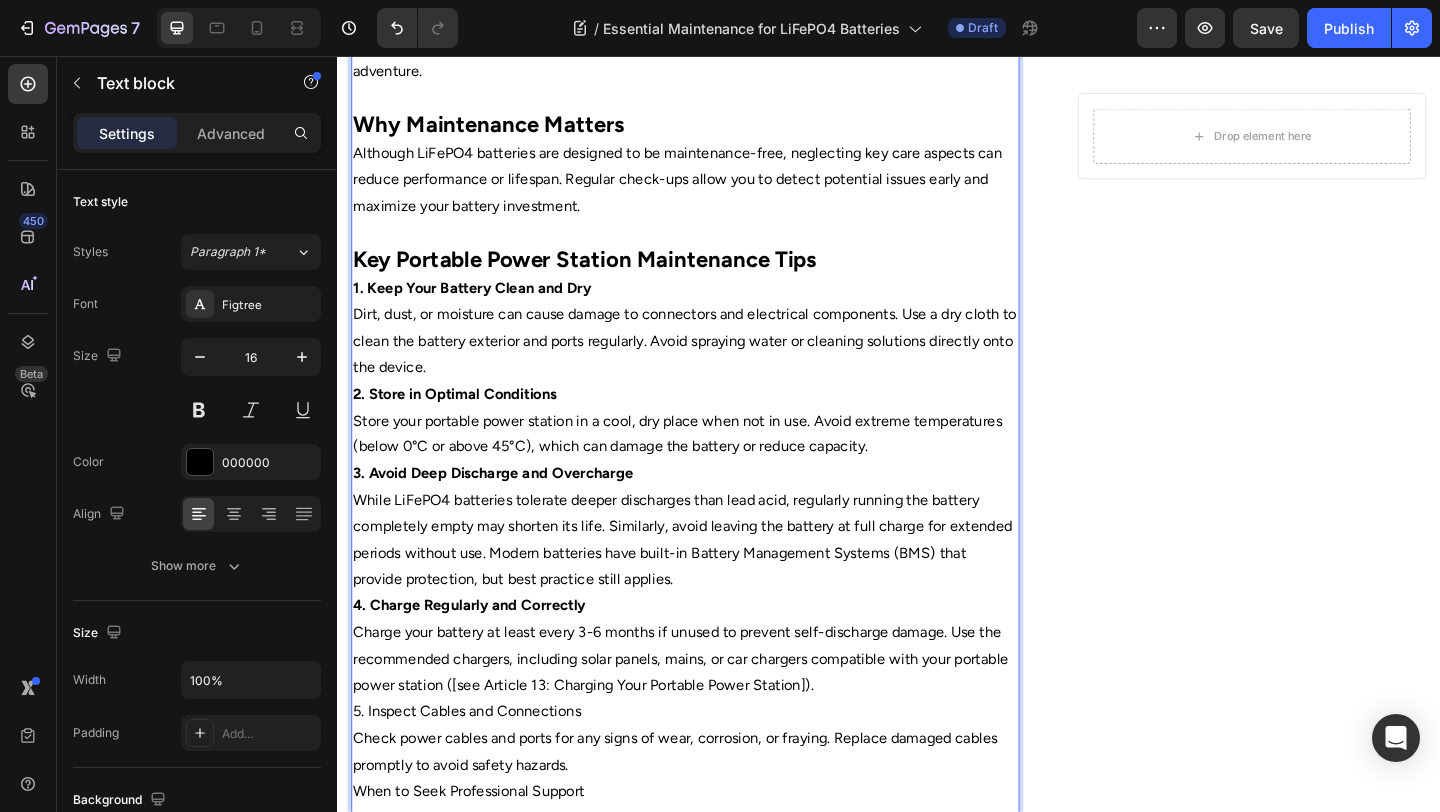 click on "5. Inspect Cables and Connections" at bounding box center (715, 769) 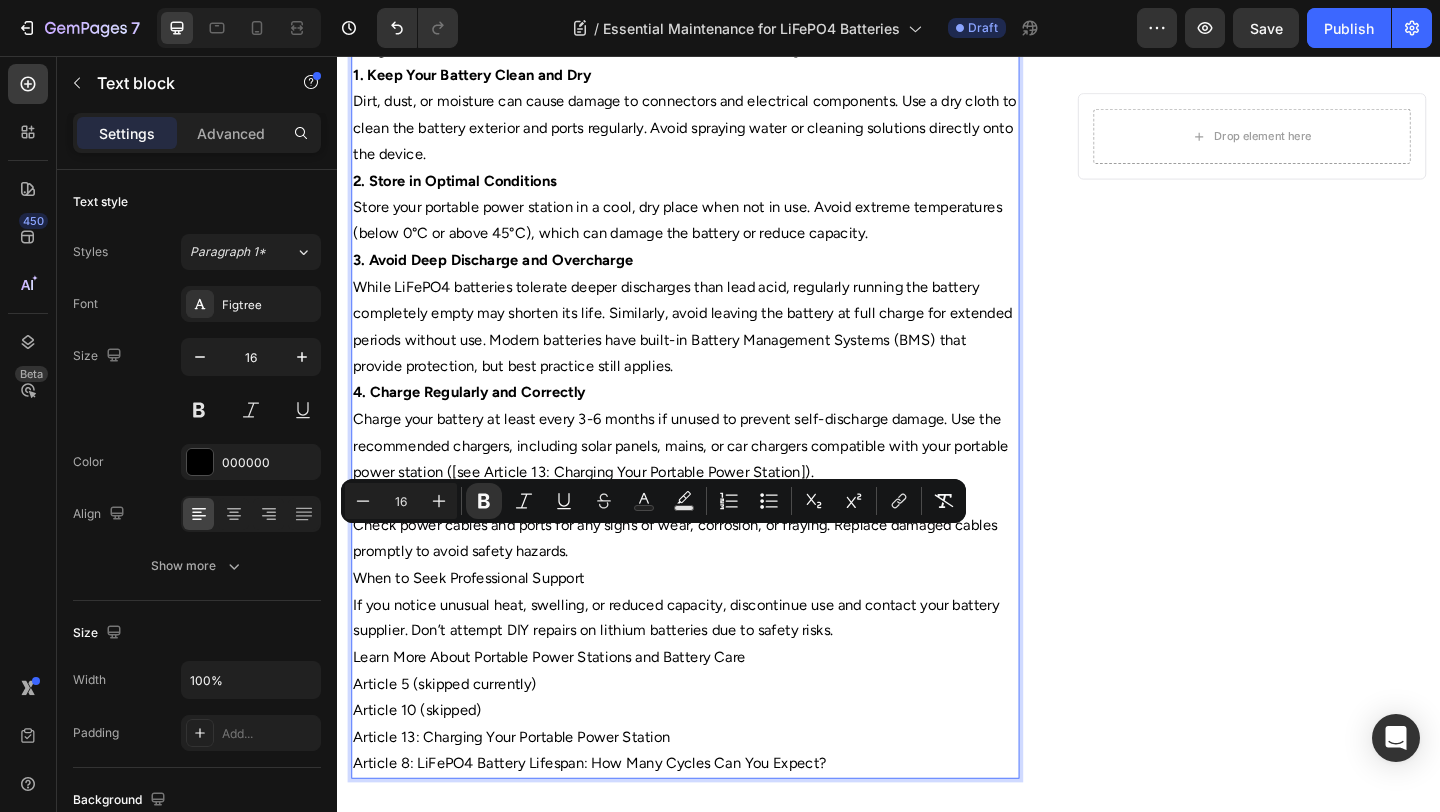 scroll, scrollTop: 1060, scrollLeft: 0, axis: vertical 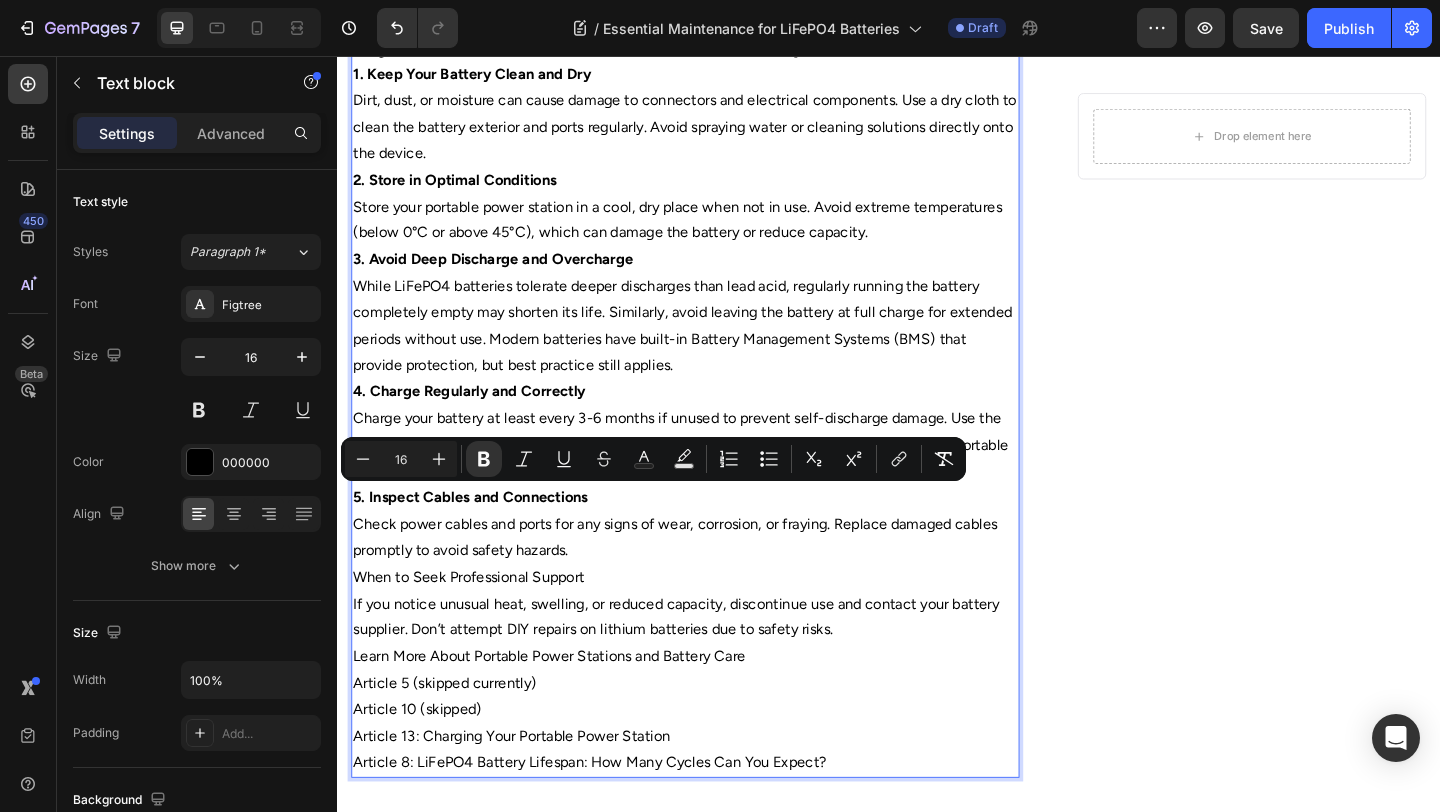 click on "2. Store in Optimal Conditions" at bounding box center [715, 191] 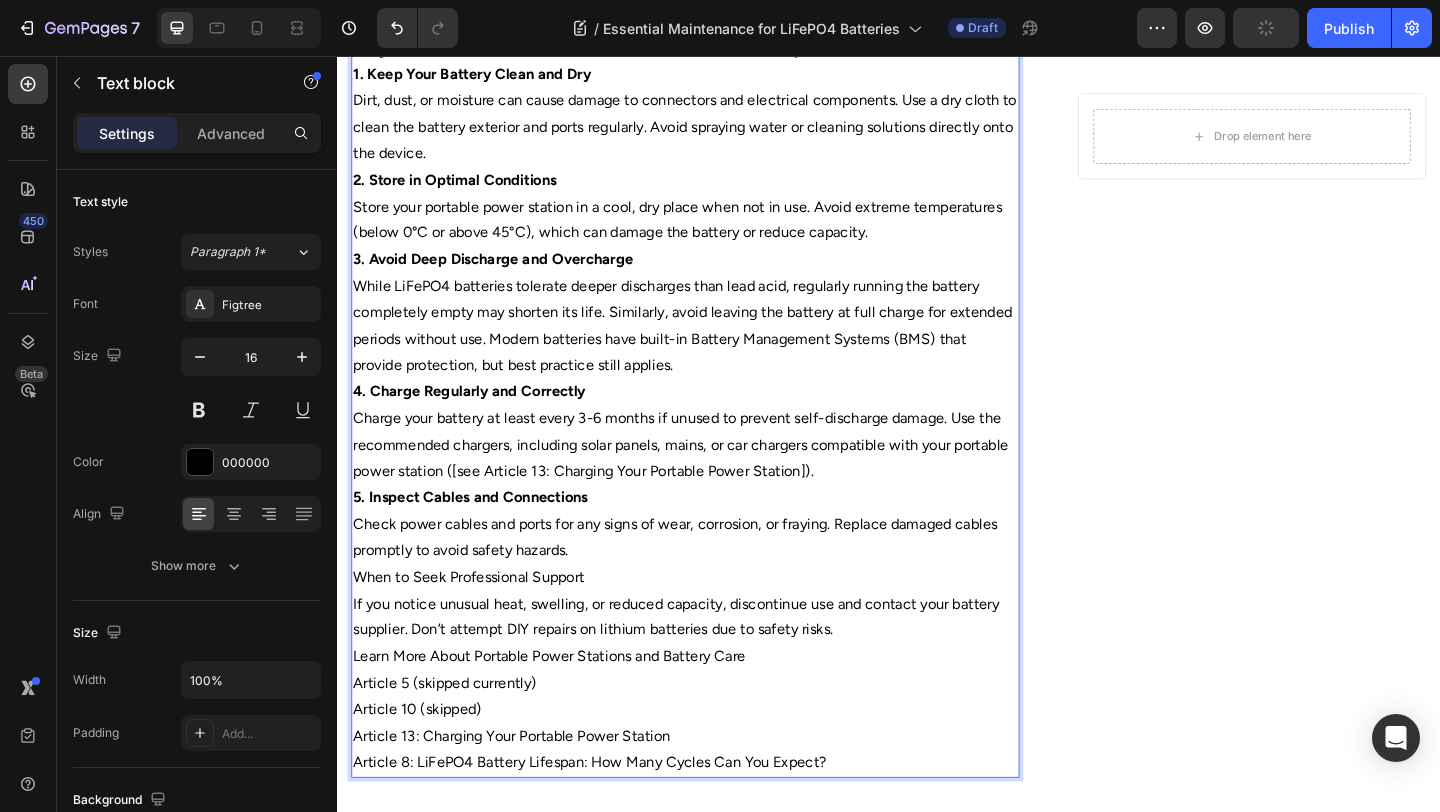 click on "2. Store in Optimal Conditions" at bounding box center (715, 191) 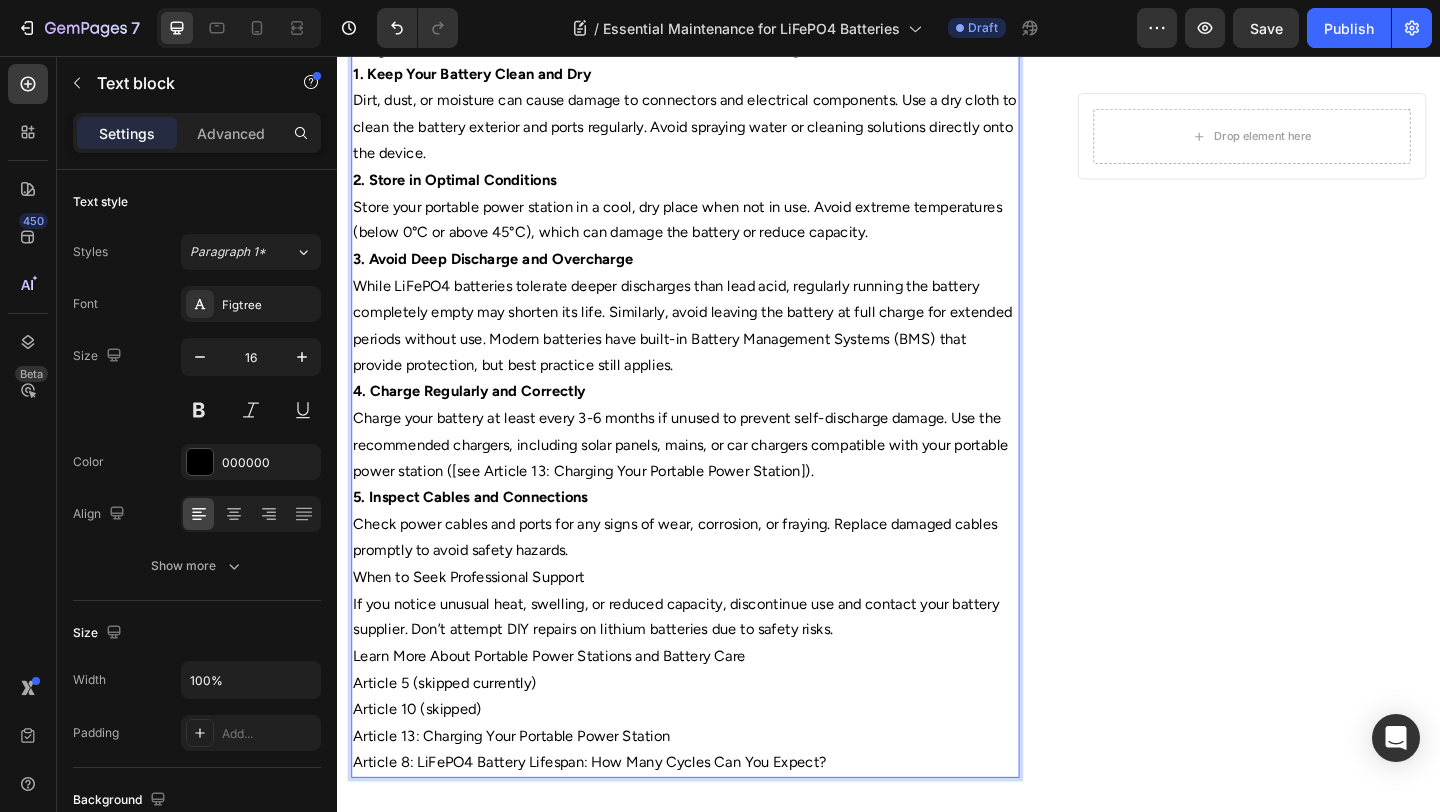 click on "Dirt, dust, or moisture can cause damage to connectors and electrical components. Use a dry cloth to clean the battery exterior and ports regularly. Avoid spraying water or cleaning solutions directly onto the device." at bounding box center [715, 133] 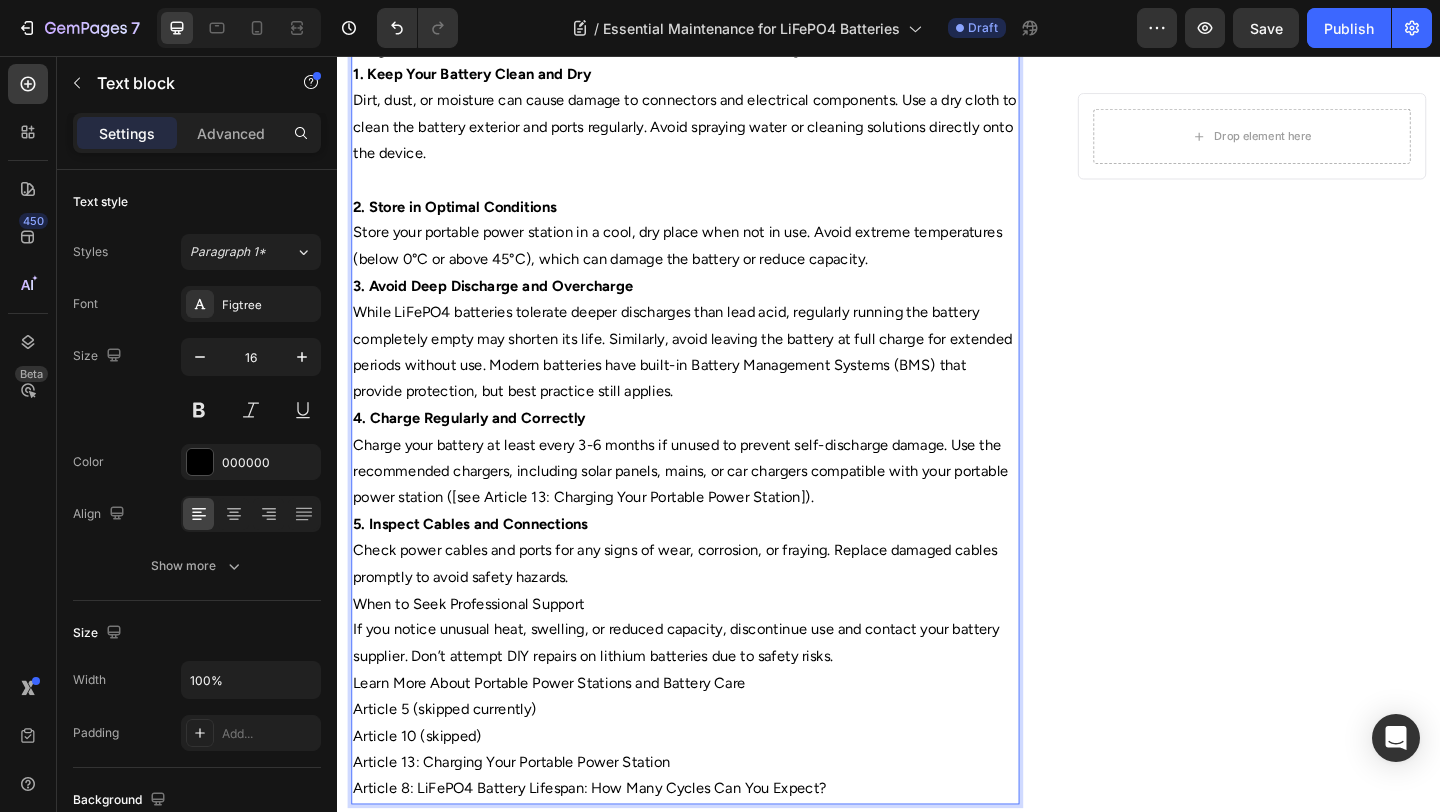 click on "3. Avoid Deep Discharge and Overcharge" at bounding box center [715, 306] 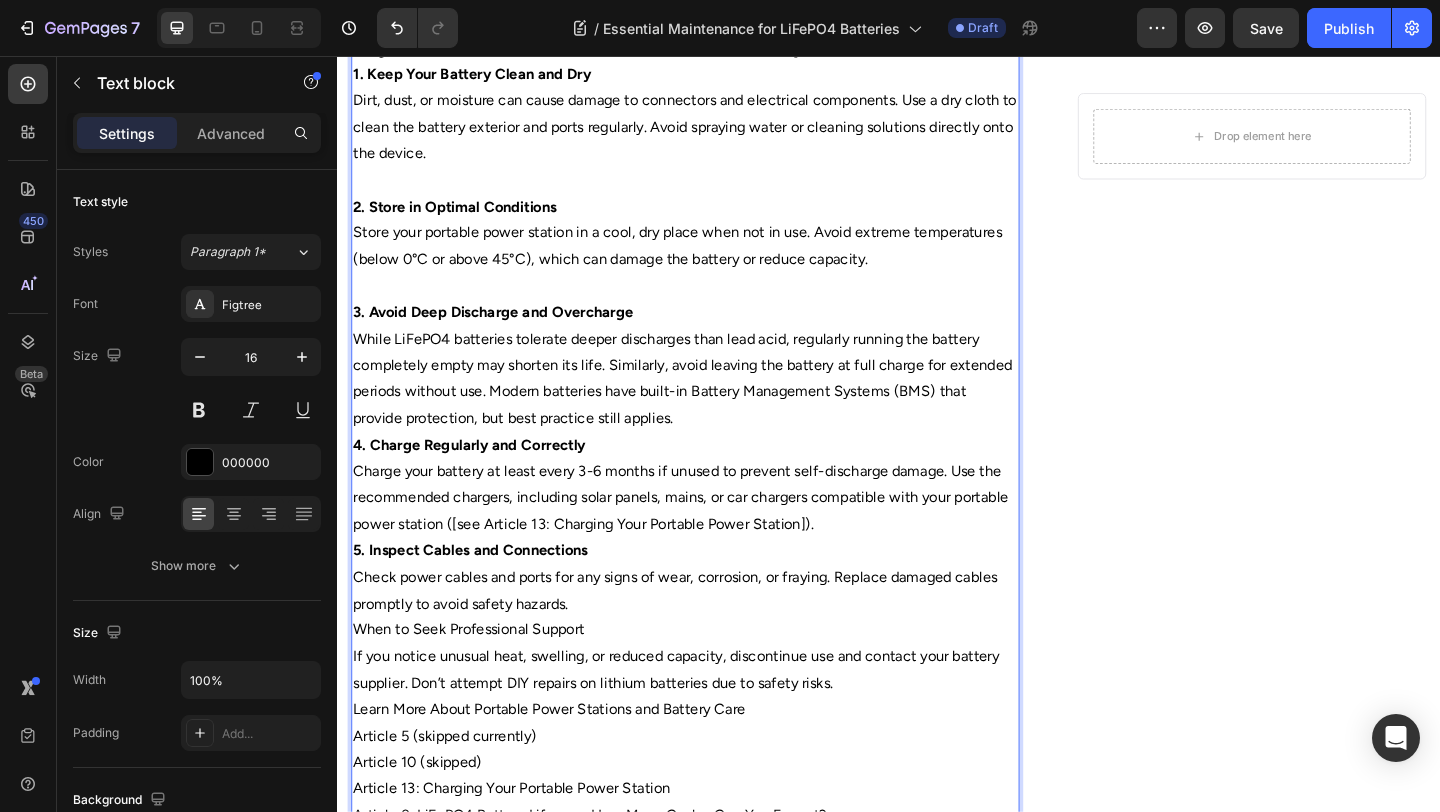 click on "While LiFePO4 batteries tolerate deeper discharges than lead acid, regularly running the battery completely empty may shorten its life. Similarly, avoid leaving the battery at full charge for extended periods without use. Modern batteries have built-in Battery Management Systems (BMS) that provide protection, but best practice still applies." at bounding box center [715, 407] 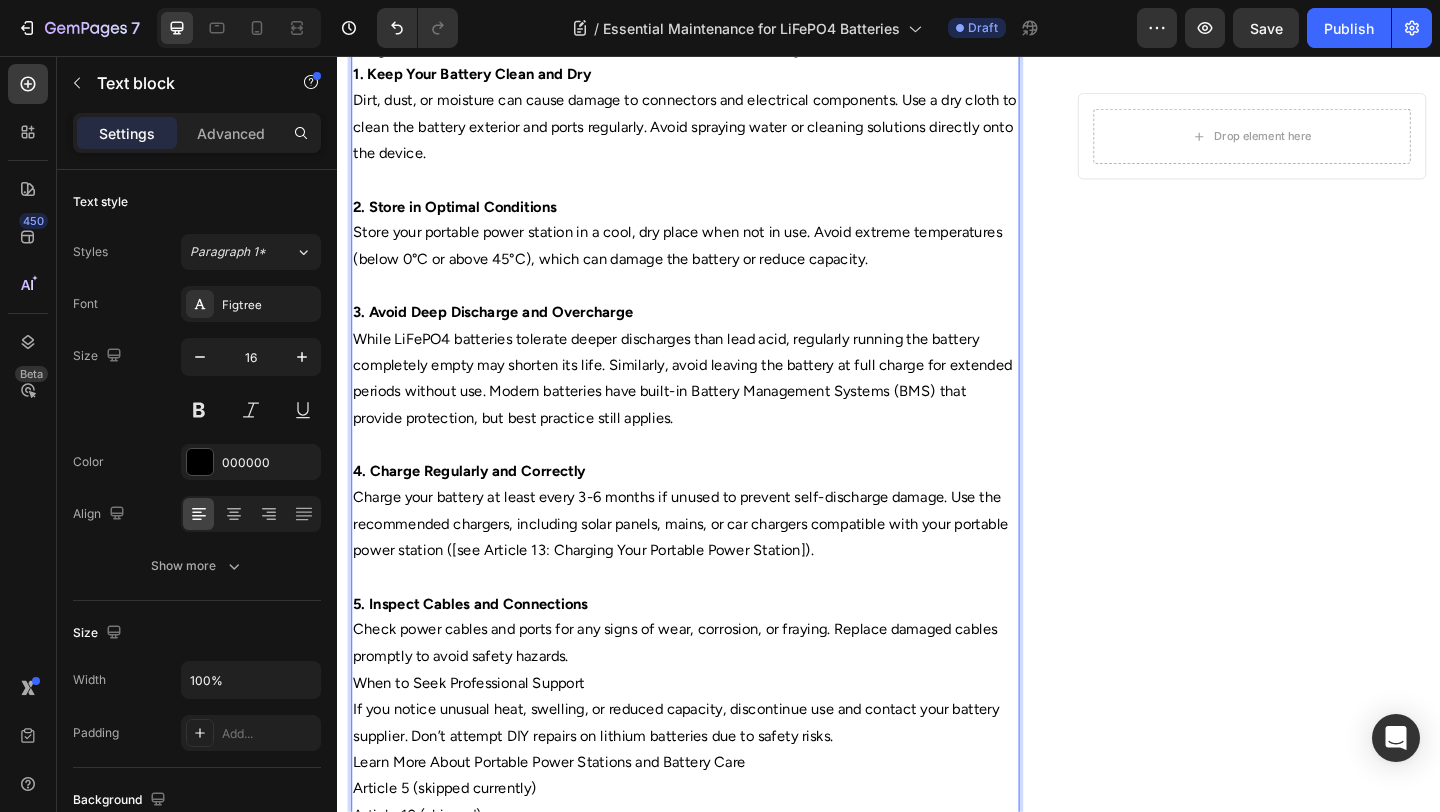 click on "Check power cables and ports for any signs of wear, corrosion, or fraying. Replace damaged cables promptly to avoid safety hazards." at bounding box center (715, 695) 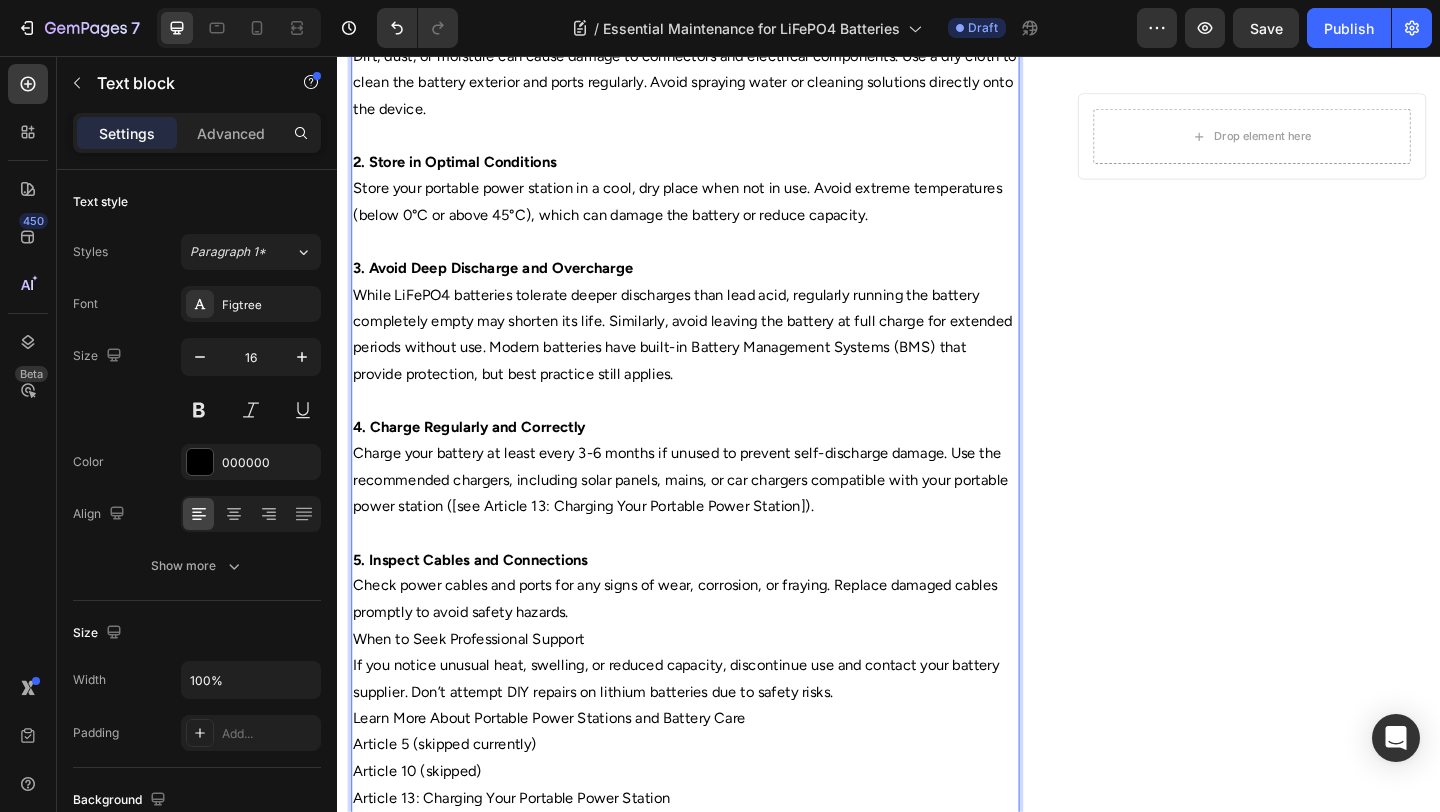 scroll, scrollTop: 1114, scrollLeft: 0, axis: vertical 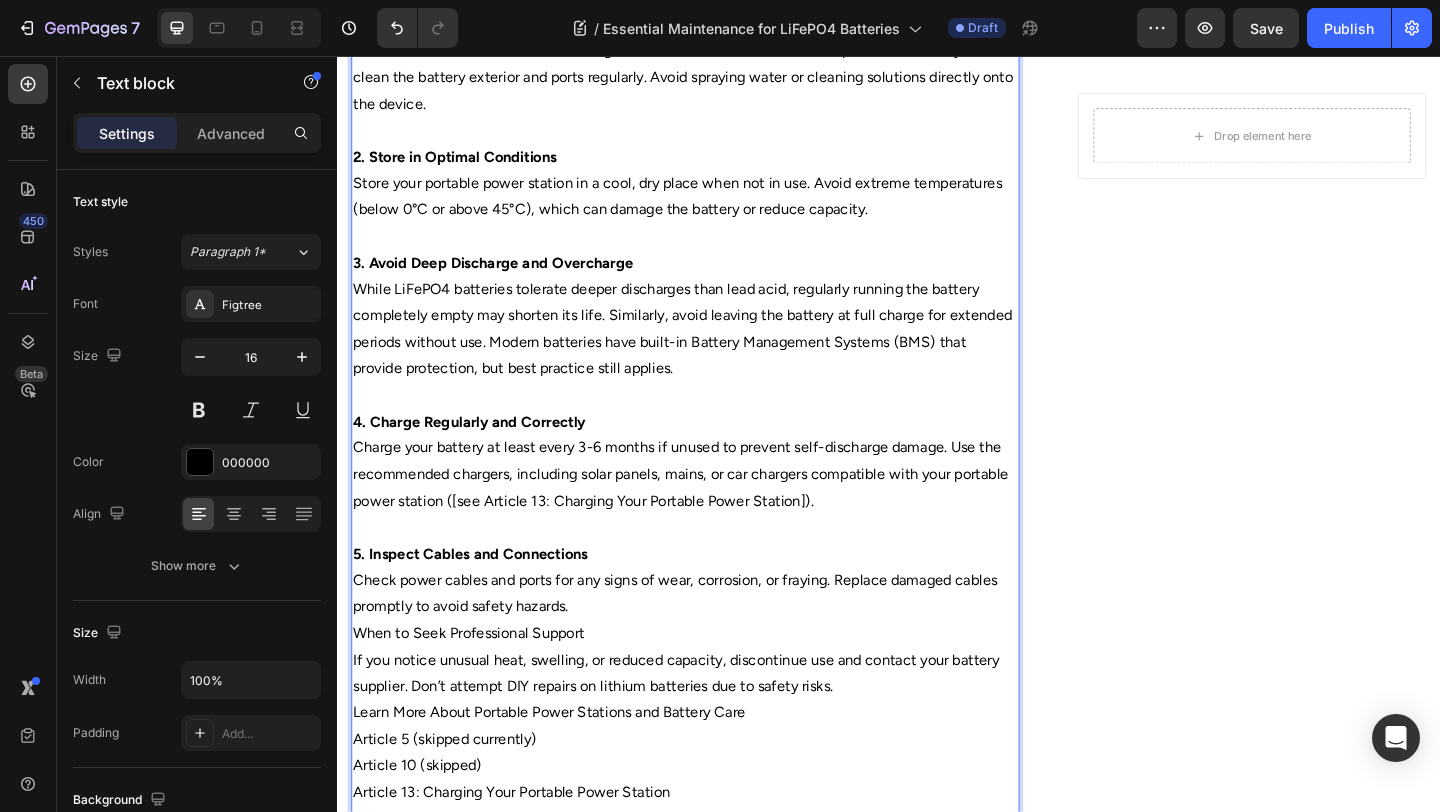 click on "Check power cables and ports for any signs of wear, corrosion, or fraying. Replace damaged cables promptly to avoid safety hazards." at bounding box center [715, 641] 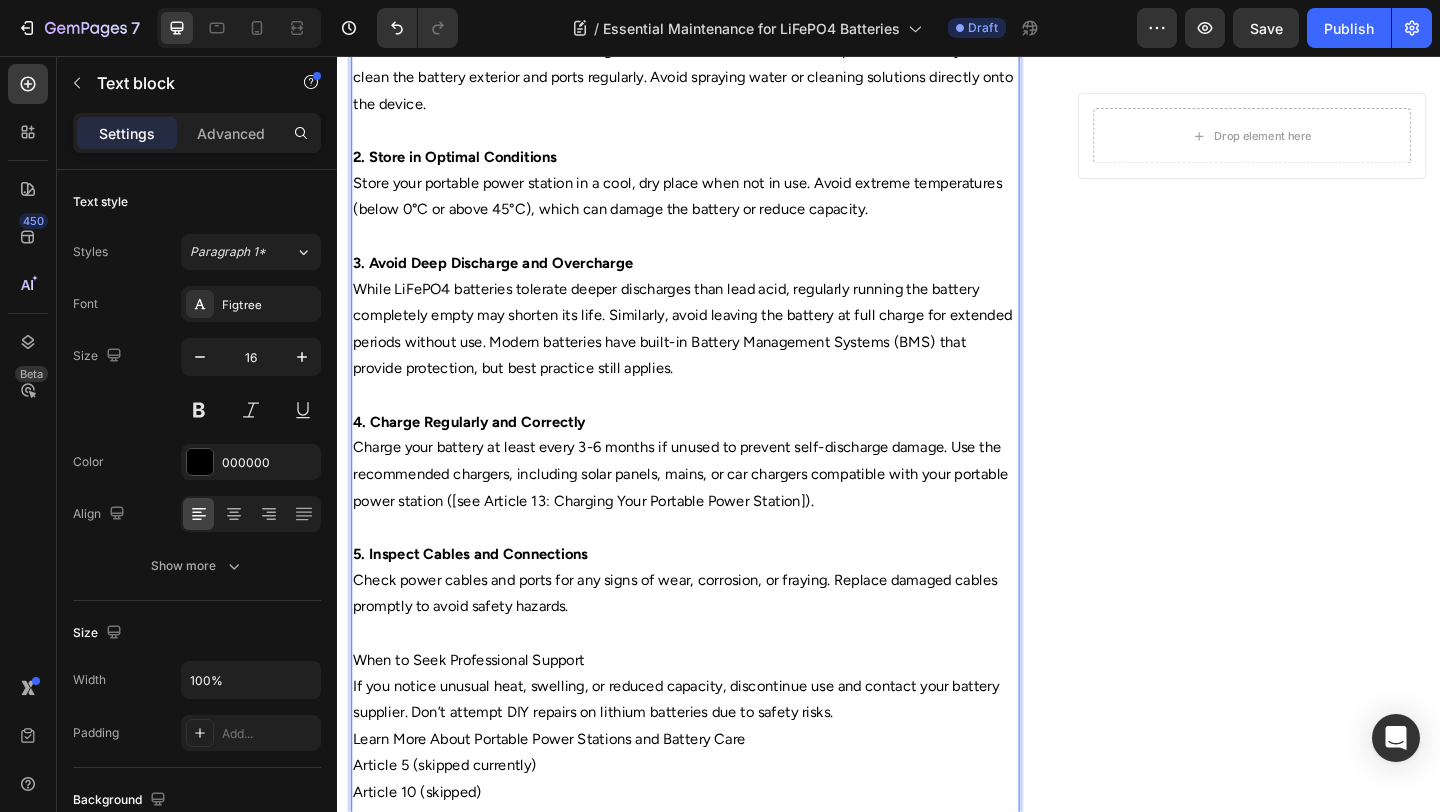 click at bounding box center (715, 684) 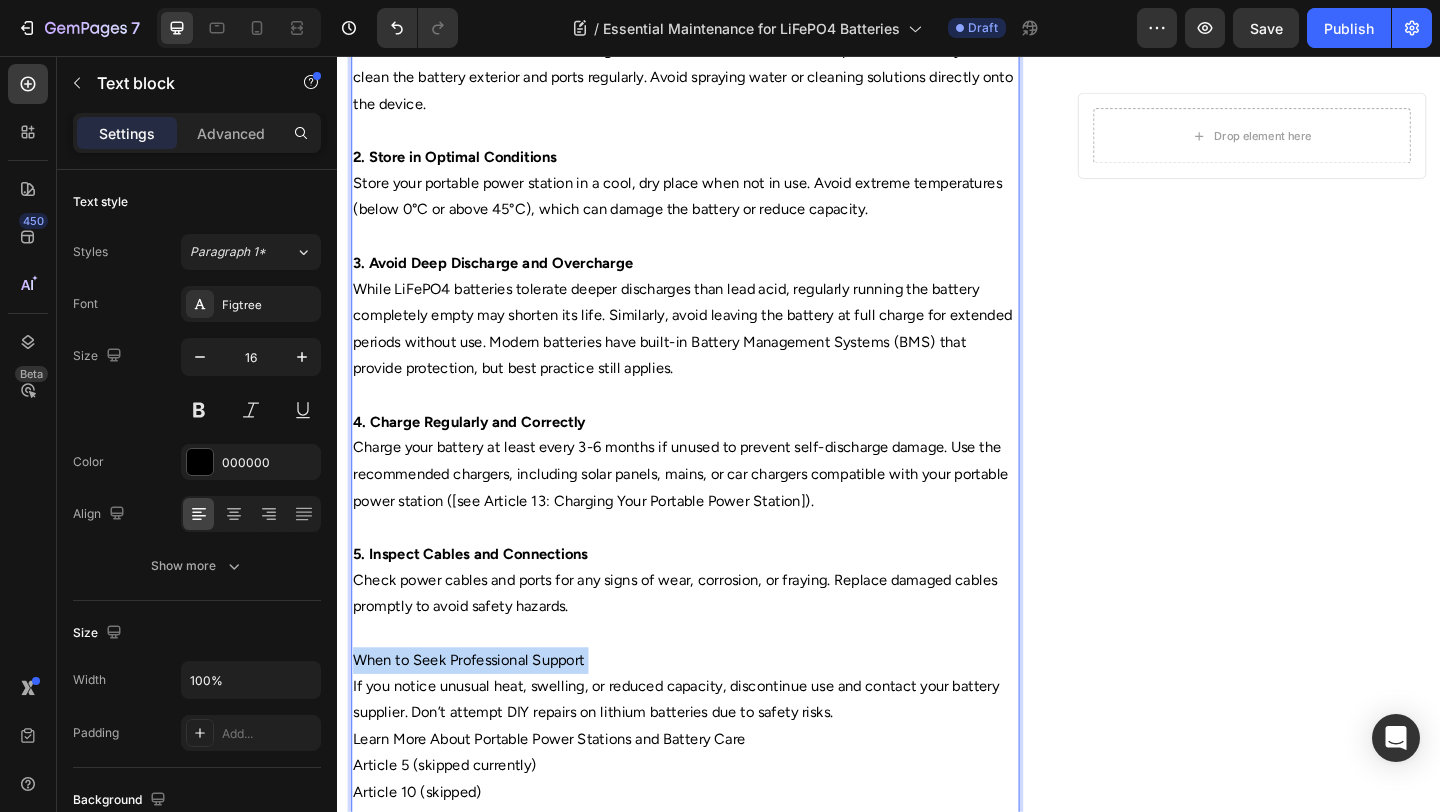 click on "When to Seek Professional Support" at bounding box center (715, 713) 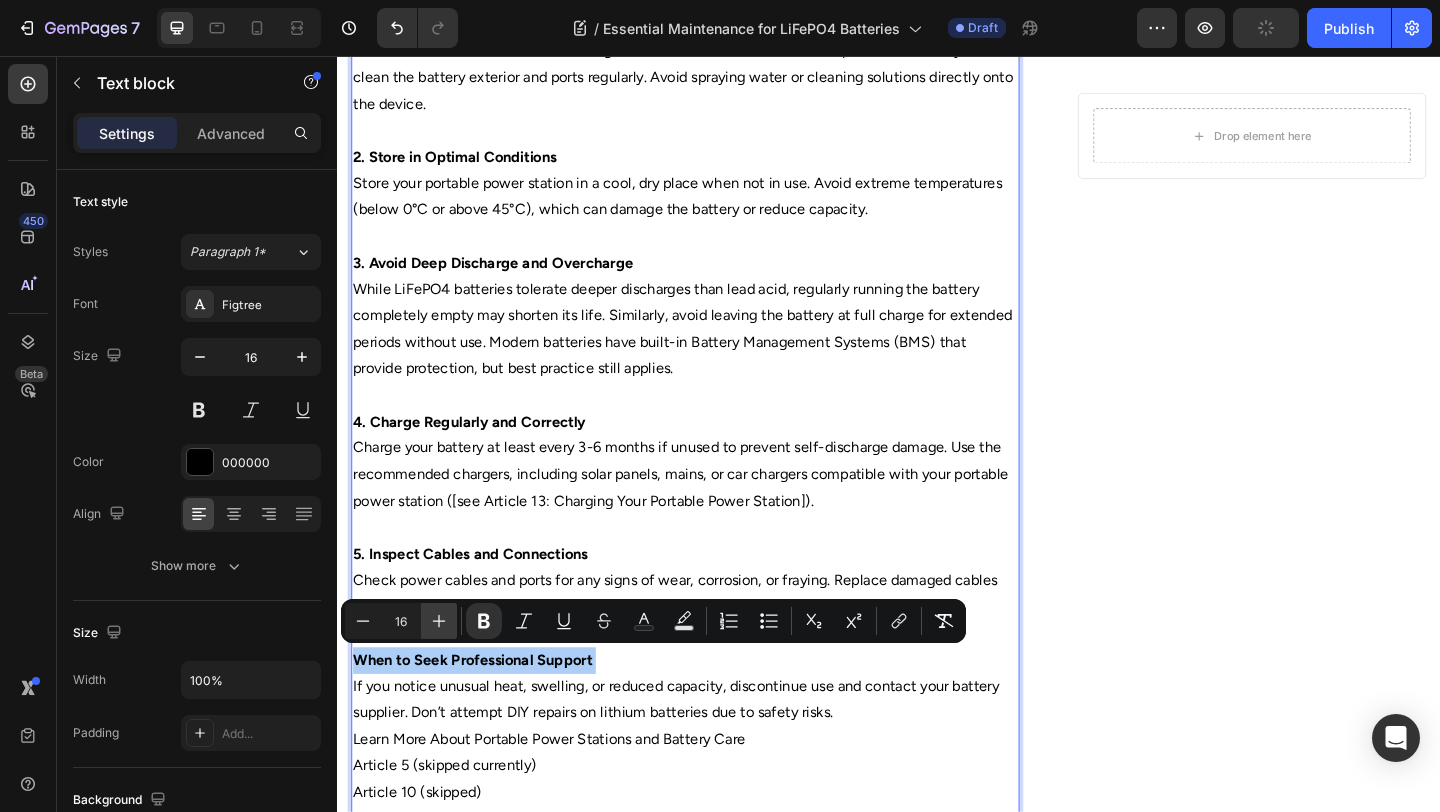 click 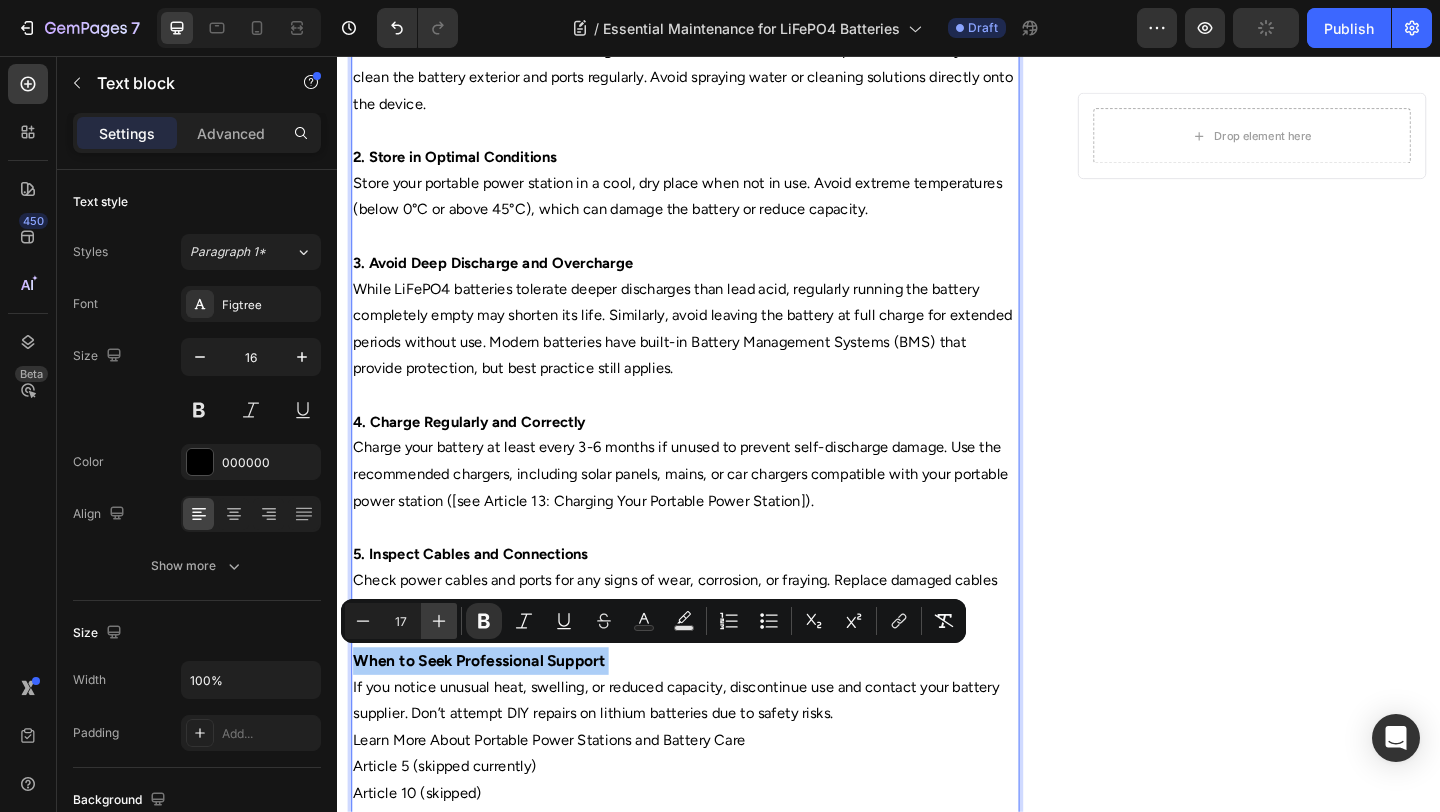 click 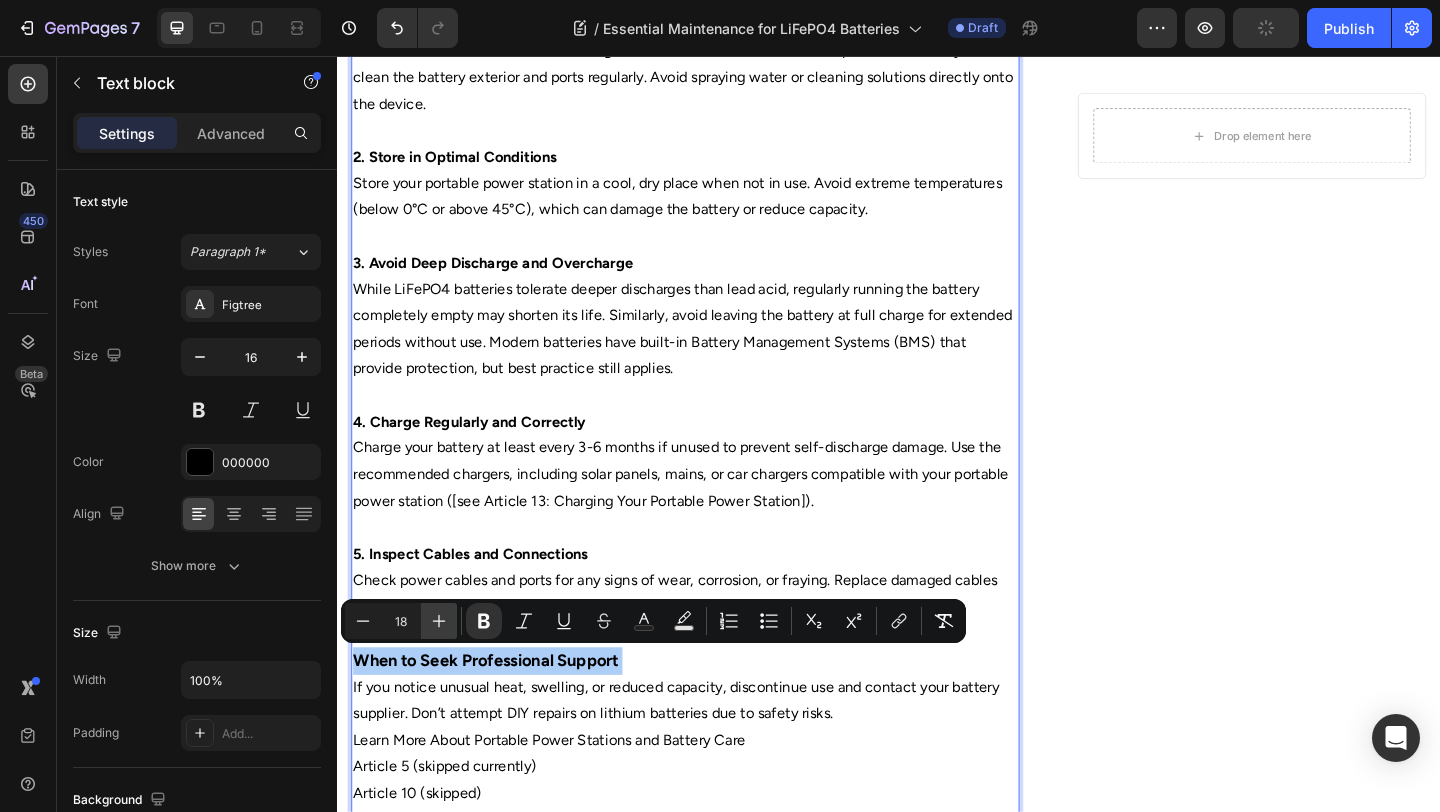 click 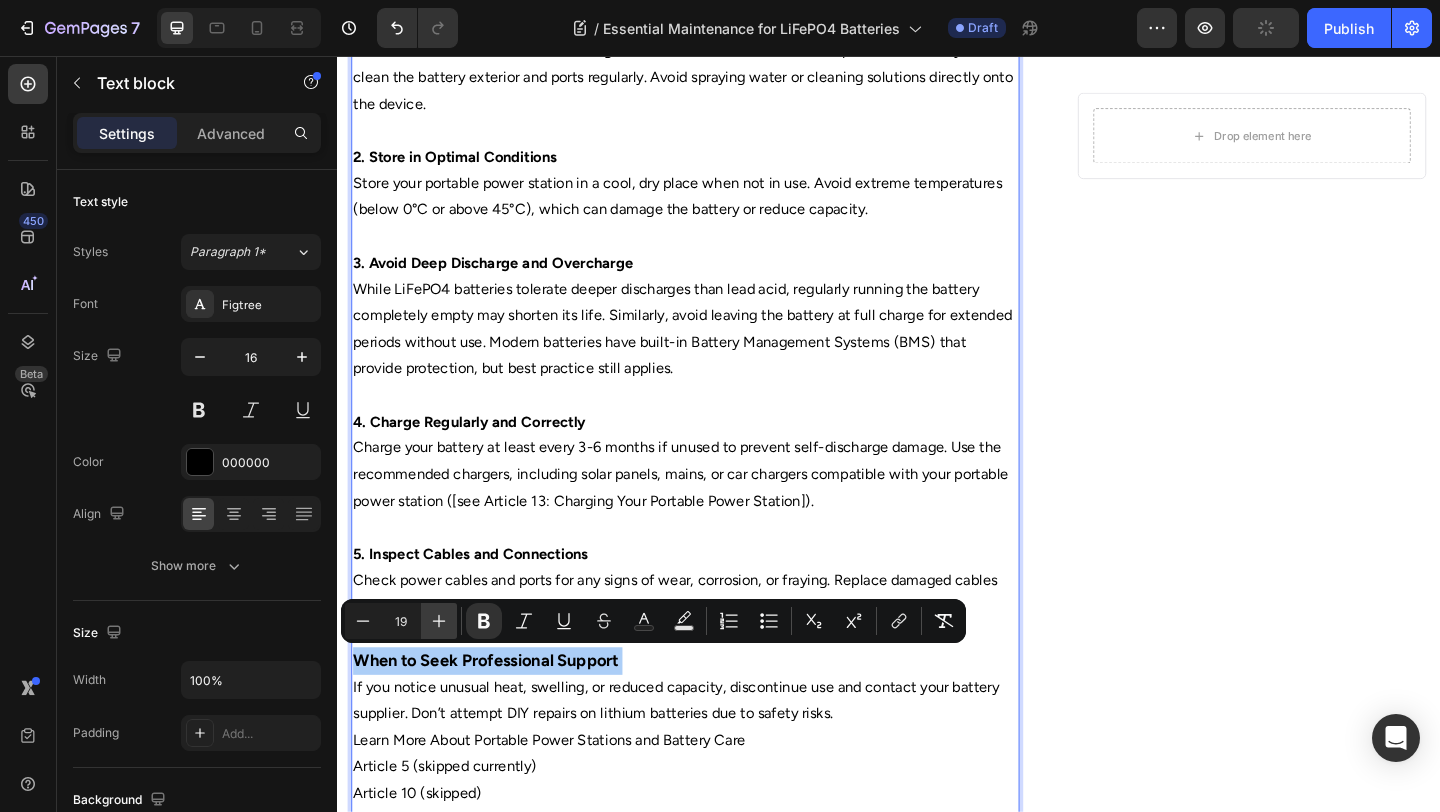 click 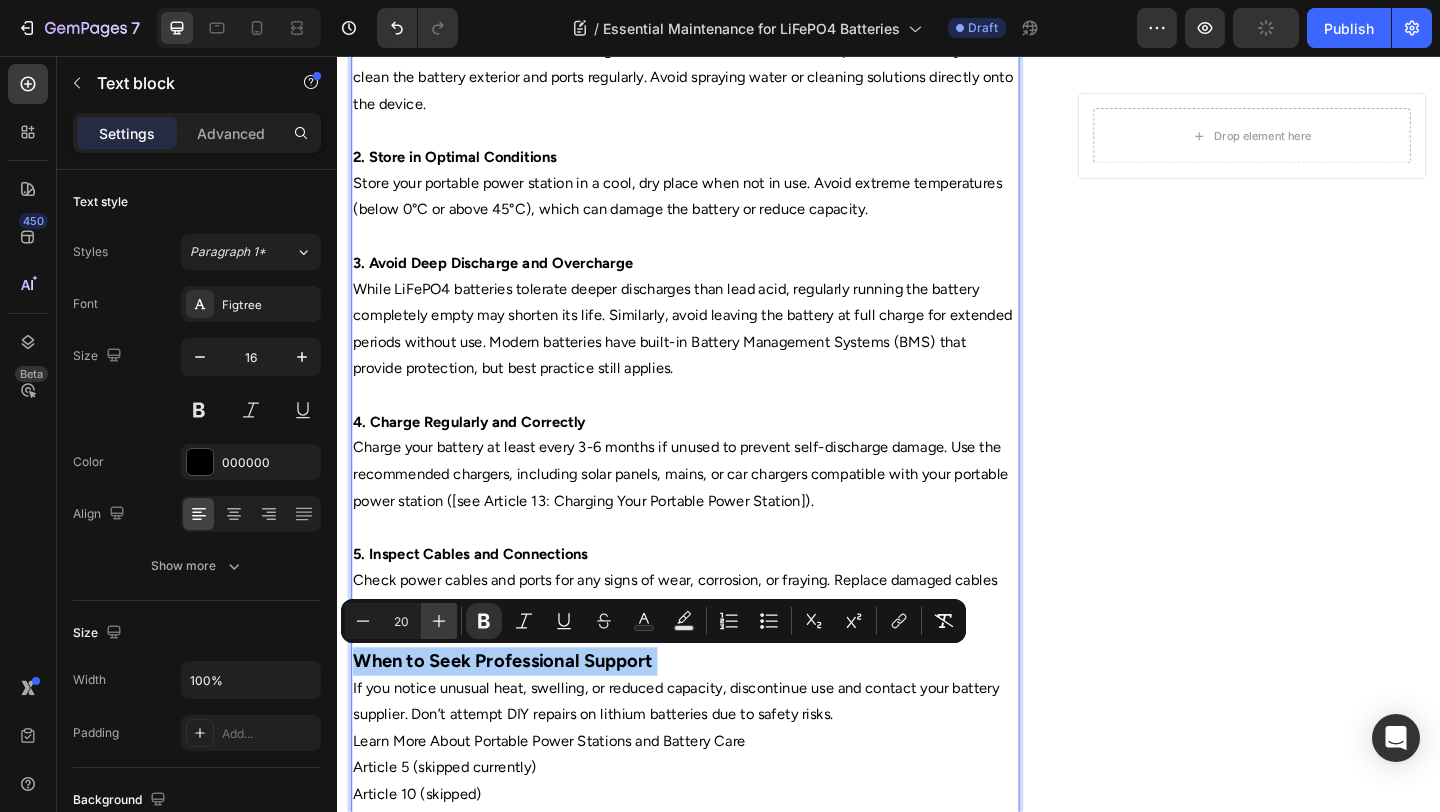 click 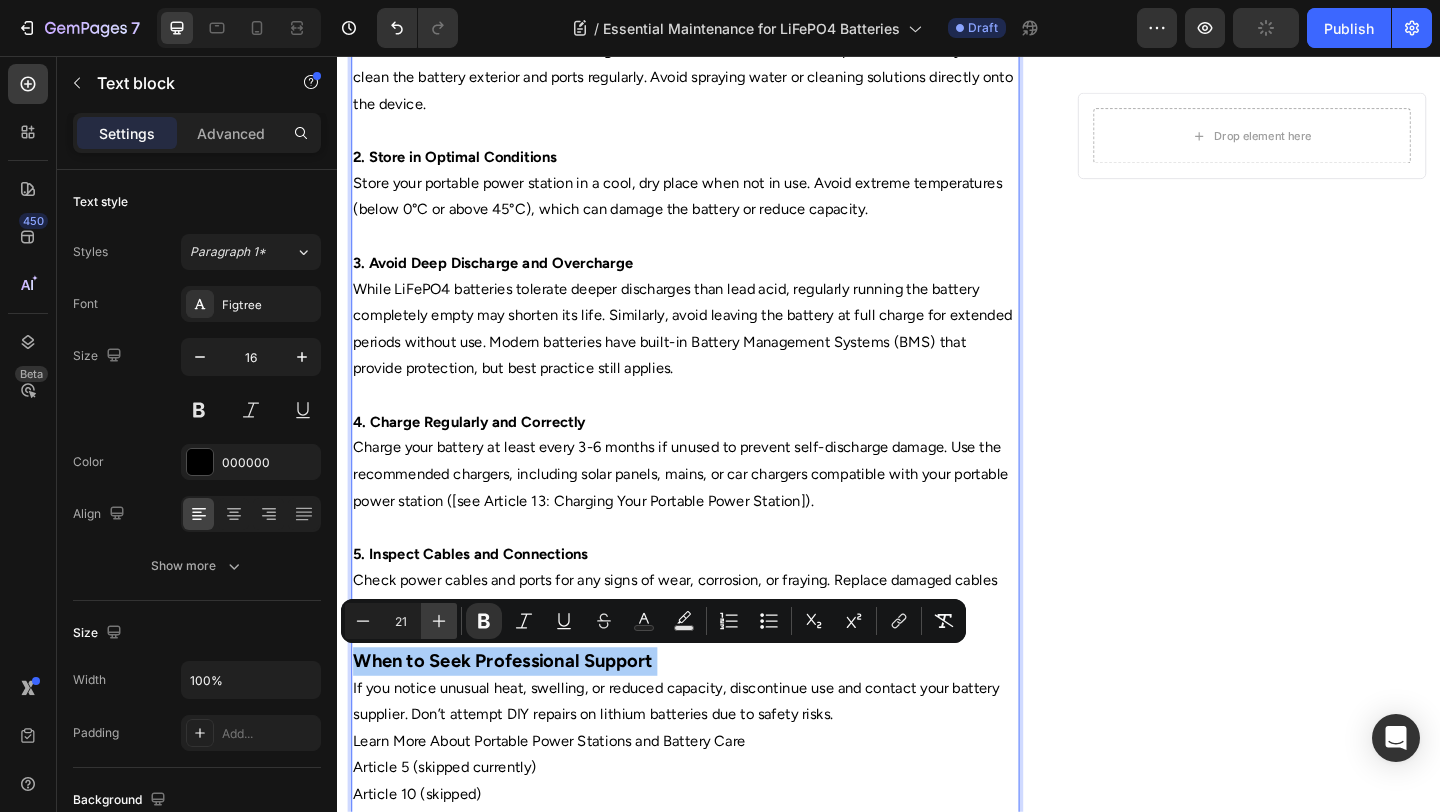 click 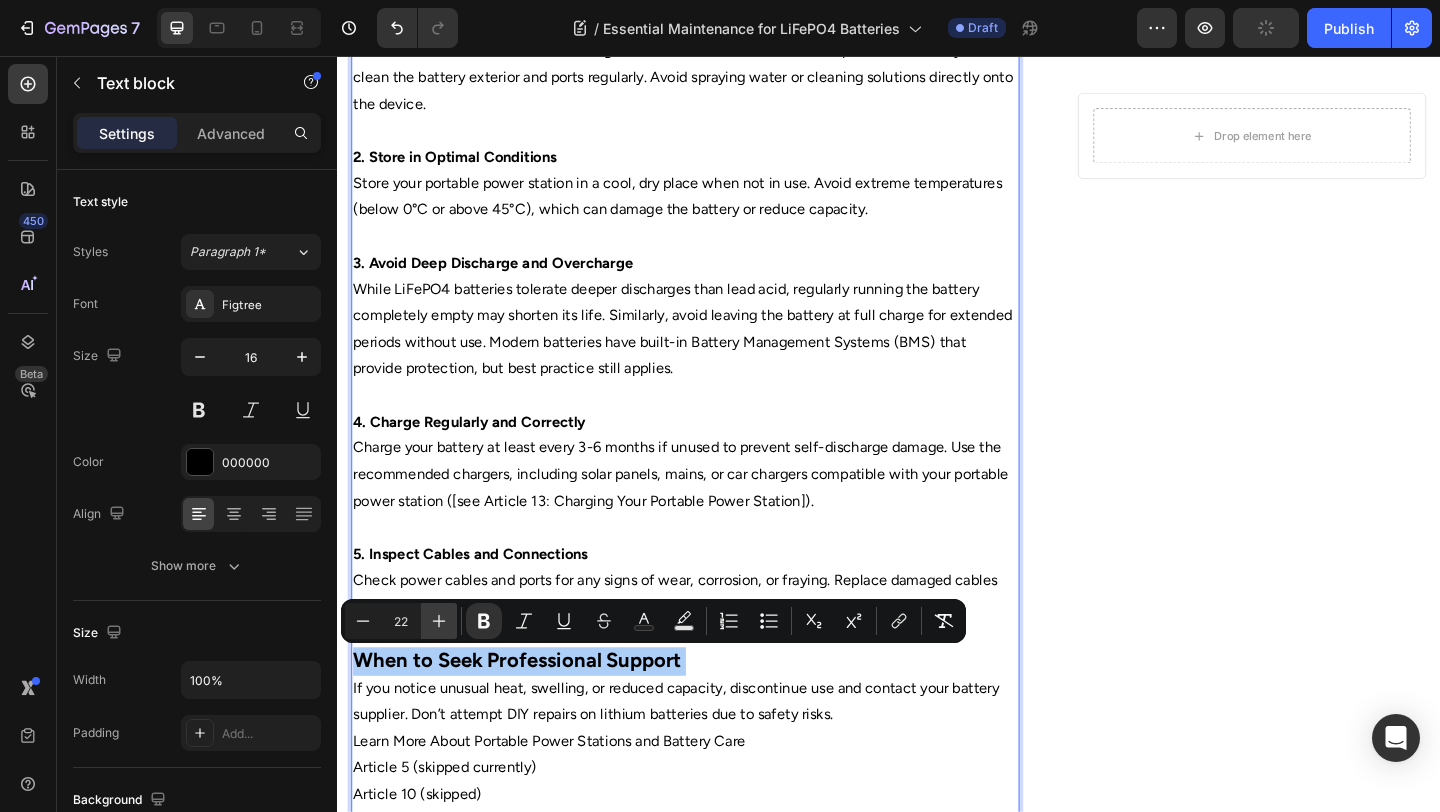 click 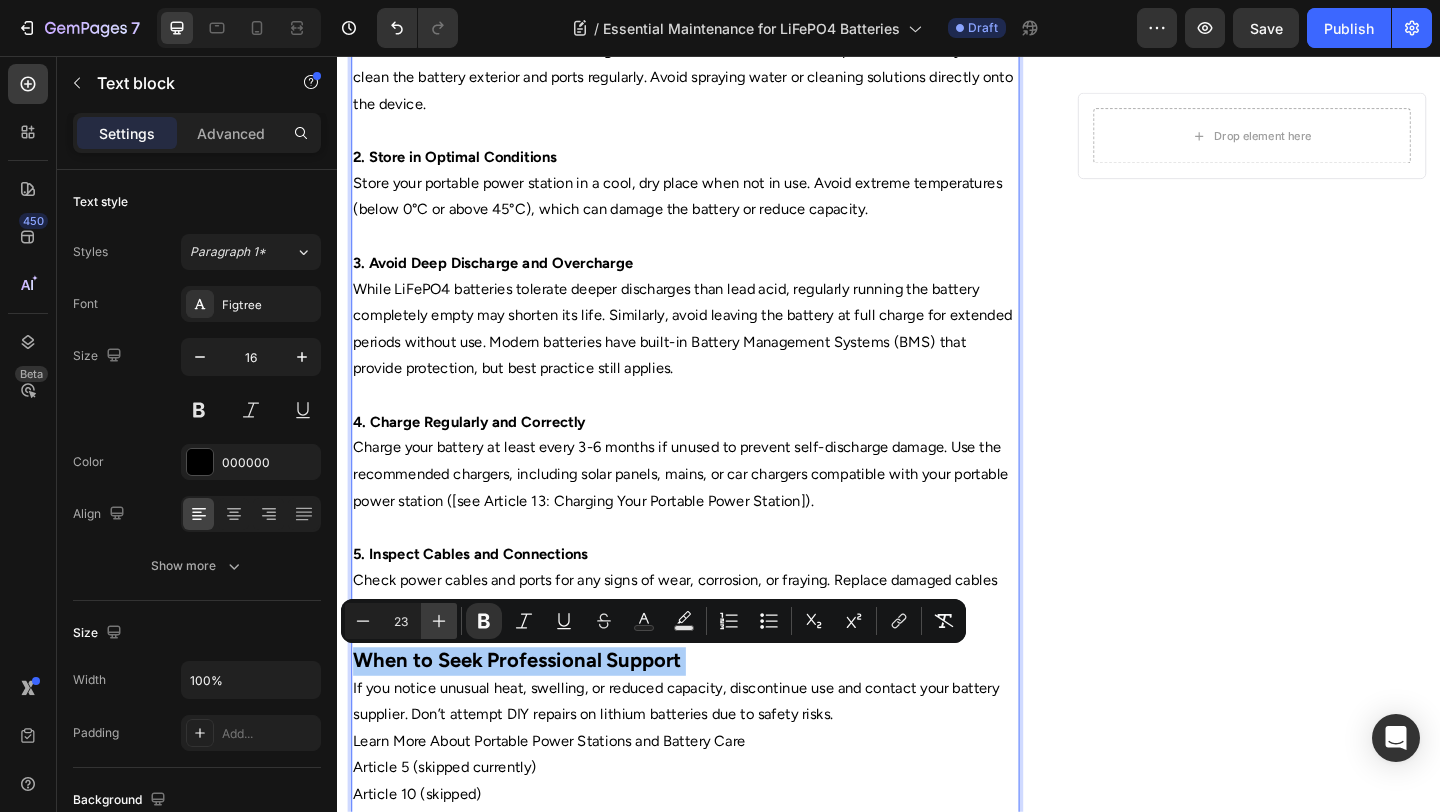 click 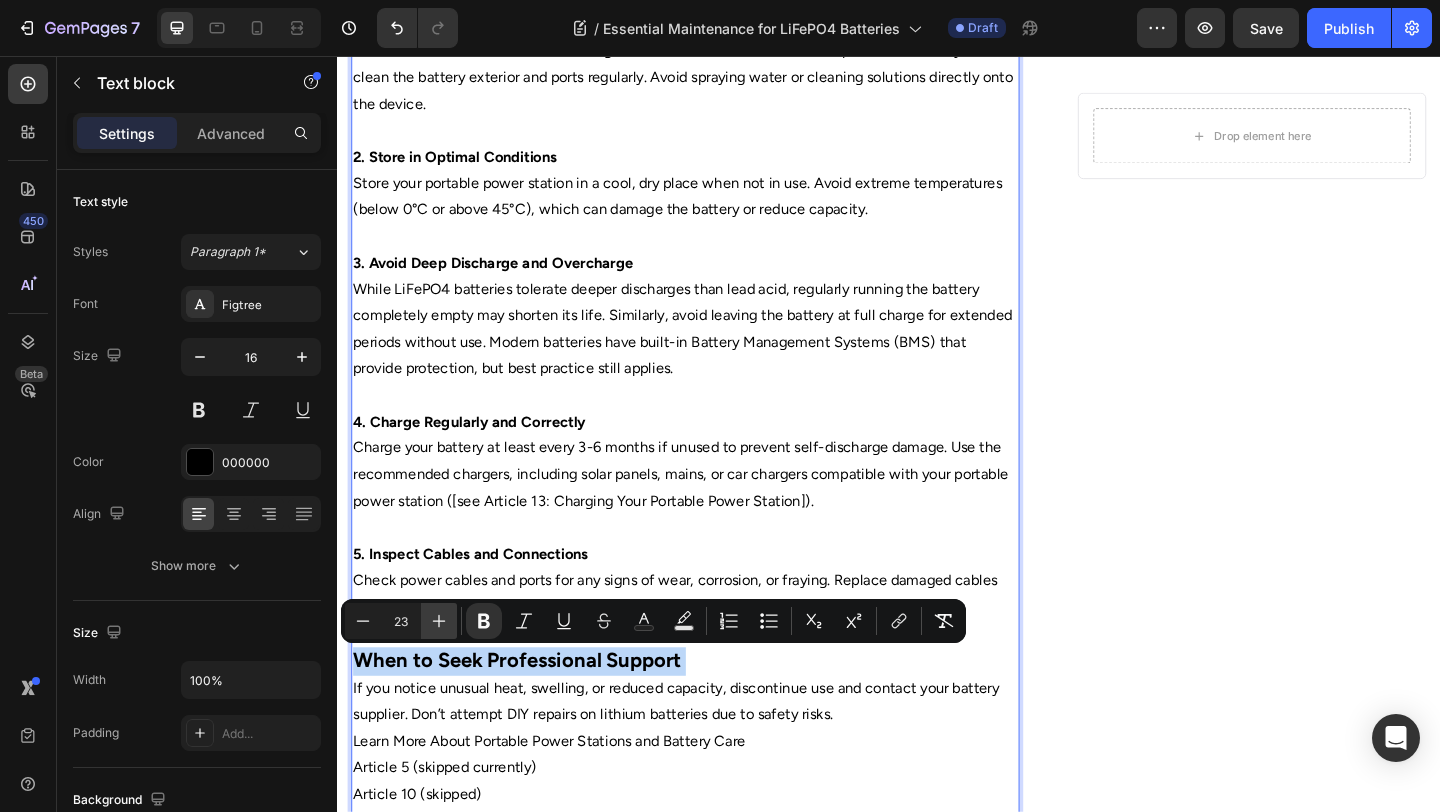 type on "24" 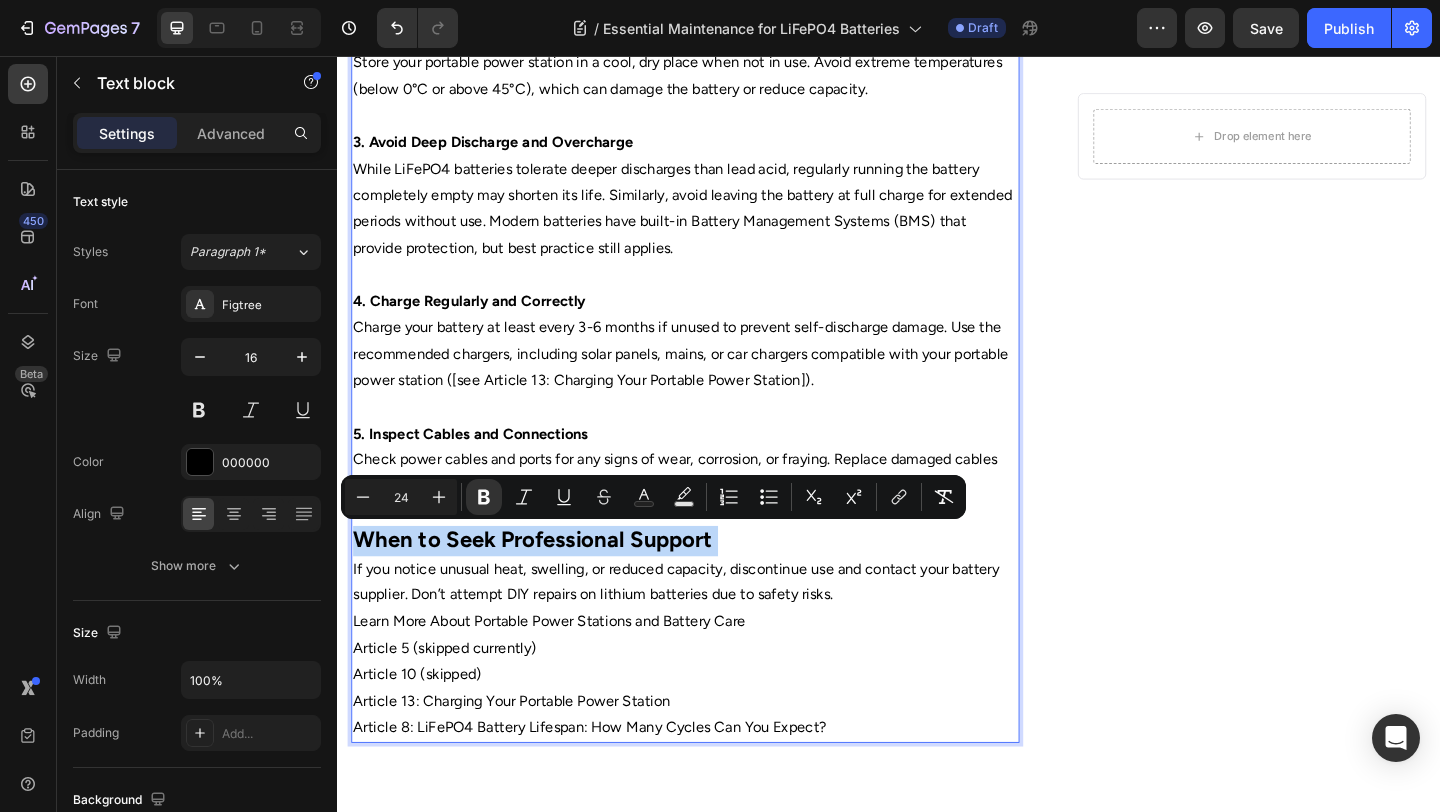 scroll, scrollTop: 1244, scrollLeft: 0, axis: vertical 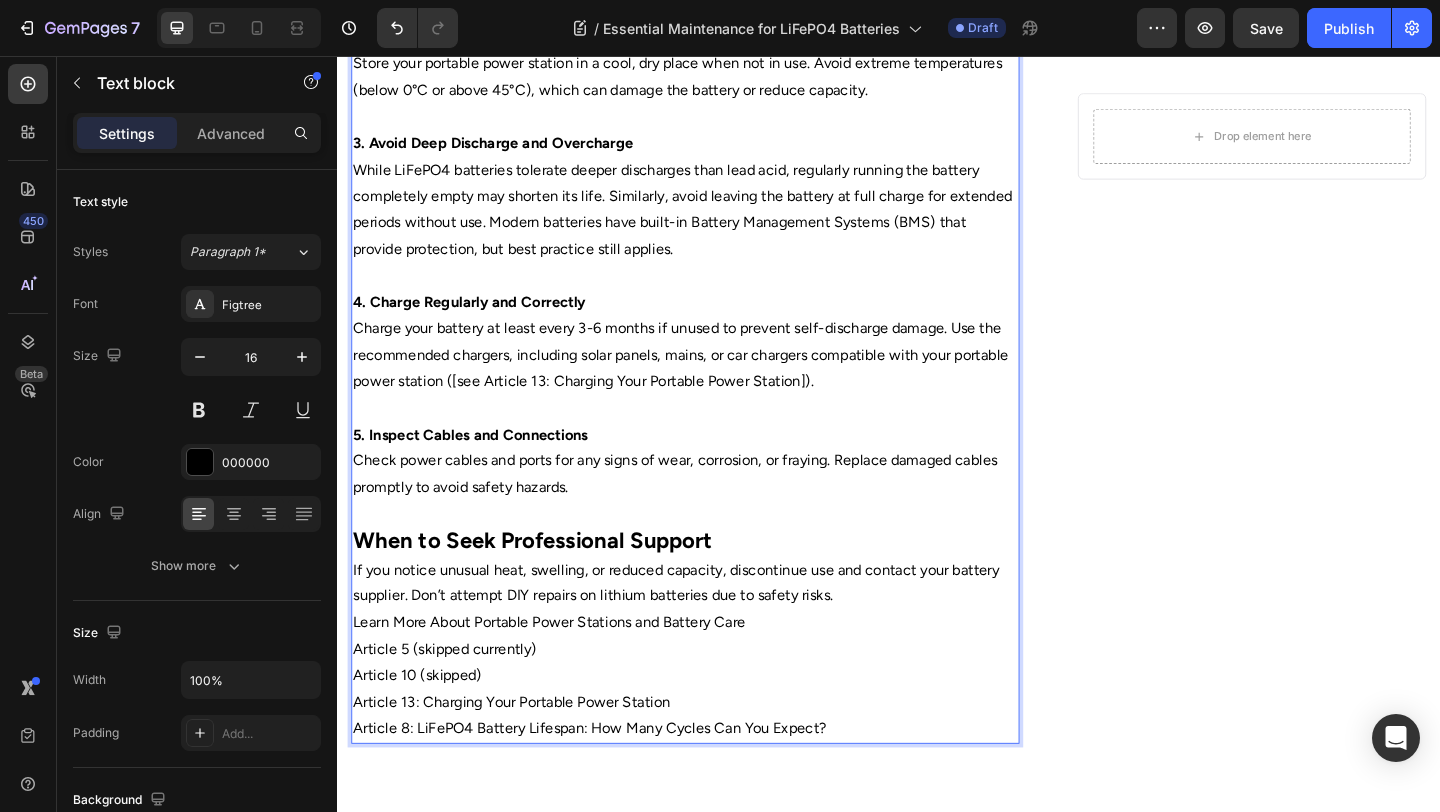 click on "Article 5 (skipped currently)" at bounding box center (715, 701) 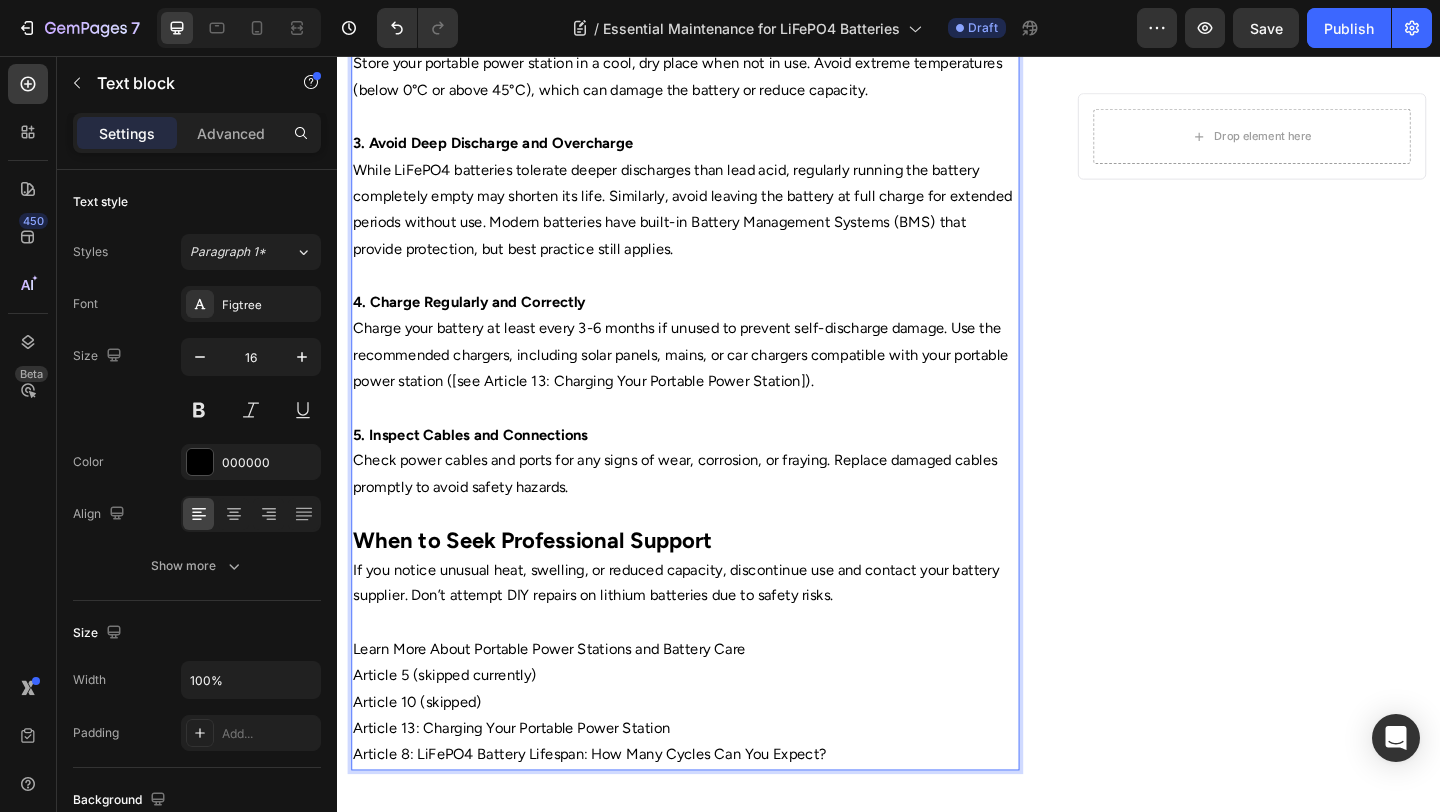 click on "Learn More About Portable Power Stations and Battery Care" at bounding box center [715, 701] 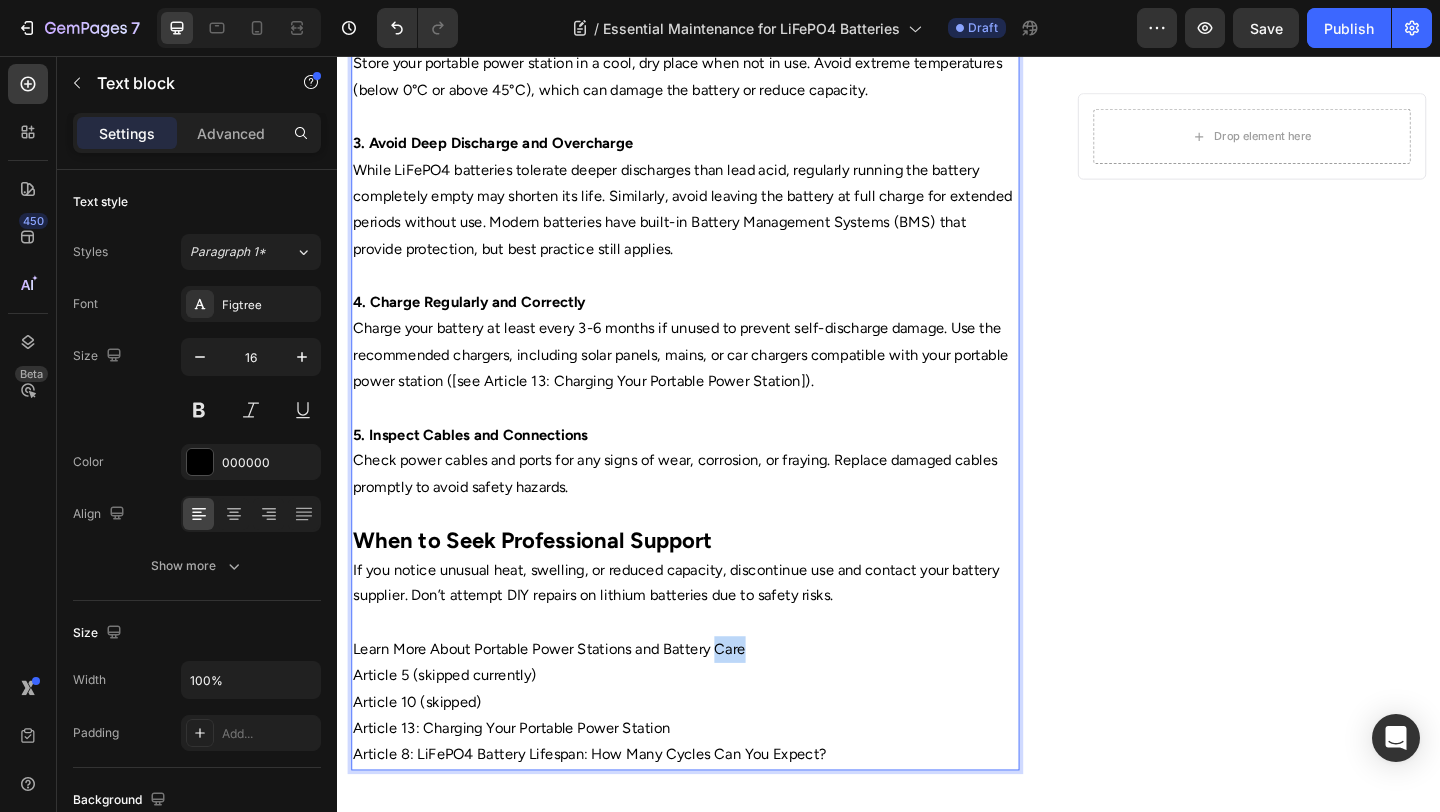 click on "Learn More About Portable Power Stations and Battery Care" at bounding box center (715, 701) 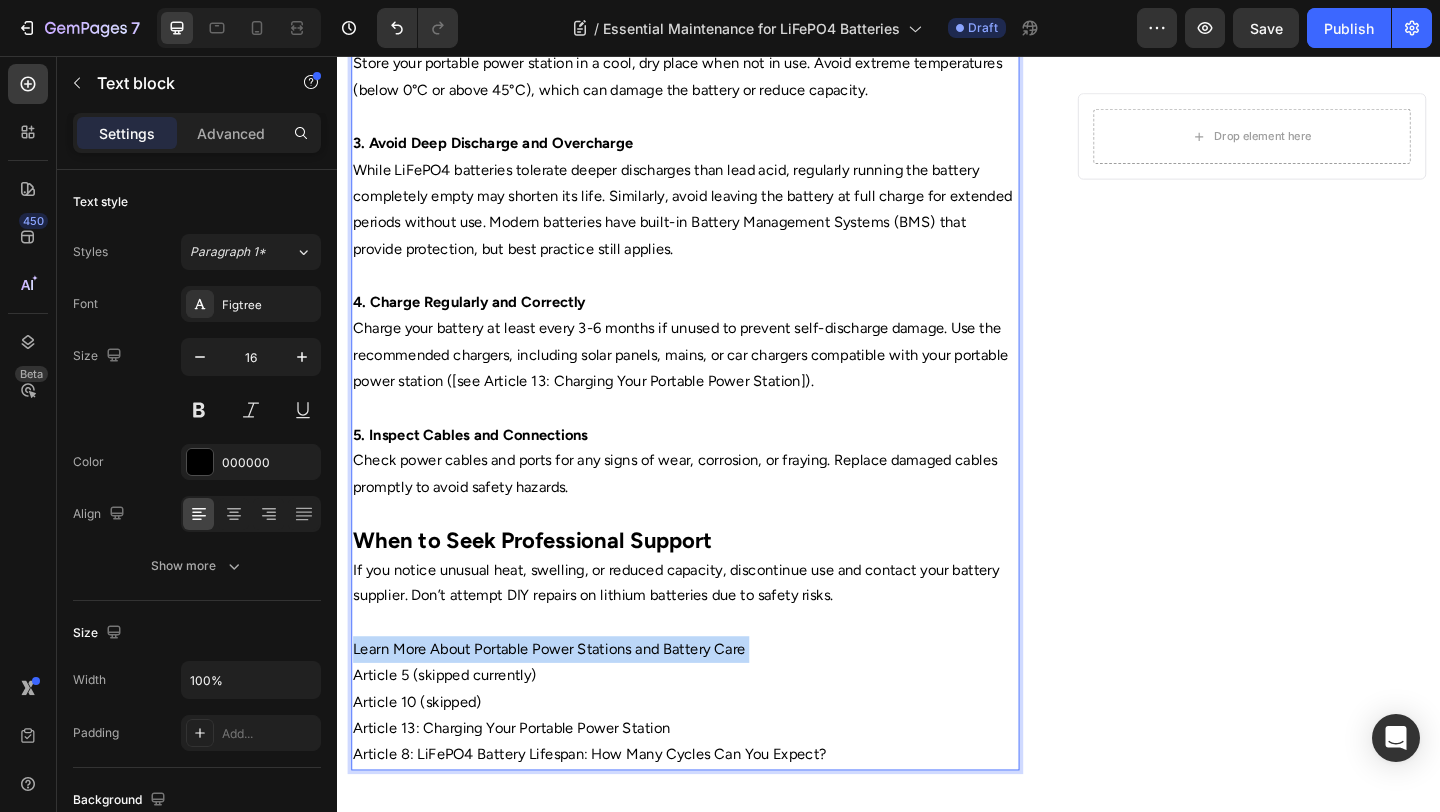 click on "Learn More About Portable Power Stations and Battery Care" at bounding box center (715, 701) 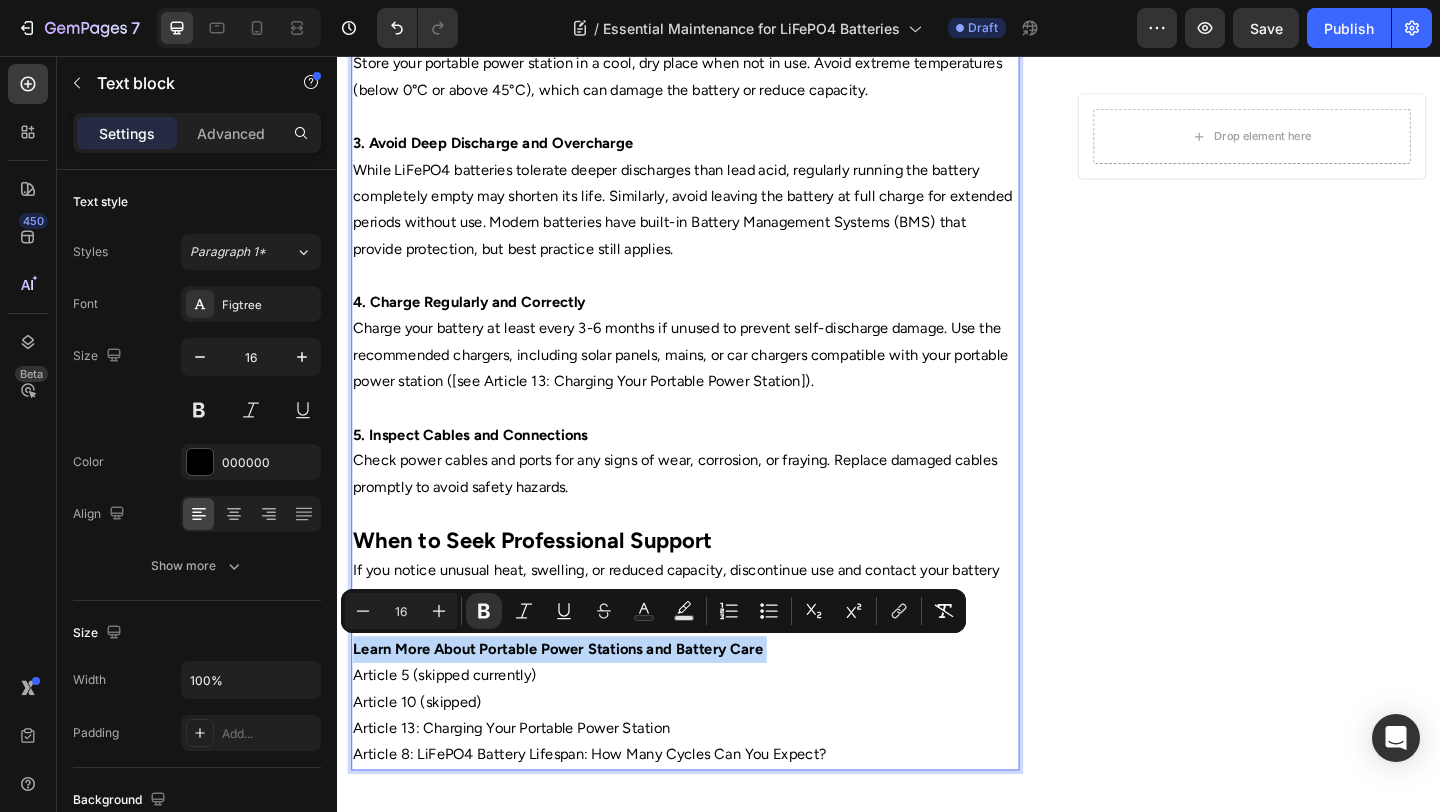 click on "Learn More About Portable Power Stations and Battery Care" at bounding box center [715, 701] 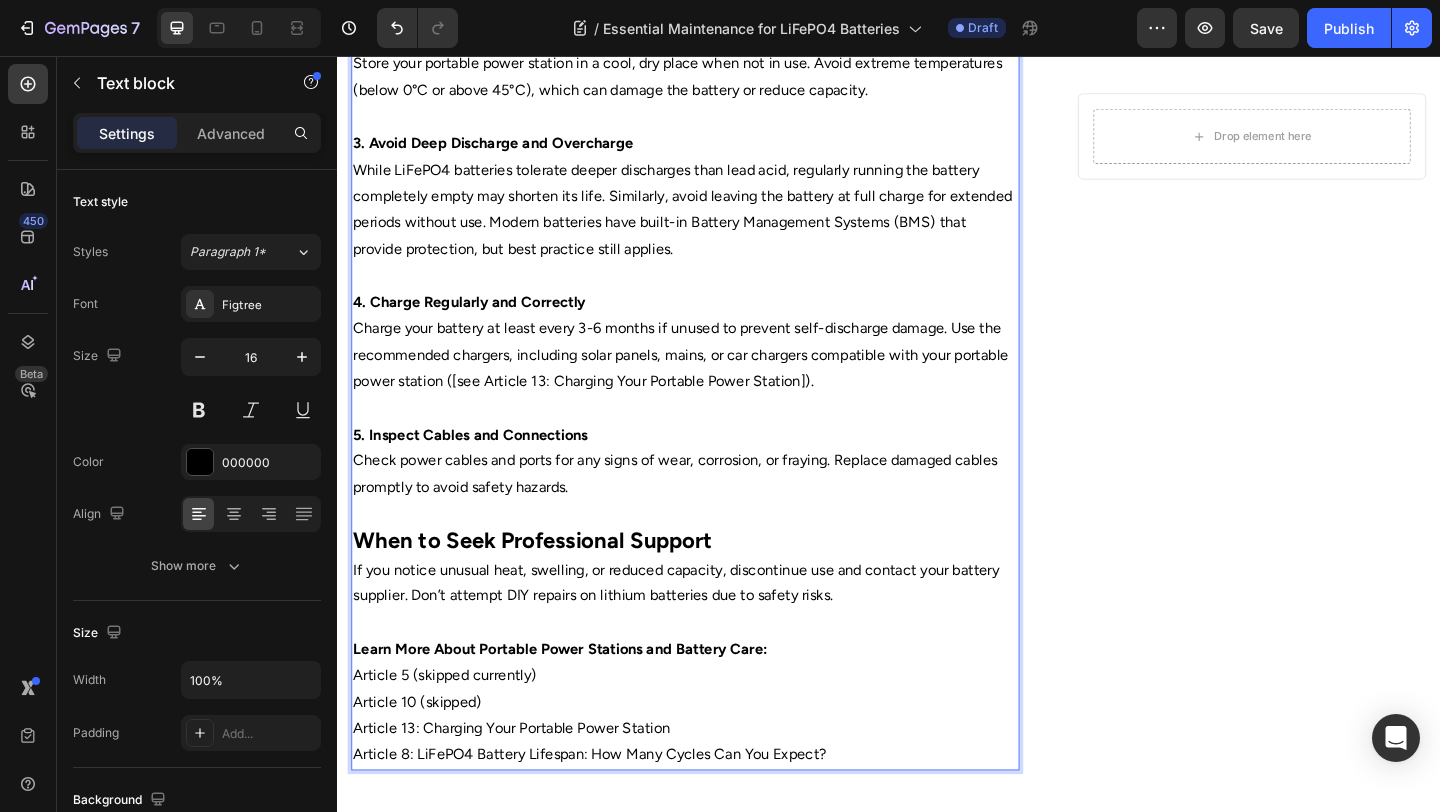 click on "Learn More About Portable Power Stations and Battery Care:" at bounding box center [715, 701] 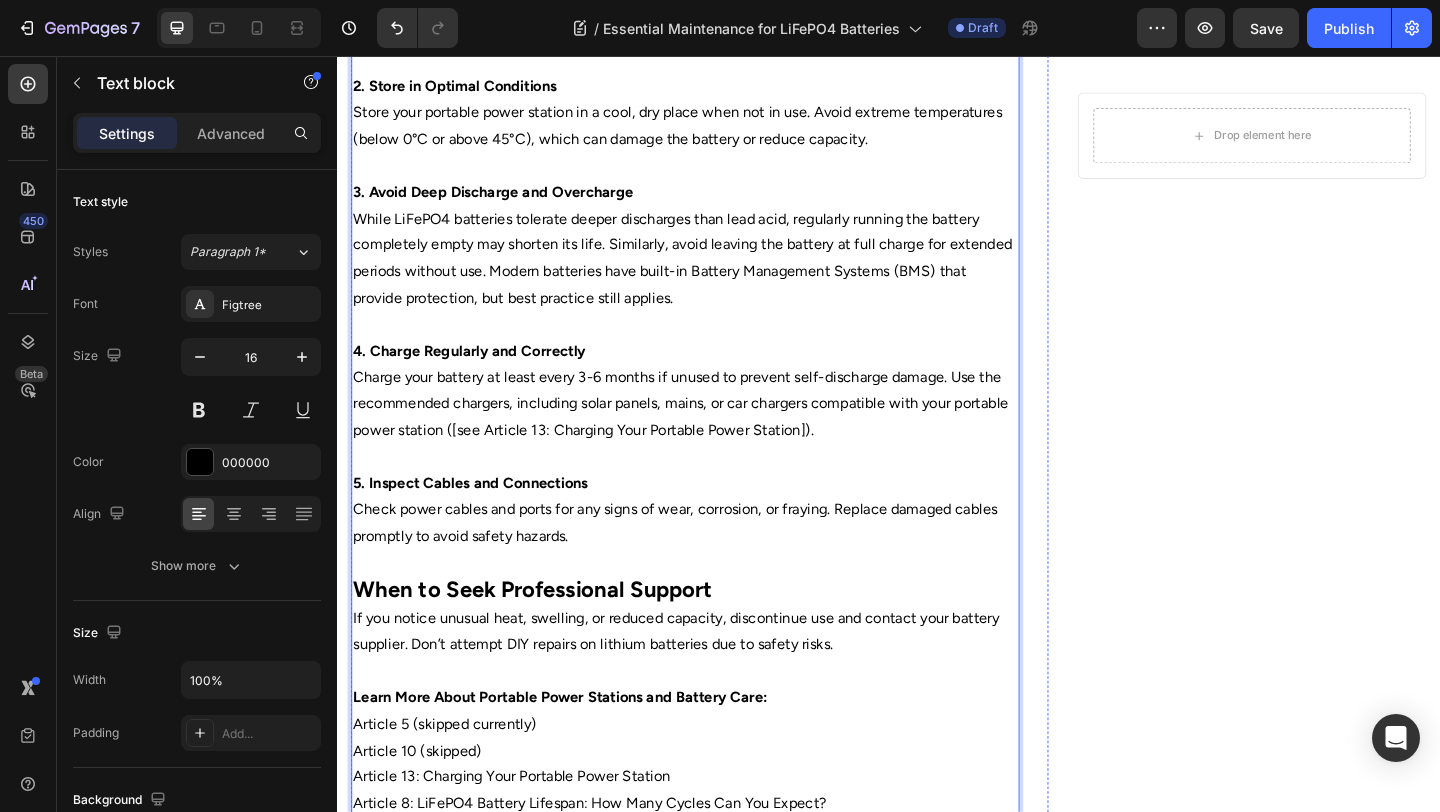 scroll, scrollTop: 1193, scrollLeft: 0, axis: vertical 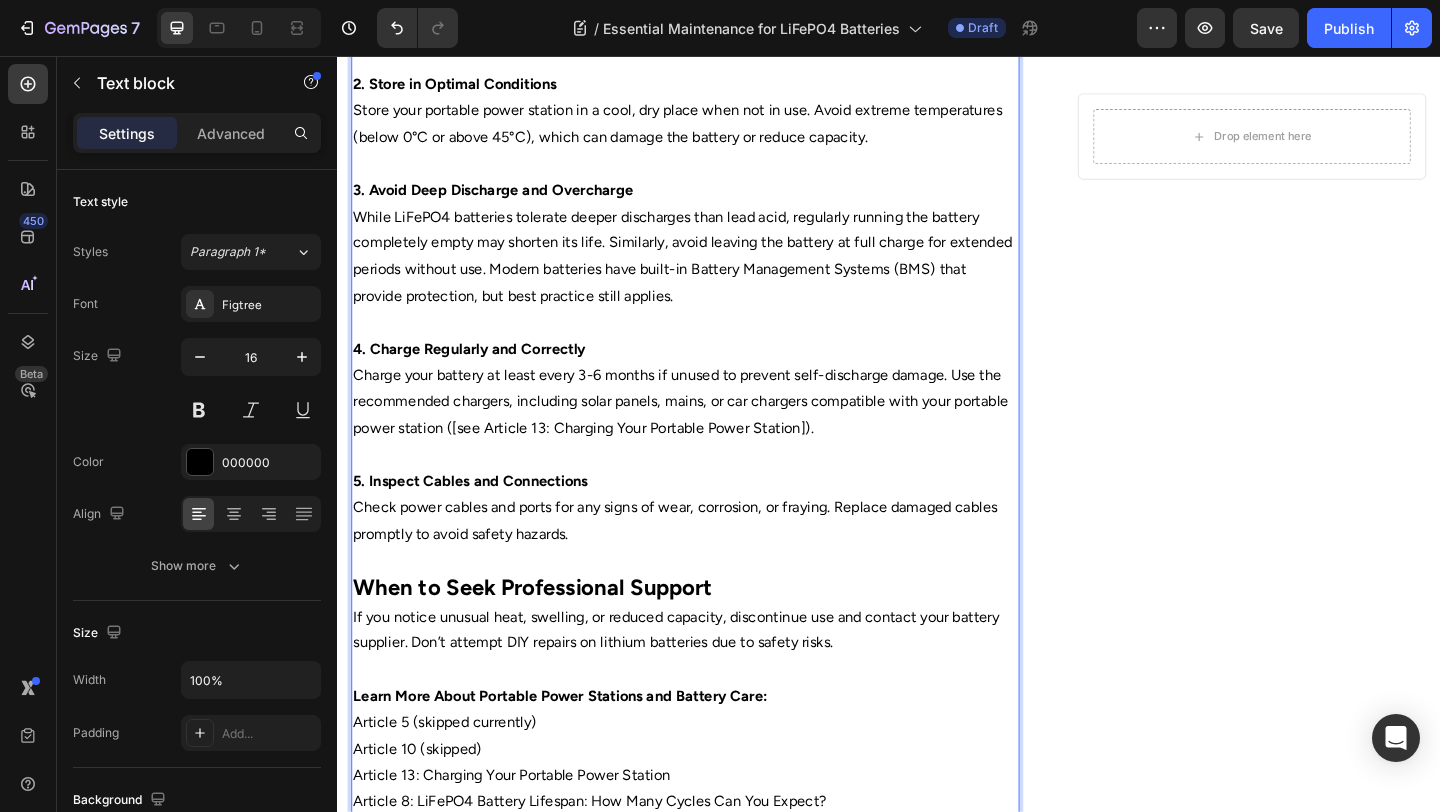 click on "Learn More About Portable Power Stations and Battery Care:" at bounding box center (579, 751) 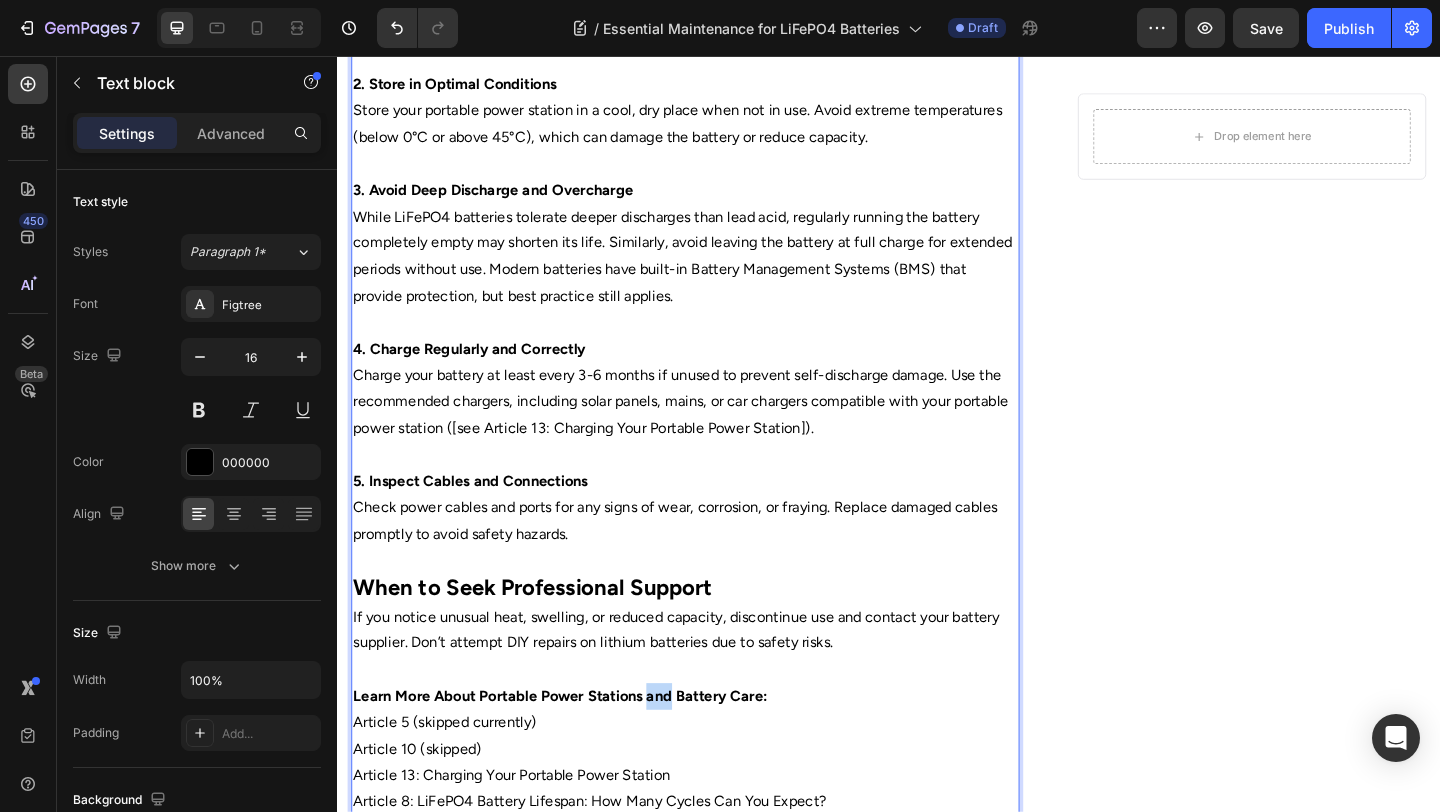 click on "Learn More About Portable Power Stations and Battery Care:" at bounding box center (579, 751) 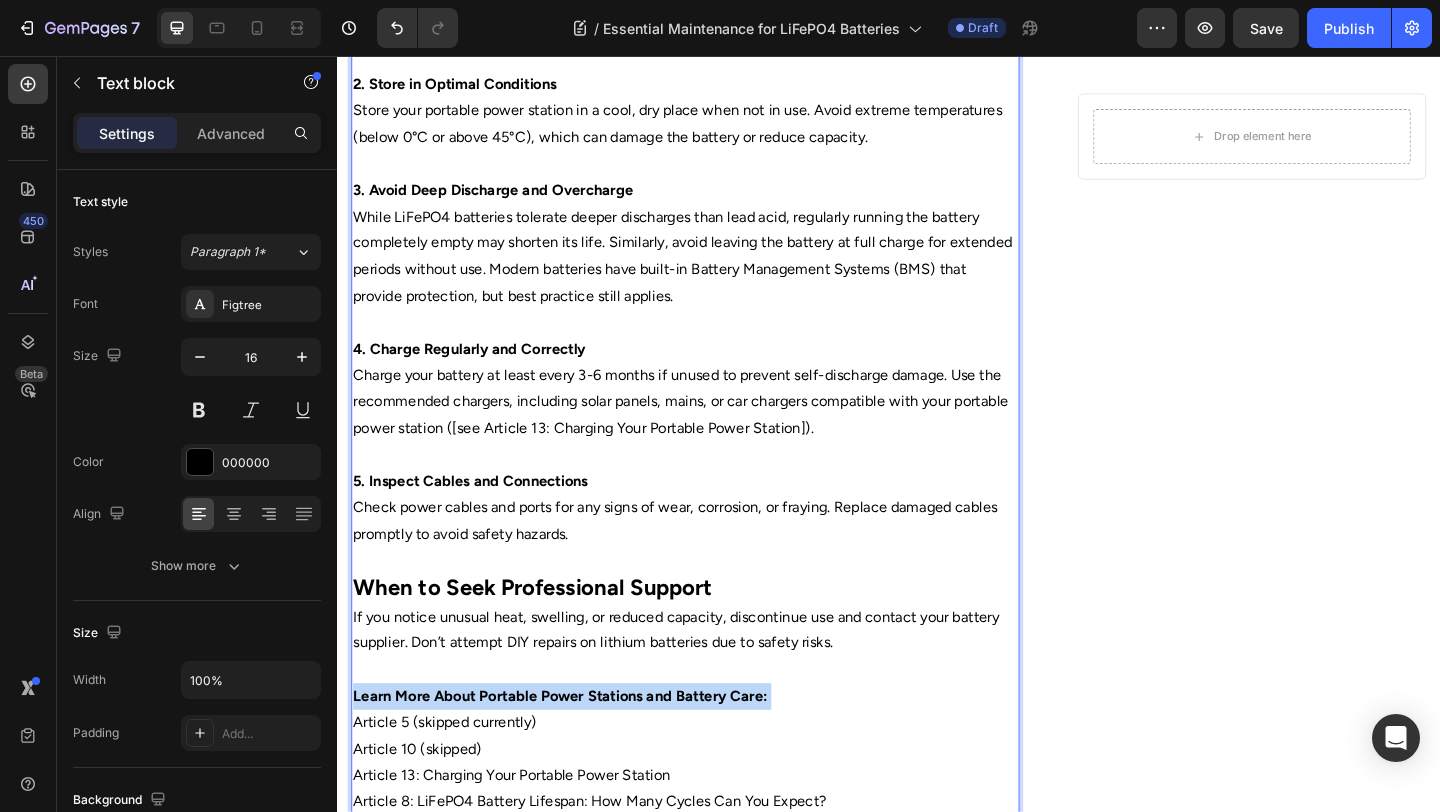 click on "Learn More About Portable Power Stations and Battery Care:" at bounding box center (579, 751) 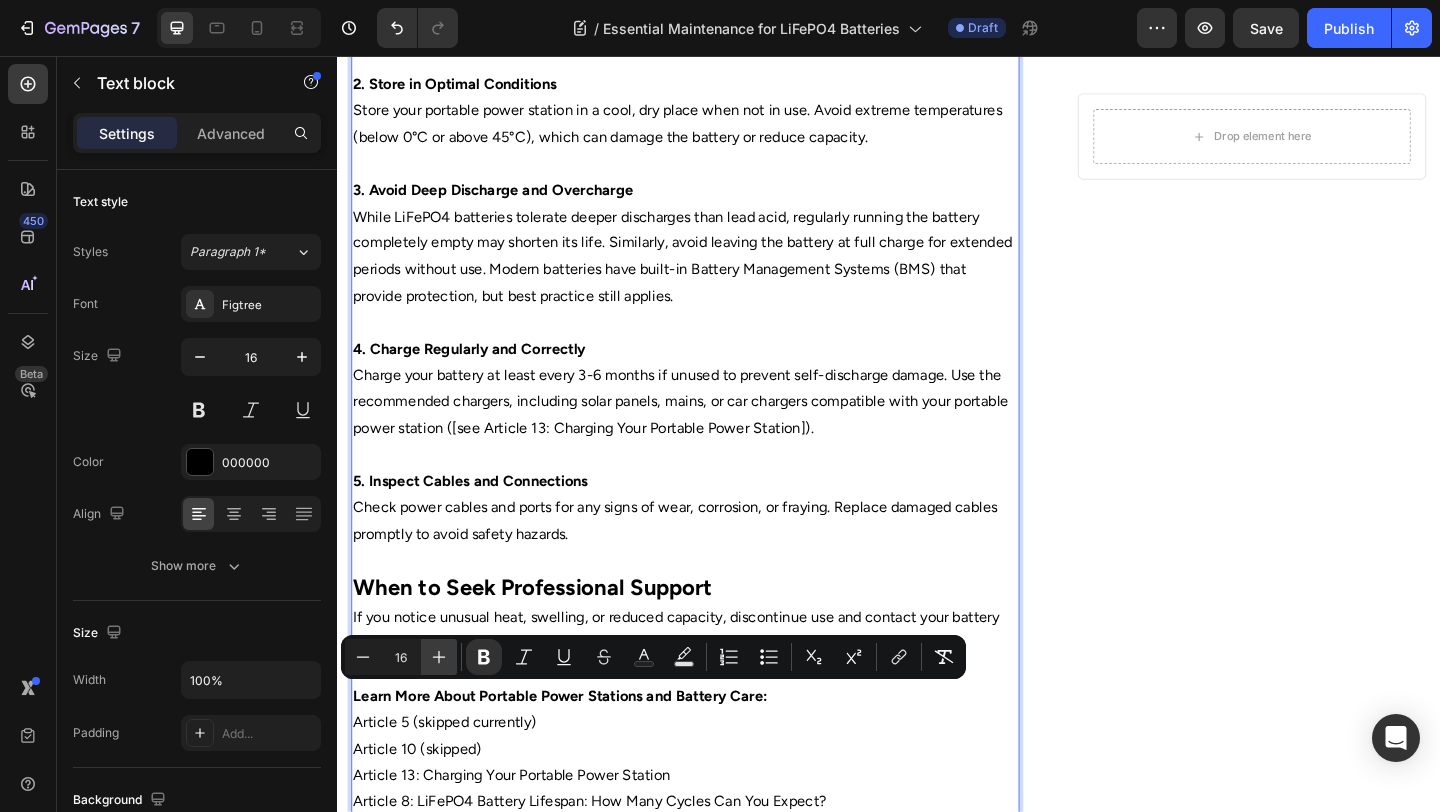 click 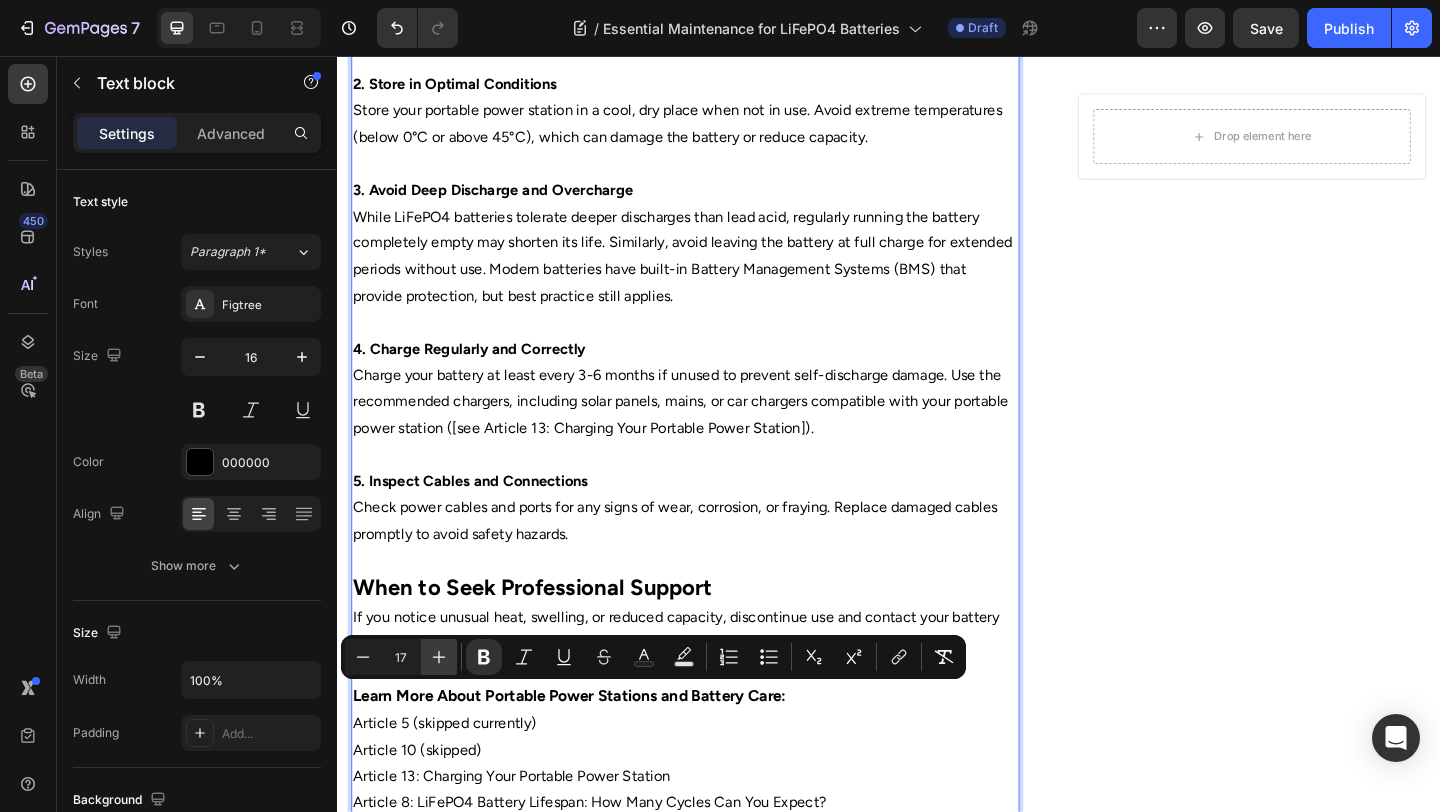 click 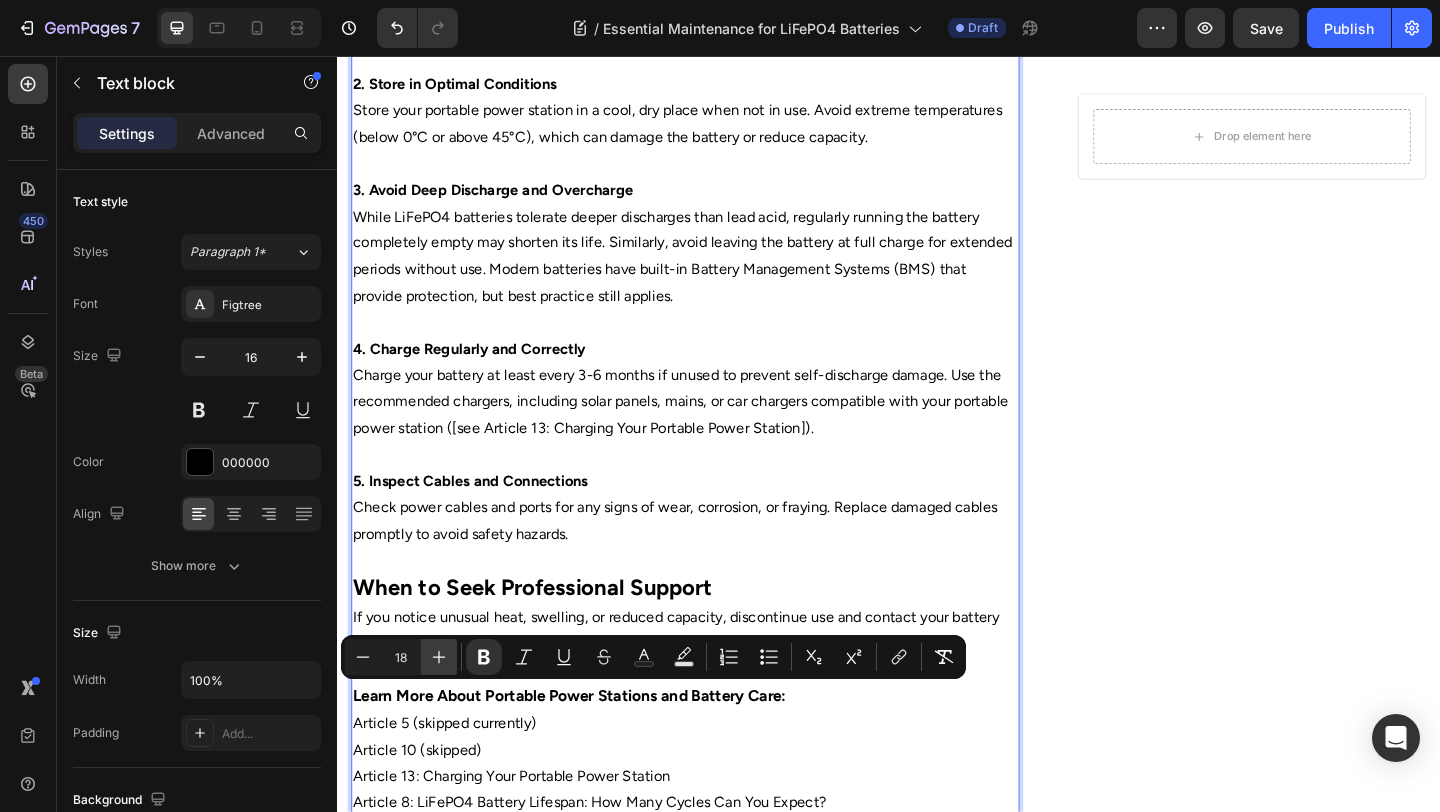 click 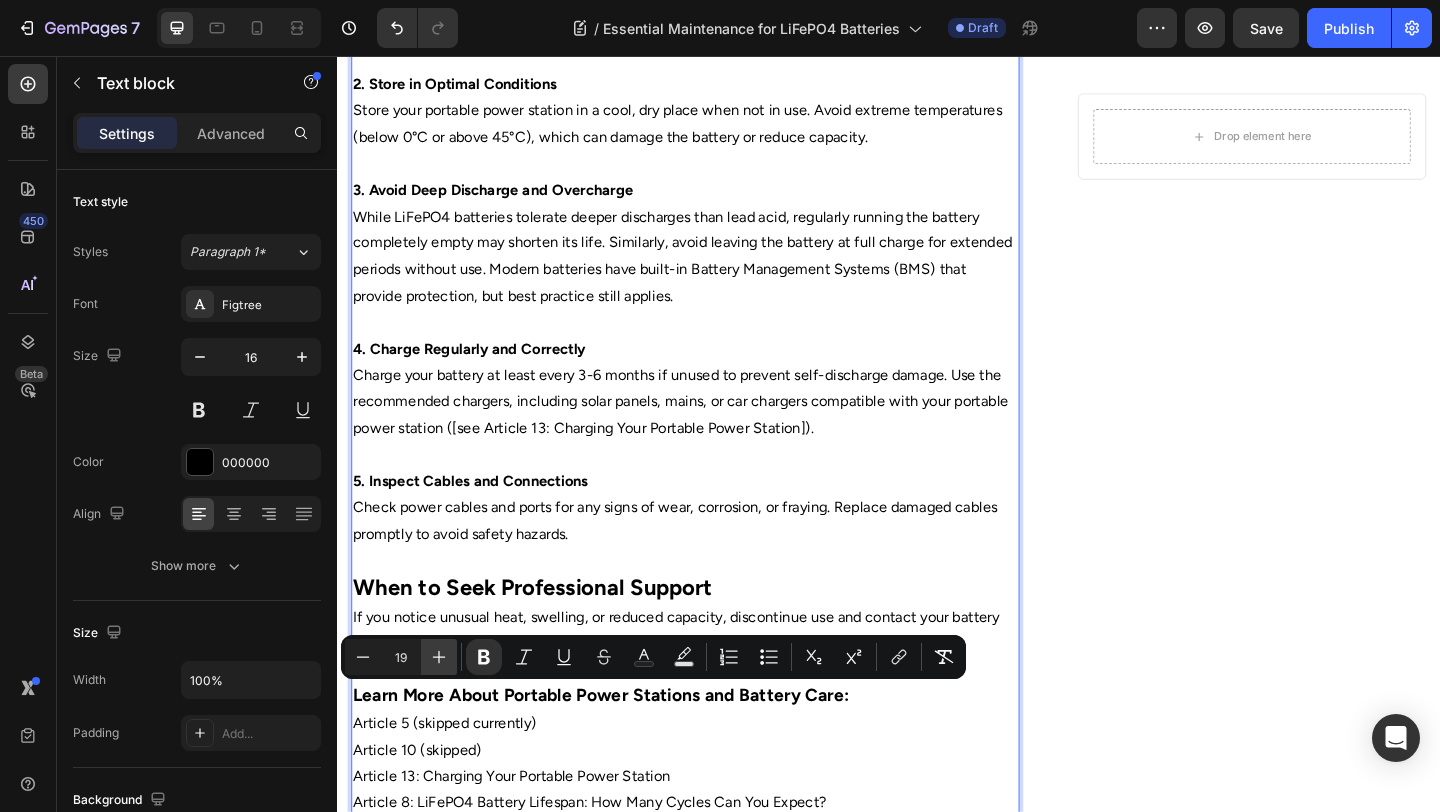 click 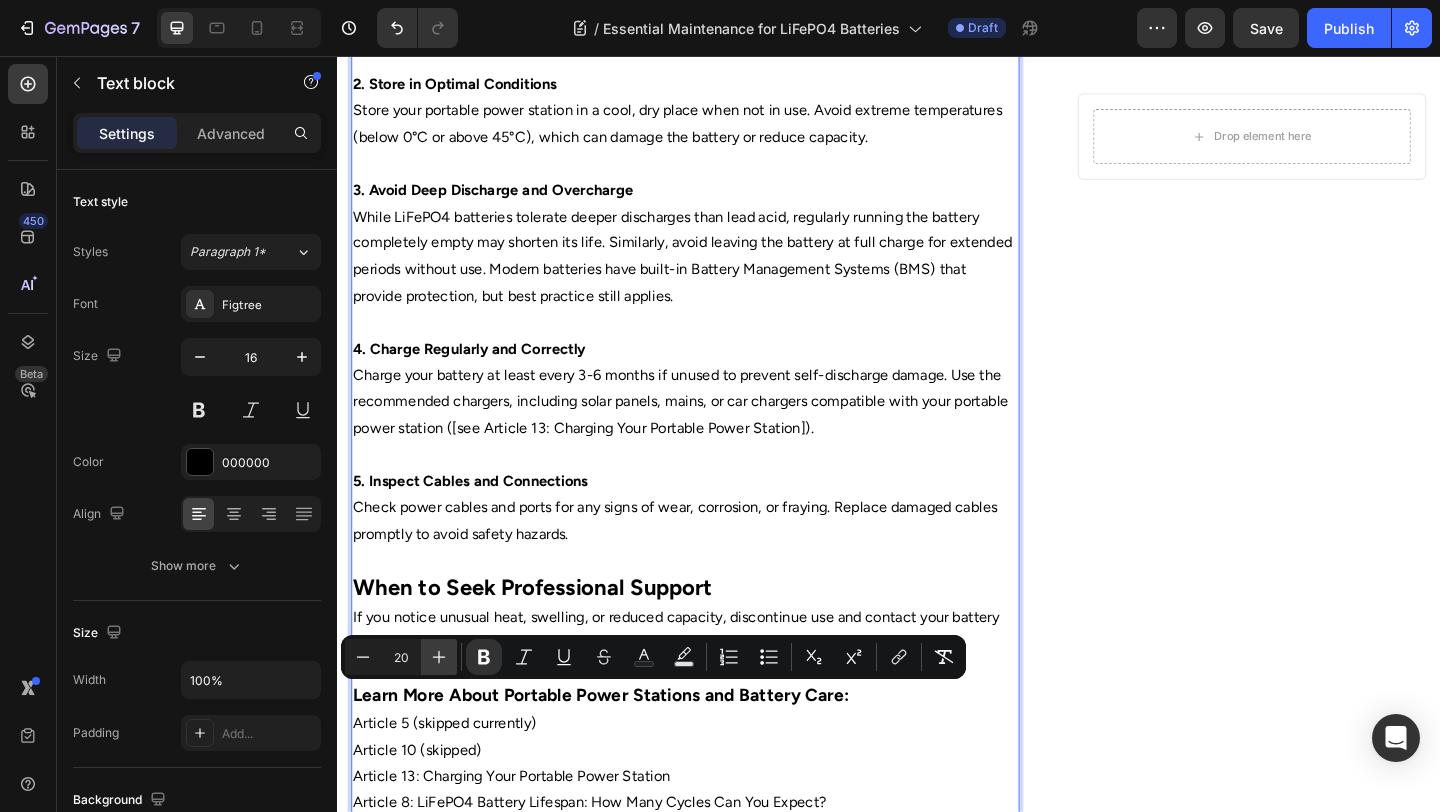 click 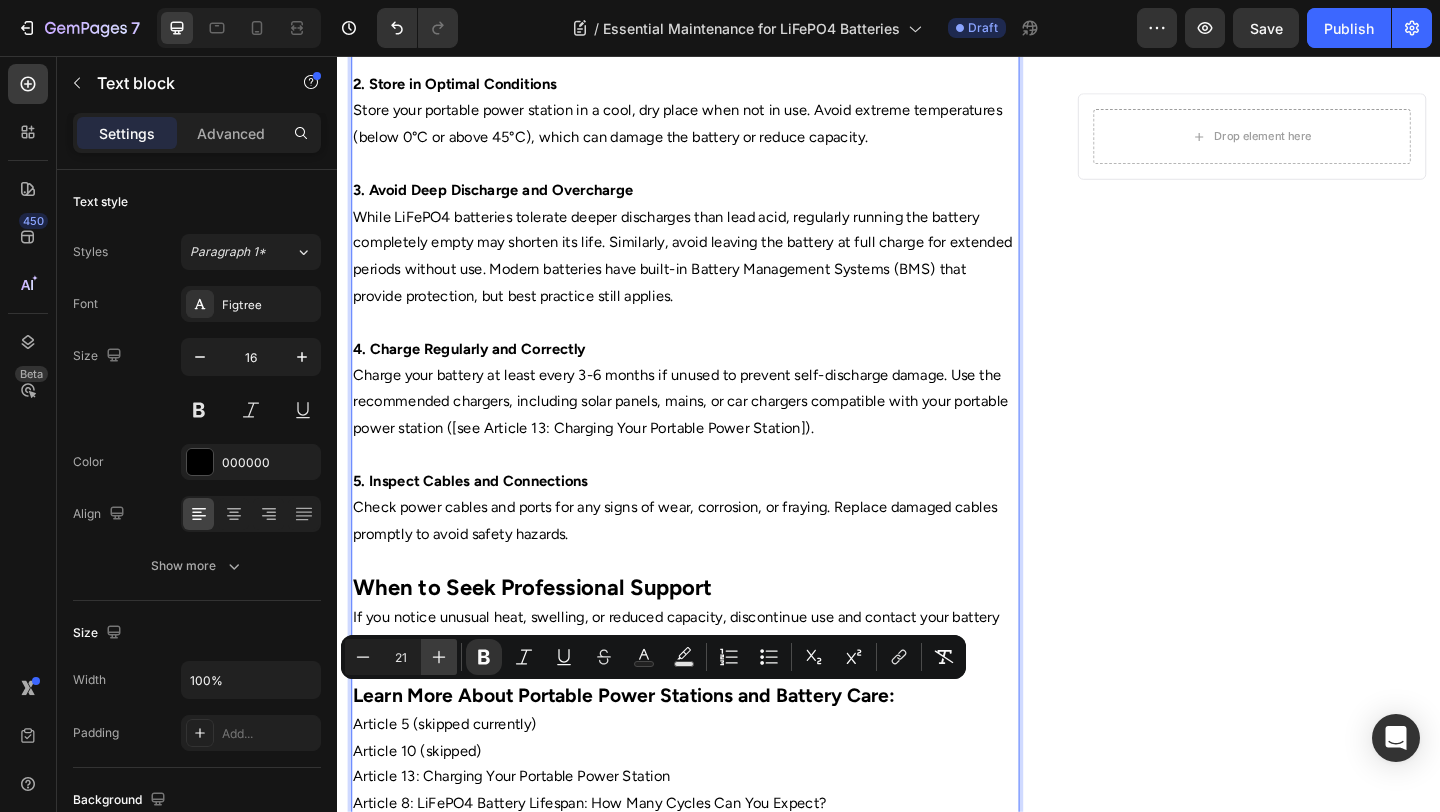 click 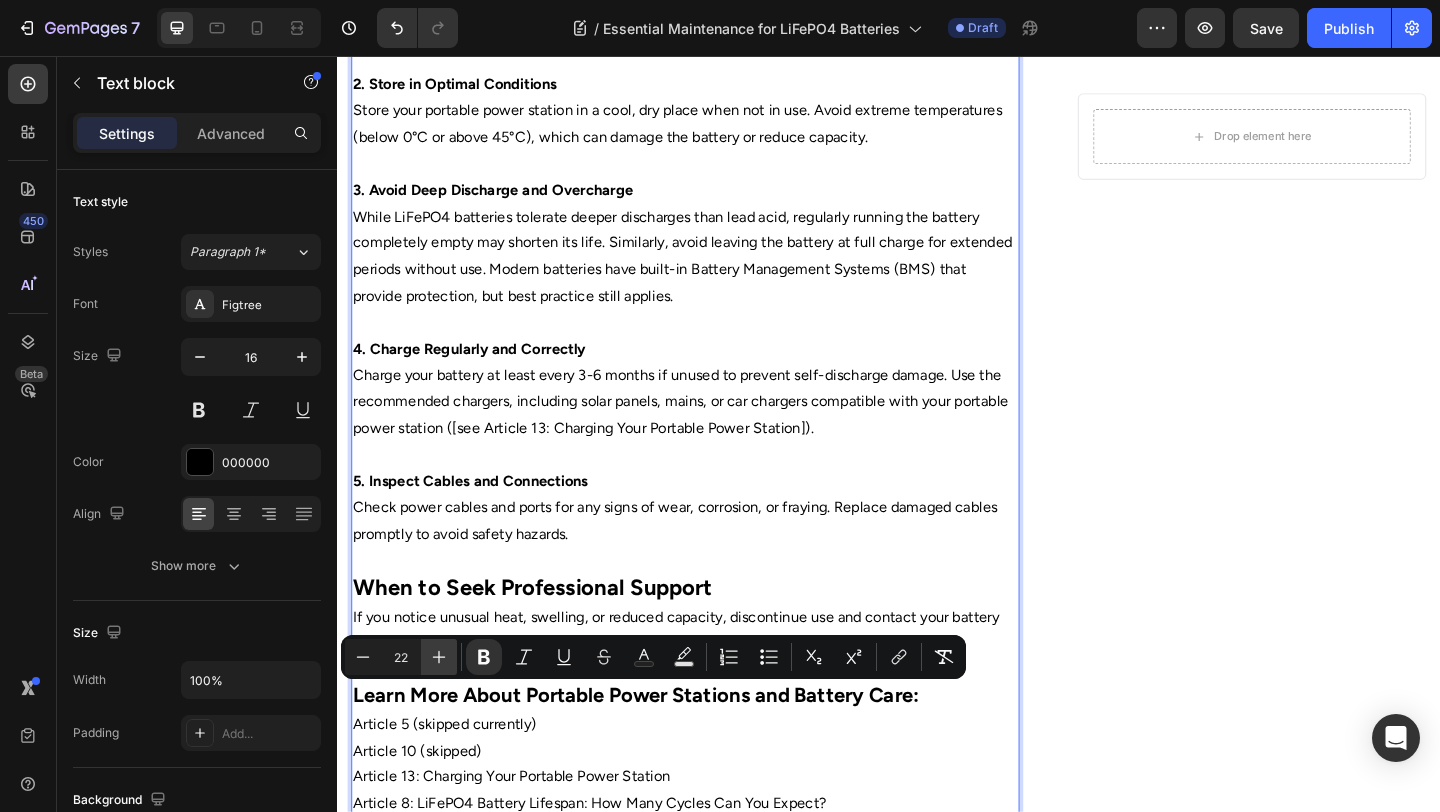 click 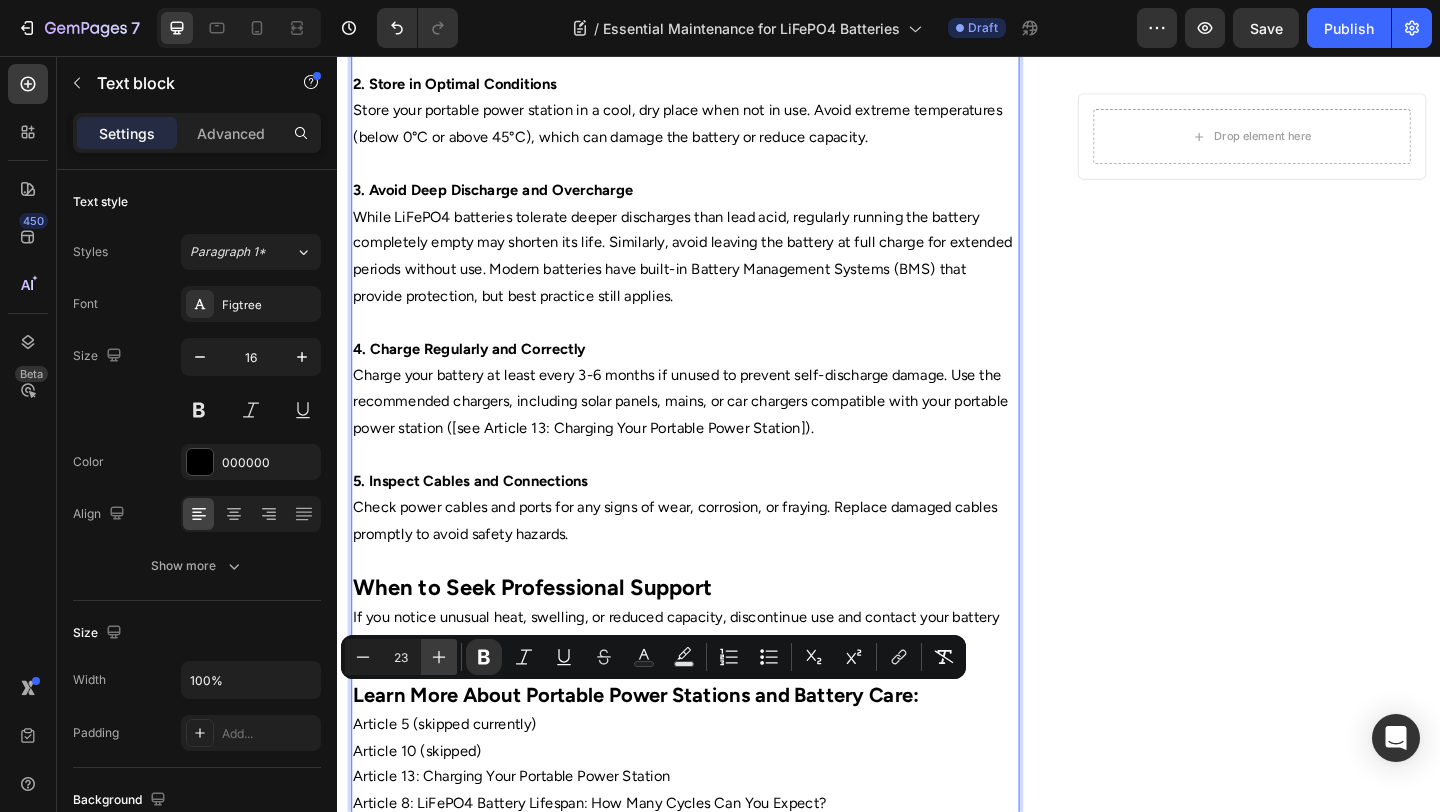 click 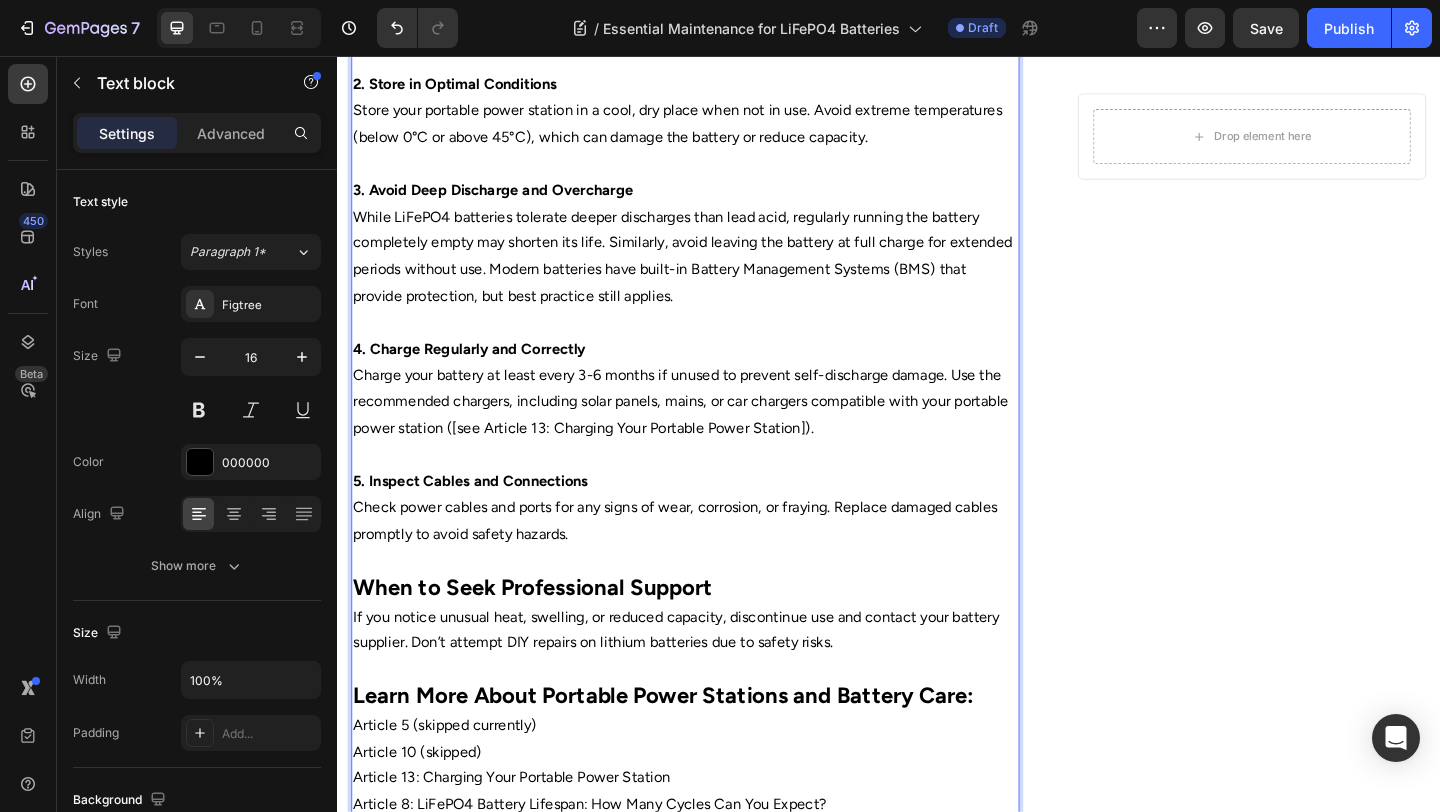 click on "Article 5 (skipped currently)" at bounding box center (715, 784) 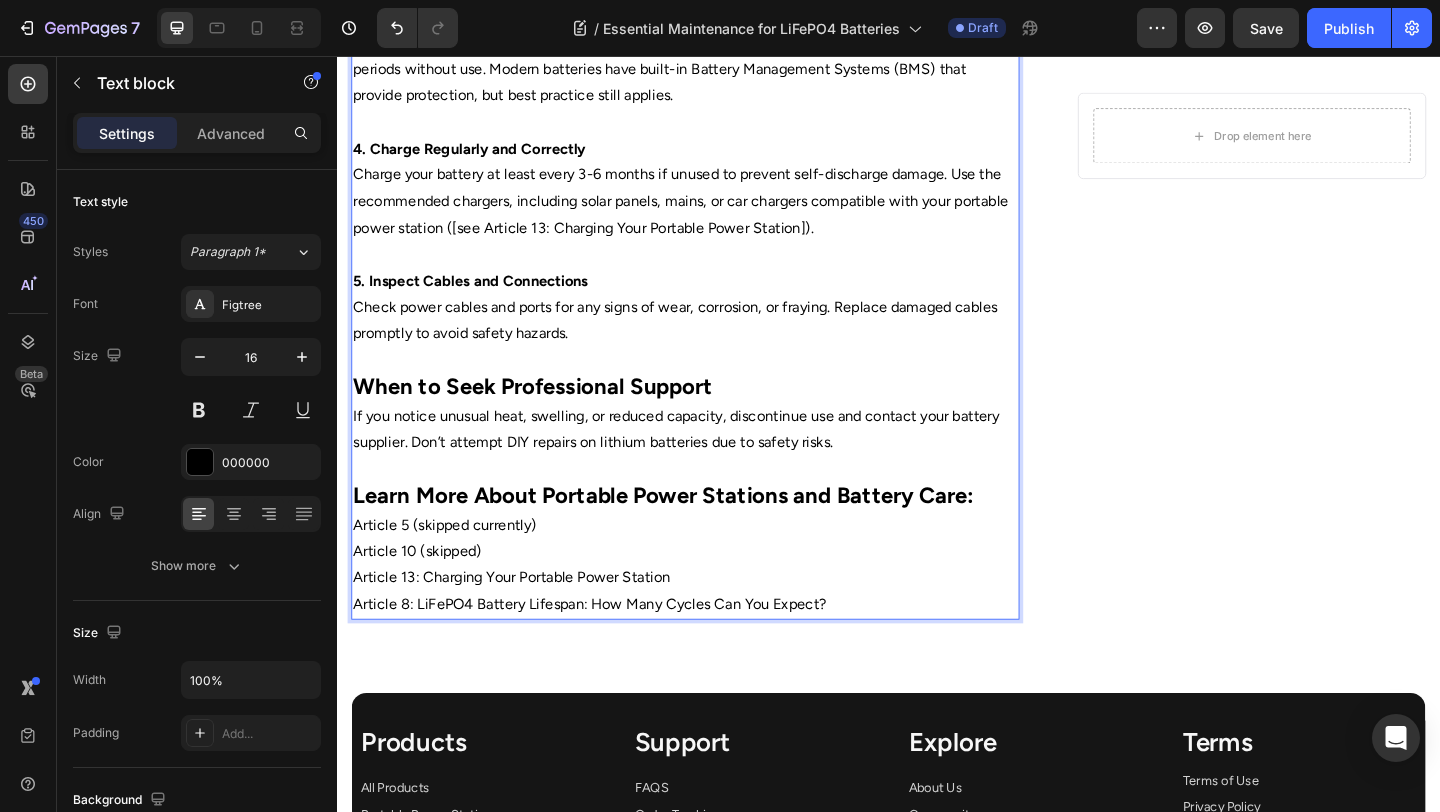 scroll, scrollTop: 1410, scrollLeft: 0, axis: vertical 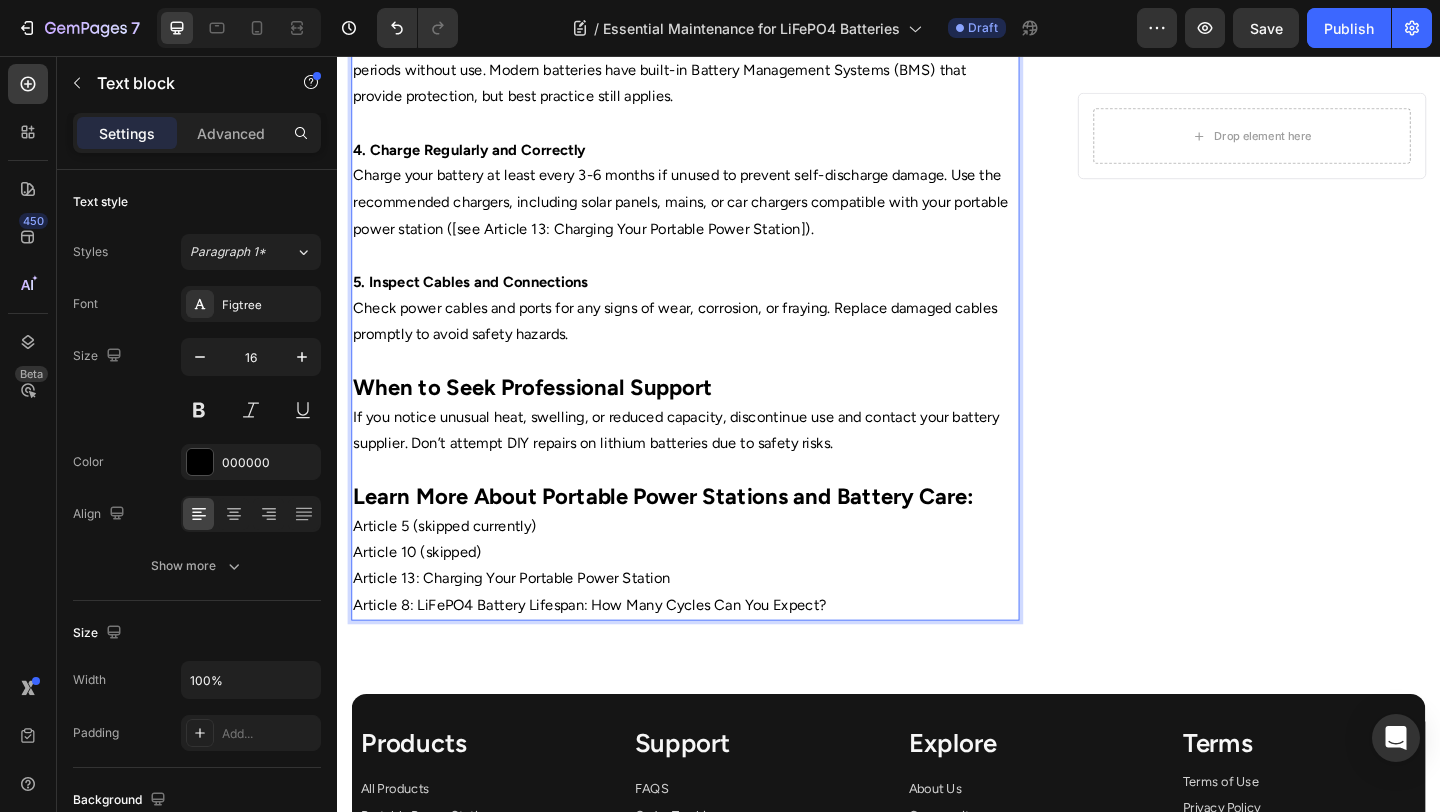 click on "Learn More About Portable Power Stations and Battery Care:" at bounding box center [715, 537] 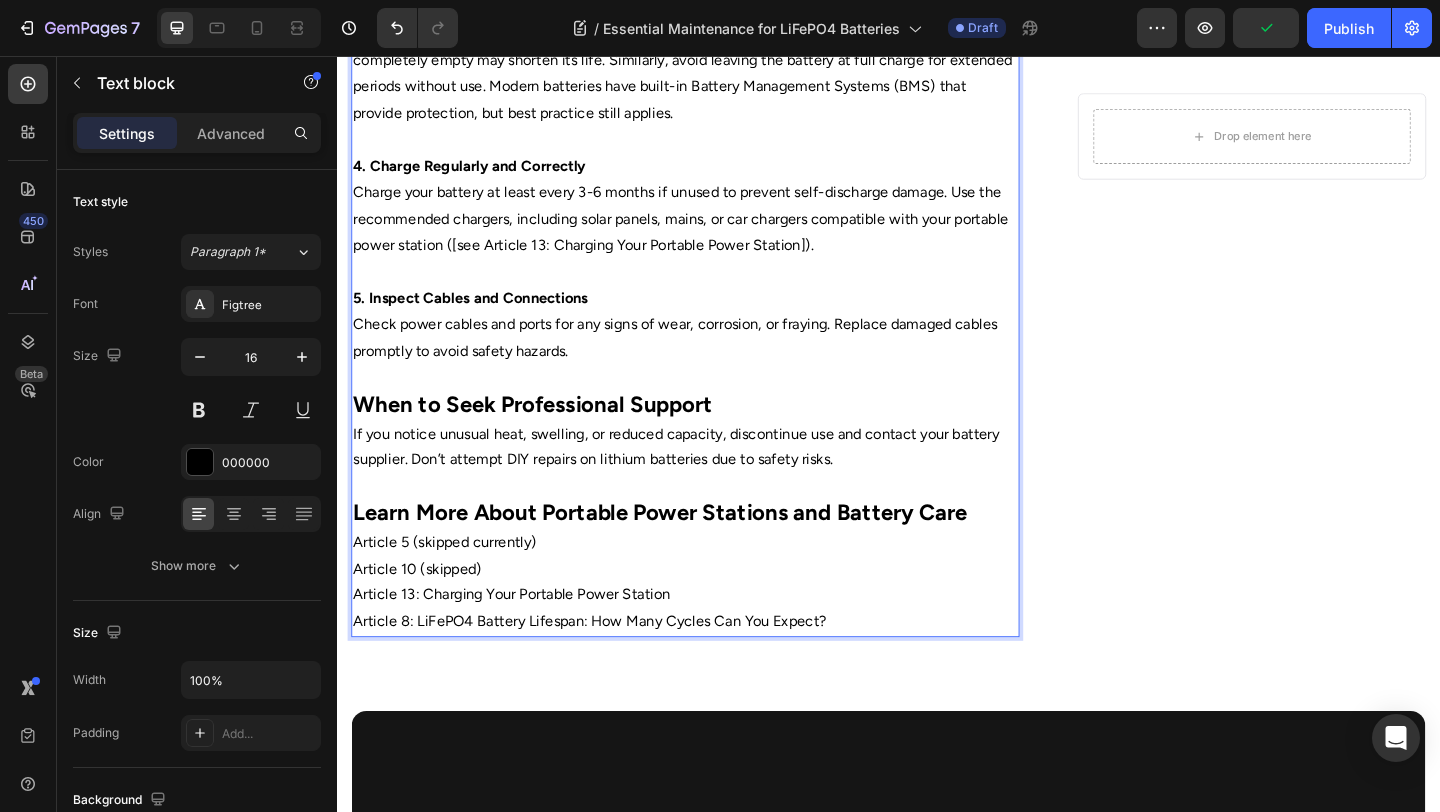scroll, scrollTop: 0, scrollLeft: 0, axis: both 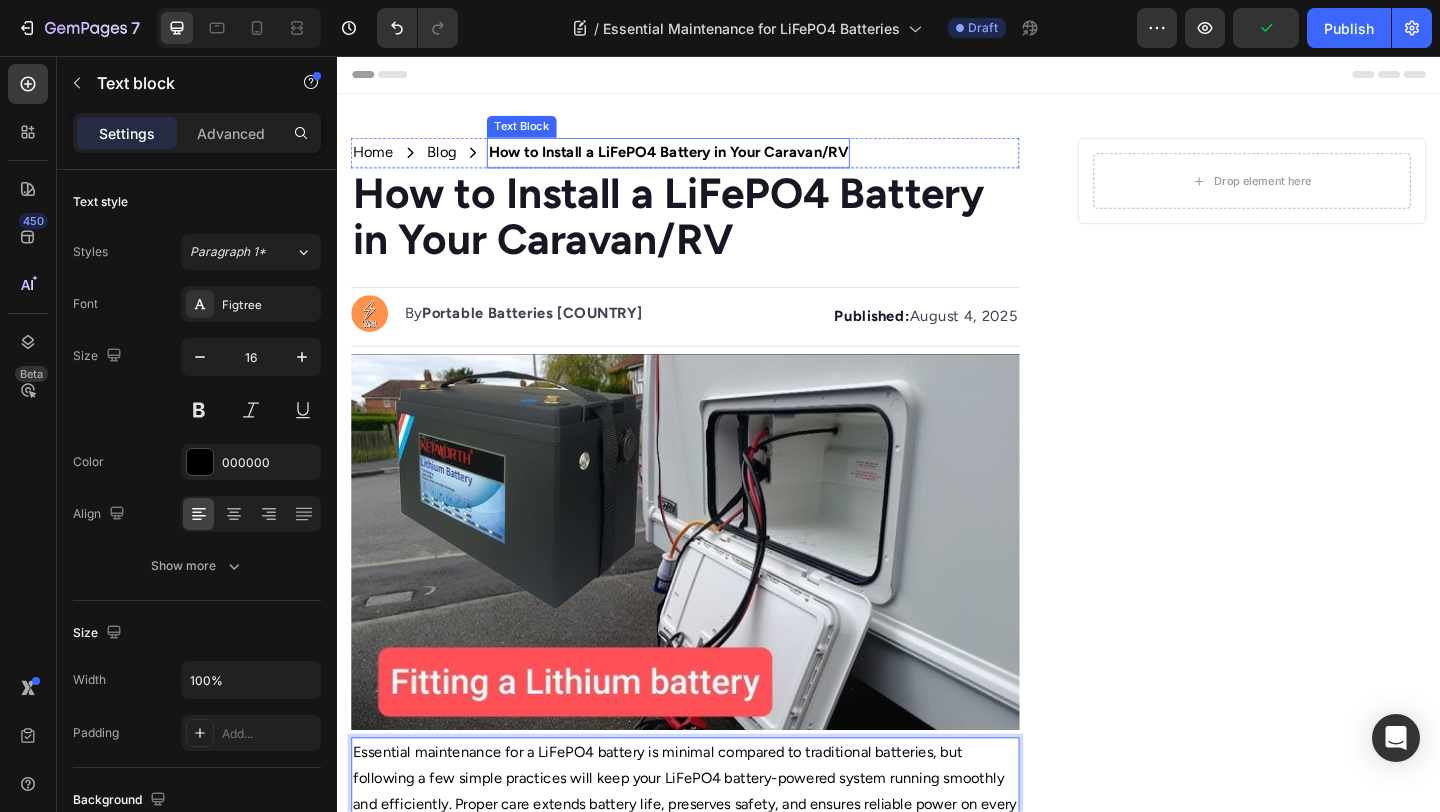 click on "How to Install a LiFePO4 Battery in Your Caravan/RV" at bounding box center (697, 160) 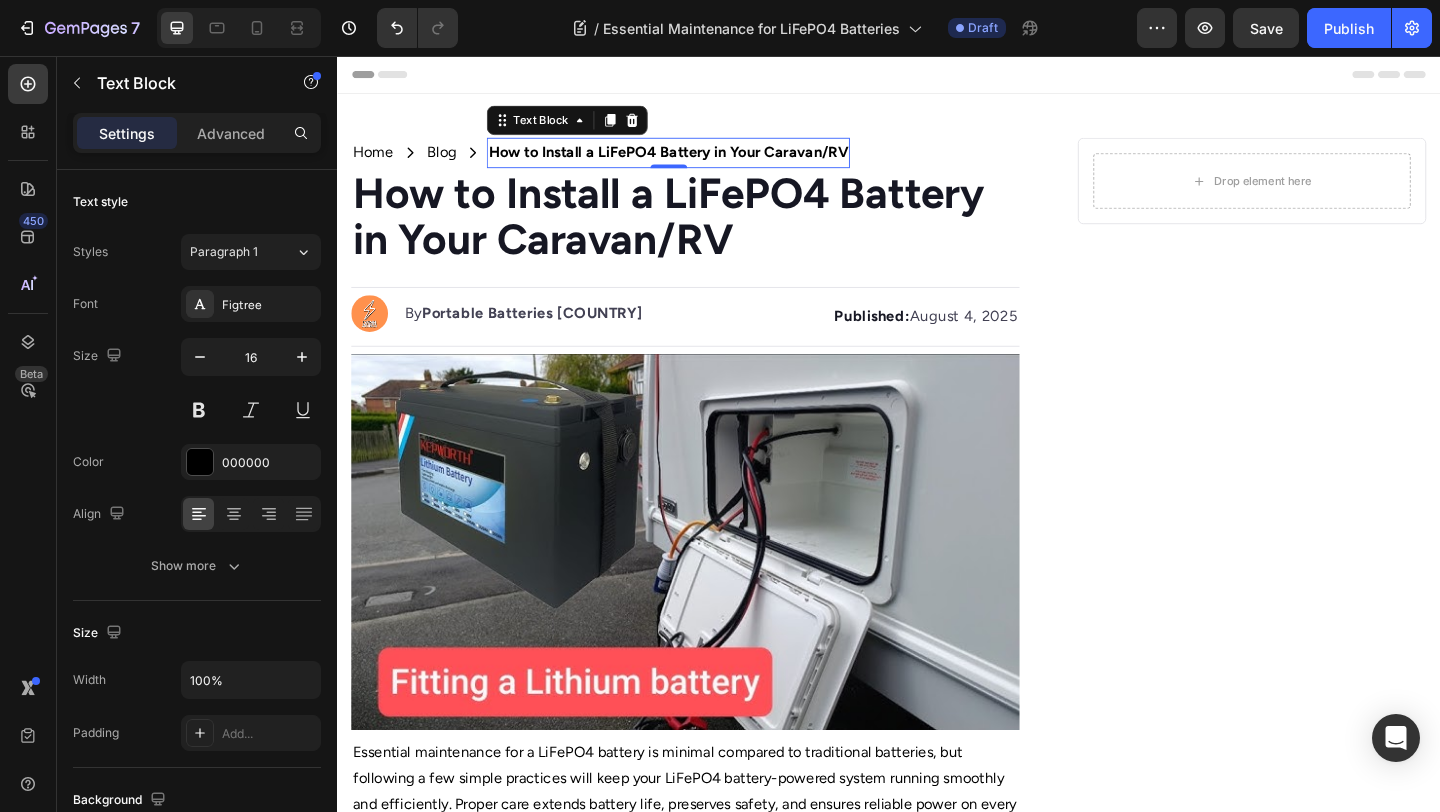 click on "How to Install a LiFePO4 Battery in Your Caravan/RV" at bounding box center (697, 160) 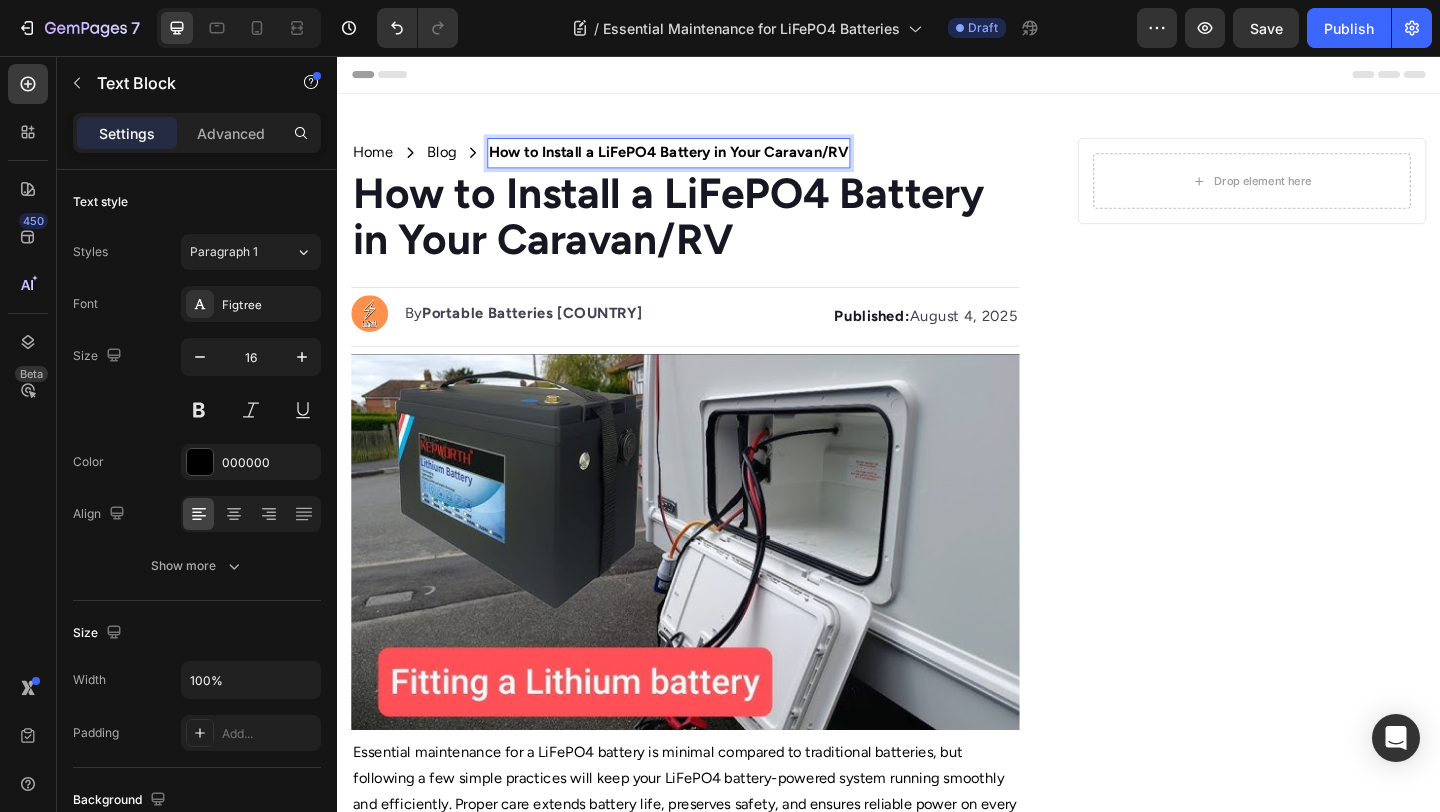click on "How to Install a LiFePO4 Battery in Your Caravan/RV" at bounding box center (697, 161) 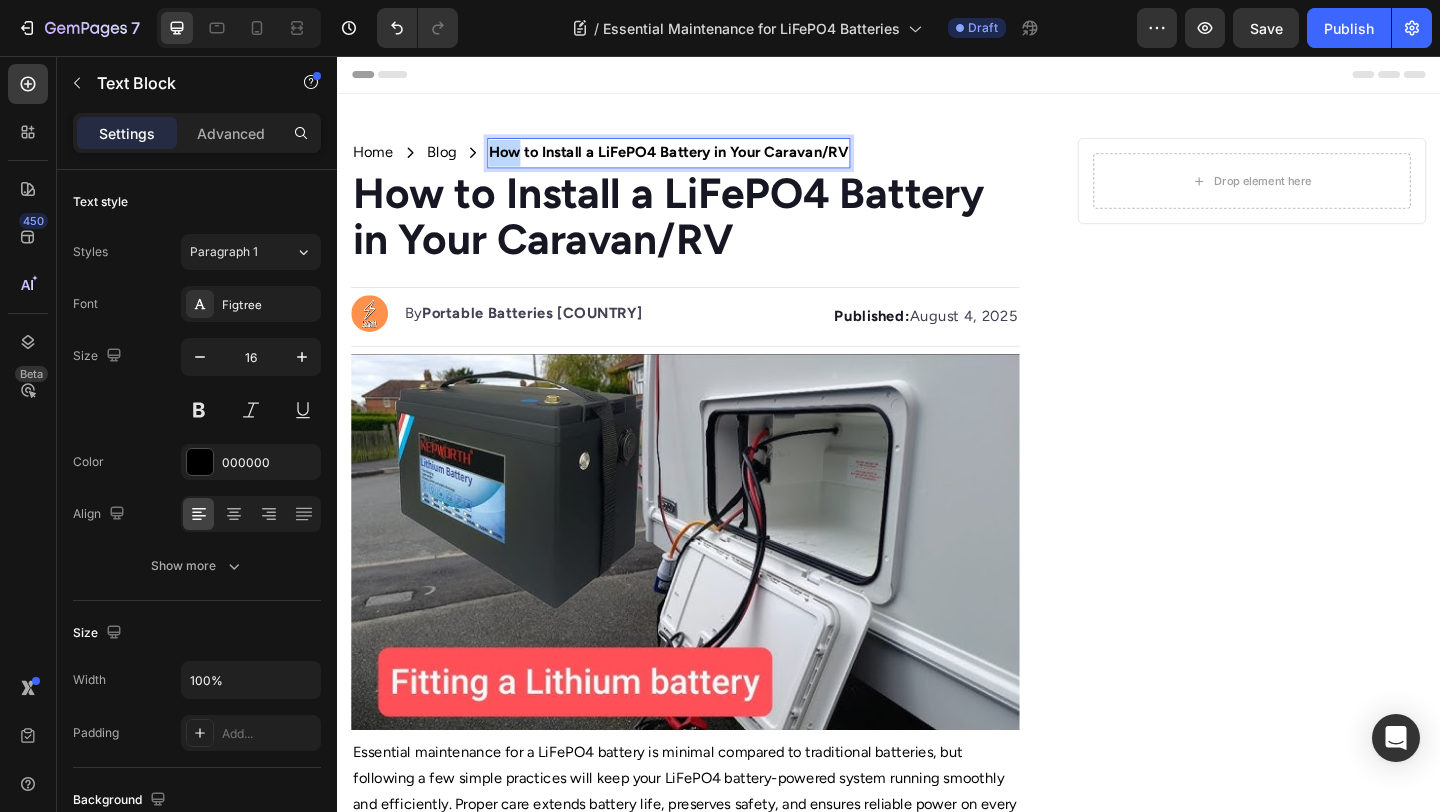 click on "How to Install a LiFePO4 Battery in Your Caravan/RV" at bounding box center [697, 161] 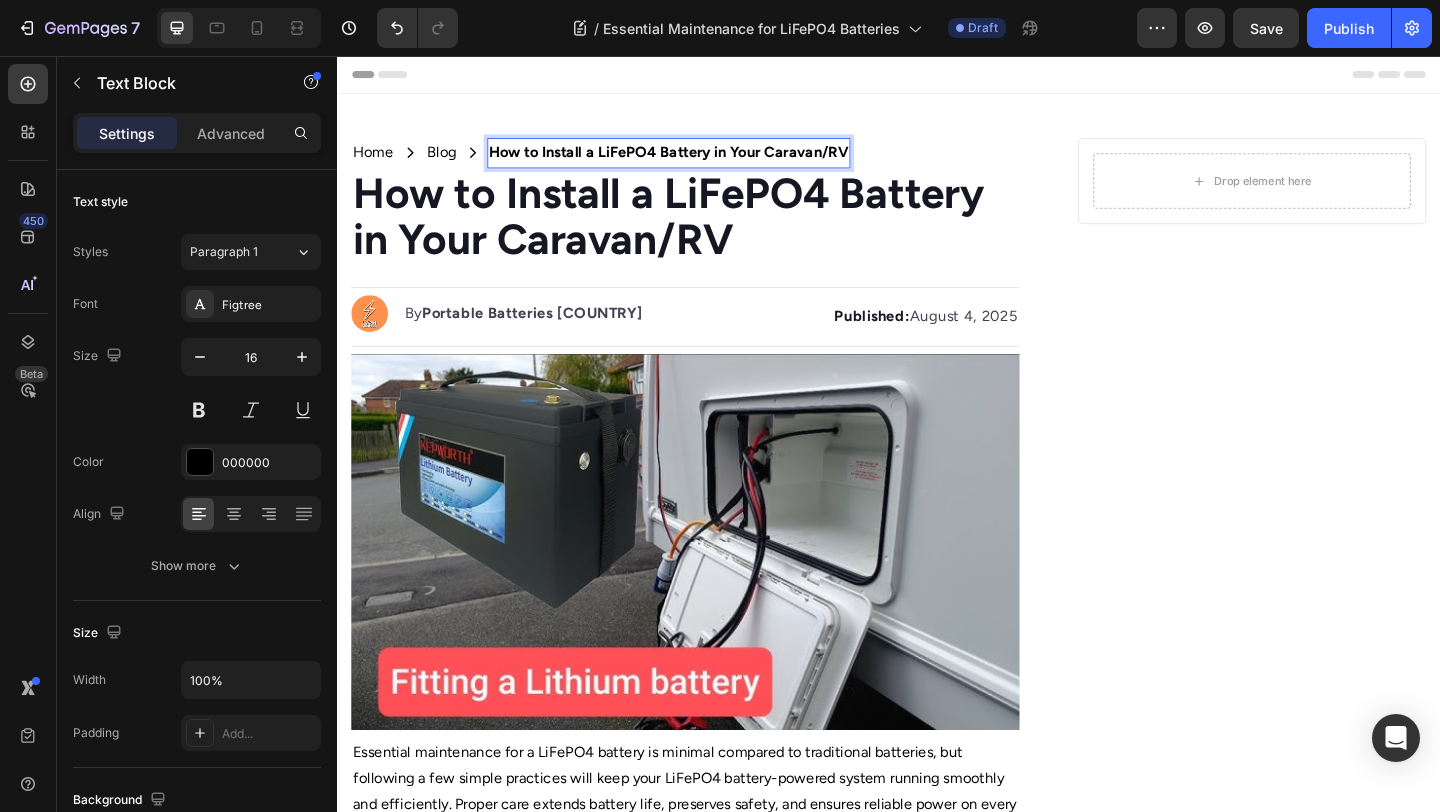 click on "How to Install a LiFePO4 Battery in Your Caravan/RV" at bounding box center (697, 160) 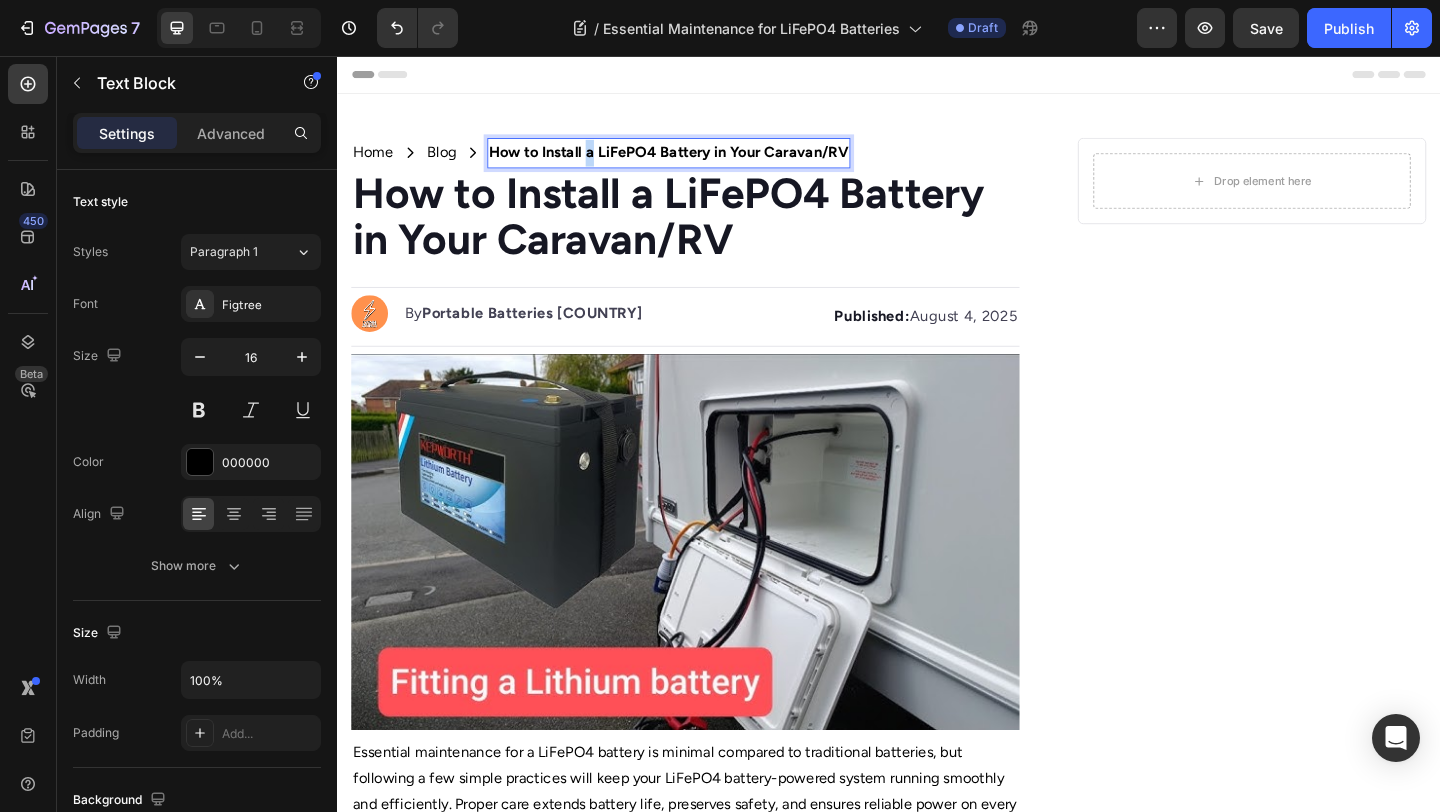 click on "How to Install a LiFePO4 Battery in Your Caravan/RV" at bounding box center [697, 160] 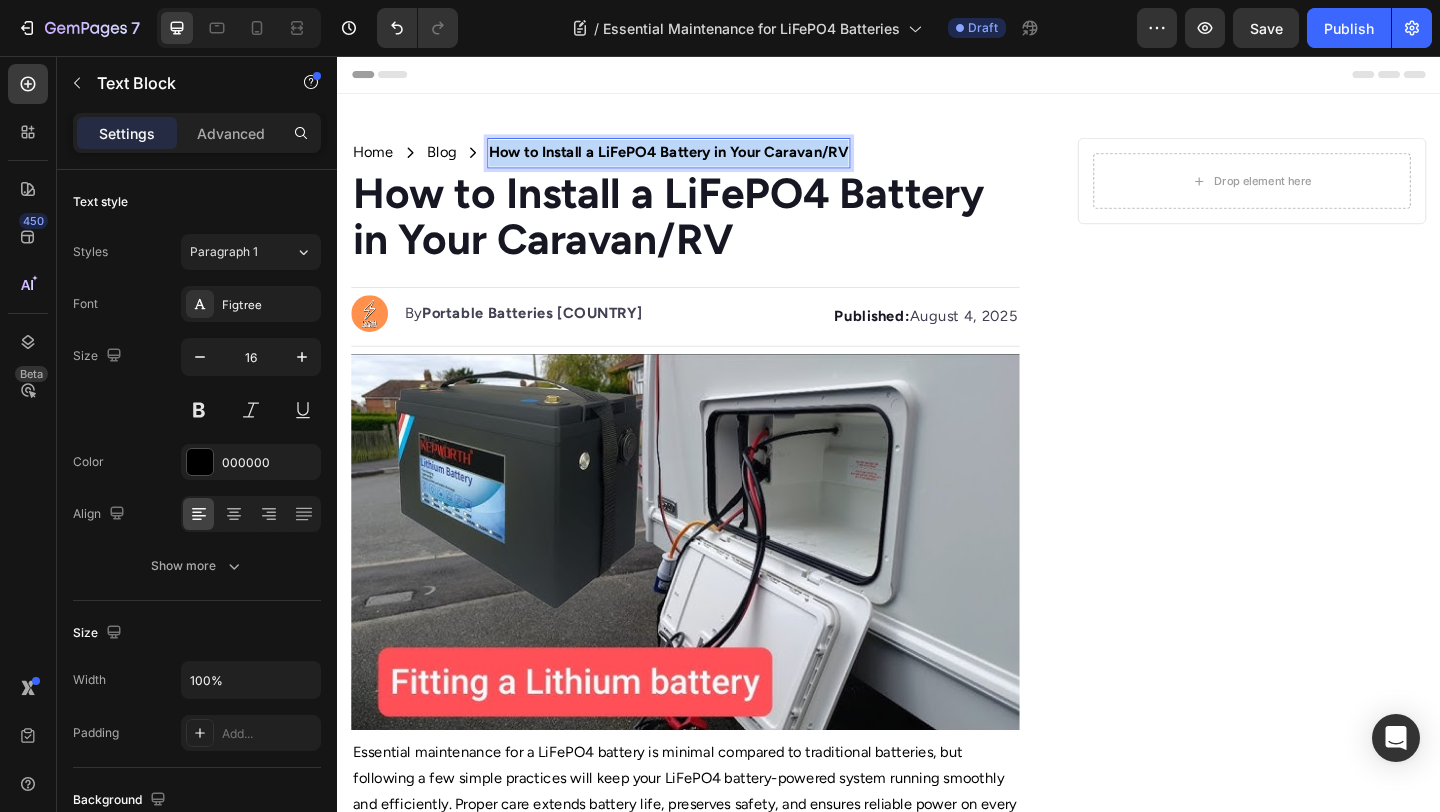 click on "How to Install a LiFePO4 Battery in Your Caravan/RV" at bounding box center (697, 160) 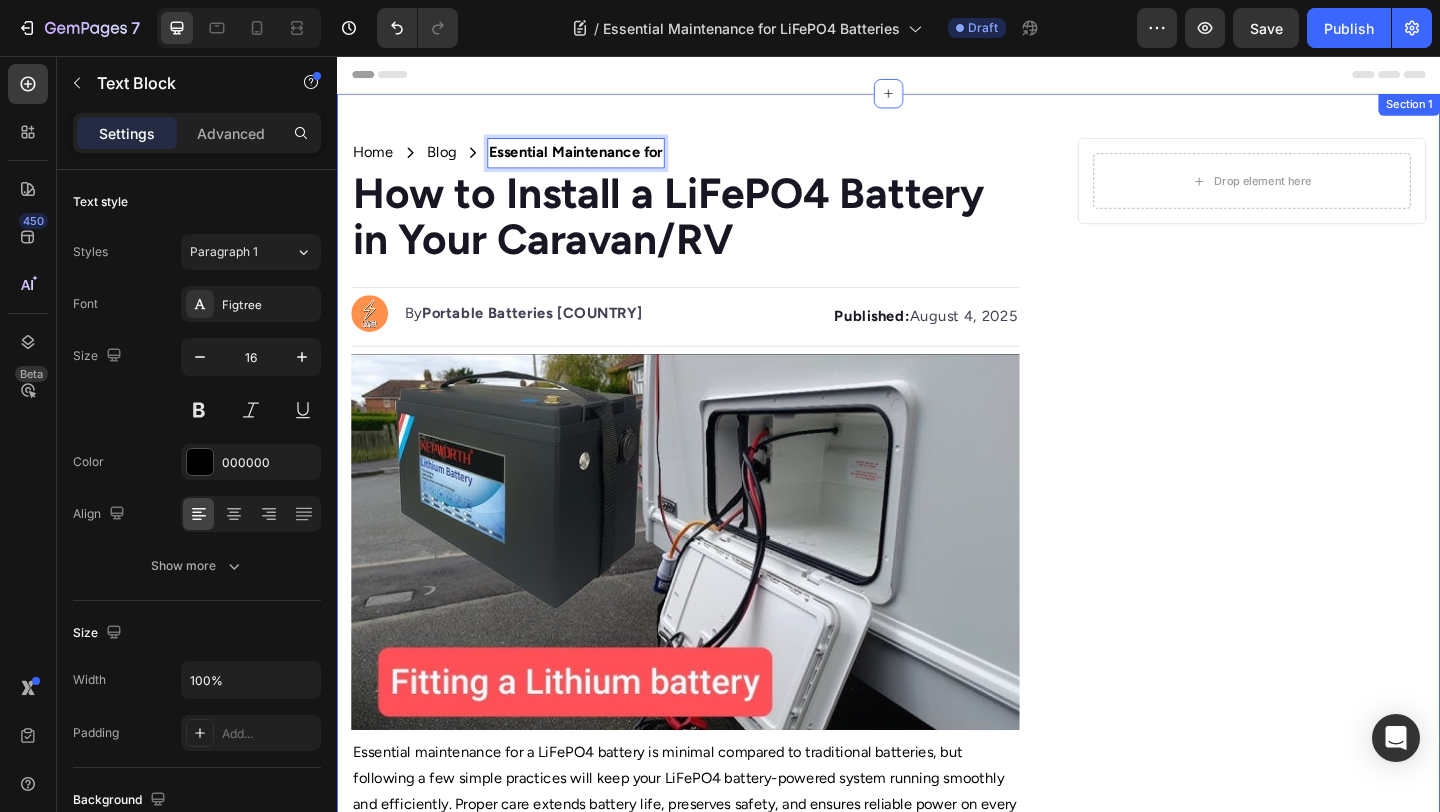 click on "Essential Maintenance for" at bounding box center (596, 160) 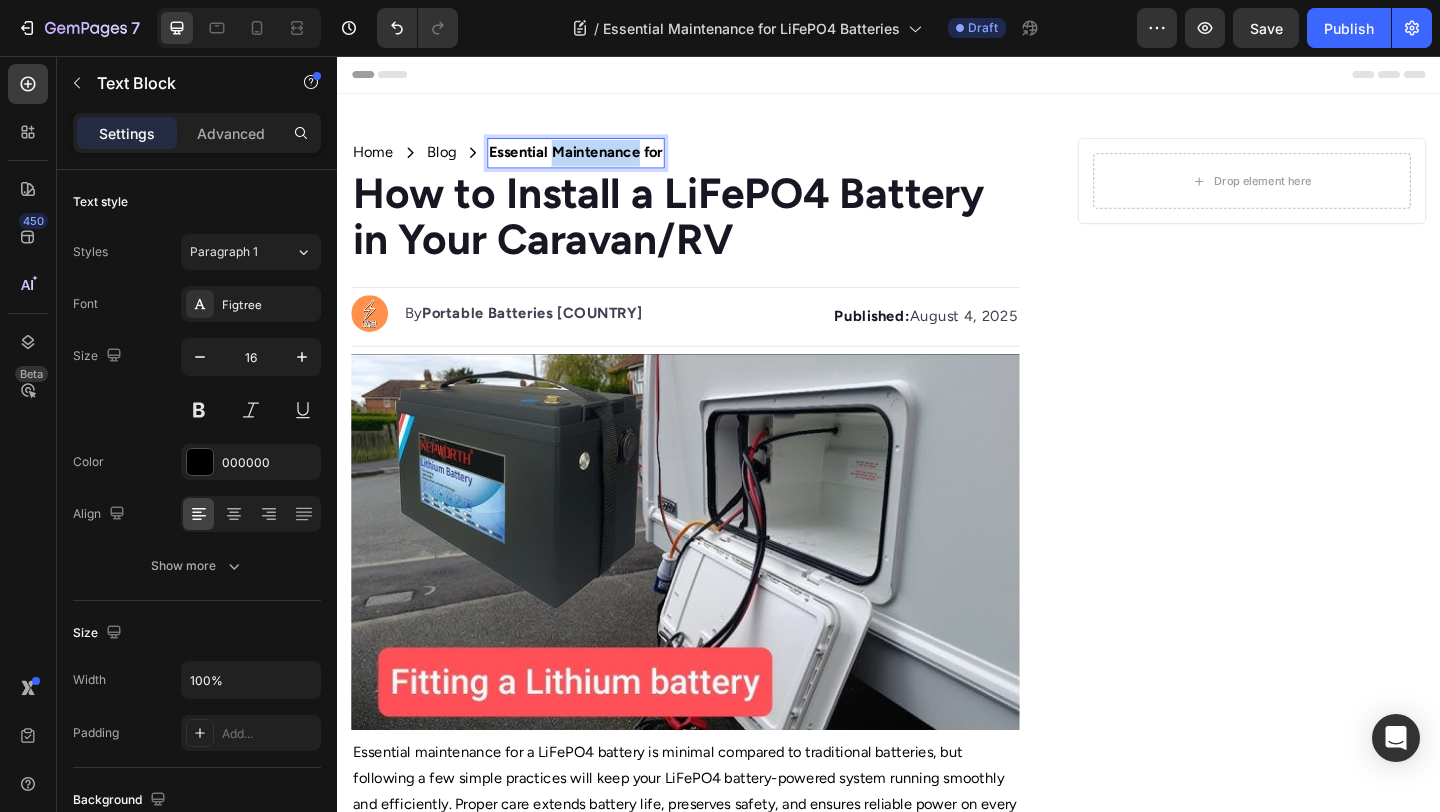 click on "Essential Maintenance for" at bounding box center [596, 160] 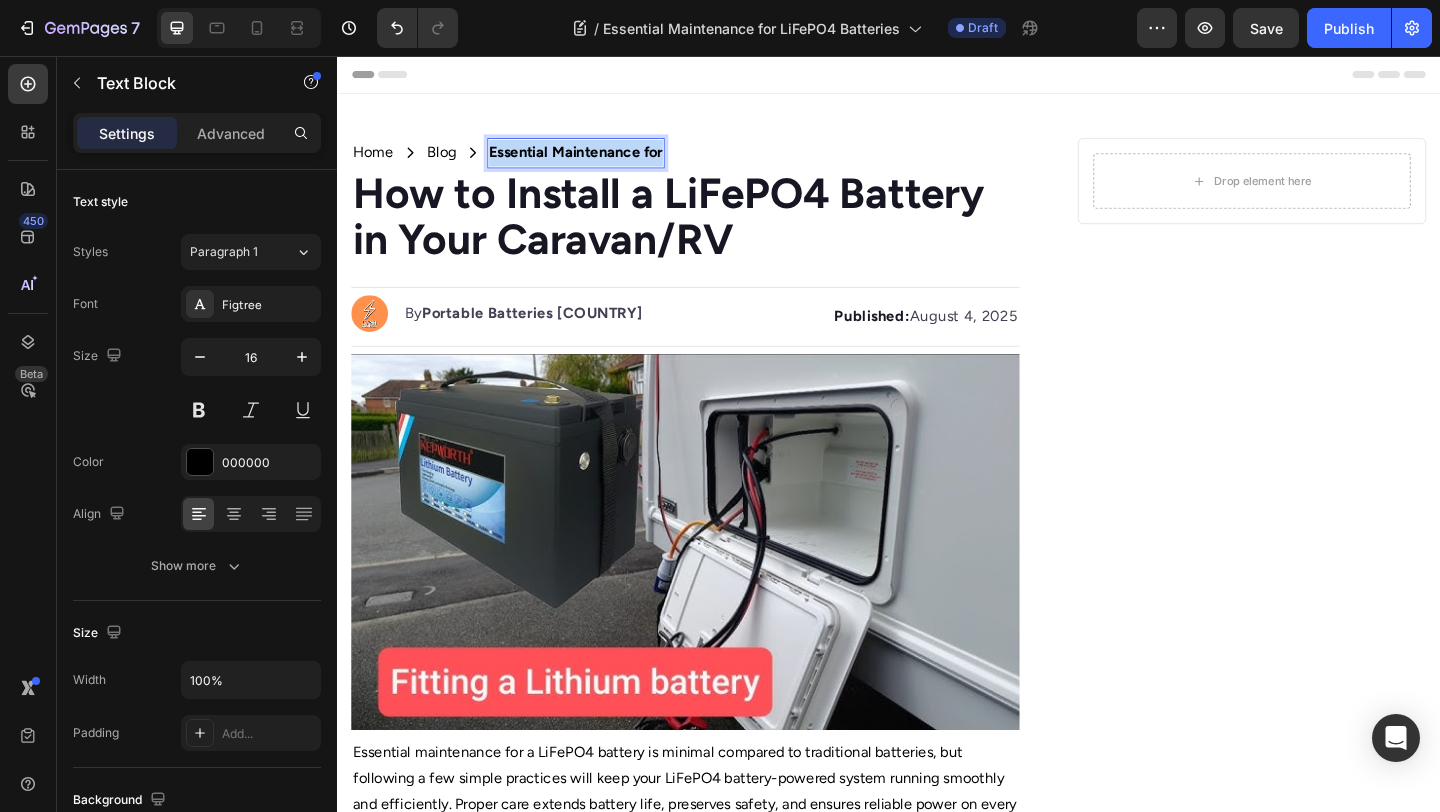 click on "Essential Maintenance for" at bounding box center [596, 160] 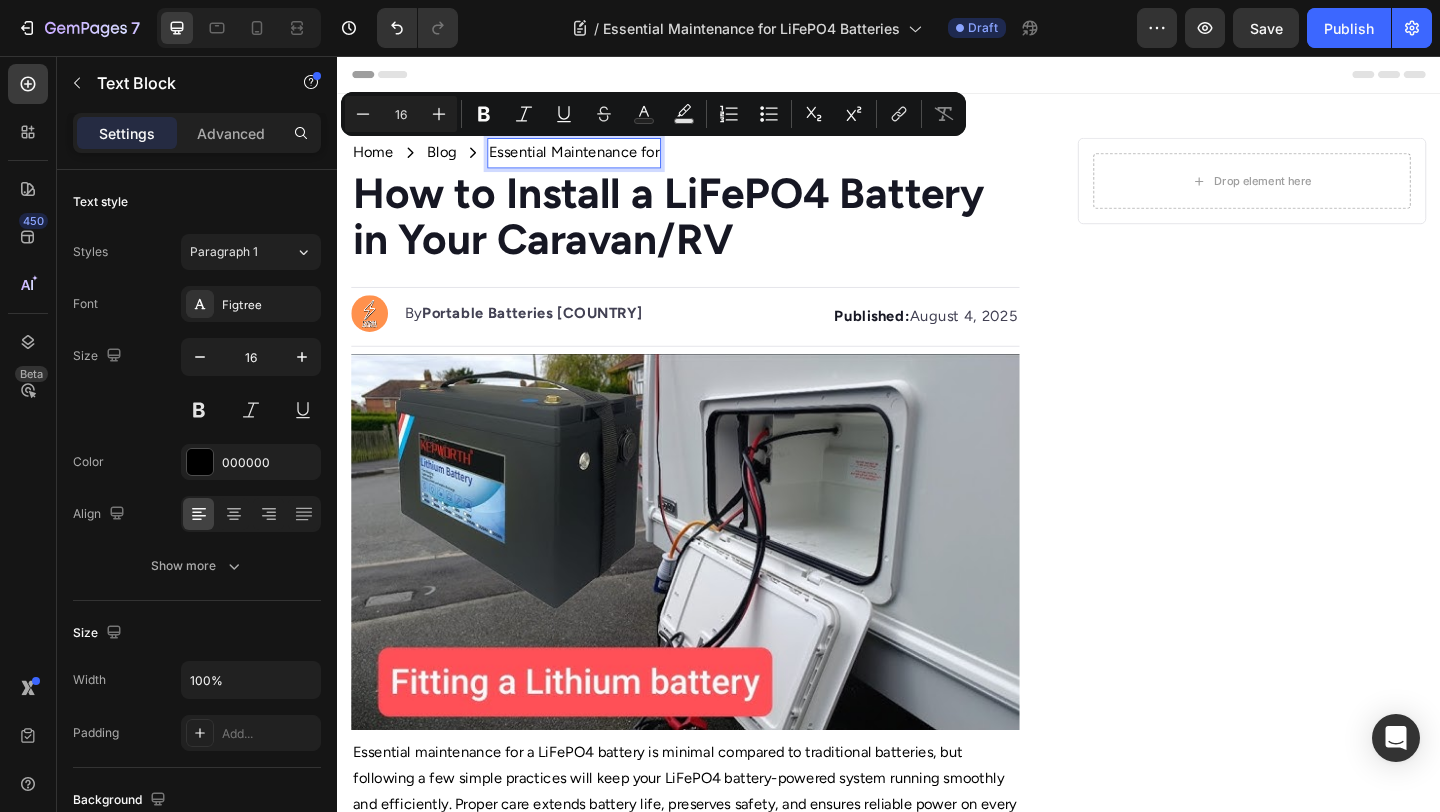 click on "Essential Maintenance for" at bounding box center (594, 161) 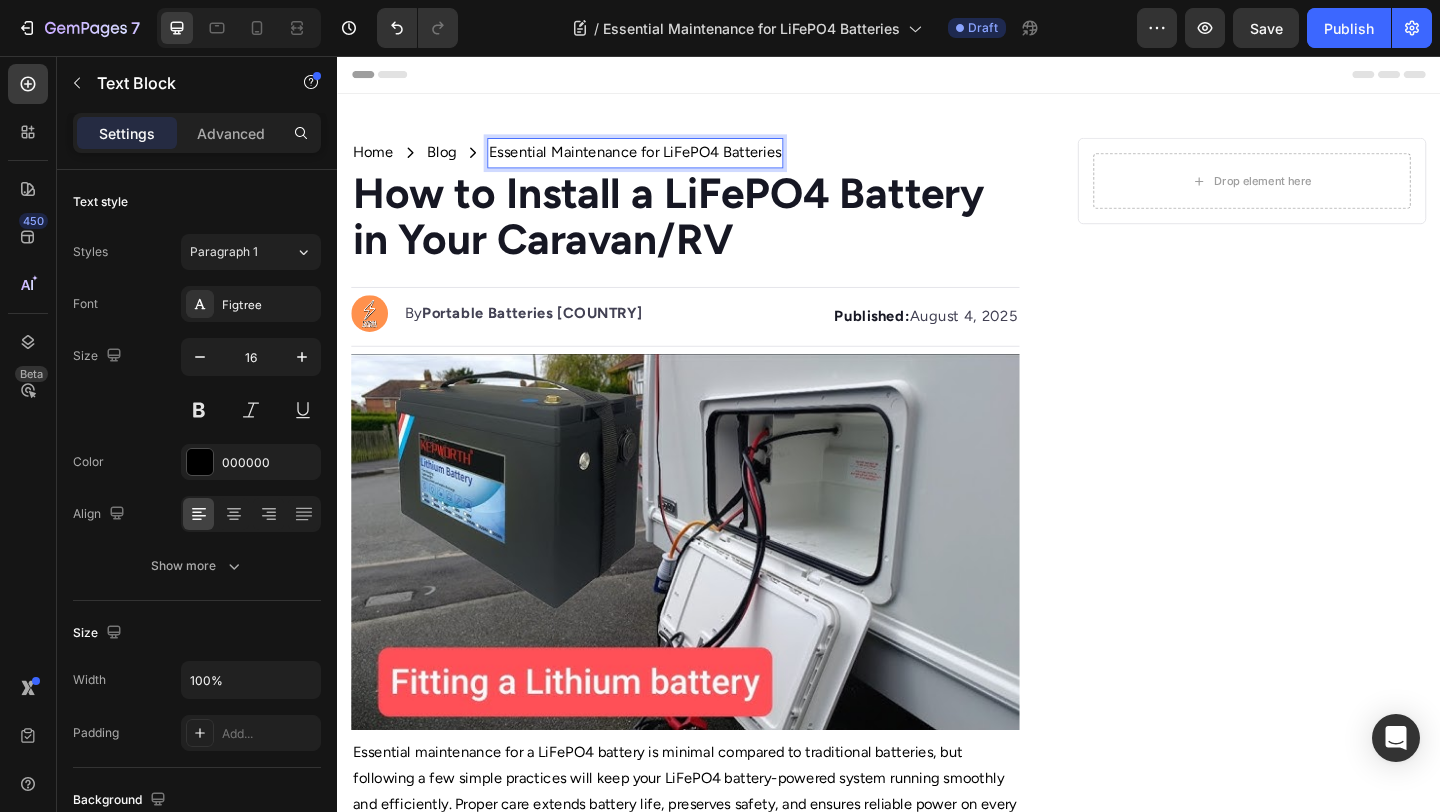click on "Essential Maintenance for LiFePO4 Batteries" at bounding box center [661, 161] 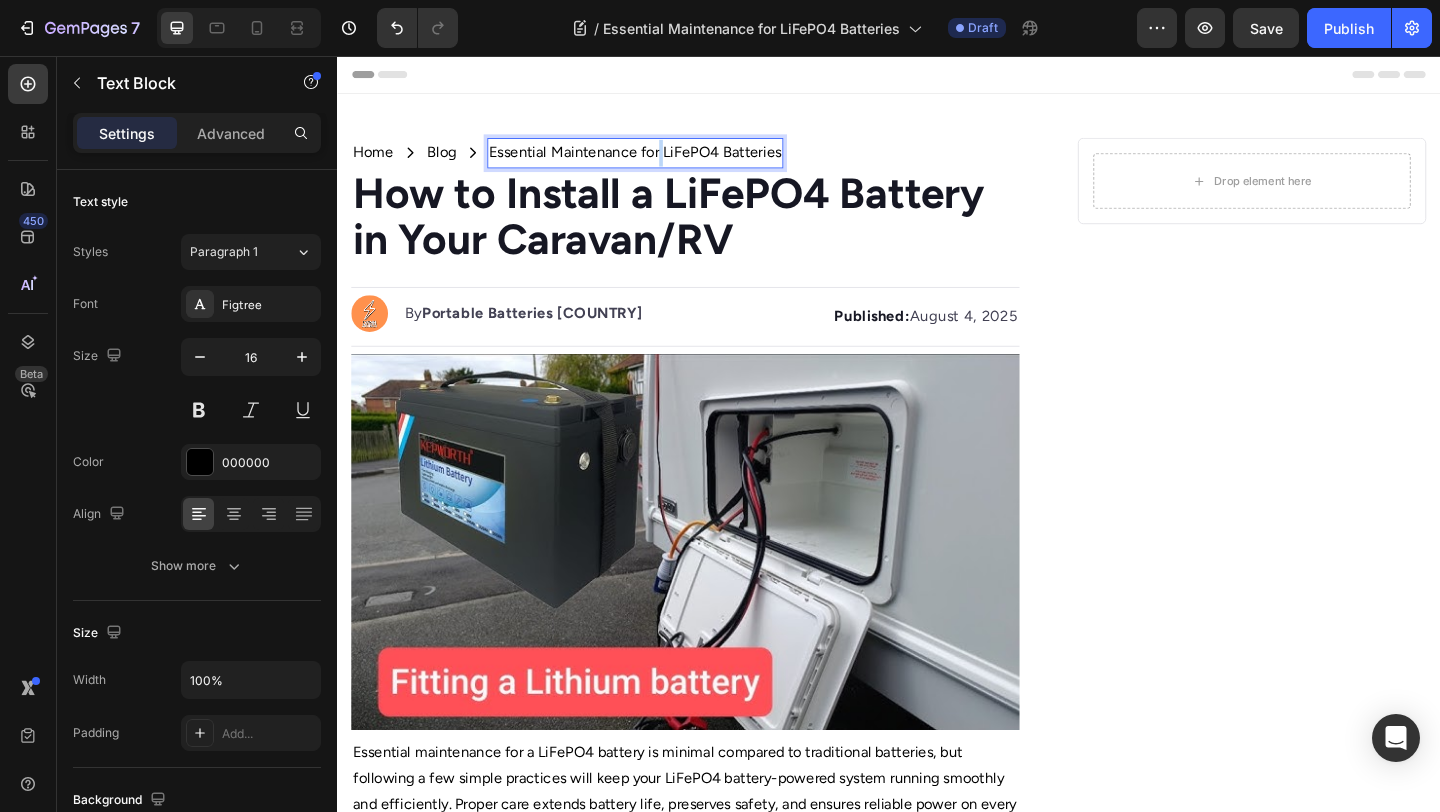 click on "Essential Maintenance for LiFePO4 Batteries" at bounding box center (661, 161) 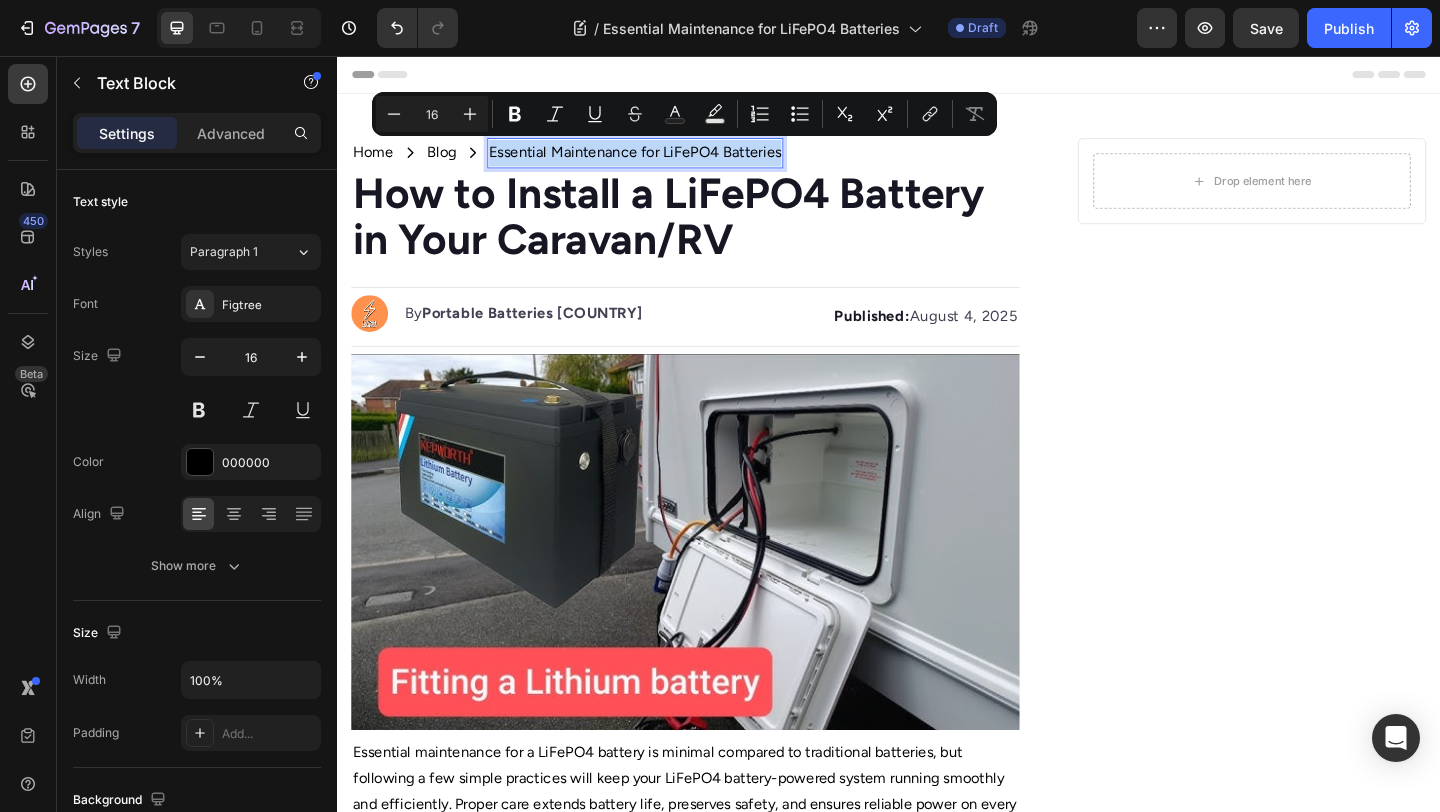click on "Essential Maintenance for LiFePO4 Batteries" at bounding box center (661, 161) 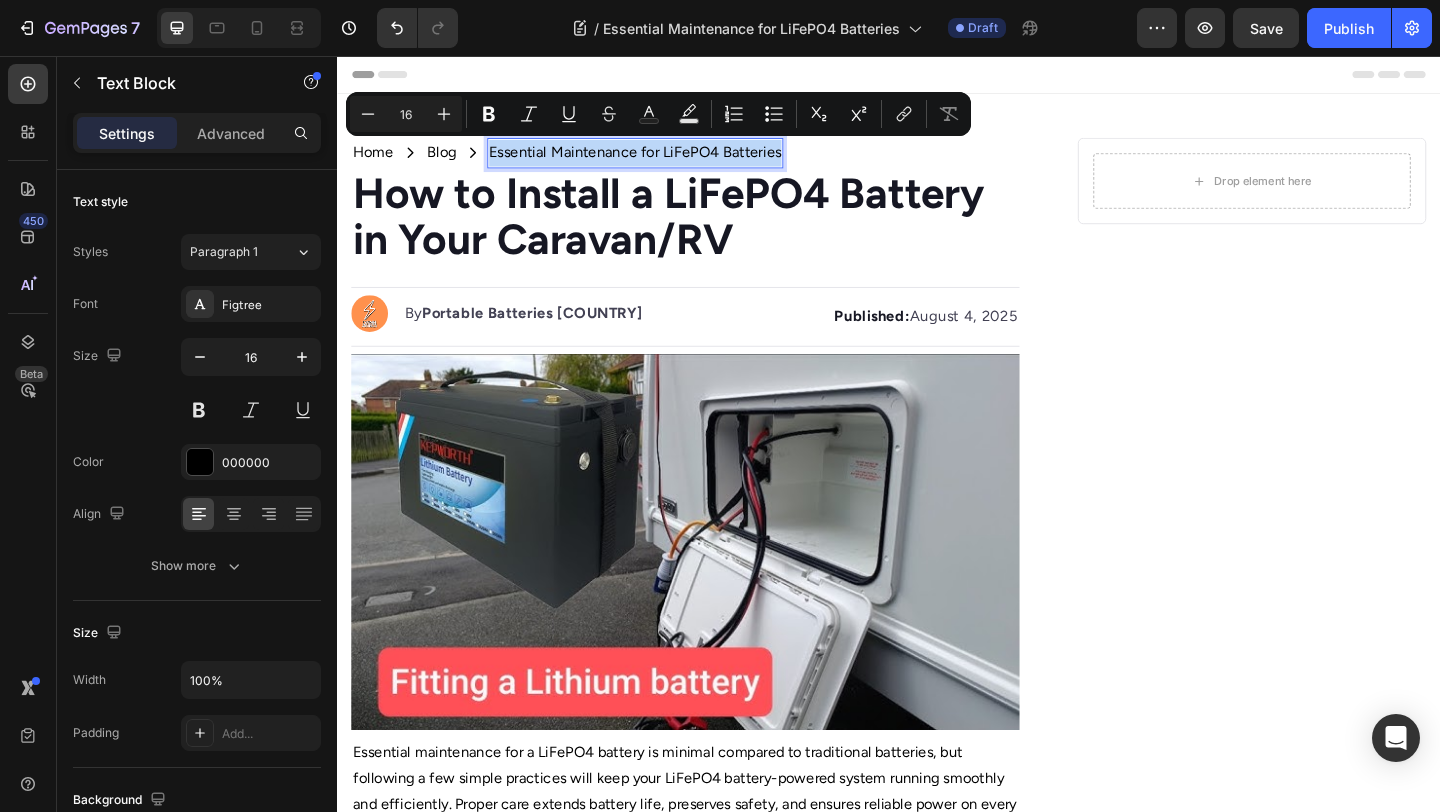 copy on "Essential Maintenance for LiFePO4 Batteries" 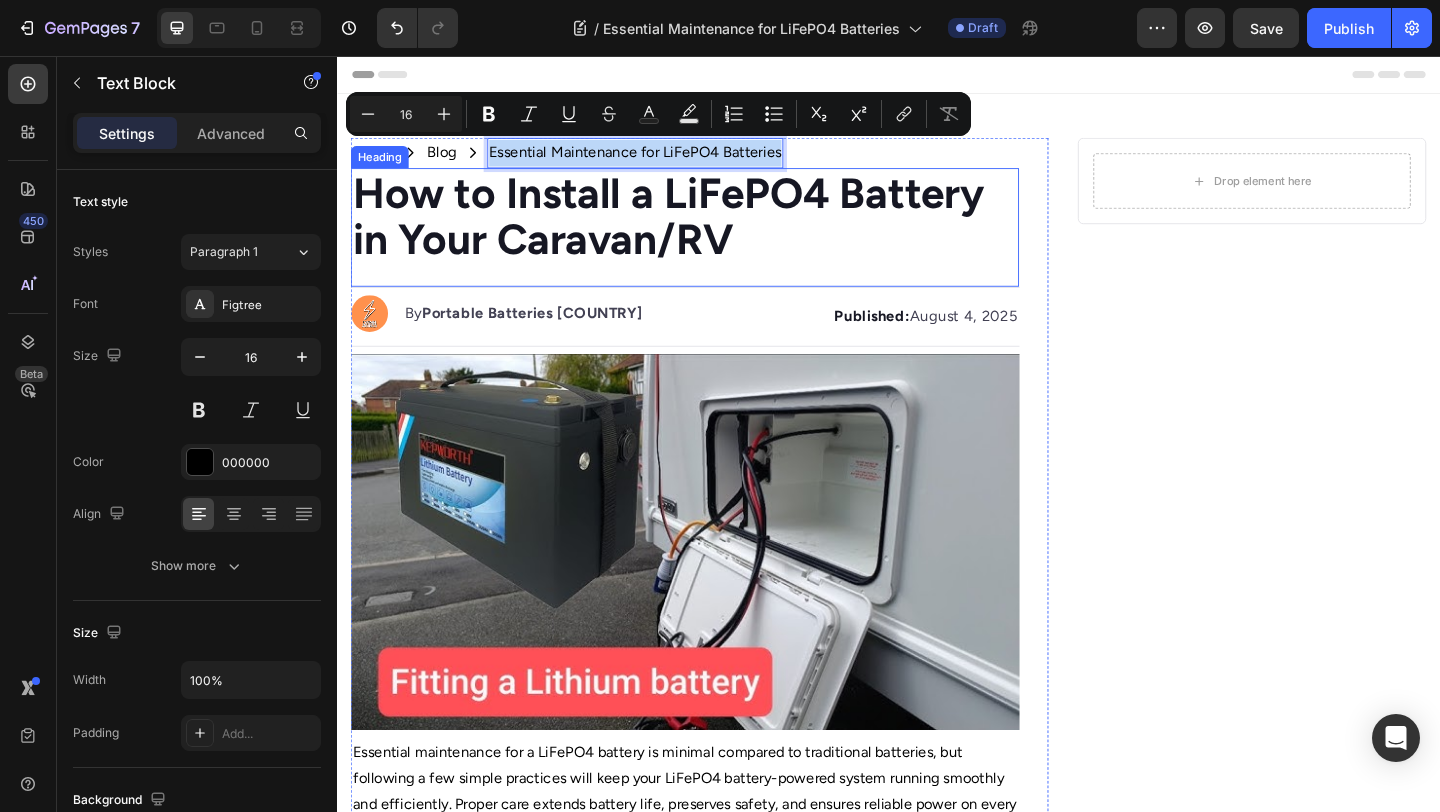 click on "How to Install a LiFePO4 Battery in Your Caravan/RV" at bounding box center (697, 230) 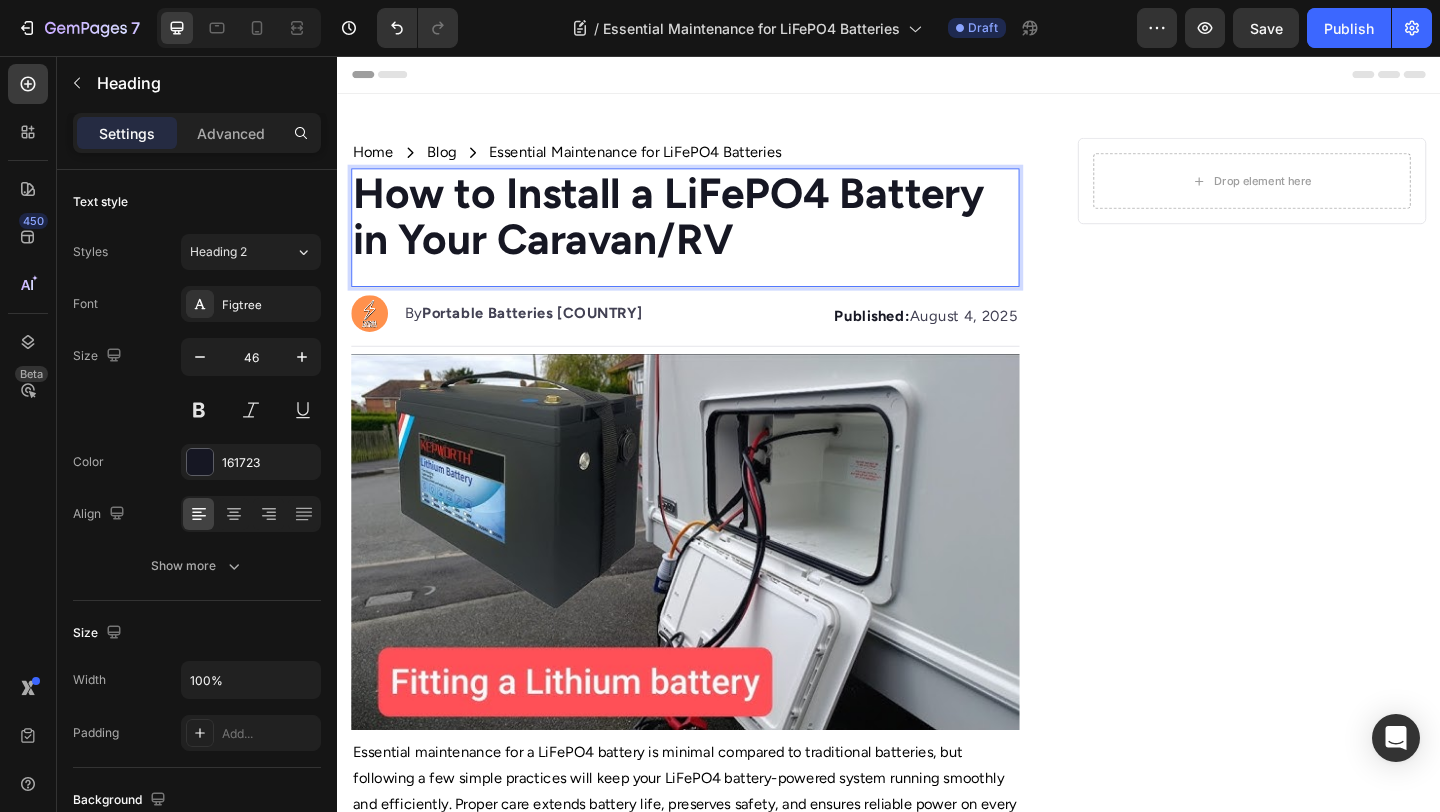 click on "How to Install a LiFePO4 Battery in Your Caravan/RV" at bounding box center (697, 230) 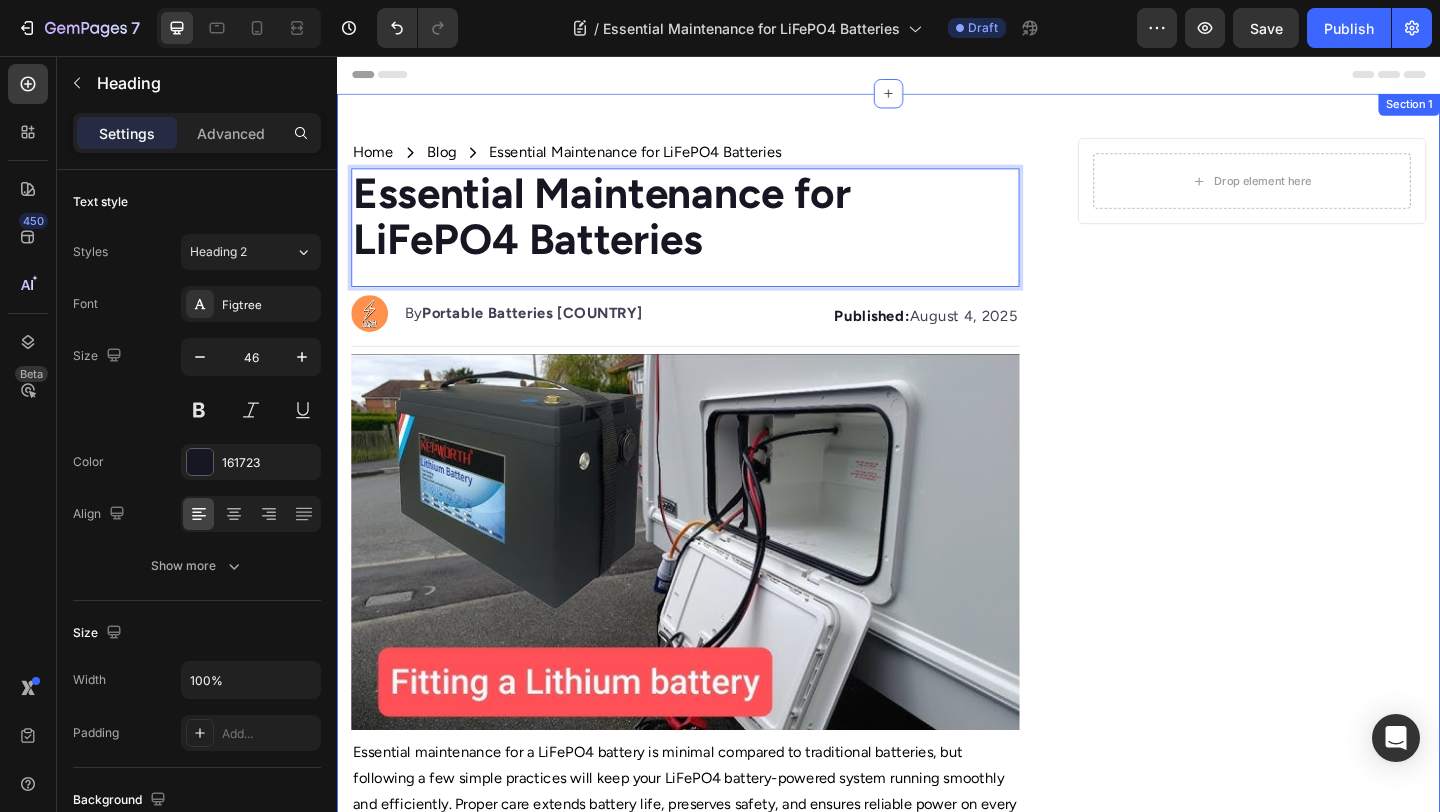 click on "Drop element here Row" at bounding box center [1332, 1128] 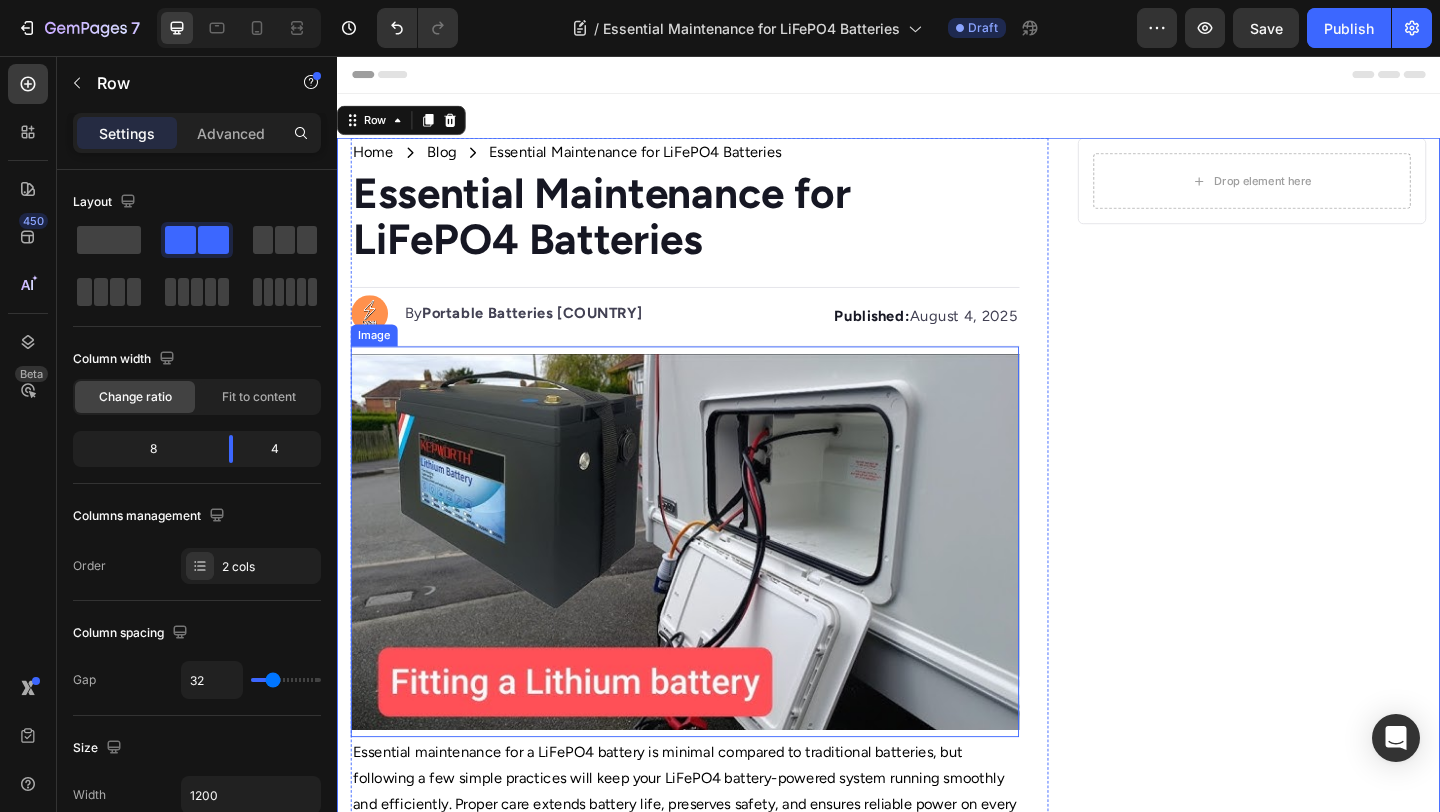 click at bounding box center [715, 584] 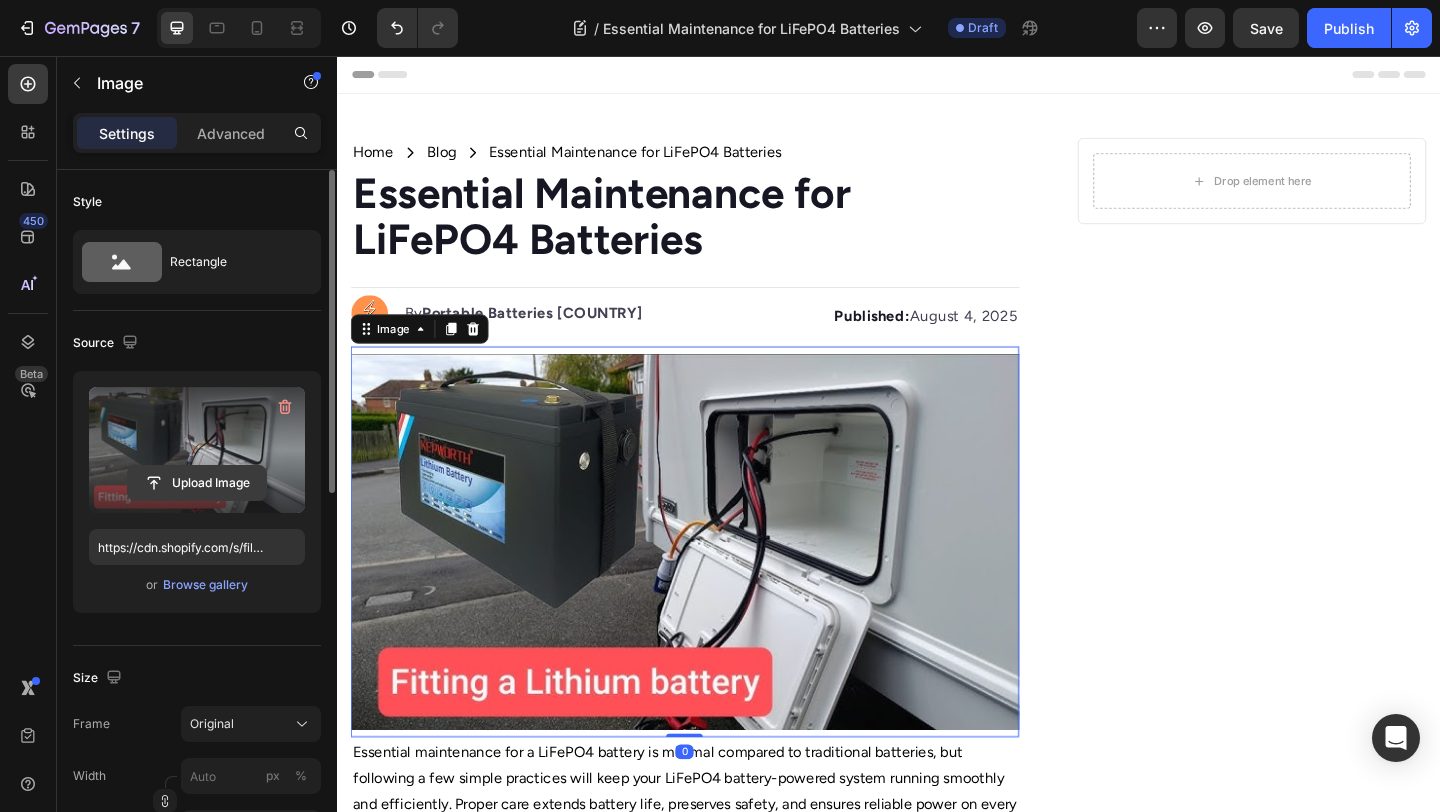 click 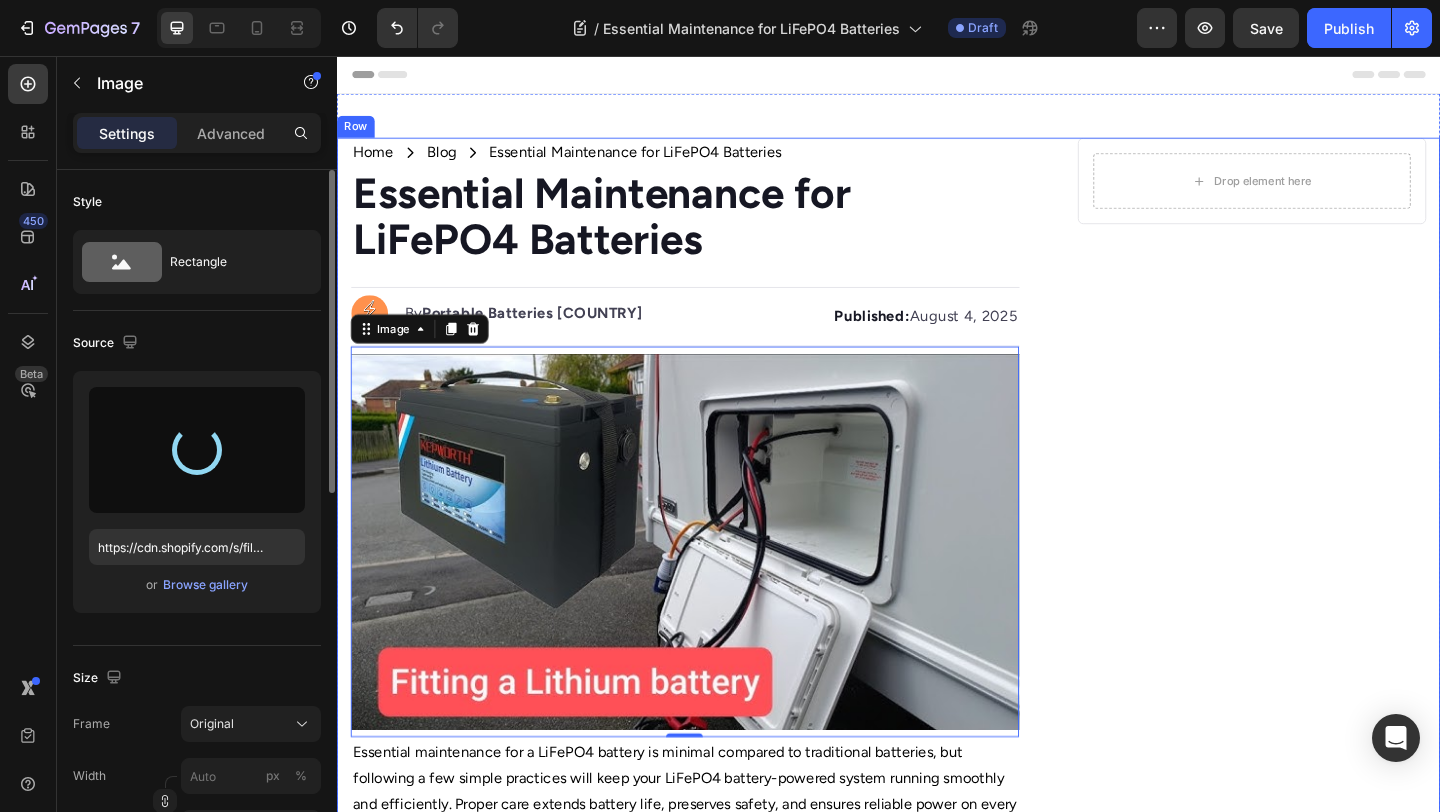 type on "https://cdn.shopify.com/s/files/1/0668/9642/9137/files/gempages_567543371971691561-48ec10f6-d3d4-4e1b-83b3-8d89ef402942.png" 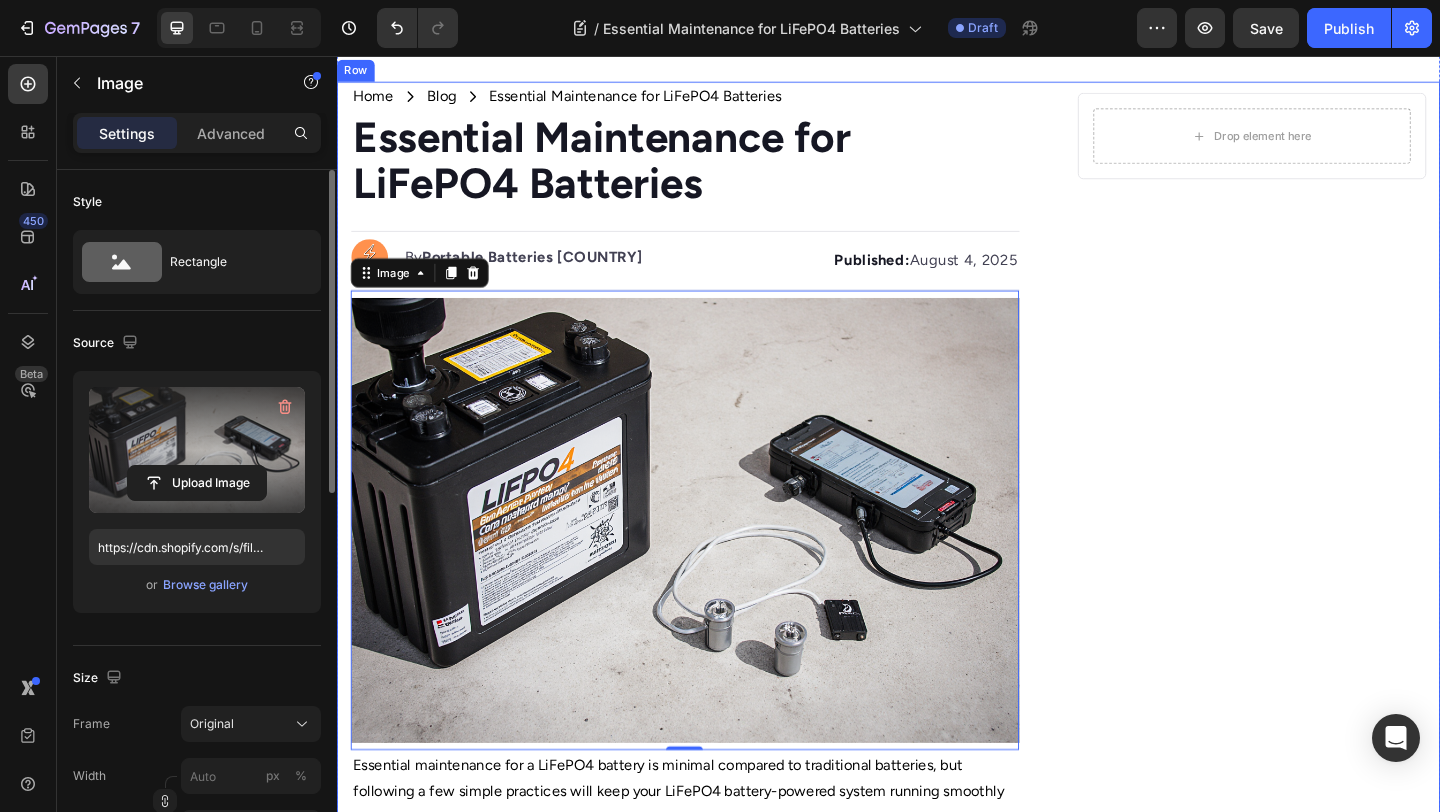 scroll, scrollTop: 48, scrollLeft: 0, axis: vertical 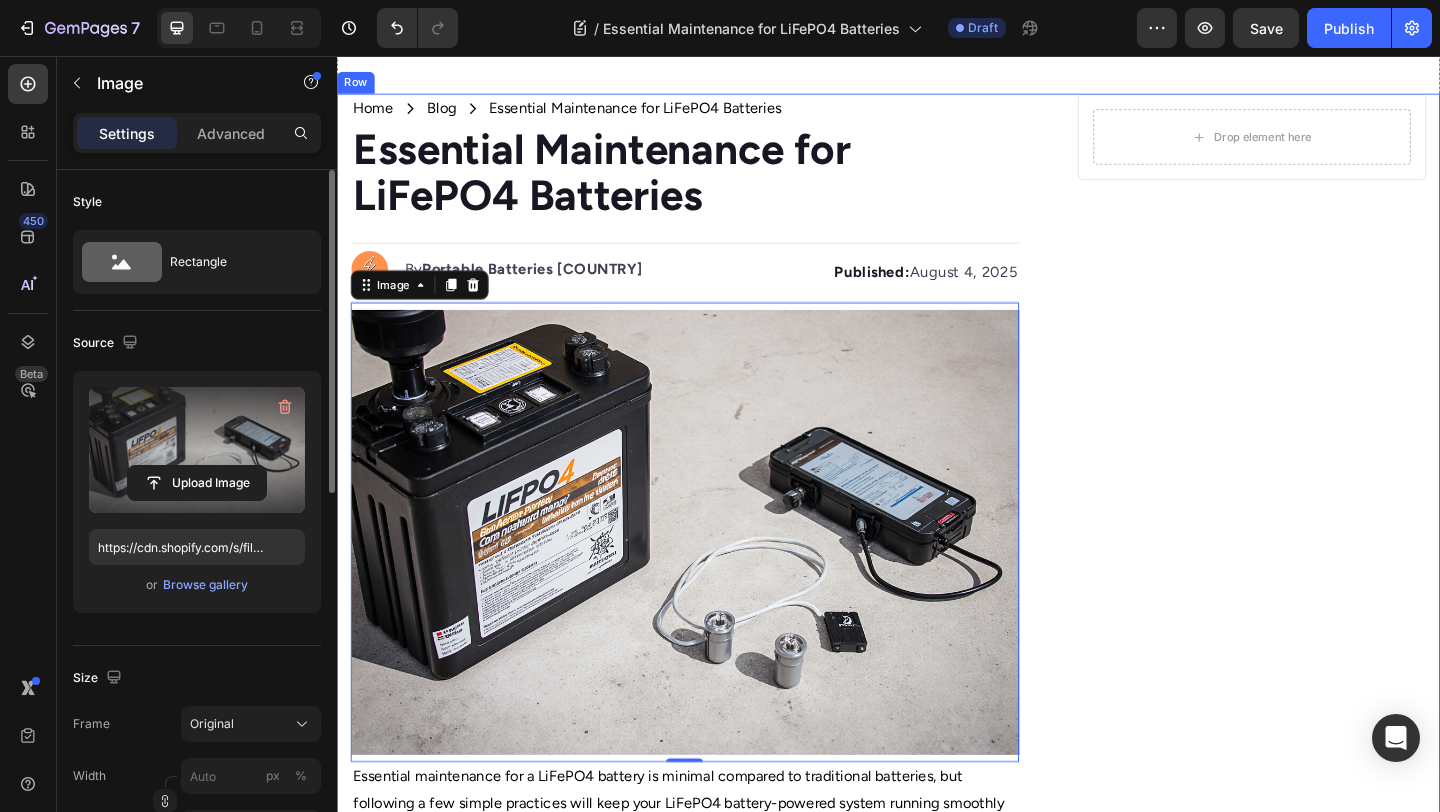 click on "Drop element here Row" at bounding box center (1332, 1118) 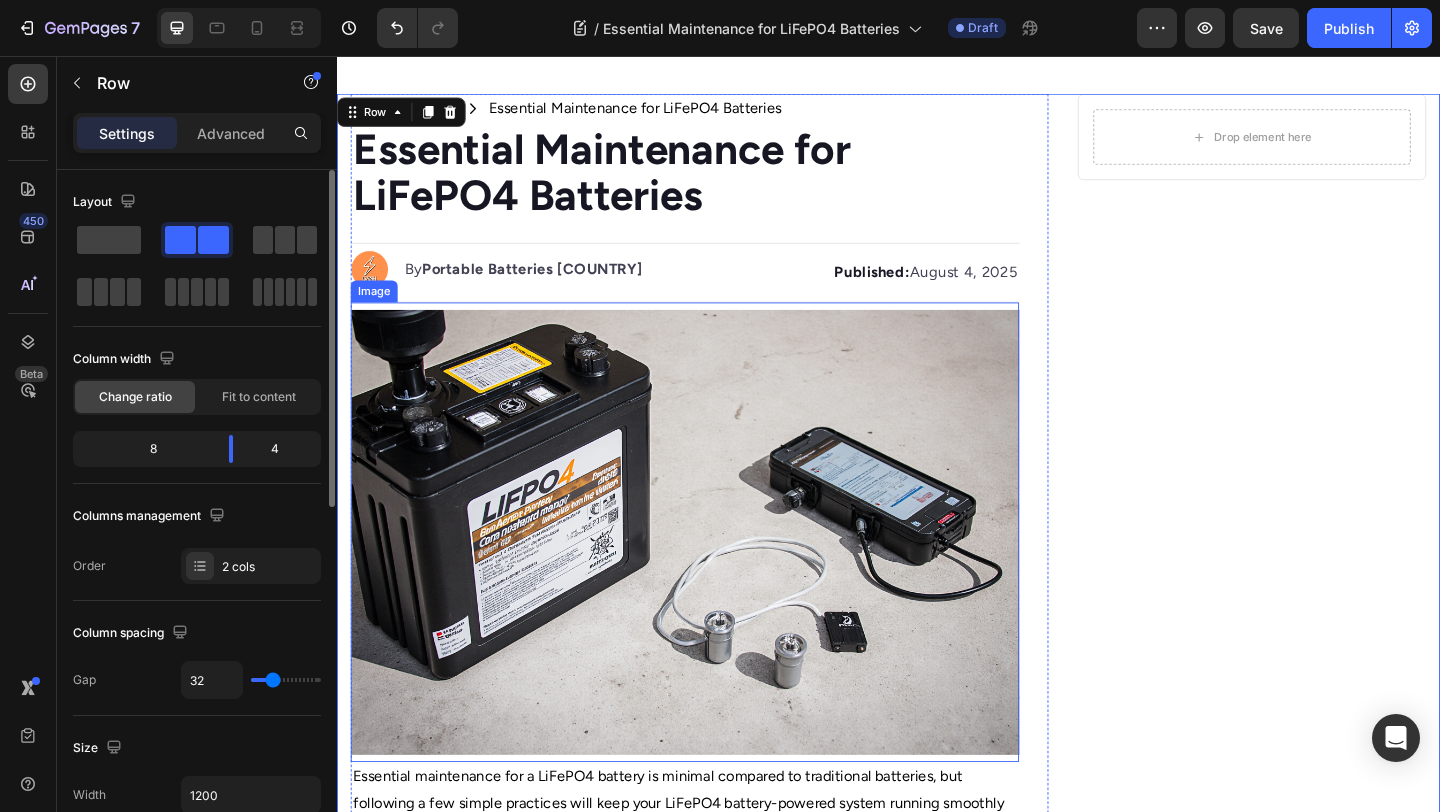 click at bounding box center [715, 574] 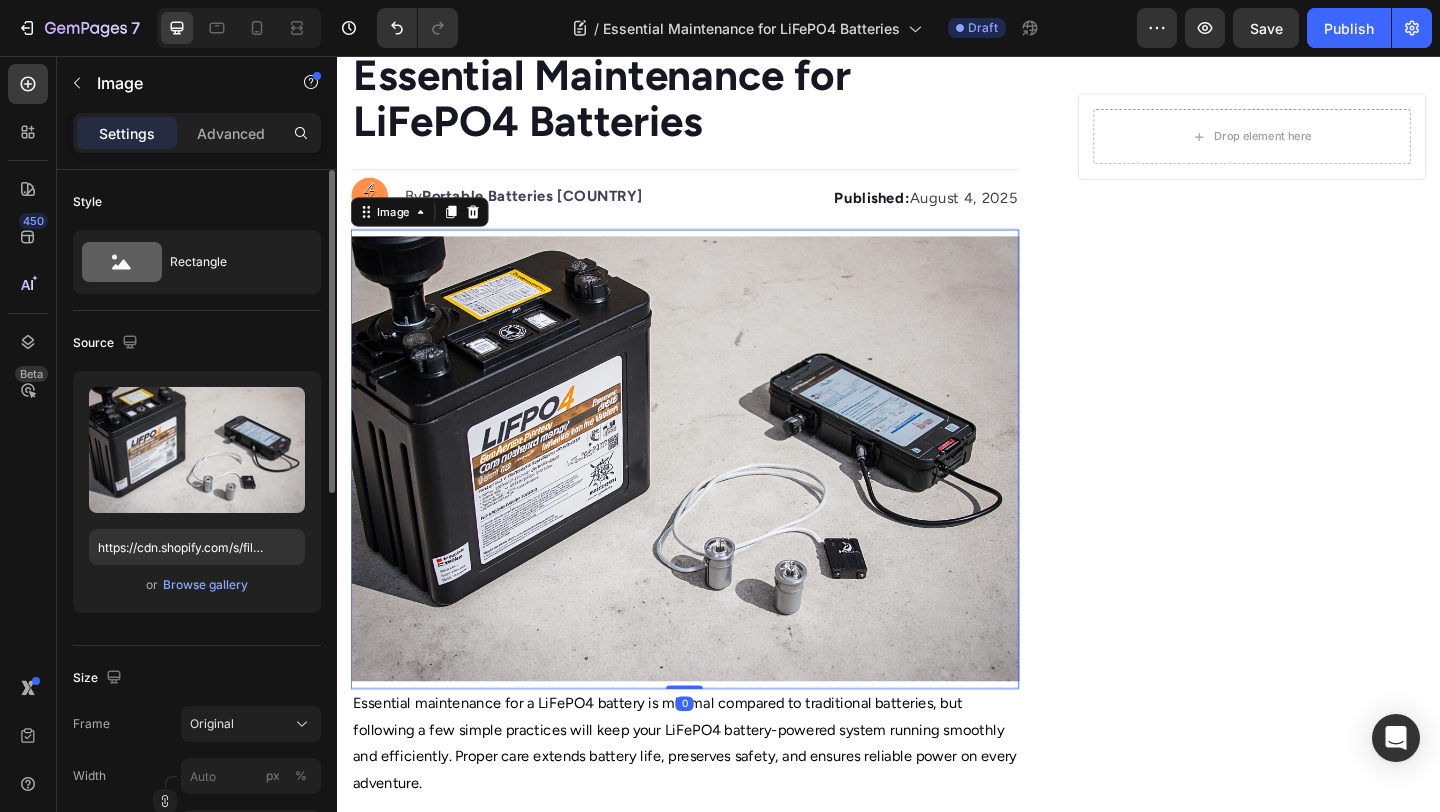 scroll, scrollTop: 179, scrollLeft: 0, axis: vertical 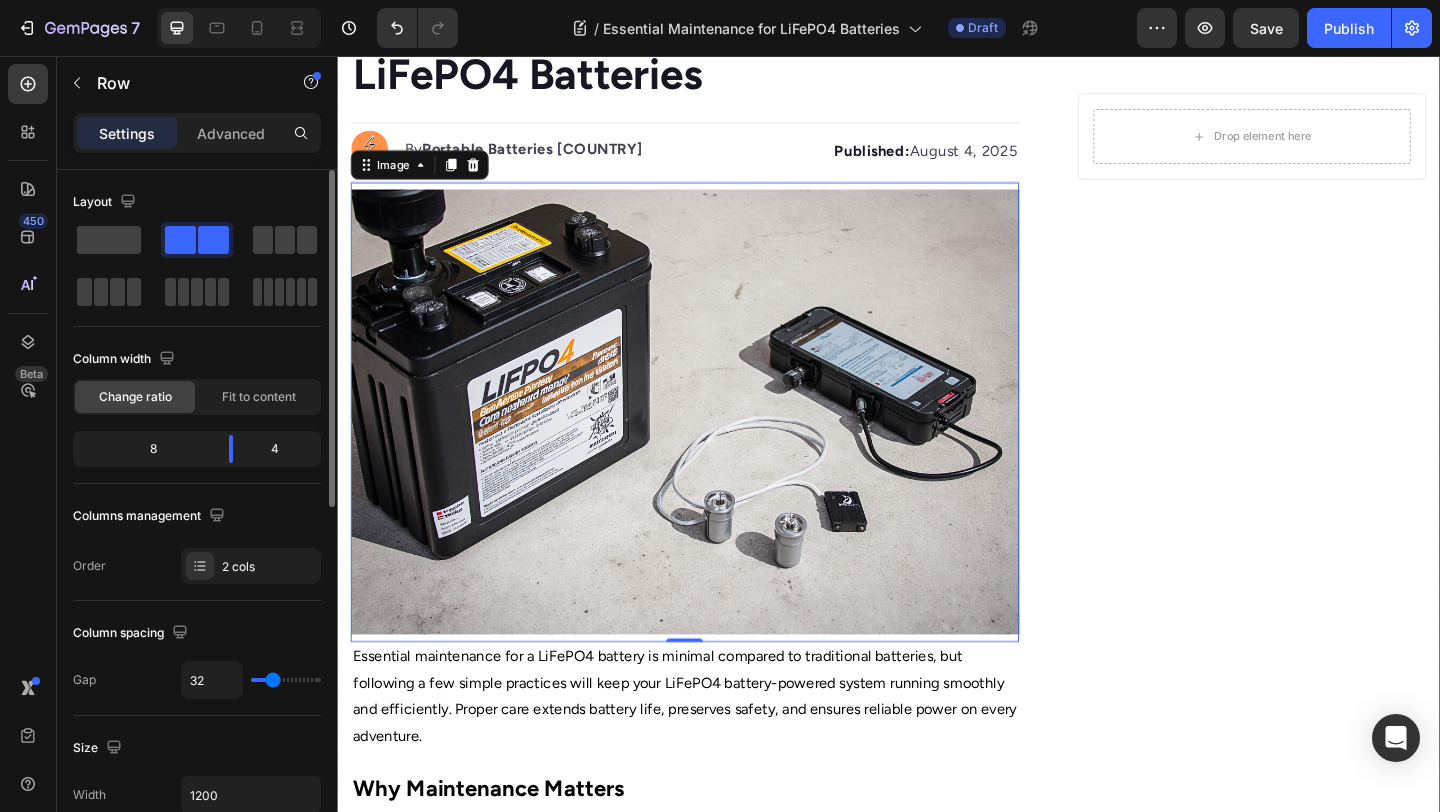 click on "Drop element here Row" at bounding box center [1332, 987] 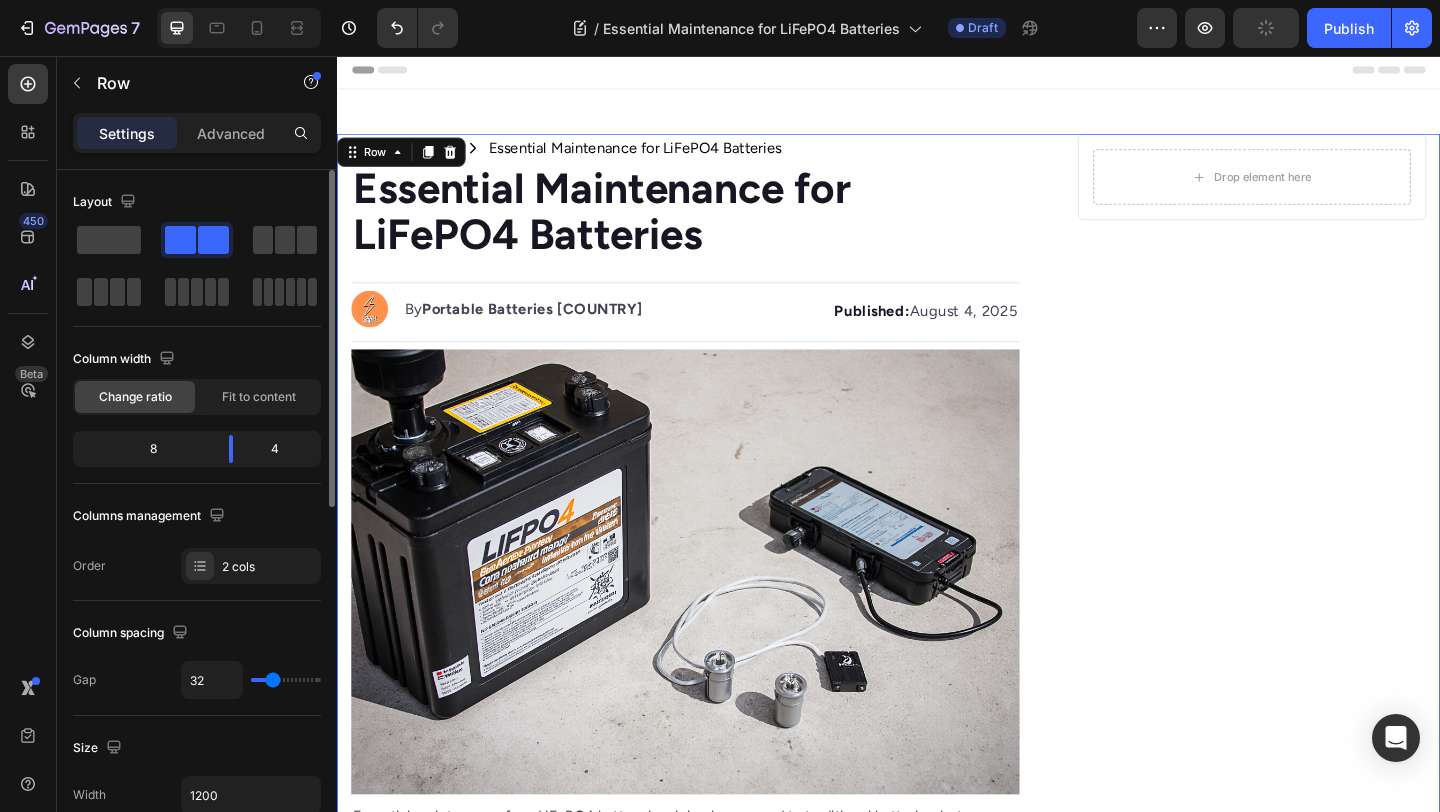 scroll, scrollTop: 0, scrollLeft: 0, axis: both 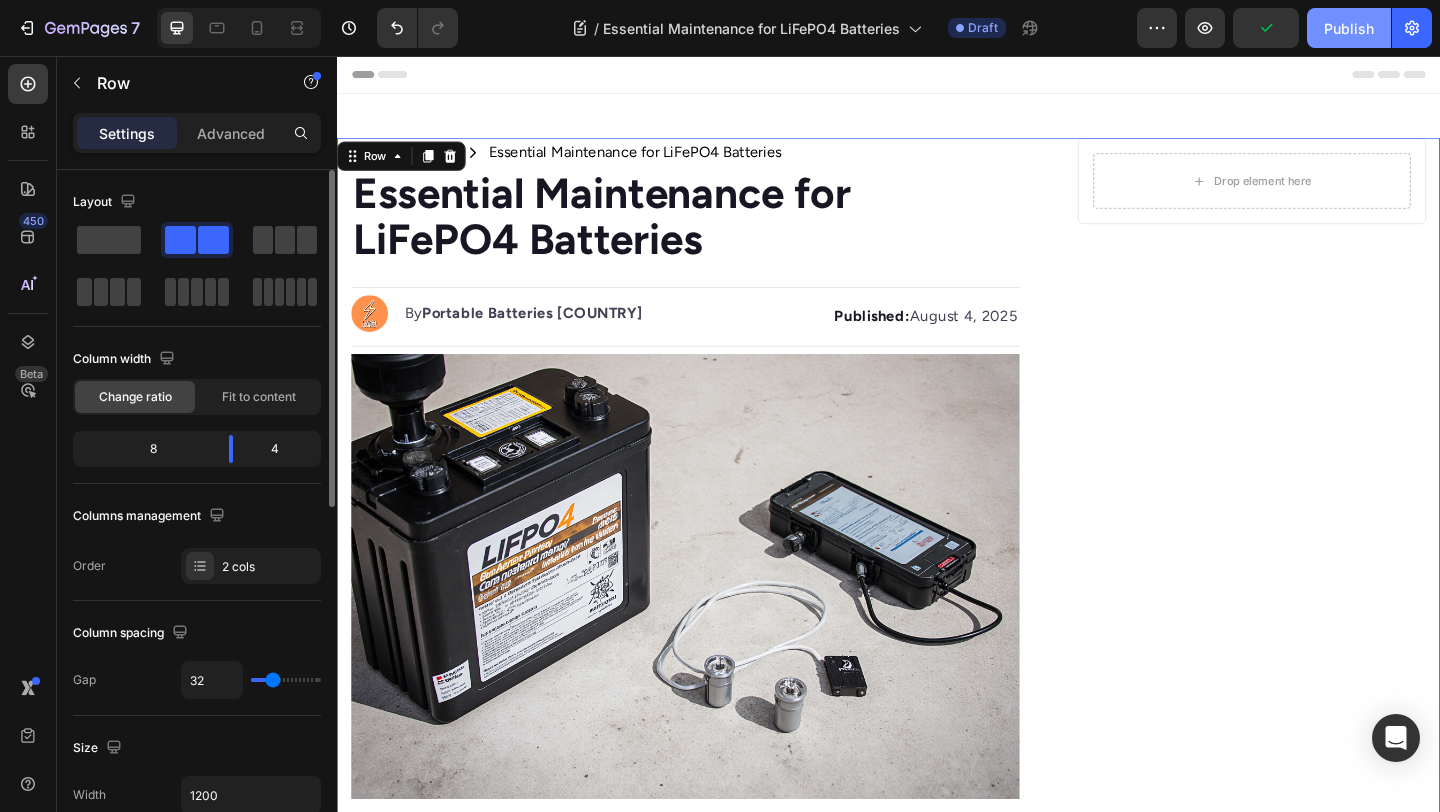 click on "Publish" at bounding box center (1349, 28) 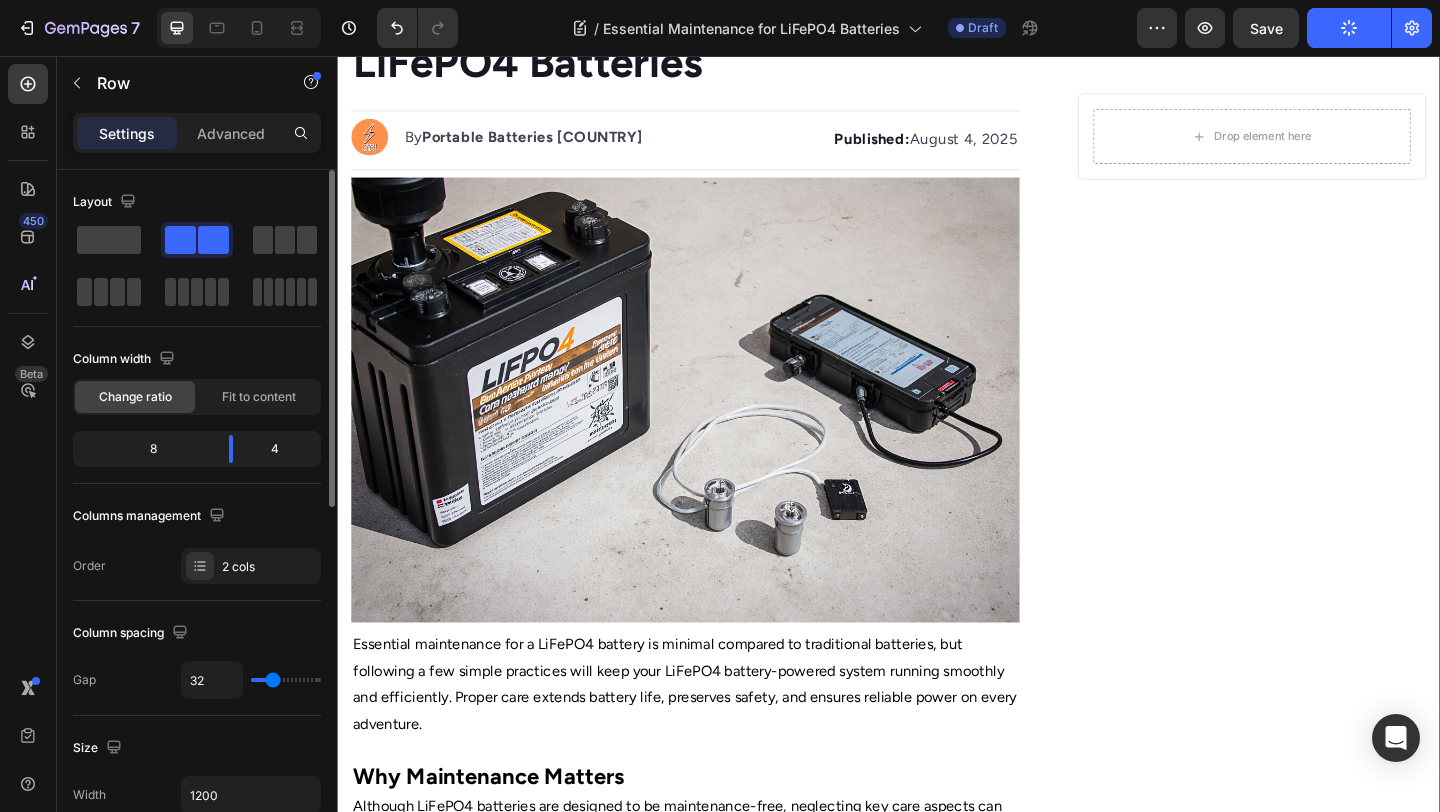 scroll, scrollTop: 191, scrollLeft: 0, axis: vertical 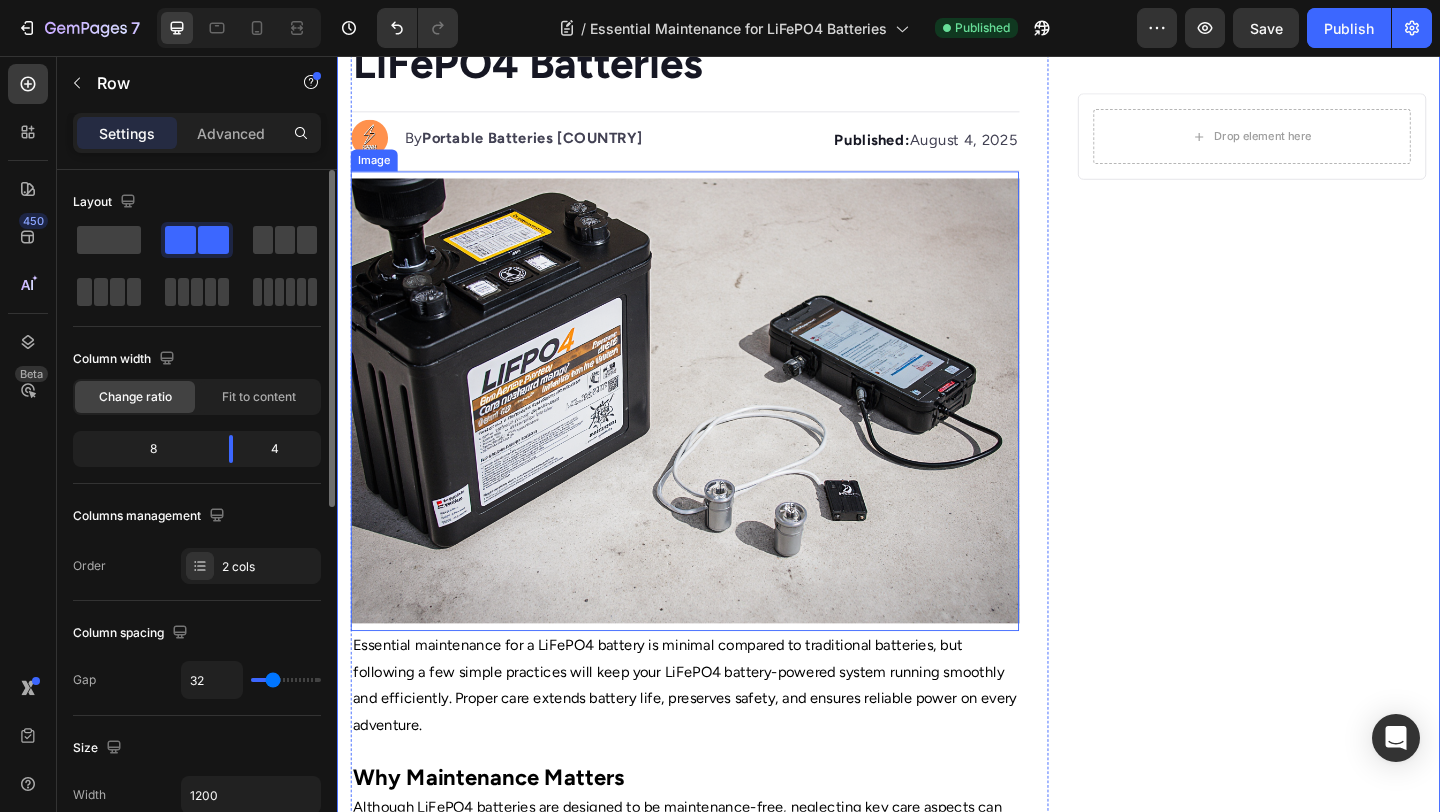 click at bounding box center [715, 431] 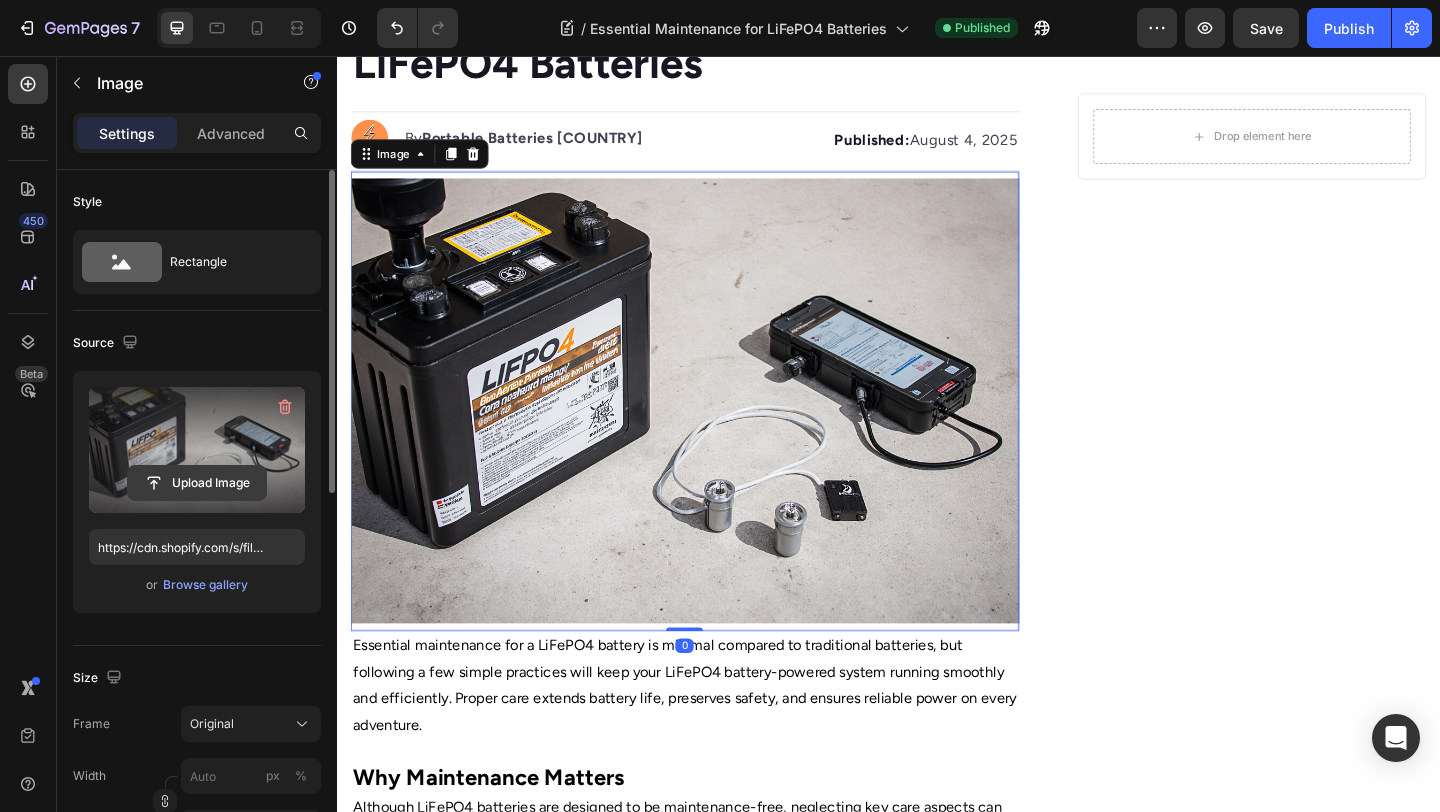 click 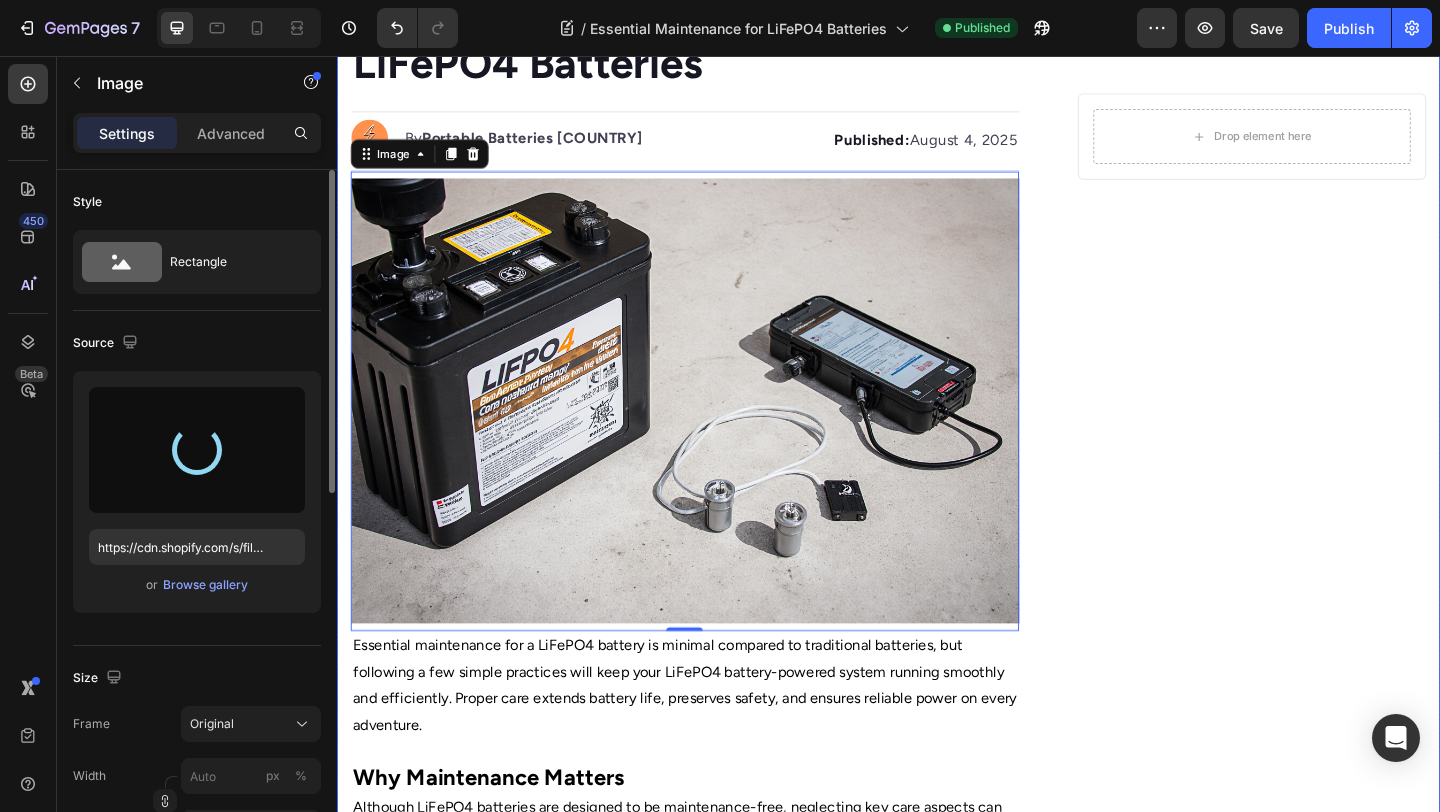 type on "https://cdn.shopify.com/s/files/1/0668/9642/9137/files/gempages_567543371971691561-57cf2713-2a3a-4b5a-ab40-80d6b5e297dd.png" 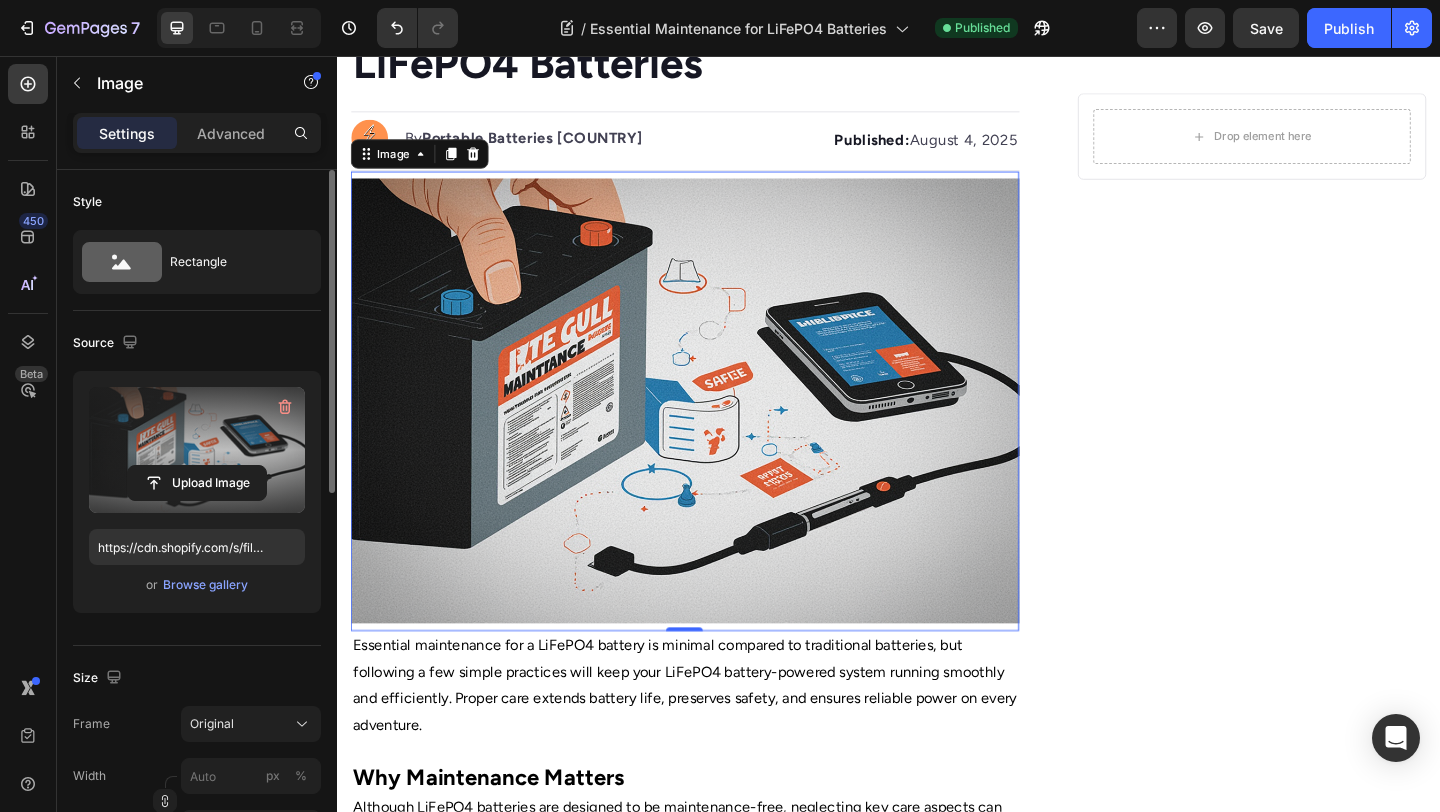 click at bounding box center (715, 431) 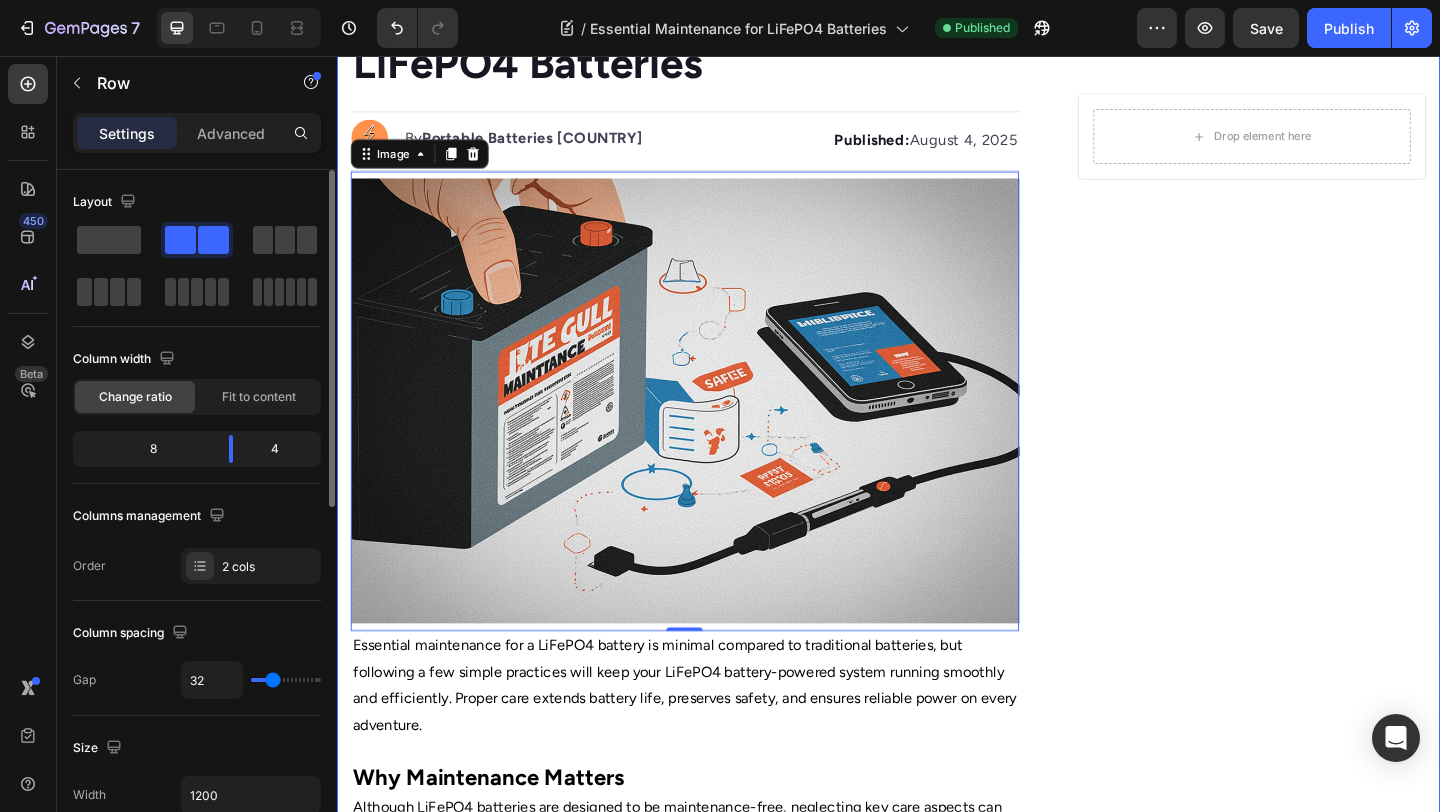 click on "Drop element here Row" at bounding box center [1332, 975] 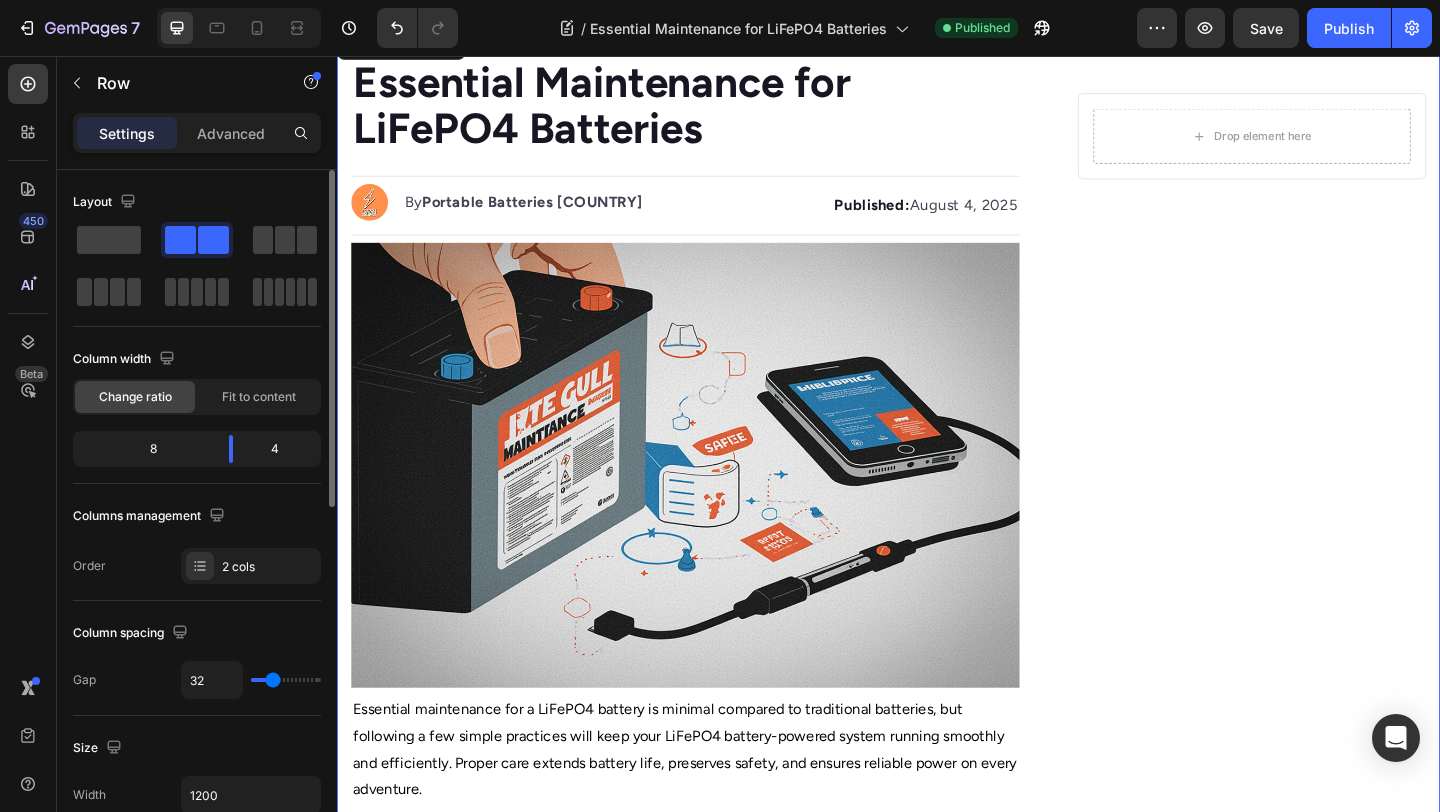 scroll, scrollTop: 0, scrollLeft: 0, axis: both 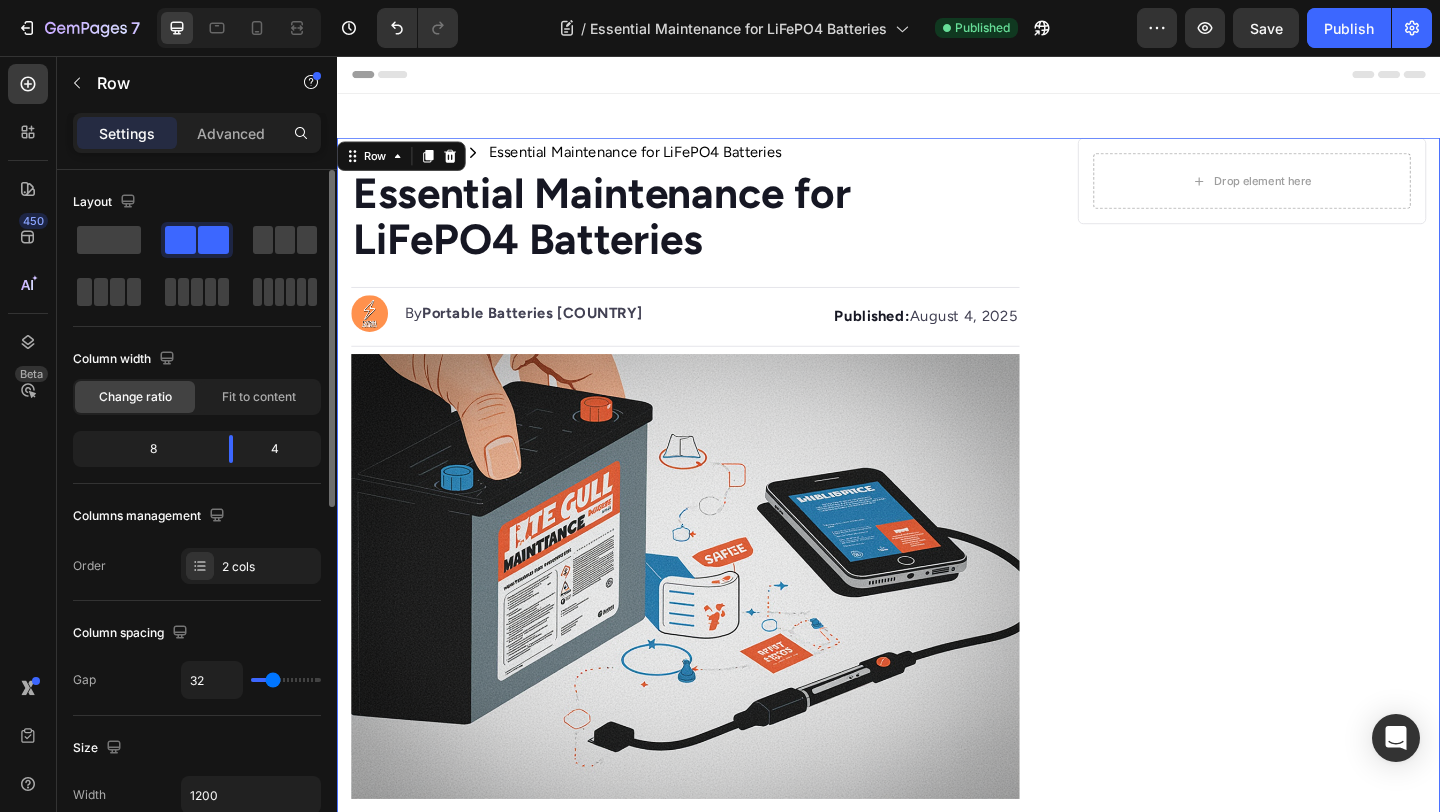 click on "Drop element here Row" at bounding box center [1332, 1166] 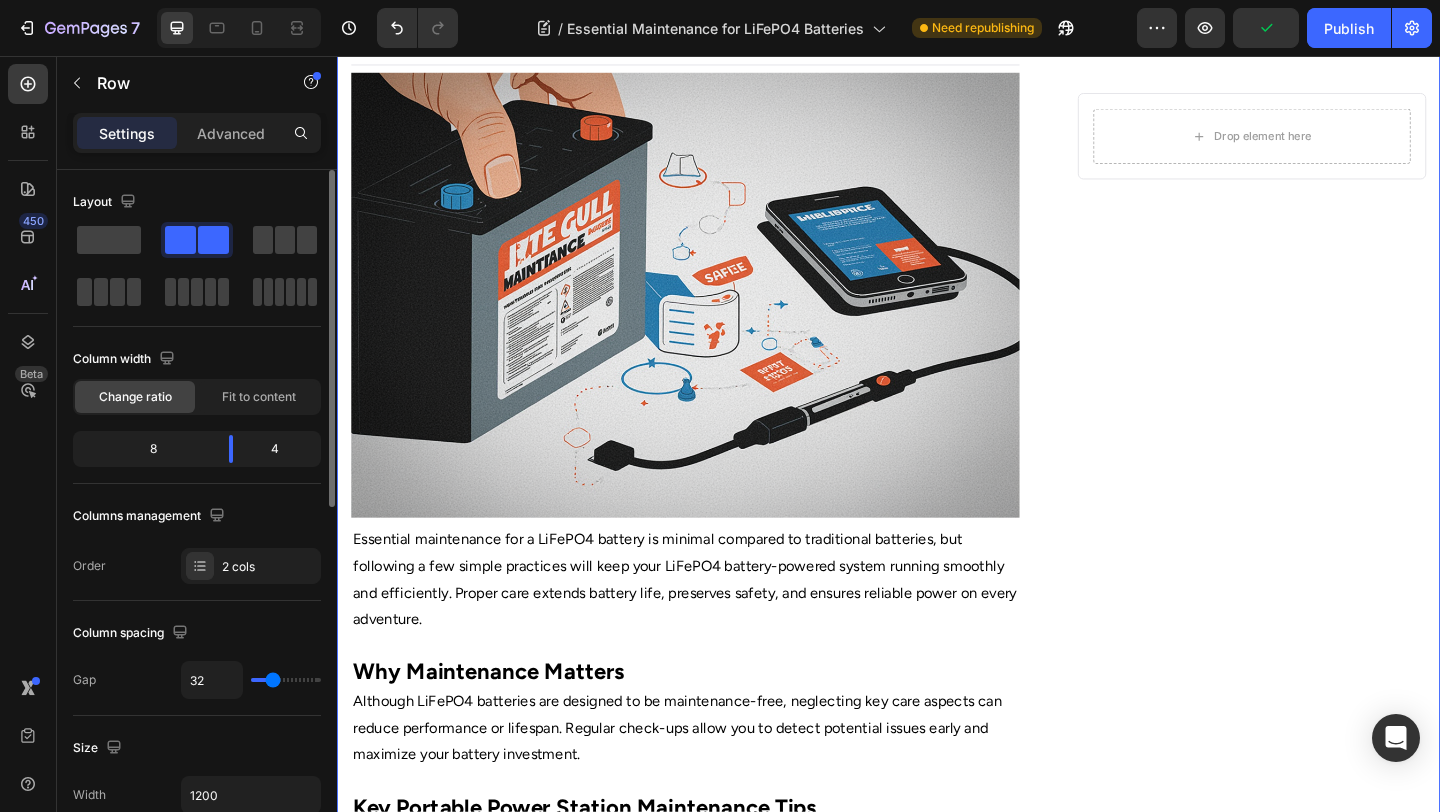 scroll, scrollTop: 0, scrollLeft: 0, axis: both 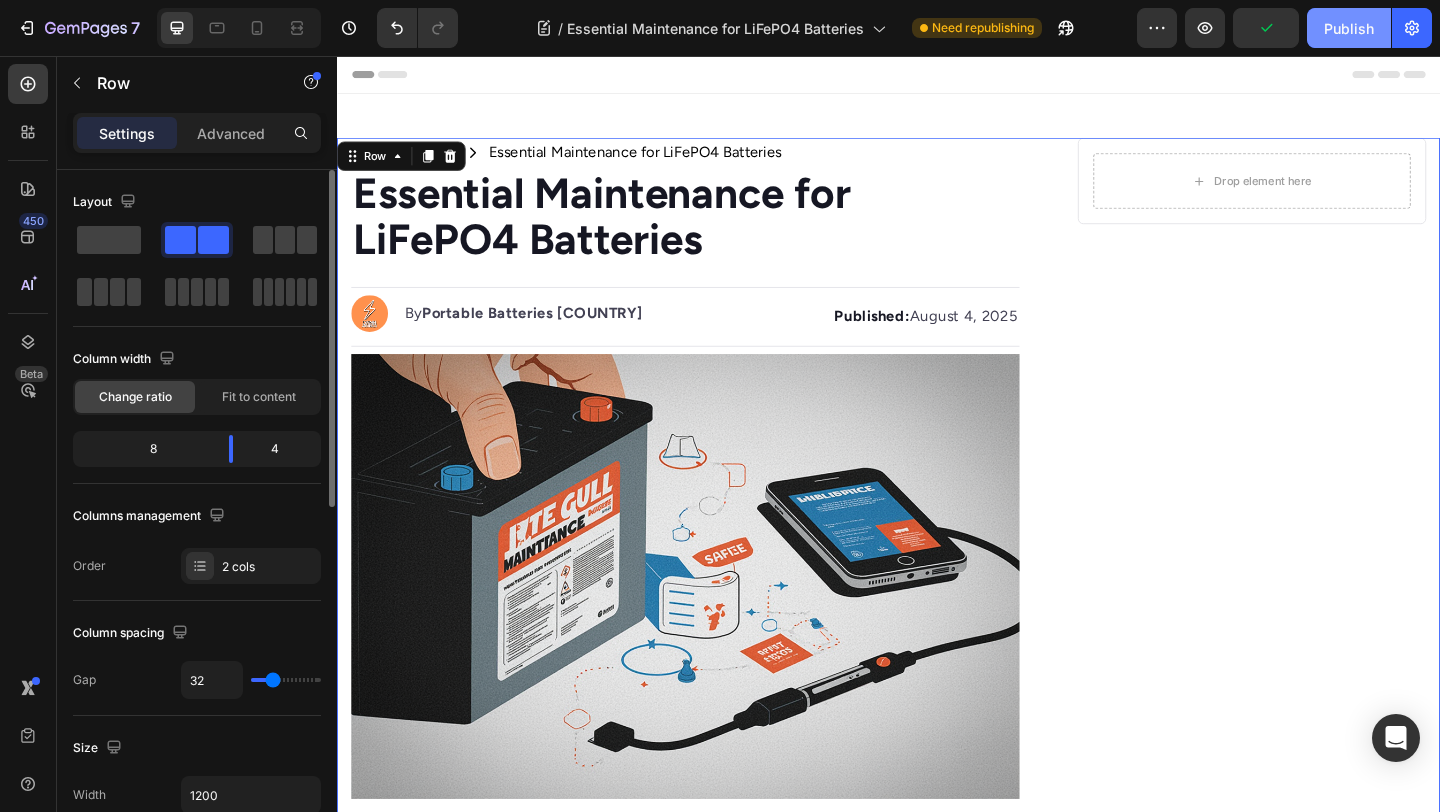 click on "Publish" at bounding box center (1349, 28) 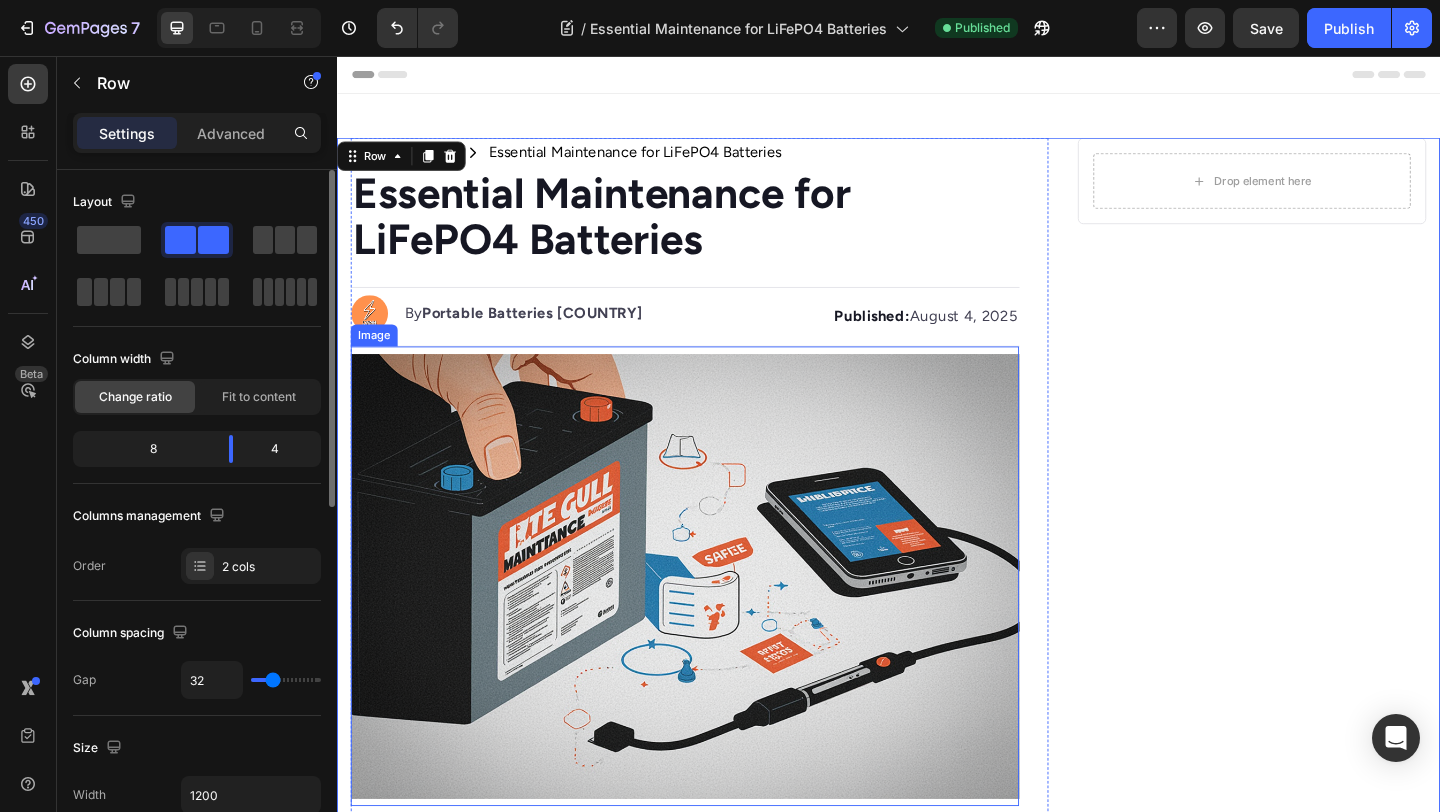 scroll, scrollTop: 0, scrollLeft: 0, axis: both 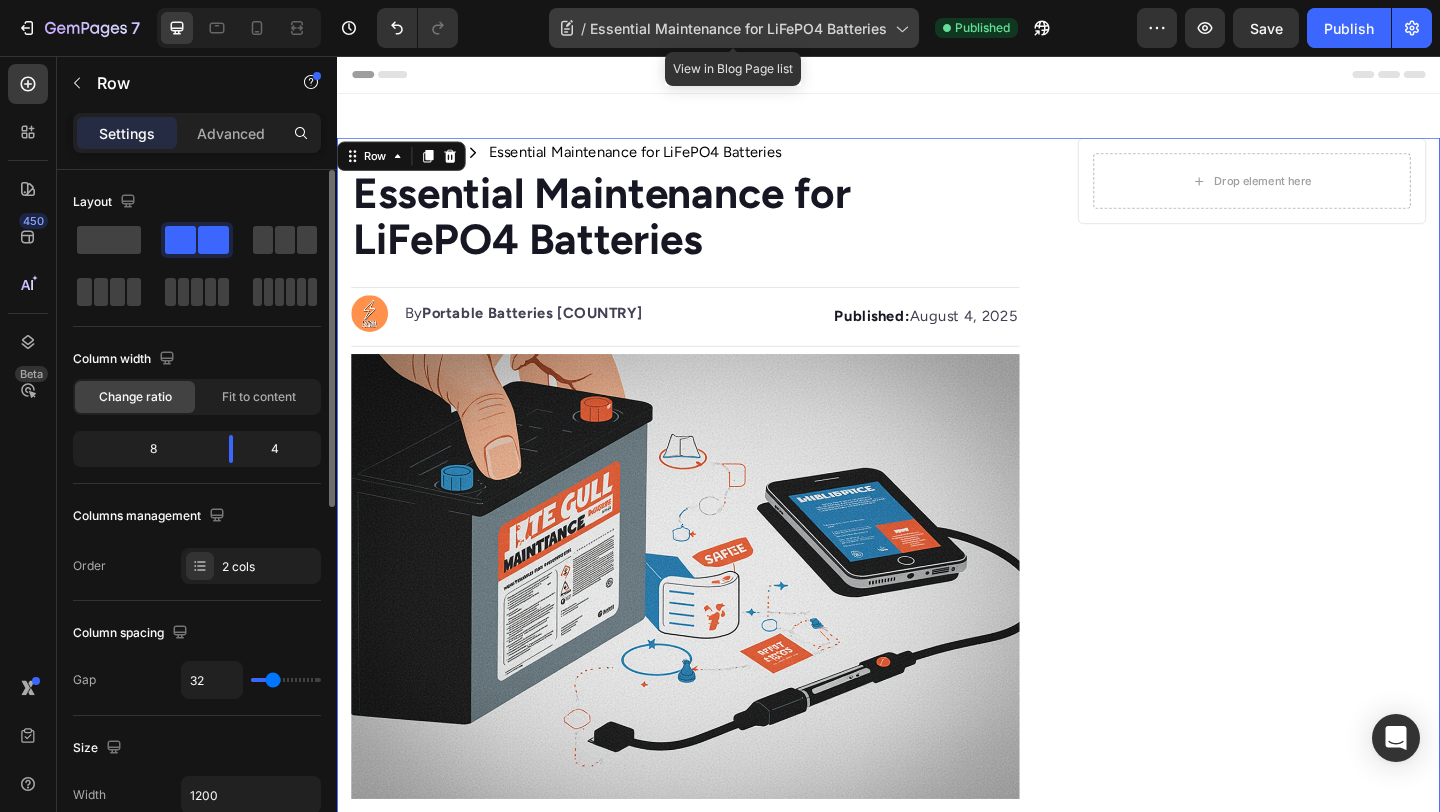 click on "Essential Maintenance for LiFePO4 Batteries" at bounding box center (738, 28) 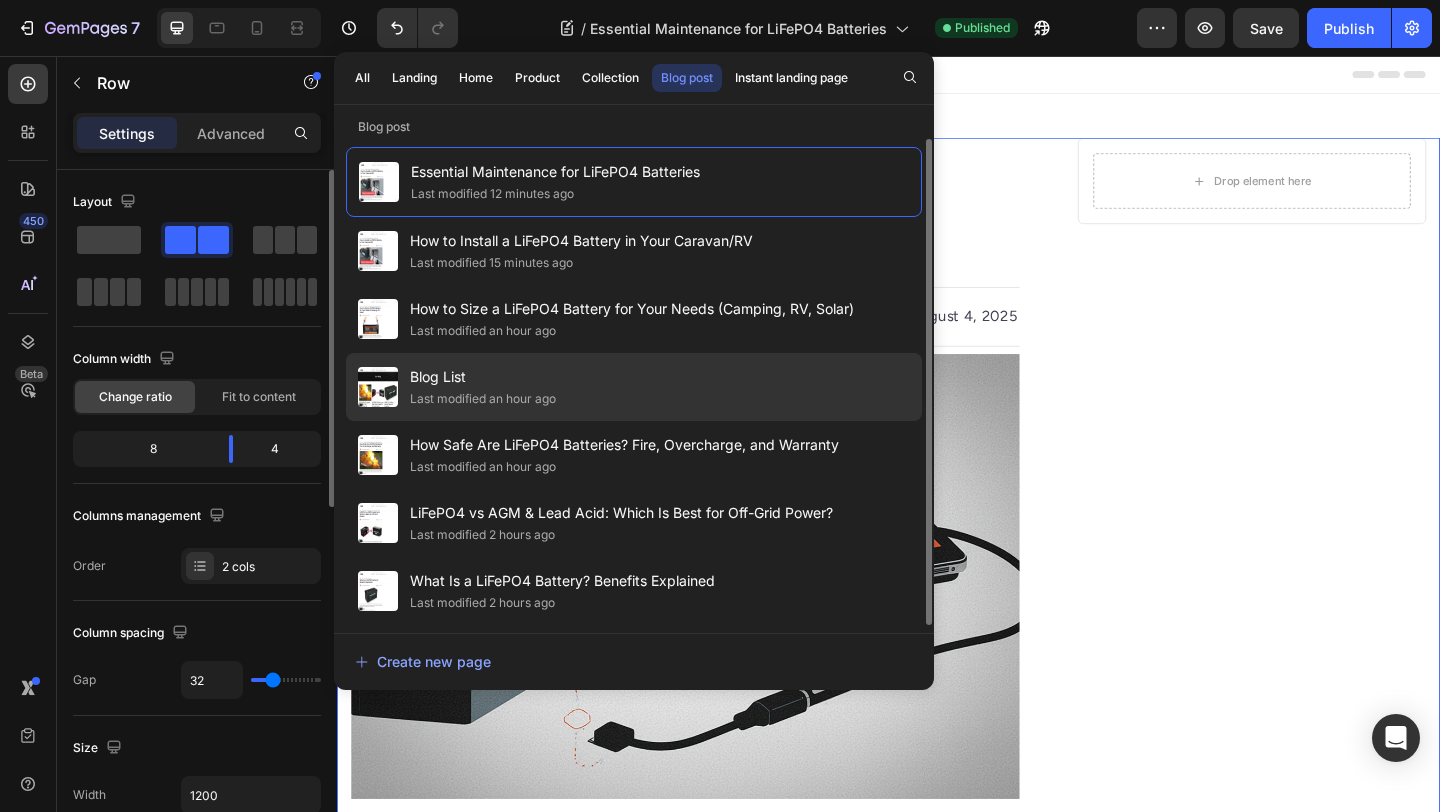 scroll, scrollTop: 0, scrollLeft: 0, axis: both 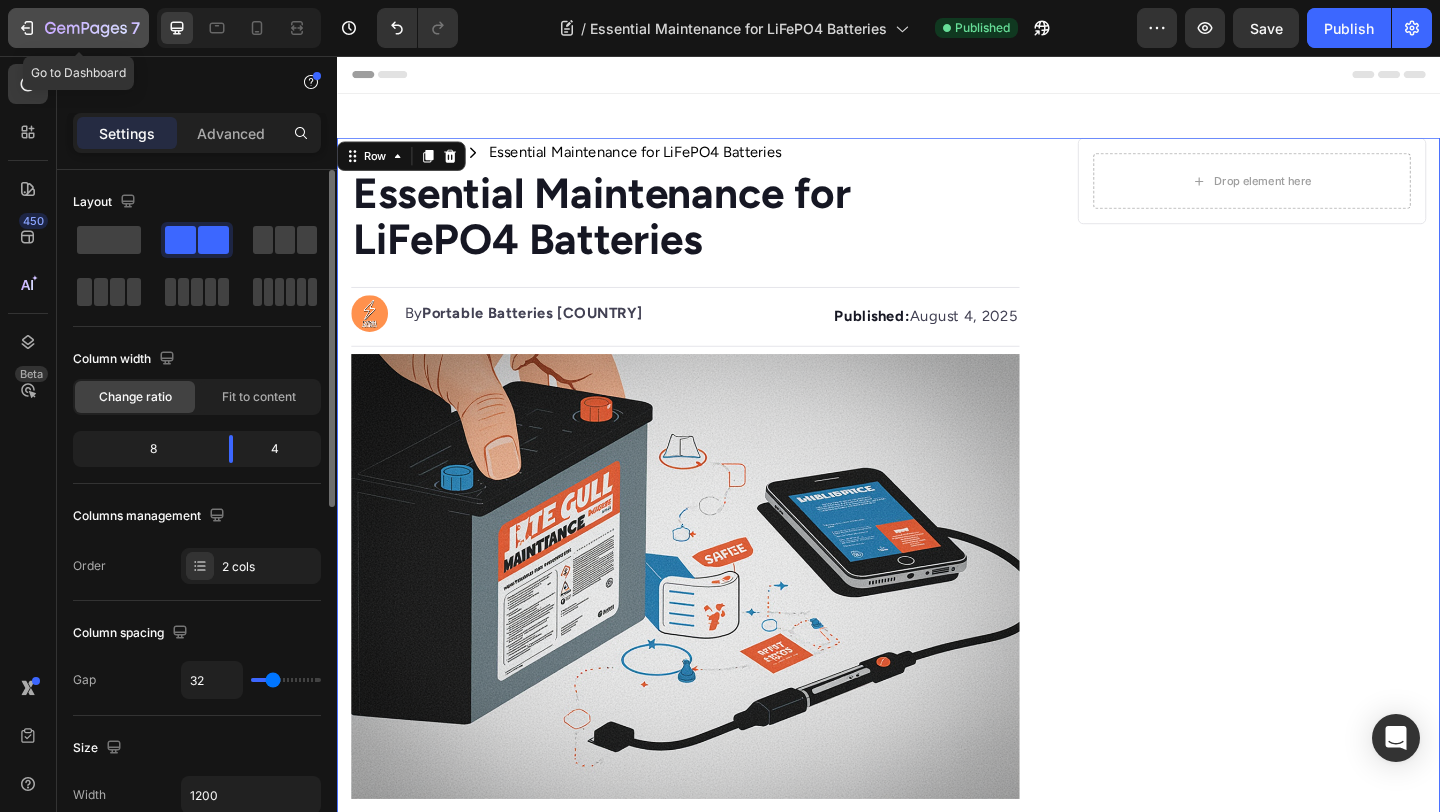 click 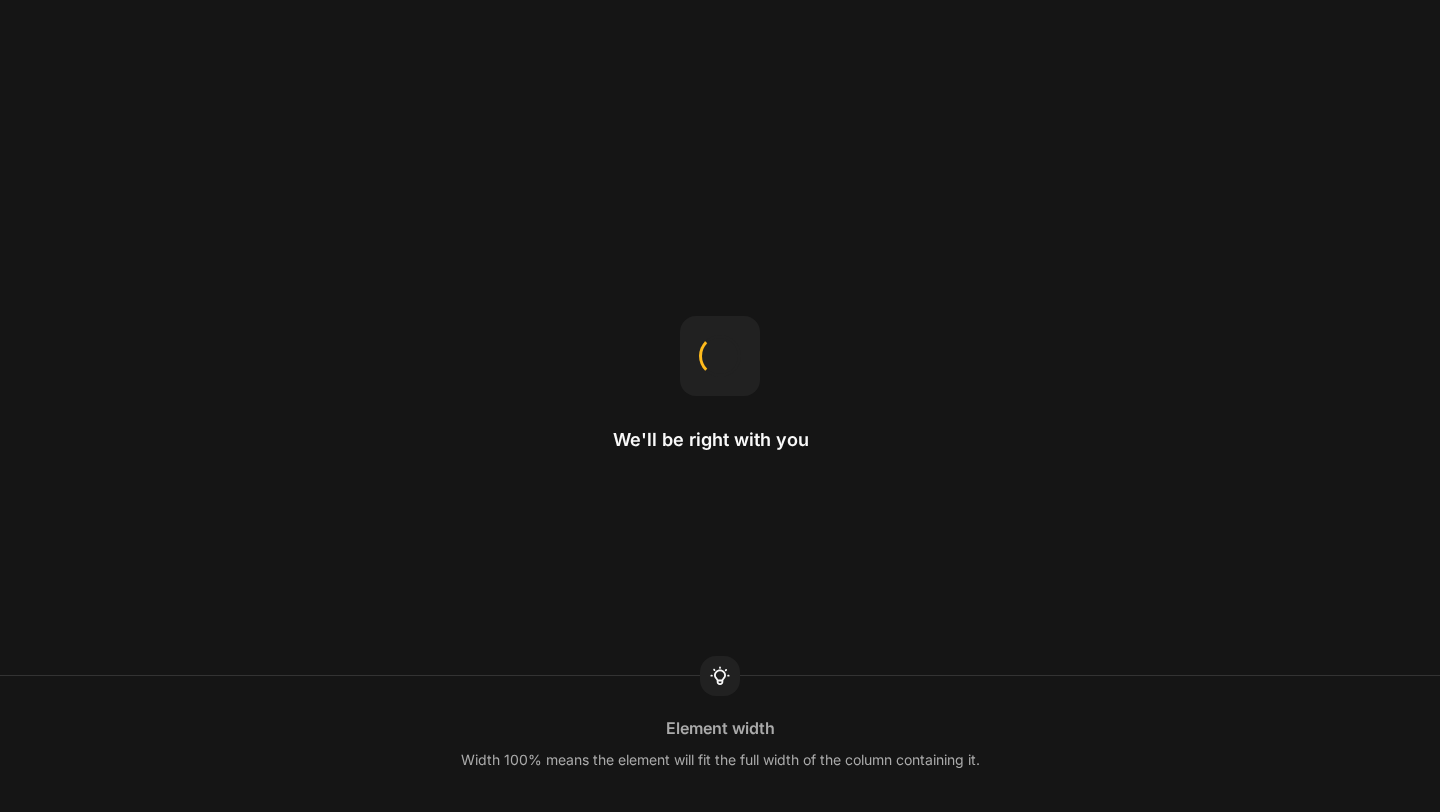 scroll, scrollTop: 0, scrollLeft: 0, axis: both 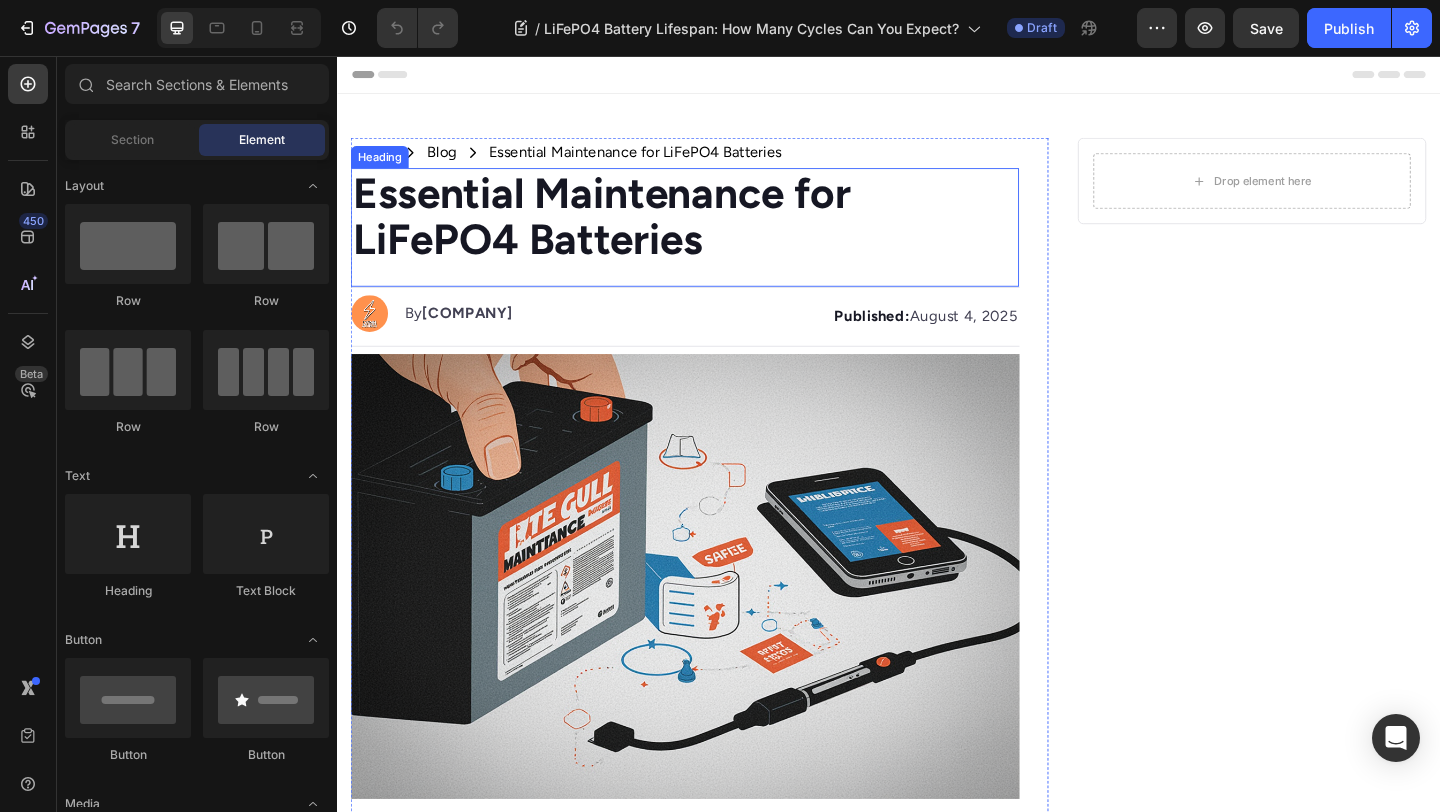click on "Essential Maintenance for LiFePO4 Batteries" at bounding box center (624, 230) 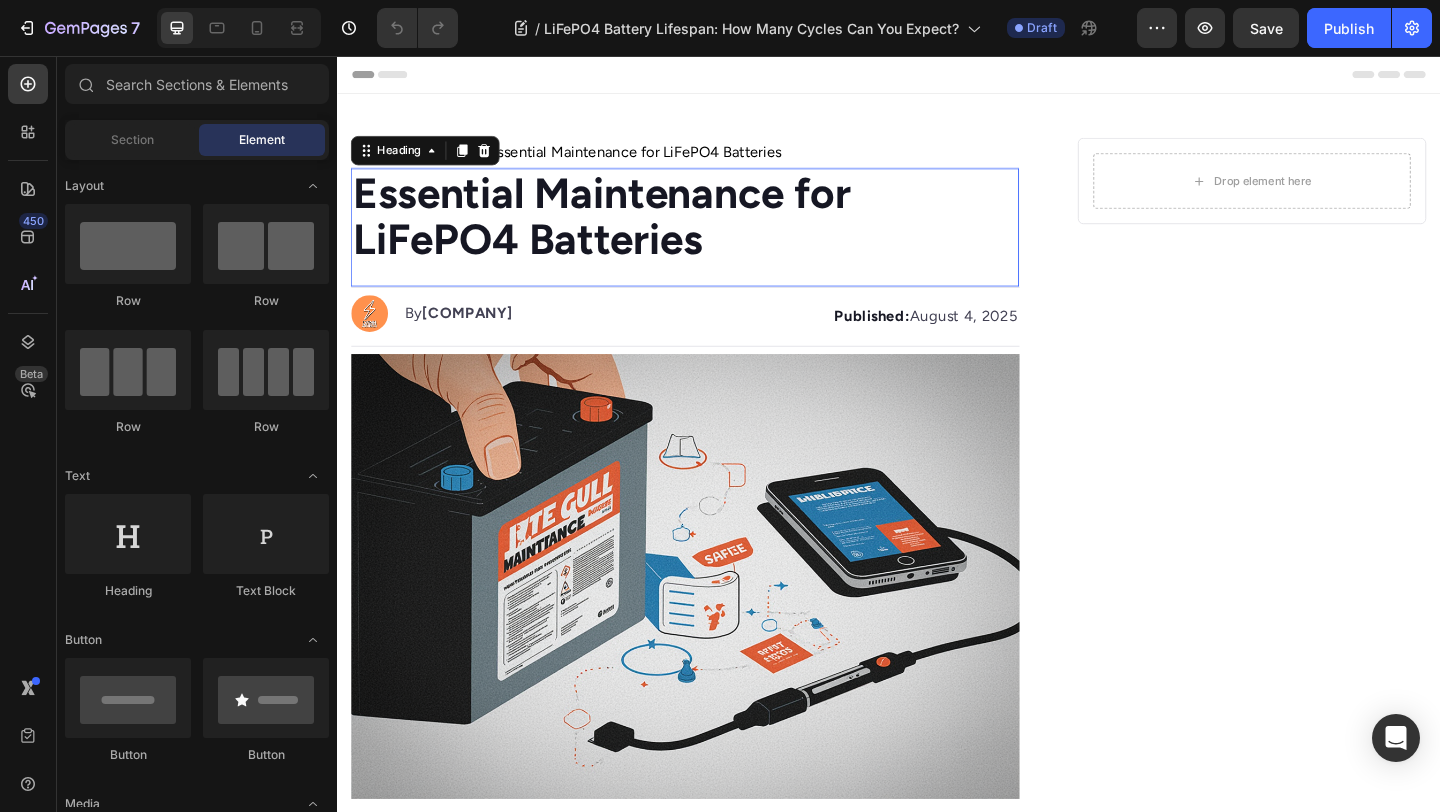 click on "Essential Maintenance for LiFePO4 Batteries" at bounding box center (624, 230) 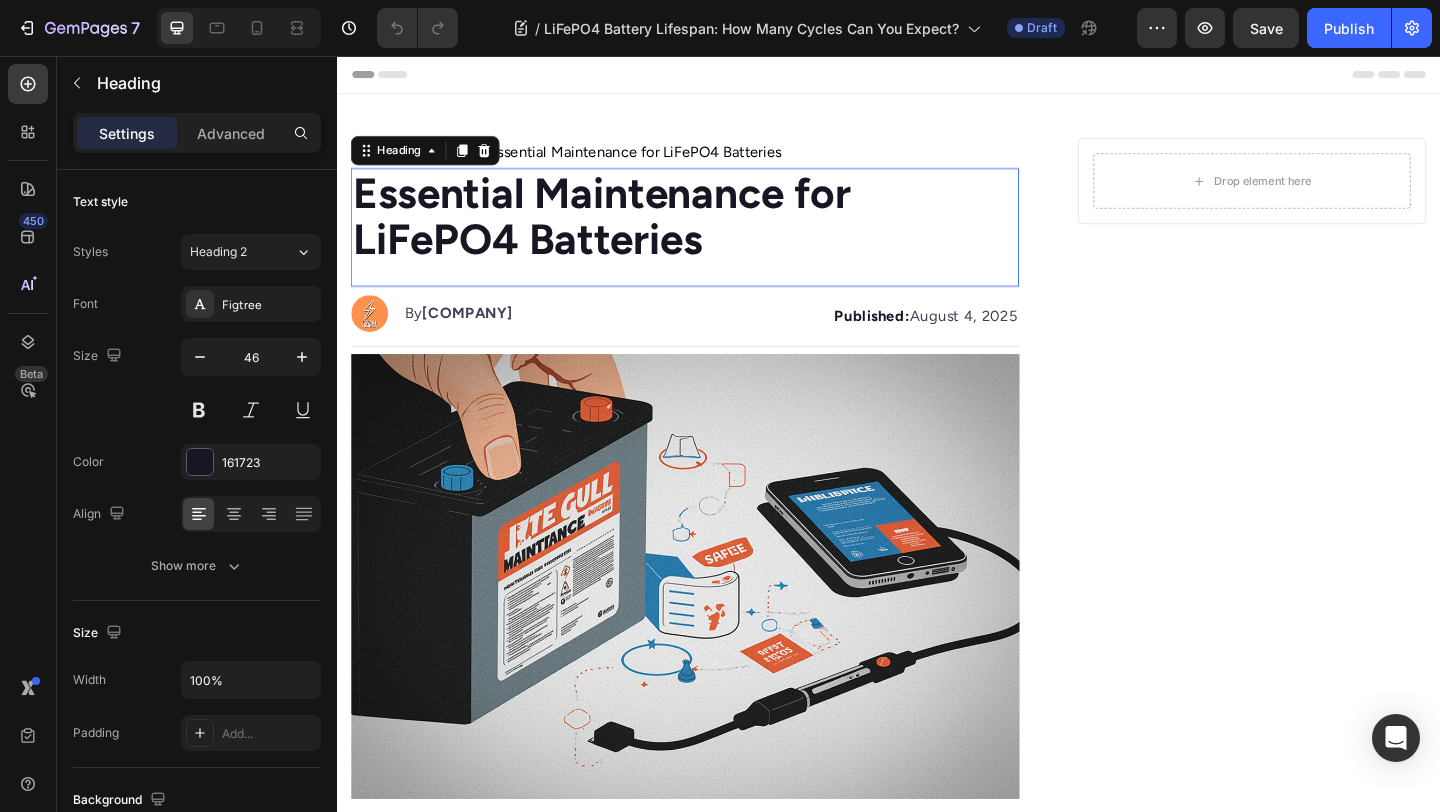 click on "Essential Maintenance for LiFePO4 Batteries" at bounding box center [624, 230] 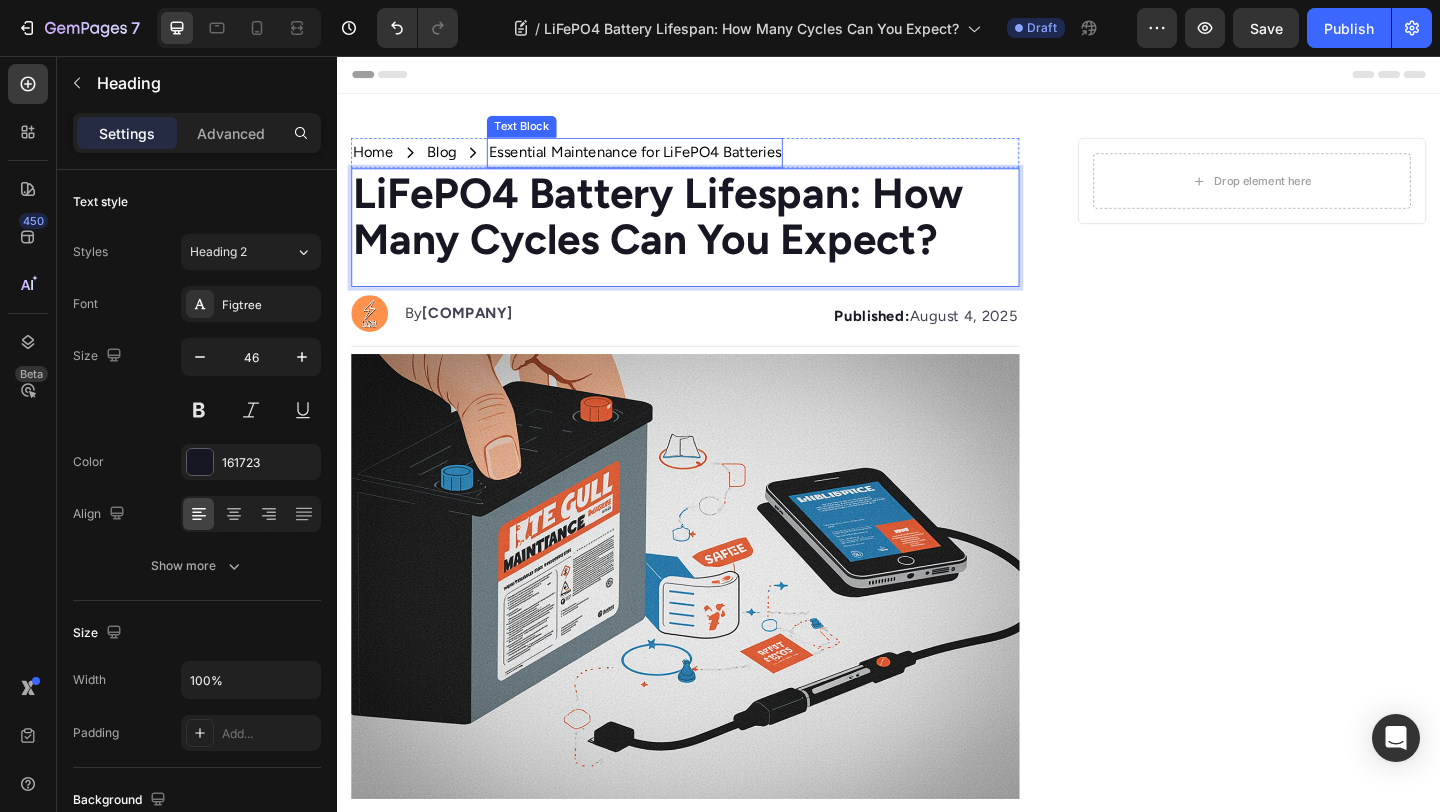 click on "Essential Maintenance for LiFePO4 Batteries" at bounding box center (661, 161) 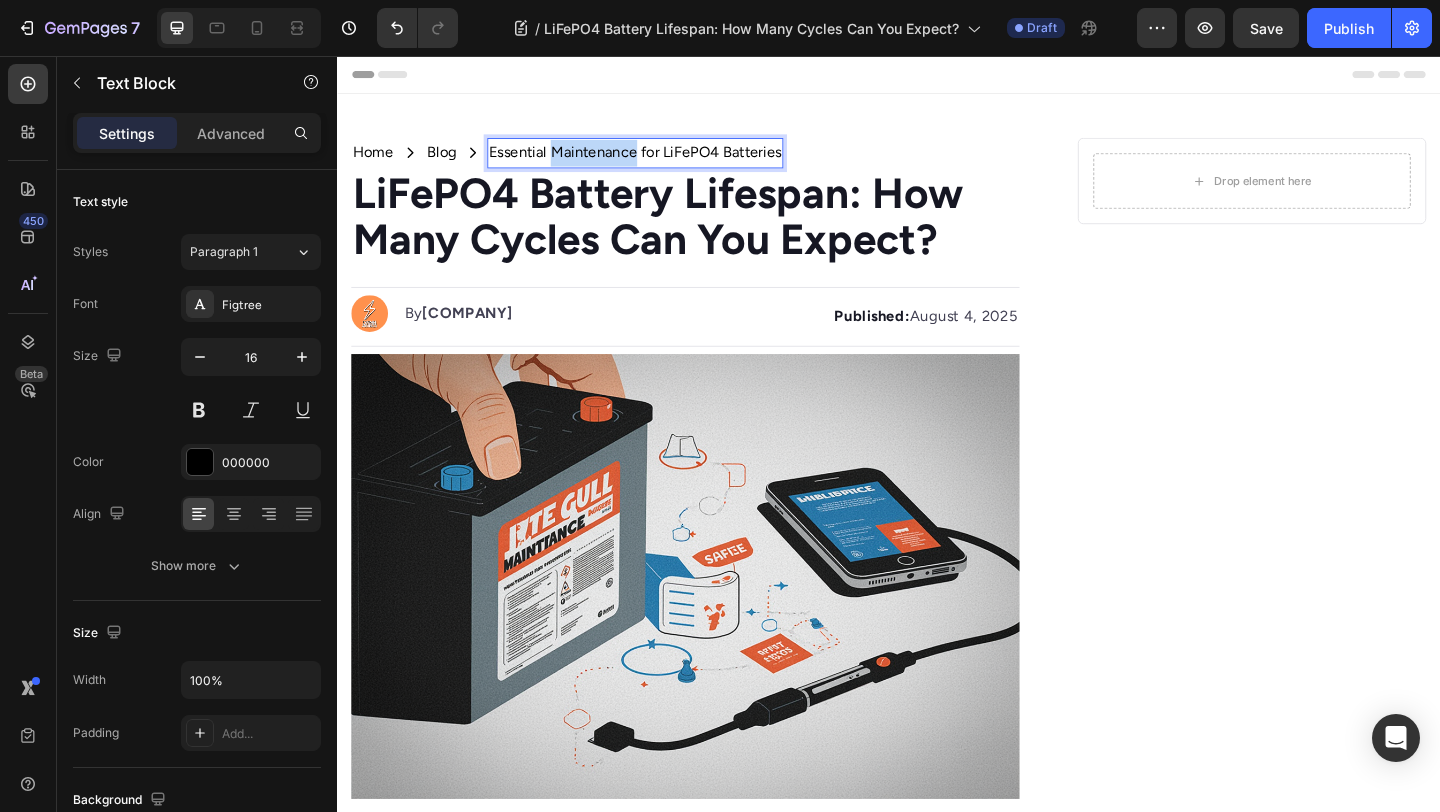 click on "Essential Maintenance for LiFePO4 Batteries" at bounding box center (661, 161) 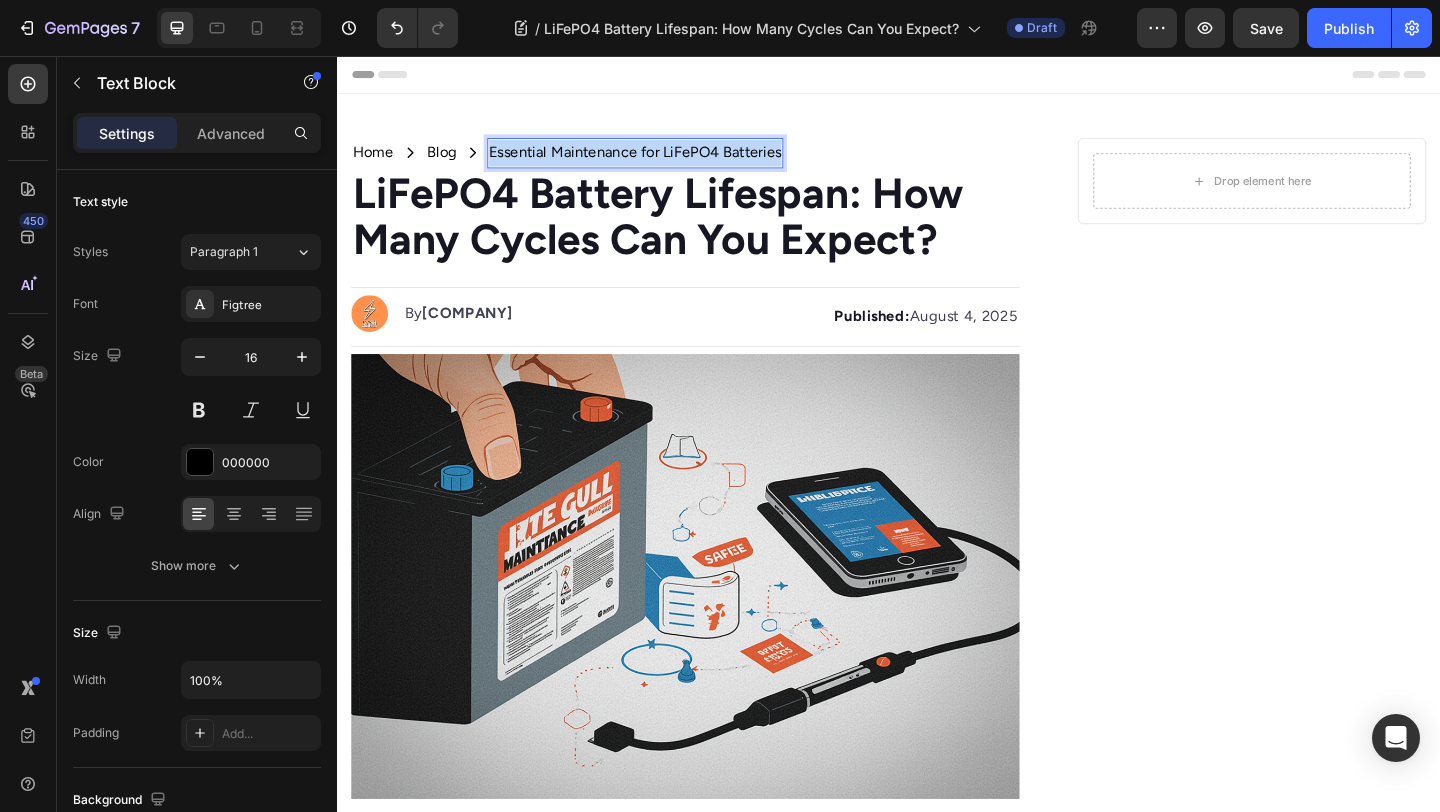 click on "Essential Maintenance for LiFePO4 Batteries" at bounding box center [661, 161] 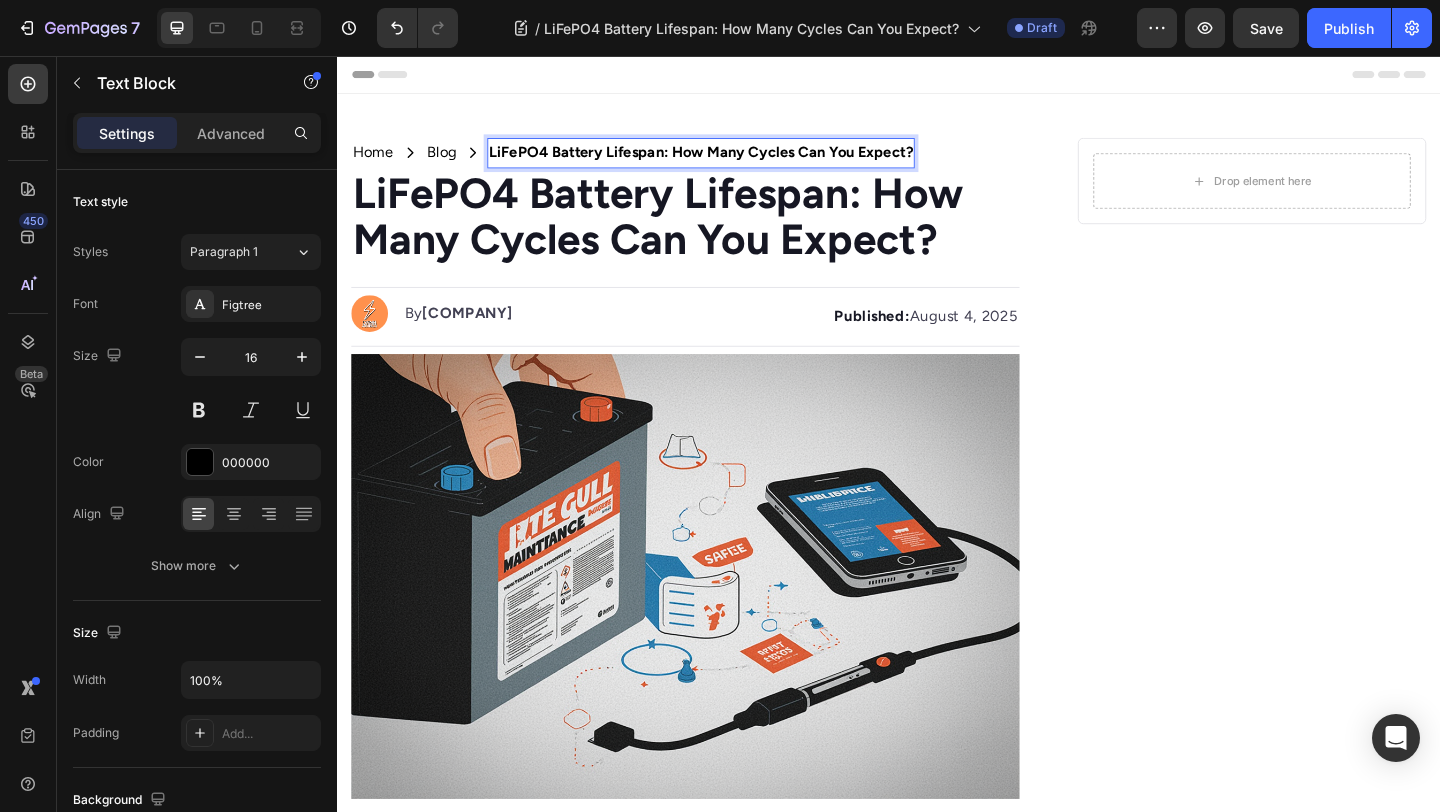 click on "LiFePO4 Battery Lifespan: How Many Cycles Can You Expect?" at bounding box center [732, 160] 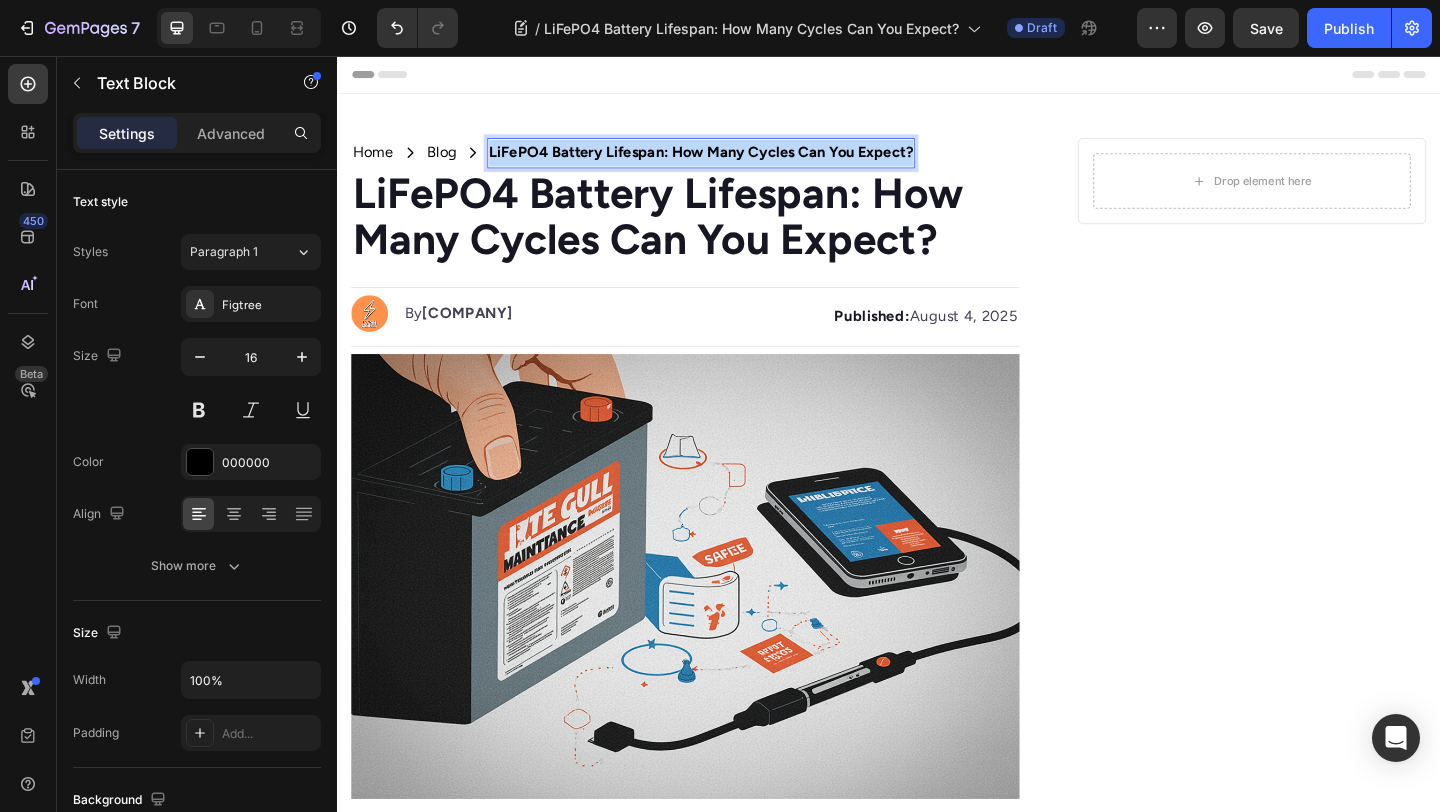 click on "LiFePO4 Battery Lifespan: How Many Cycles Can You Expect?" at bounding box center (732, 160) 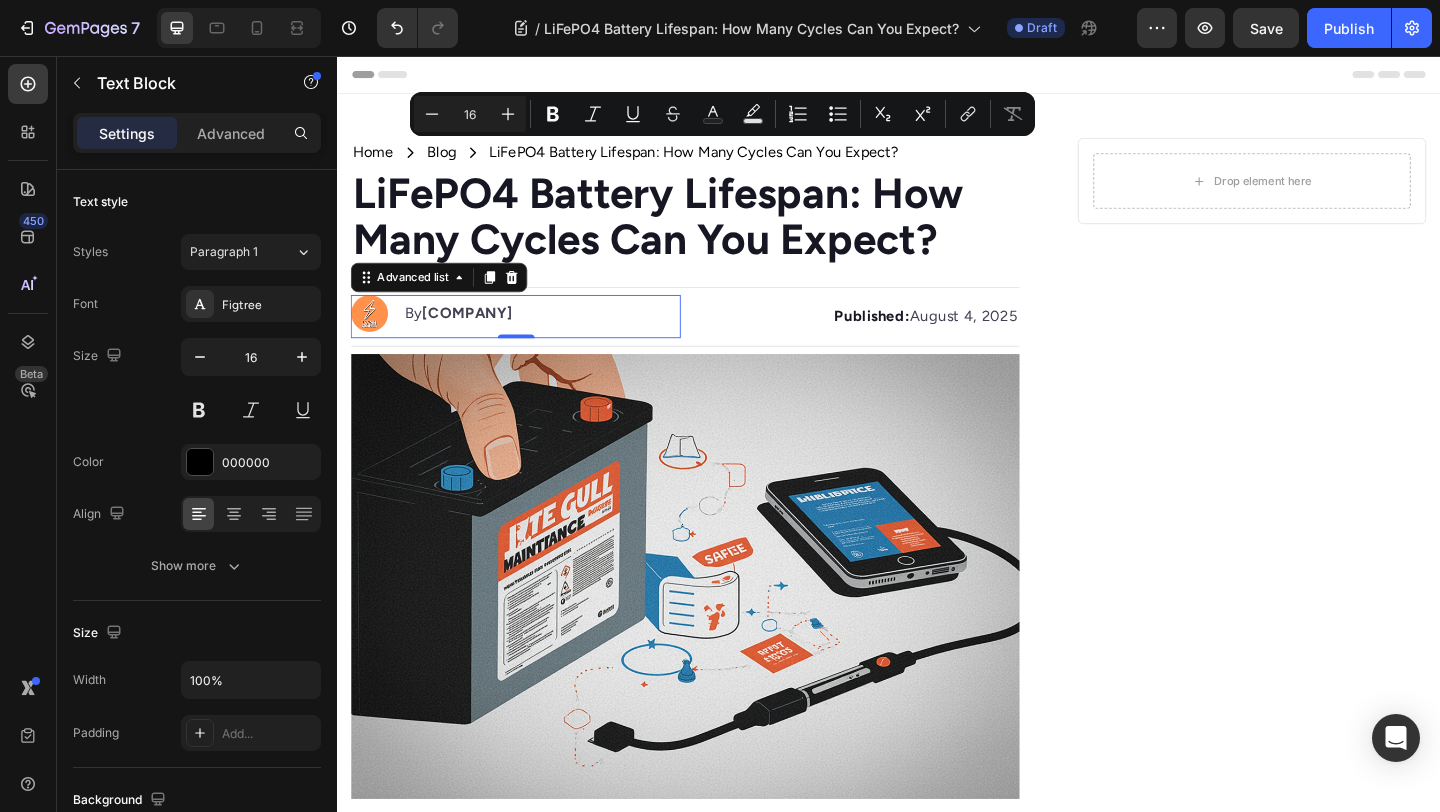 click on "Image By  Portable Batteries Austraila Text block" at bounding box center (441, 336) 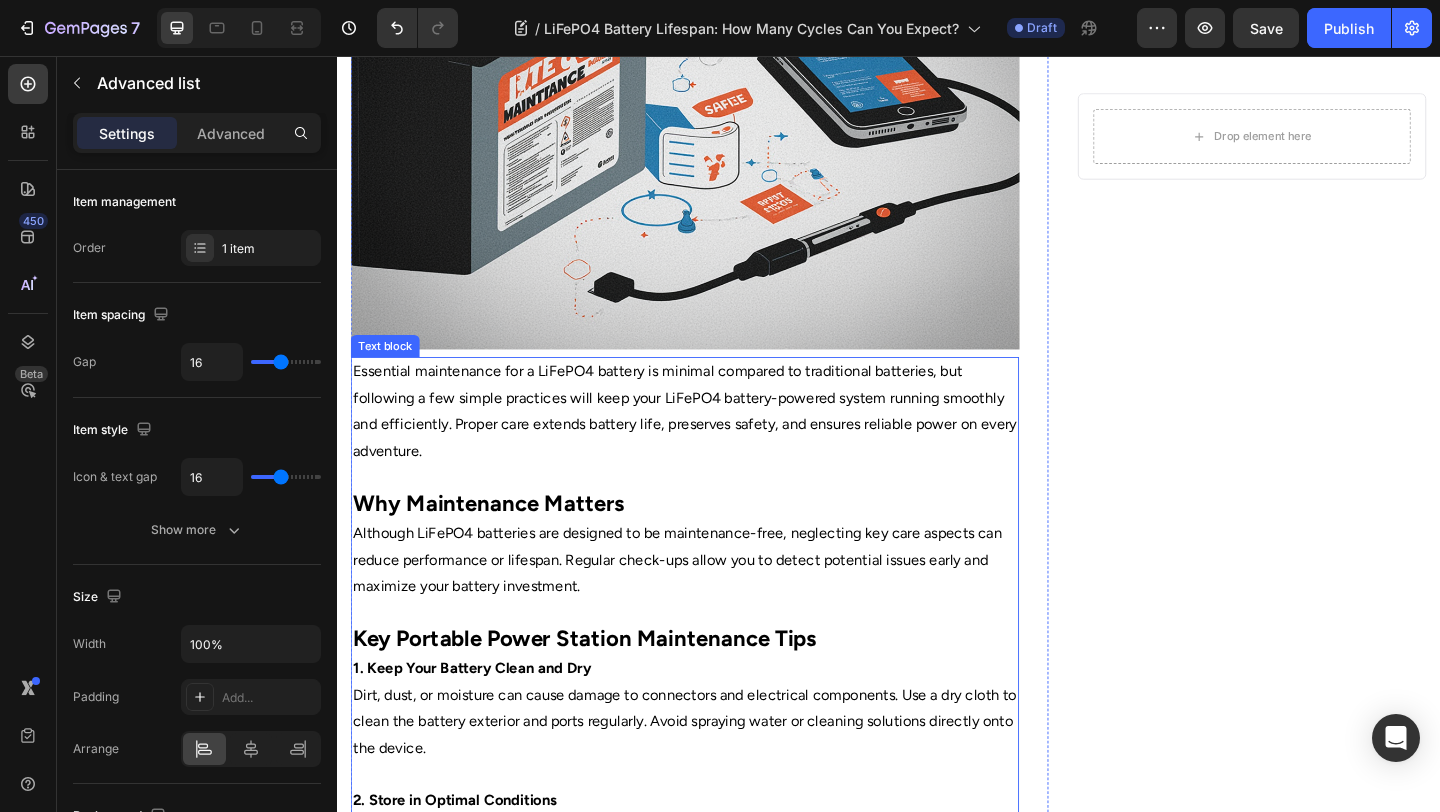 click on "Essential maintenance for a LiFePO4 battery is minimal compared to traditional batteries, but following a few simple practices will keep your LiFePO4 battery-powered system running smoothly and efficiently. Proper care extends battery life, preserves safety, and ensures reliable power on every adventure." at bounding box center [715, 457] 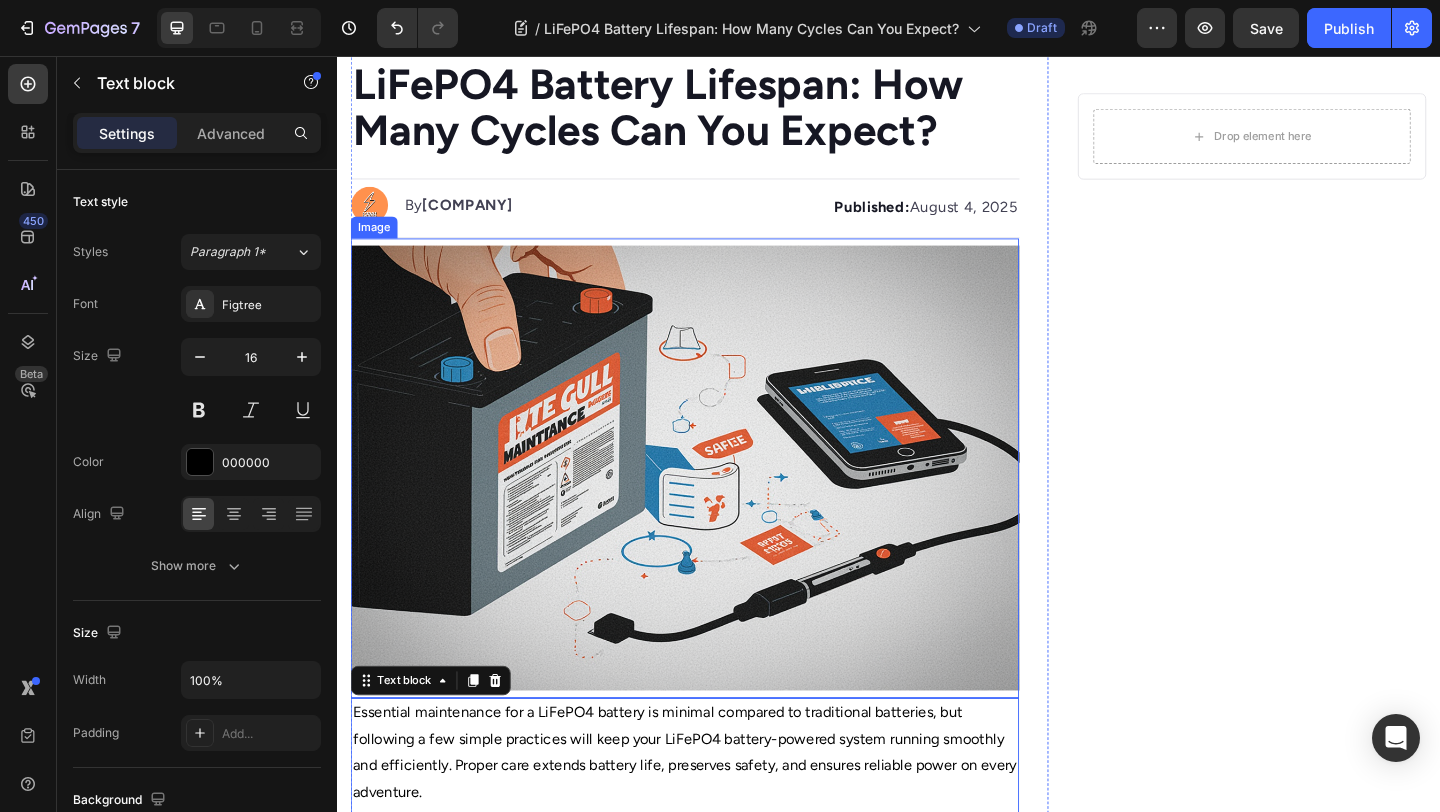 scroll, scrollTop: 115, scrollLeft: 0, axis: vertical 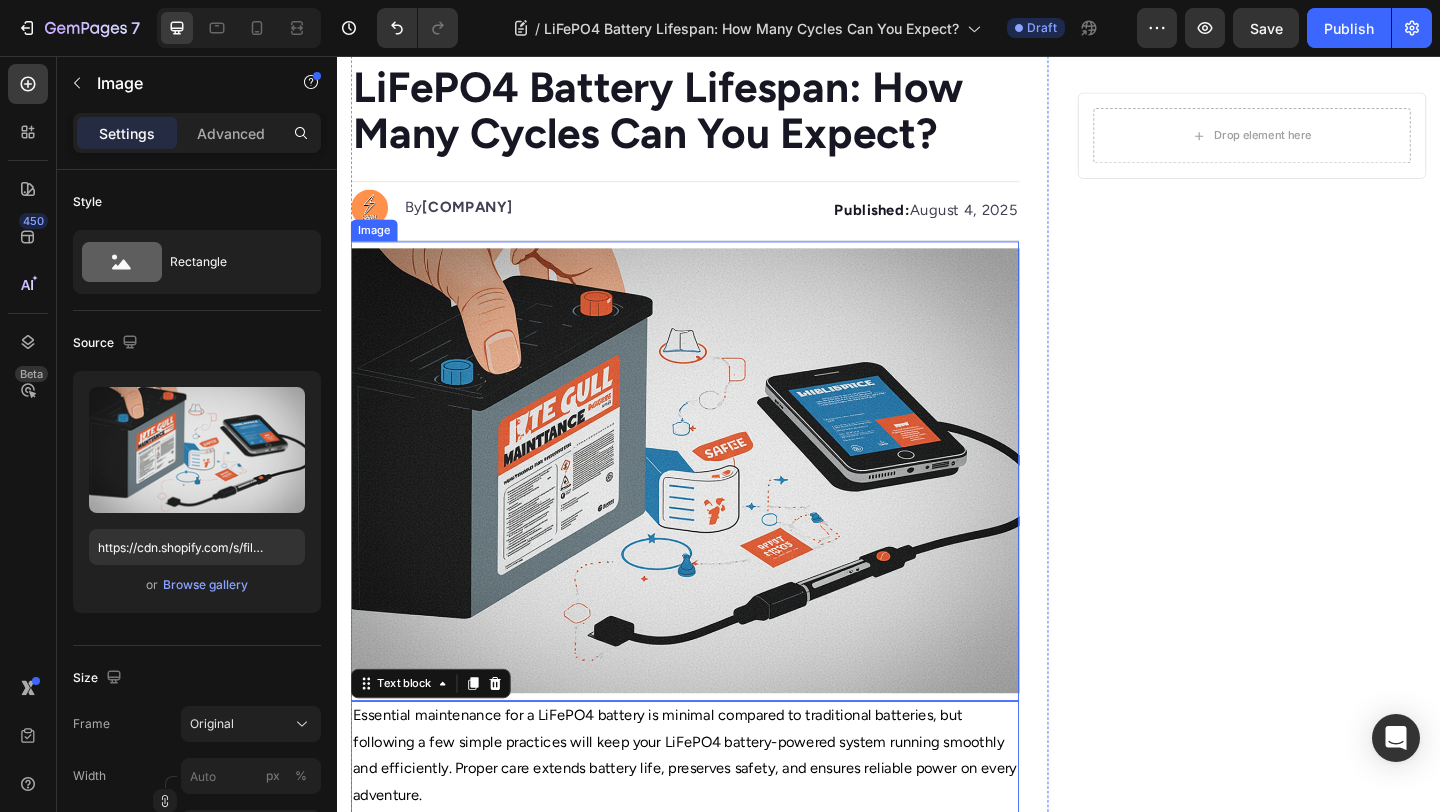 click at bounding box center [715, 507] 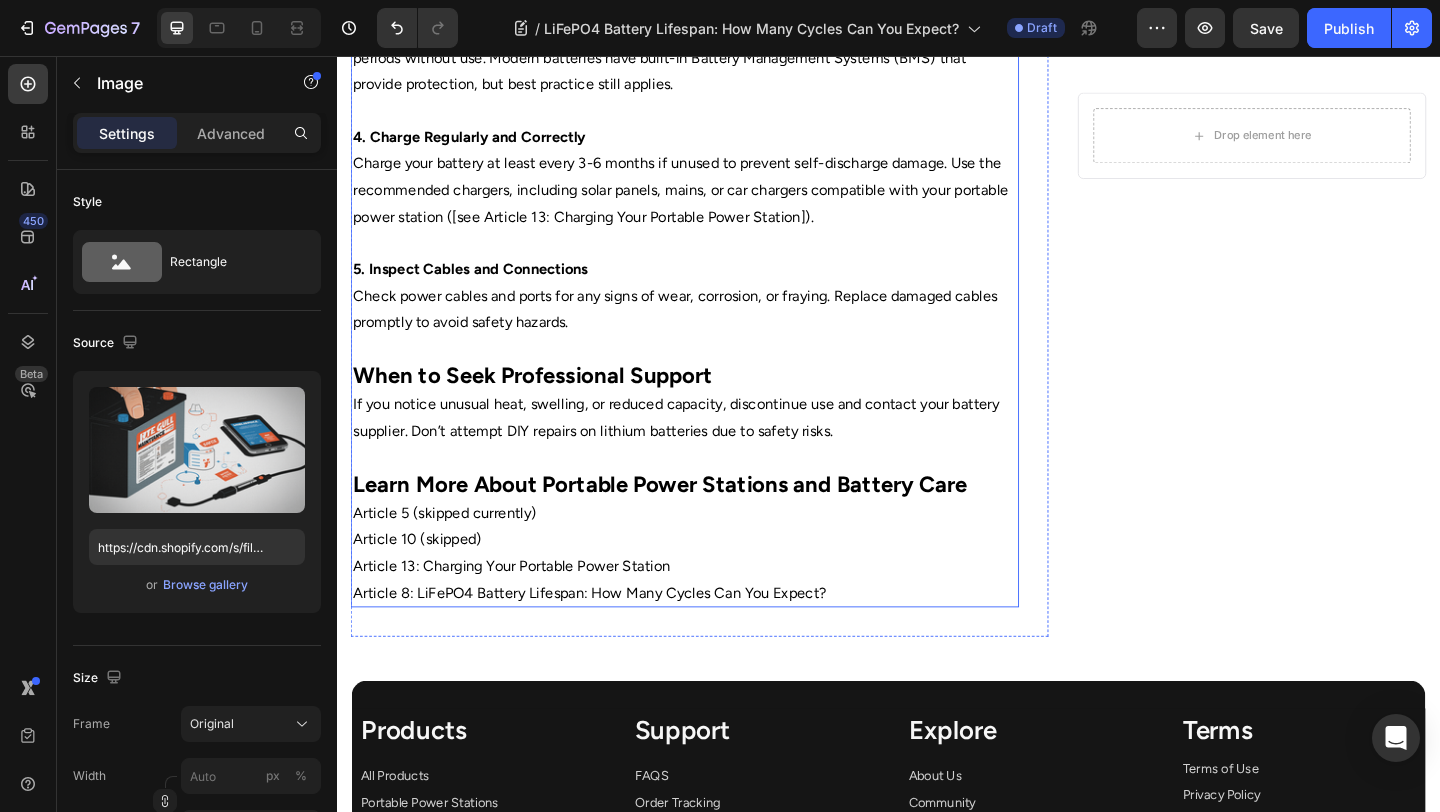 scroll, scrollTop: 1505, scrollLeft: 0, axis: vertical 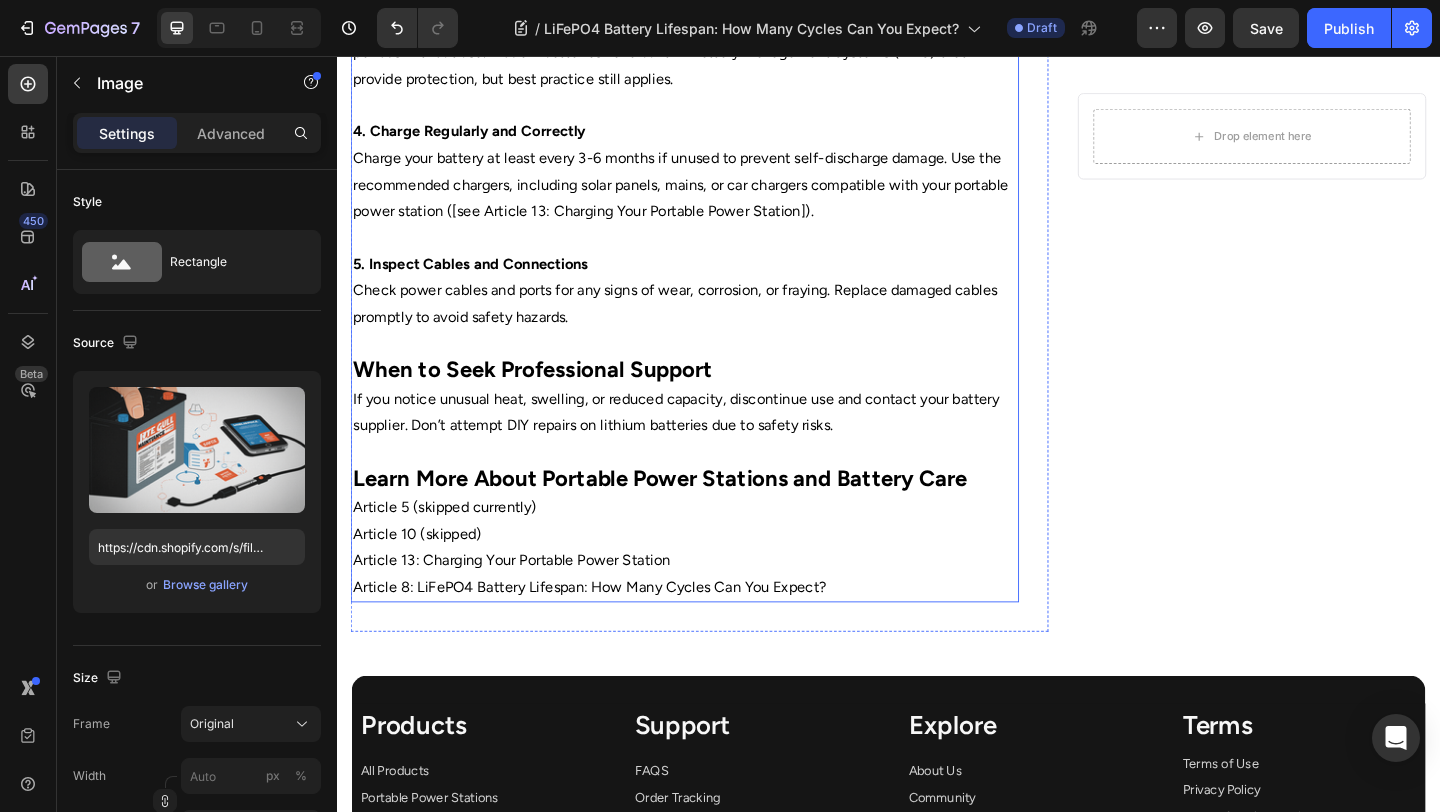 click at bounding box center (715, 487) 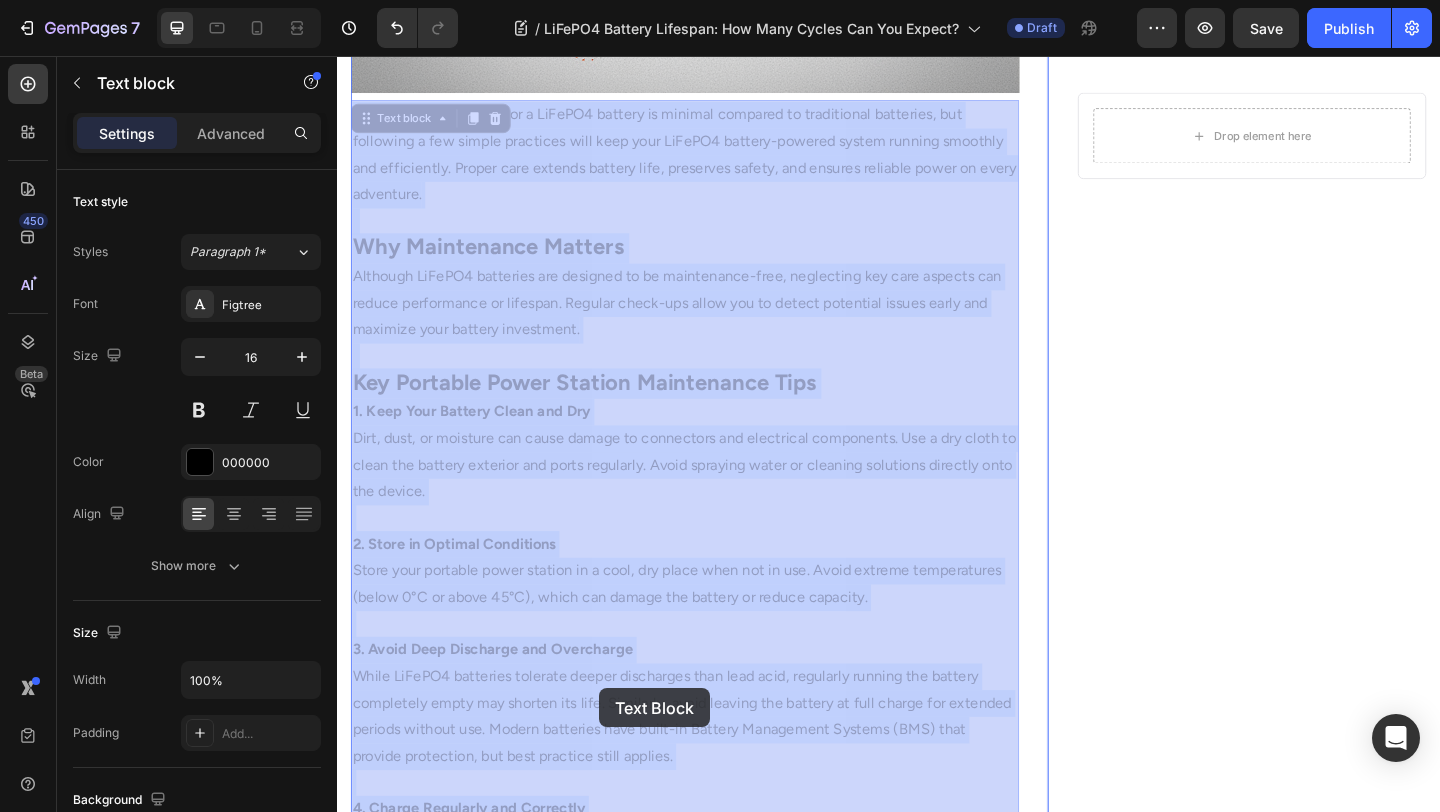 scroll, scrollTop: 773, scrollLeft: 0, axis: vertical 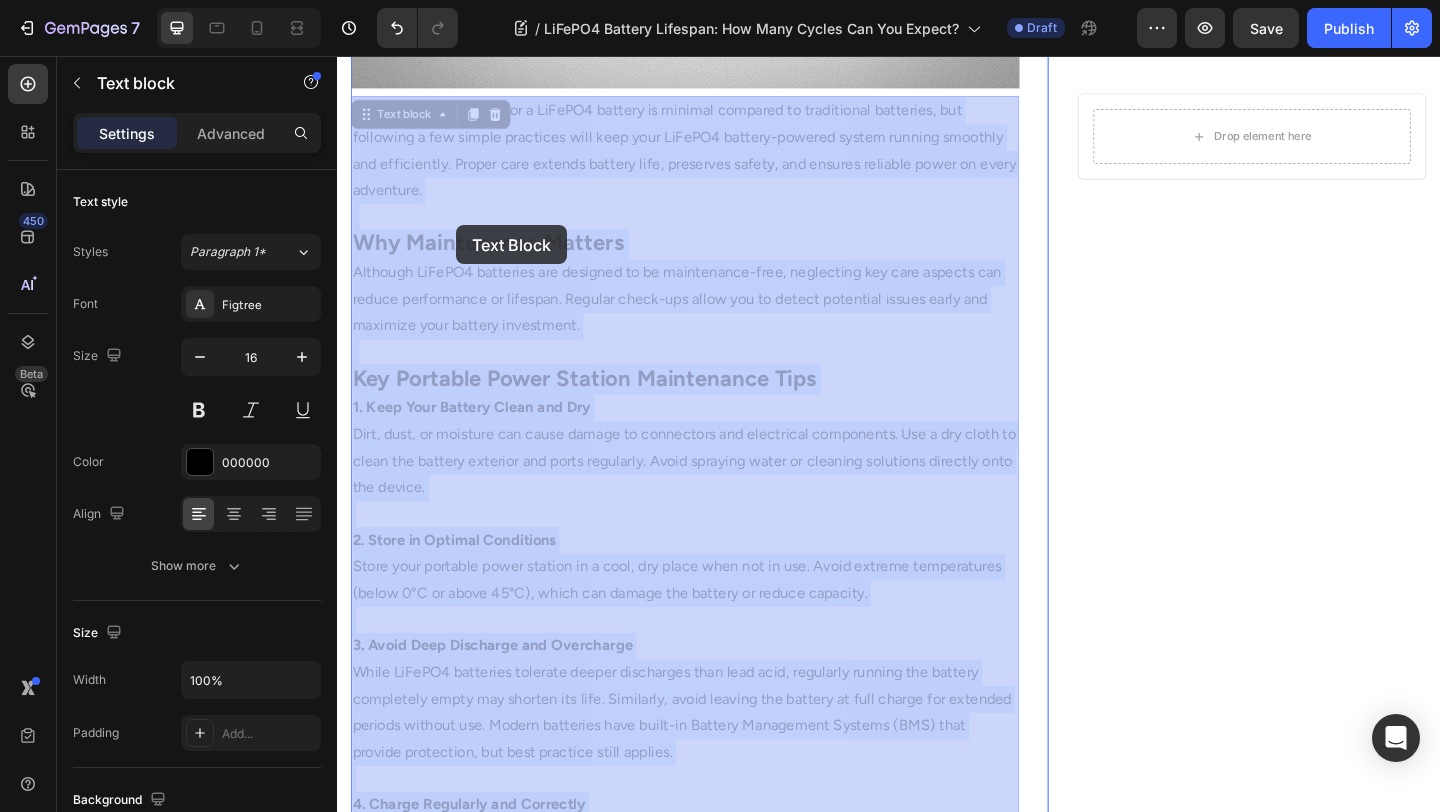 drag, startPoint x: 892, startPoint y: 629, endPoint x: 487, endPoint y: 228, distance: 569.93506 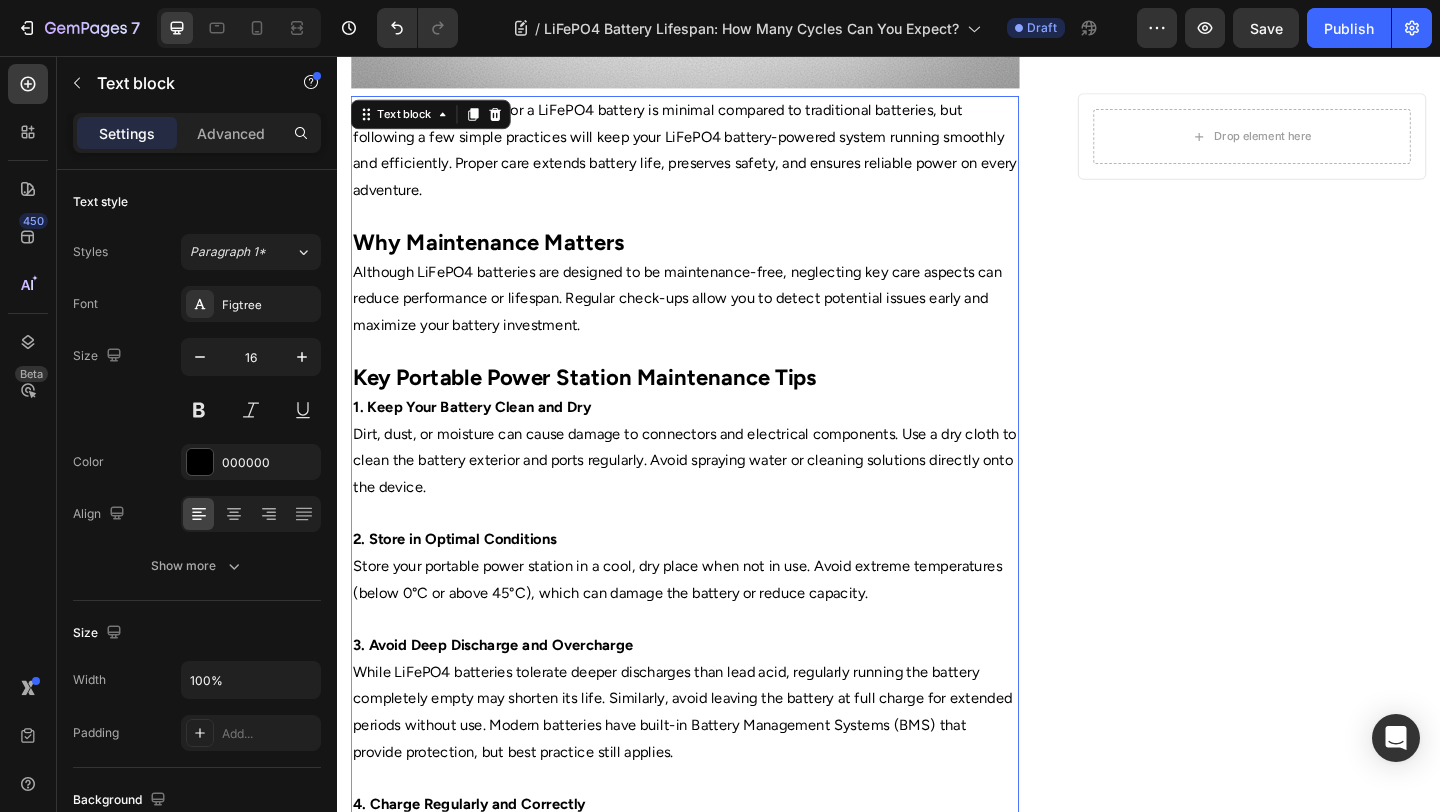 click on "Essential maintenance for a LiFePO4 battery is minimal compared to traditional batteries, but following a few simple practices will keep your LiFePO4 battery-powered system running smoothly and efficiently. Proper care extends battery life, preserves safety, and ensures reliable power on every adventure." at bounding box center [715, 173] 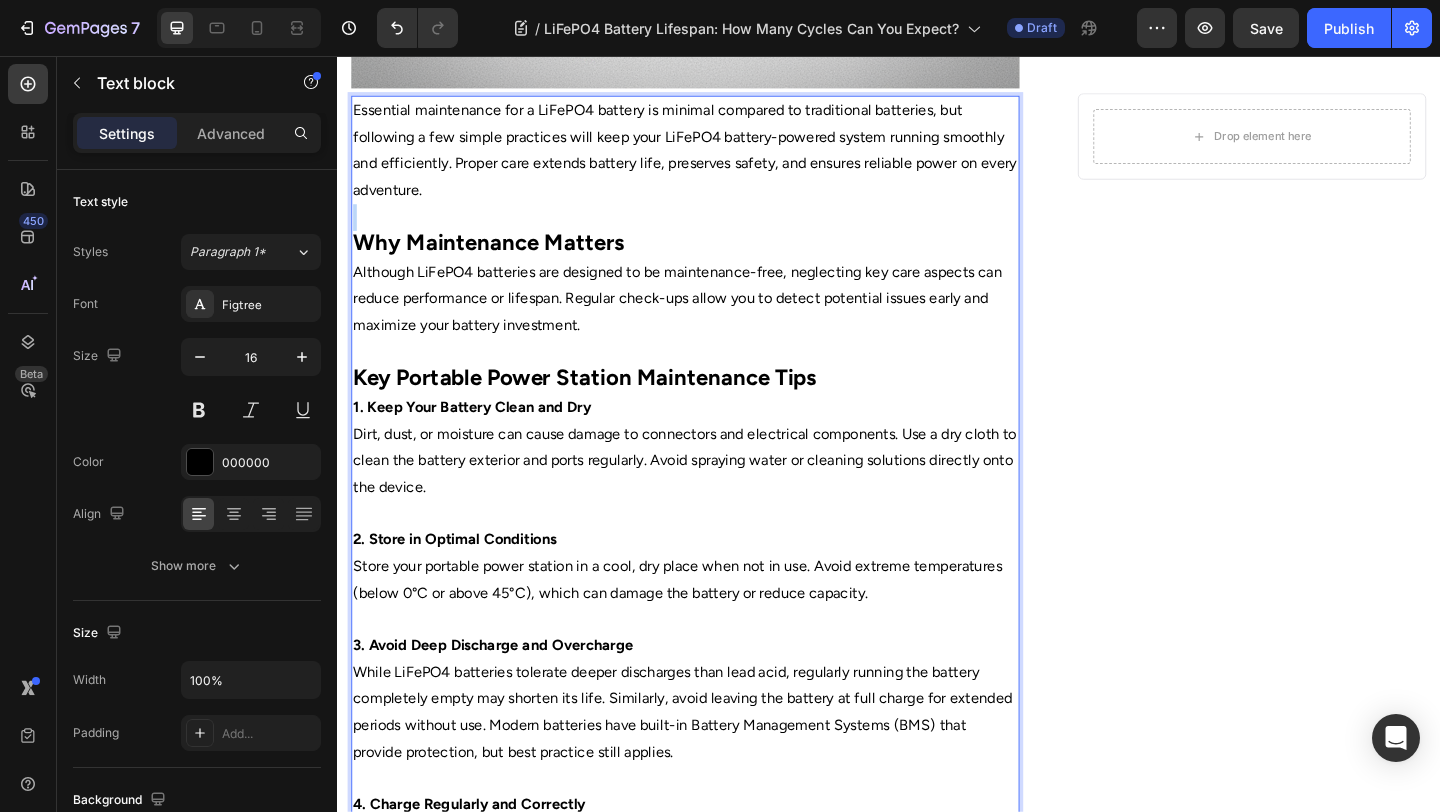 click on "Essential maintenance for a LiFePO4 battery is minimal compared to traditional batteries, but following a few simple practices will keep your LiFePO4 battery-powered system running smoothly and efficiently. Proper care extends battery life, preserves safety, and ensures reliable power on every adventure." at bounding box center (715, 173) 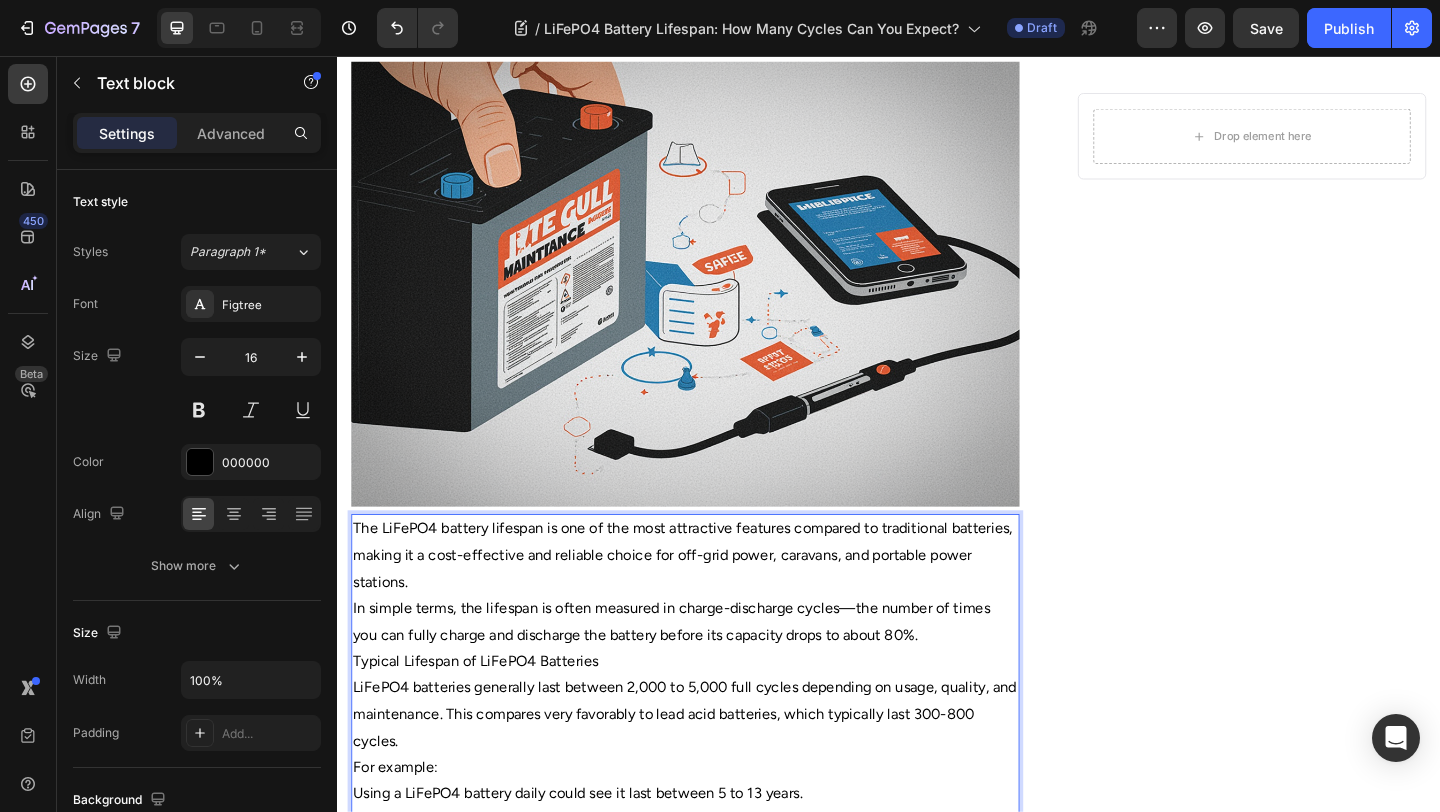 scroll, scrollTop: 315, scrollLeft: 0, axis: vertical 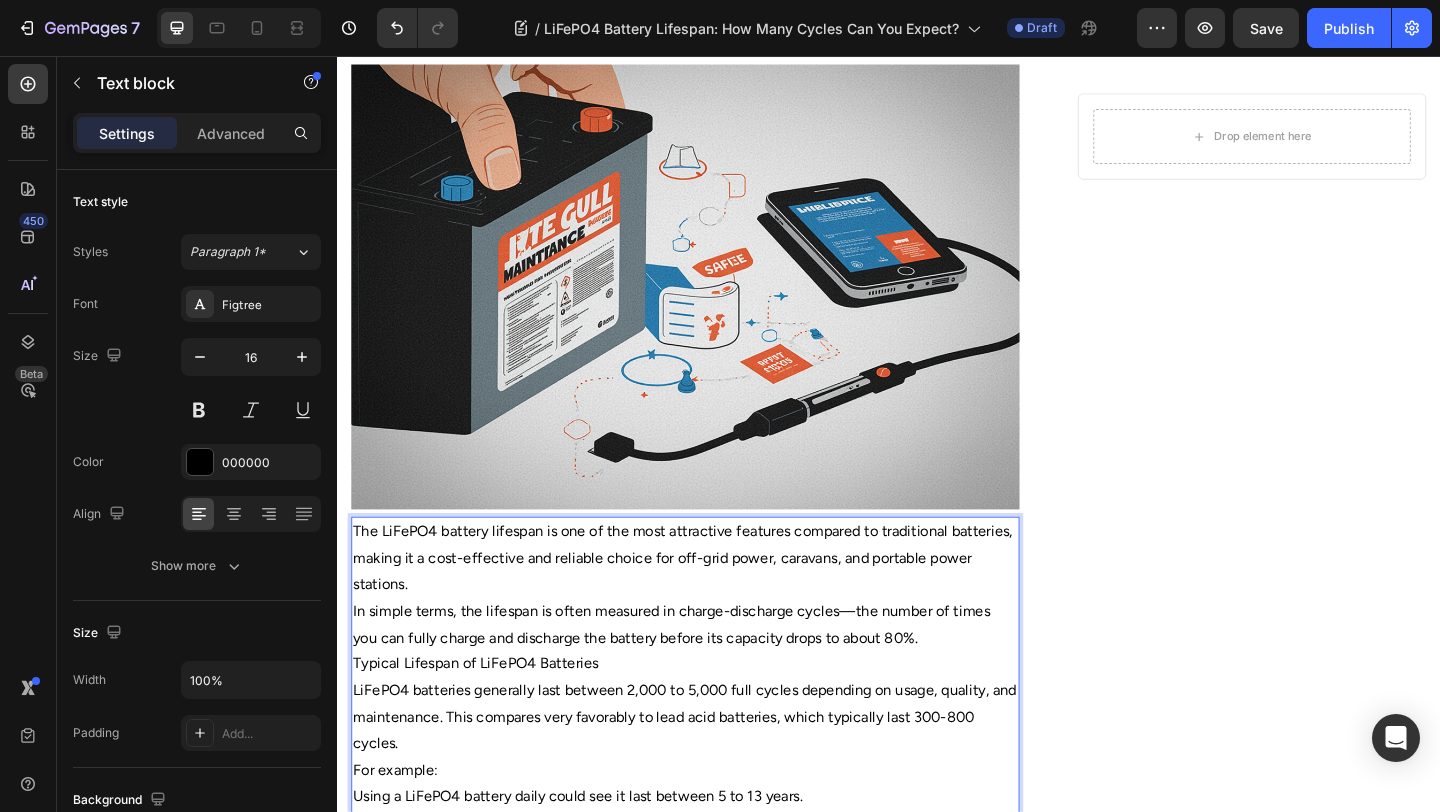 click on "The LiFePO4 battery lifespan is one of the most attractive features compared to traditional batteries, making it a cost-effective and reliable choice for off-grid power, caravans, and portable power stations." at bounding box center [715, 602] 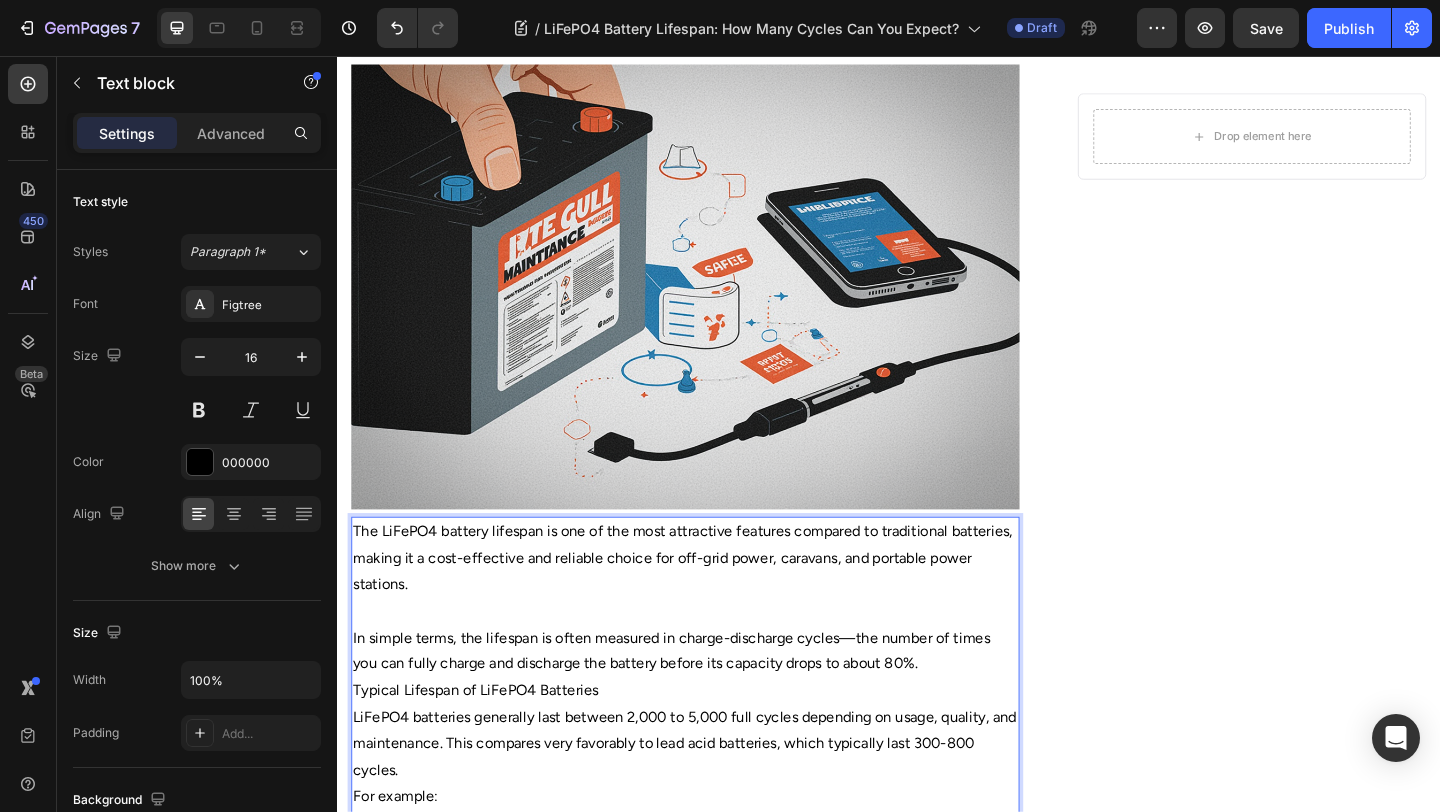 click on "In simple terms, the lifespan is often measured in charge-discharge cycles—the number of times you can fully charge and discharge the battery before its capacity drops to about 80%." at bounding box center (715, 704) 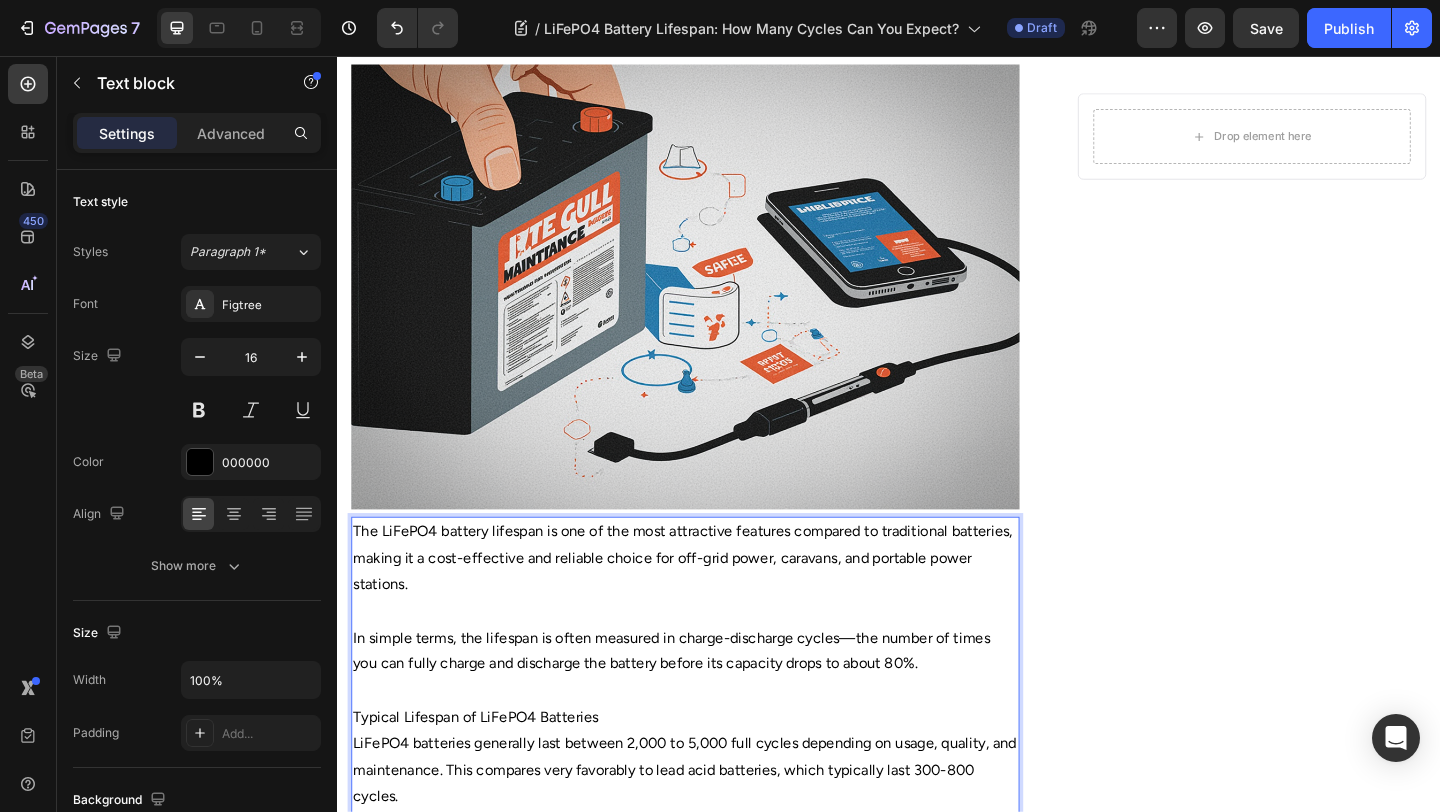click on "Typical Lifespan of LiFePO4 Batteries" at bounding box center [715, 775] 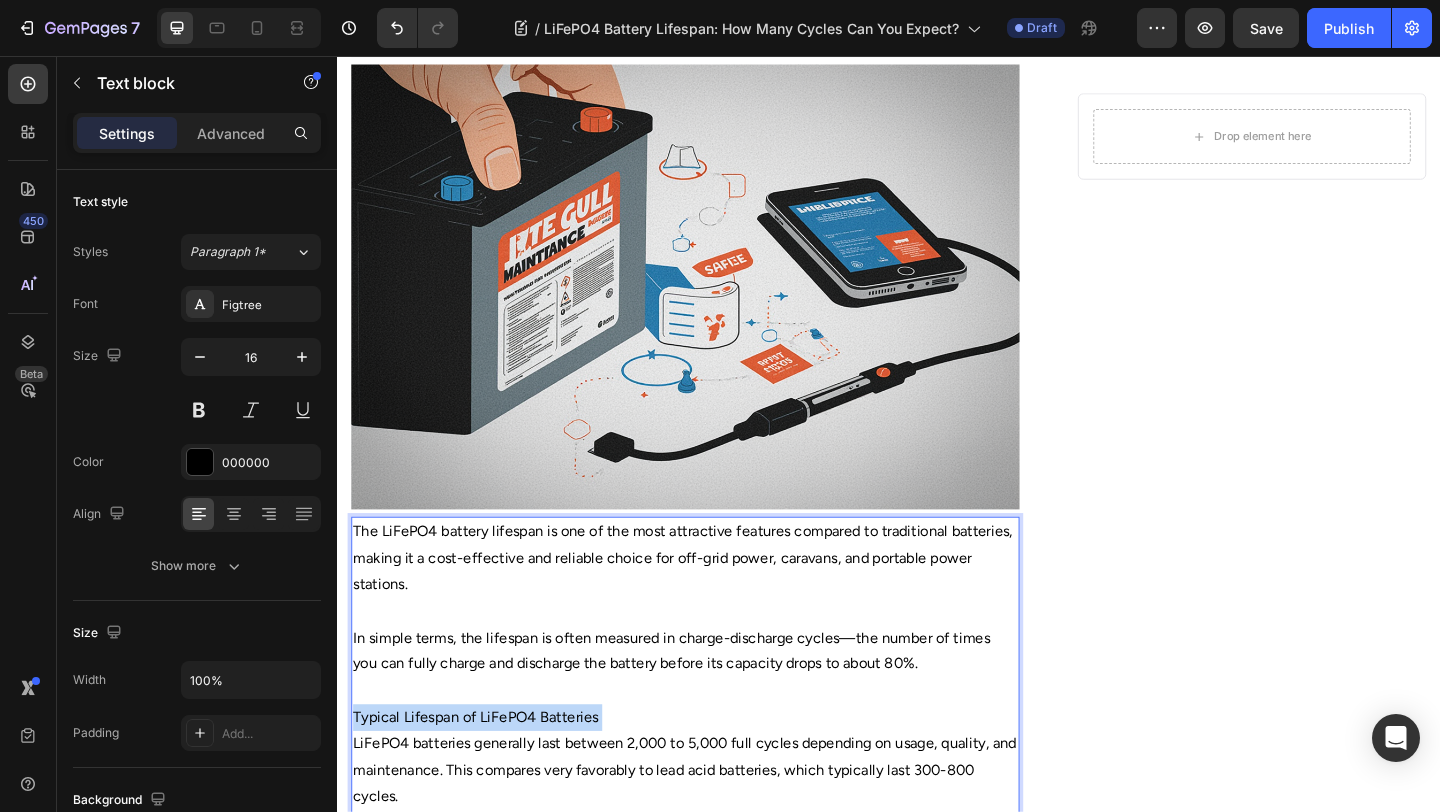 click on "Typical Lifespan of LiFePO4 Batteries" at bounding box center (715, 775) 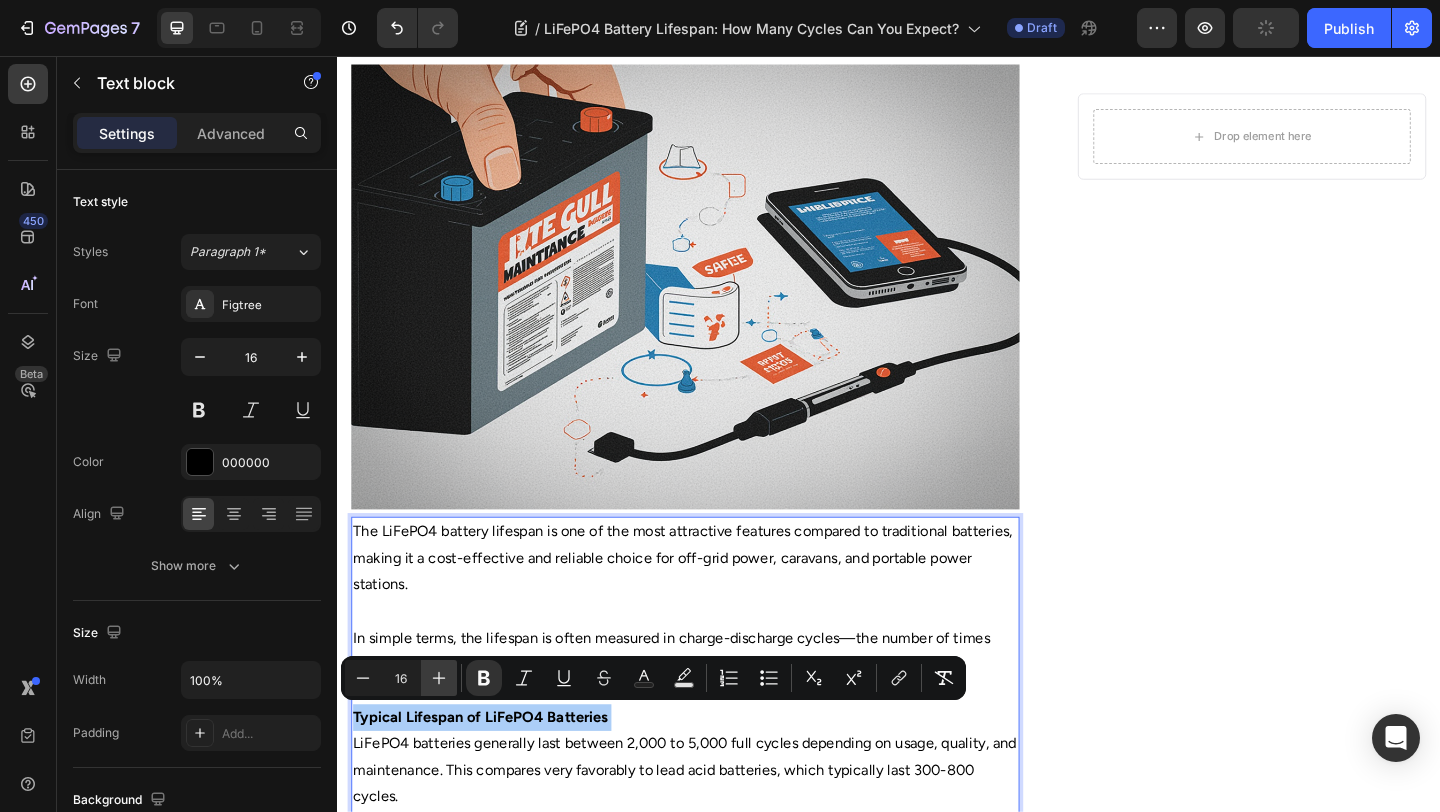 click on "Plus" at bounding box center (439, 678) 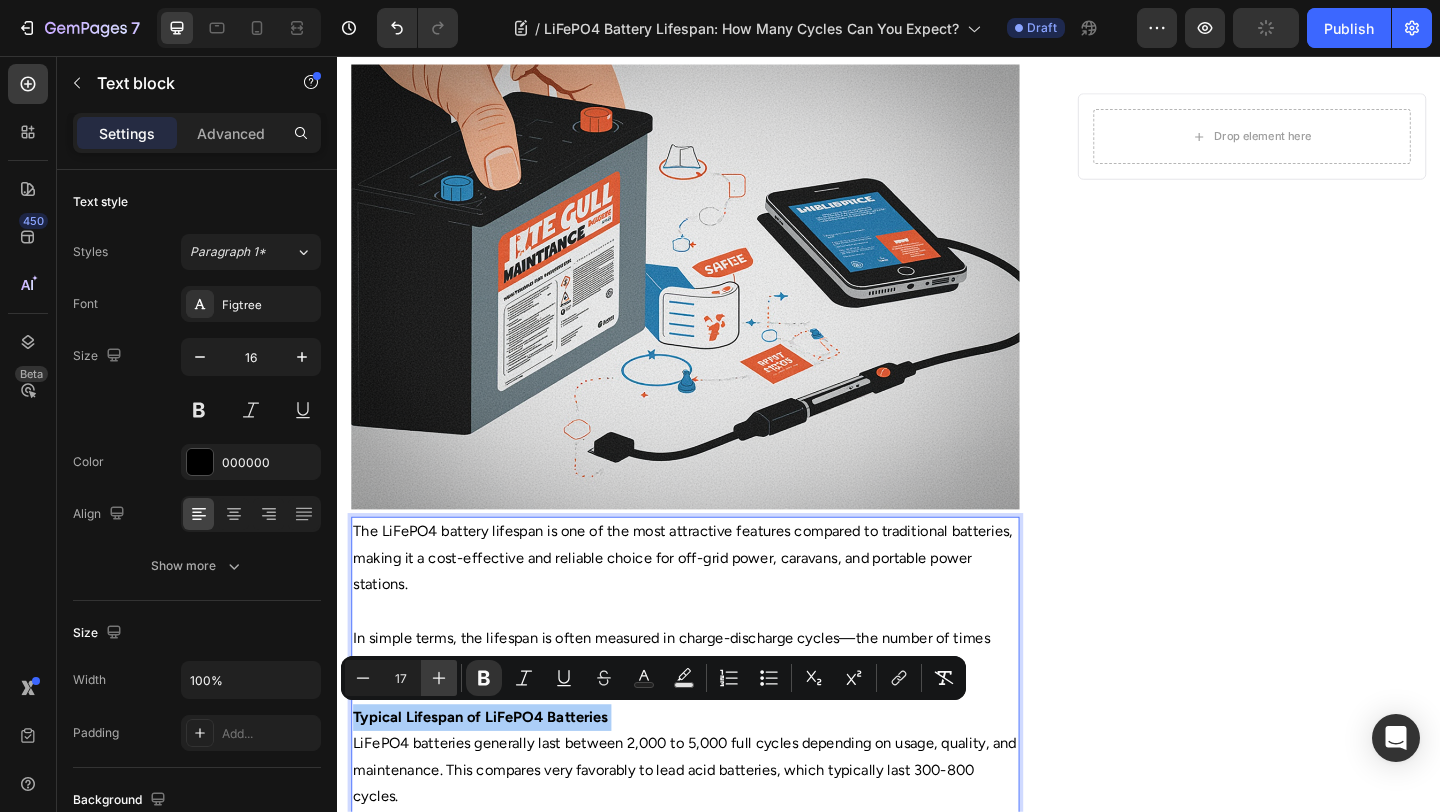 click on "Plus" at bounding box center [439, 678] 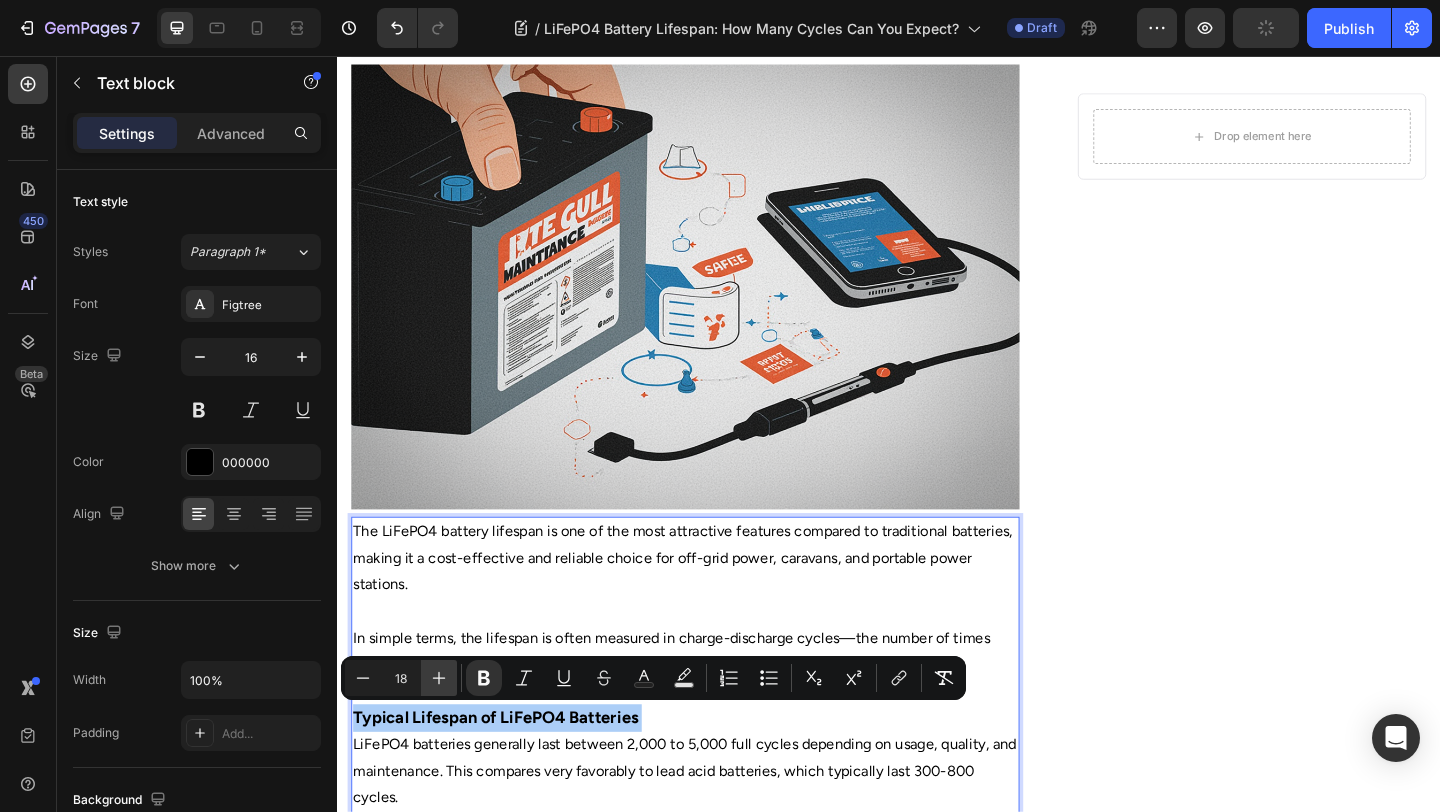 click on "Plus" at bounding box center (439, 678) 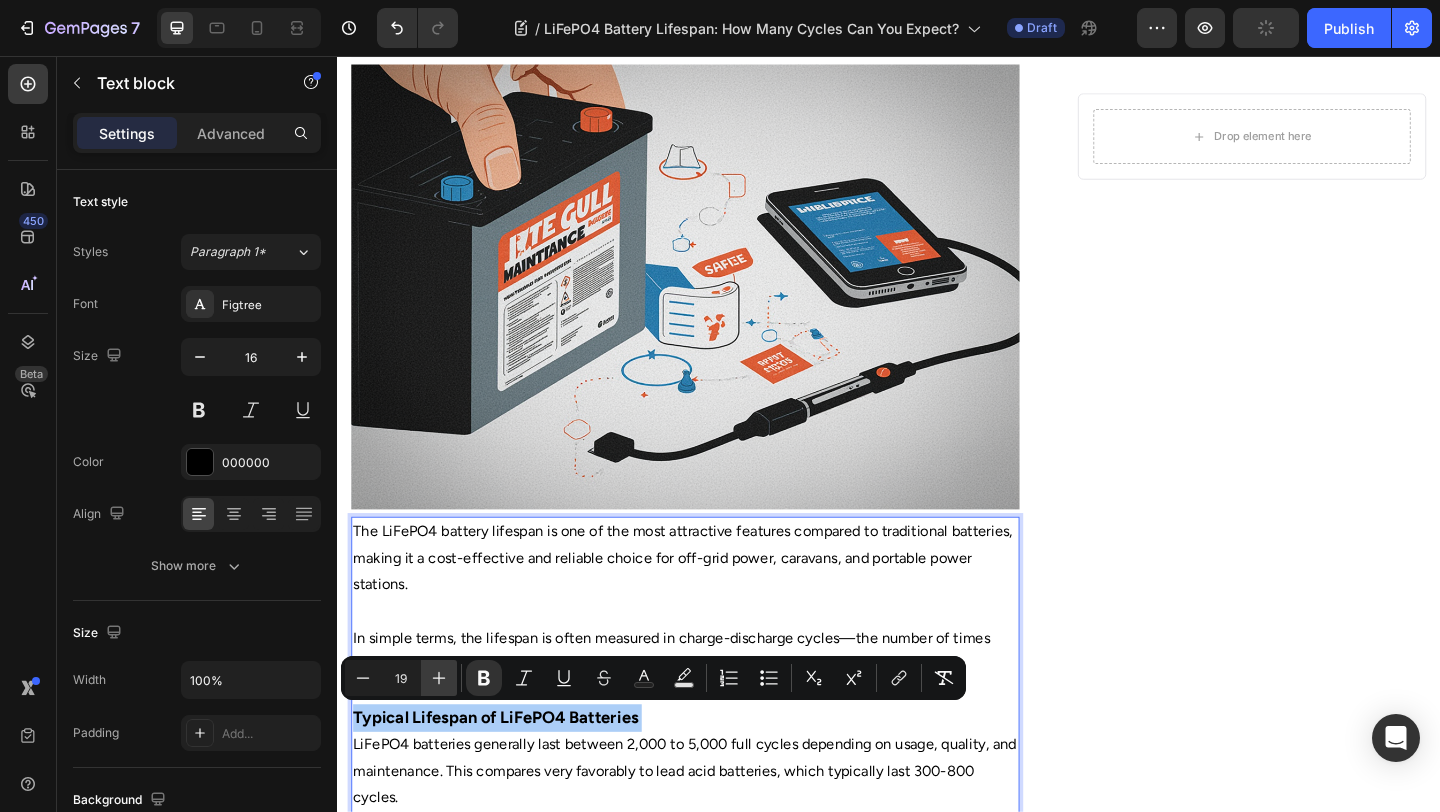 click on "Plus" at bounding box center [439, 678] 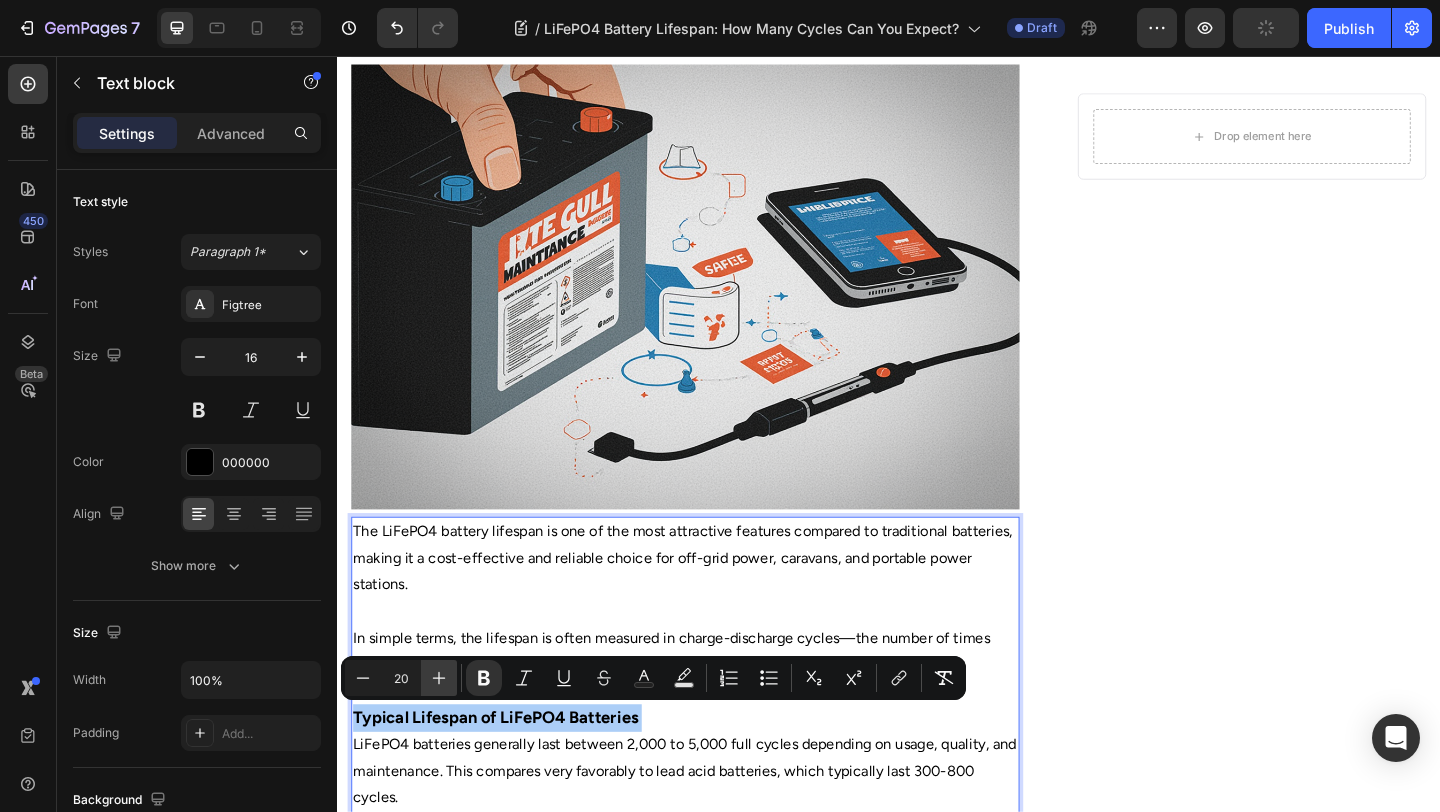 click on "Plus" at bounding box center (439, 678) 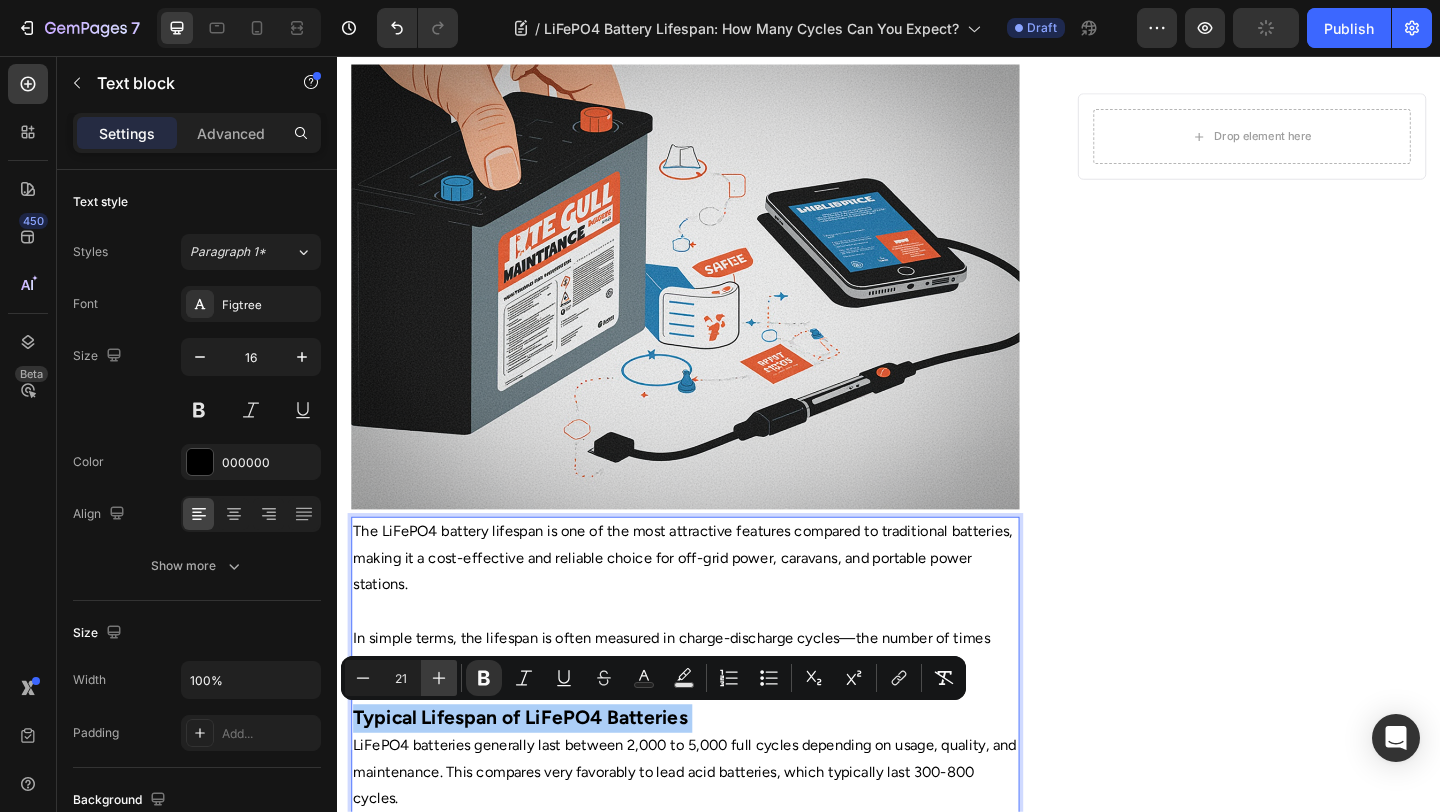 click on "Plus" at bounding box center (439, 678) 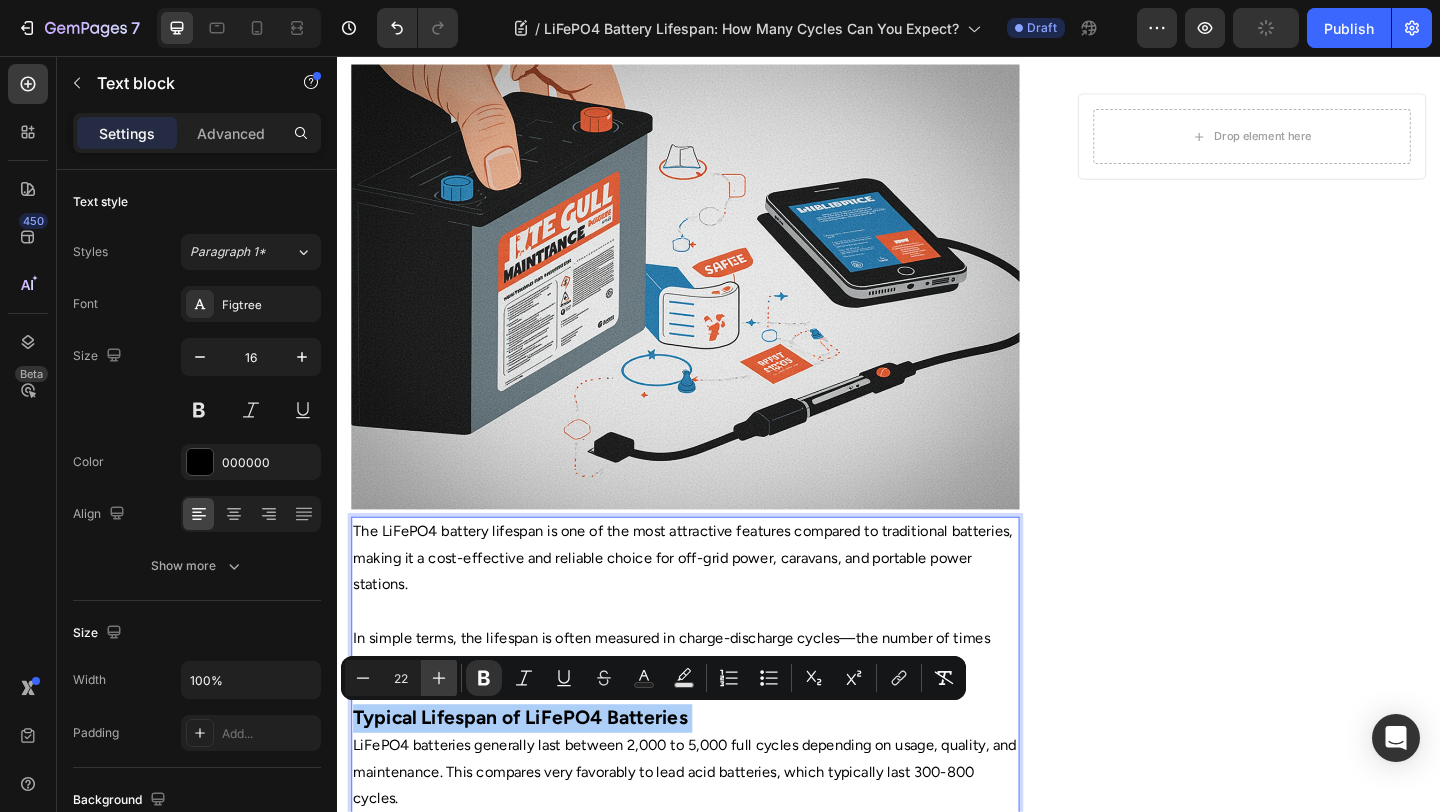click on "Plus" at bounding box center (439, 678) 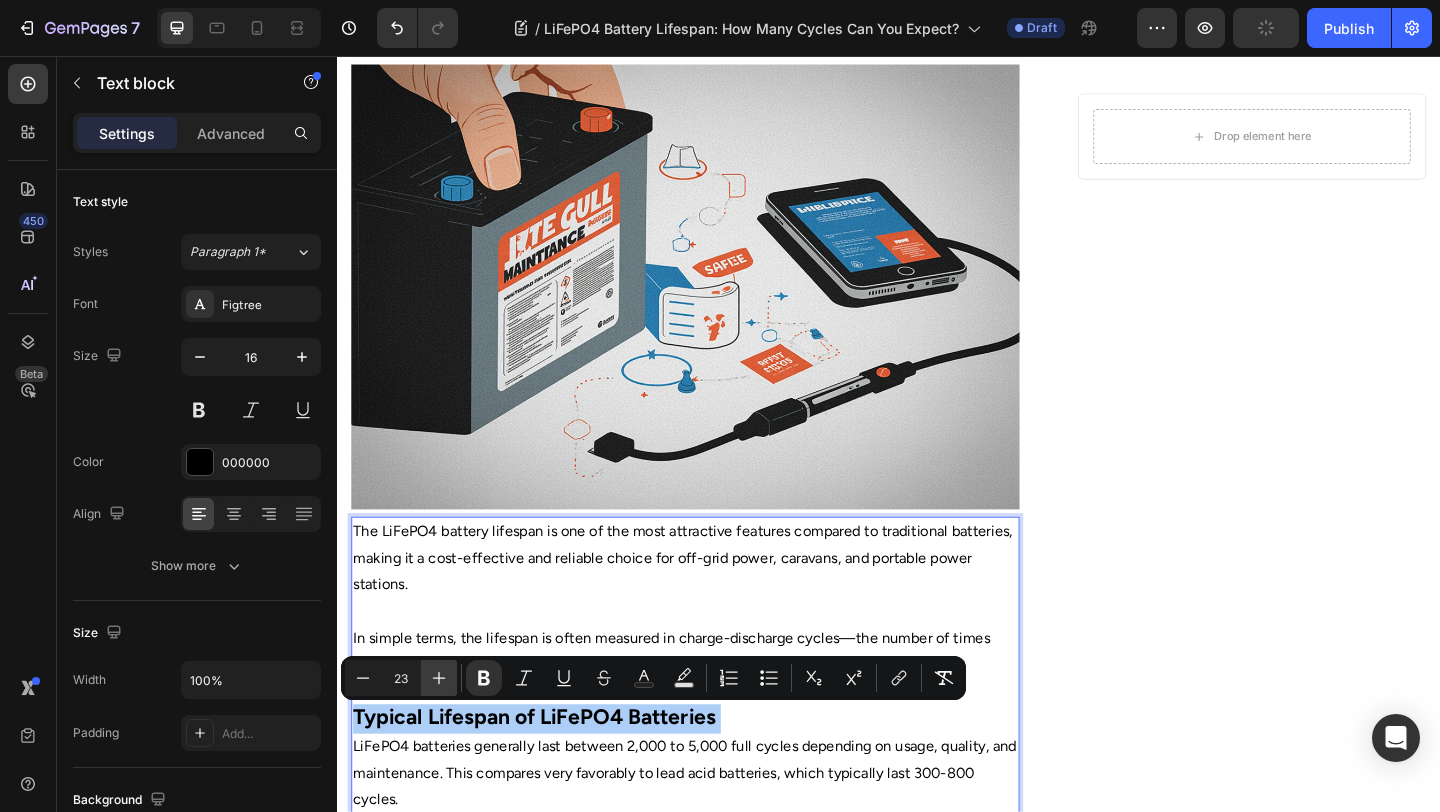click on "Plus" at bounding box center [439, 678] 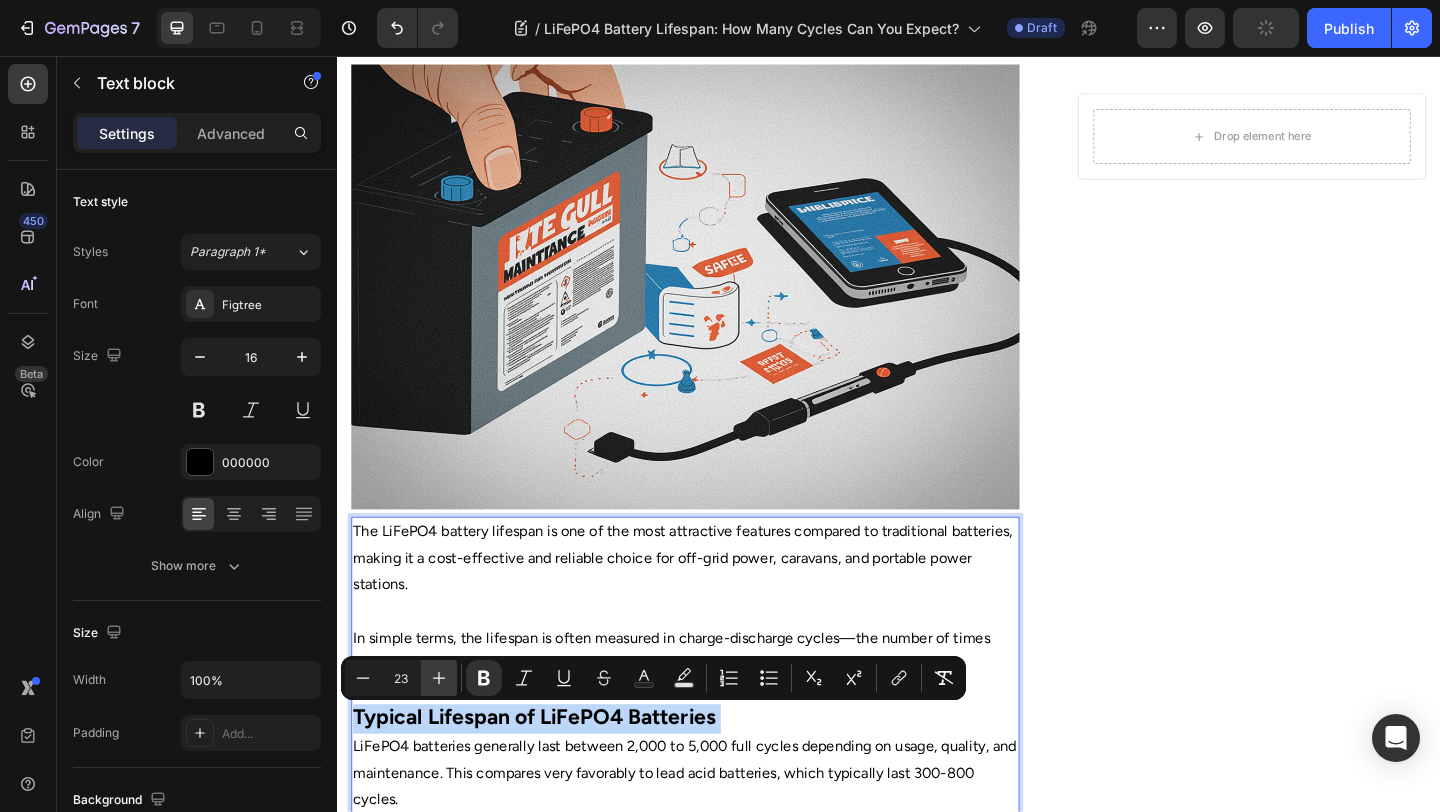 type on "24" 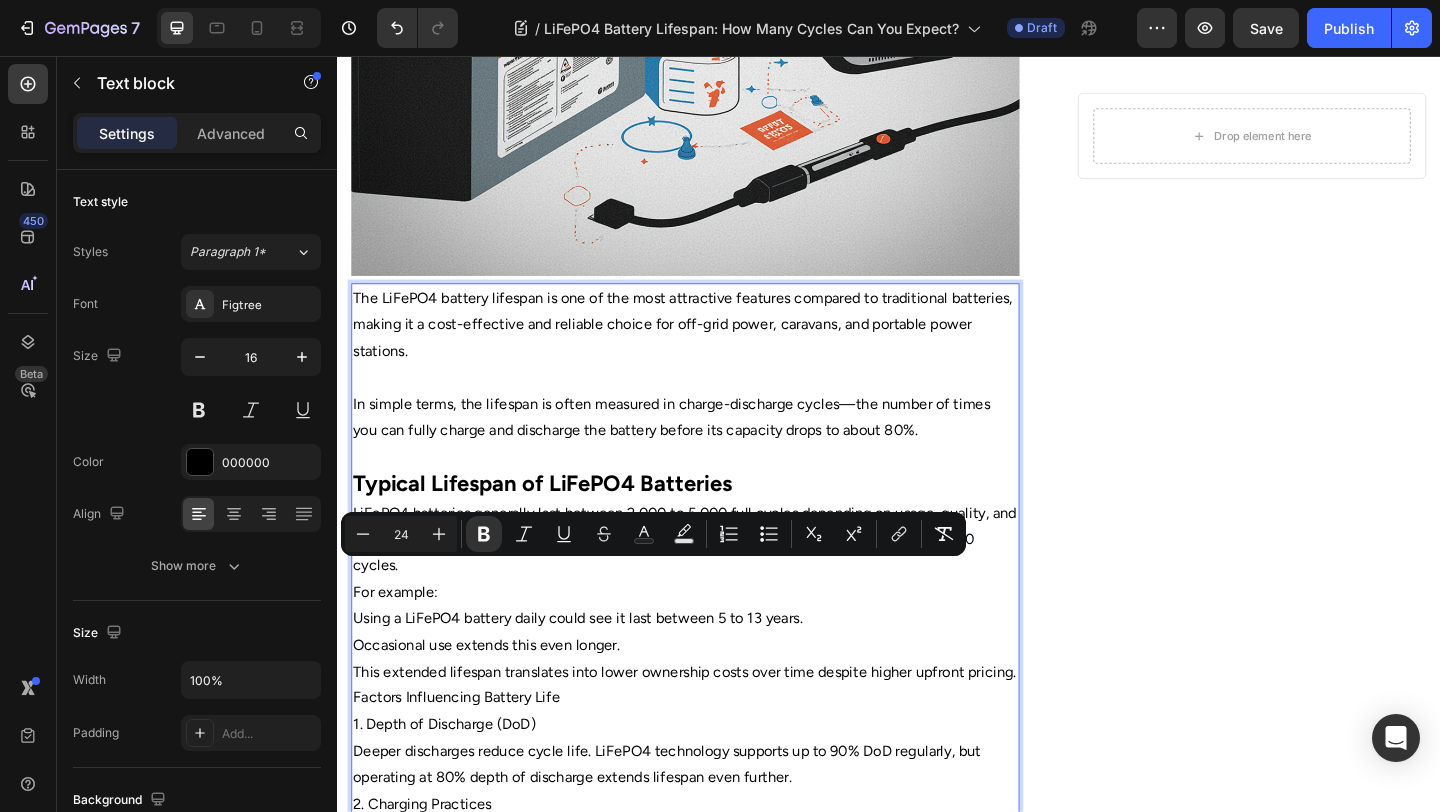 scroll, scrollTop: 624, scrollLeft: 0, axis: vertical 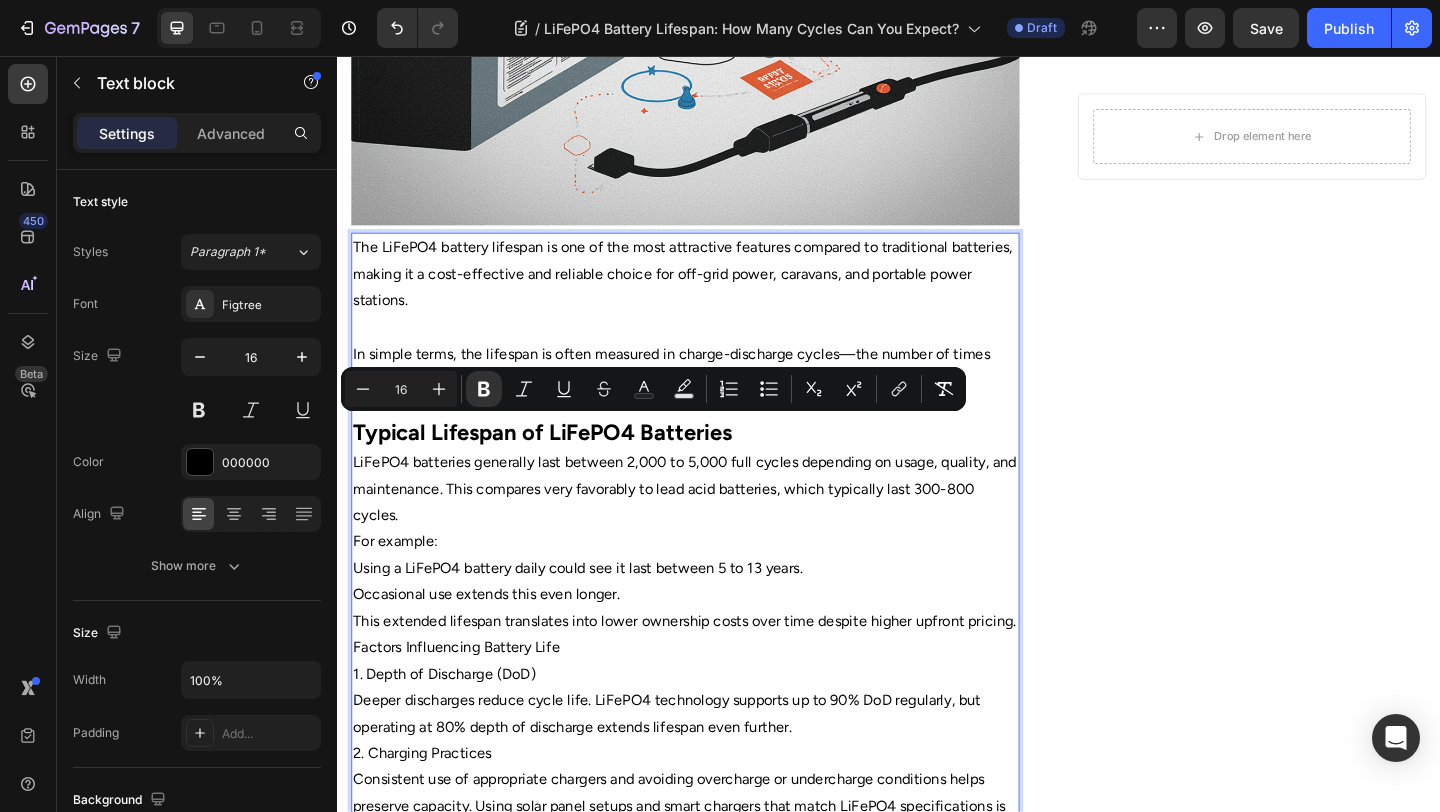 click on "LiFePO4 batteries generally last between 2,000 to 5,000 full cycles depending on usage, quality, and maintenance. This compares very favorably to lead acid batteries, which typically last 300-800 cycles." at bounding box center (715, 527) 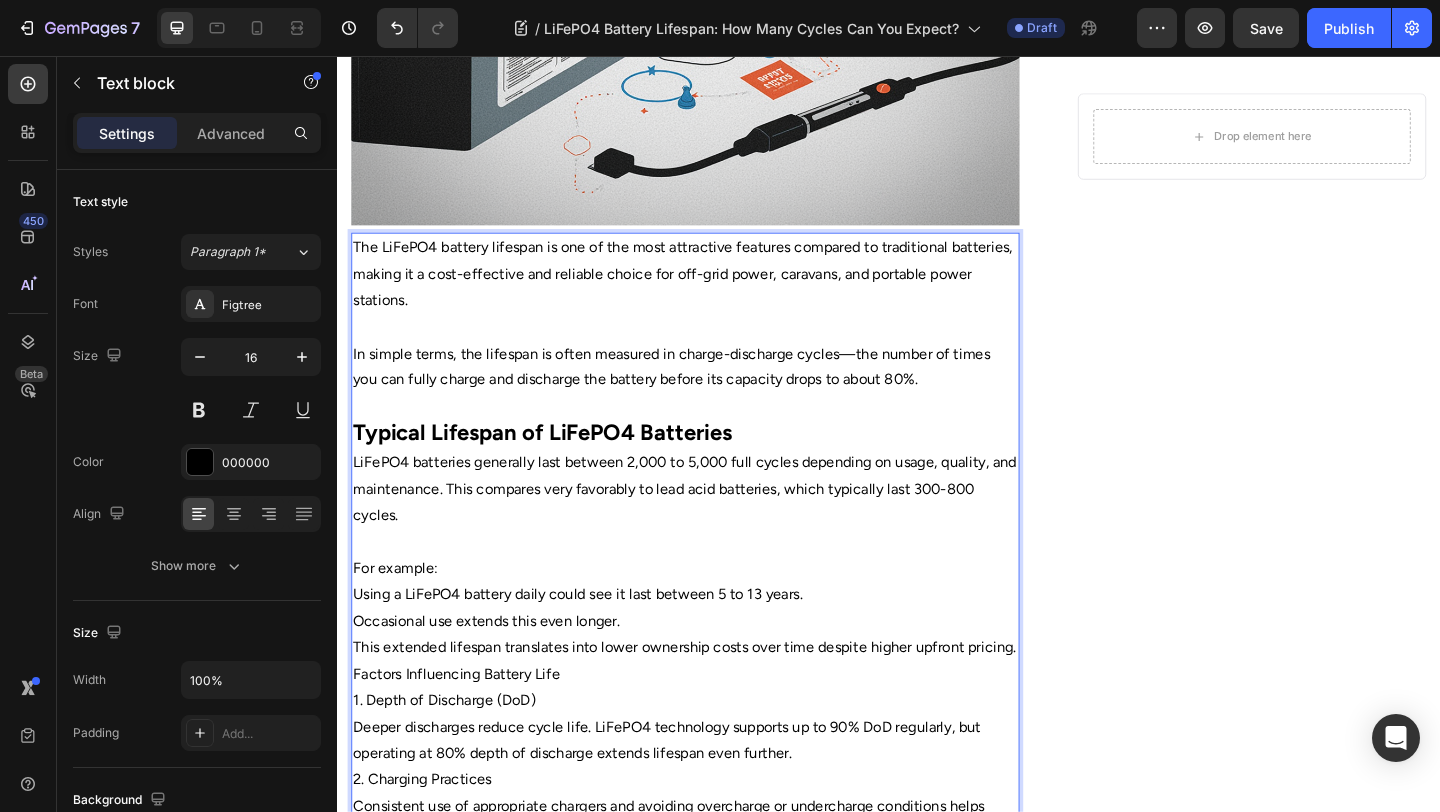 click on "For example:" at bounding box center [715, 613] 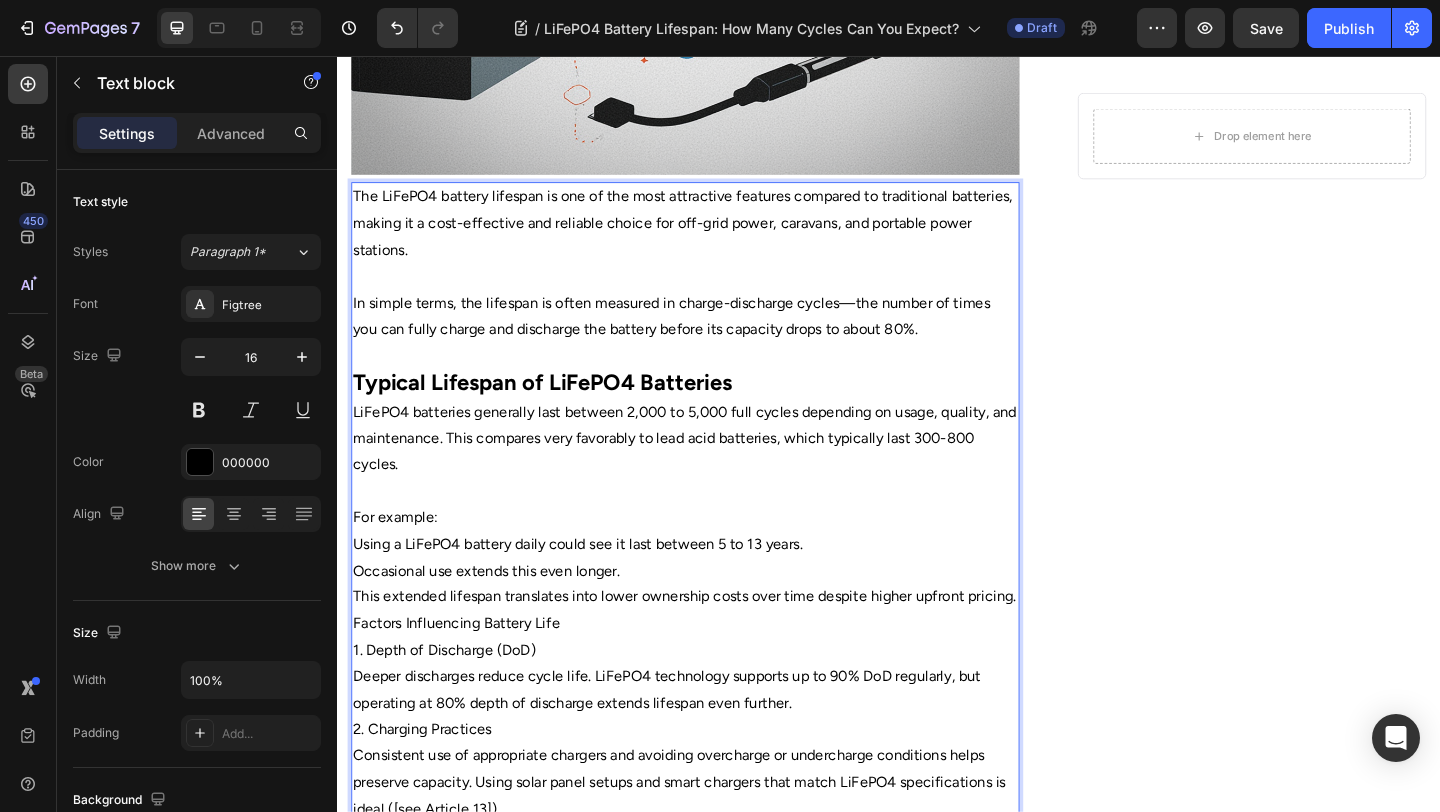 scroll, scrollTop: 739, scrollLeft: 0, axis: vertical 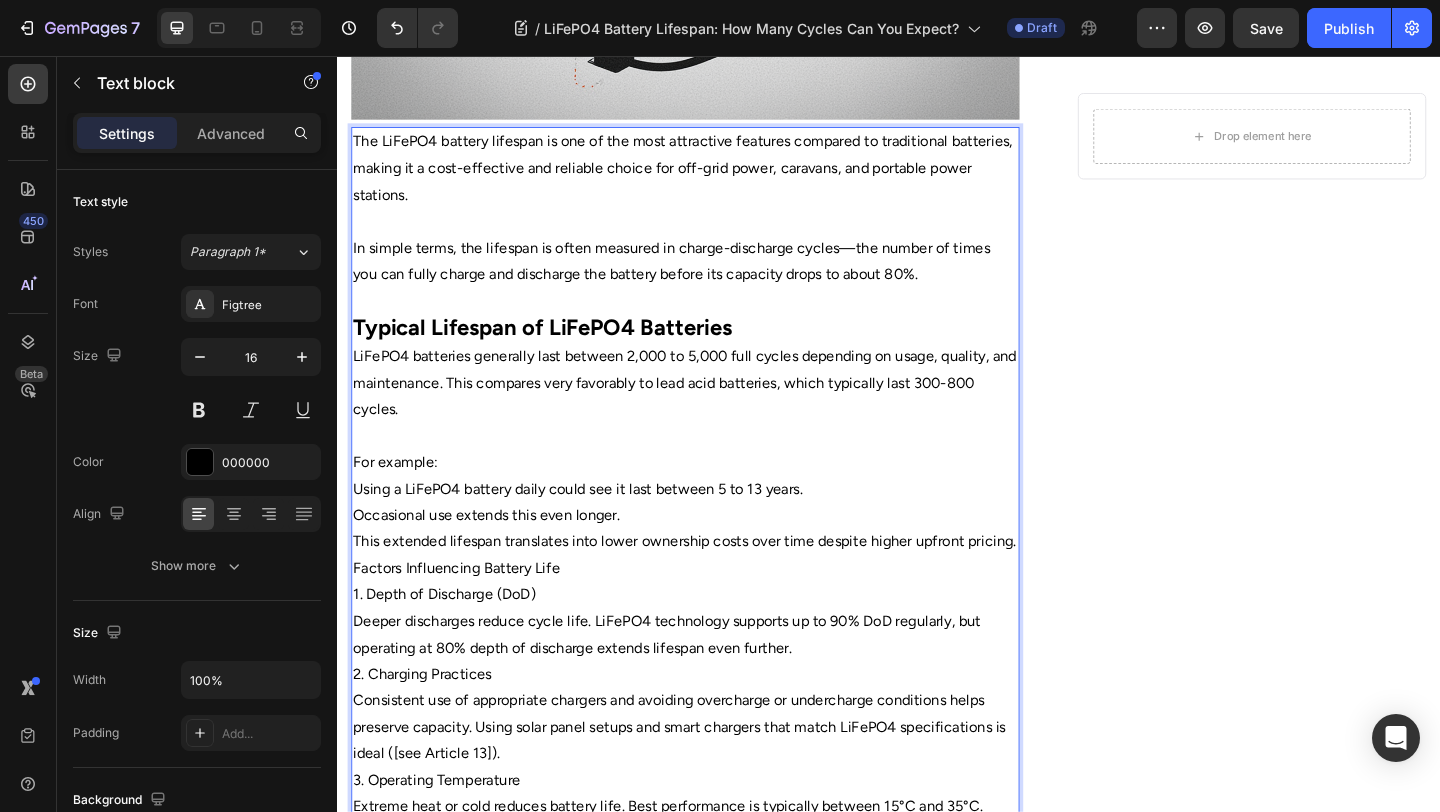 click on "Occasional use extends this even longer." at bounding box center [715, 556] 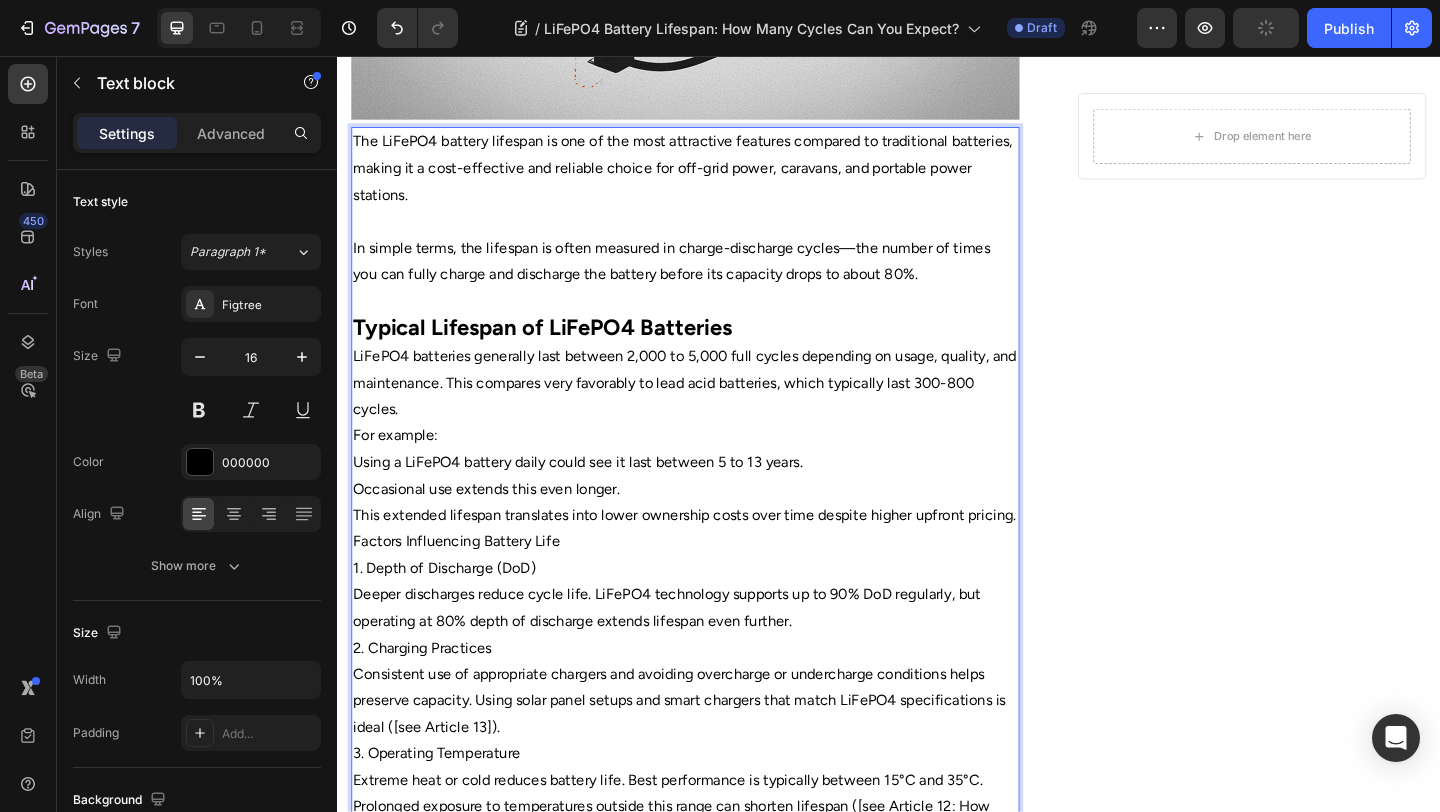 click on "Using a LiFePO4 battery daily could see it last between 5 to 13 years." at bounding box center (715, 498) 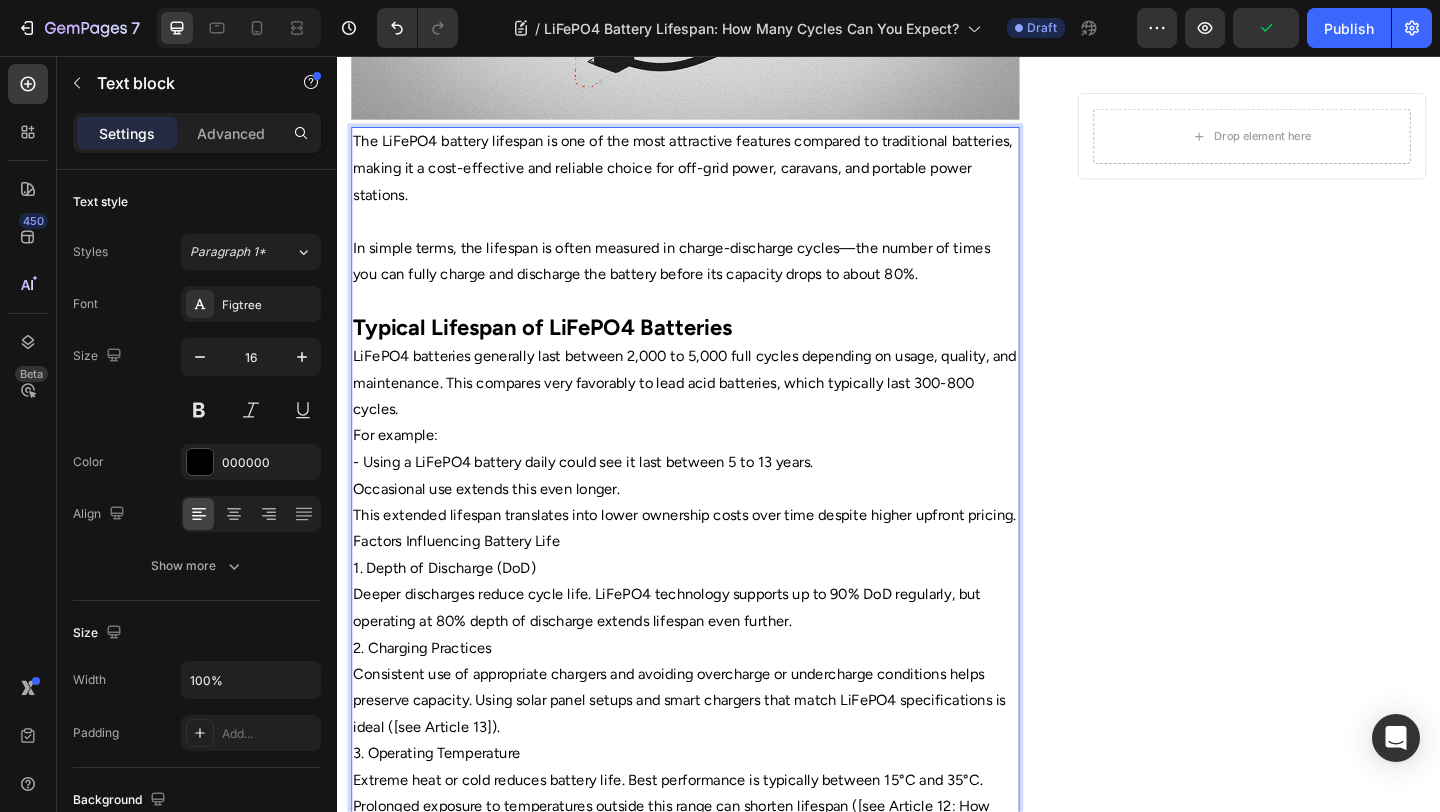click on "Occasional use extends this even longer." at bounding box center [715, 527] 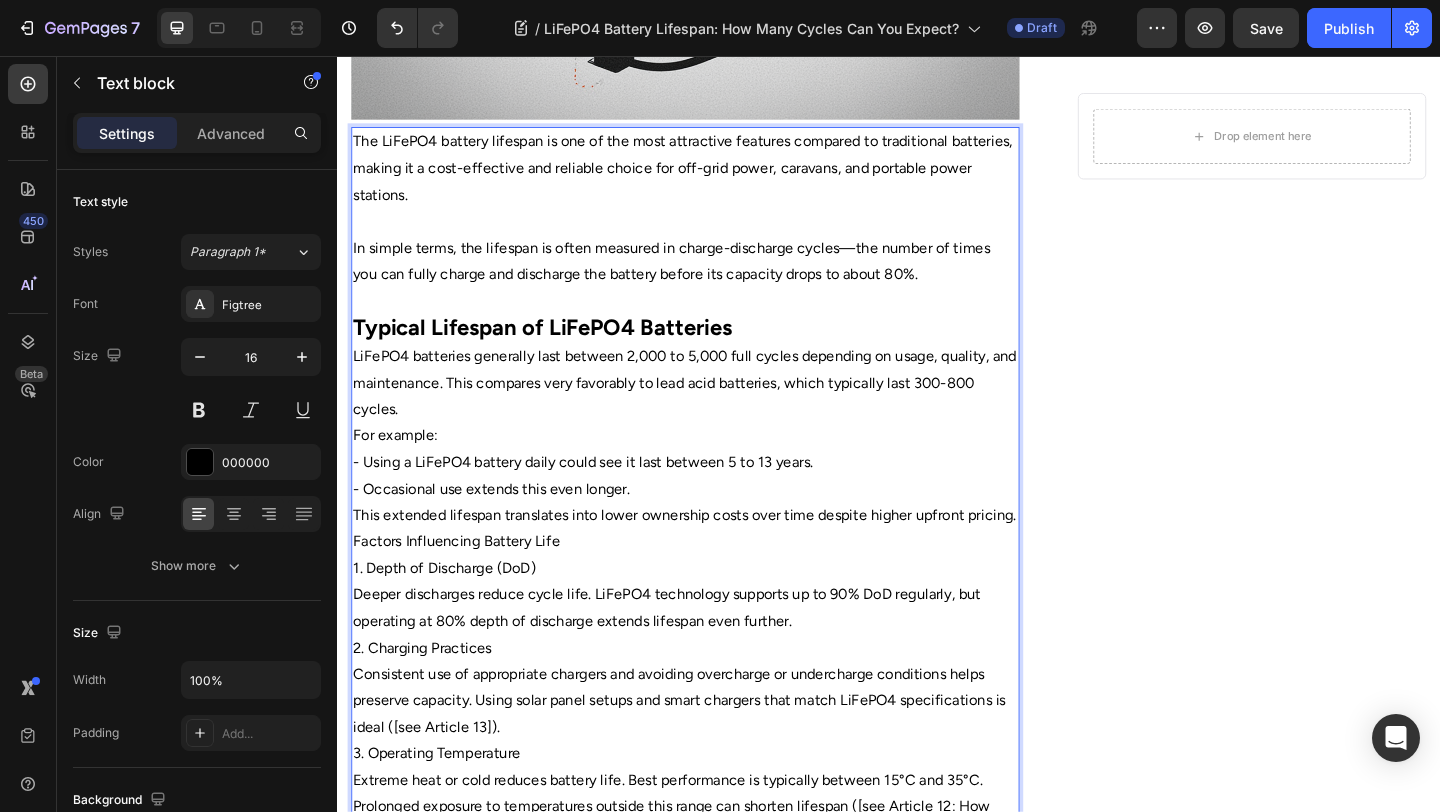 click on "Factors Influencing Battery Life" at bounding box center (715, 584) 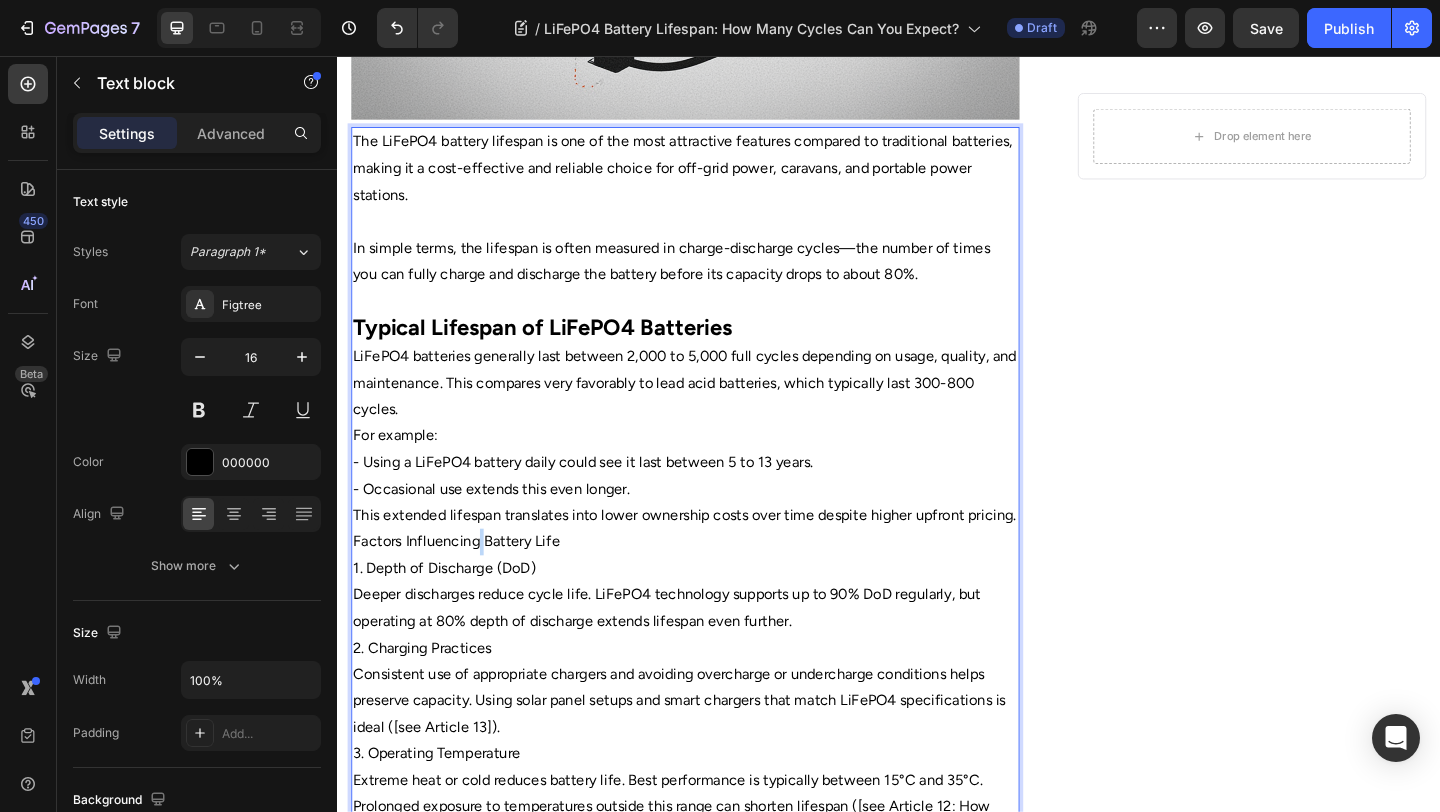 click on "Factors Influencing Battery Life" at bounding box center (715, 584) 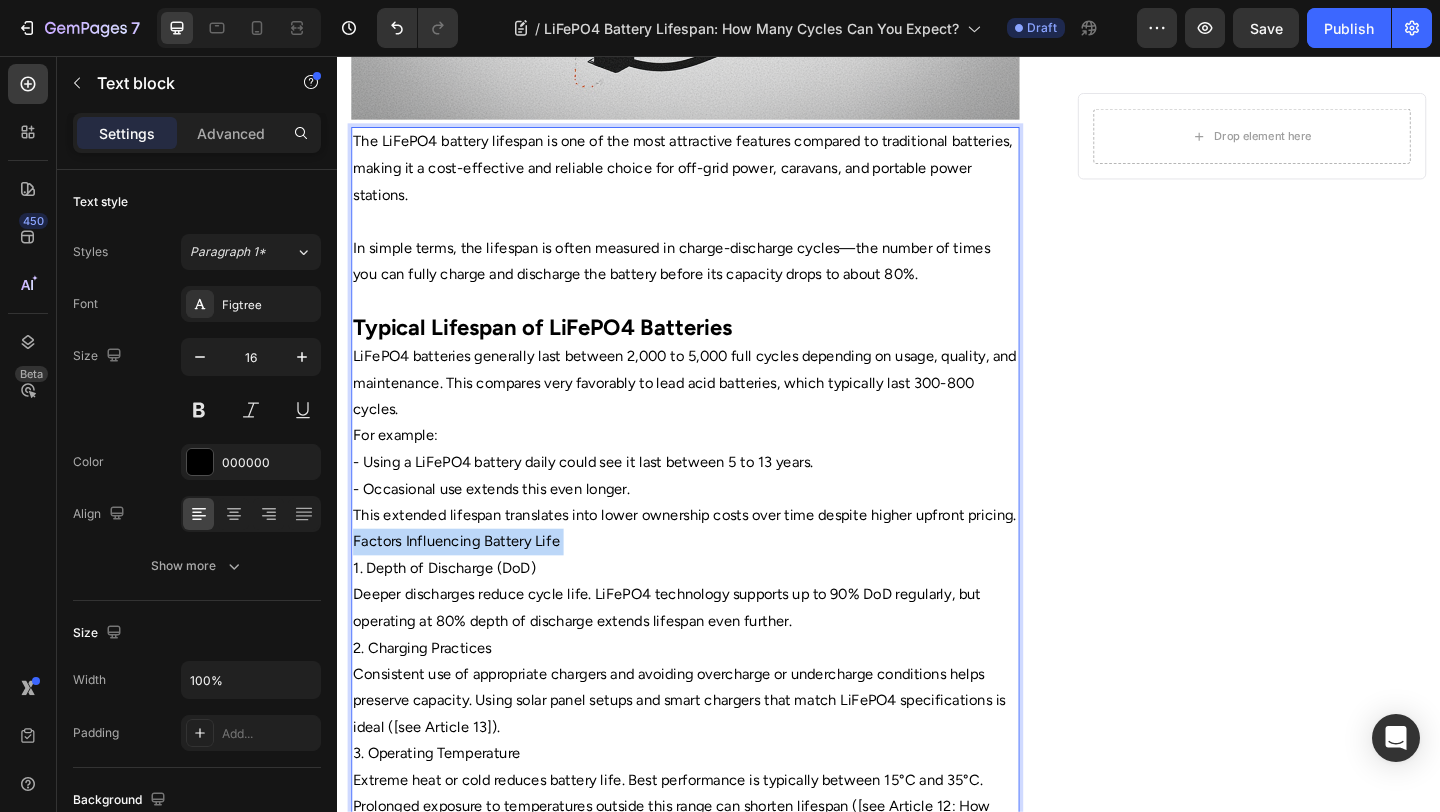 click on "Factors Influencing Battery Life" at bounding box center (715, 584) 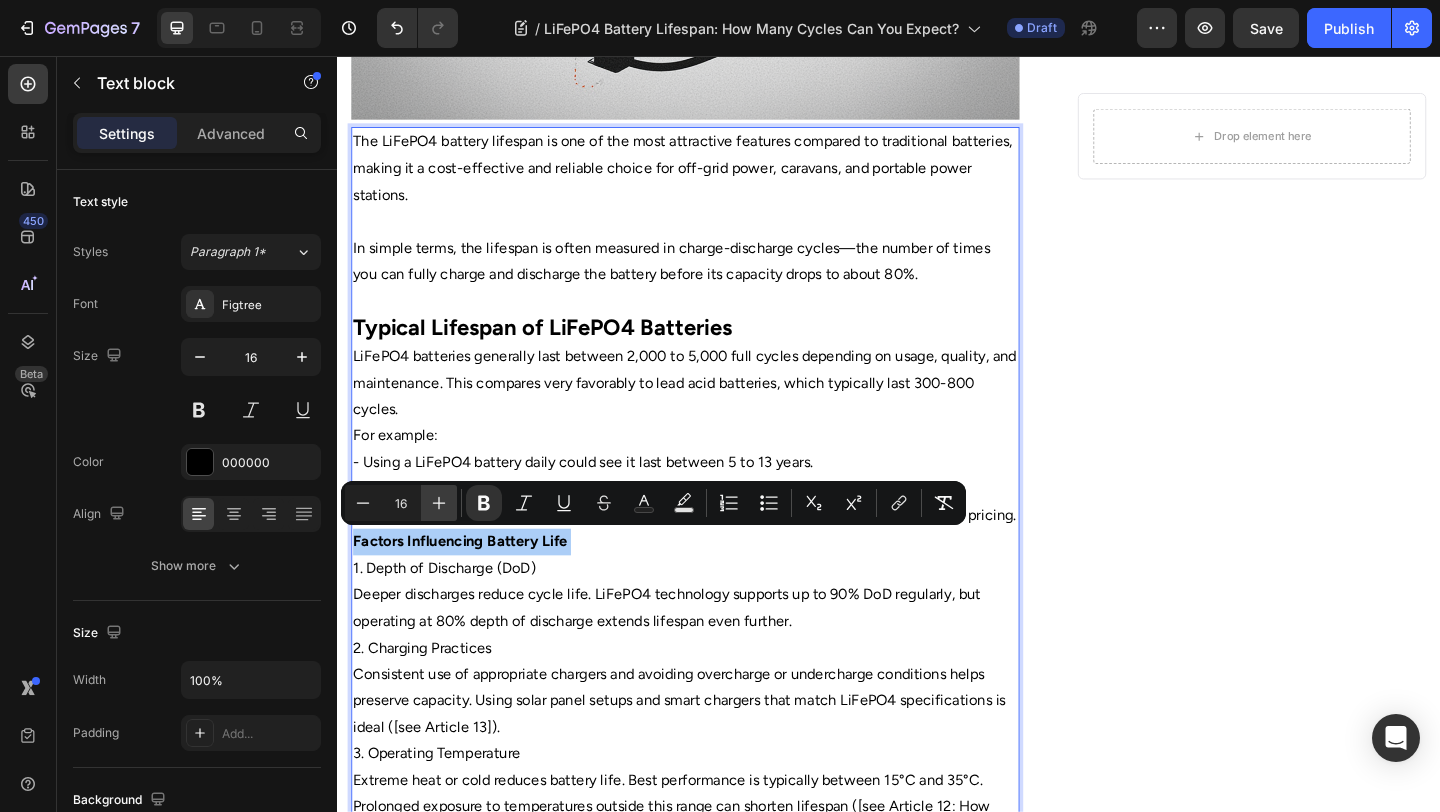 click 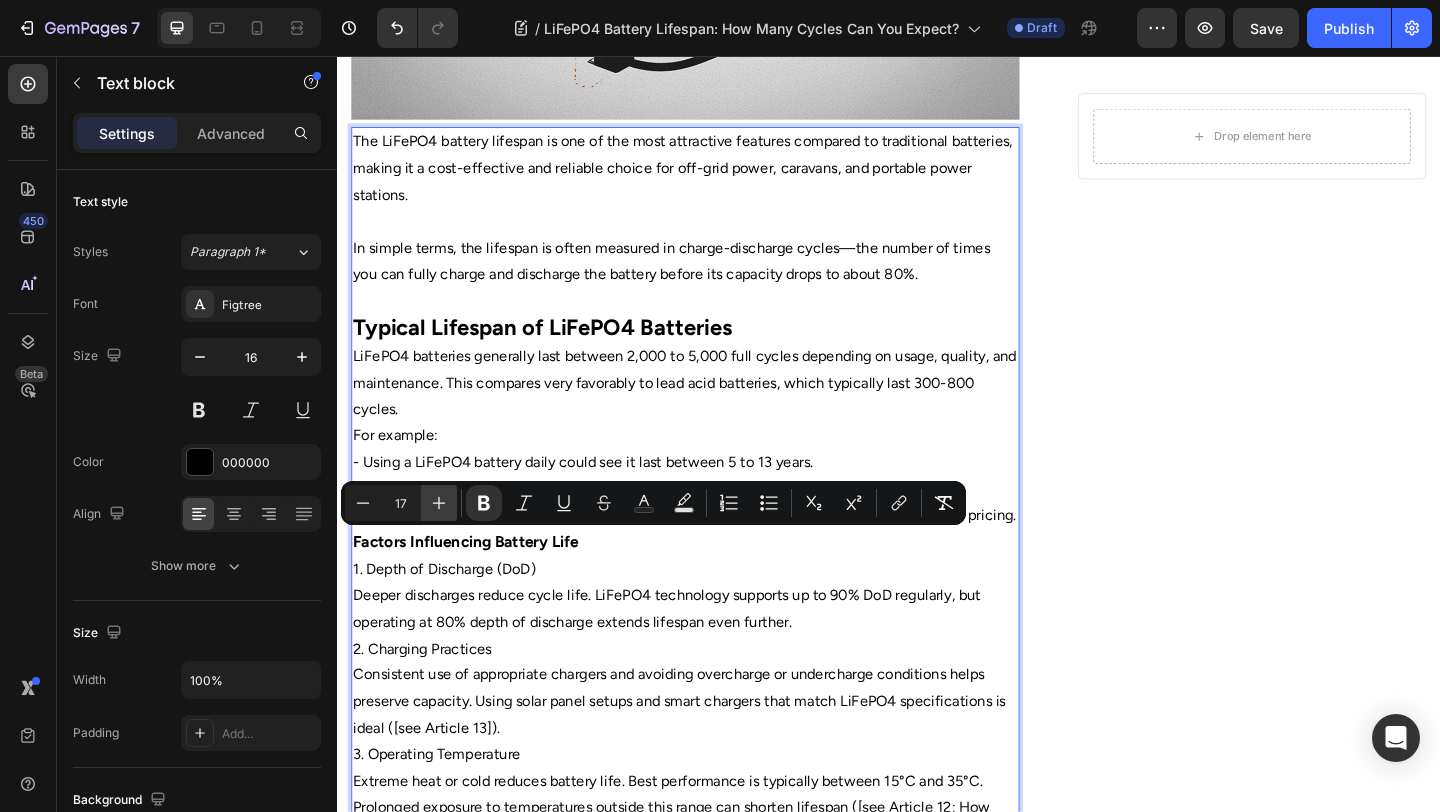 click 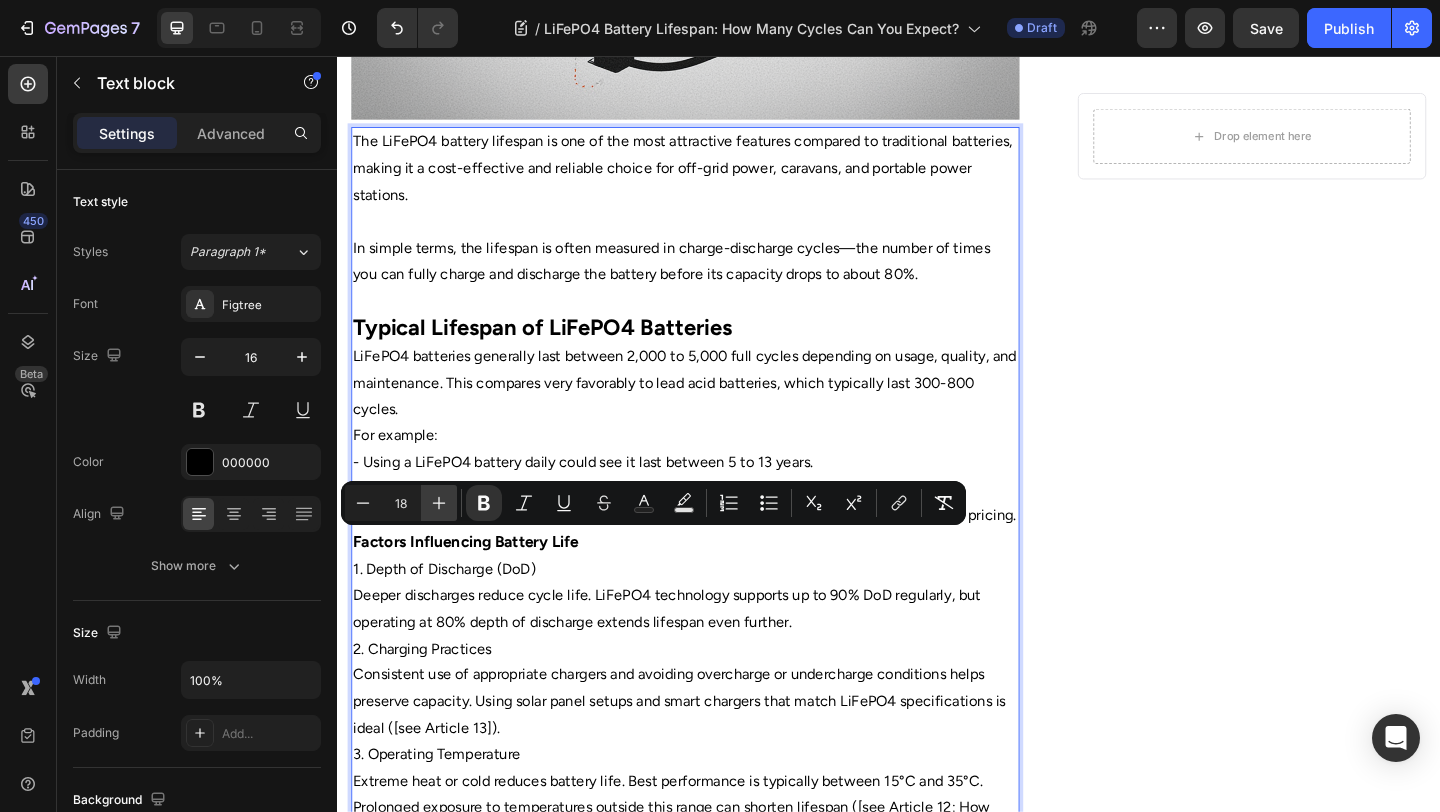 click 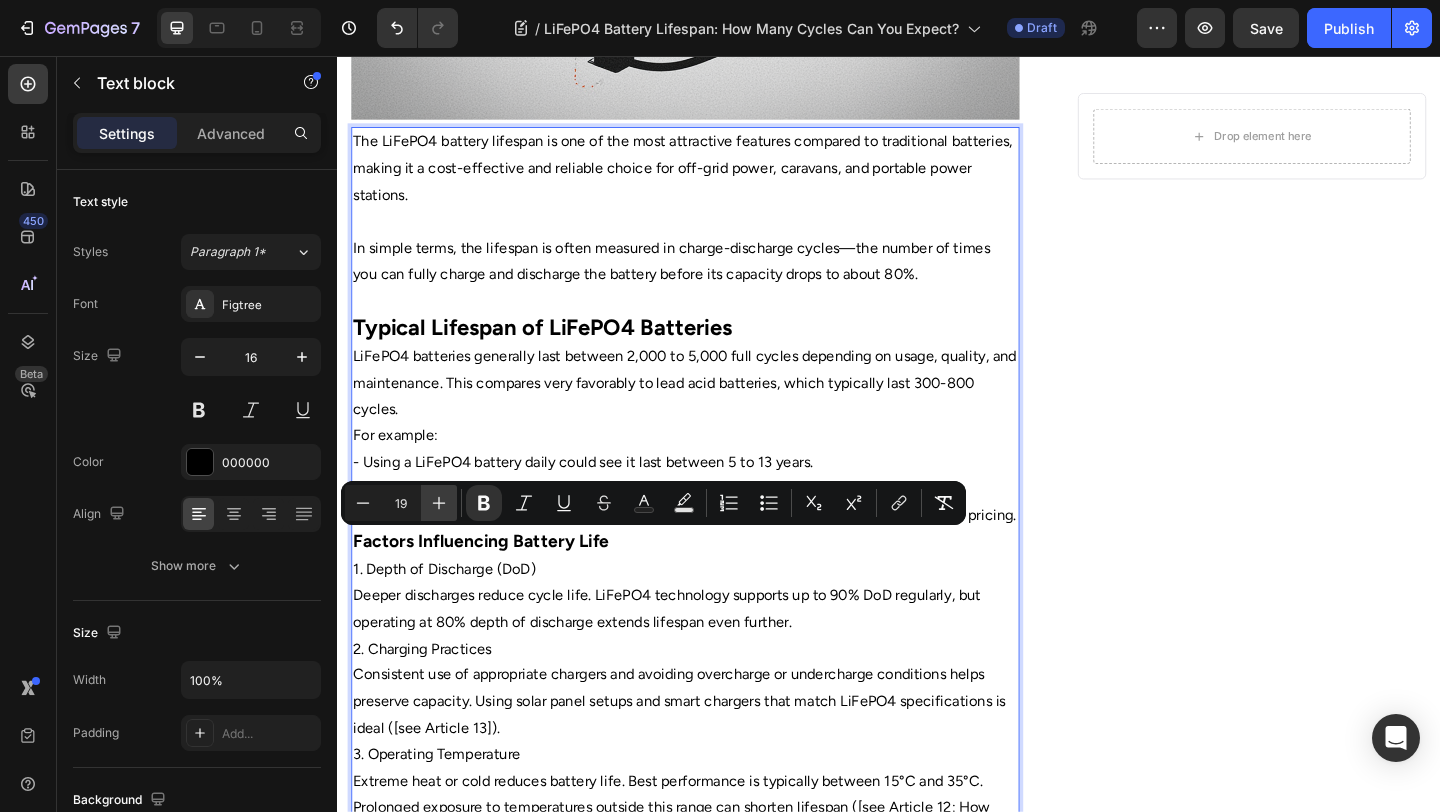 click 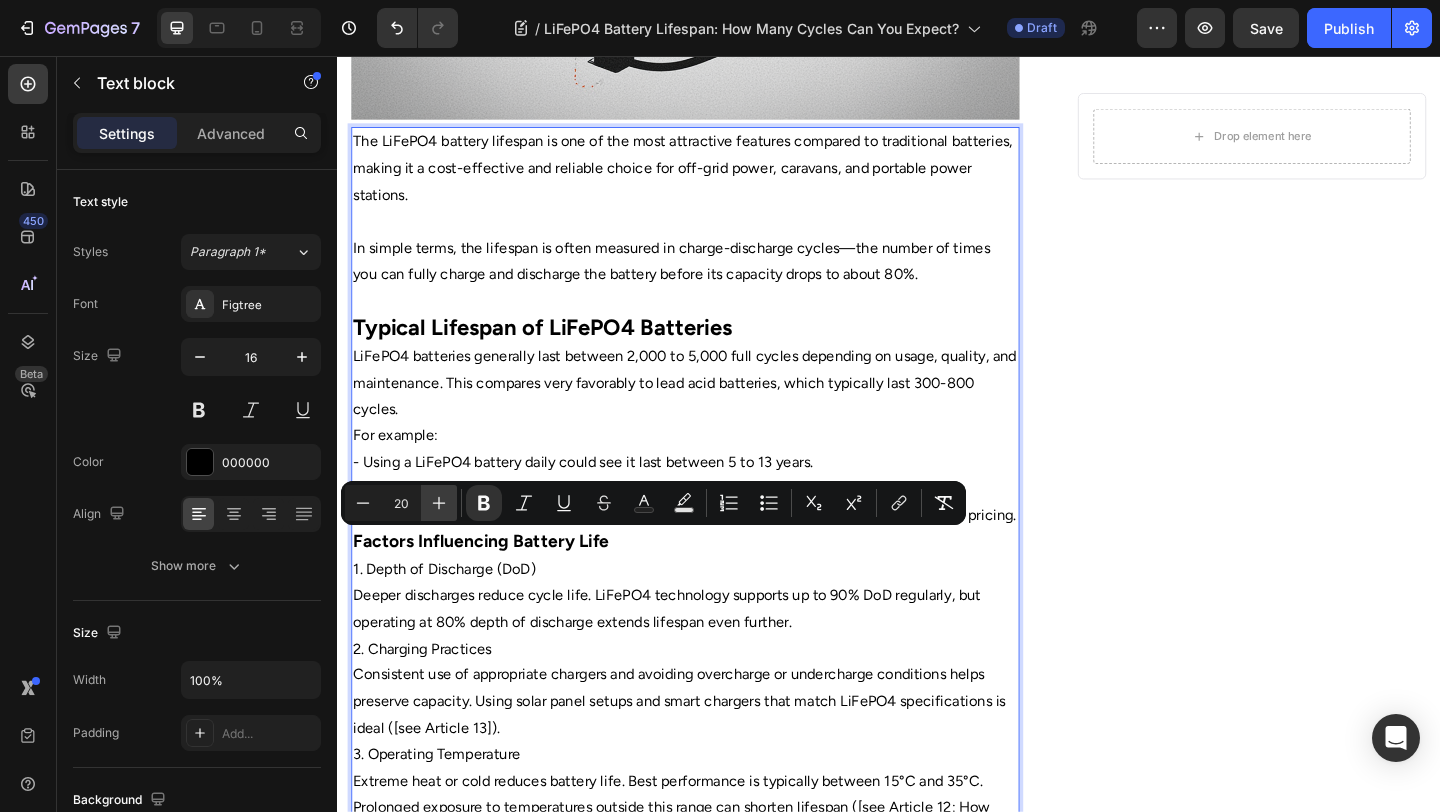 click 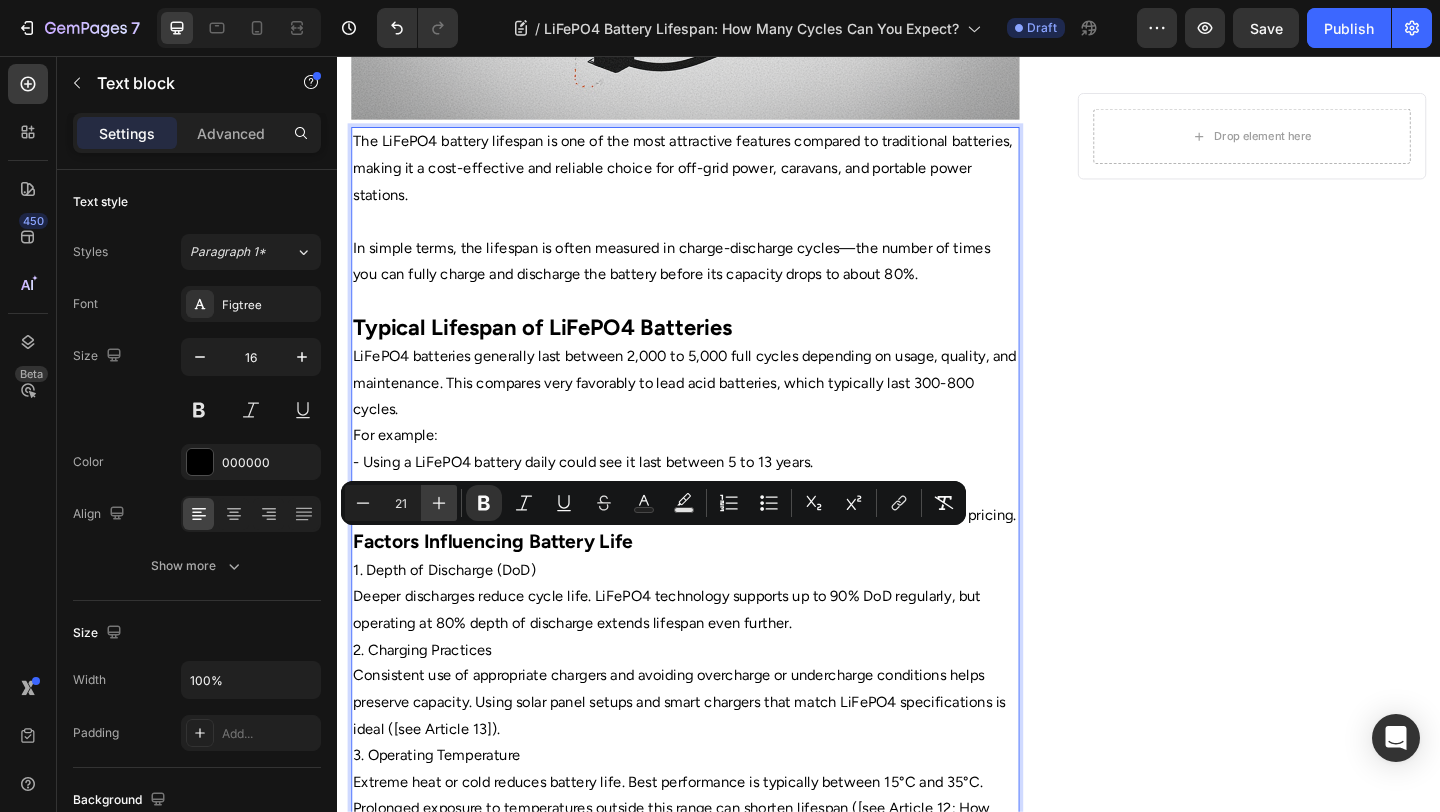 click 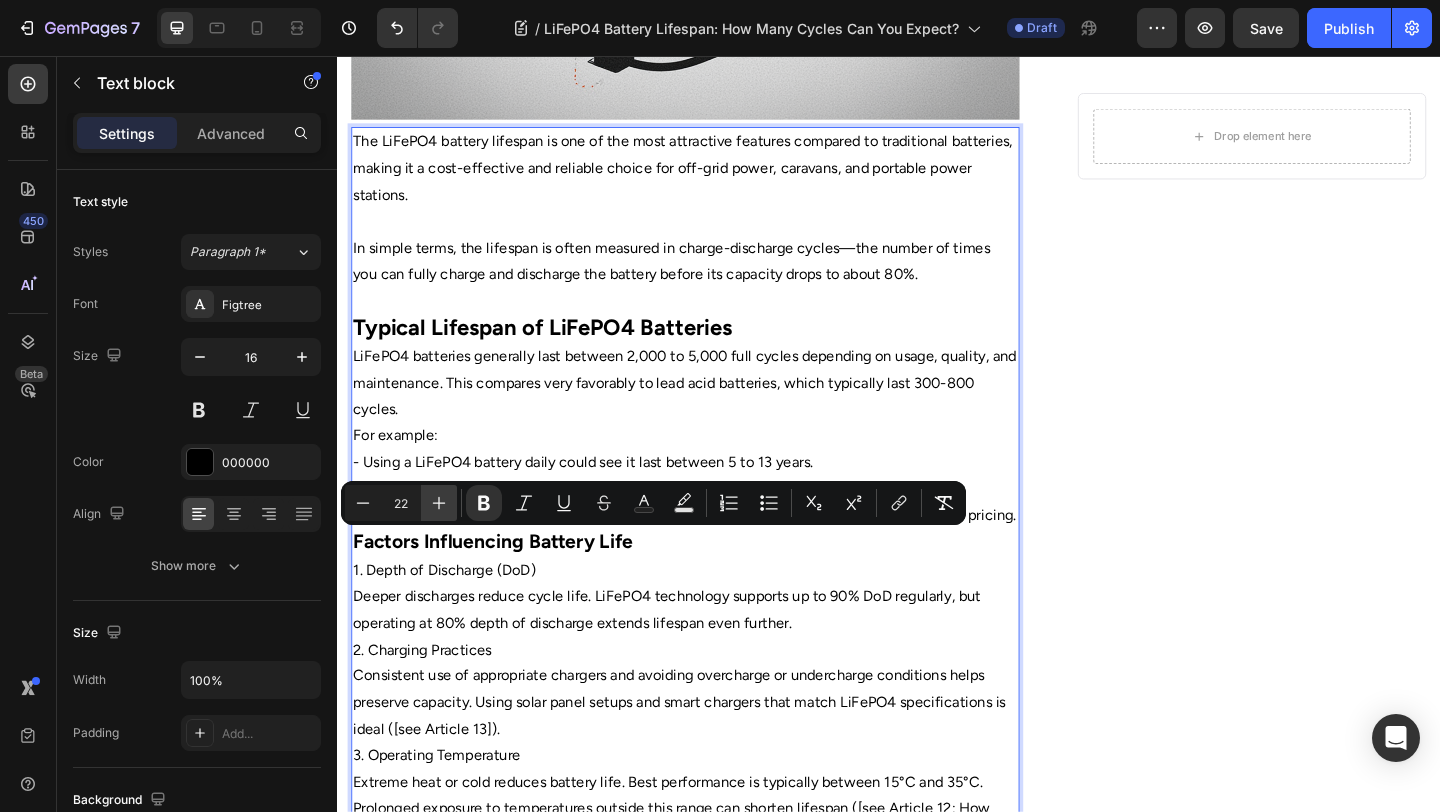 click 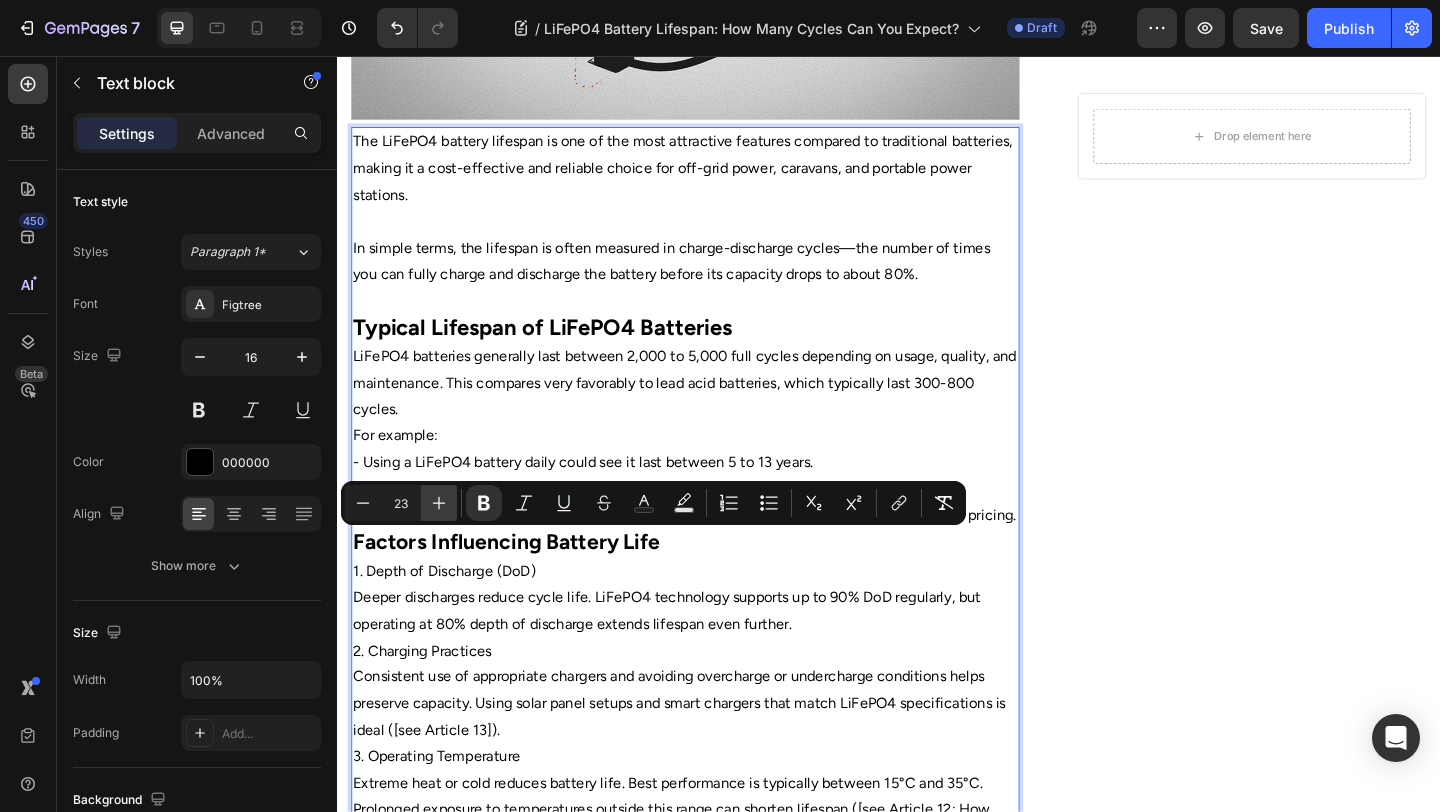 click 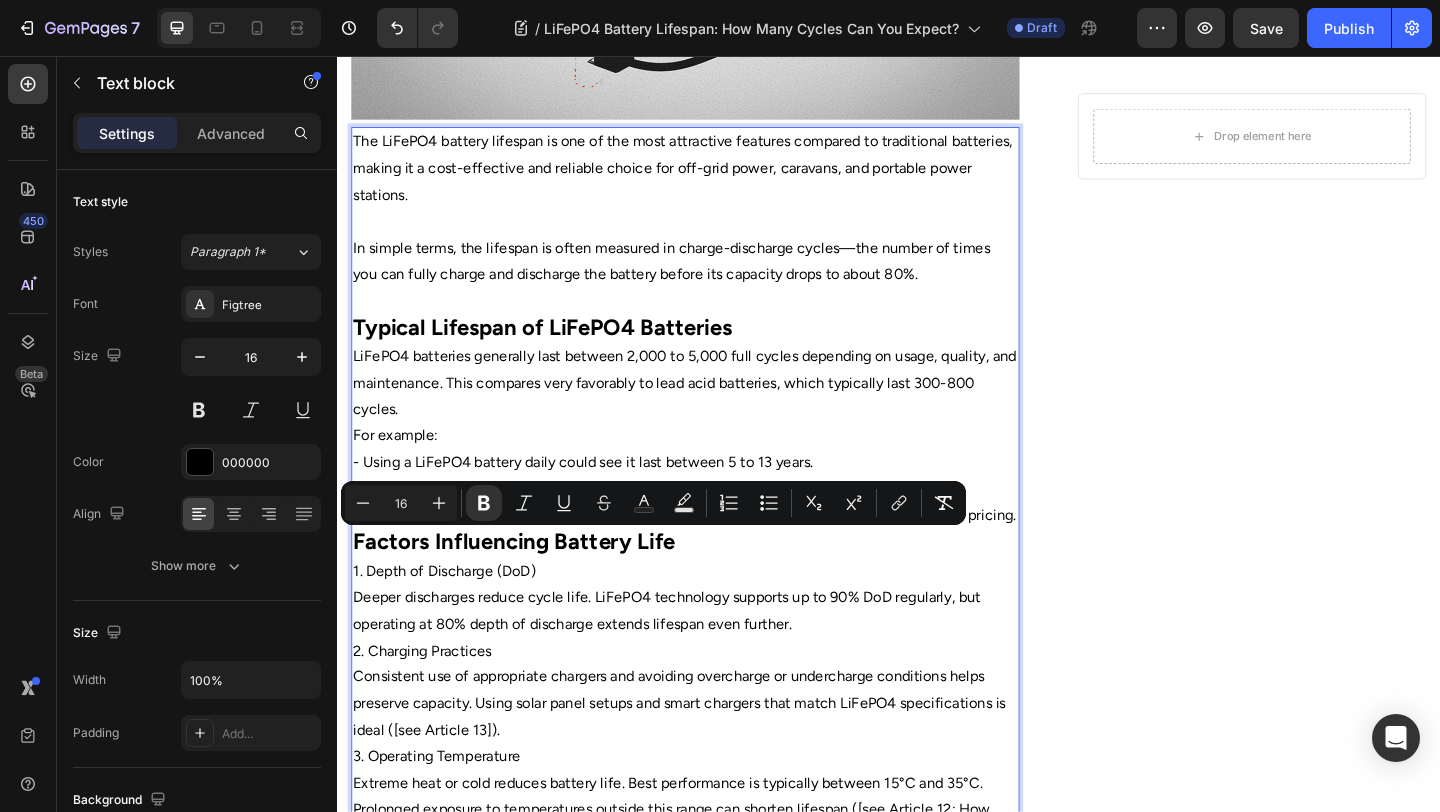 click on "Deeper discharges reduce cycle life. LiFePO4 technology supports up to 90% DoD regularly, but operating at 80% depth of discharge extends lifespan even further." at bounding box center [715, 660] 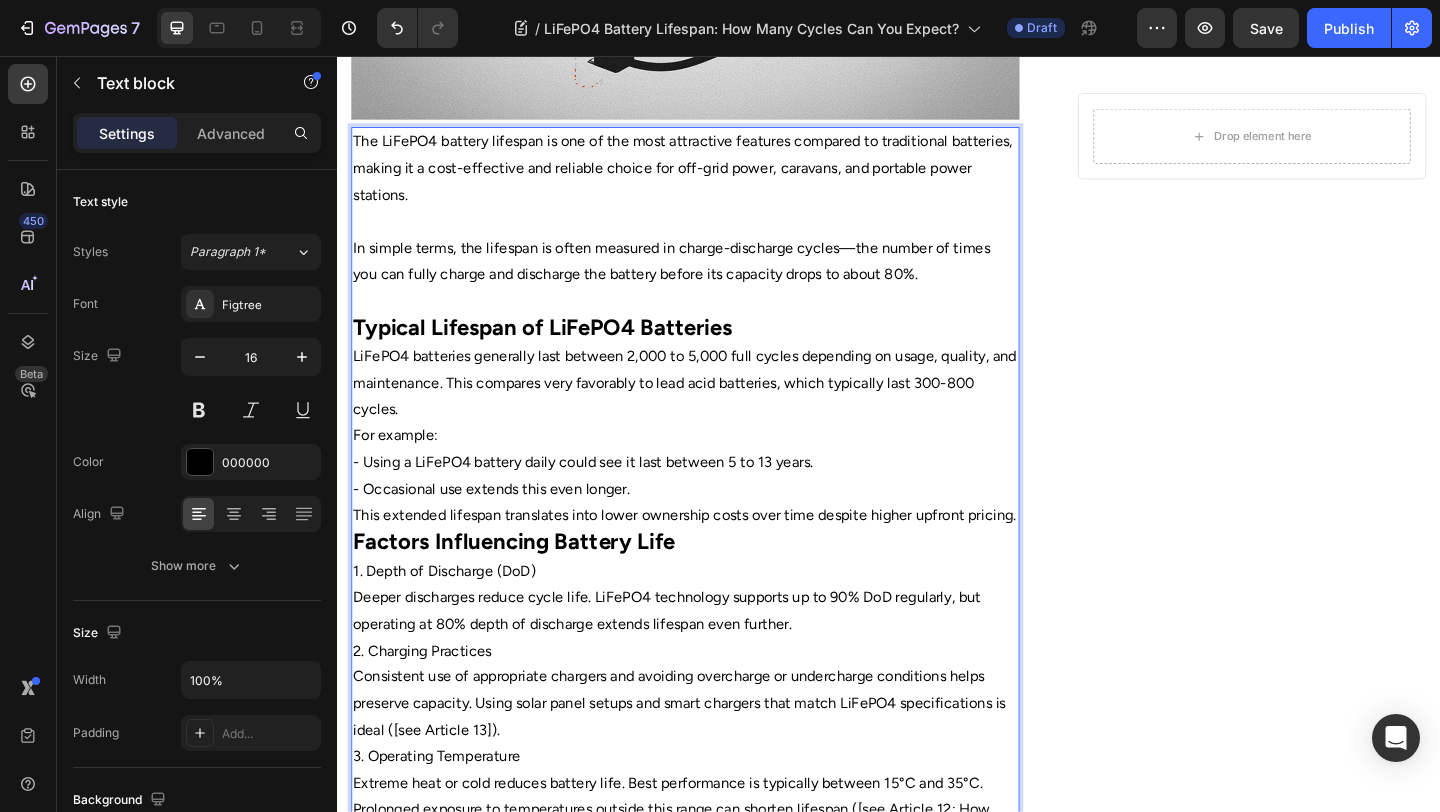 click on "This extended lifespan translates into lower ownership costs over time despite higher upfront pricing." at bounding box center [715, 556] 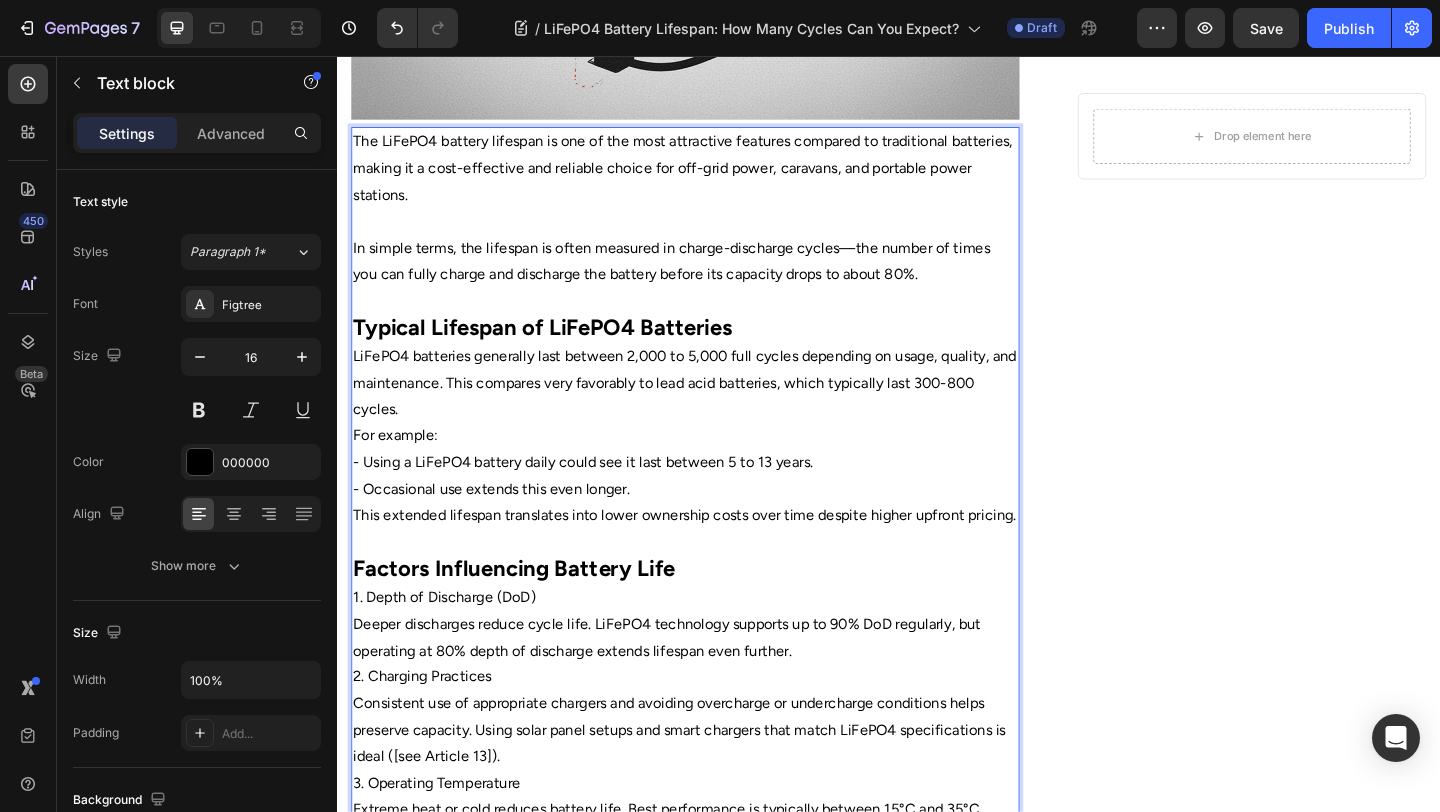 click on "Consistent use of appropriate chargers and avoiding overcharge or undercharge conditions helps preserve capacity. Using solar panel setups and smart chargers that match LiFePO4 specifications is ideal ([see Article 13])." at bounding box center (715, 789) 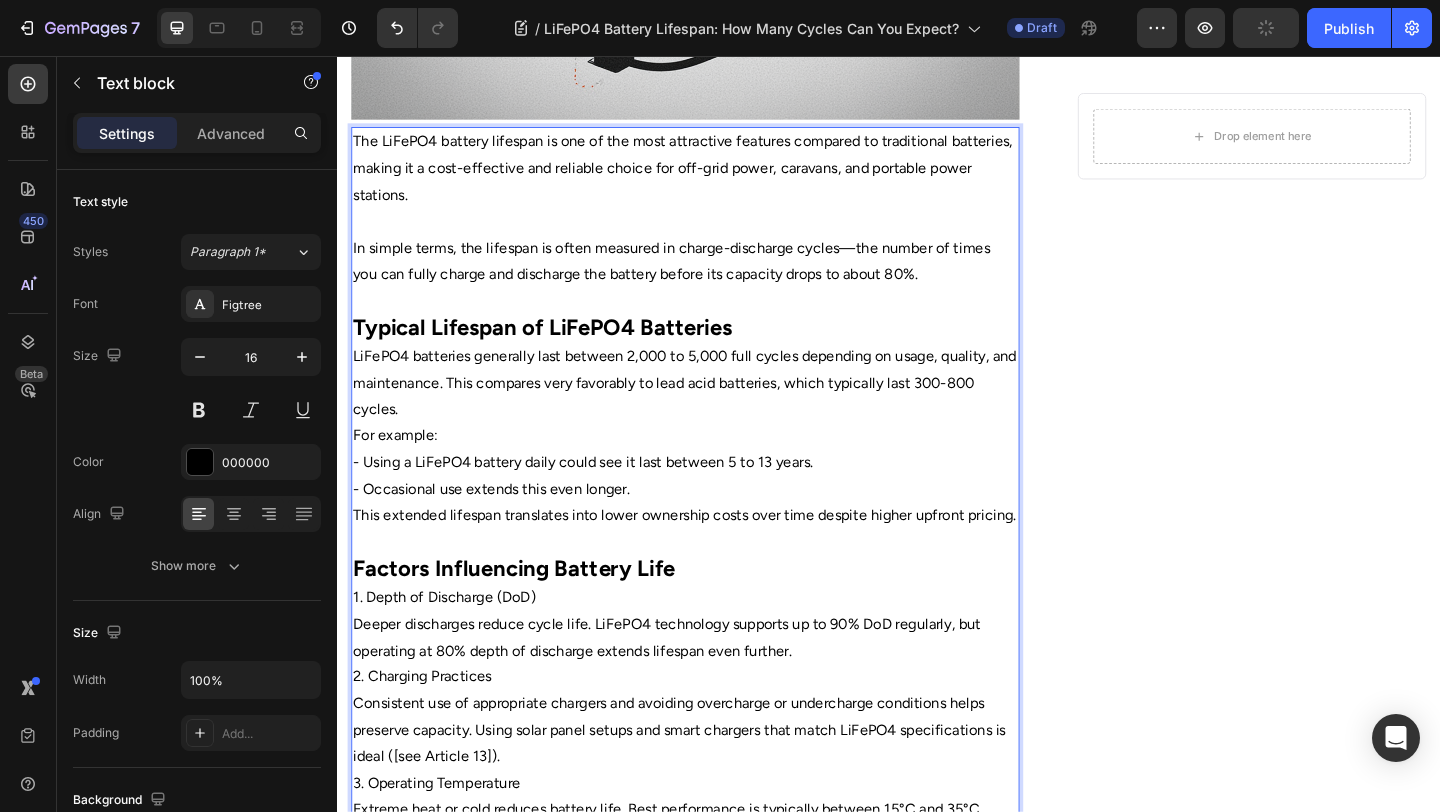 click on "LiFePO4 batteries generally last between 2,000 to 5,000 full cycles depending on usage, quality, and maintenance. This compares very favorably to lead acid batteries, which typically last 300-800 cycles." at bounding box center [715, 412] 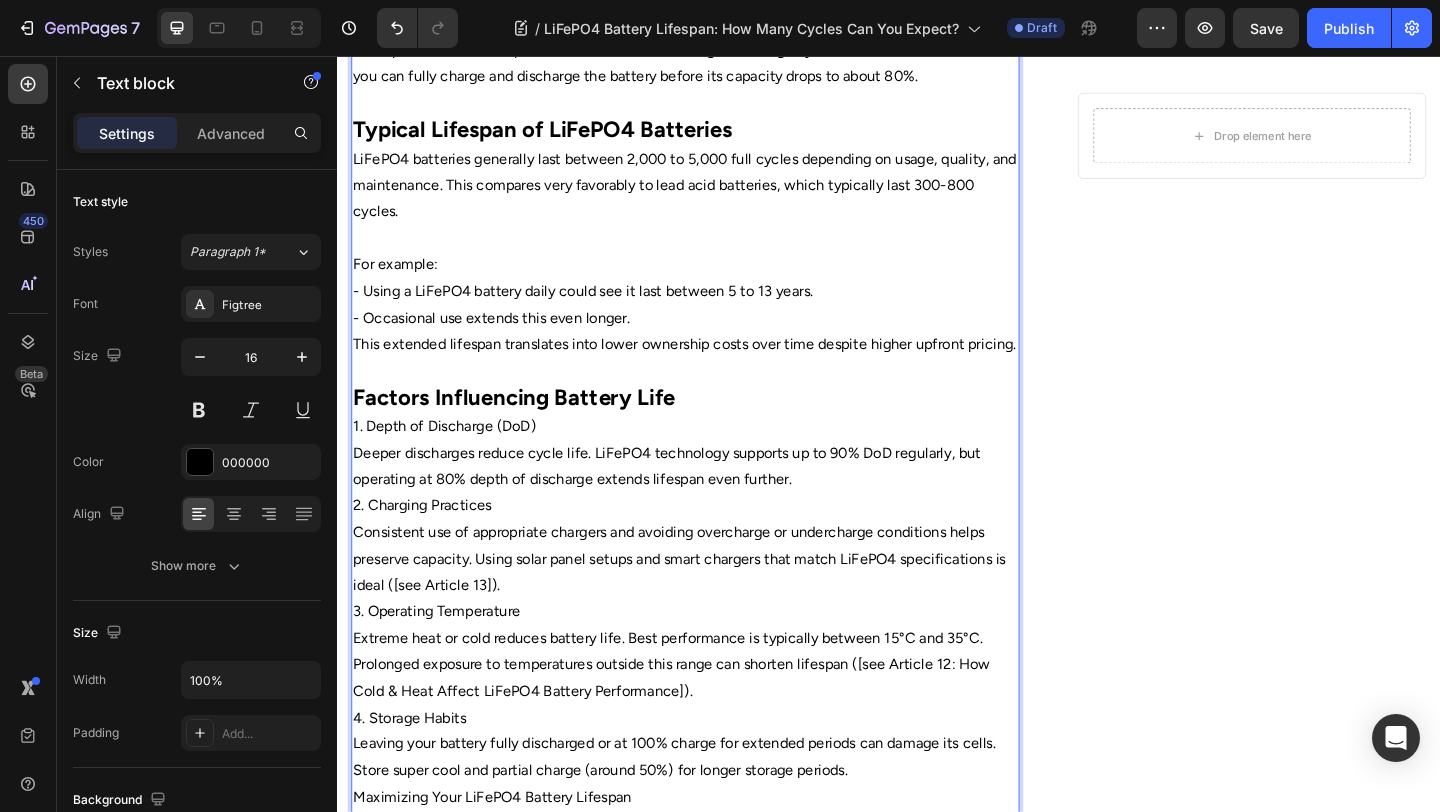 scroll, scrollTop: 953, scrollLeft: 0, axis: vertical 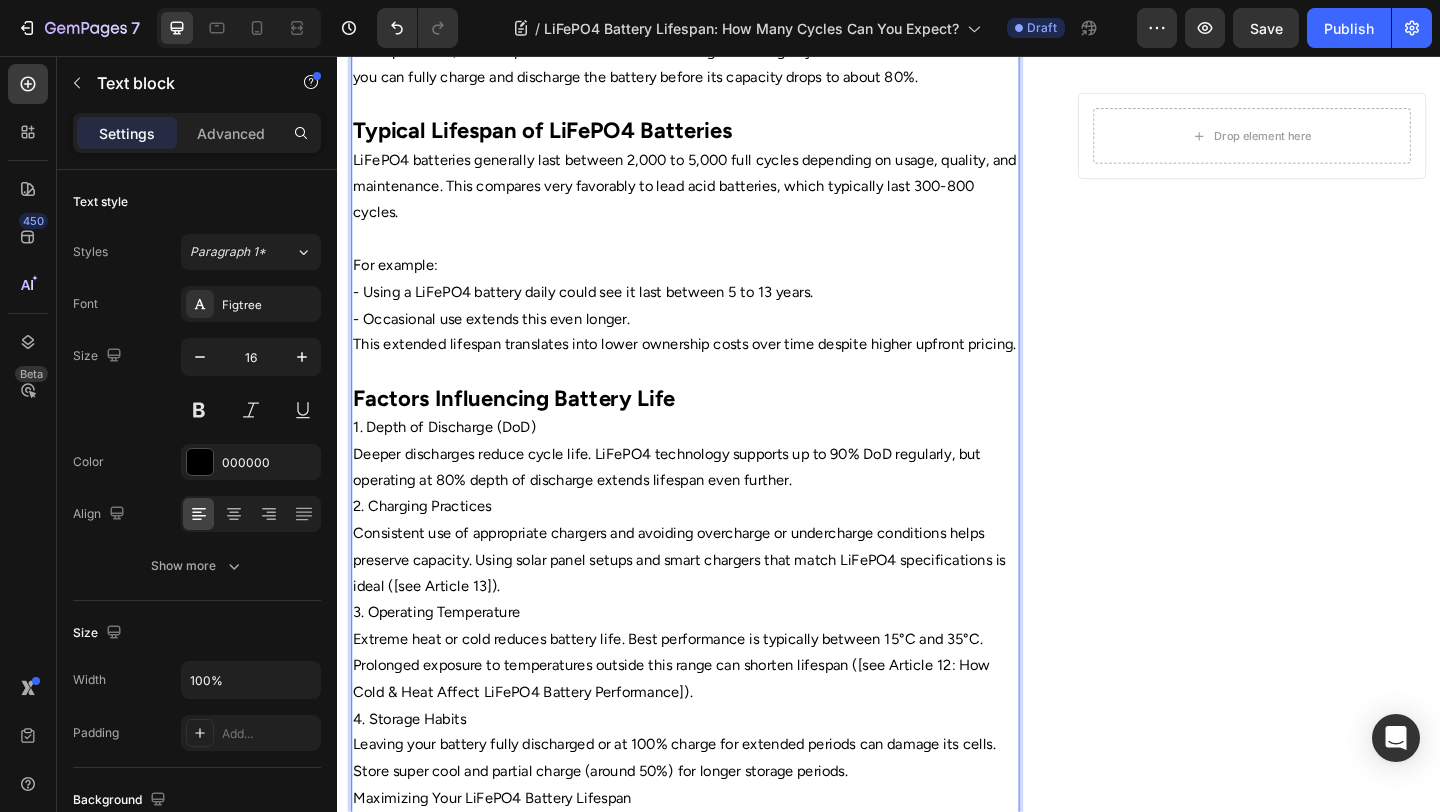 click on "For example:" at bounding box center [715, 284] 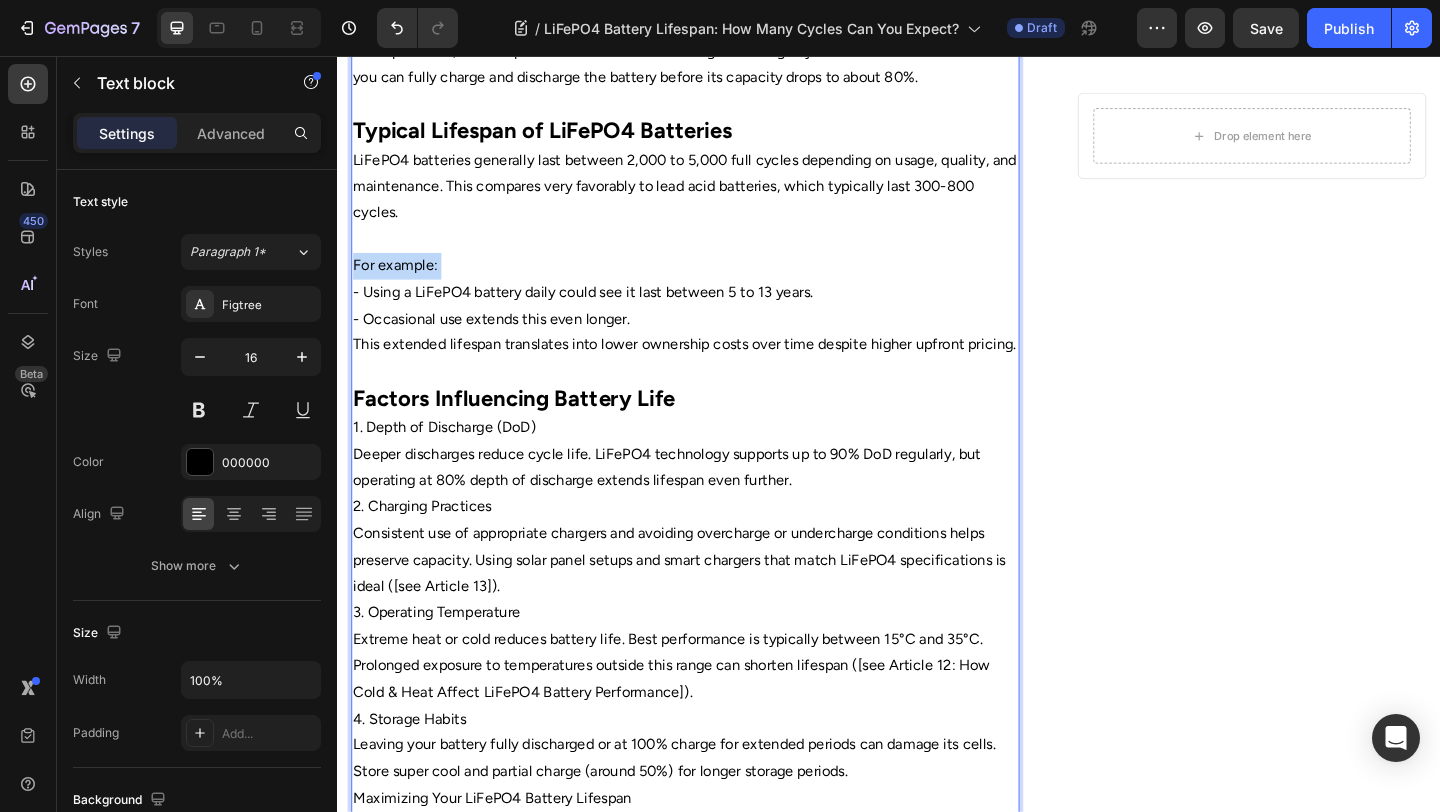 click on "For example:" at bounding box center [715, 284] 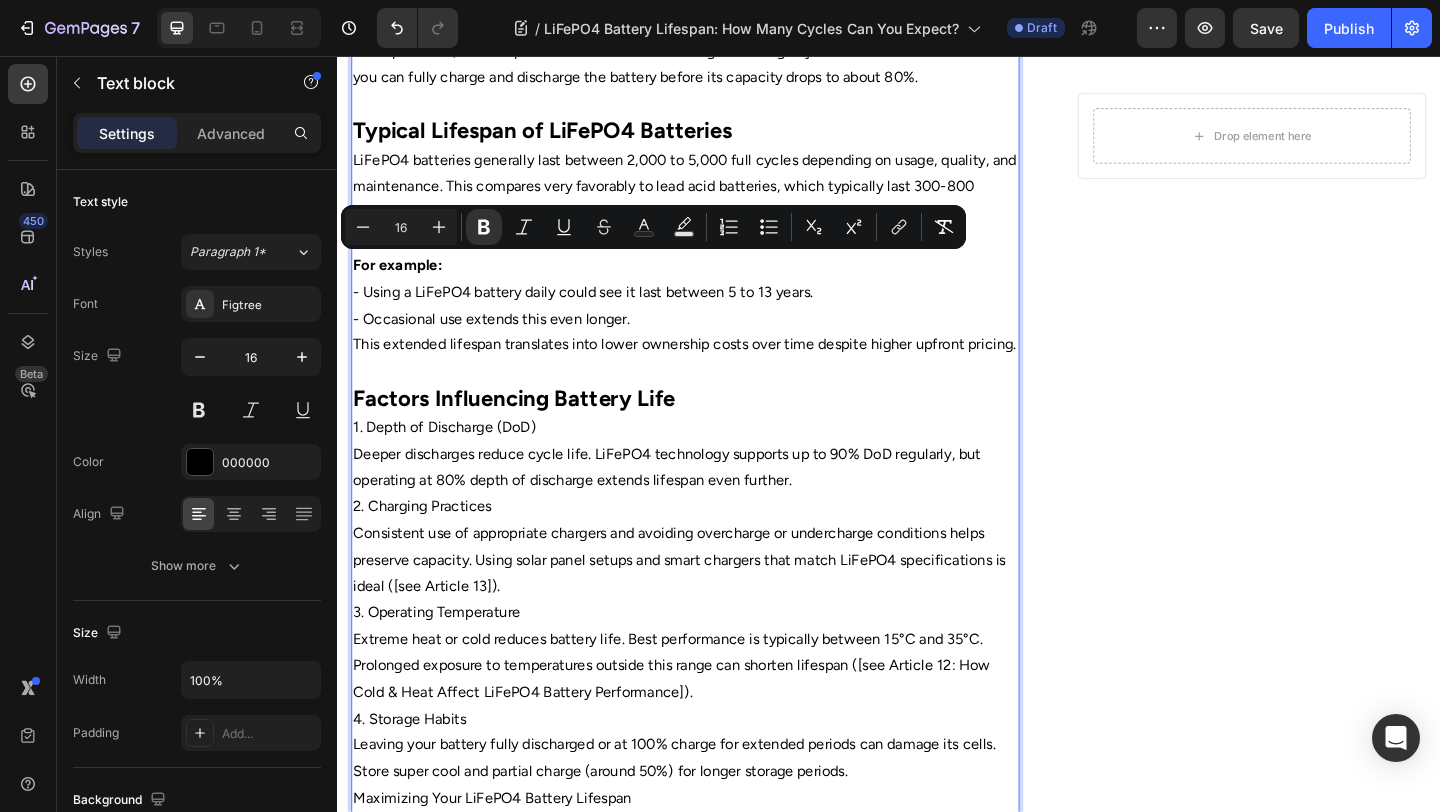 click on "1. Depth of Discharge (DoD)" at bounding box center (715, 460) 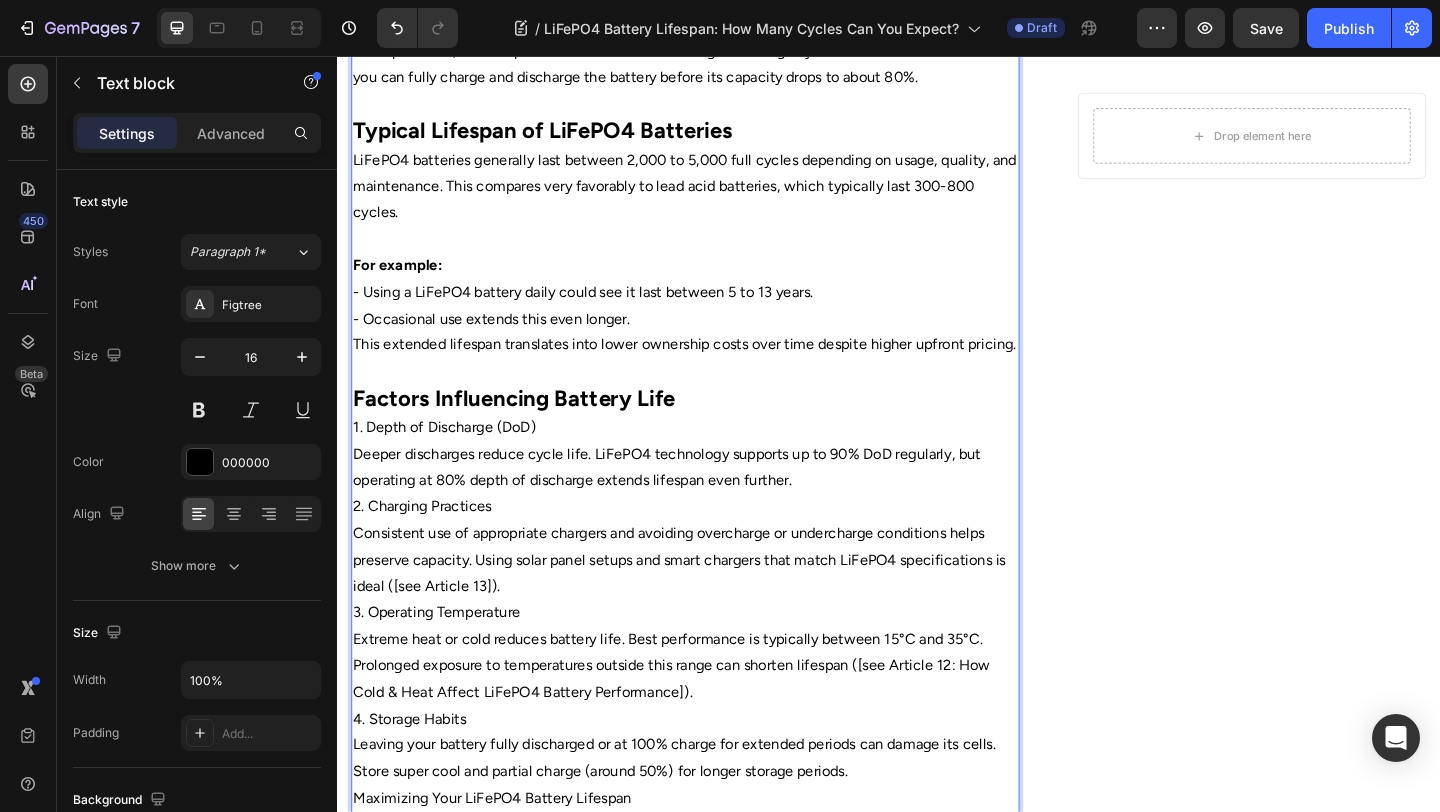 click on "Deeper discharges reduce cycle life. LiFePO4 technology supports up to 90% DoD regularly, but operating at 80% depth of discharge extends lifespan even further." at bounding box center (715, 504) 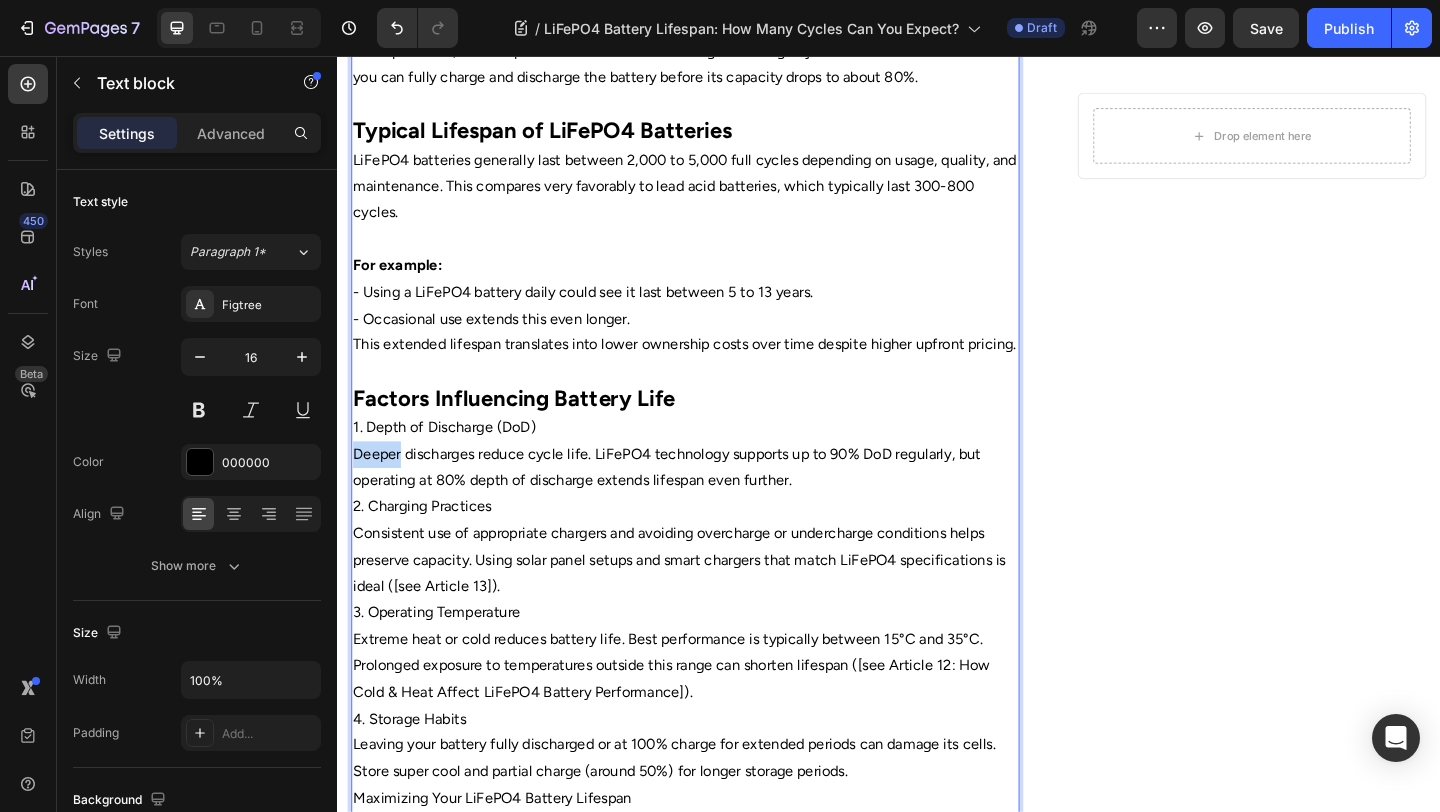 click on "Deeper discharges reduce cycle life. LiFePO4 technology supports up to 90% DoD regularly, but operating at 80% depth of discharge extends lifespan even further." at bounding box center [715, 504] 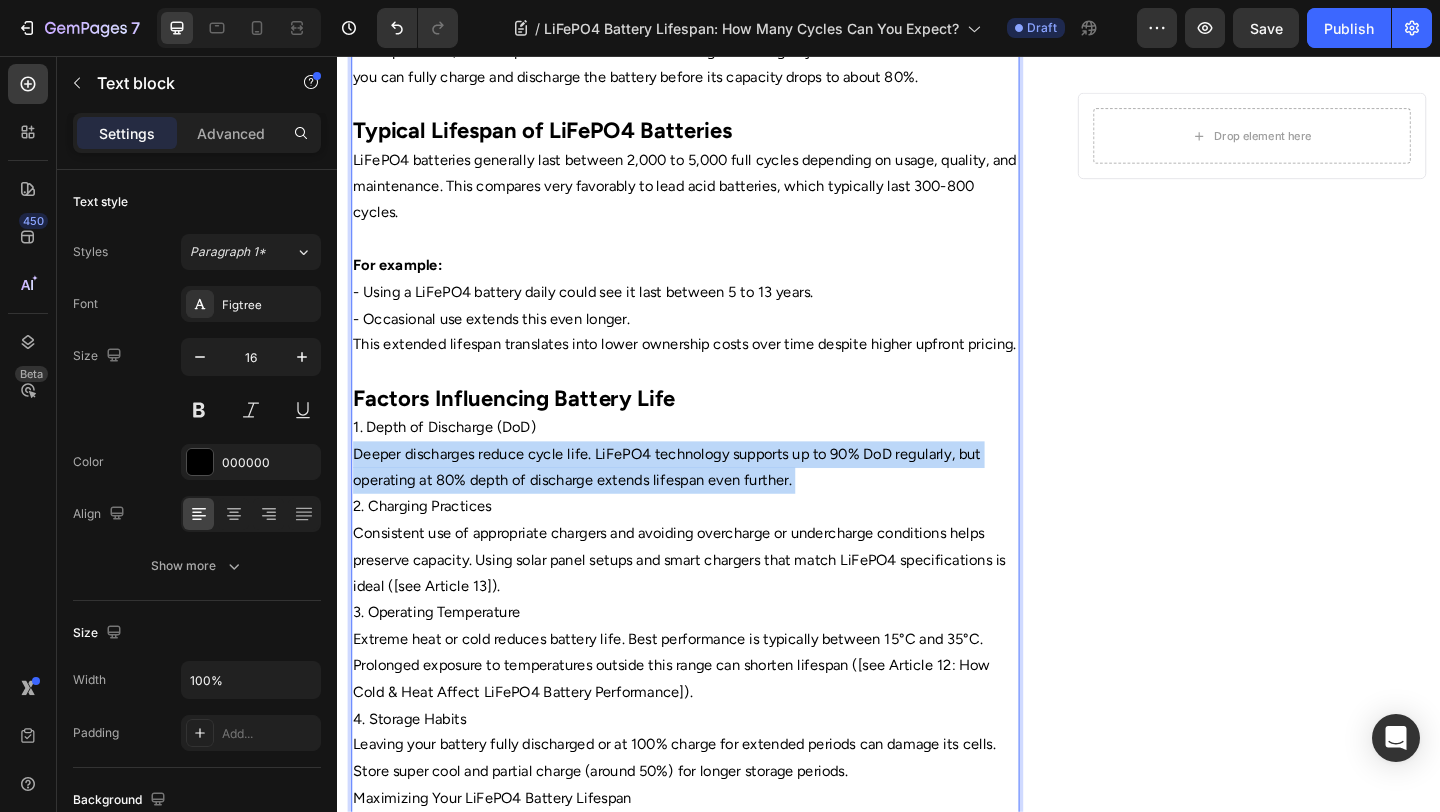 click on "Deeper discharges reduce cycle life. LiFePO4 technology supports up to 90% DoD regularly, but operating at 80% depth of discharge extends lifespan even further." at bounding box center [715, 504] 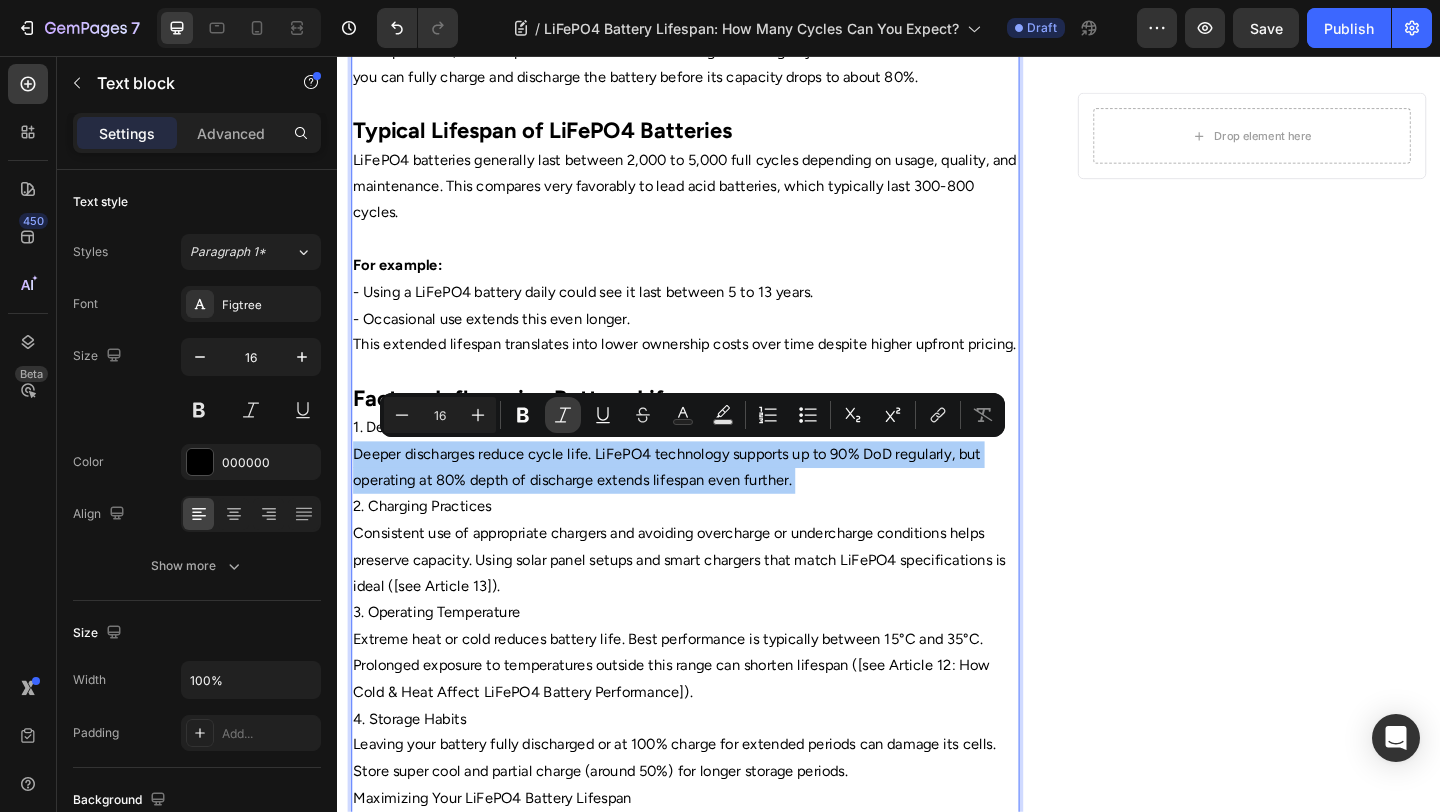 click on "Italic" at bounding box center [563, 415] 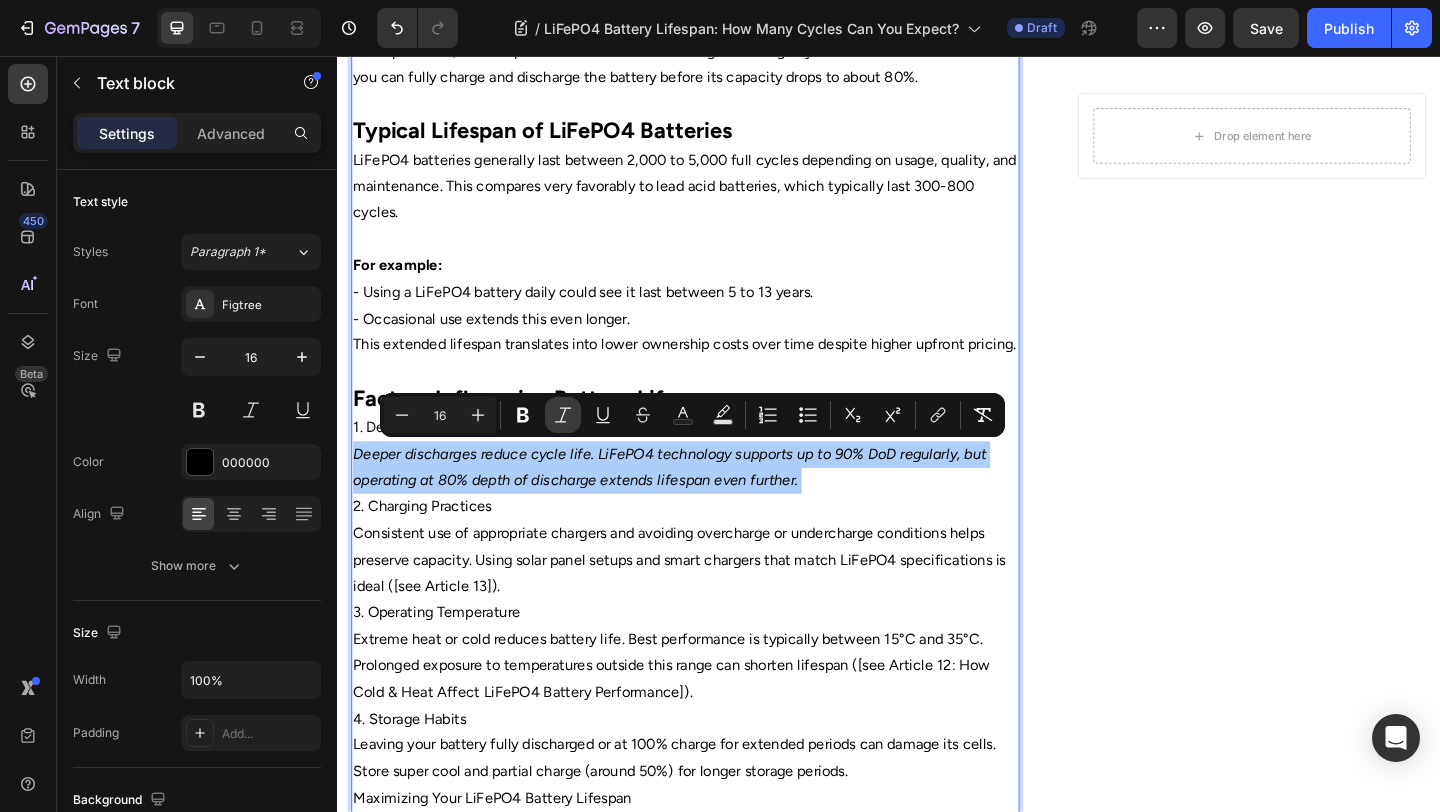 click on "Italic" at bounding box center (563, 415) 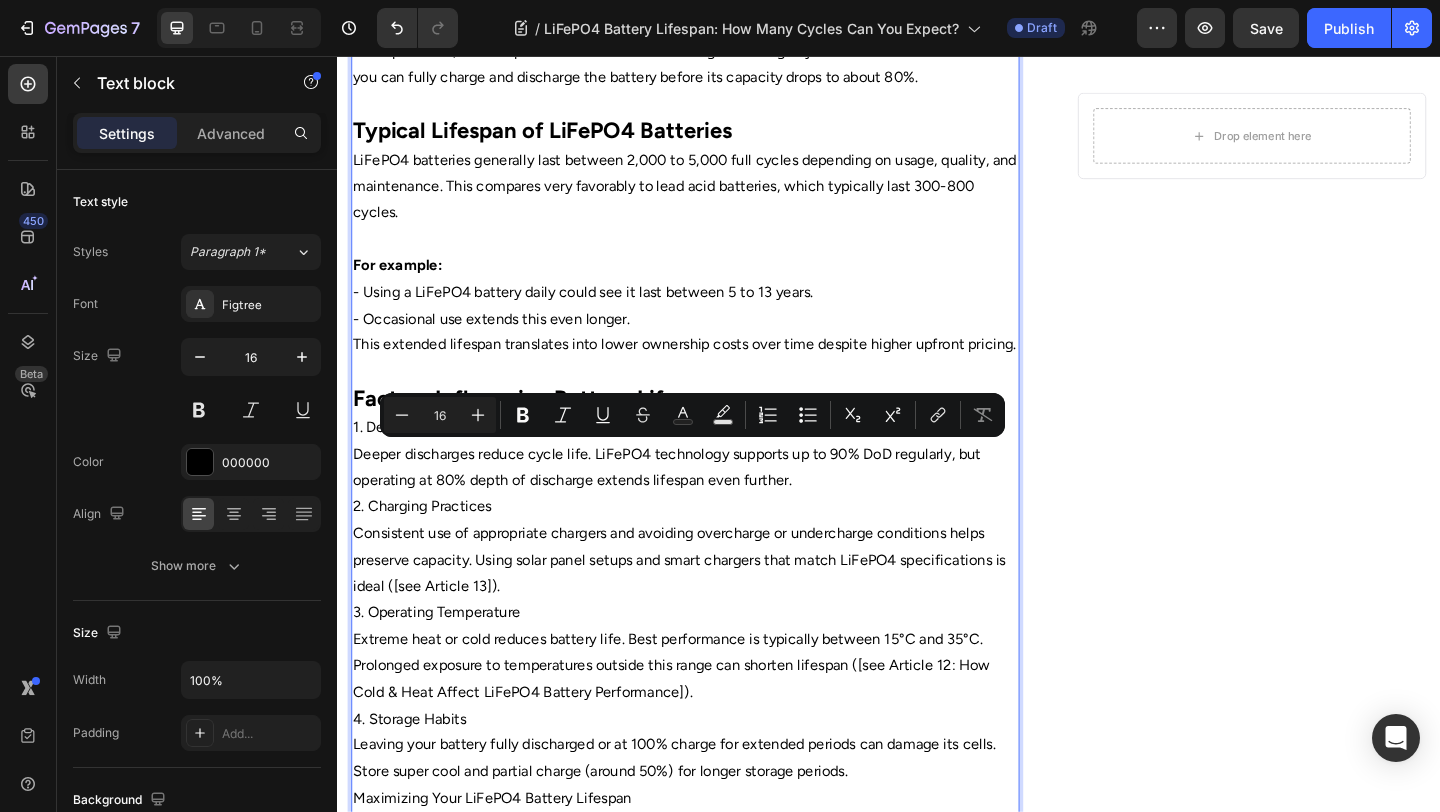 click on "Deeper discharges reduce cycle life. LiFePO4 technology supports up to 90% DoD regularly, but operating at 80% depth of discharge extends lifespan even further." at bounding box center [715, 504] 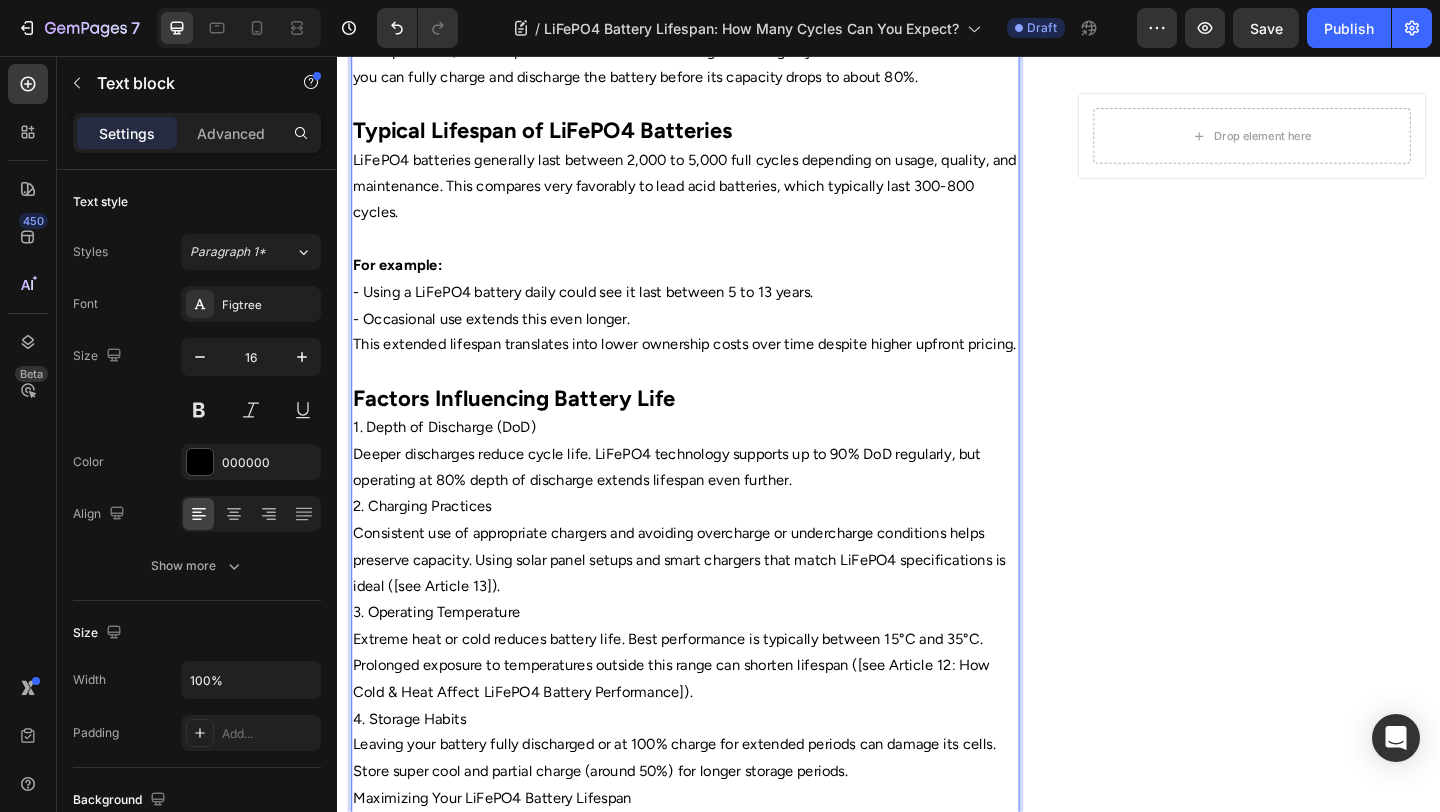 click on "Consistent use of appropriate chargers and avoiding overcharge or undercharge conditions helps preserve capacity. Using solar panel setups and smart chargers that match LiFePO4 specifications is ideal ([see Article 13])." at bounding box center (715, 604) 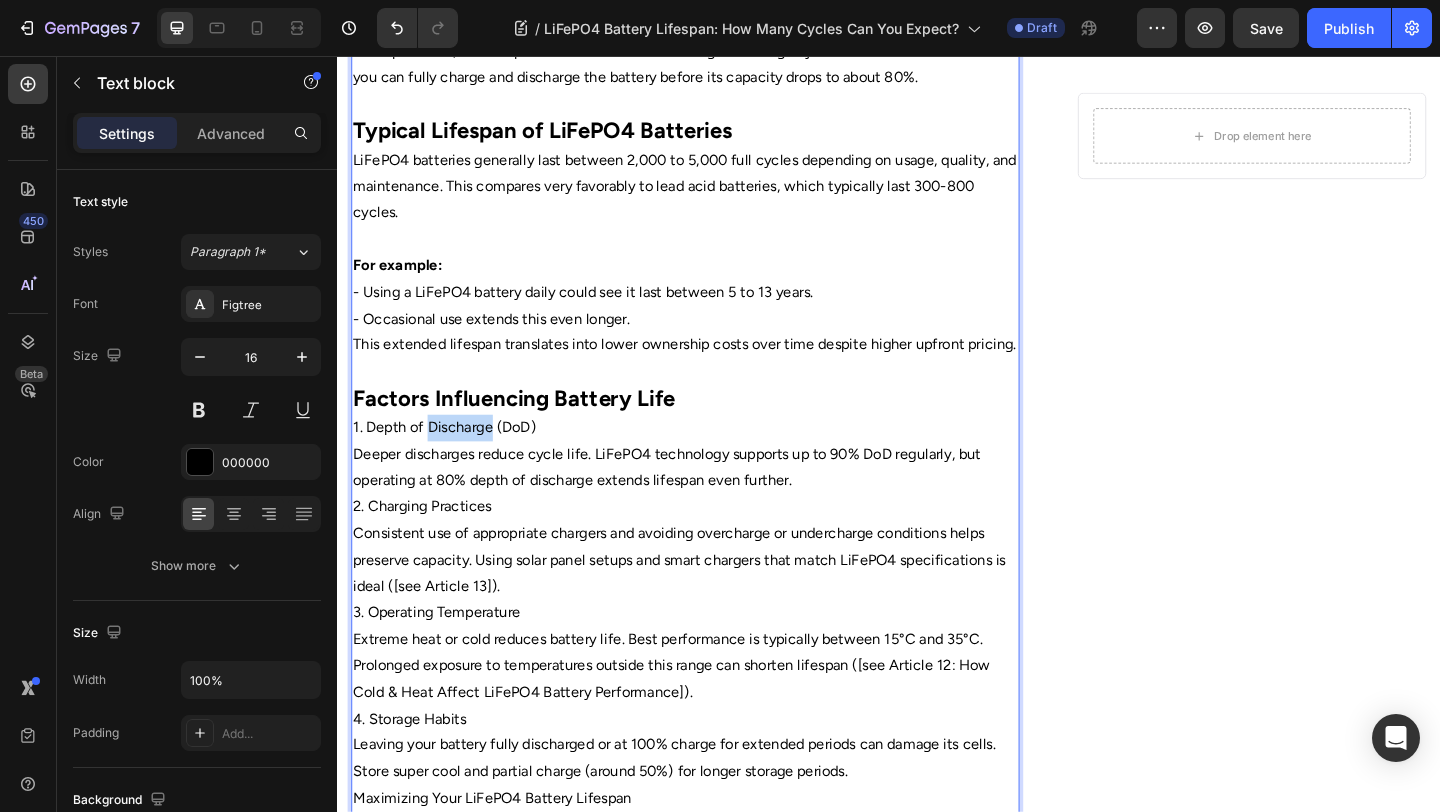 click on "1. Depth of Discharge (DoD)" at bounding box center (715, 460) 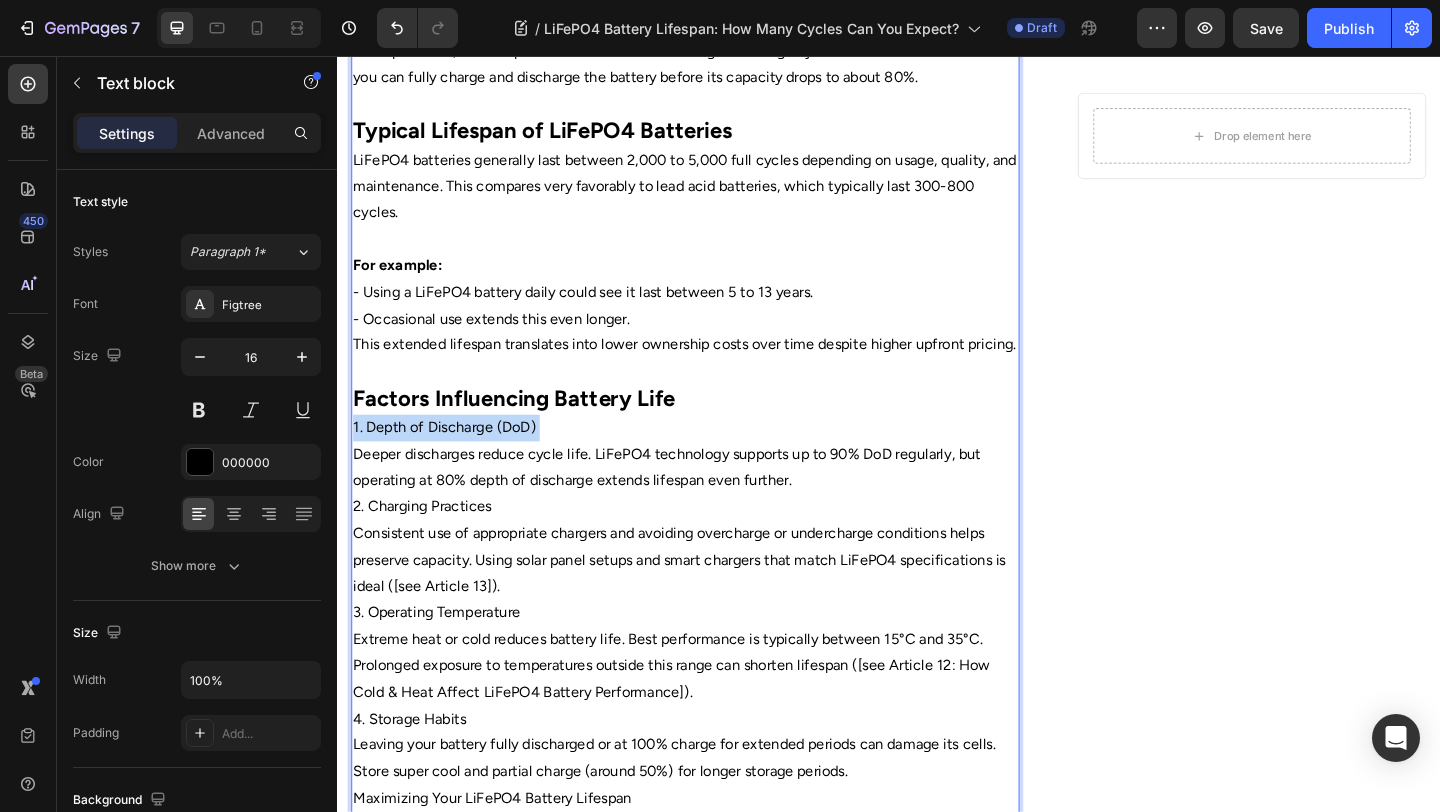 click on "1. Depth of Discharge (DoD)" at bounding box center (715, 460) 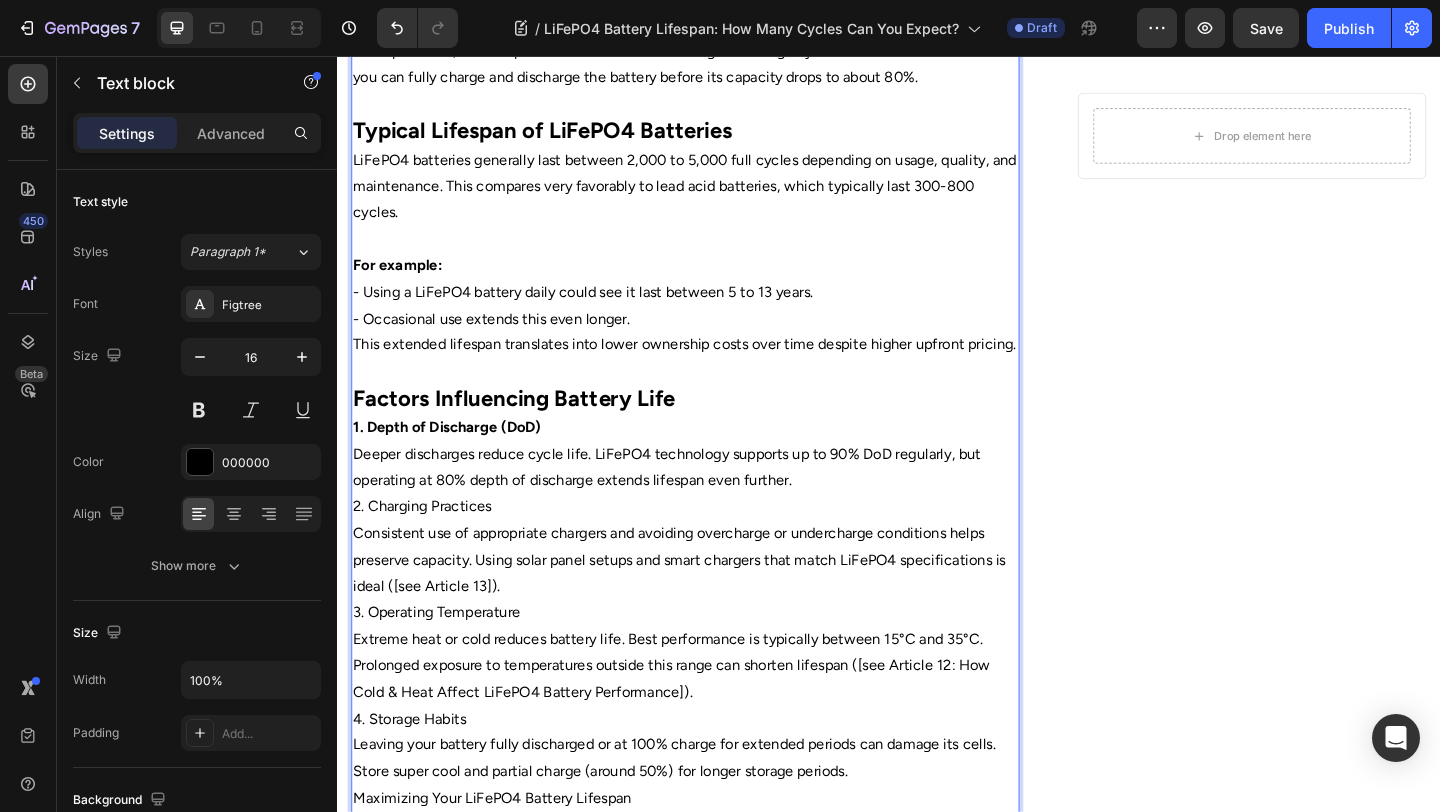 click on "2. Charging Practices" at bounding box center [715, 546] 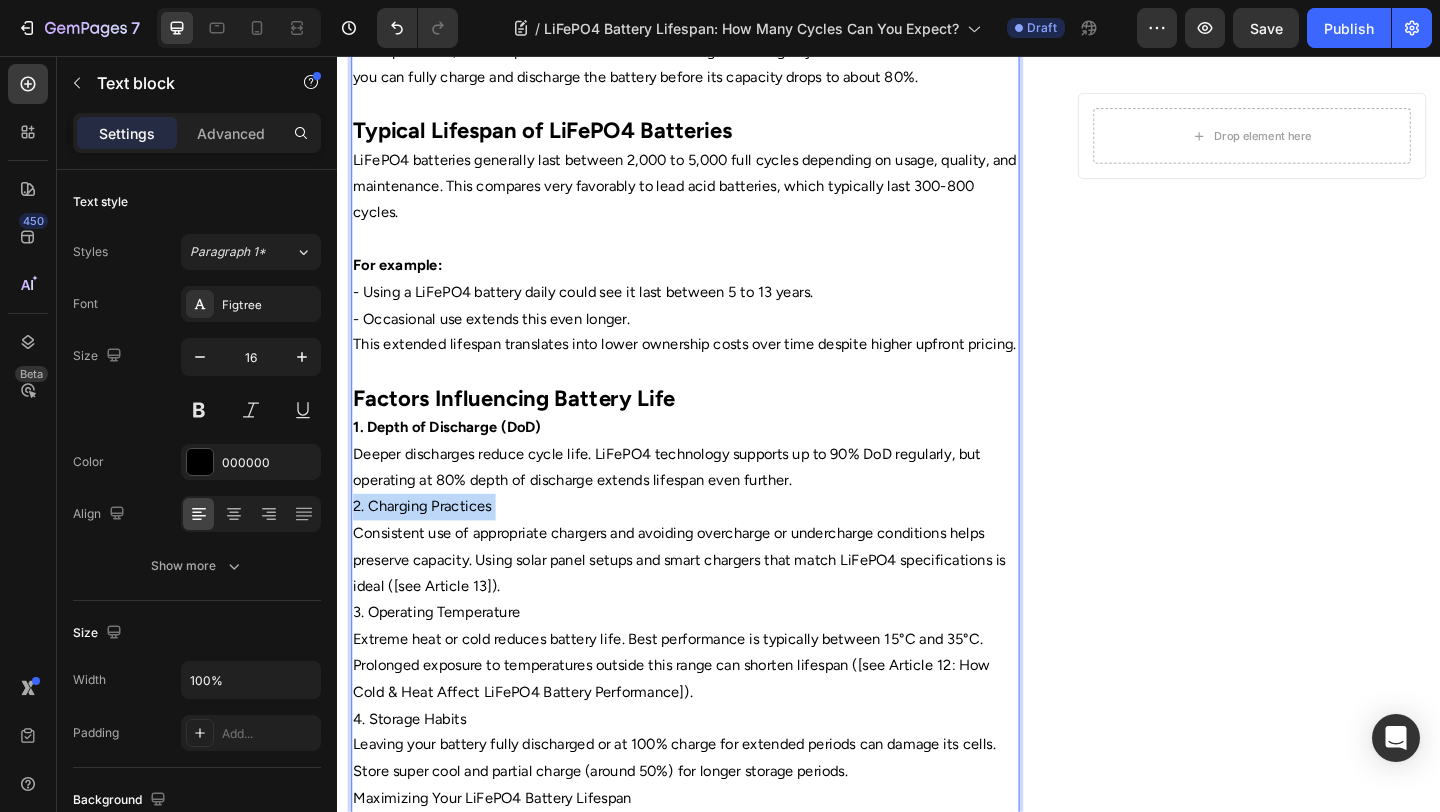 click on "2. Charging Practices" at bounding box center [715, 546] 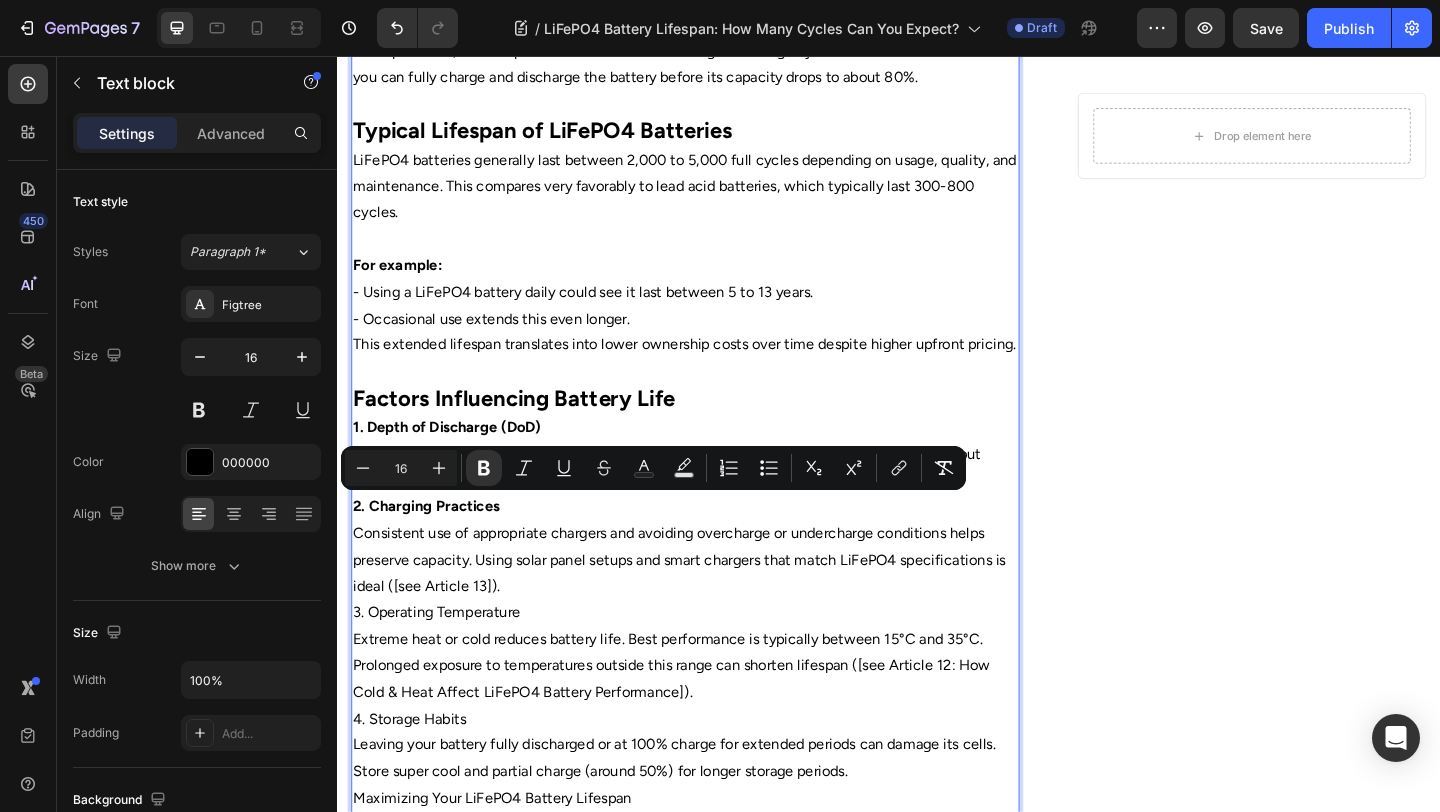 click on "3. Operating Temperature" at bounding box center (715, 661) 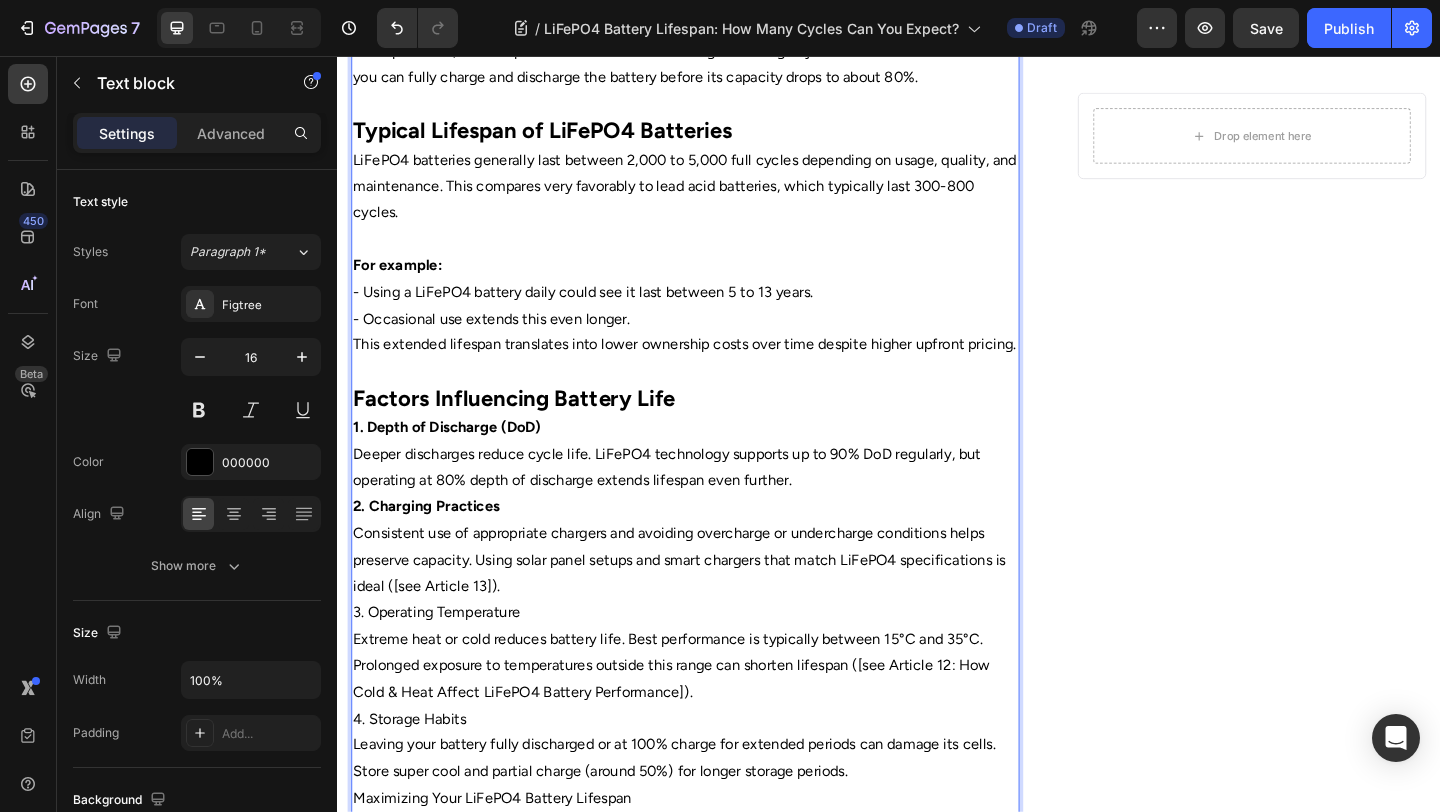 click on "3. Operating Temperature" at bounding box center [715, 661] 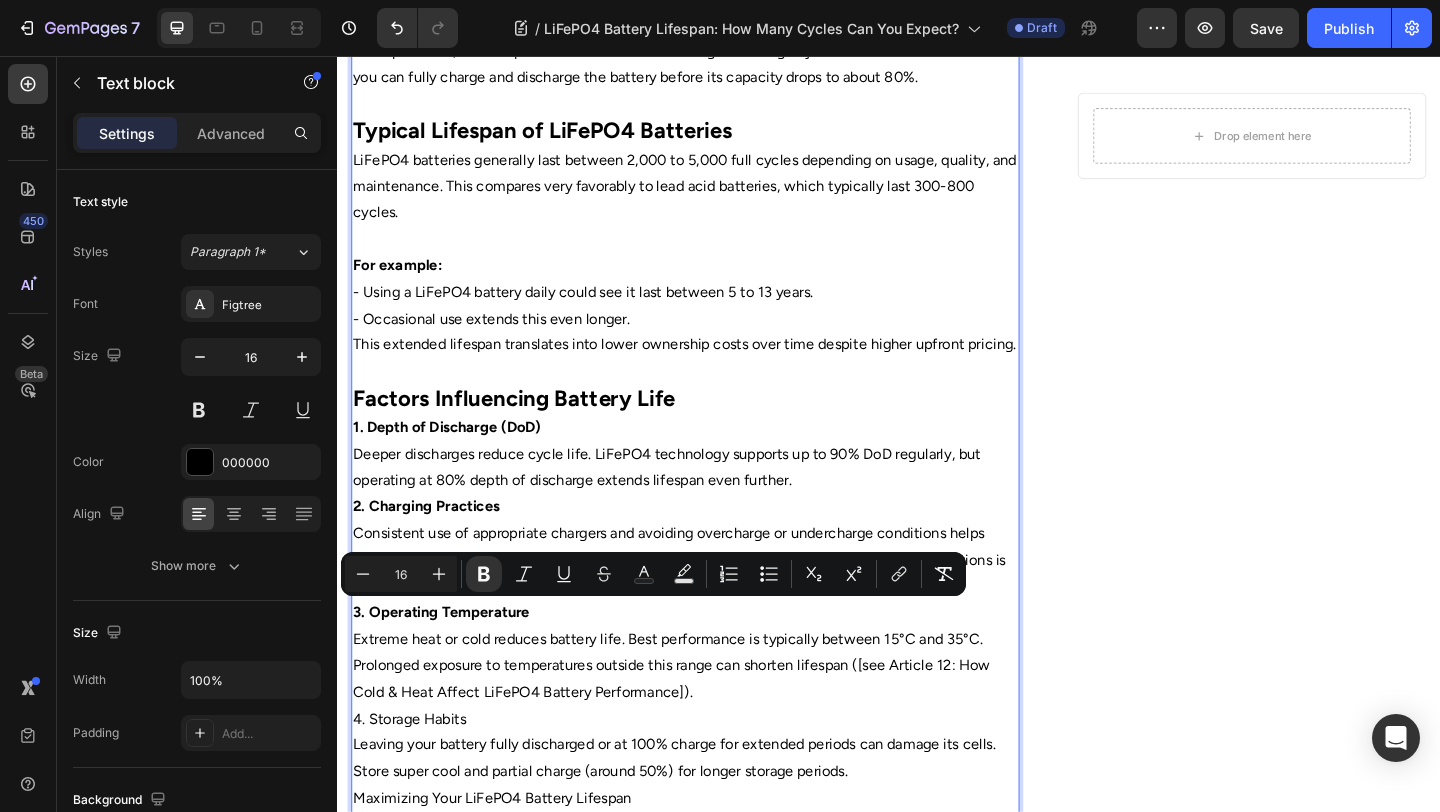 click on "4. Storage Habits" at bounding box center (715, 777) 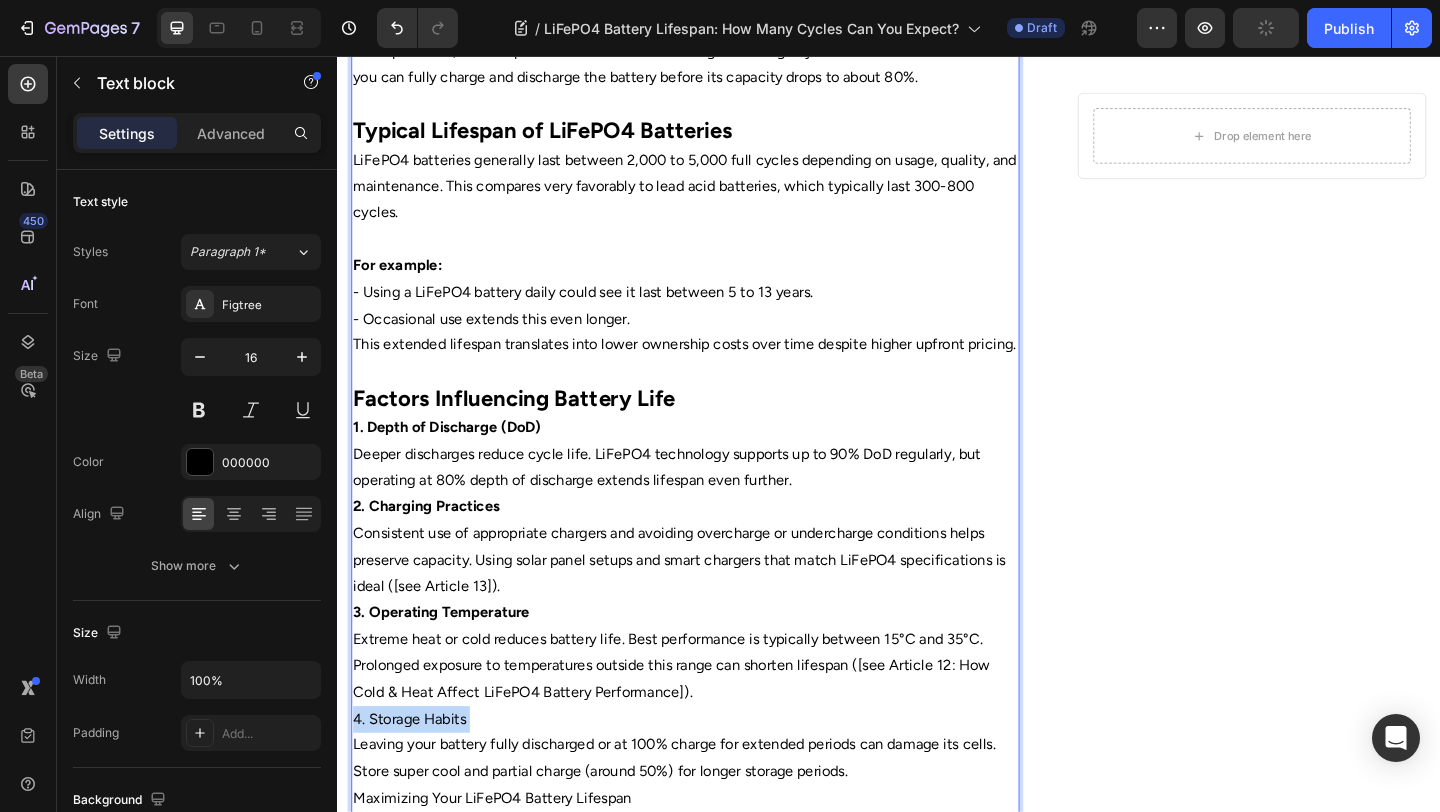 click on "4. Storage Habits" at bounding box center (715, 777) 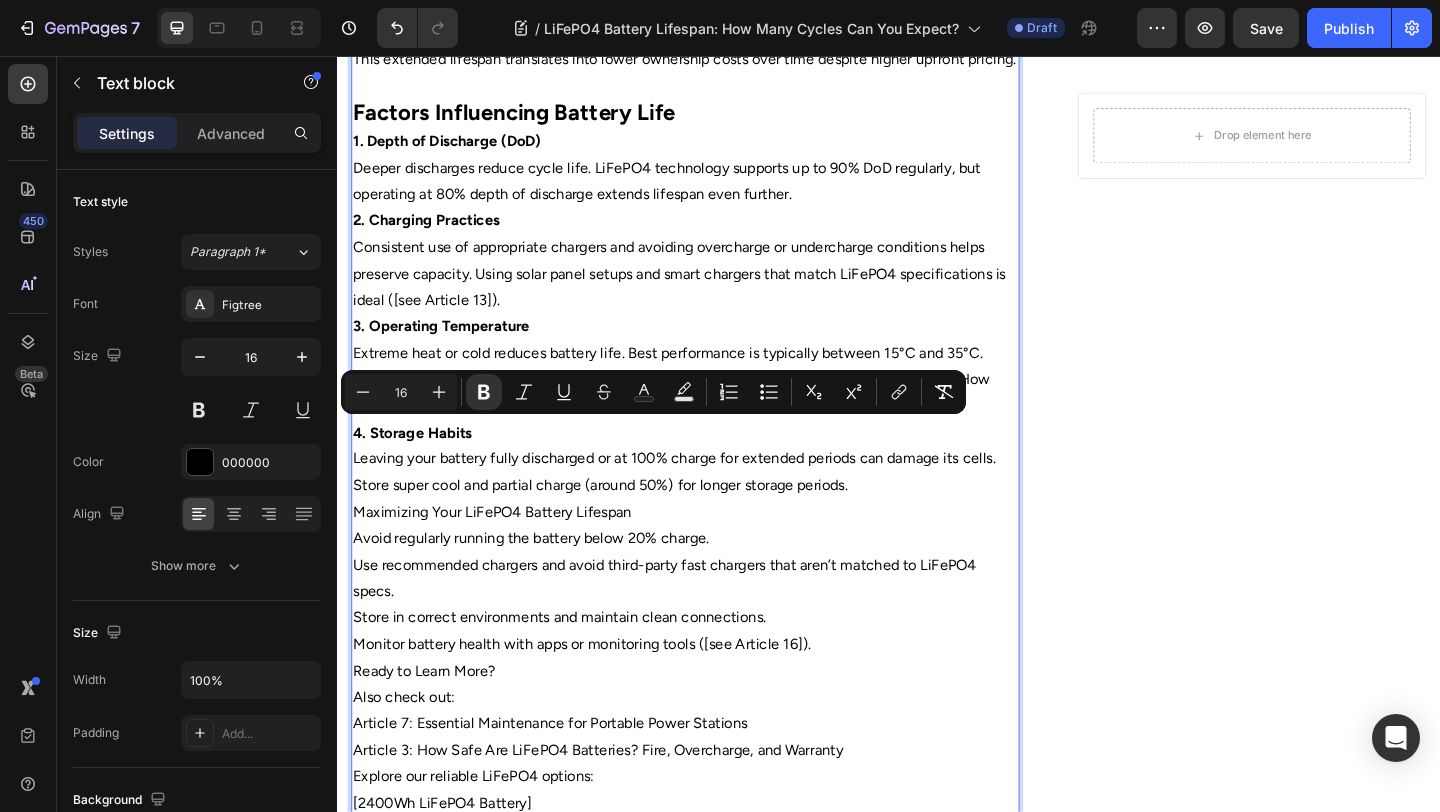 scroll, scrollTop: 1271, scrollLeft: 0, axis: vertical 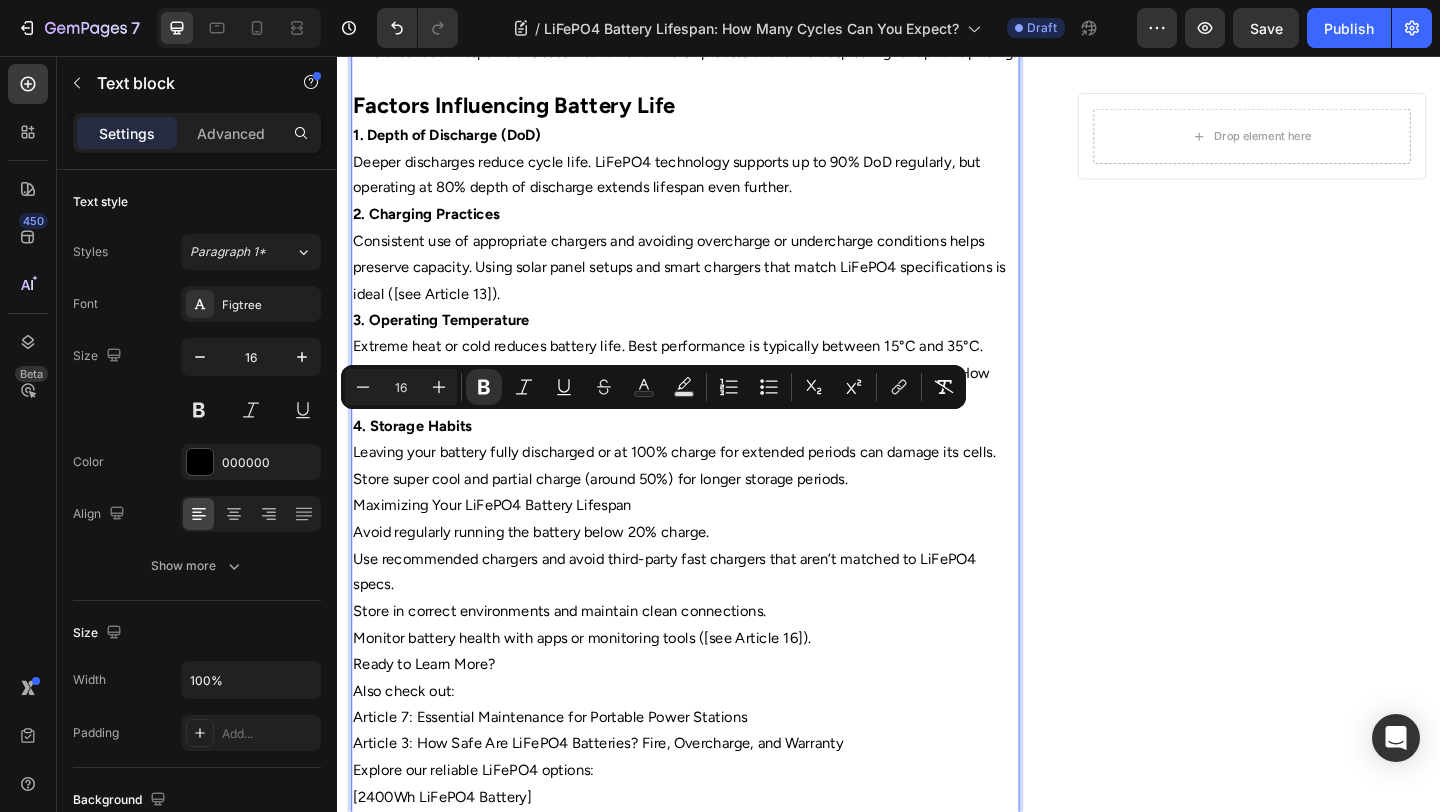 click on "Ready to Learn More?" at bounding box center [715, 718] 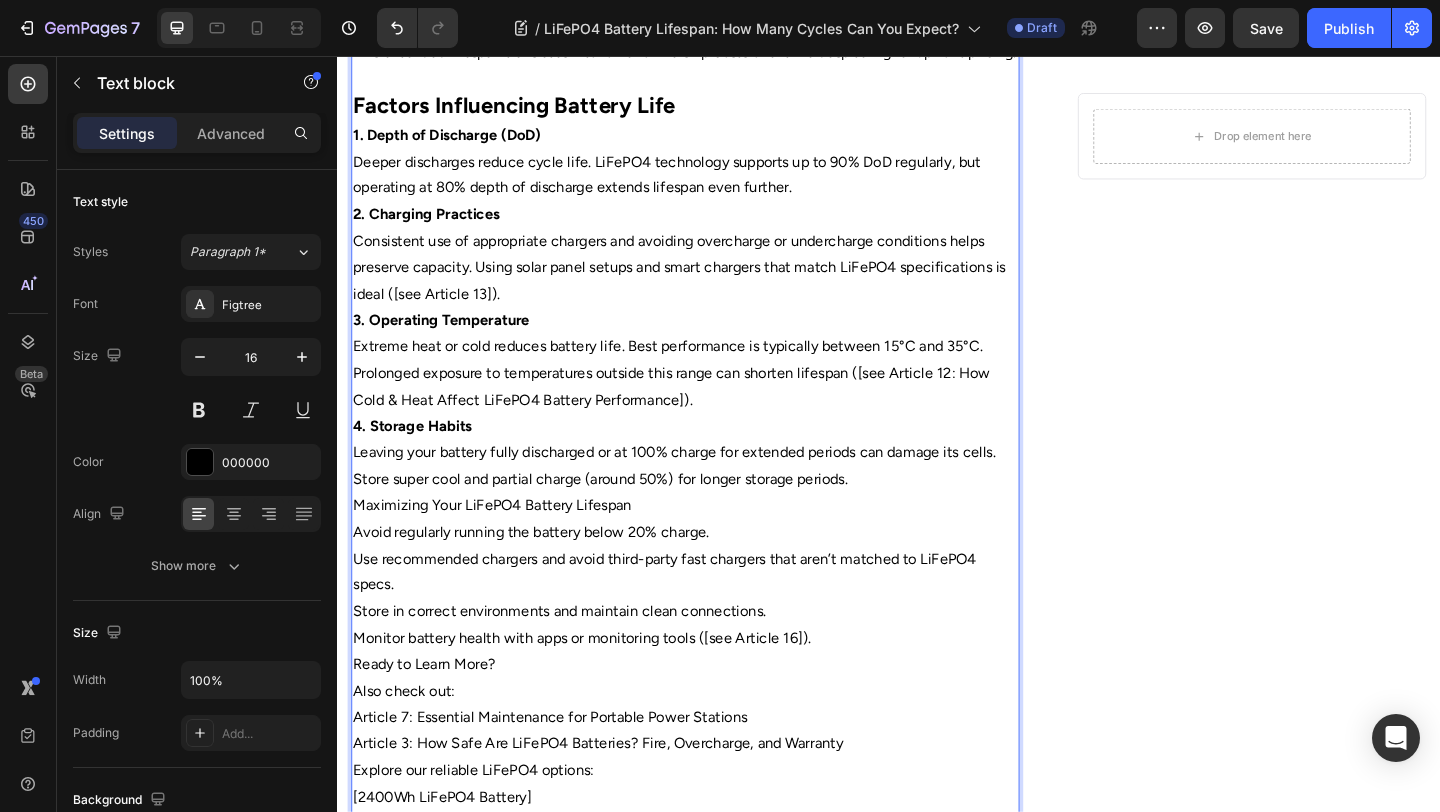 click on "Store in correct environments and maintain clean connections." at bounding box center [715, 660] 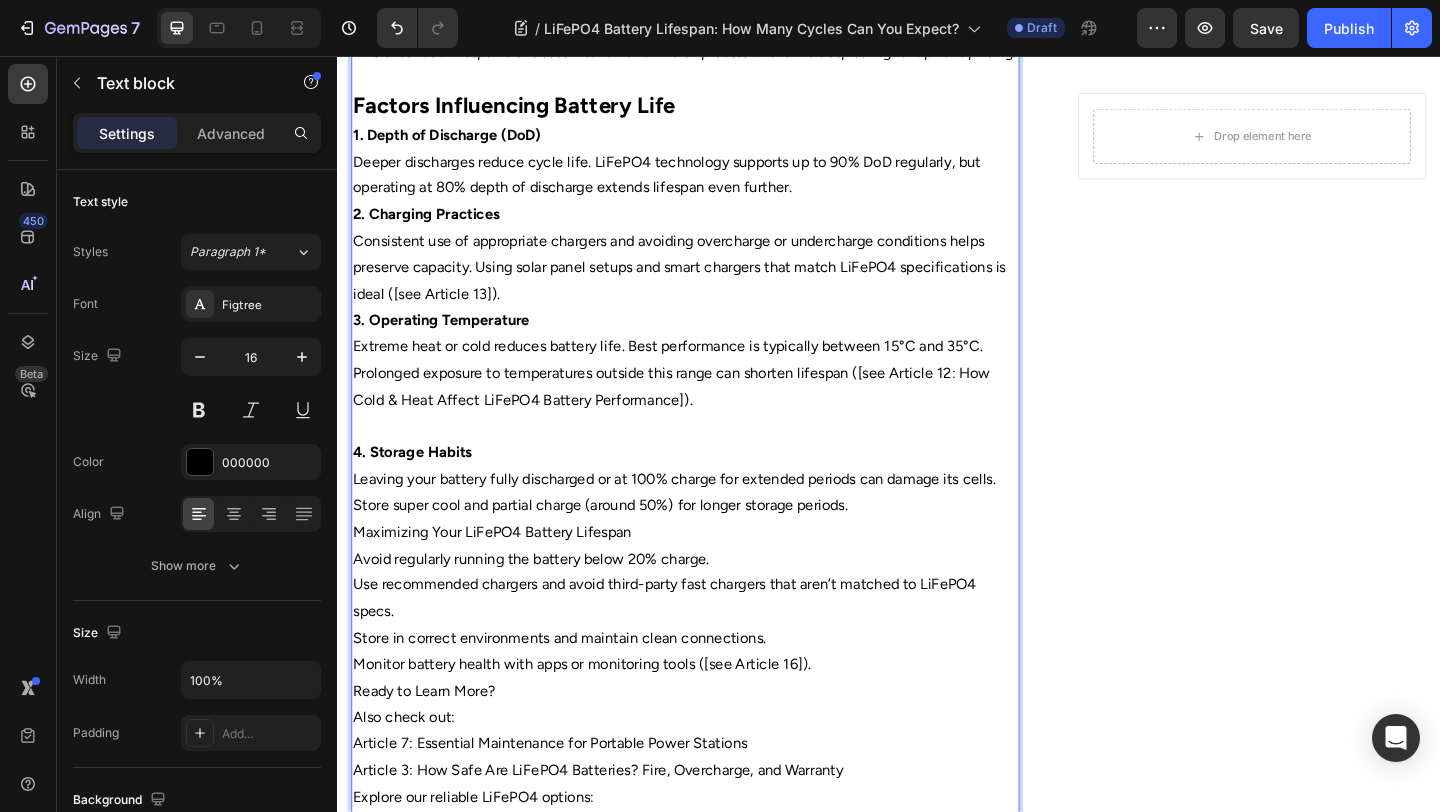 click on "Consistent use of appropriate chargers and avoiding overcharge or undercharge conditions helps preserve capacity. Using solar panel setups and smart chargers that match LiFePO4 specifications is ideal ([see Article 13])." at bounding box center (715, 286) 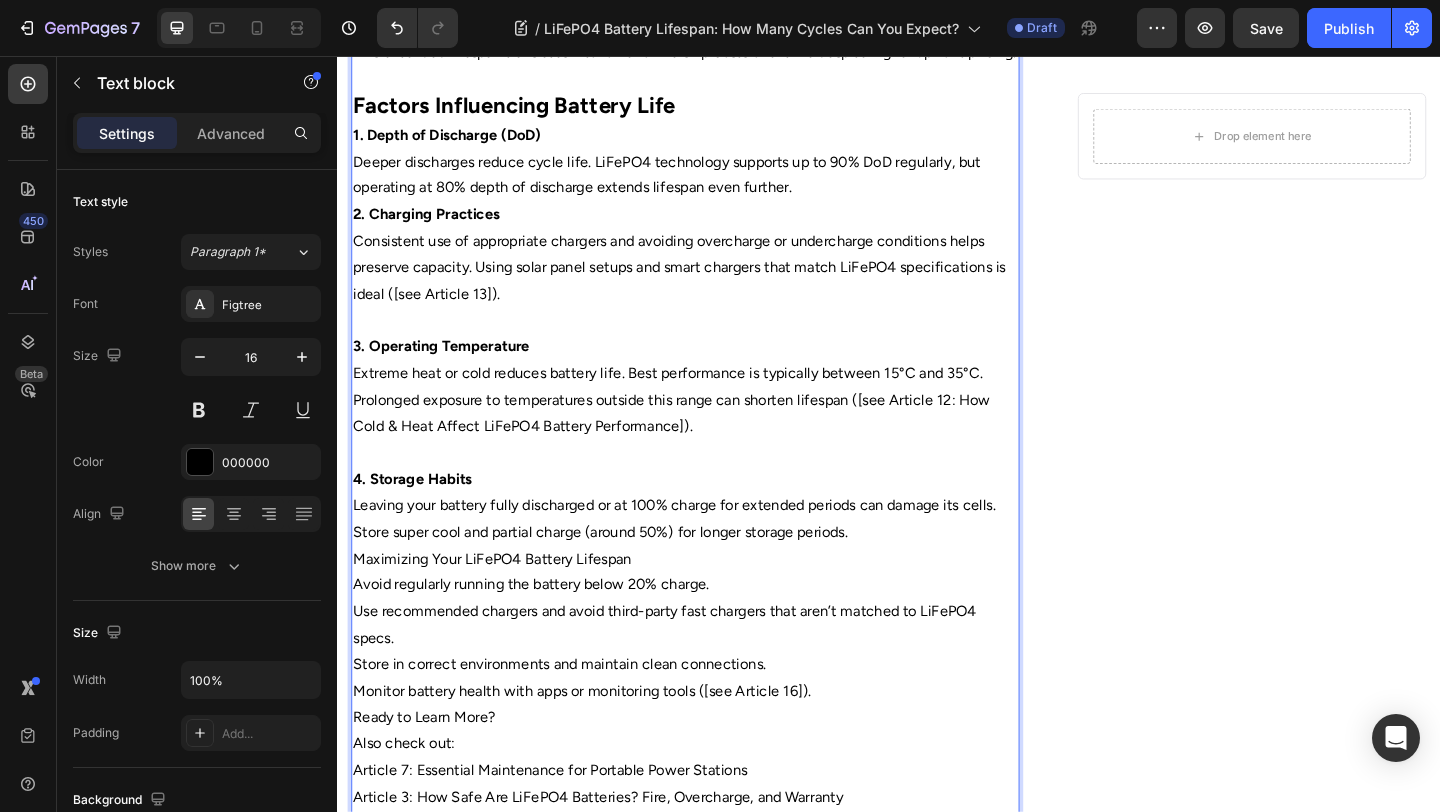 click on "2. Charging Practices" at bounding box center [715, 228] 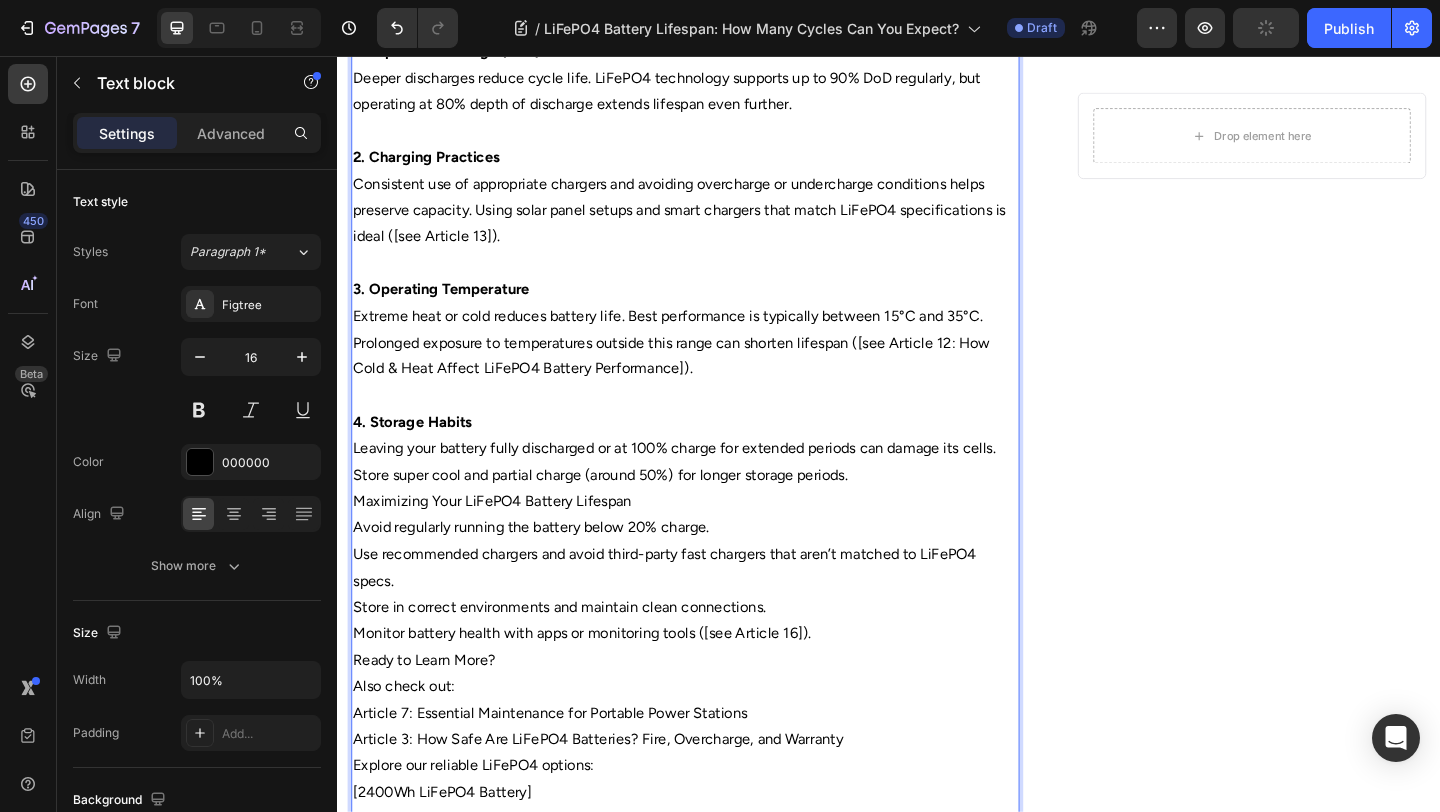 scroll, scrollTop: 1365, scrollLeft: 0, axis: vertical 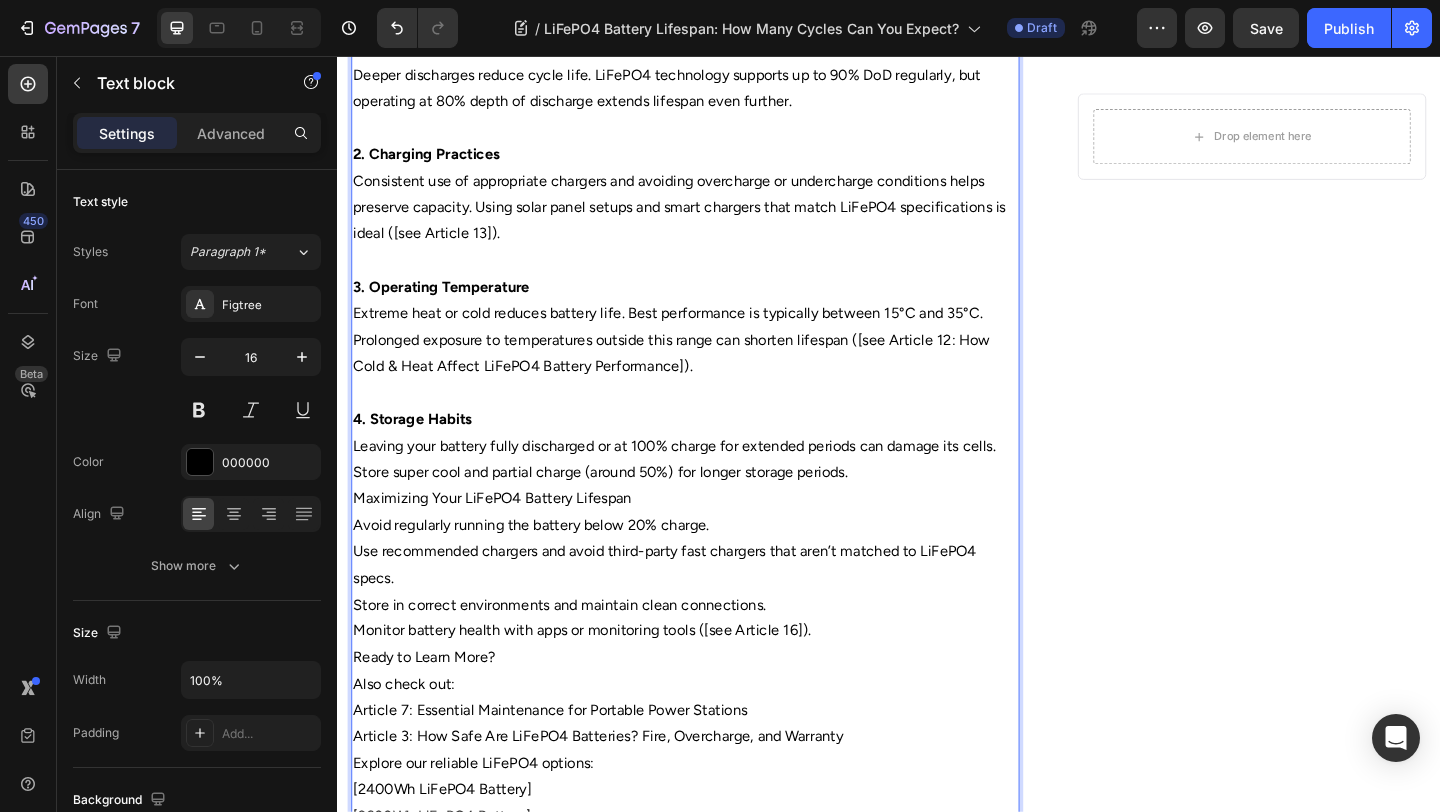 click on "Avoid regularly running the battery below 20% charge." at bounding box center [715, 566] 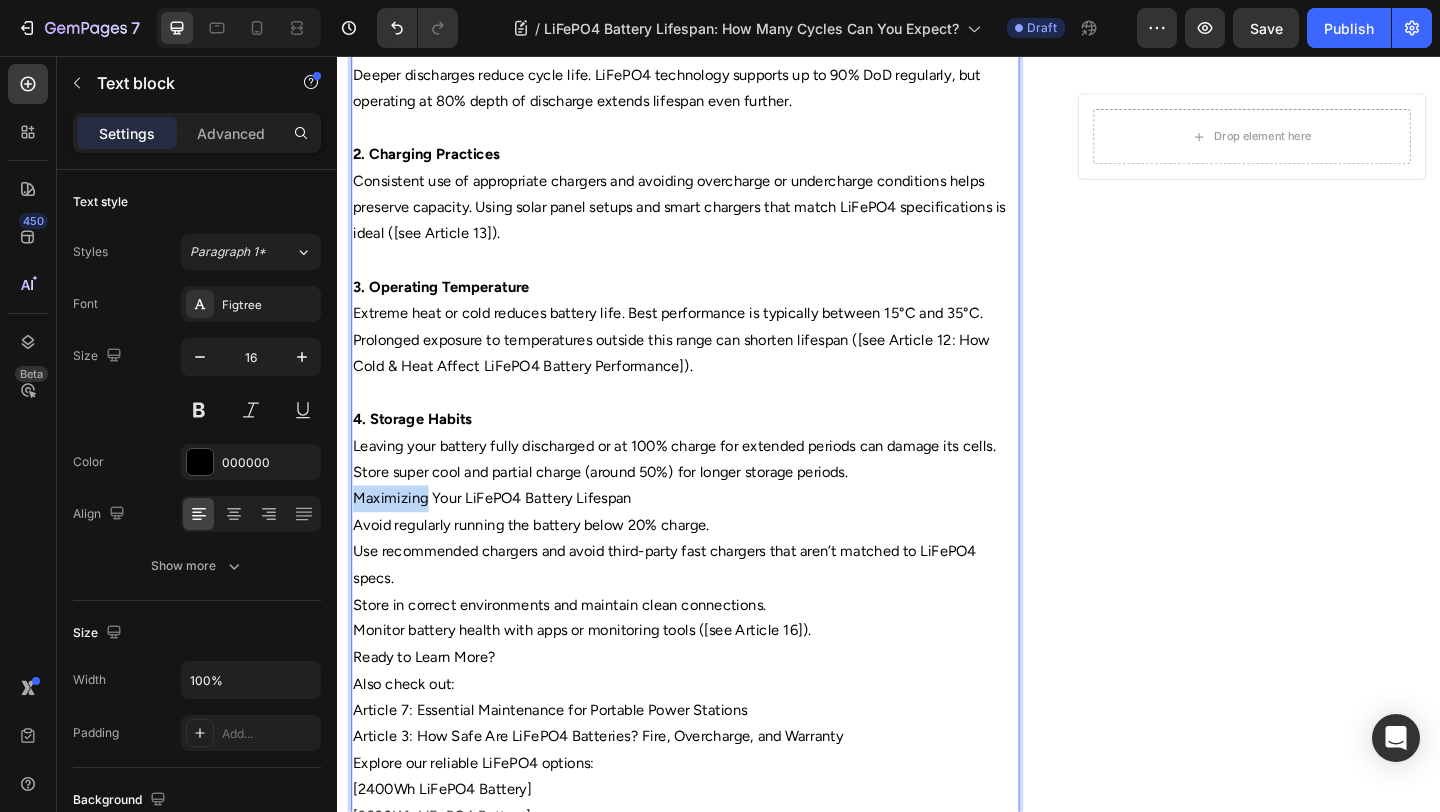 click on "Maximizing Your LiFePO4 Battery Lifespan" at bounding box center [715, 537] 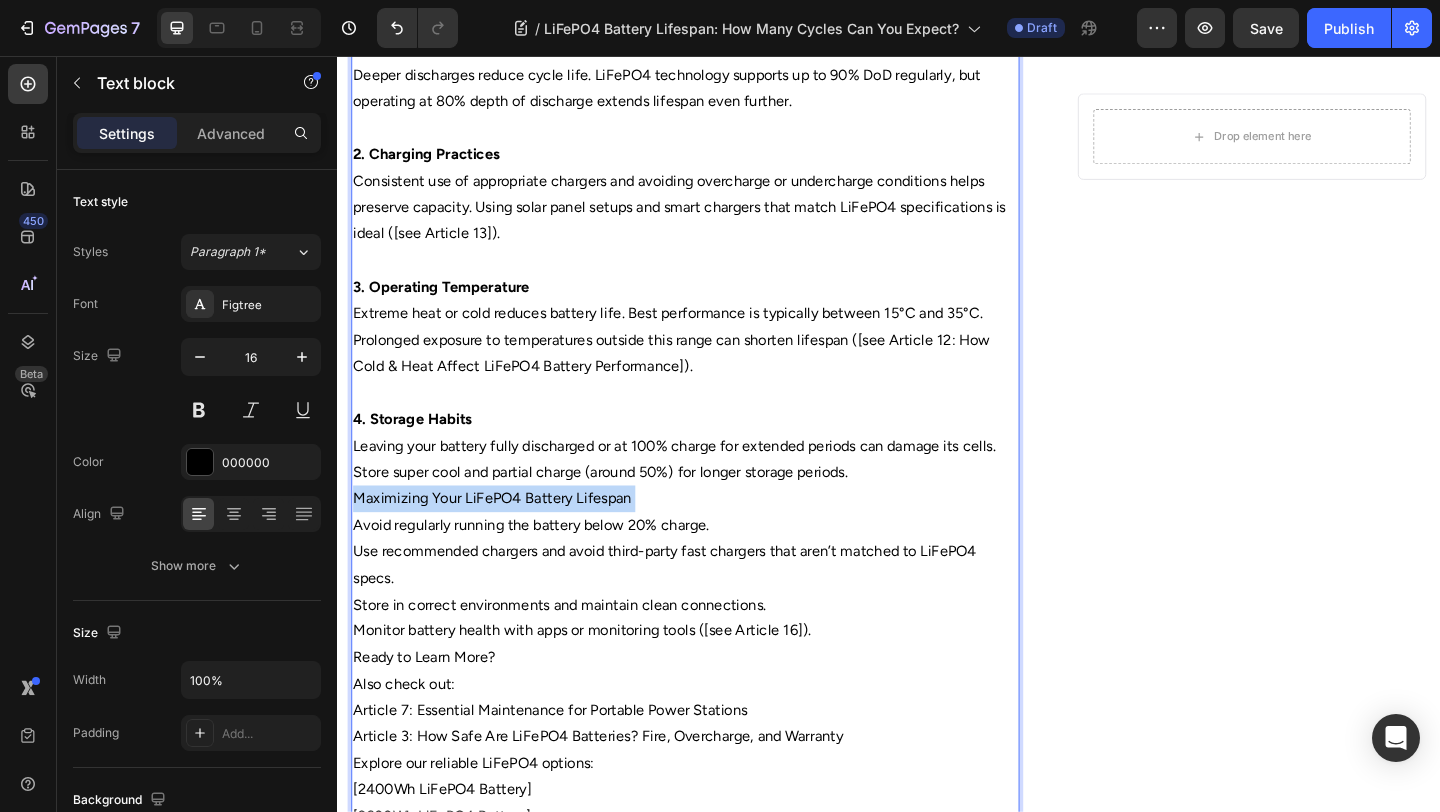 click on "Maximizing Your LiFePO4 Battery Lifespan" at bounding box center [715, 537] 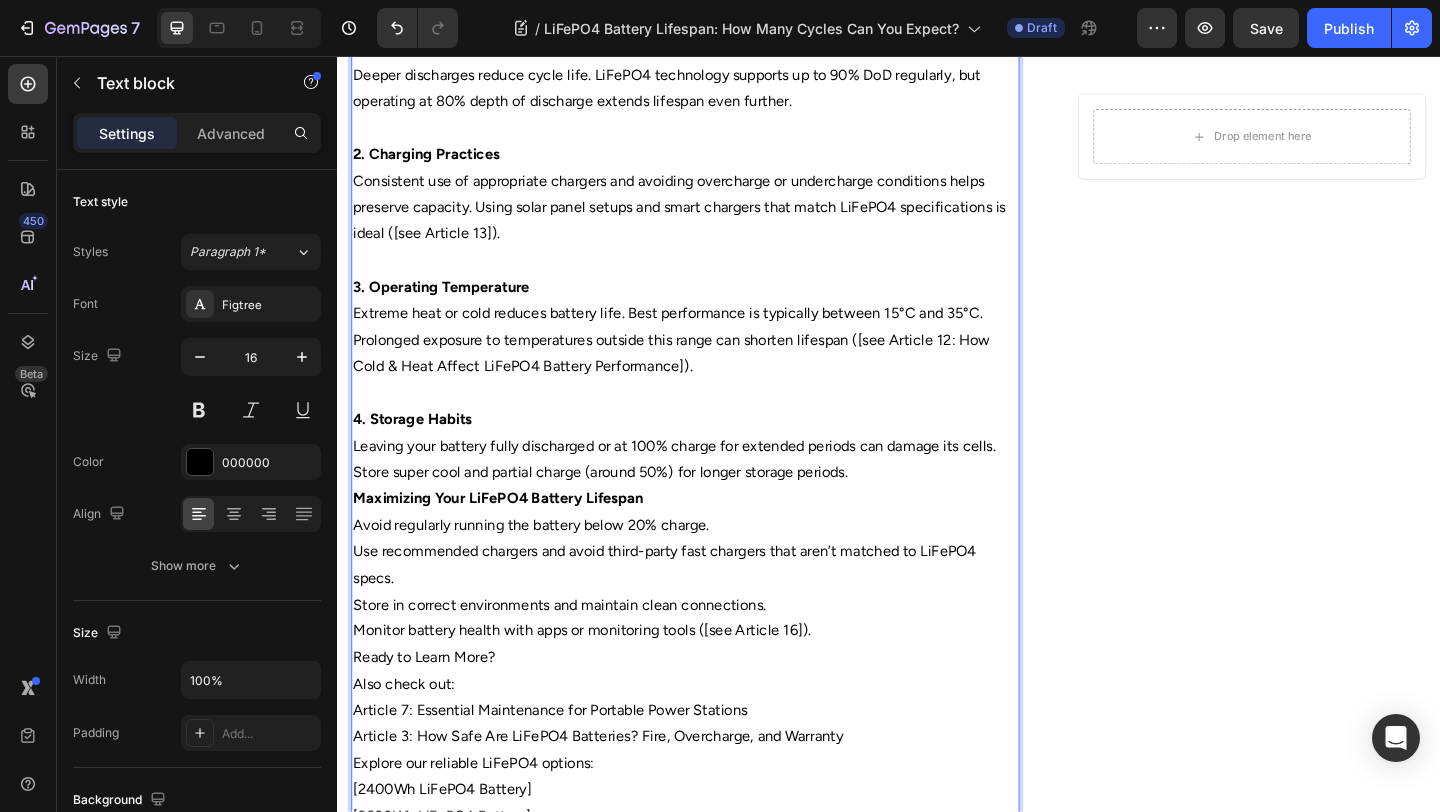 click on "Use recommended chargers and avoid third-party fast chargers that aren’t matched to LiFePO4 specs." at bounding box center (715, 610) 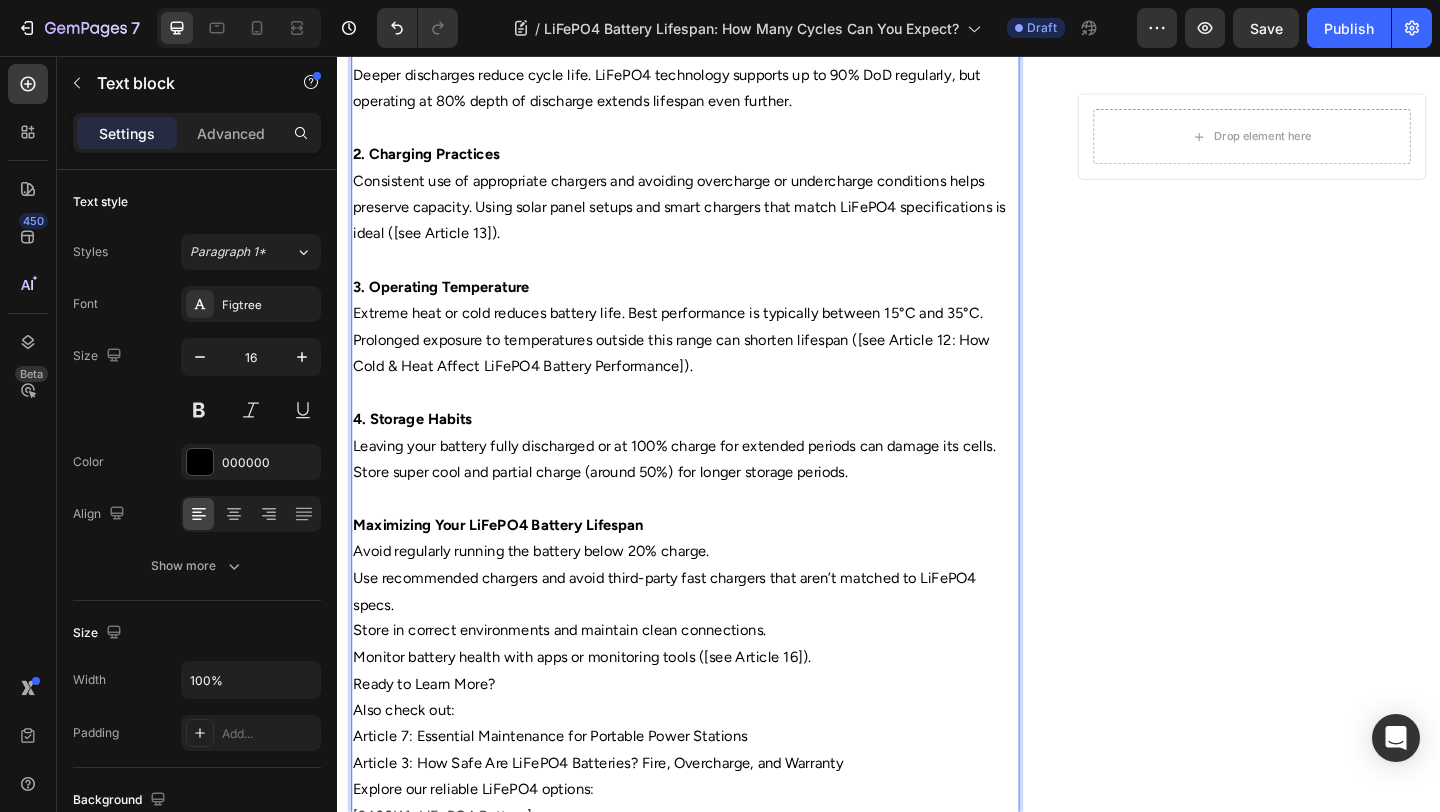 click on "Maximizing Your LiFePO4 Battery Lifespan" at bounding box center [512, 565] 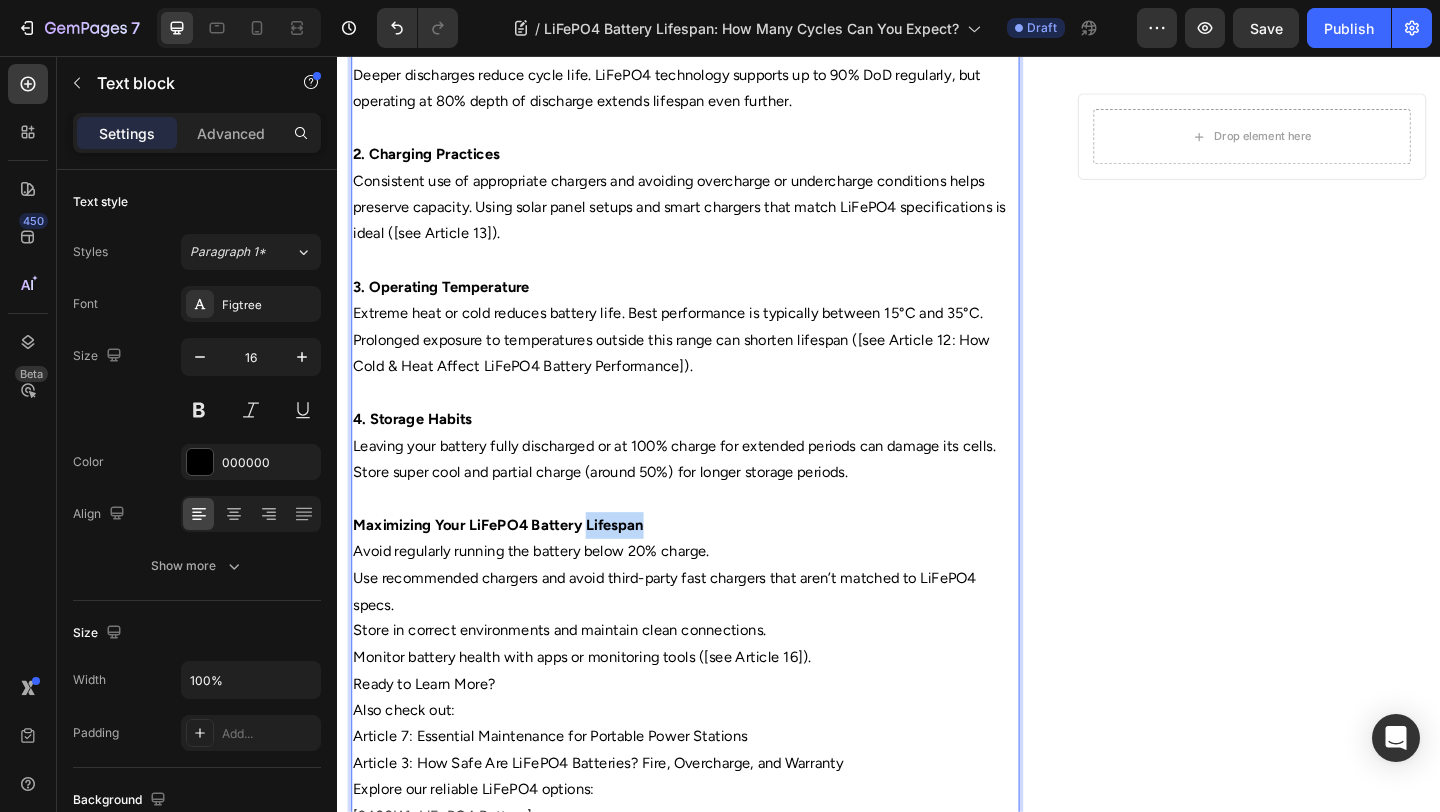 click on "Maximizing Your LiFePO4 Battery Lifespan" at bounding box center [512, 565] 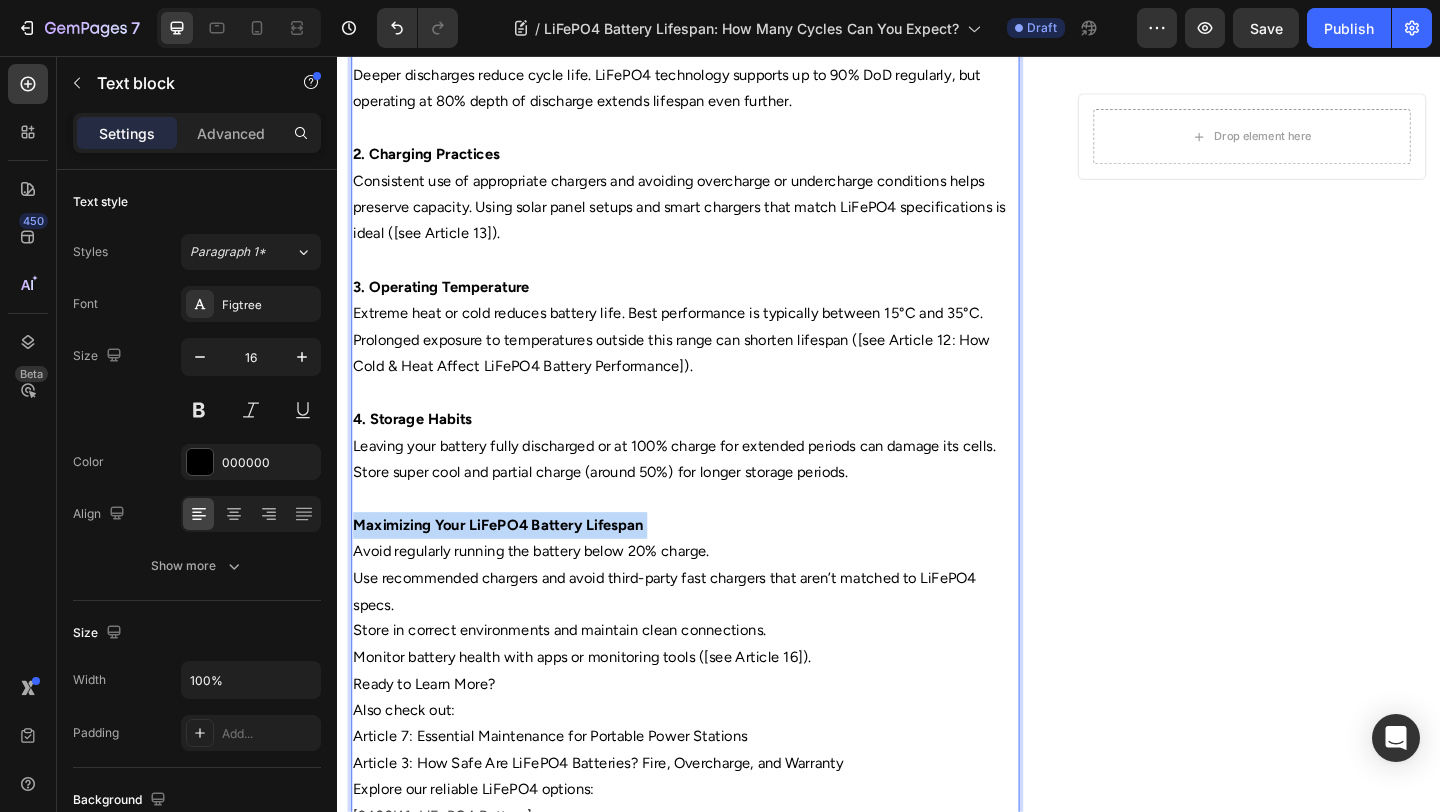 click on "Maximizing Your LiFePO4 Battery Lifespan" at bounding box center (512, 565) 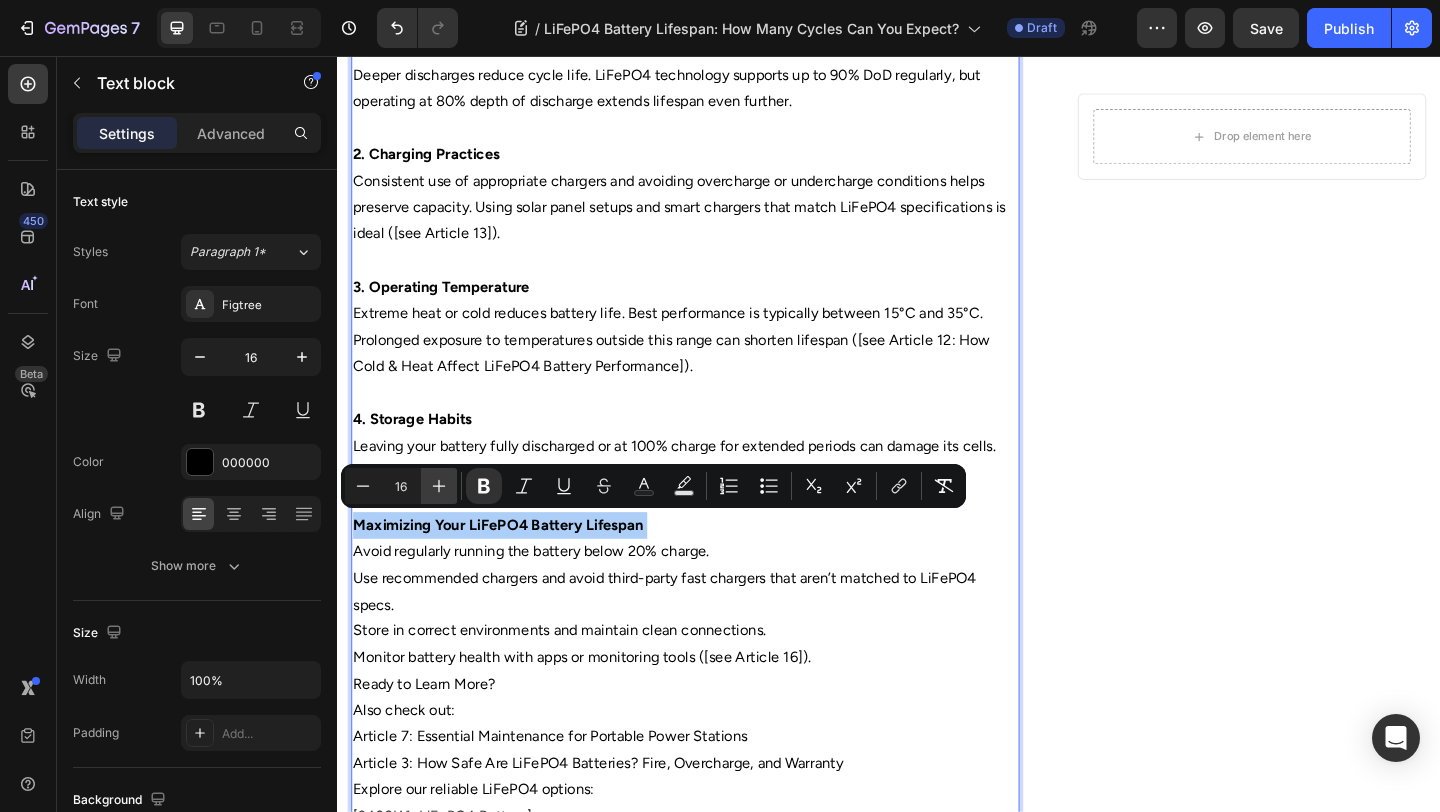 click 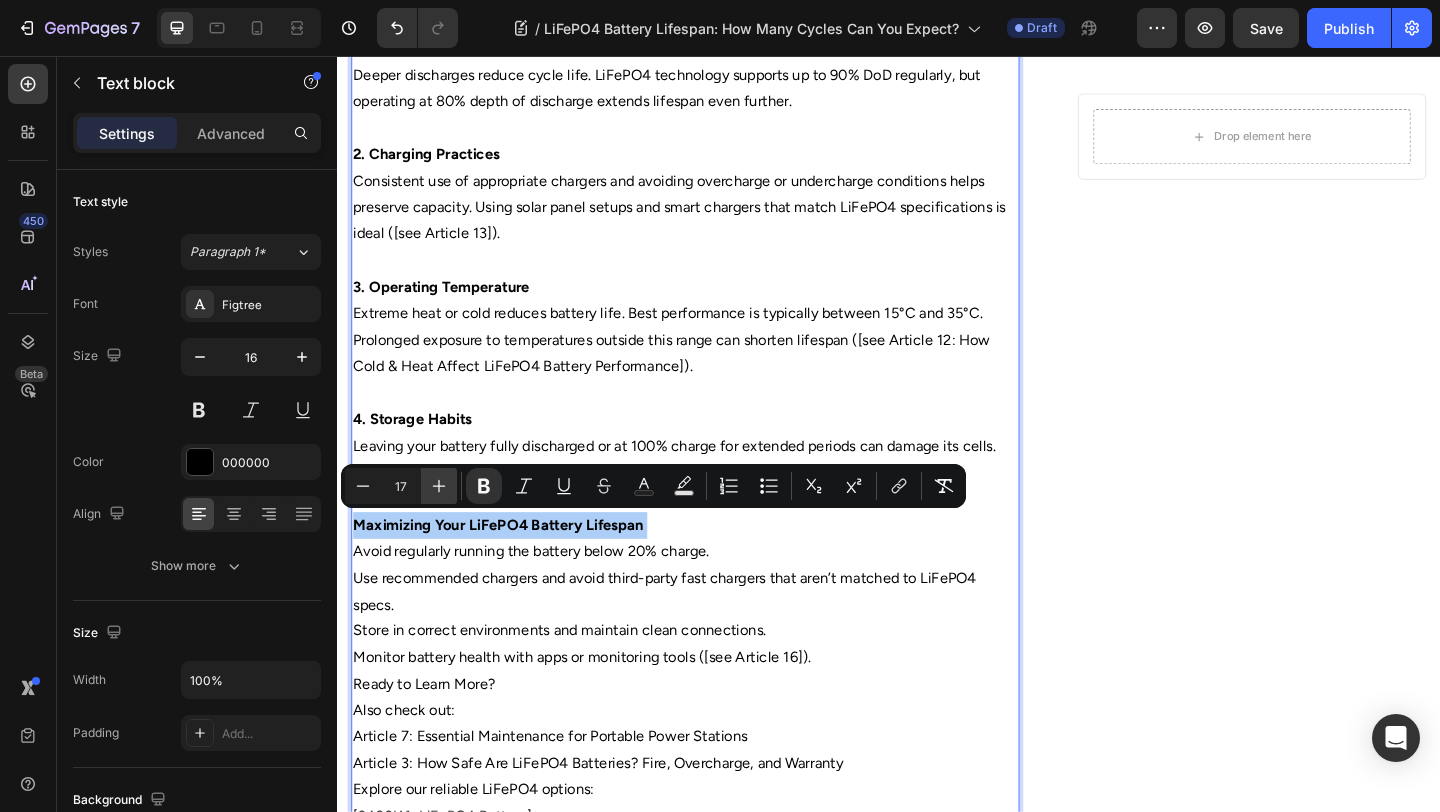 click 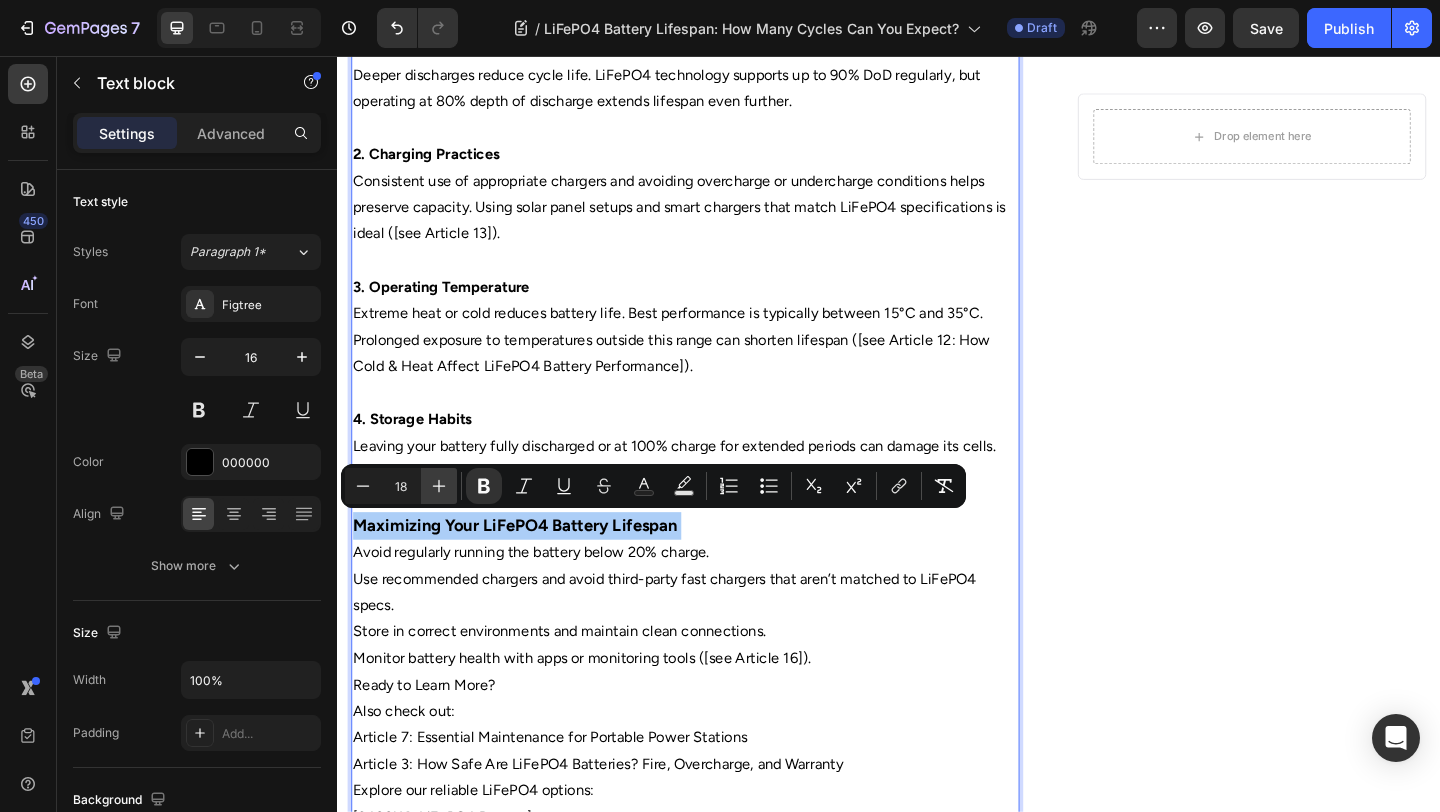 click 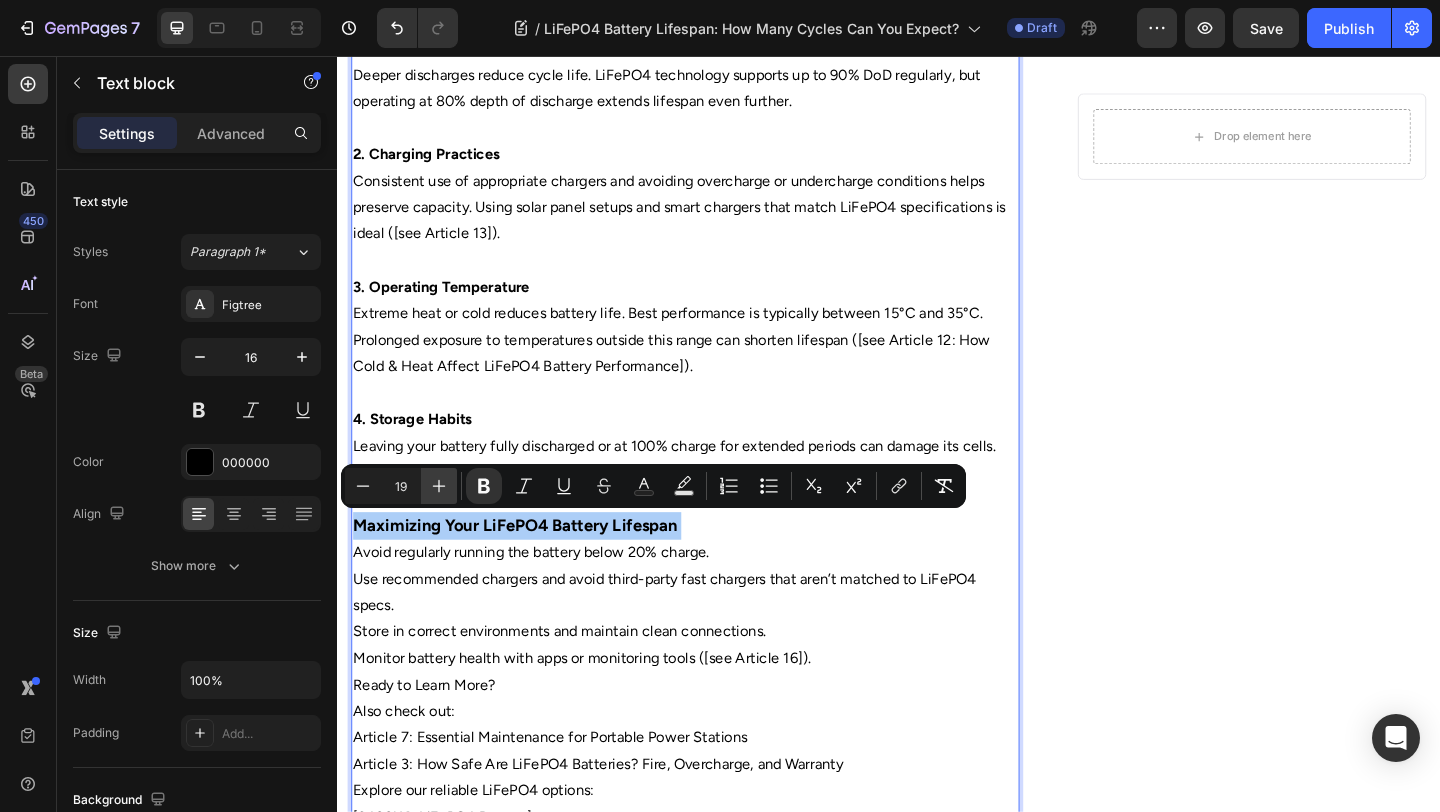 click 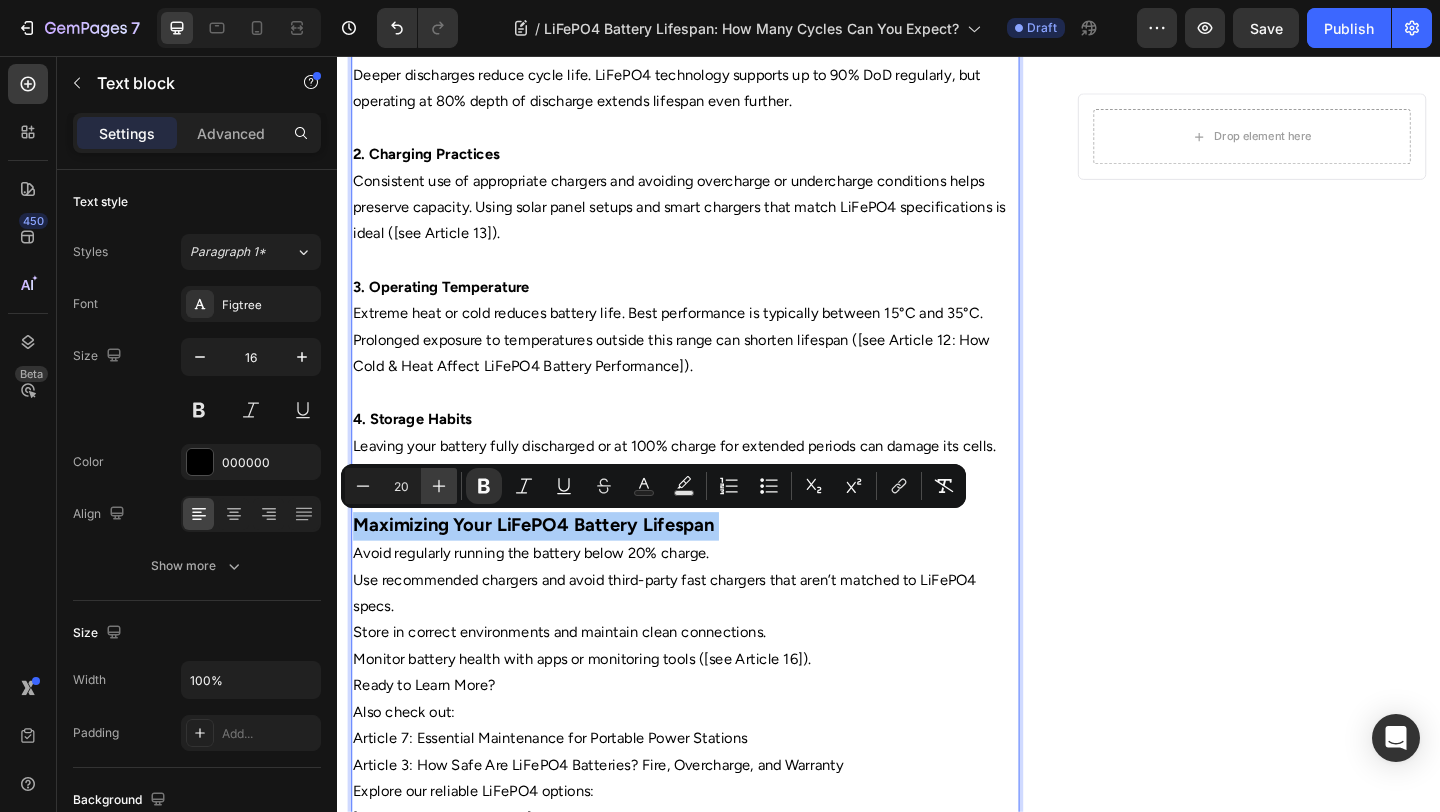 click 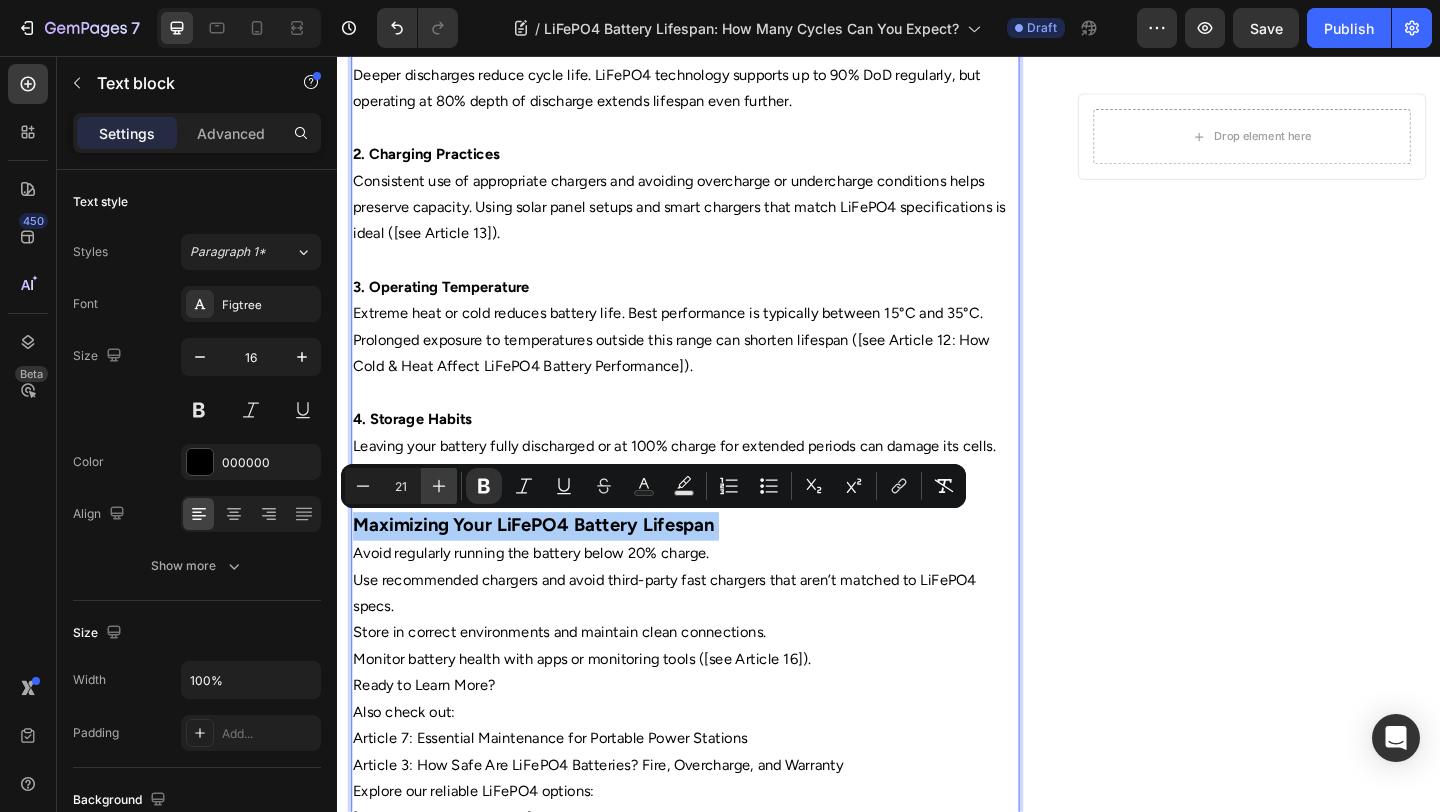 click 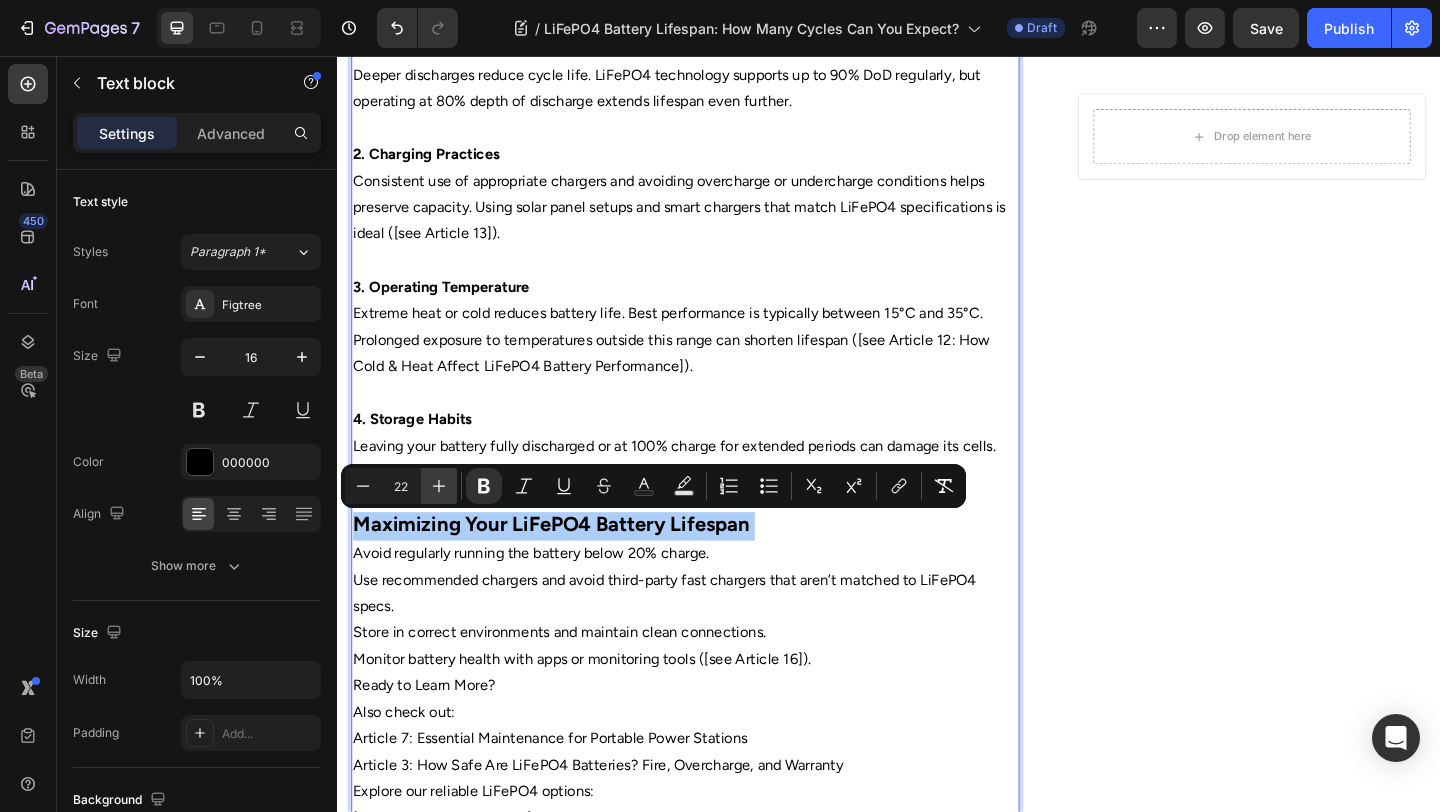 click 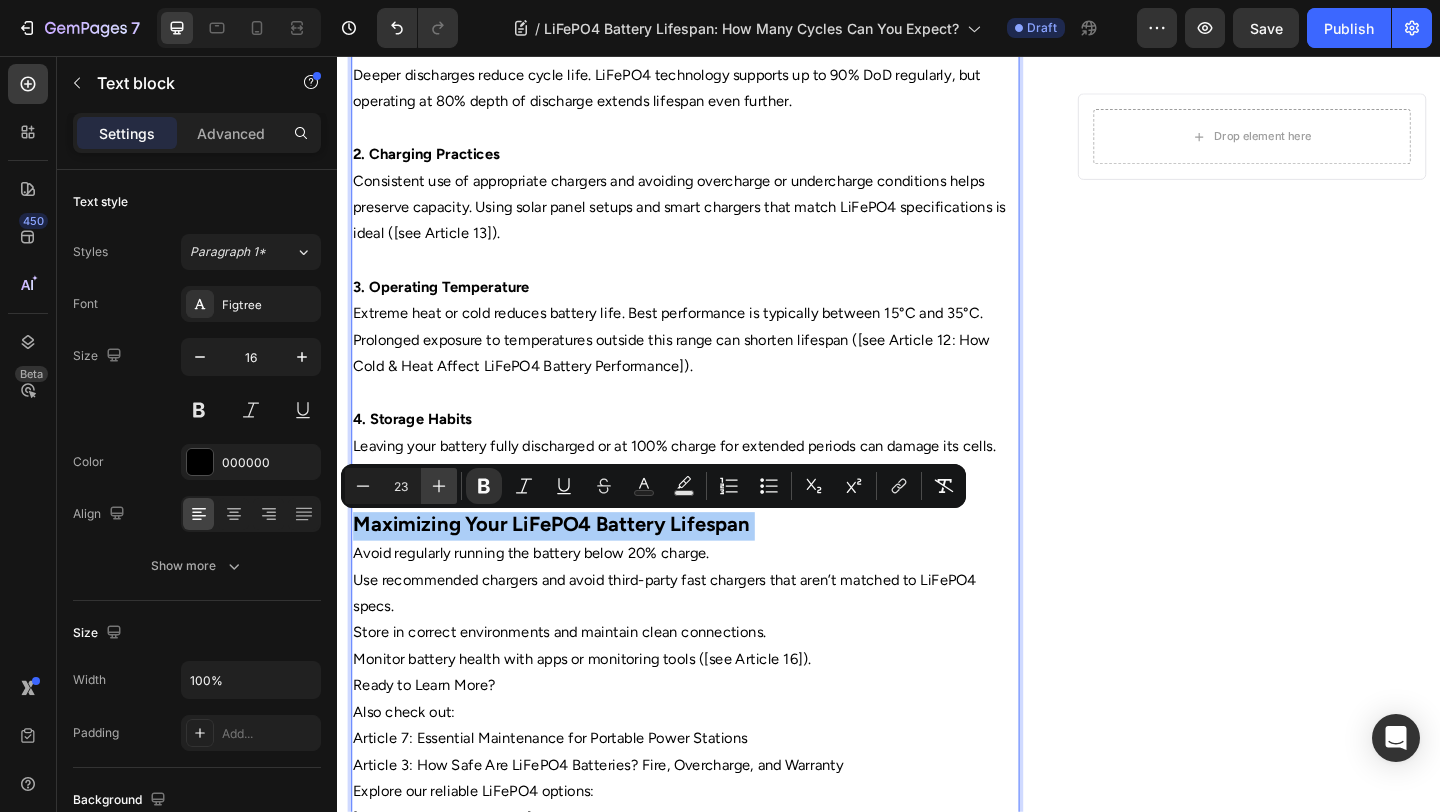 click 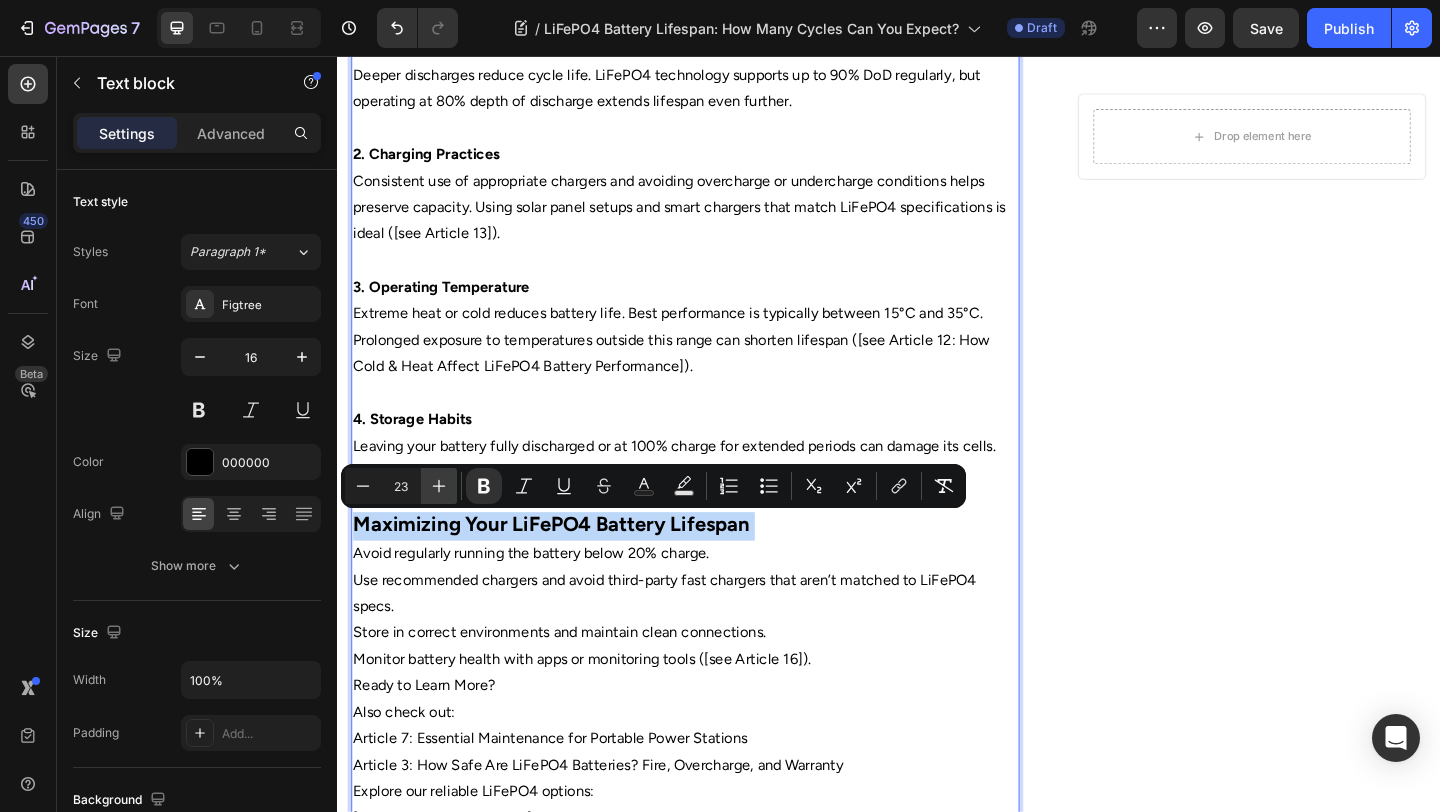 type on "24" 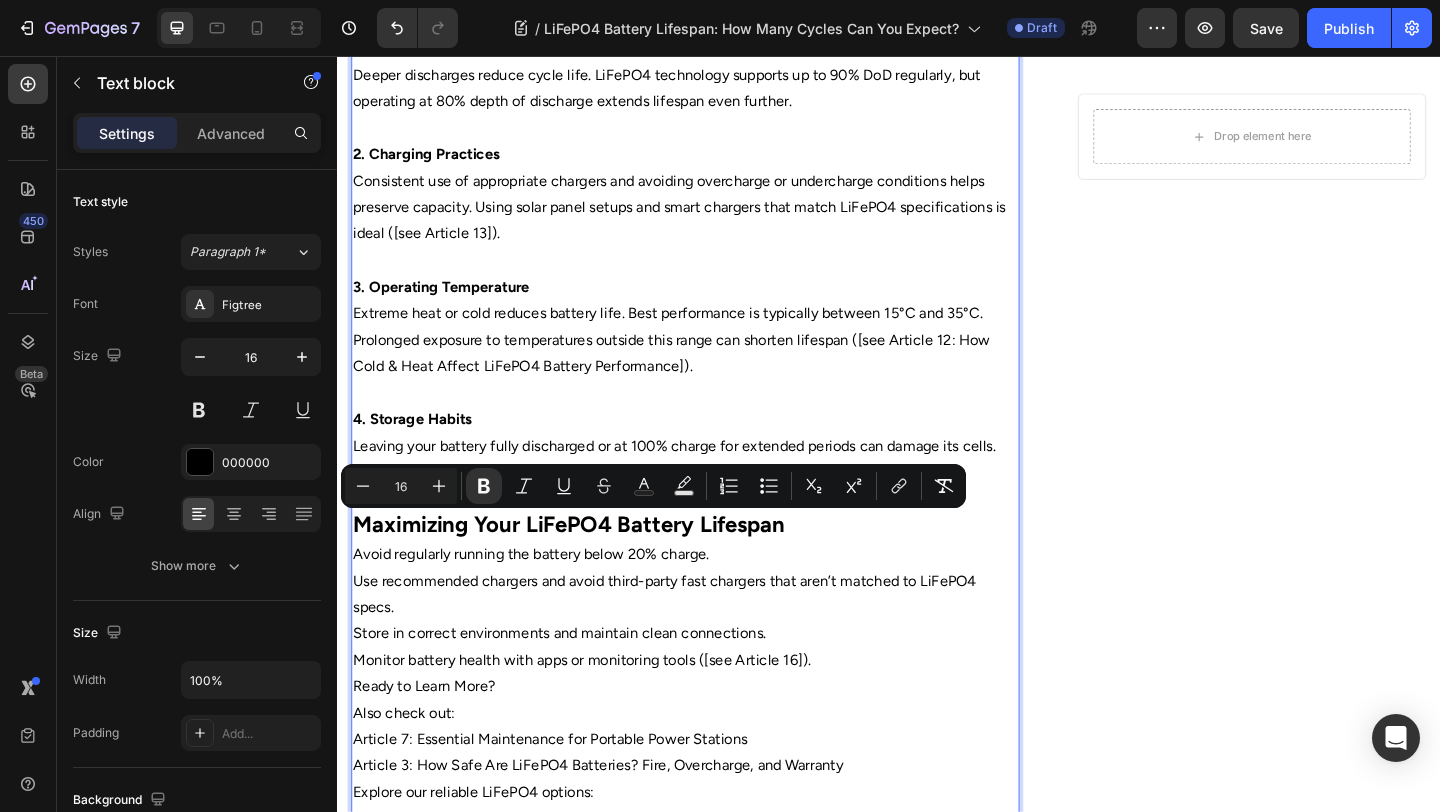 click on "Use recommended chargers and avoid third-party fast chargers that aren’t matched to LiFePO4 specs." at bounding box center (715, 642) 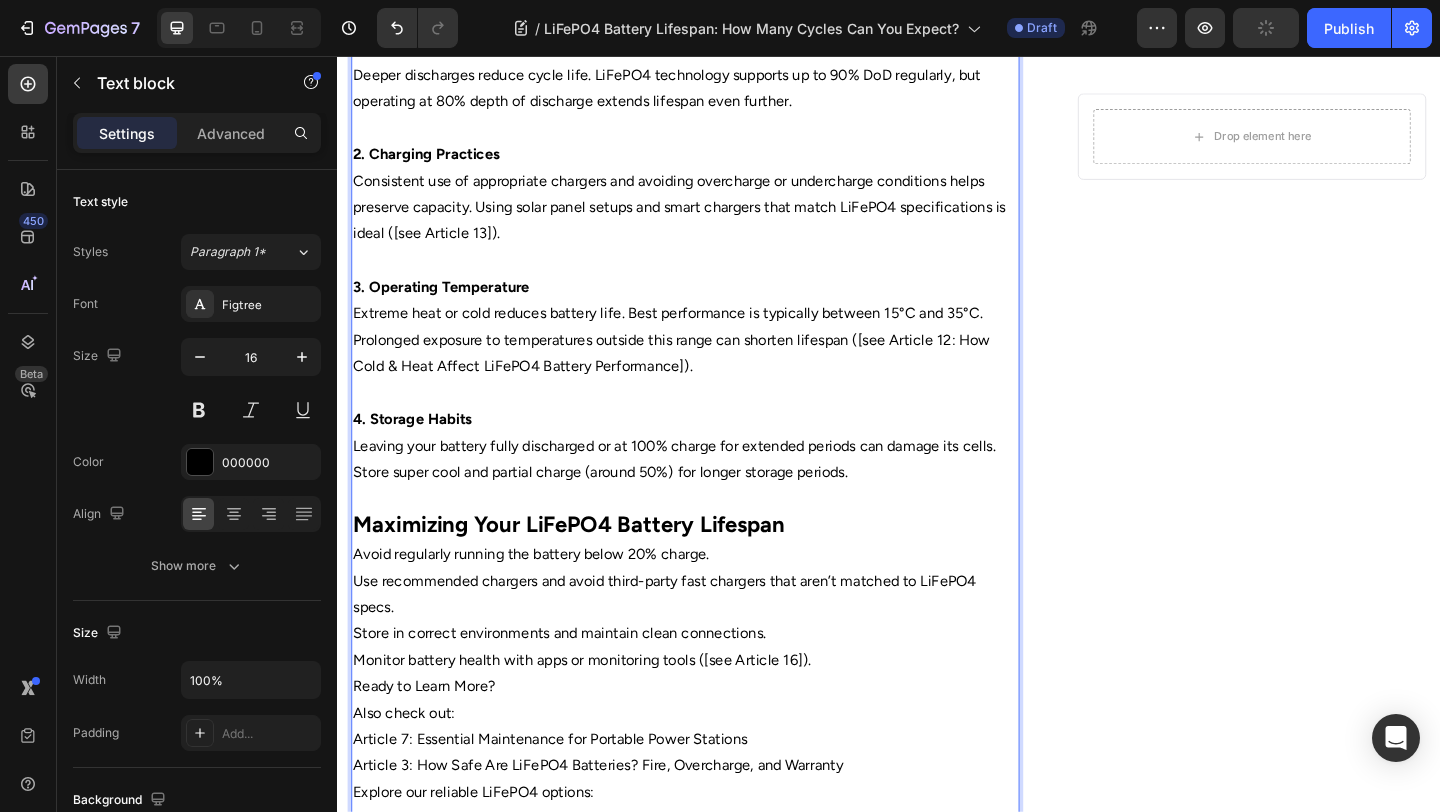 click on "Avoid regularly running the battery below 20% charge." at bounding box center (715, 598) 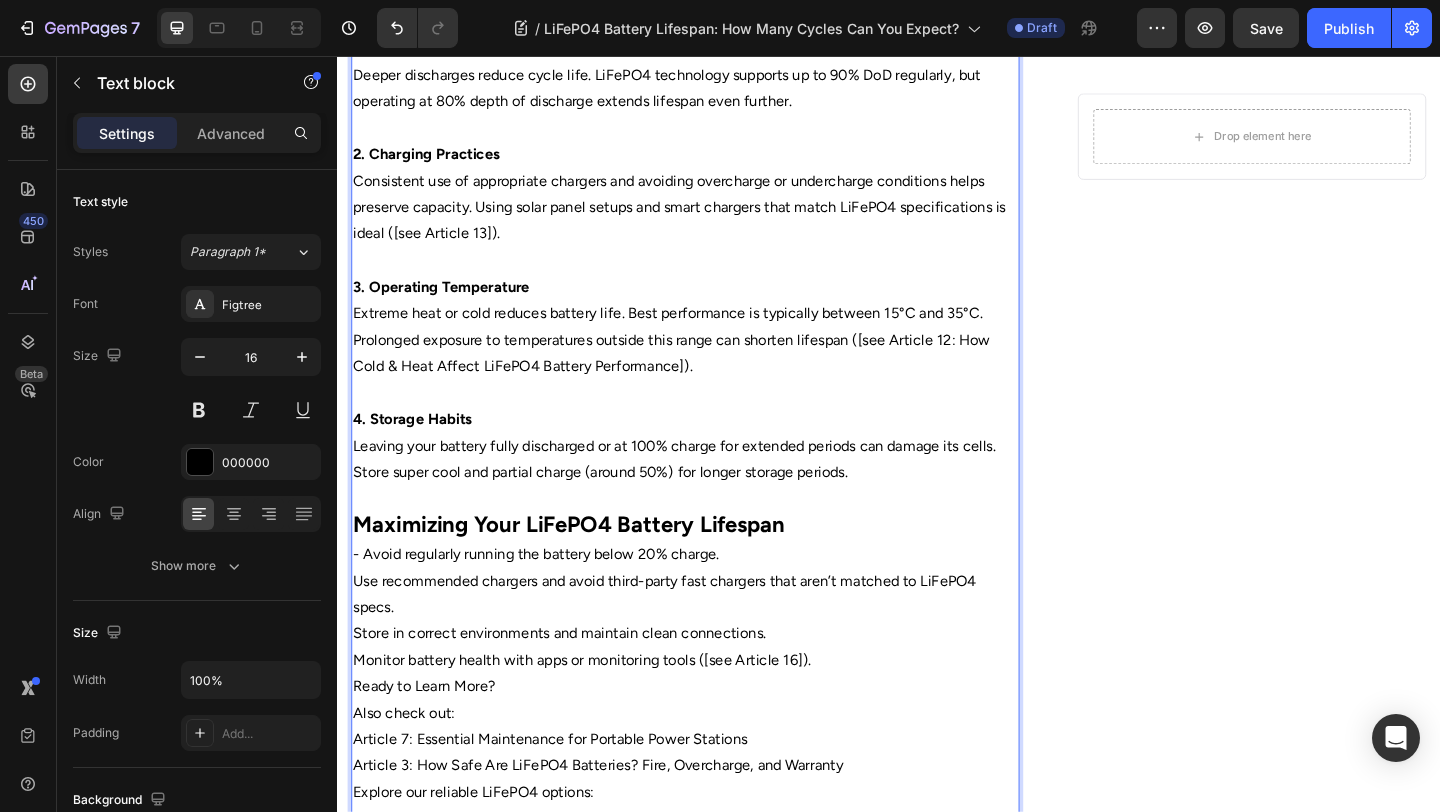 click on "Use recommended chargers and avoid third-party fast chargers that aren’t matched to LiFePO4 specs." at bounding box center (715, 642) 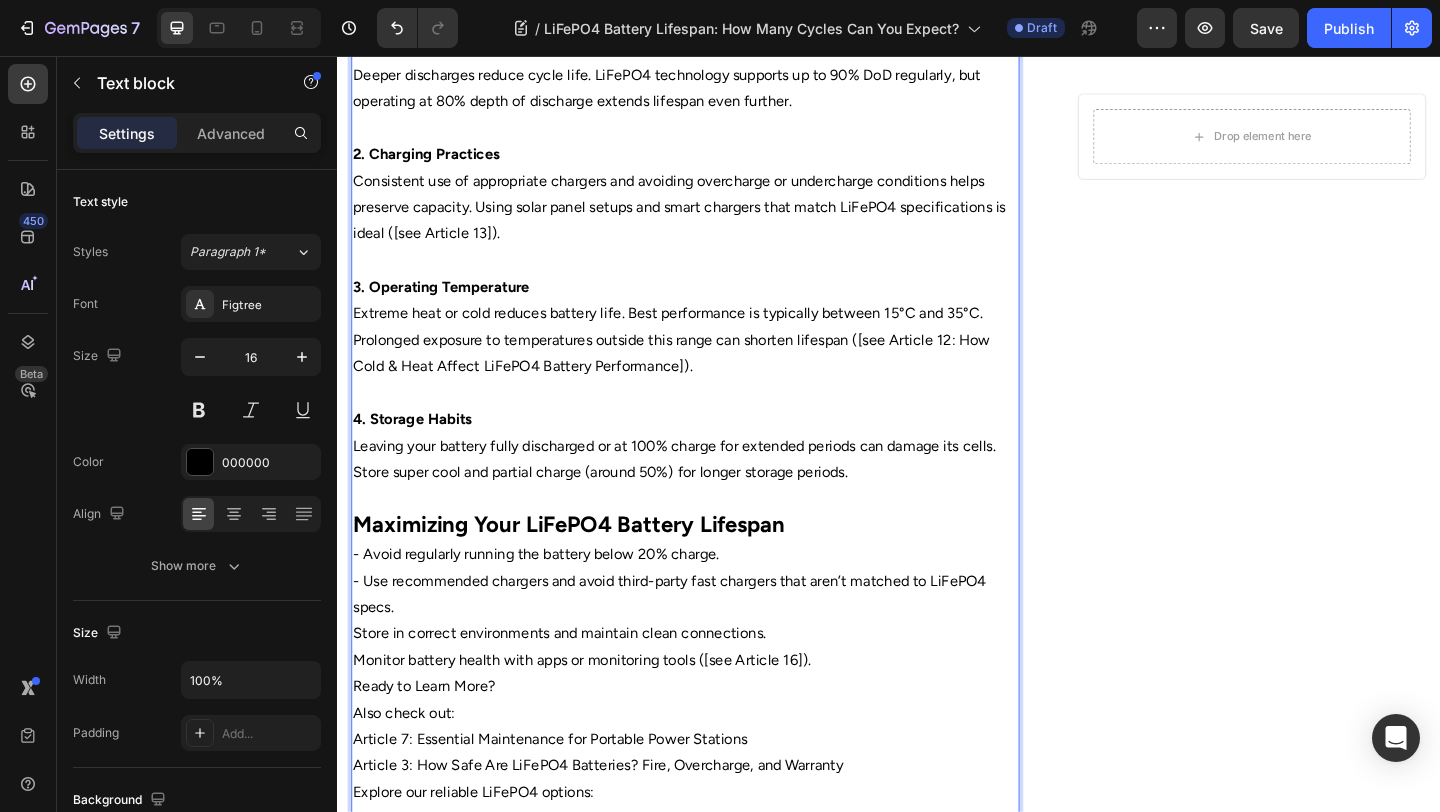 click on "Store in correct environments and maintain clean connections." at bounding box center (715, 684) 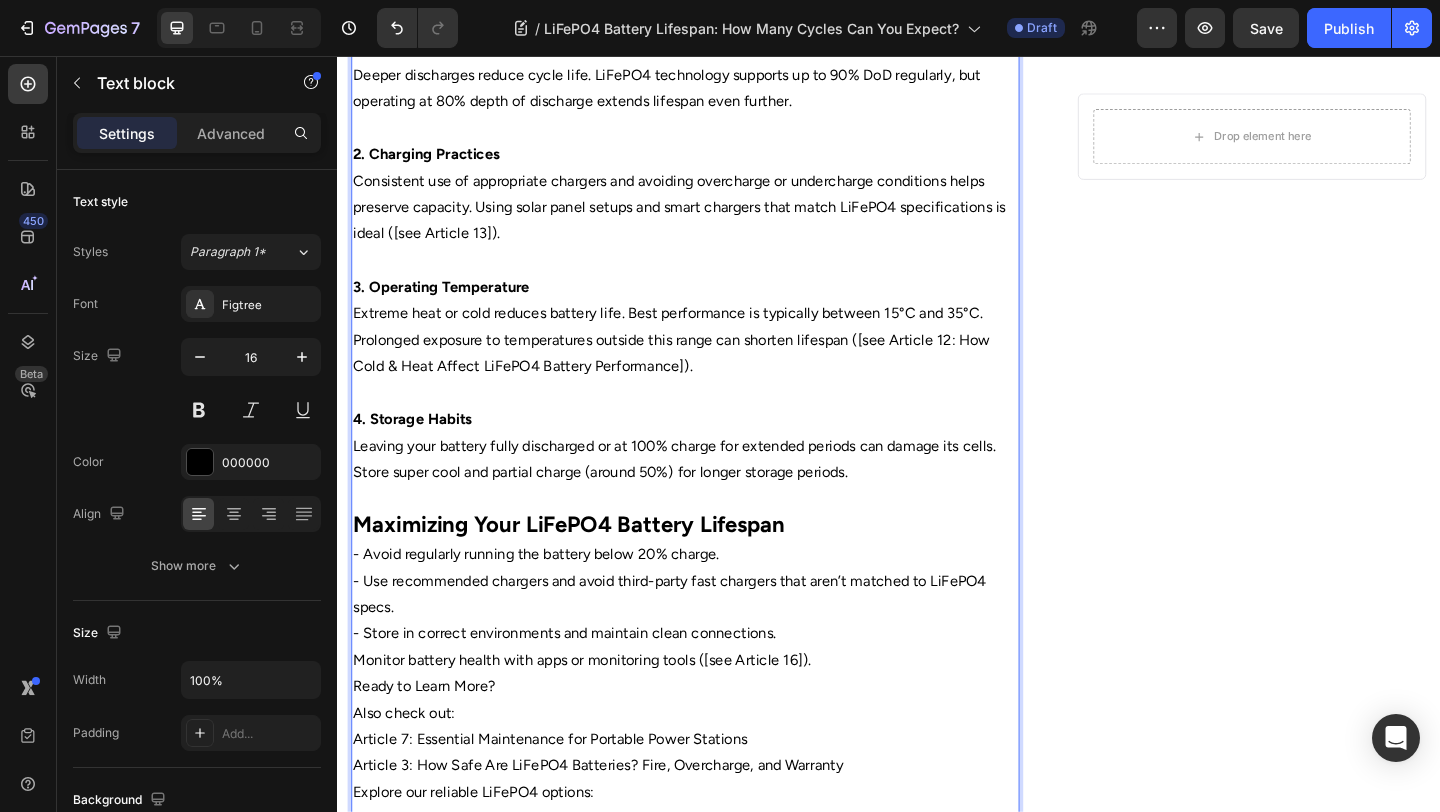 click on "Monitor battery health with apps or monitoring tools ([see Article 16])." at bounding box center (715, 713) 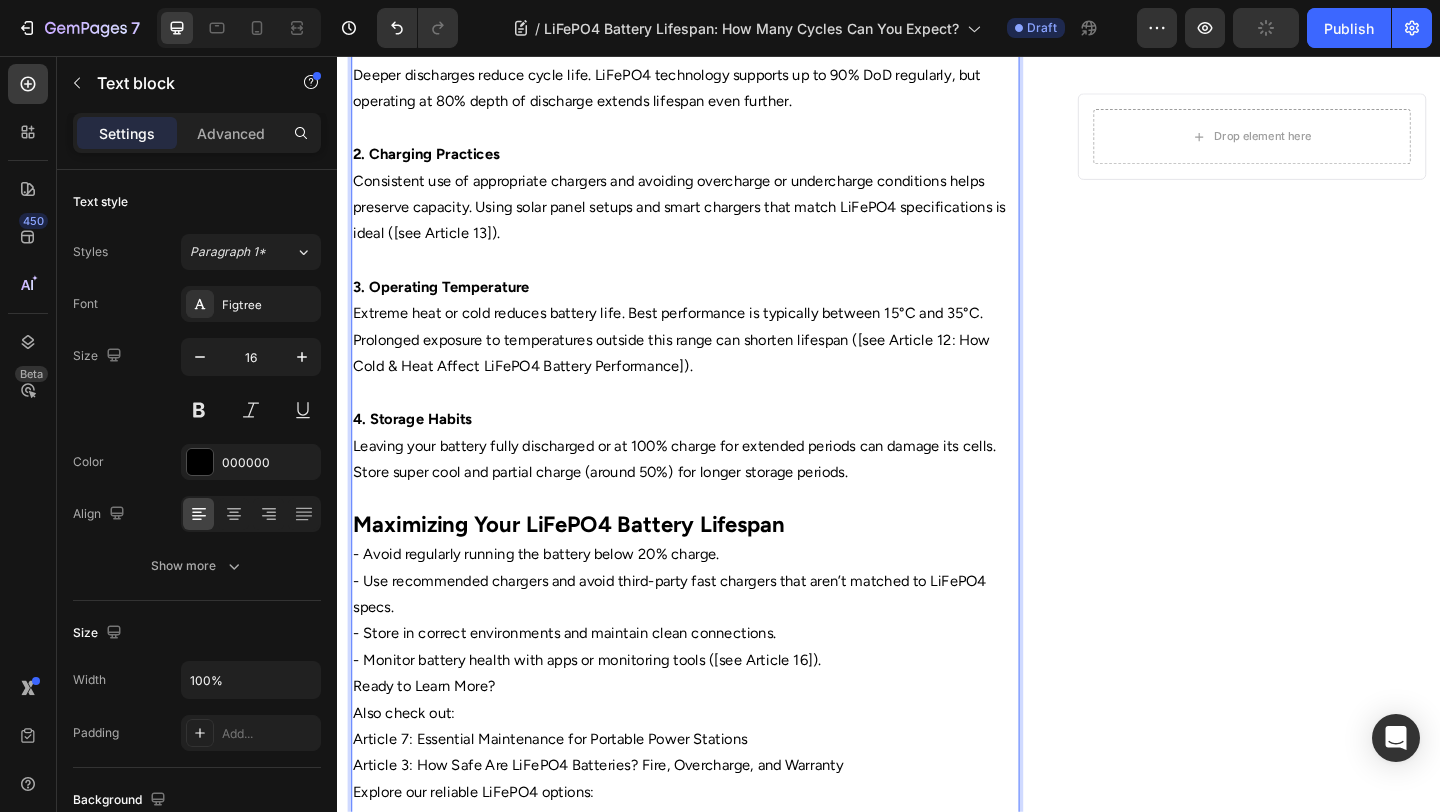 click on "- Monitor battery health with apps or monitoring tools ([see Article 16])." at bounding box center [715, 713] 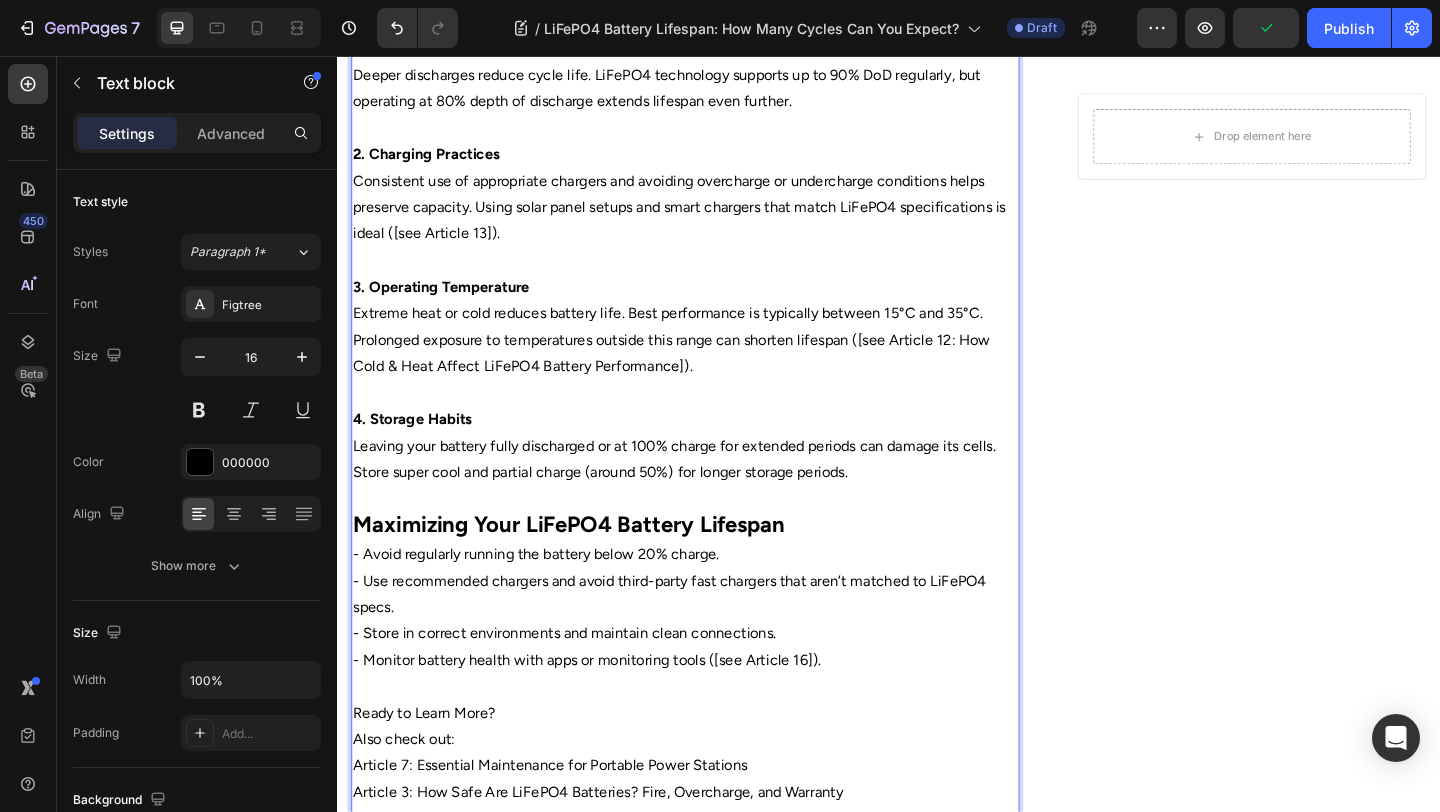 click on "Ready to Learn More?" at bounding box center [715, 771] 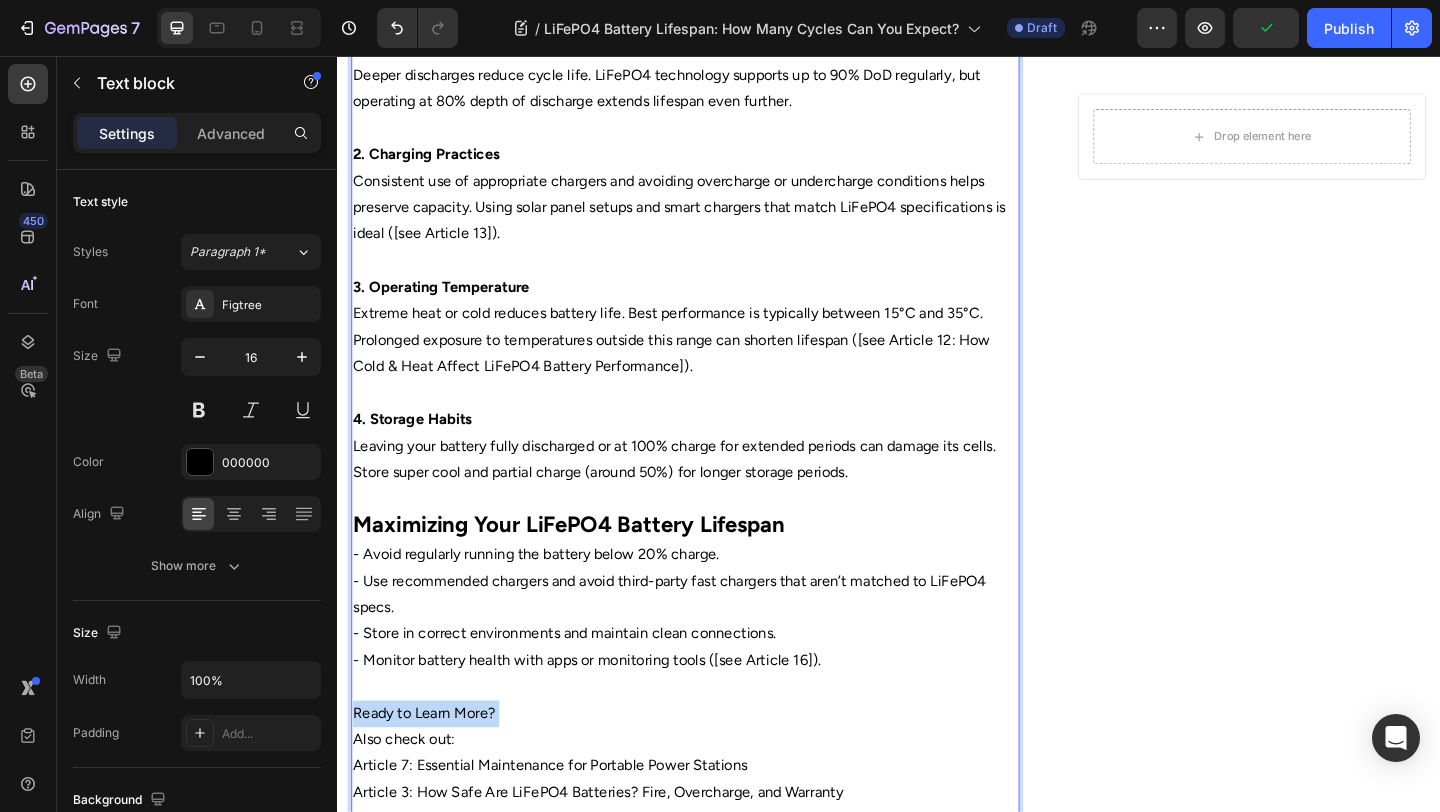 click on "Ready to Learn More?" at bounding box center (715, 771) 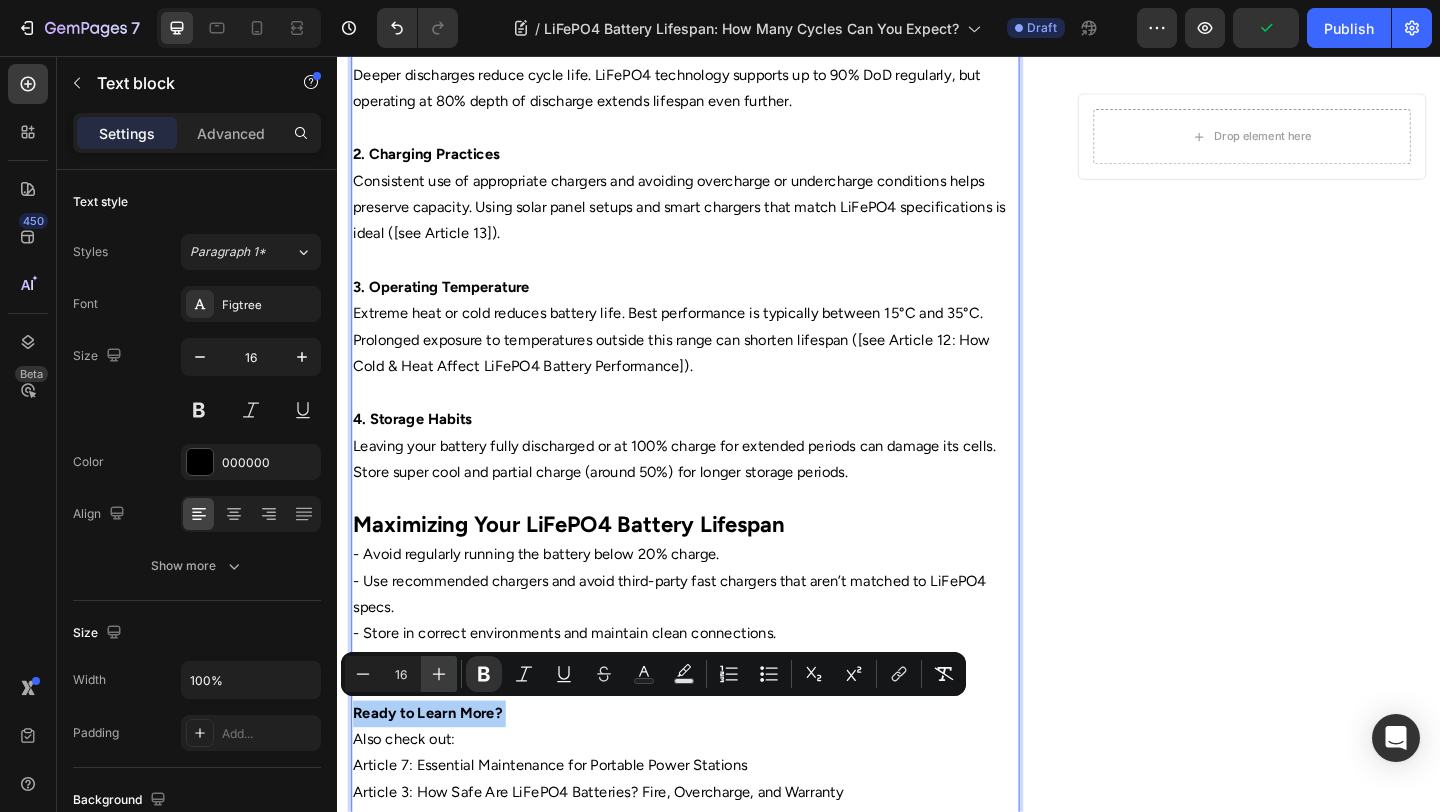 click on "Plus" at bounding box center [439, 674] 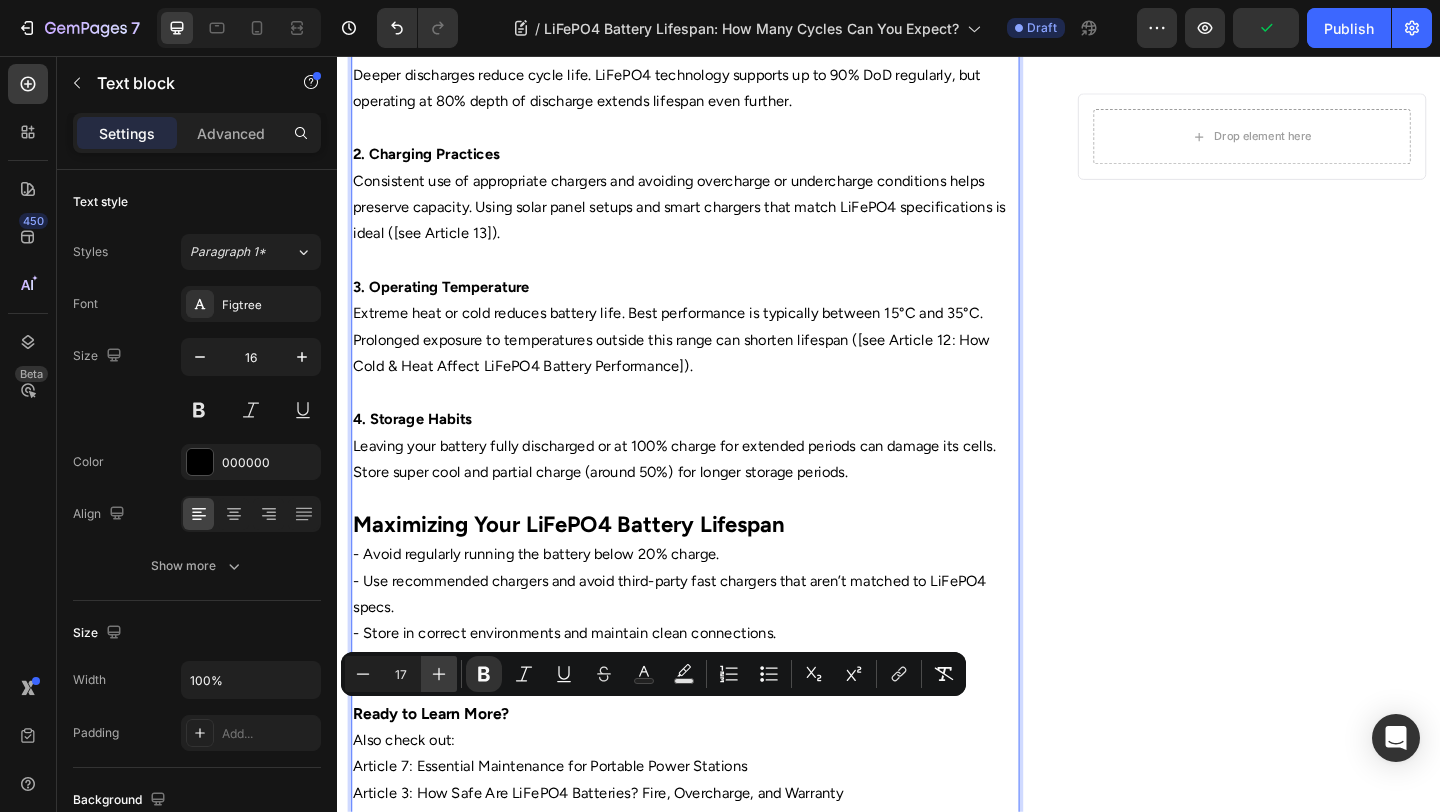 click on "Plus" at bounding box center [439, 674] 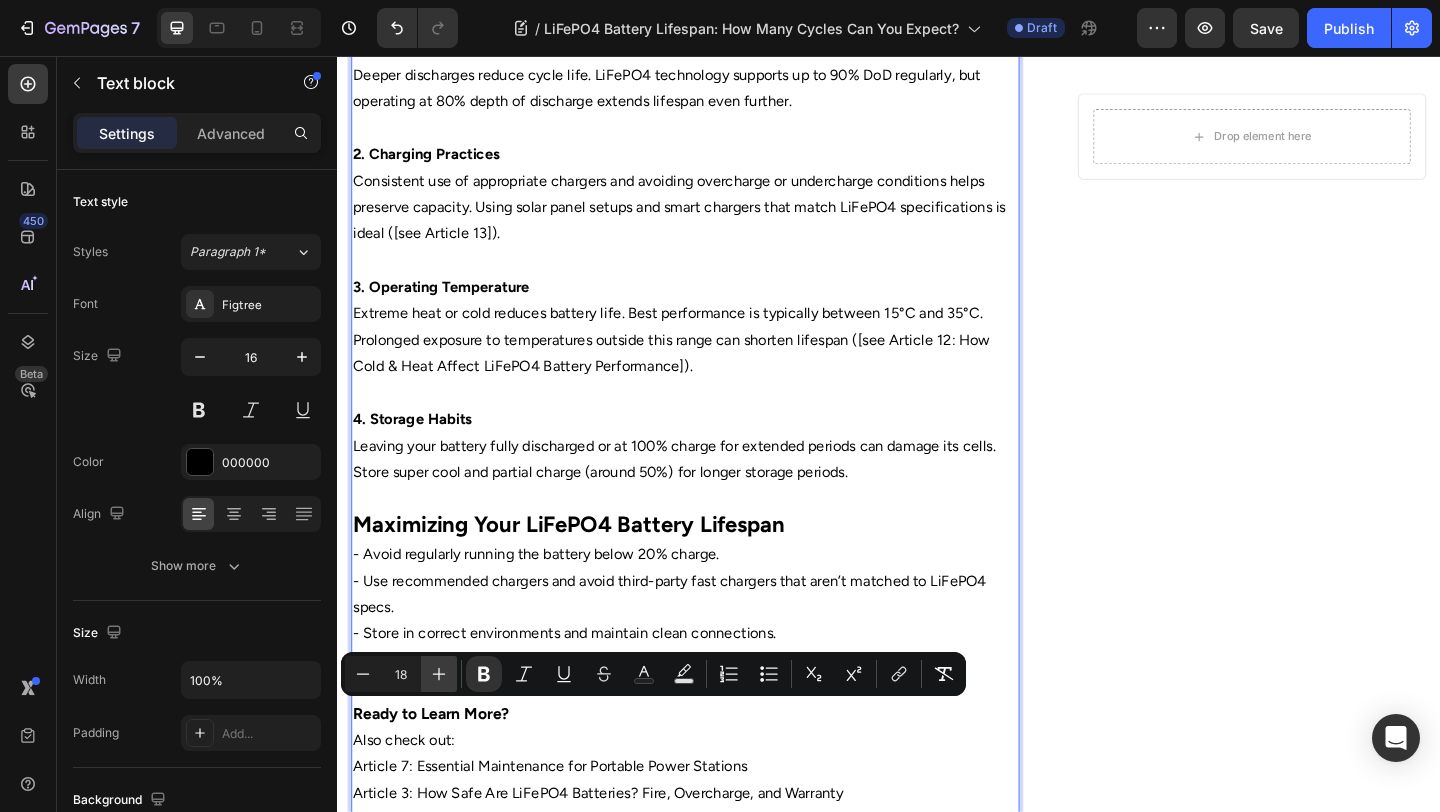 click on "Plus" at bounding box center (439, 674) 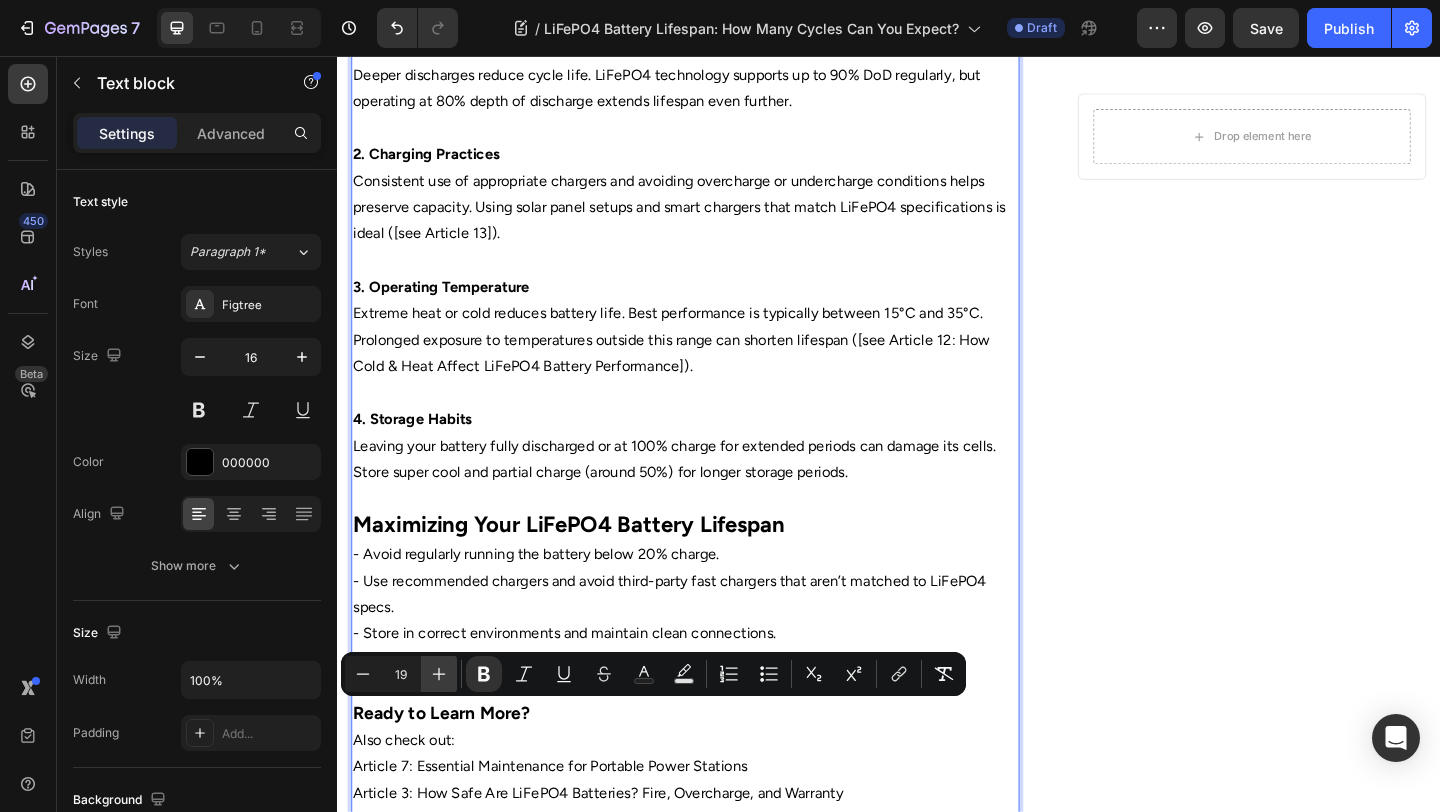 click on "Plus" at bounding box center (439, 674) 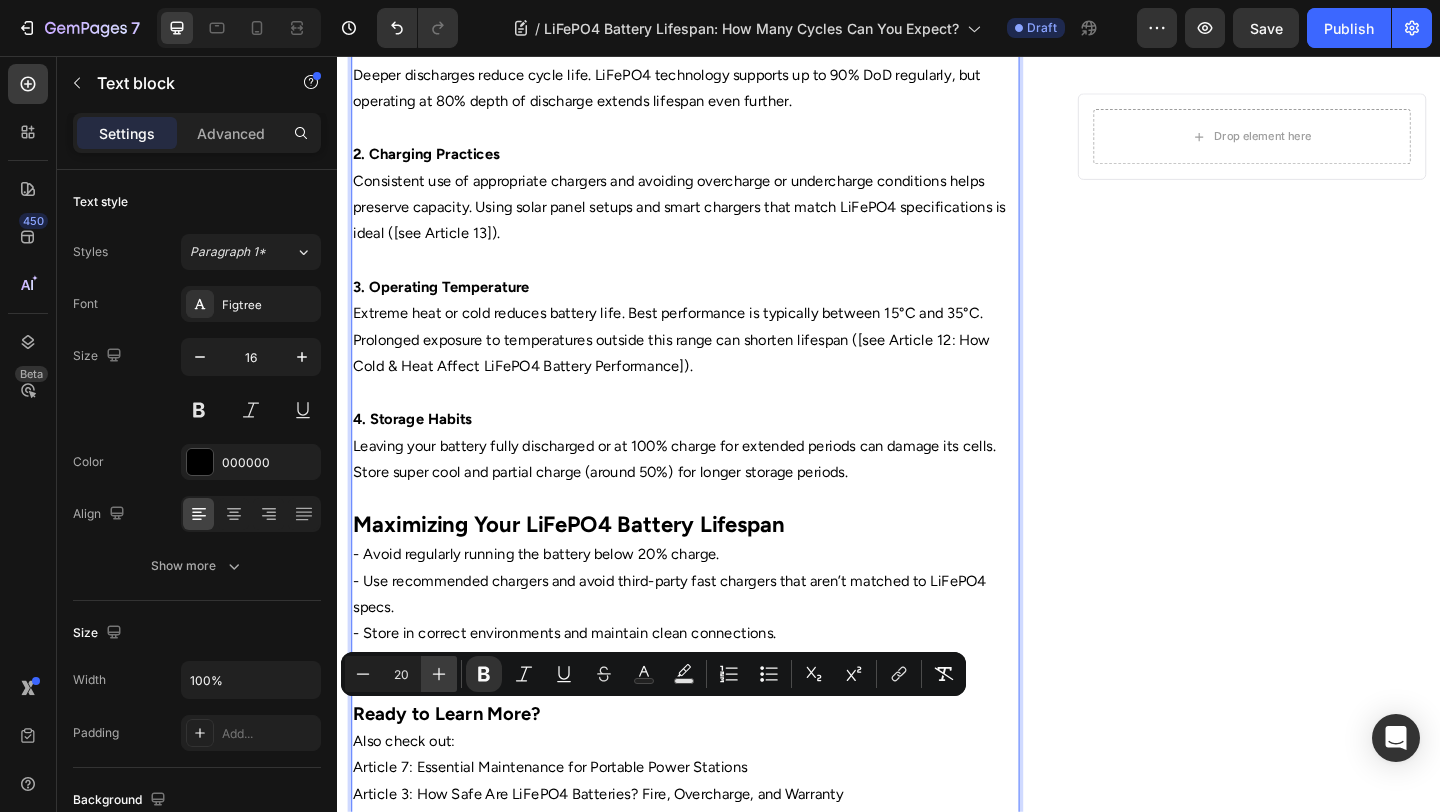 click on "Plus" at bounding box center [439, 674] 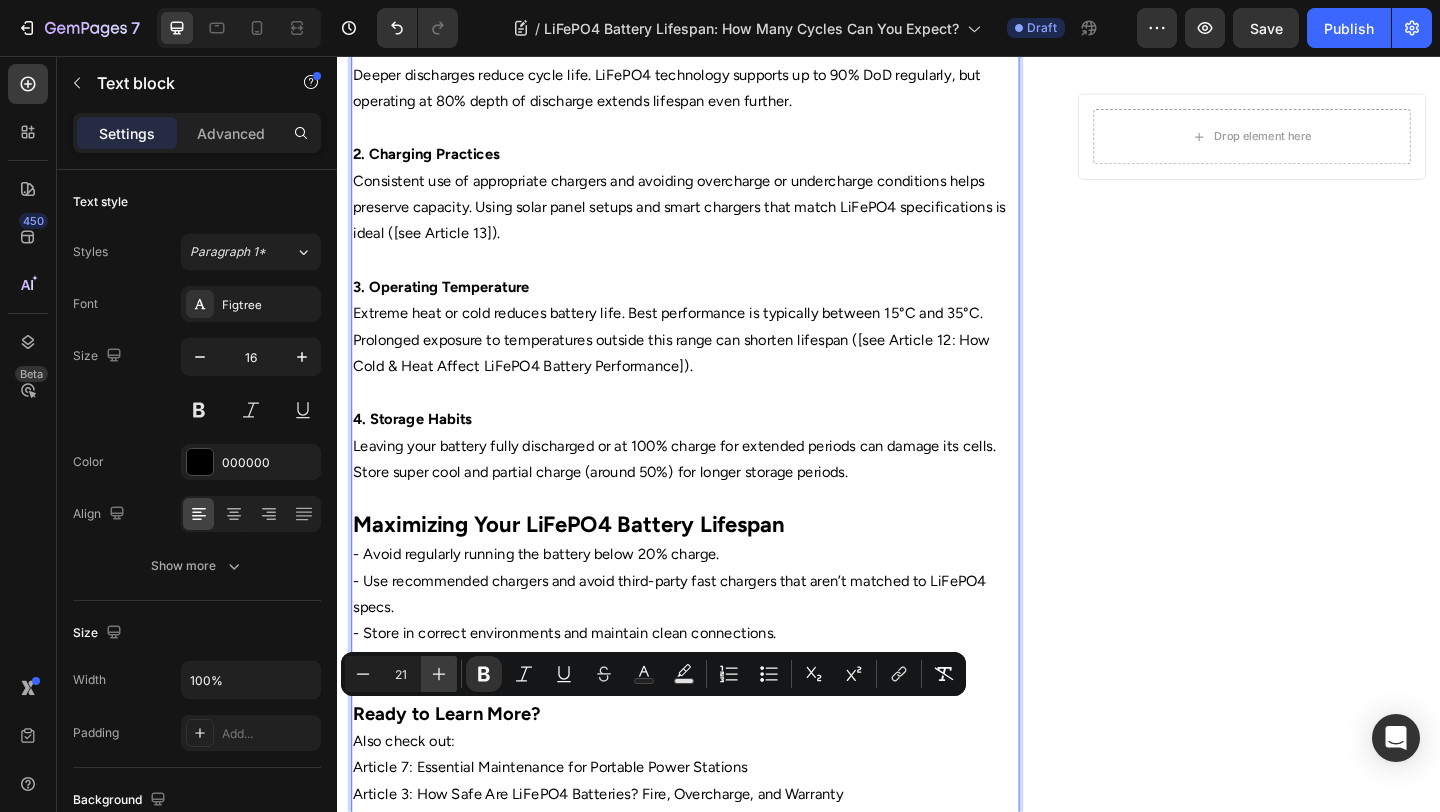 click on "Plus" at bounding box center (439, 674) 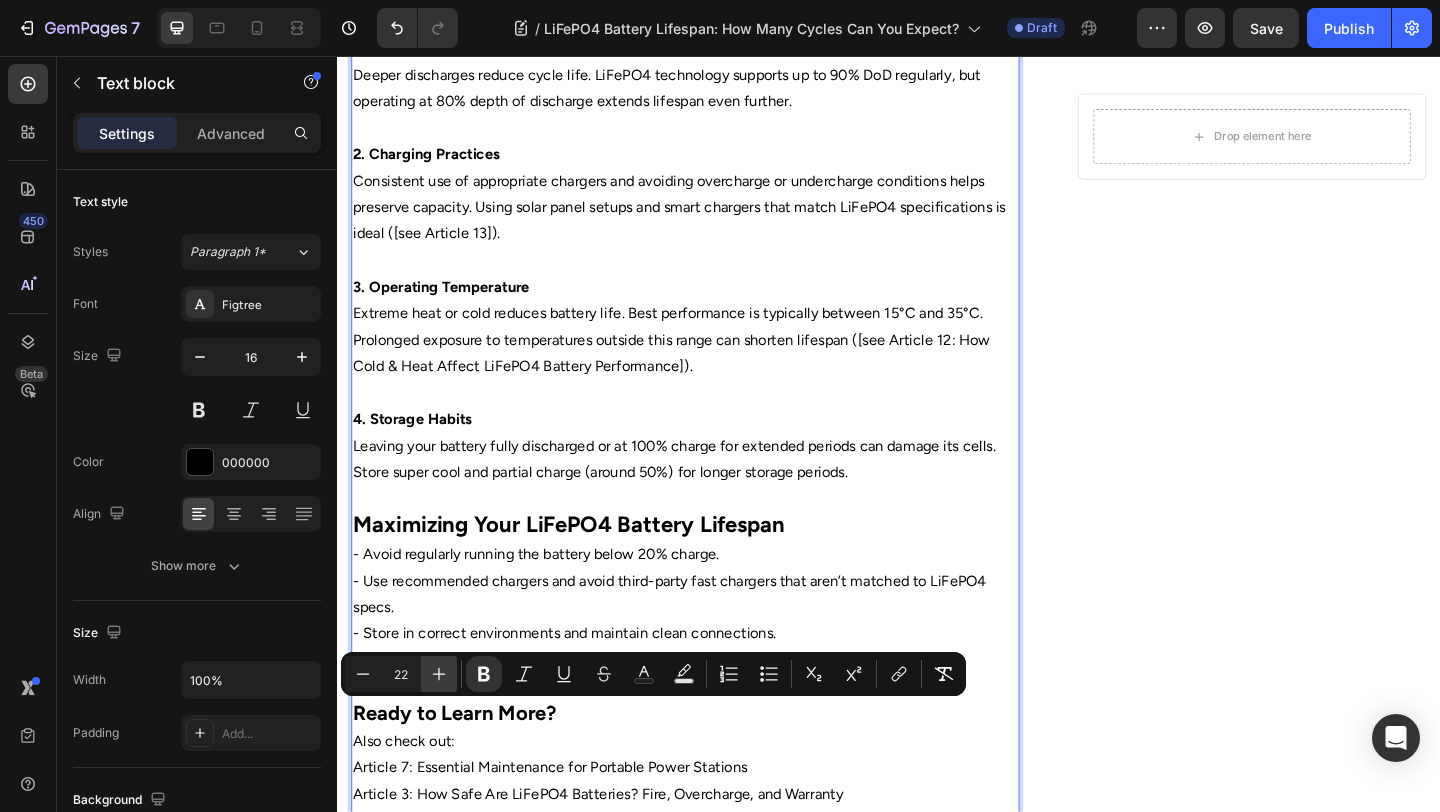 click on "Plus" at bounding box center [439, 674] 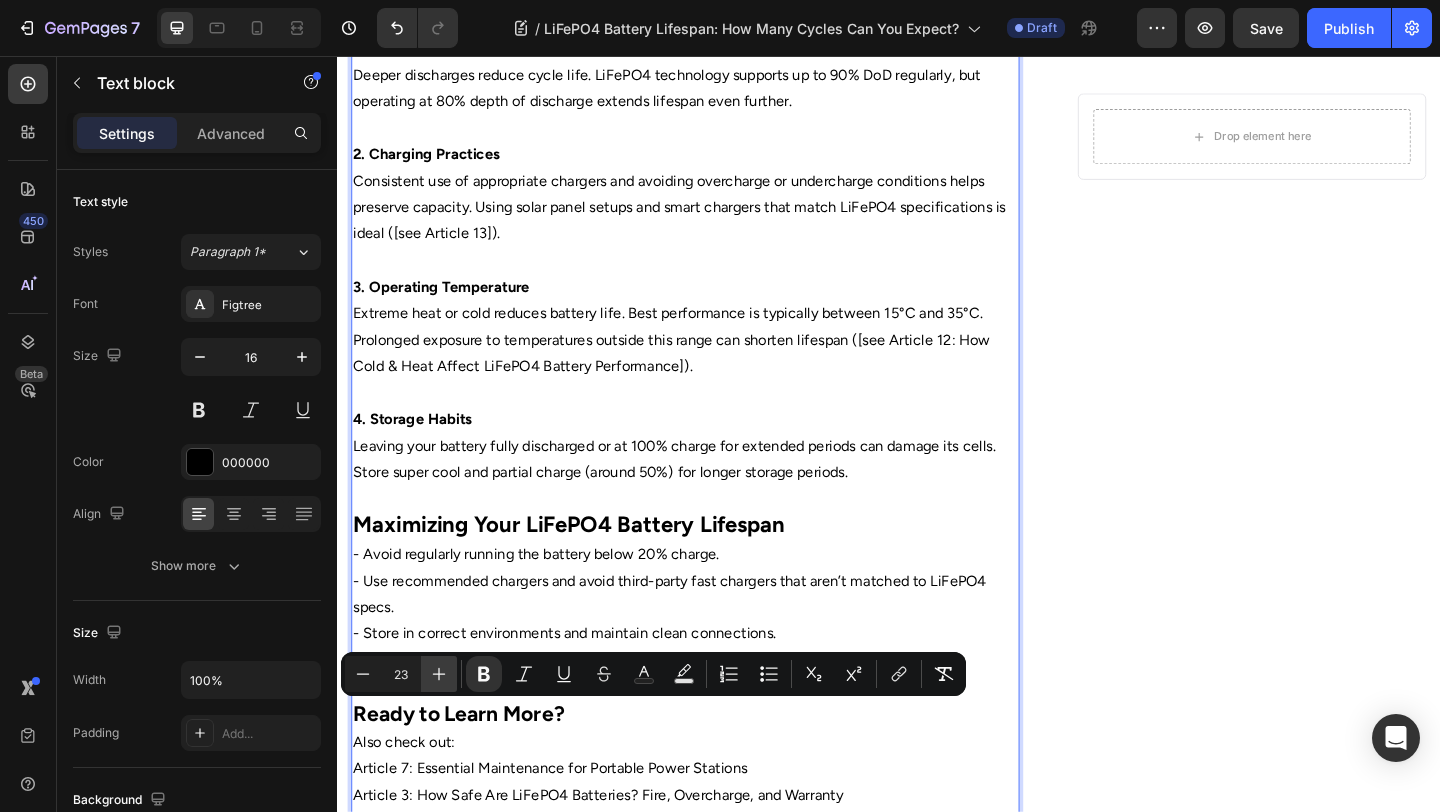 click on "Plus" at bounding box center [439, 674] 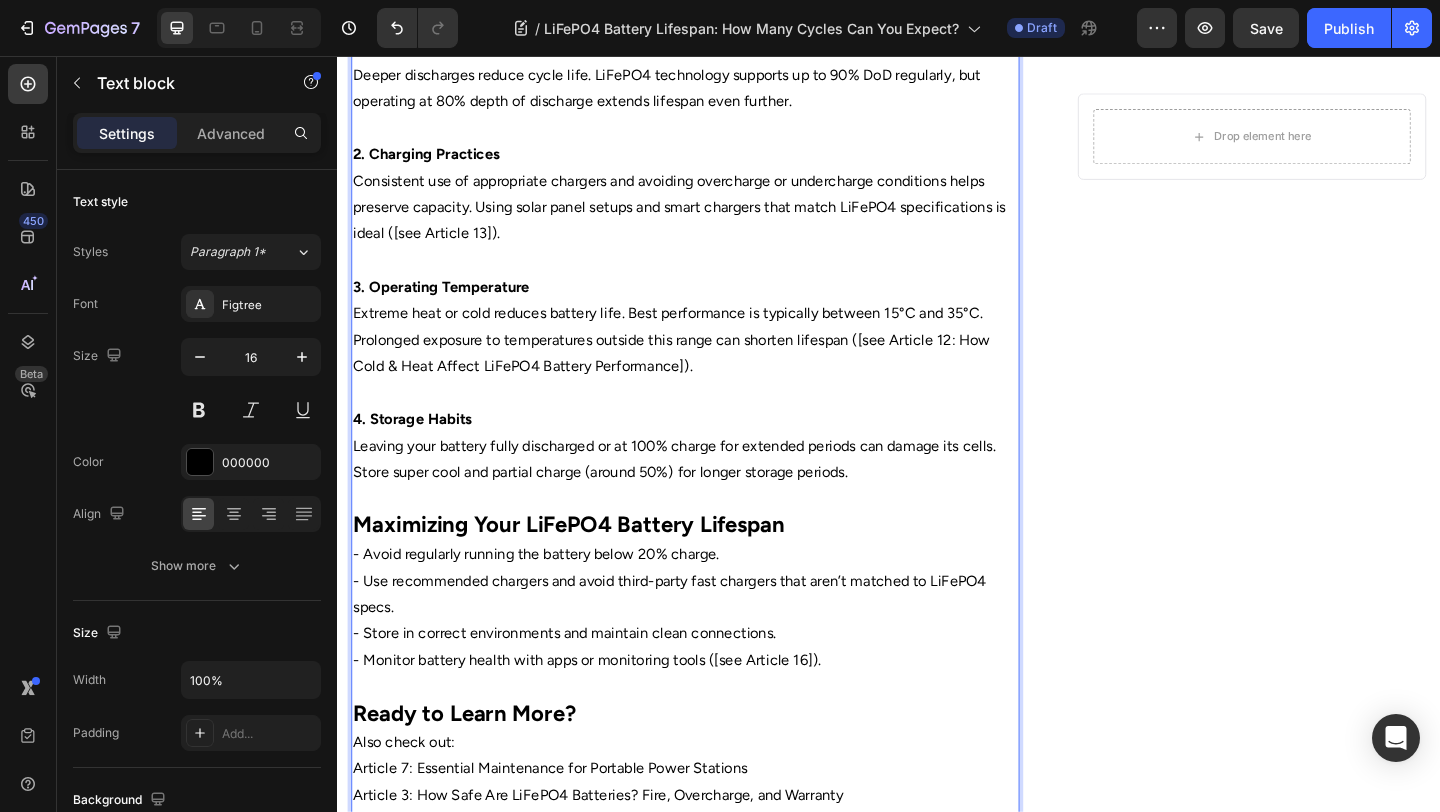 click on "Also check out:" at bounding box center [715, 802] 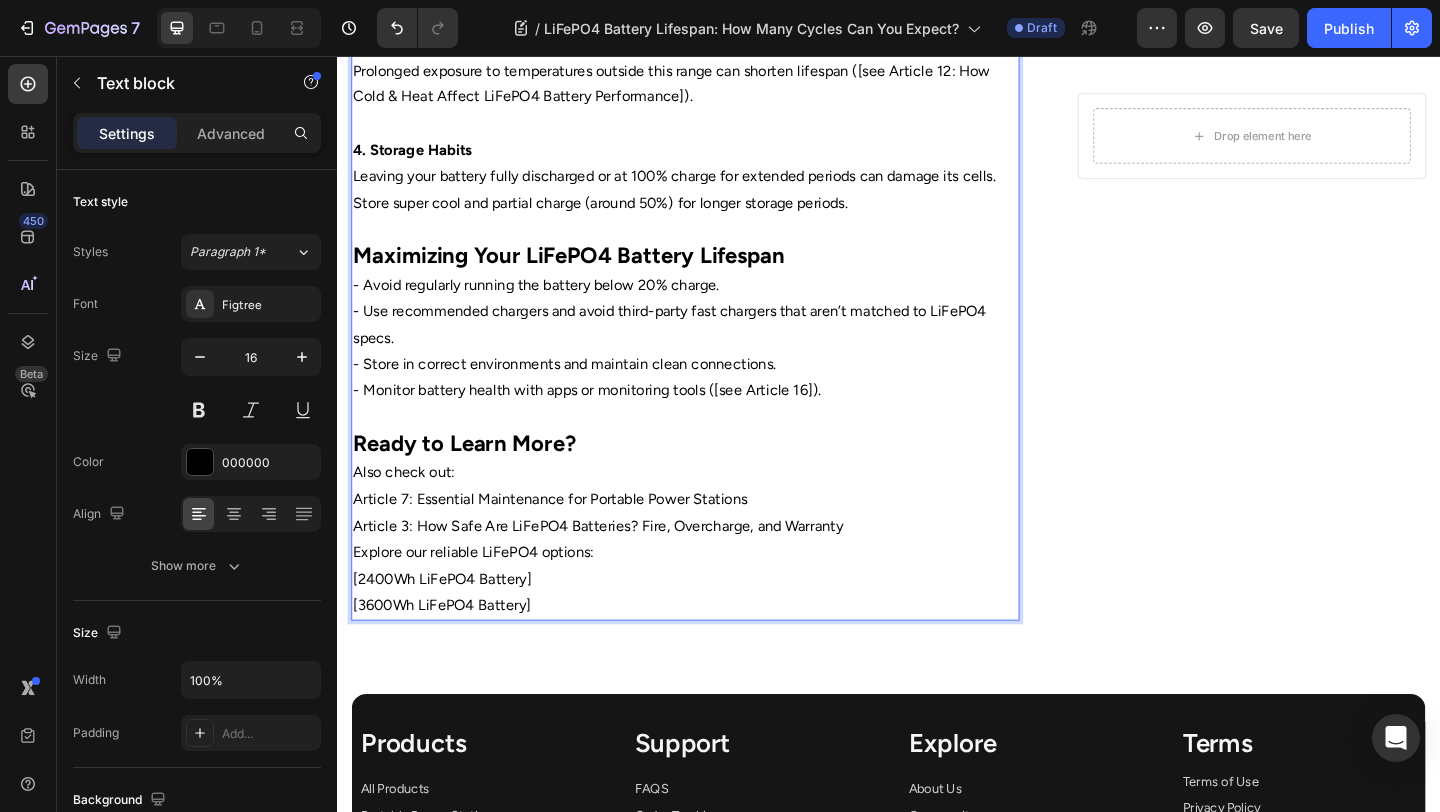scroll, scrollTop: 1650, scrollLeft: 0, axis: vertical 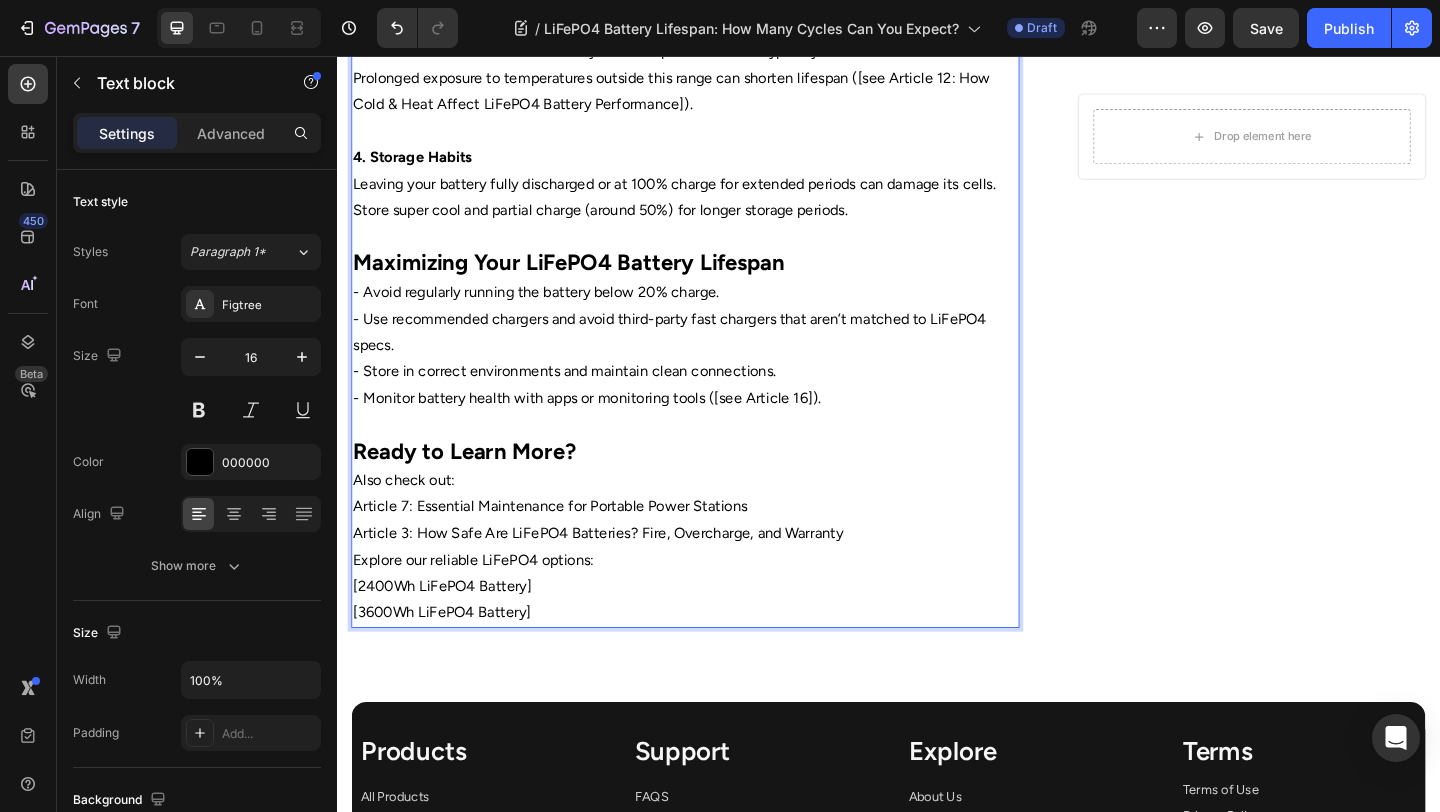 click on "Explore our reliable LiFePO4 options:" at bounding box center (715, 604) 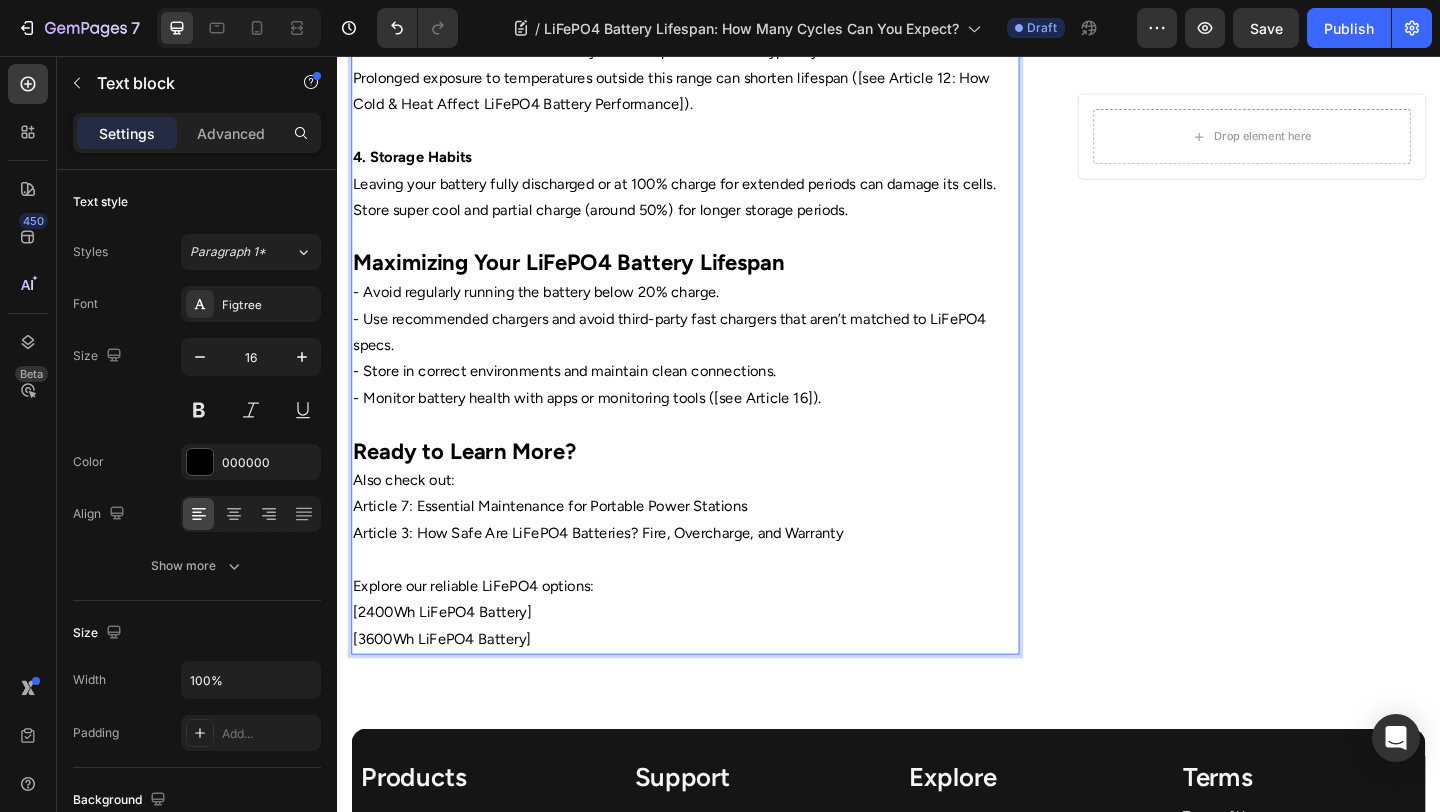 click on "Ready to Learn More?" at bounding box center (715, 488) 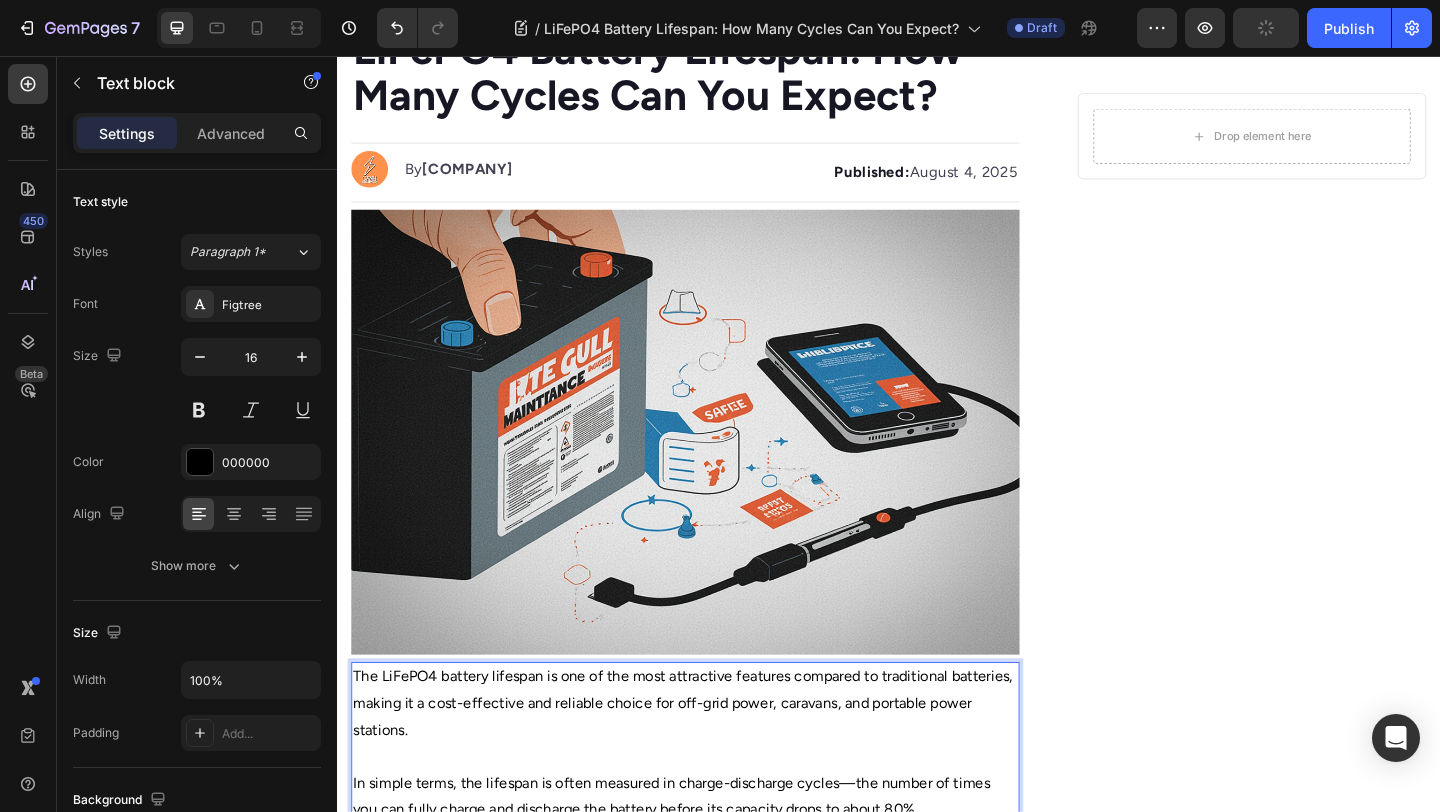 scroll, scrollTop: 155, scrollLeft: 0, axis: vertical 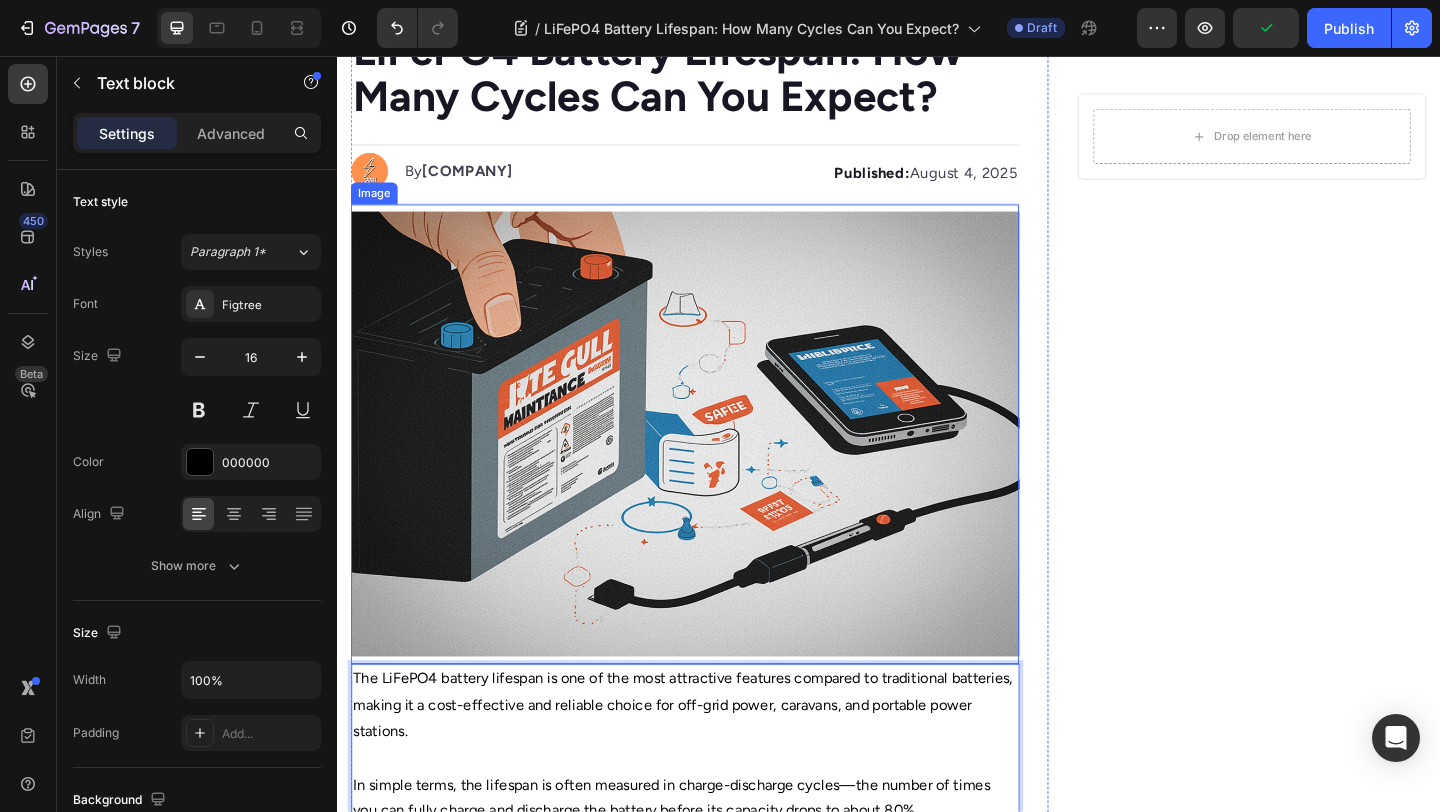 click at bounding box center [715, 467] 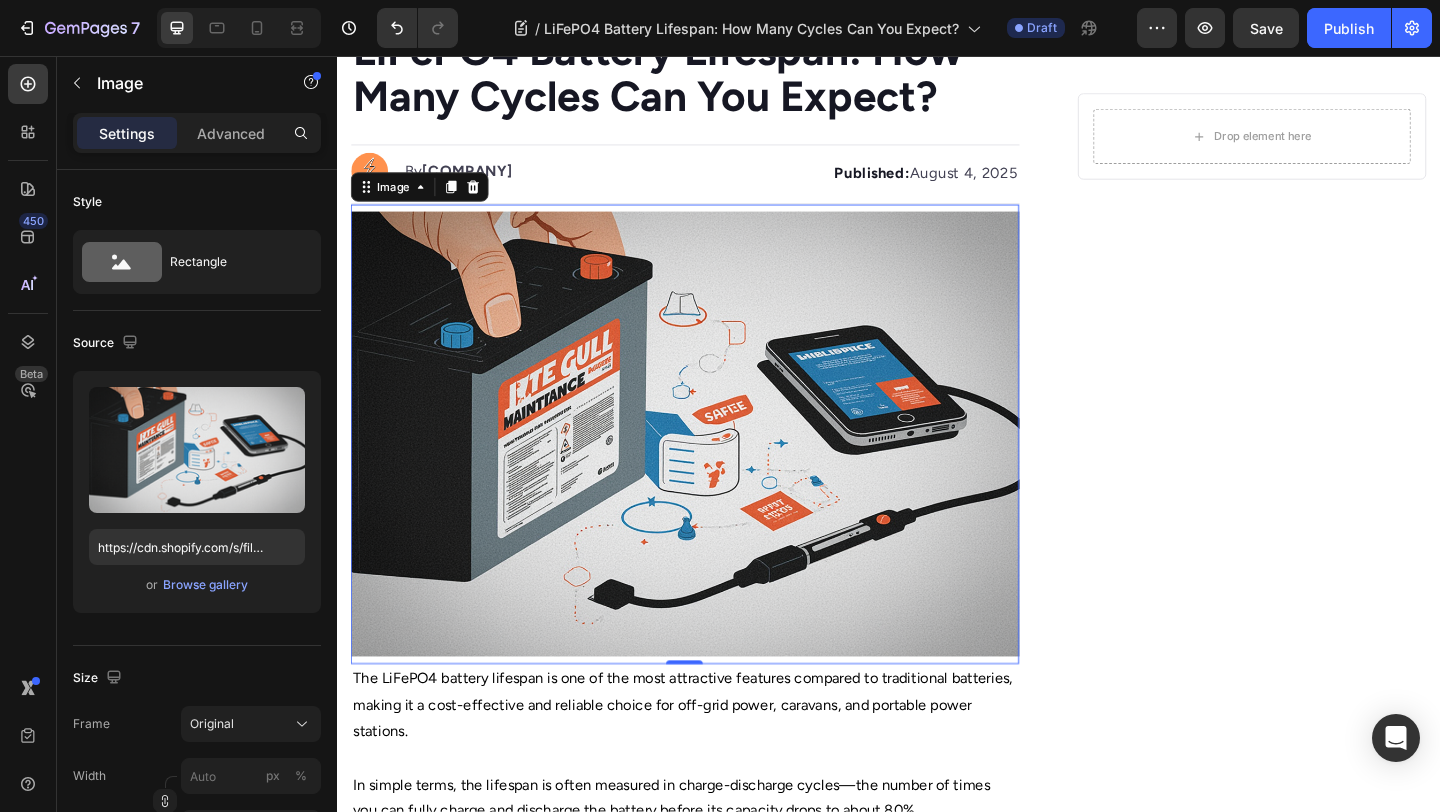 click at bounding box center (715, 467) 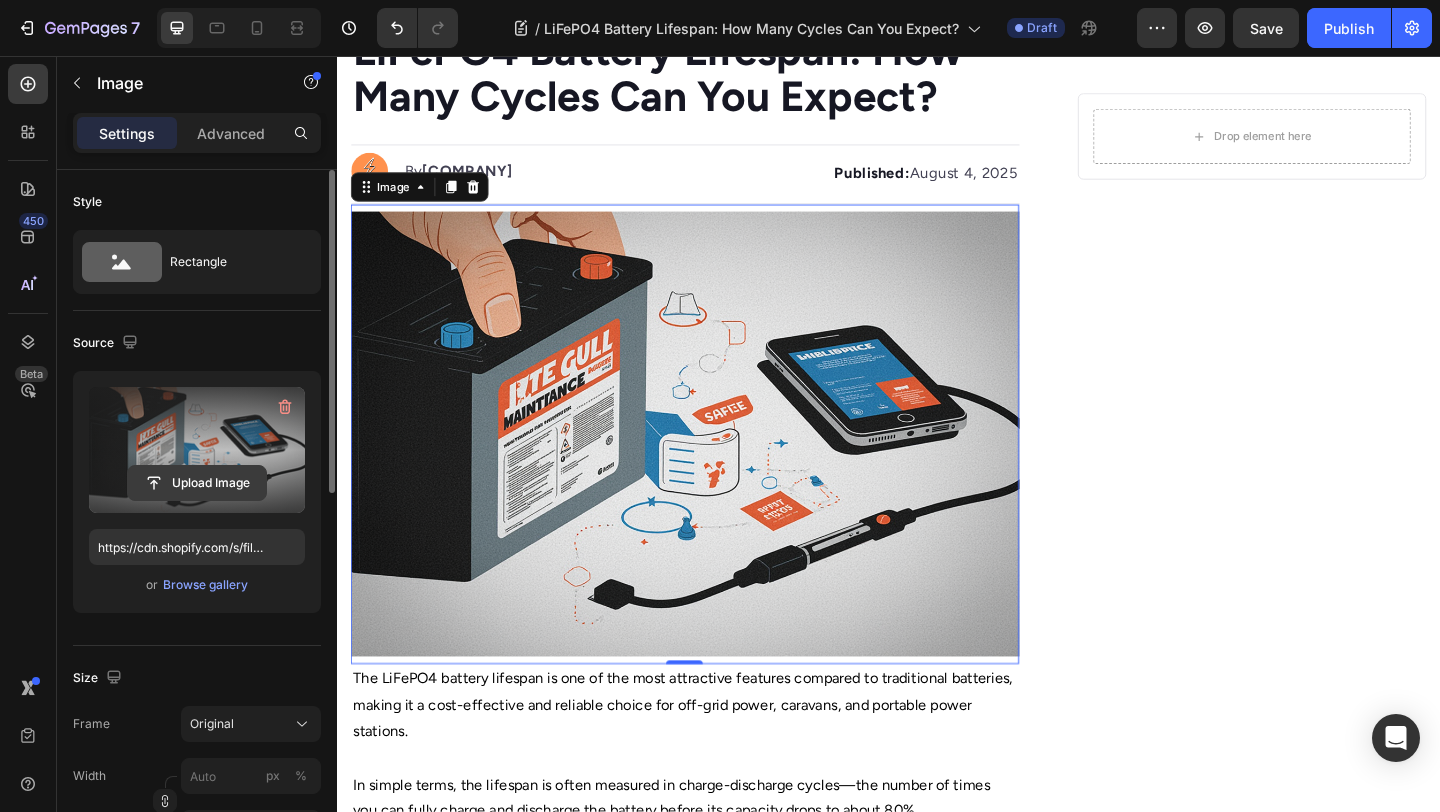 click 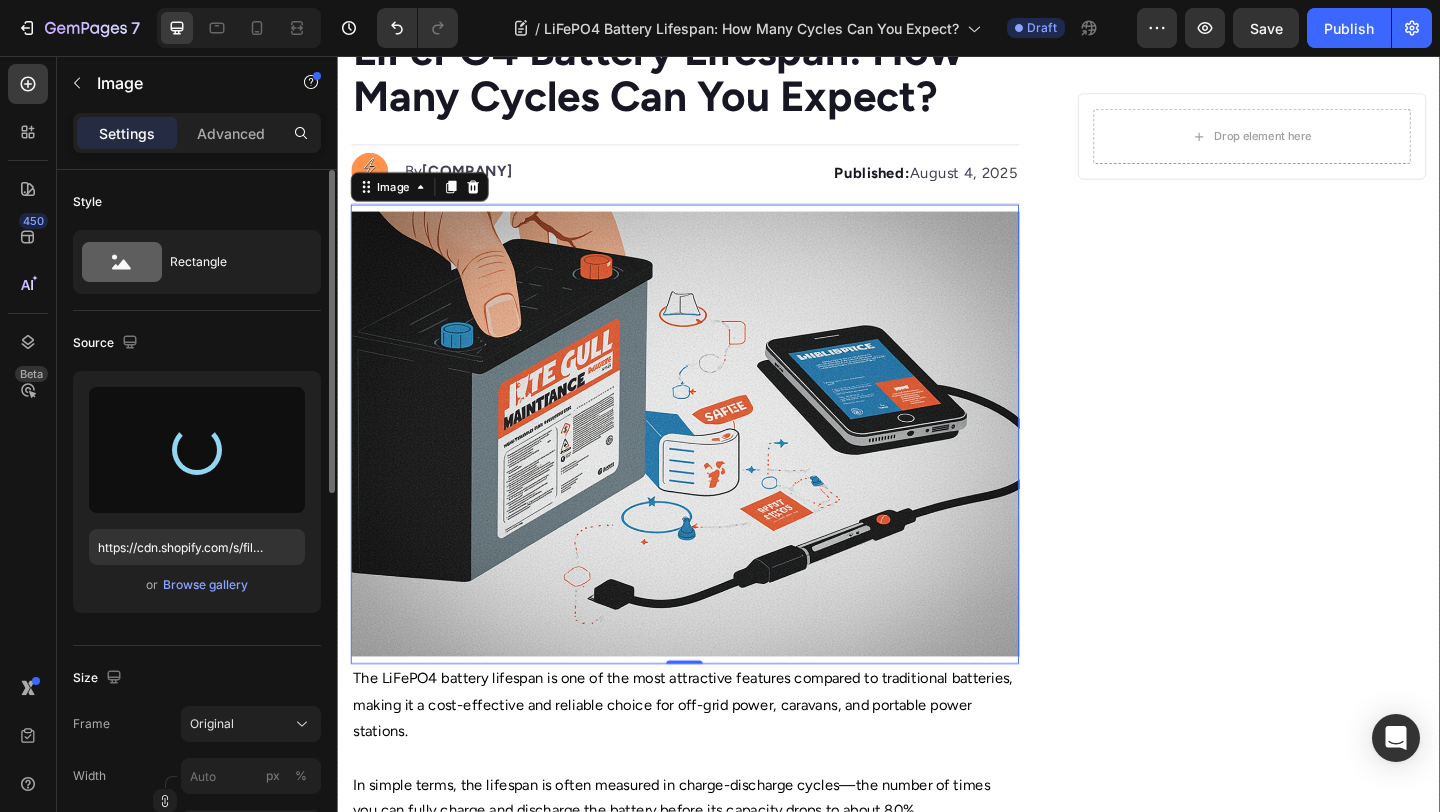 type on "https://cdn.shopify.com/s/files/1/0668/9642/9137/files/gempages_567543371971691561-92cfd8e7-6054-445a-8fd3-b586f9964bb8.png" 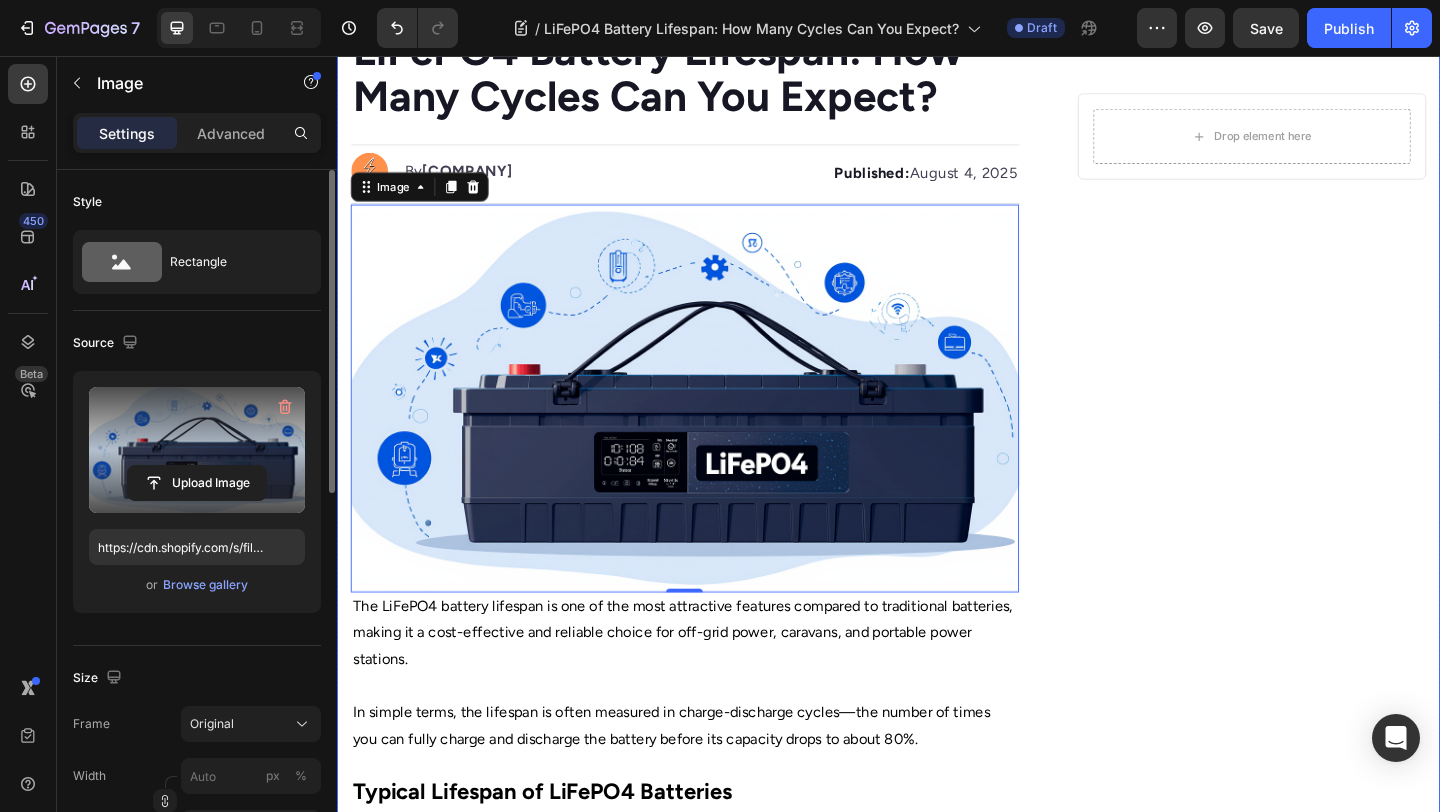 click on "Drop element here Row" at bounding box center (1332, 1072) 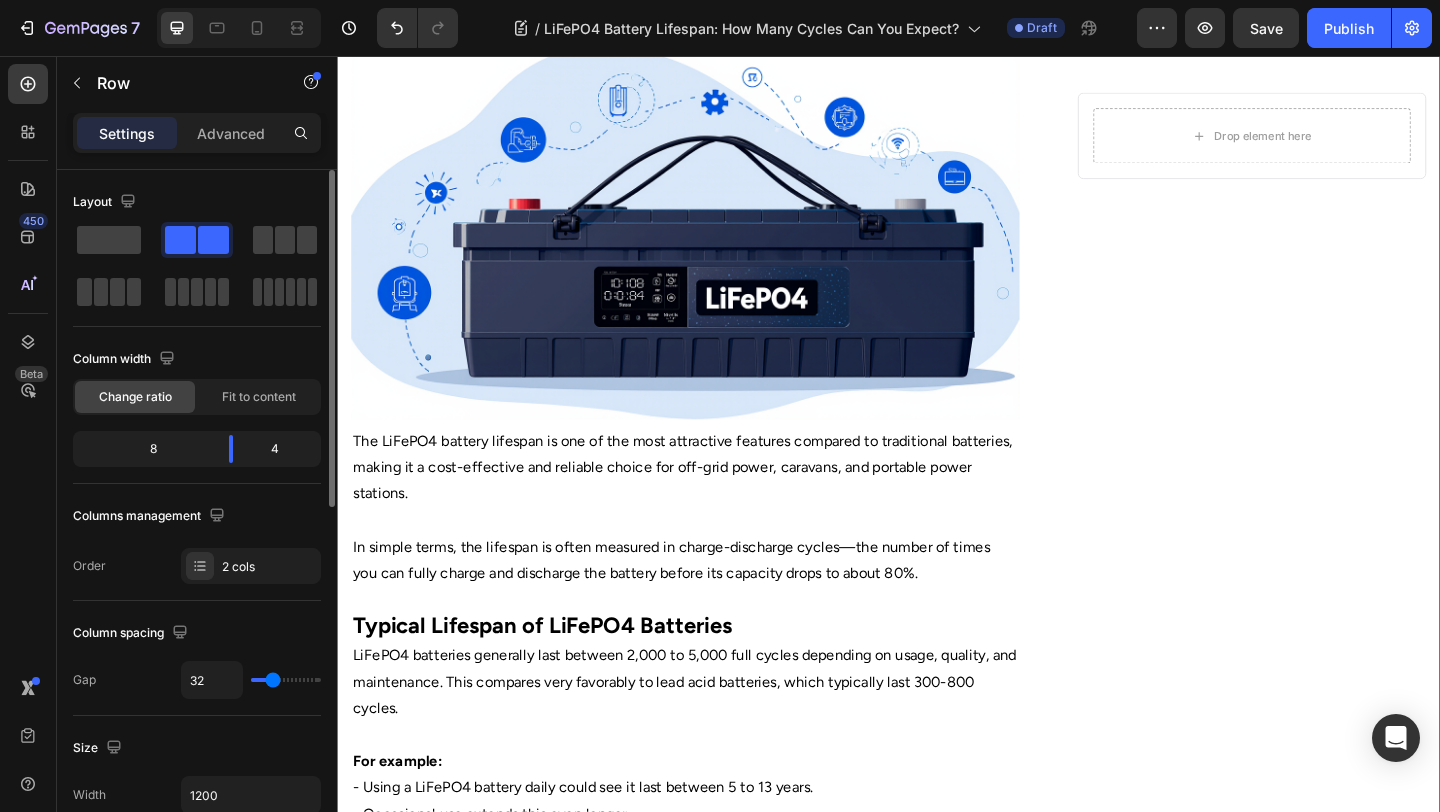 scroll, scrollTop: 0, scrollLeft: 0, axis: both 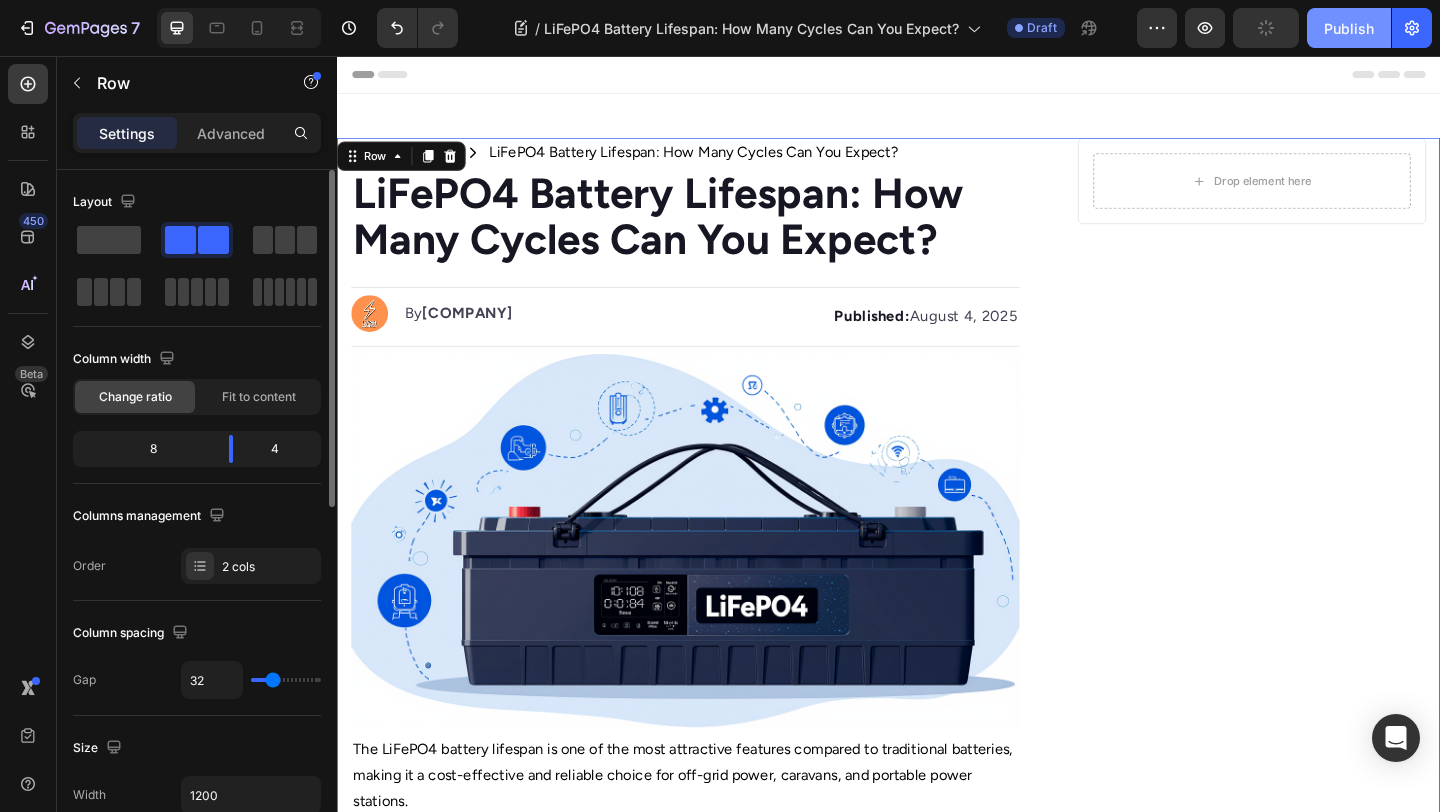 click on "Publish" at bounding box center [1349, 28] 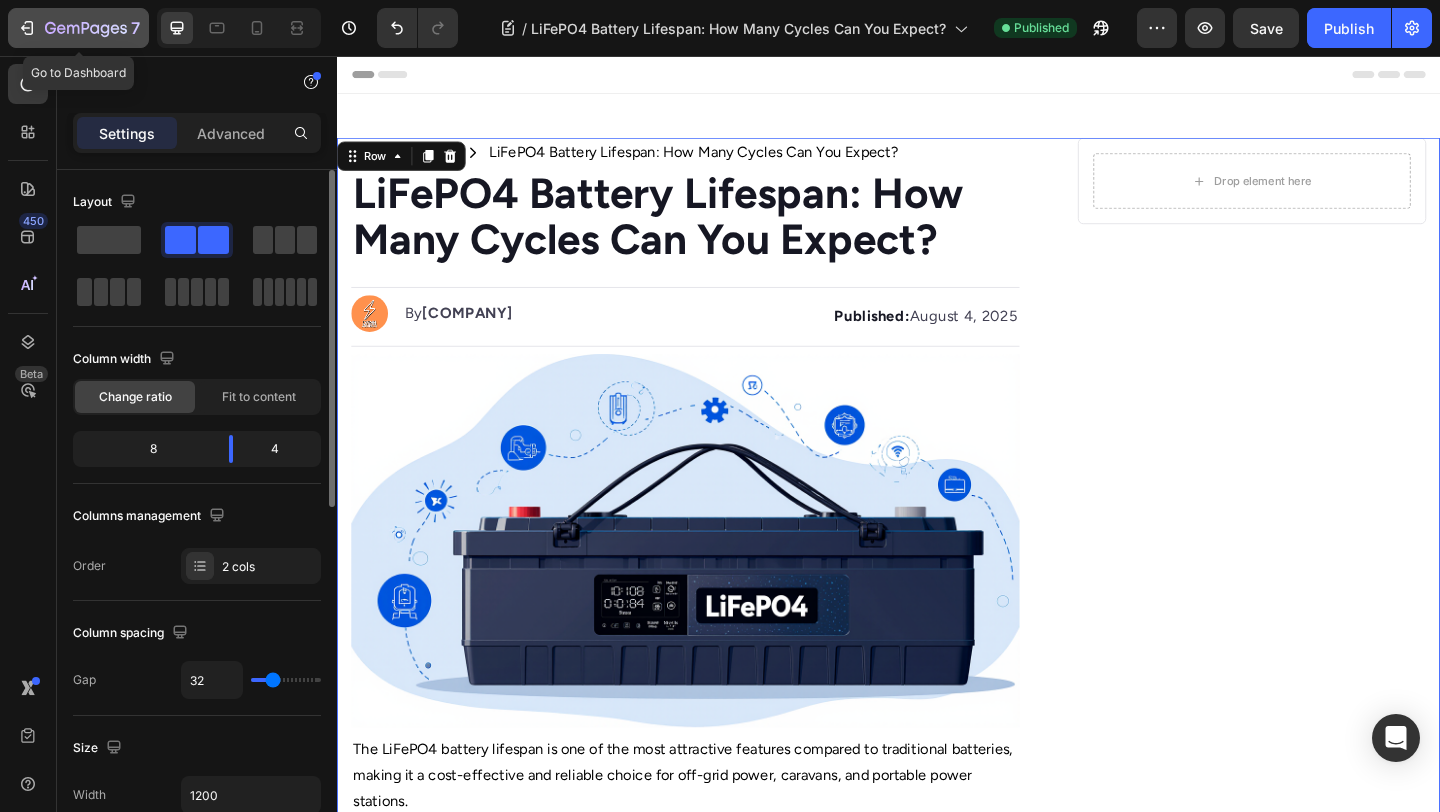click 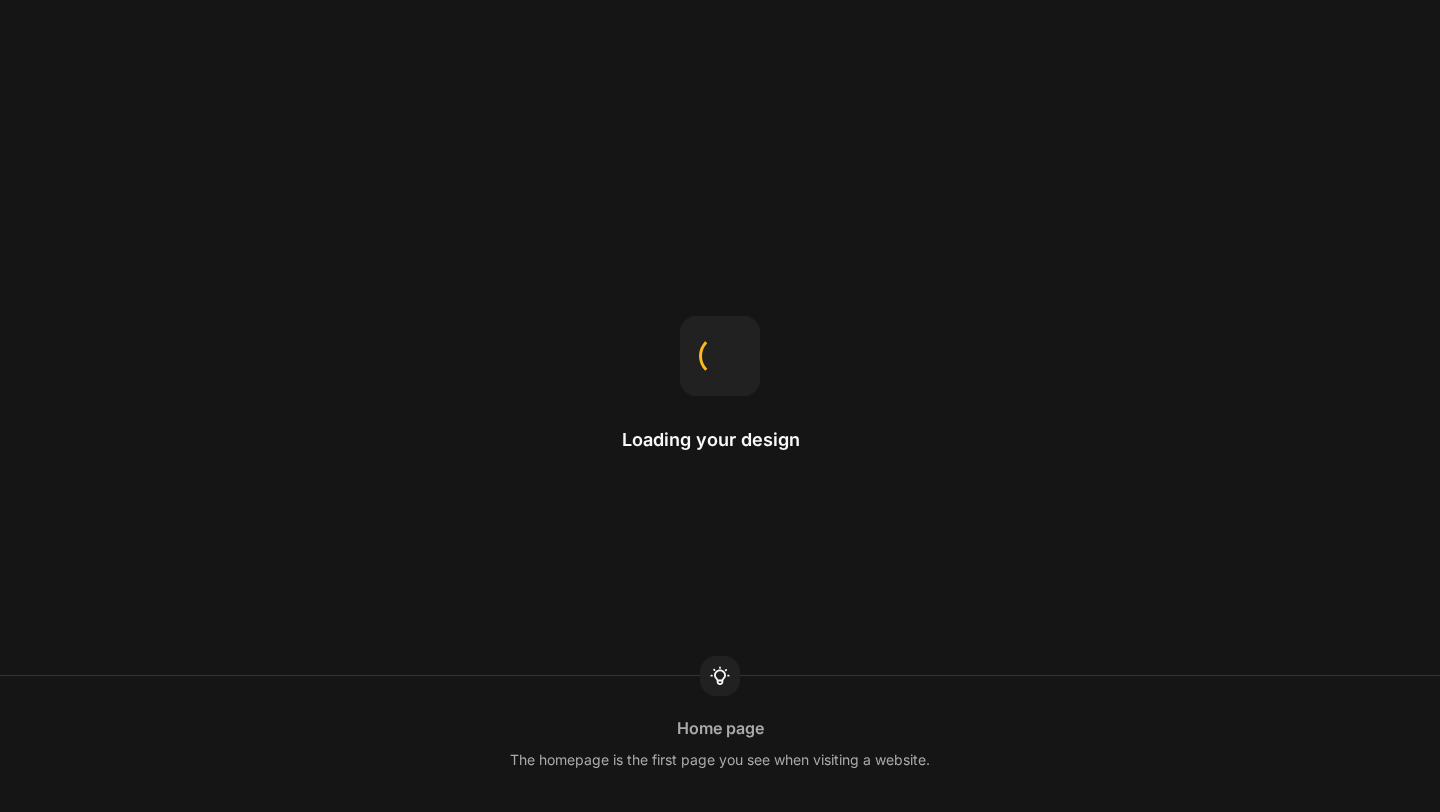 scroll, scrollTop: 0, scrollLeft: 0, axis: both 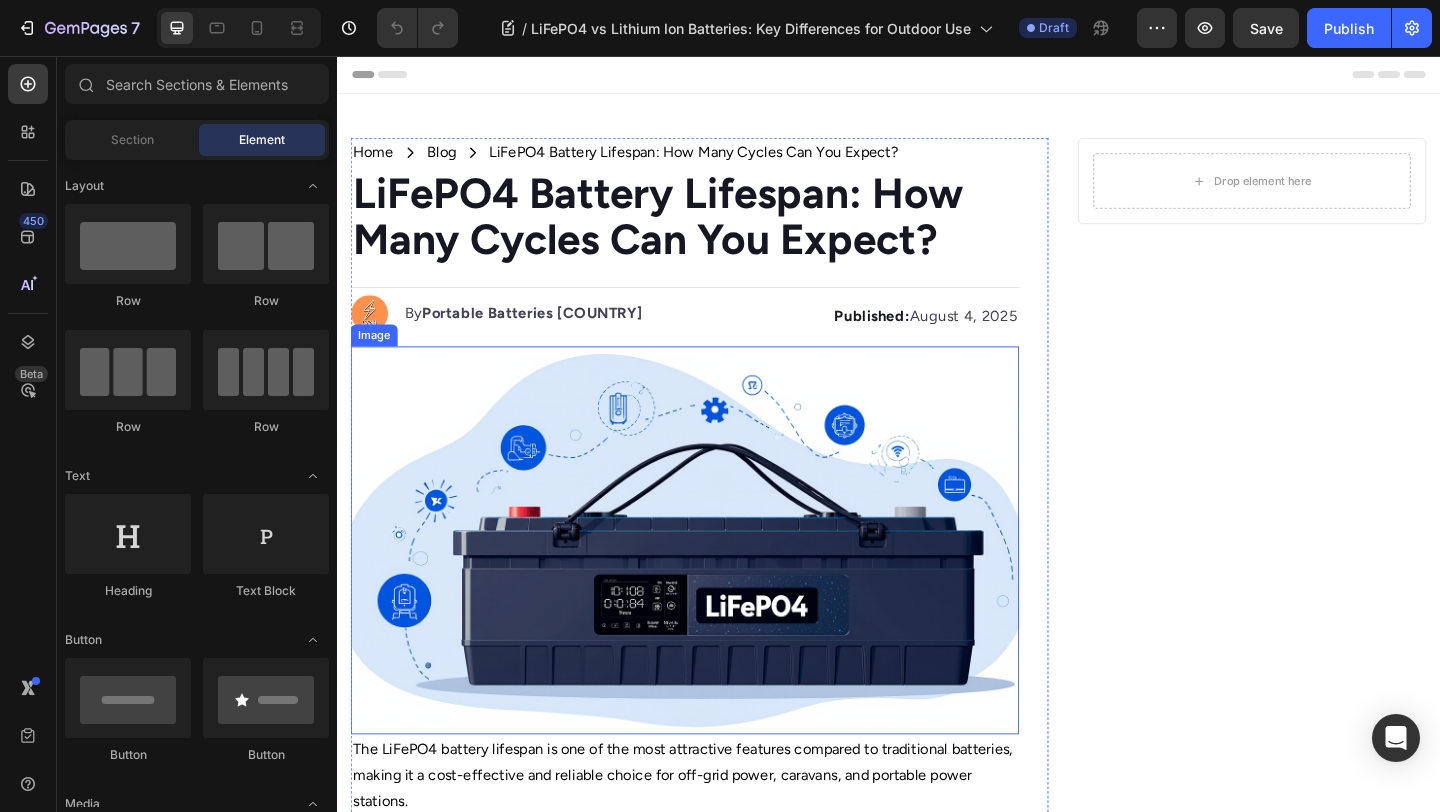 click at bounding box center [715, 583] 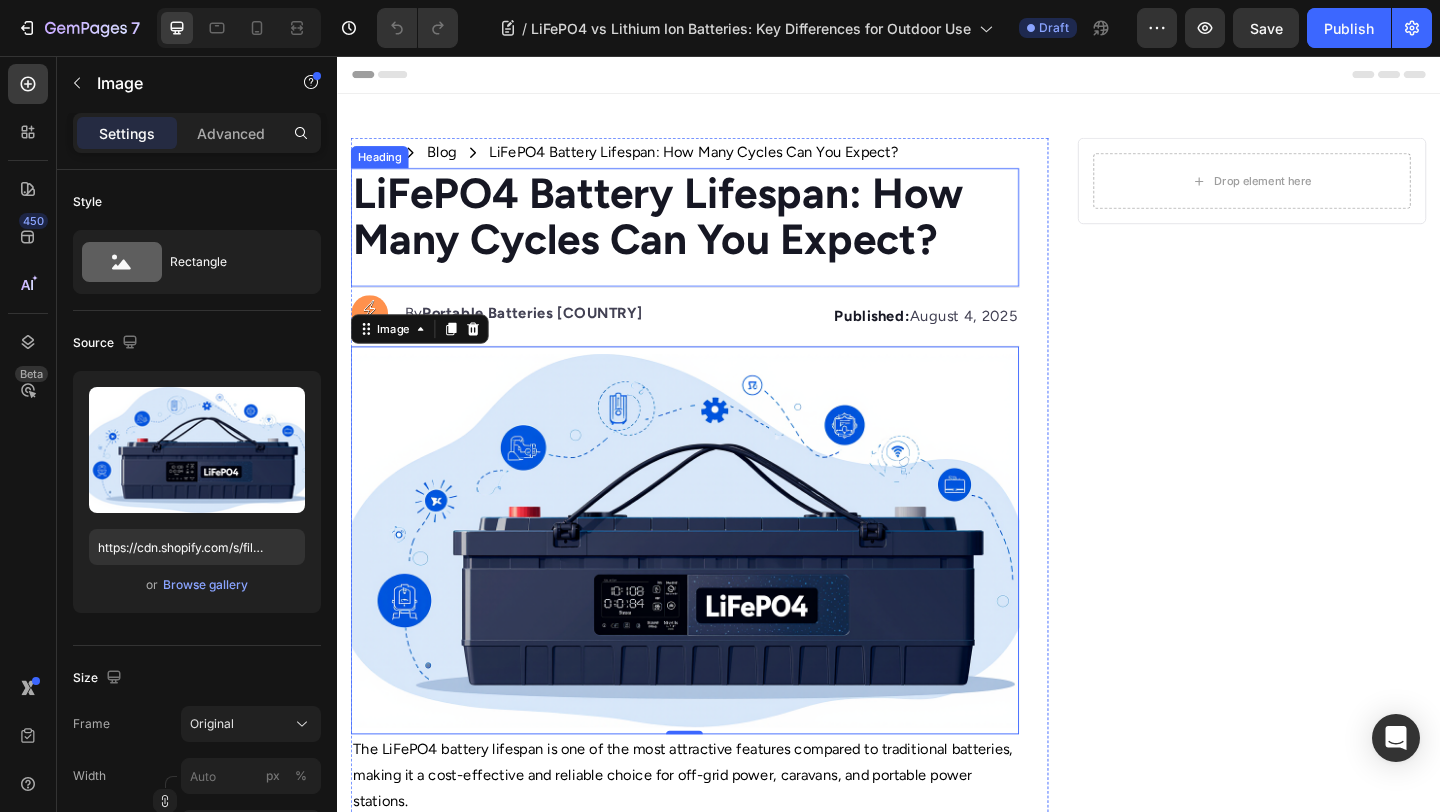 click on "LiFePO4 Battery Lifespan: How Many Cycles Can You Expect?" at bounding box center [685, 230] 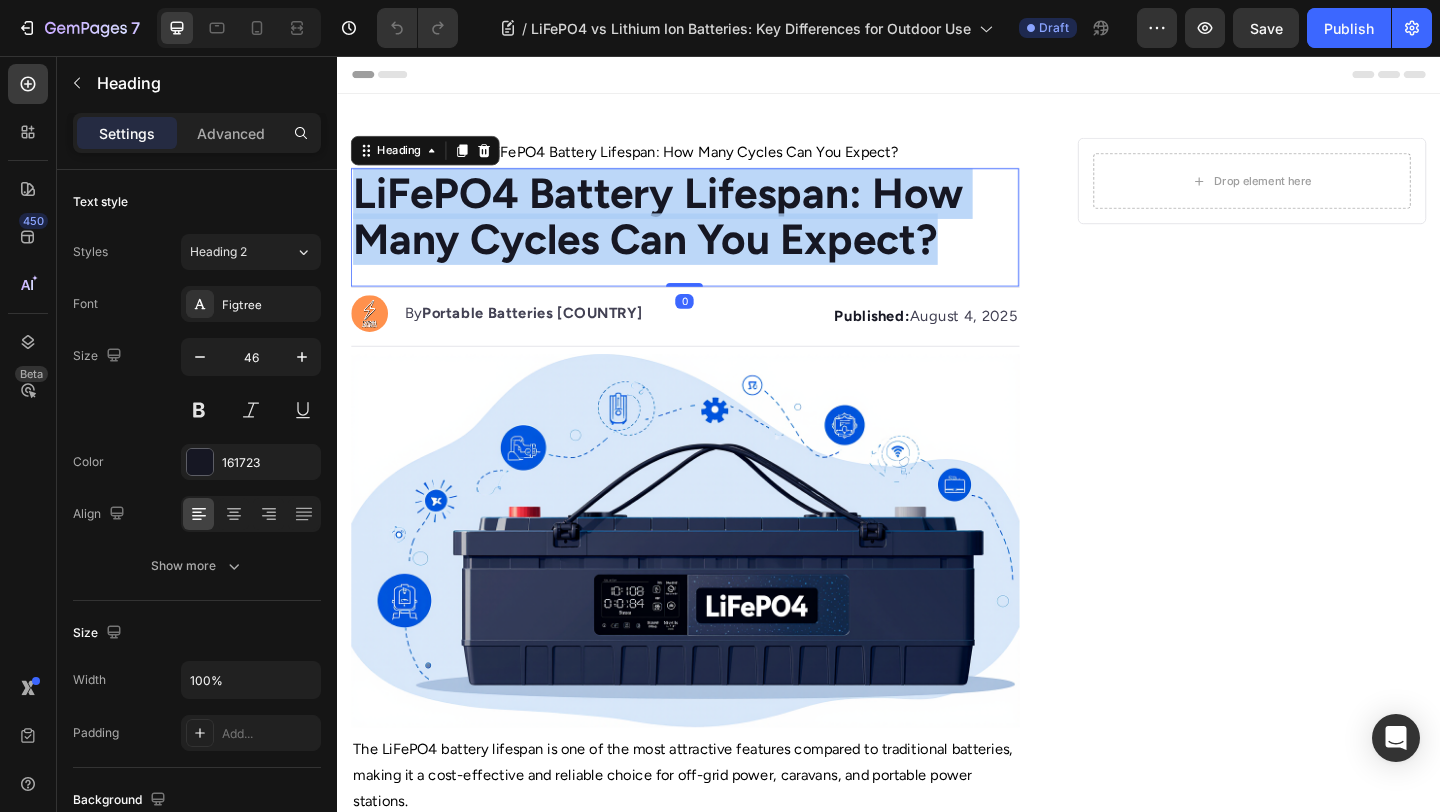 click on "LiFePO4 Battery Lifespan: How Many Cycles Can You Expect?" at bounding box center [685, 230] 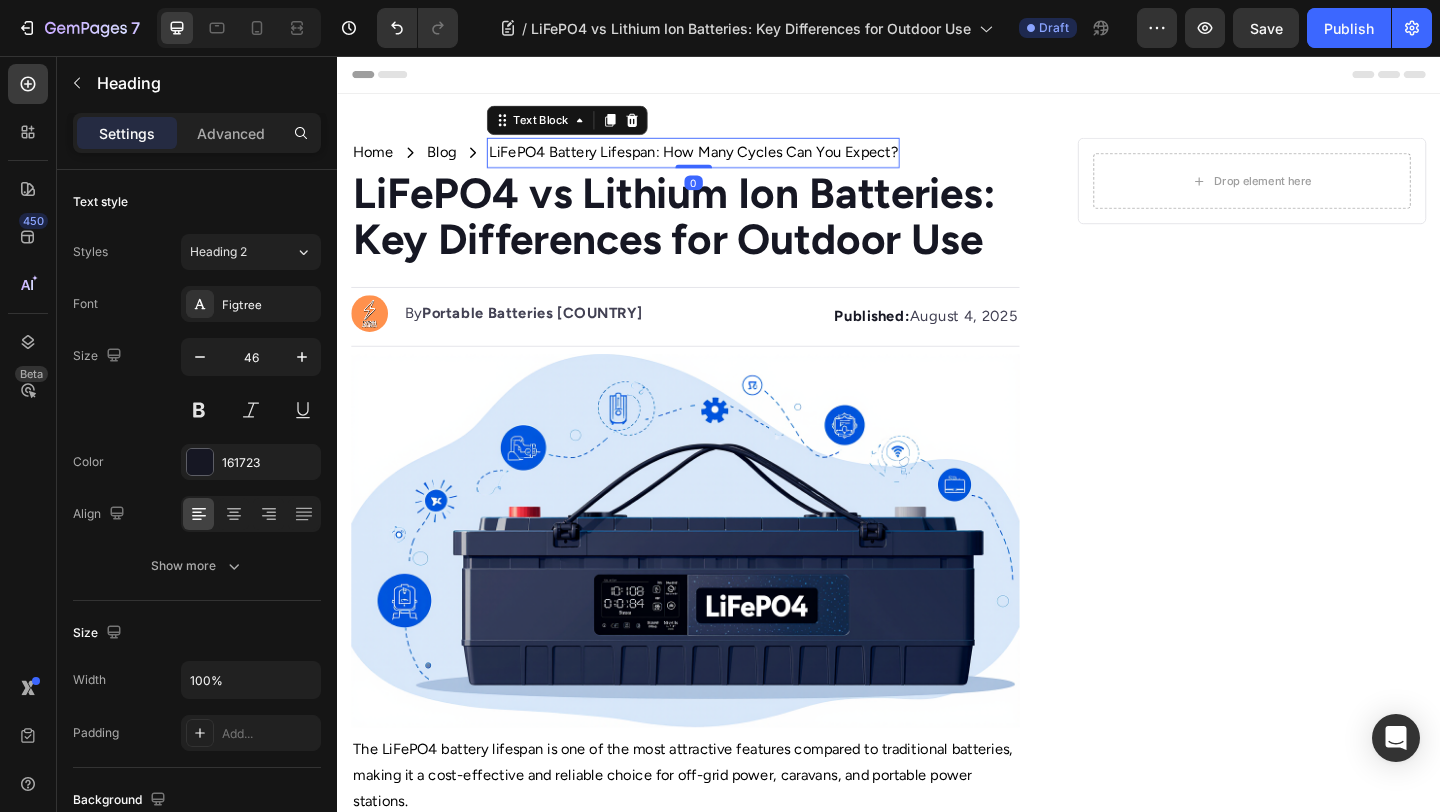 click on "LiFePO4 Battery Lifespan: How Many Cycles Can You Expect?" at bounding box center [724, 161] 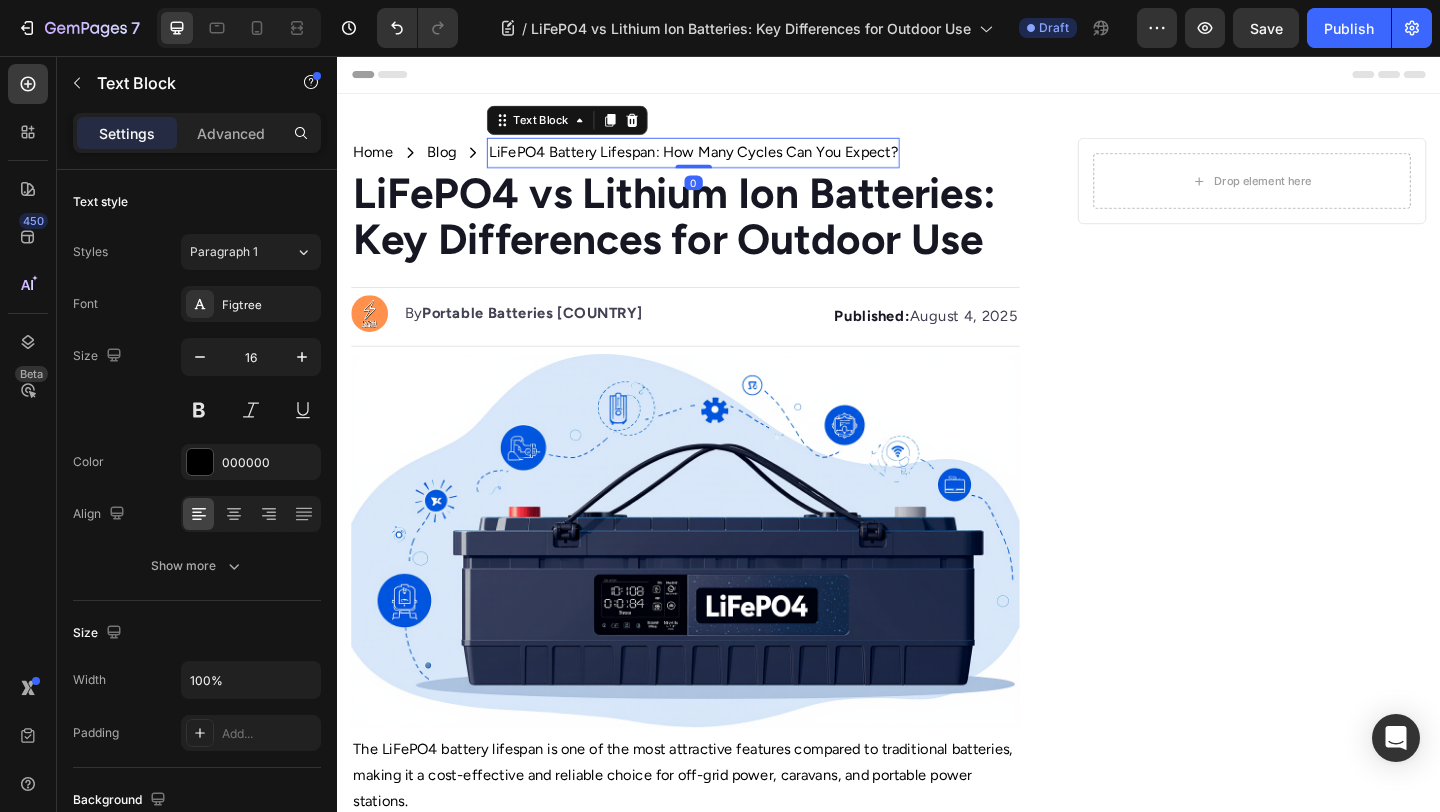 click on "LiFePO4 Battery Lifespan: How Many Cycles Can You Expect?" at bounding box center [724, 161] 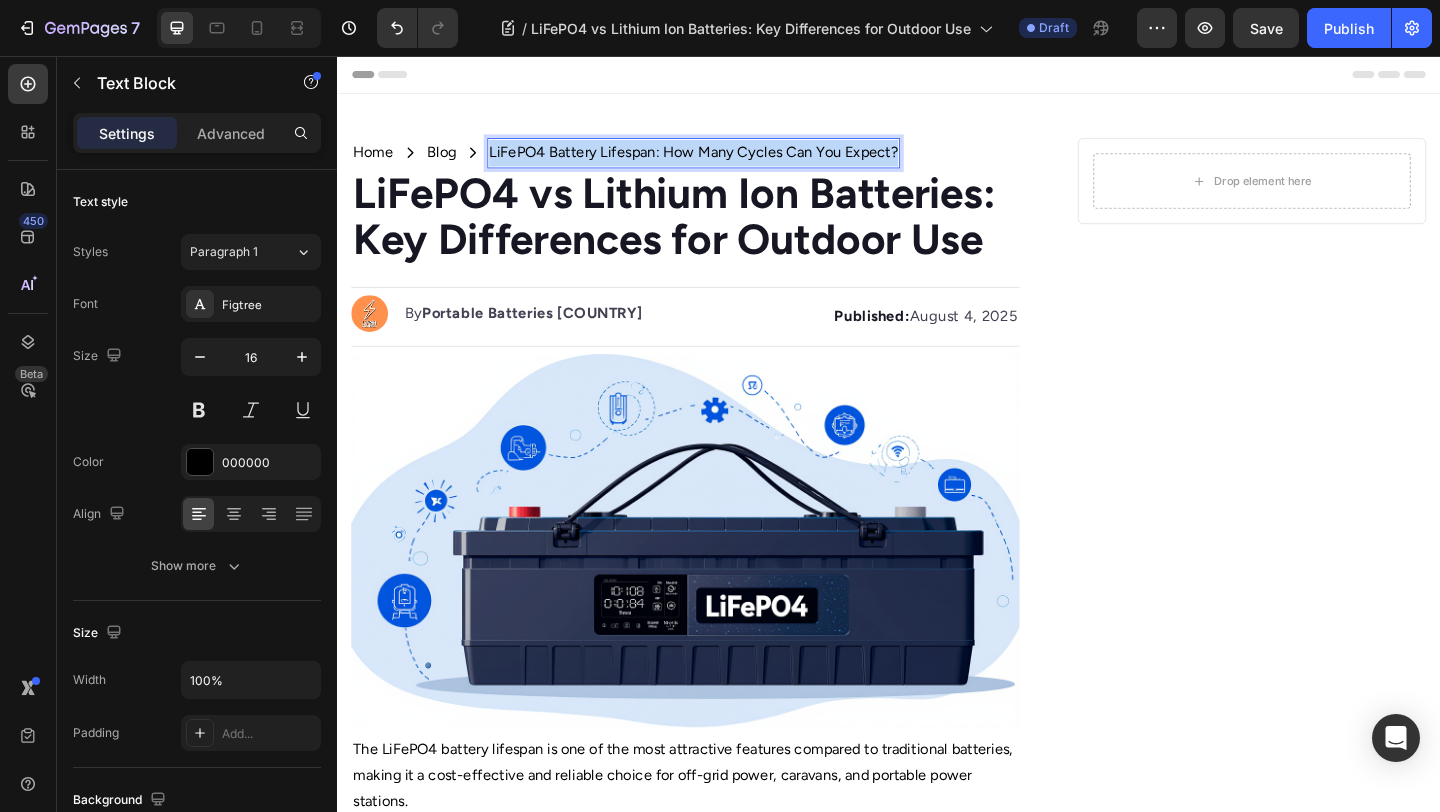 click on "LiFePO4 Battery Lifespan: How Many Cycles Can You Expect?" at bounding box center [724, 161] 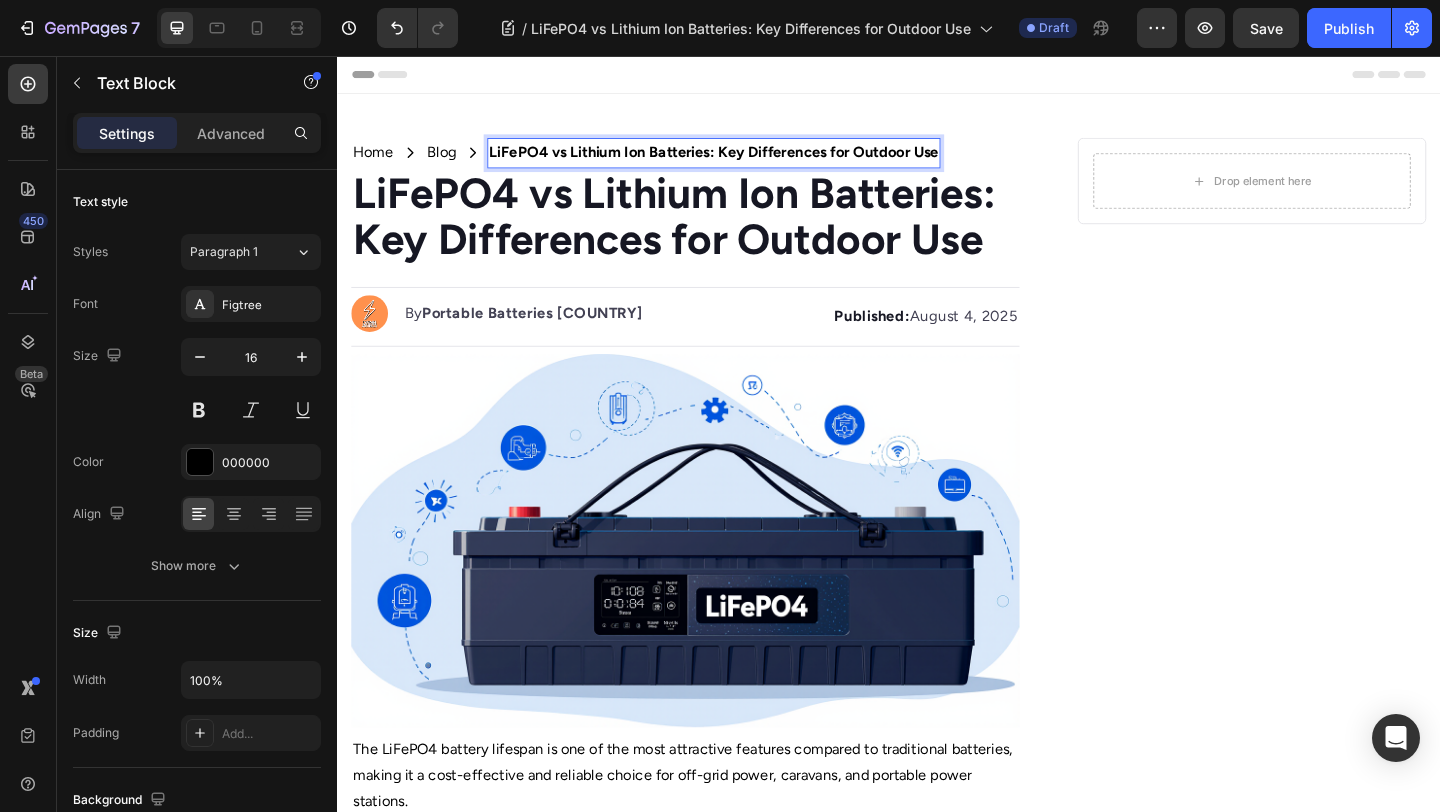 click on "LiFePO4 vs Lithium Ion Batteries: Key Differences for Outdoor Use" at bounding box center [746, 160] 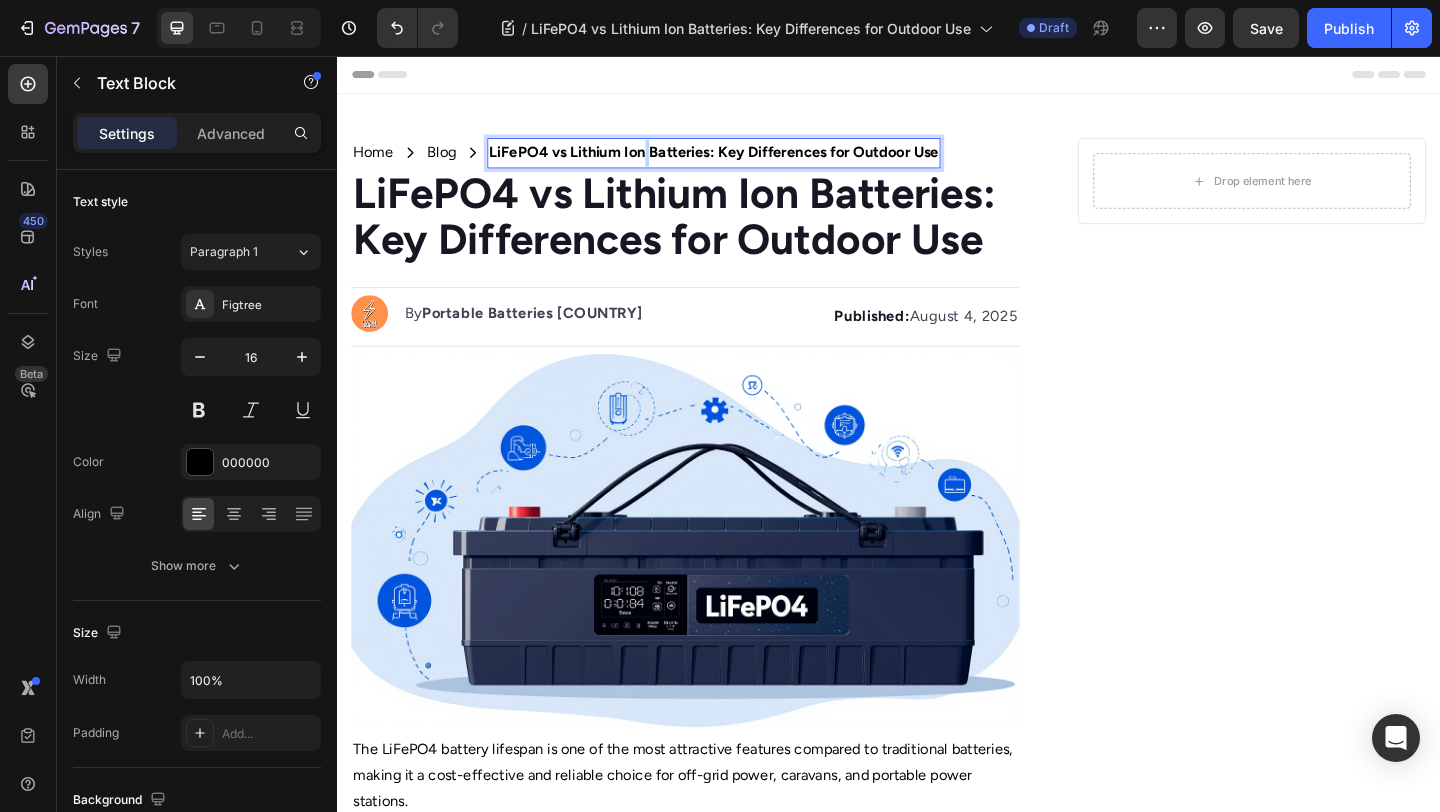 click on "LiFePO4 vs Lithium Ion Batteries: Key Differences for Outdoor Use" at bounding box center (746, 160) 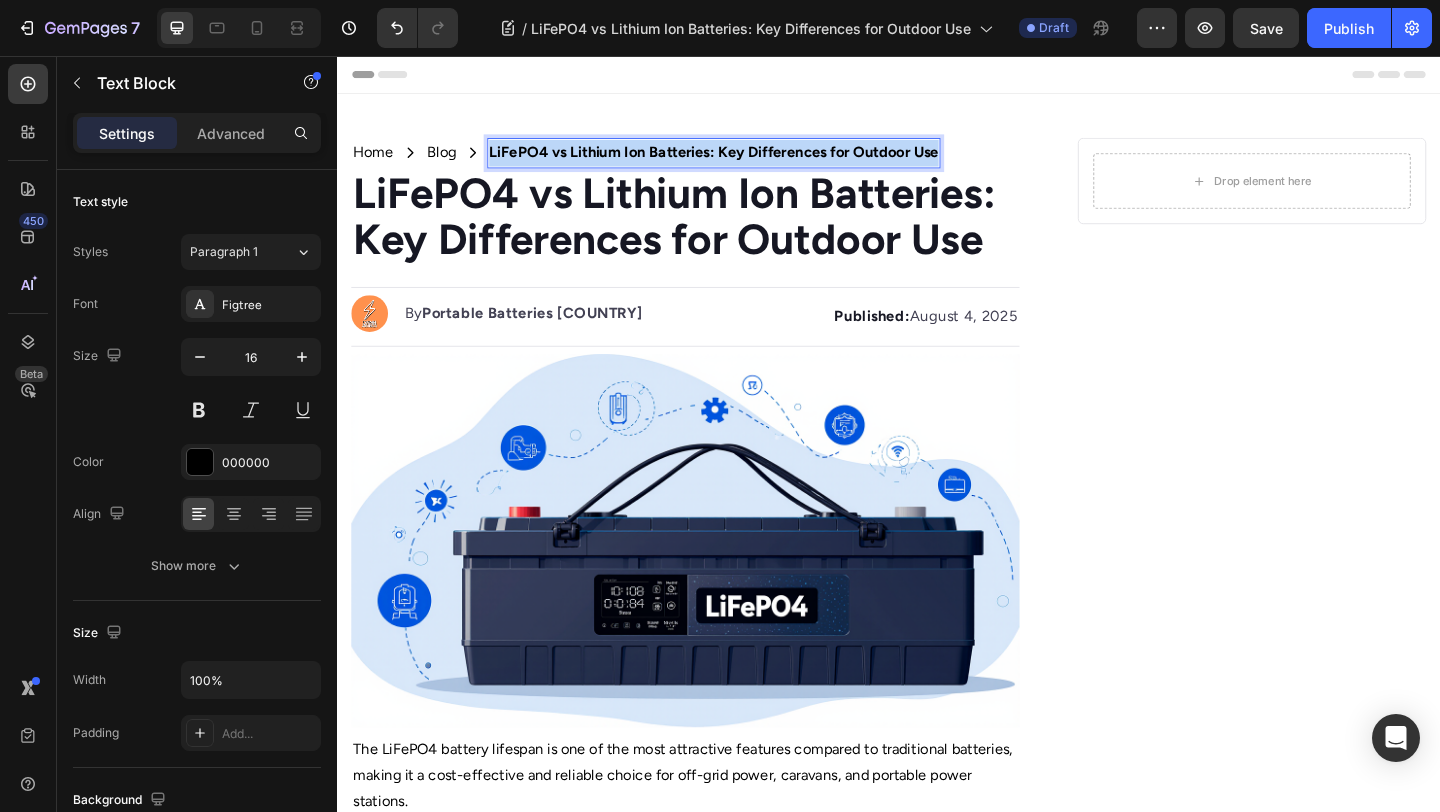 click on "LiFePO4 vs Lithium Ion Batteries: Key Differences for Outdoor Use" at bounding box center [746, 160] 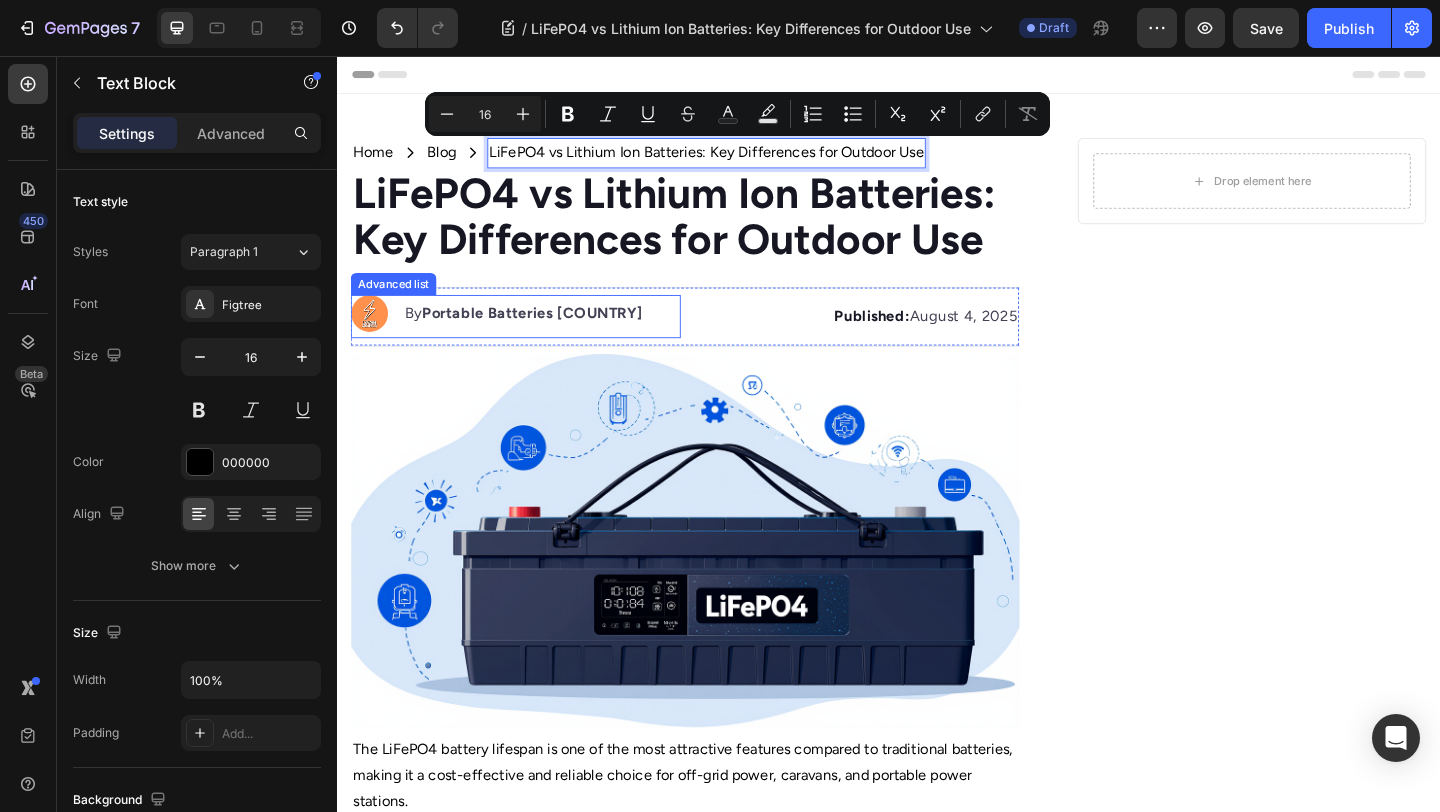 click at bounding box center [715, 583] 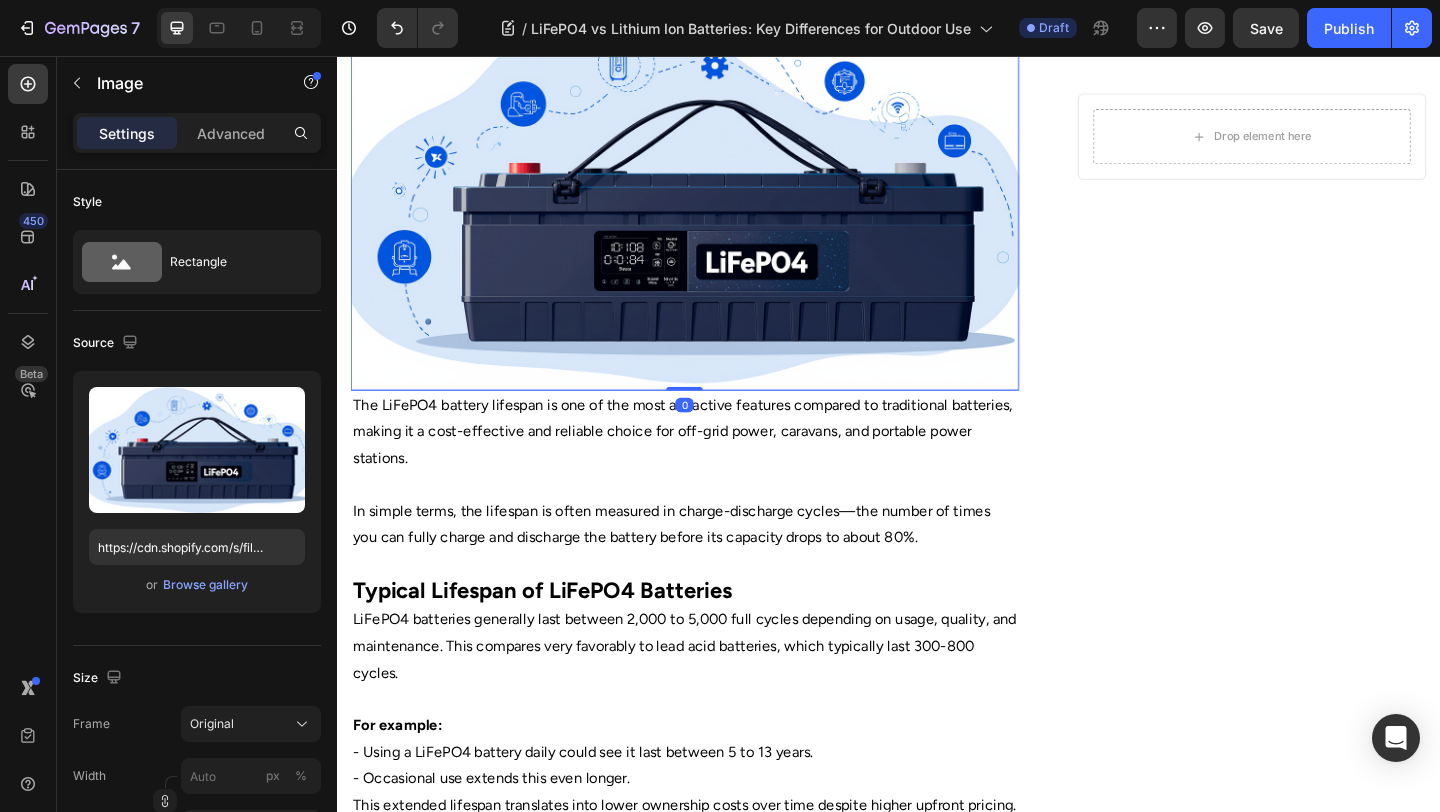 scroll, scrollTop: 372, scrollLeft: 0, axis: vertical 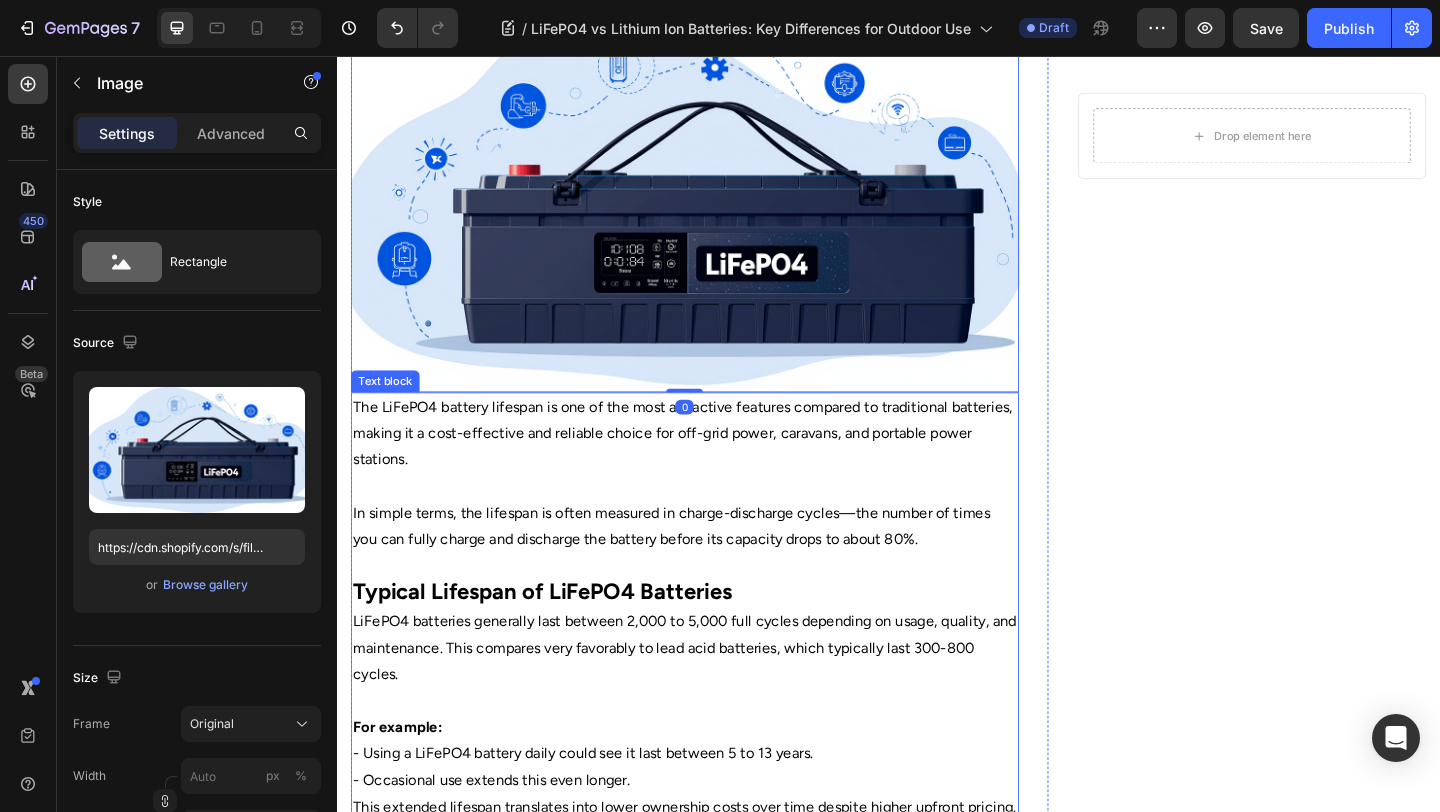 click on "The LiFePO4 battery lifespan is one of the most attractive features compared to traditional batteries, making it a cost-effective and reliable choice for off-grid power, caravans, and portable power stations." at bounding box center [715, 467] 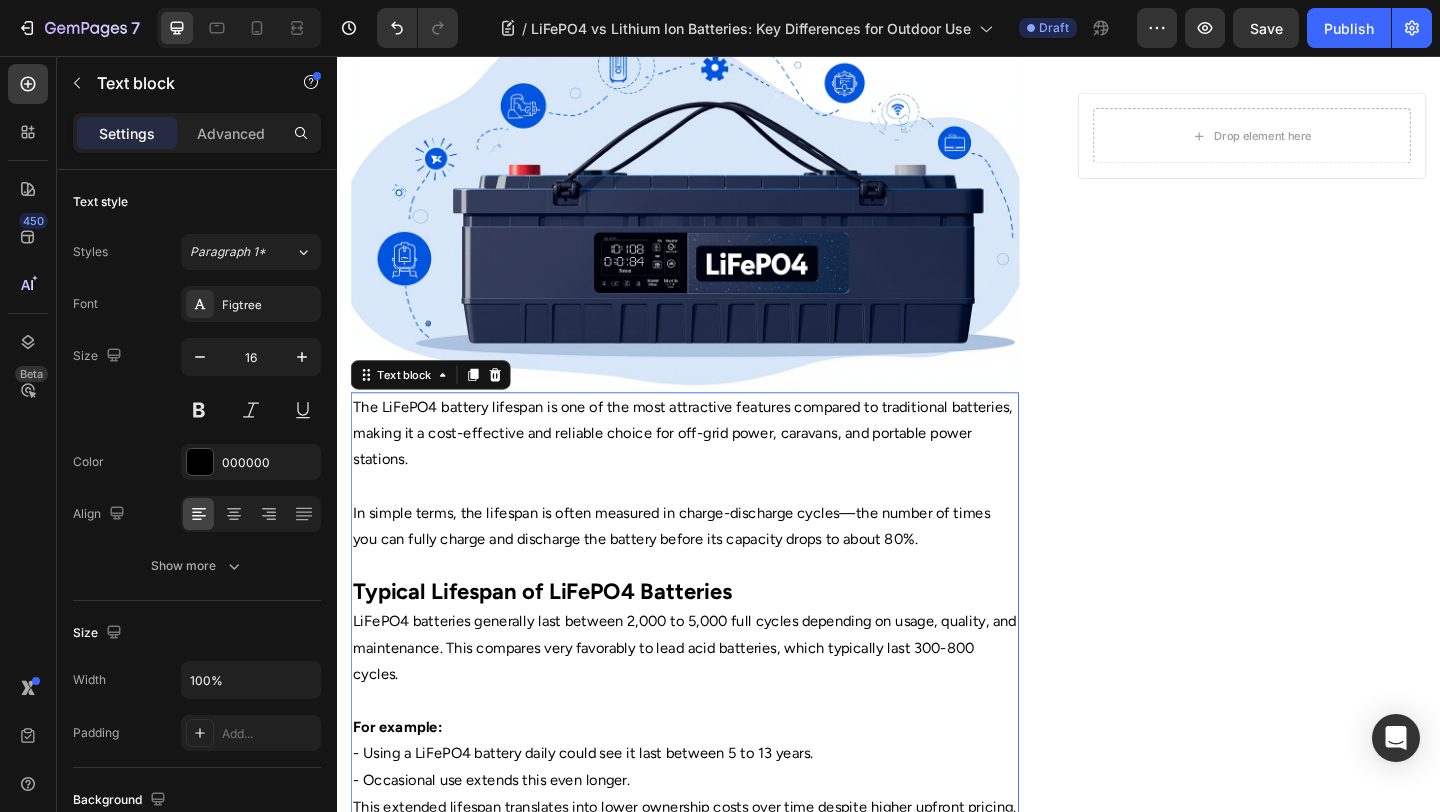 click on "The LiFePO4 battery lifespan is one of the most attractive features compared to traditional batteries, making it a cost-effective and reliable choice for off-grid power, caravans, and portable power stations." at bounding box center (715, 467) 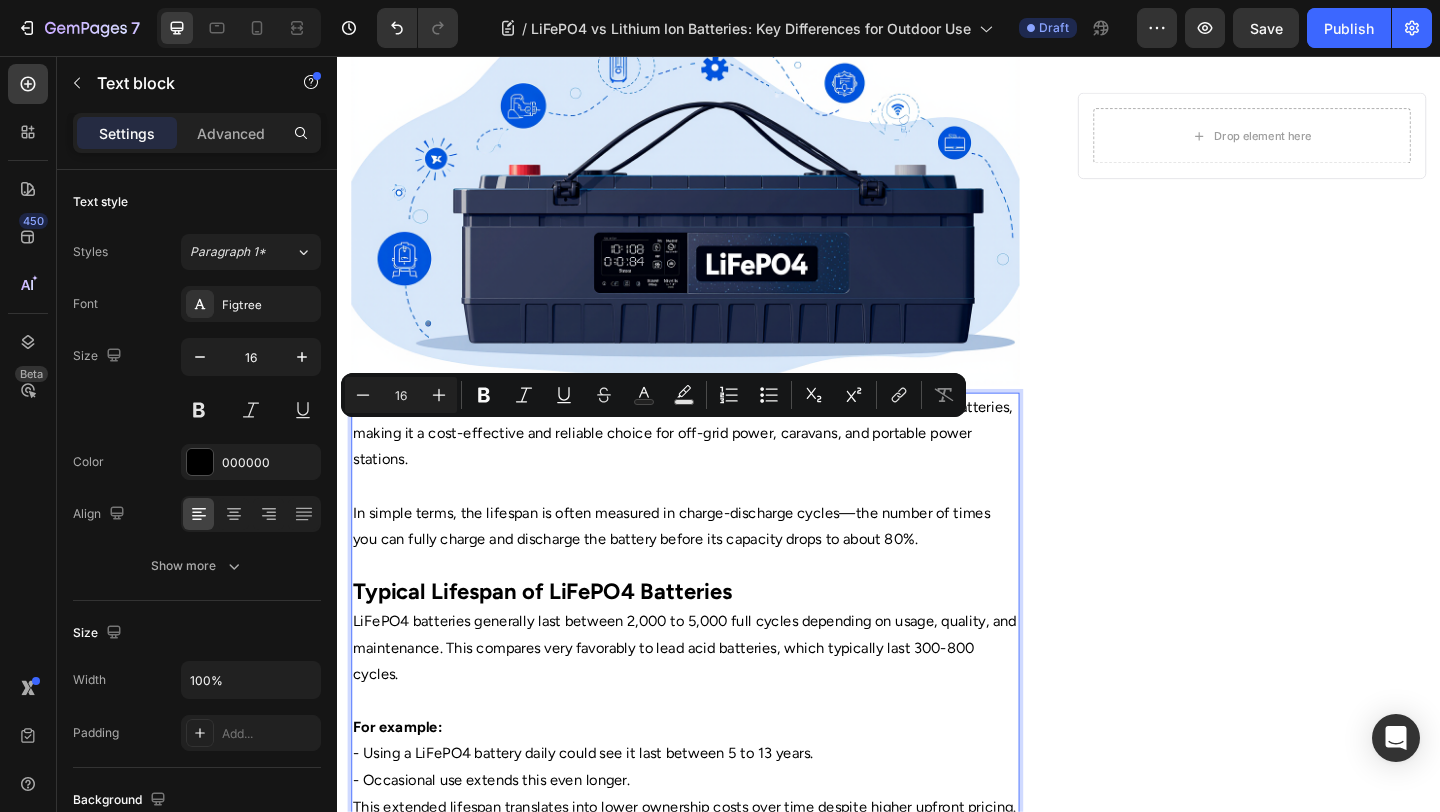 click at bounding box center [715, 524] 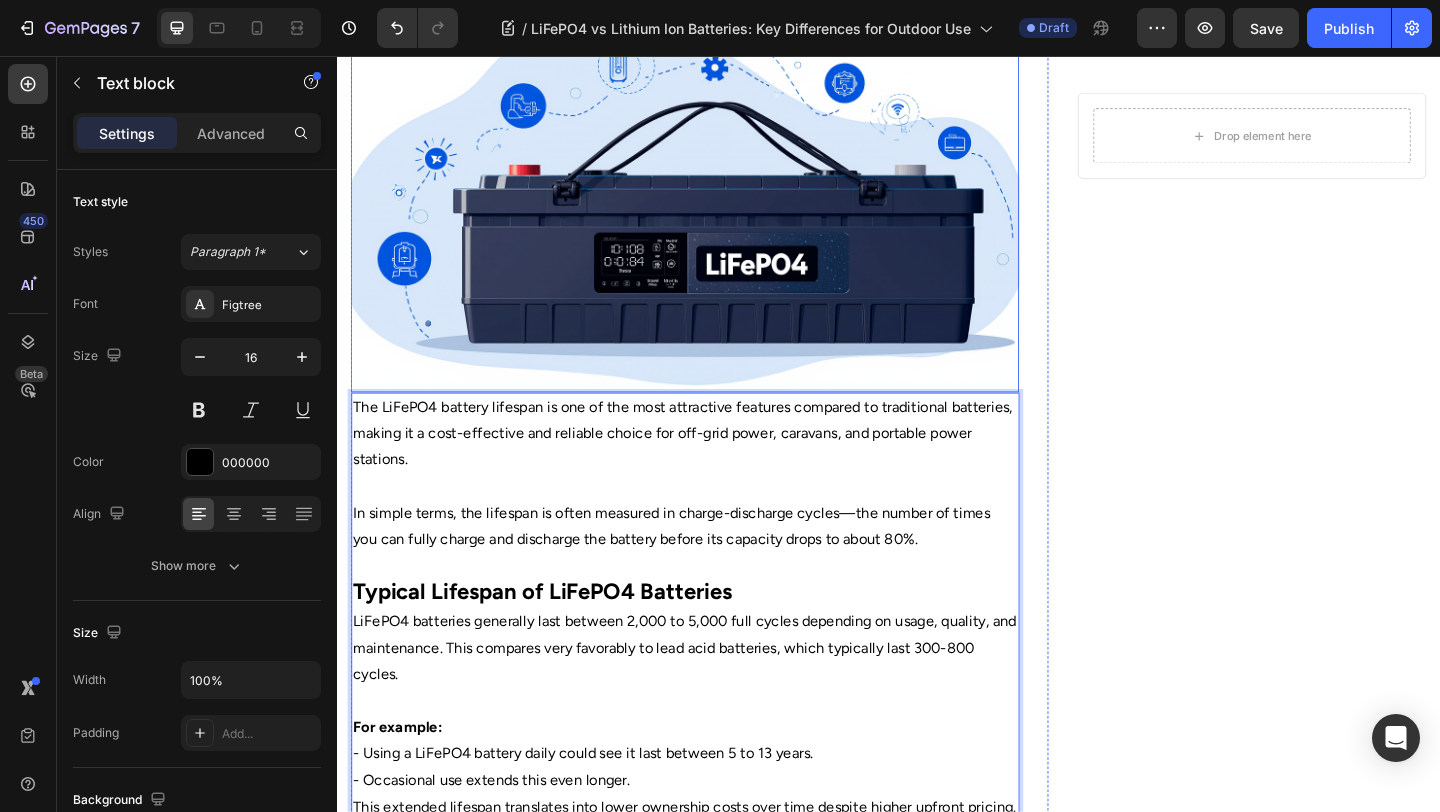 click at bounding box center [715, 211] 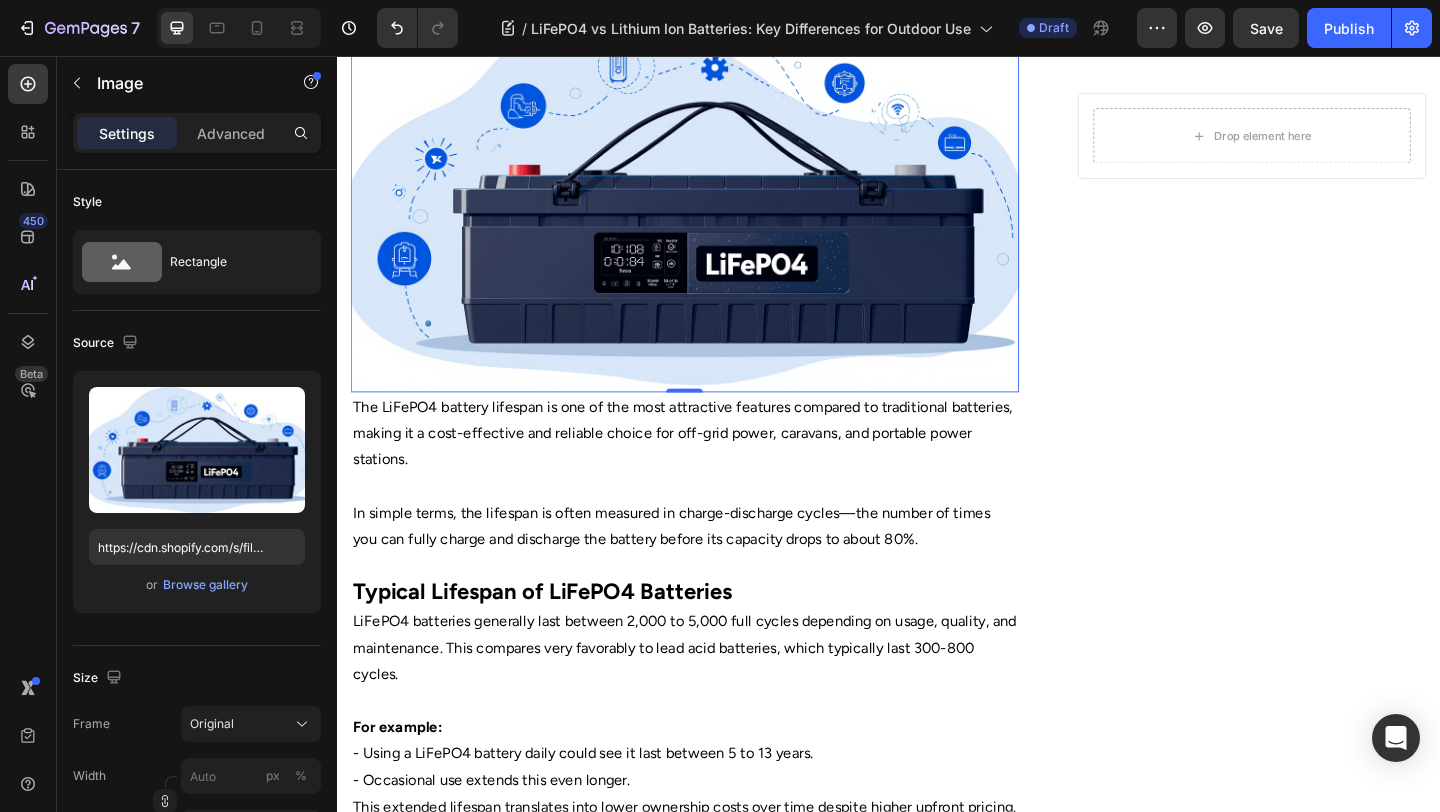 click on "The LiFePO4 battery lifespan is one of the most attractive features compared to traditional batteries, making it a cost-effective and reliable choice for off-grid power, caravans, and portable power stations." at bounding box center [715, 467] 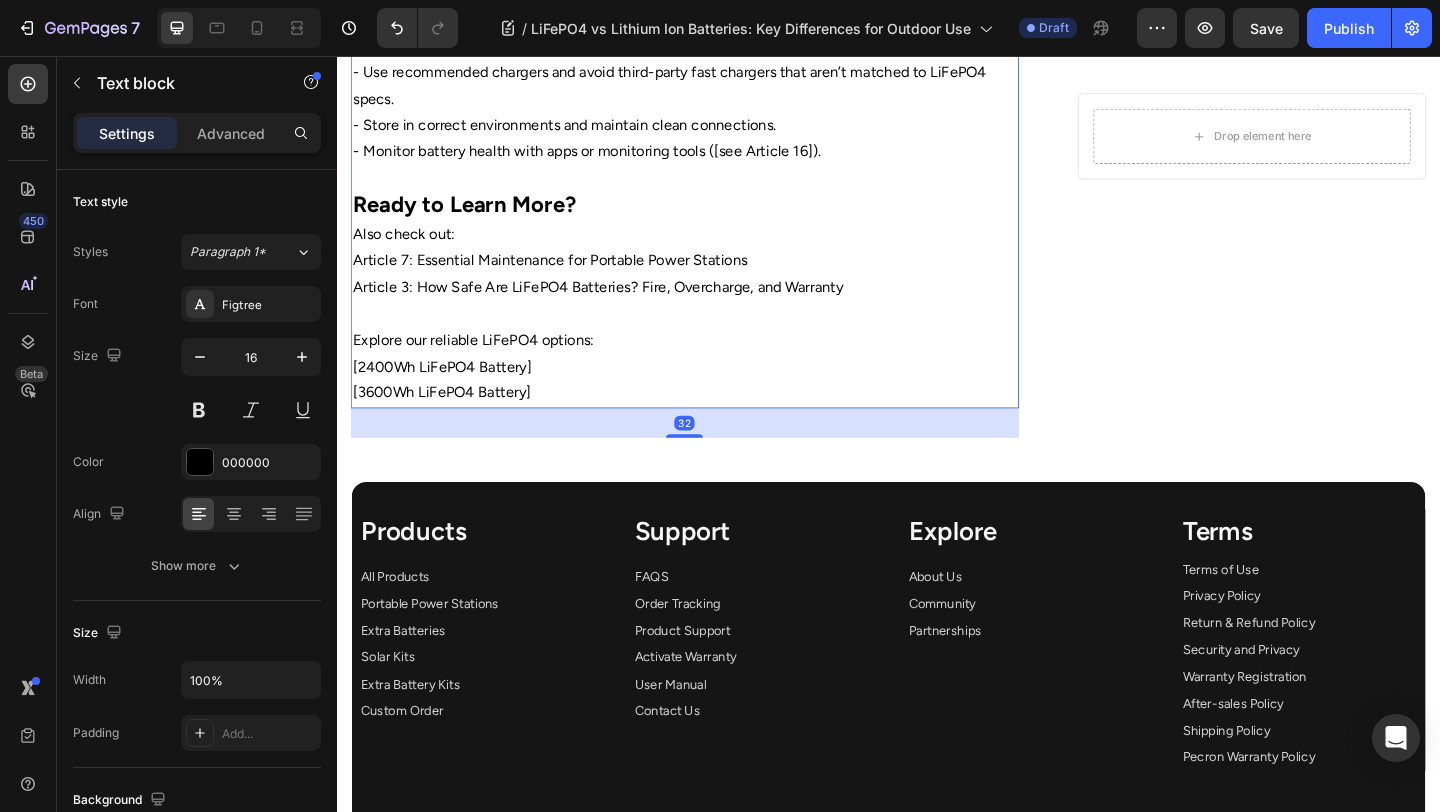 scroll, scrollTop: 1824, scrollLeft: 0, axis: vertical 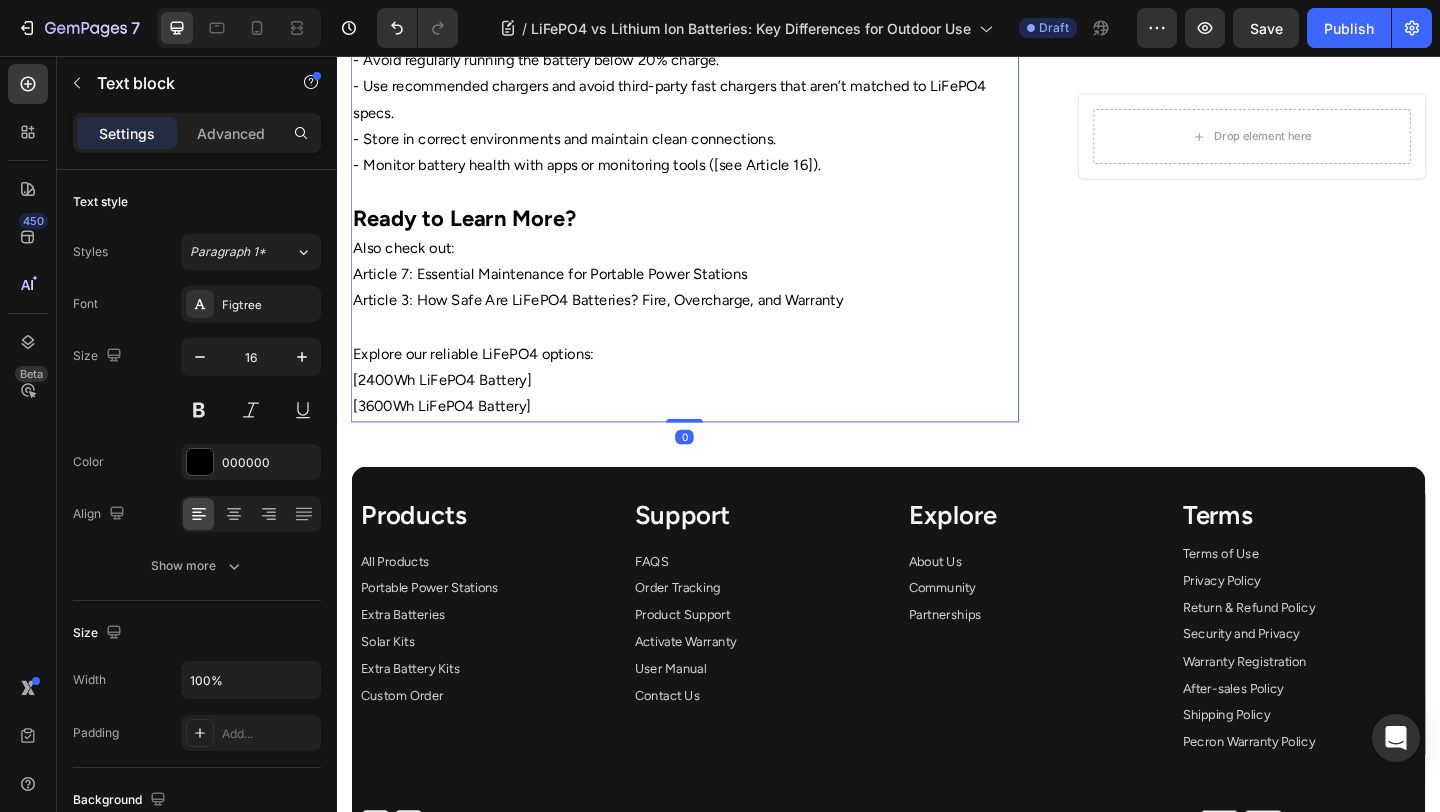 drag, startPoint x: 706, startPoint y: 483, endPoint x: 706, endPoint y: 417, distance: 66 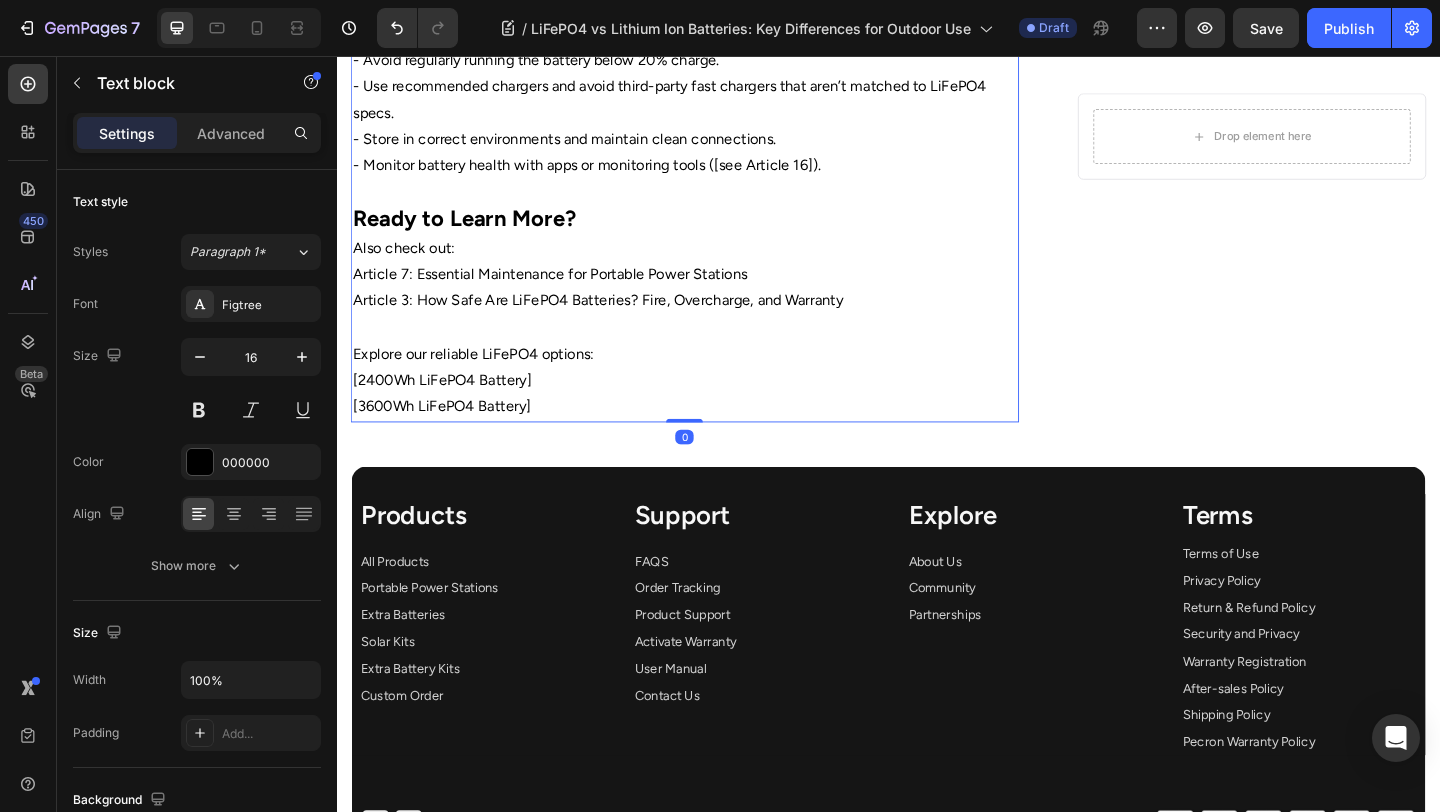 click on "The LiFePO4 battery lifespan is one of the most attractive features compared to traditional batteries, making it a cost-effective and reliable choice for off-grid power, caravans, and portable power stations. In simple terms, the lifespan is often measured in charge-discharge cycles—the number of times you can fully charge and discharge the battery before its capacity drops to about 80%. Typical Lifespan of LiFePO4 Batteries LiFePO4 batteries generally last between 2,000 to 5,000 full cycles depending on usage, quality, and maintenance. This compares very favorably to lead acid batteries, which typically last 300-800 cycles. For example:  - Using a LiFePO4 battery daily could see it last between 5 to 13 years.  - Occasional use extends this even longer. This extended lifespan translates into lower ownership costs over time despite higher upfront pricing. Factors Influencing Battery Life 1. Depth of Discharge (DoD) 2. Charging Practices 3. Operating Temperature 4. Storage Habits Ready to Learn More?   0" at bounding box center [715, -288] 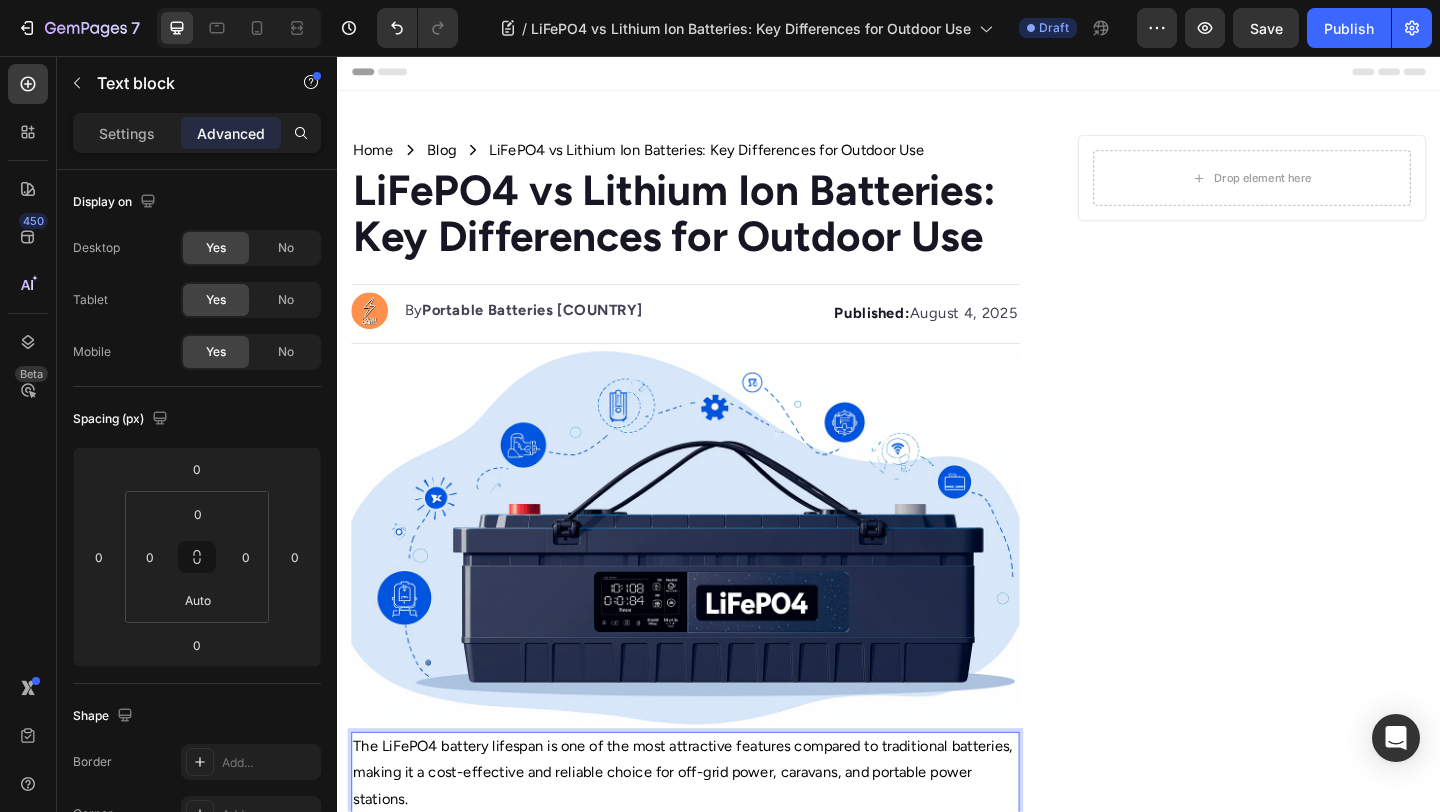 scroll, scrollTop: 4, scrollLeft: 0, axis: vertical 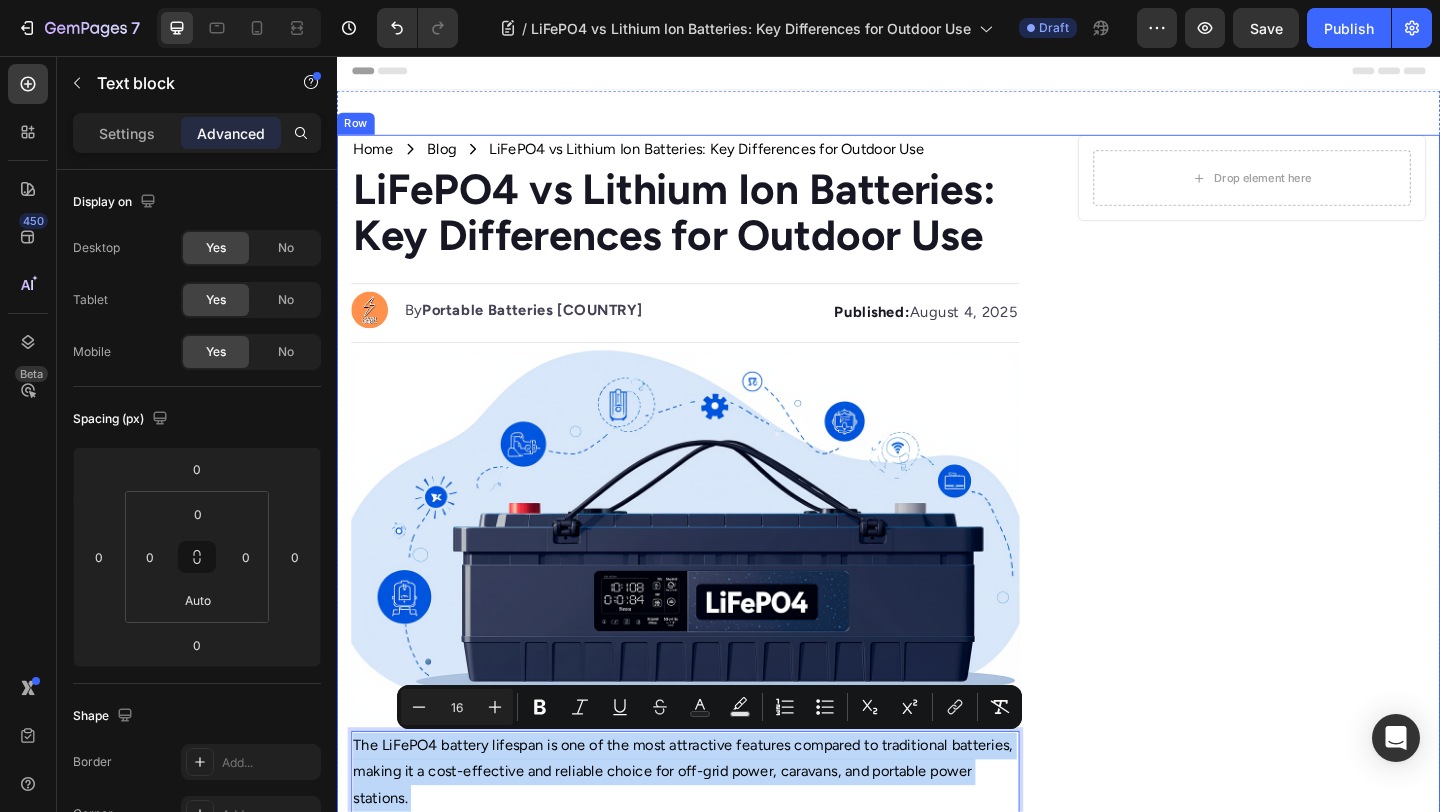 drag, startPoint x: 637, startPoint y: 438, endPoint x: 350, endPoint y: 812, distance: 471.42868 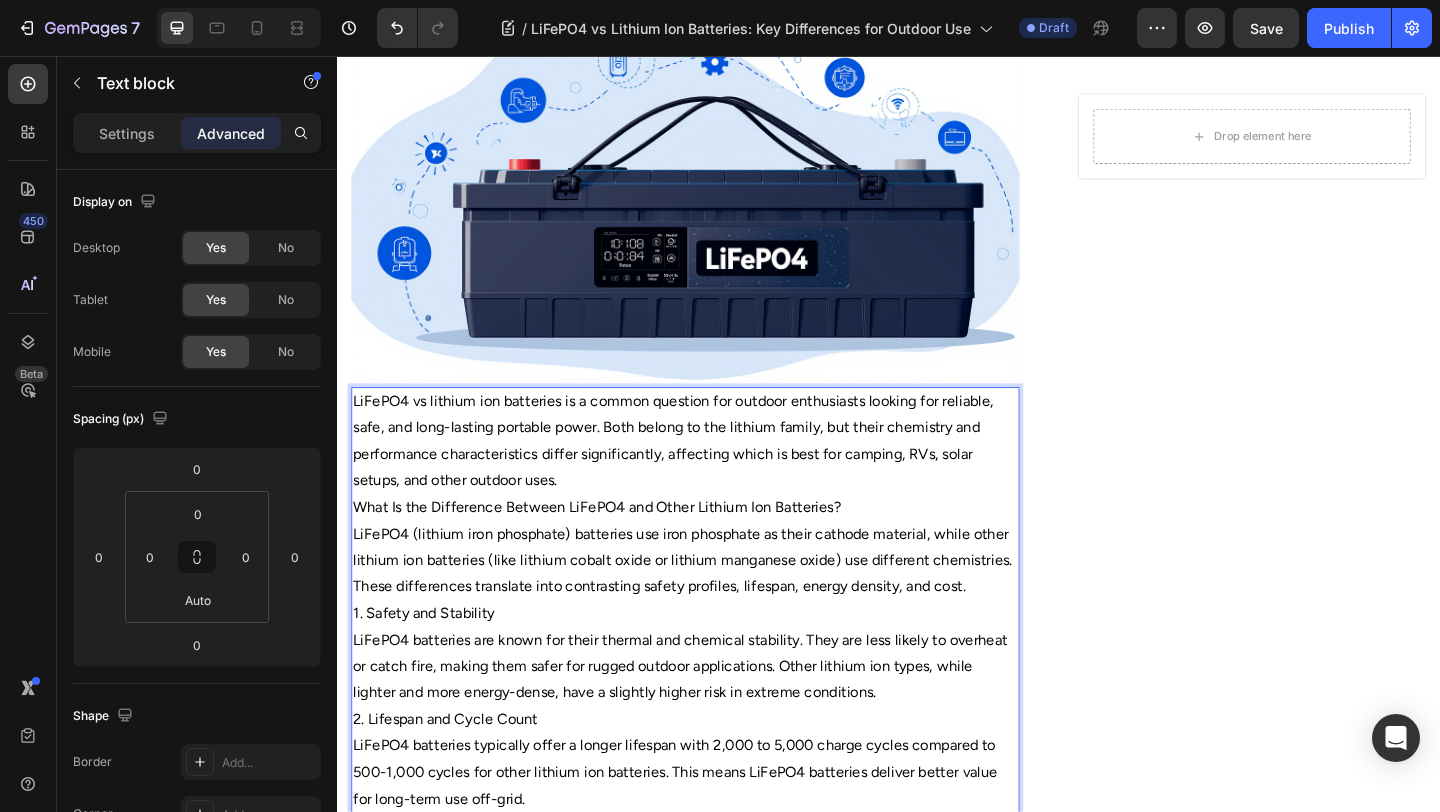 scroll, scrollTop: 373, scrollLeft: 0, axis: vertical 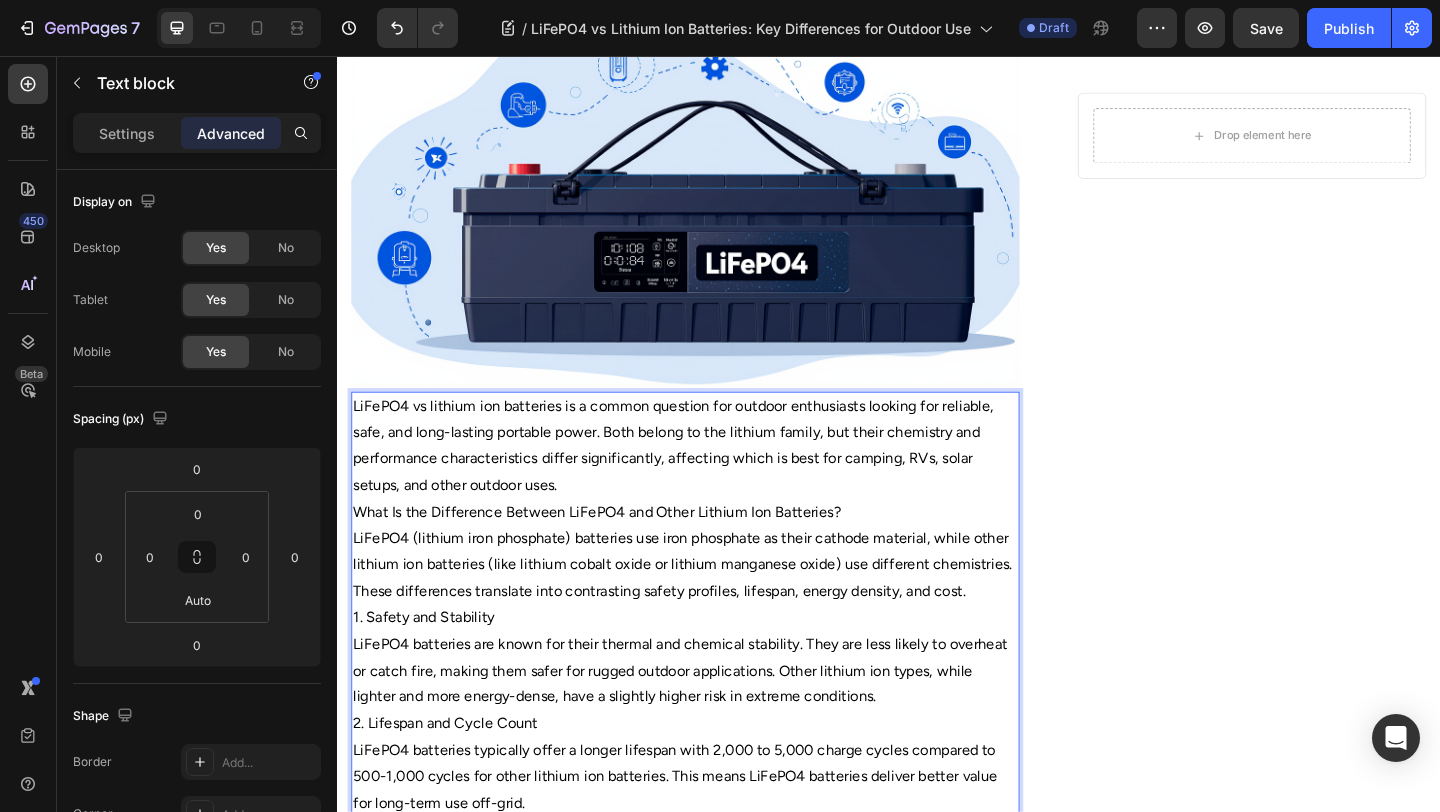 click on "LiFePO4 vs lithium ion batteries is a common question for outdoor enthusiasts looking for reliable, safe, and long-lasting portable power. Both belong to the lithium family, but their chemistry and performance characteristics differ significantly, affecting which is best for camping, RVs, solar setups, and other outdoor uses." at bounding box center (715, 480) 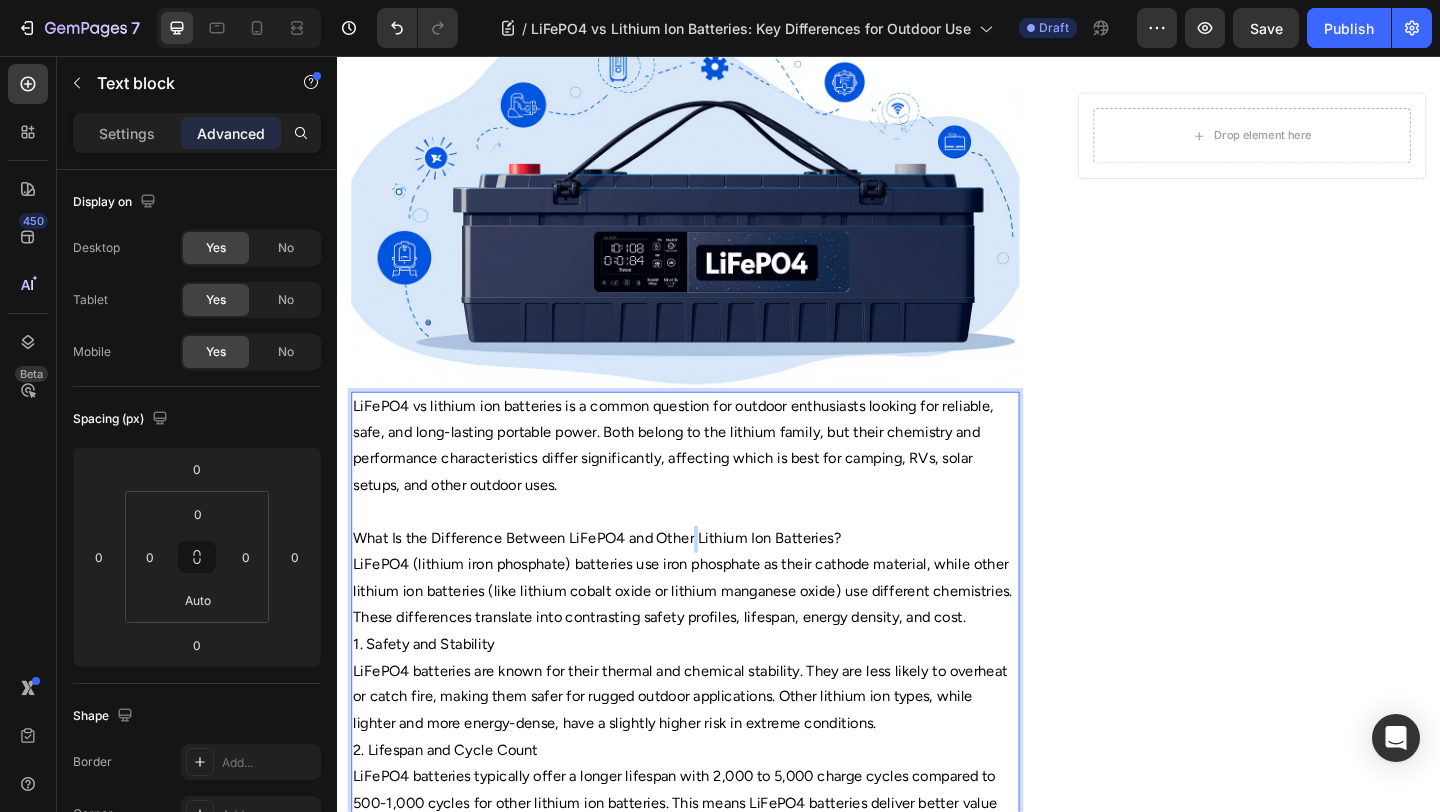 click on "What Is the Difference Between LiFePO4 and Other Lithium Ion Batteries?" at bounding box center (715, 581) 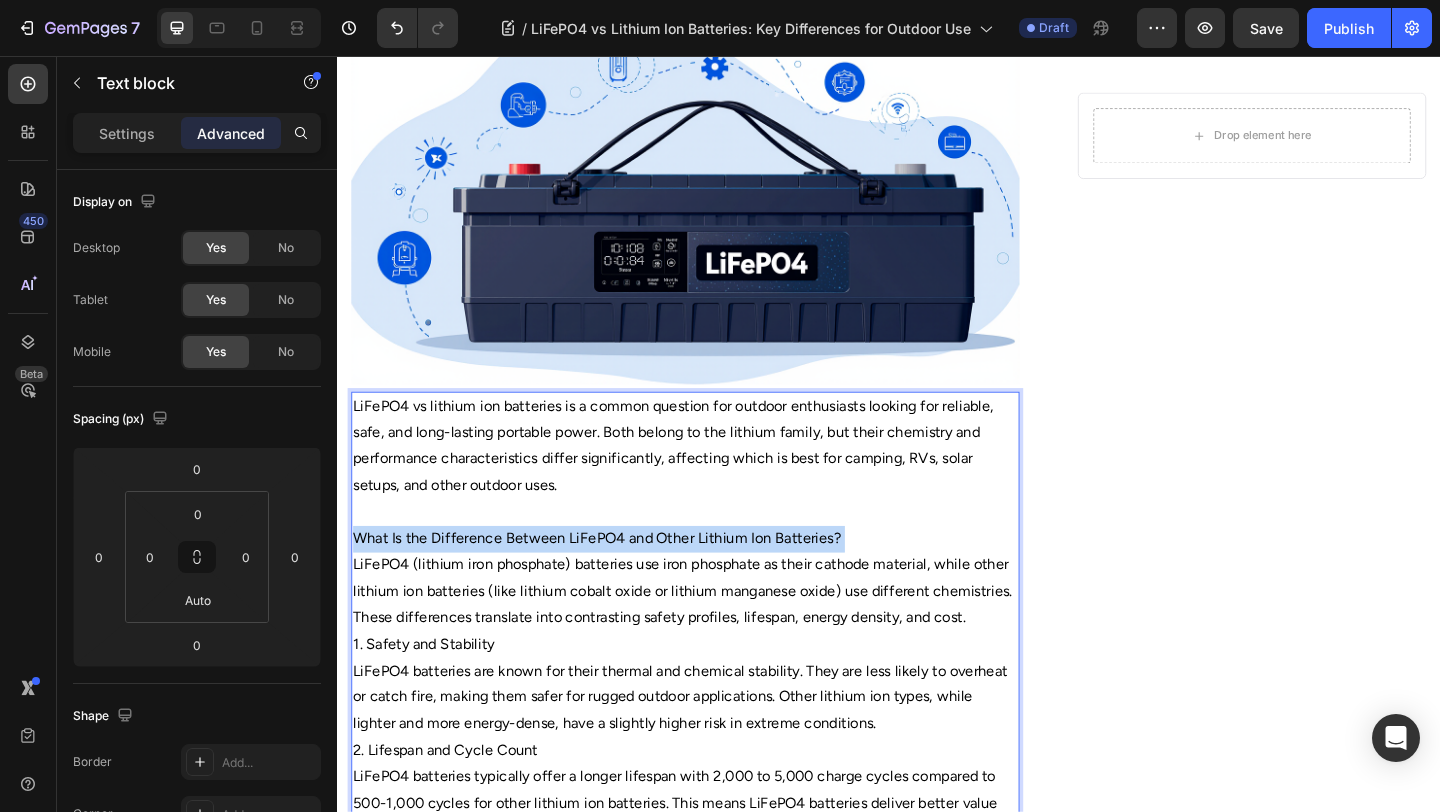 click on "What Is the Difference Between LiFePO4 and Other Lithium Ion Batteries?" at bounding box center (715, 581) 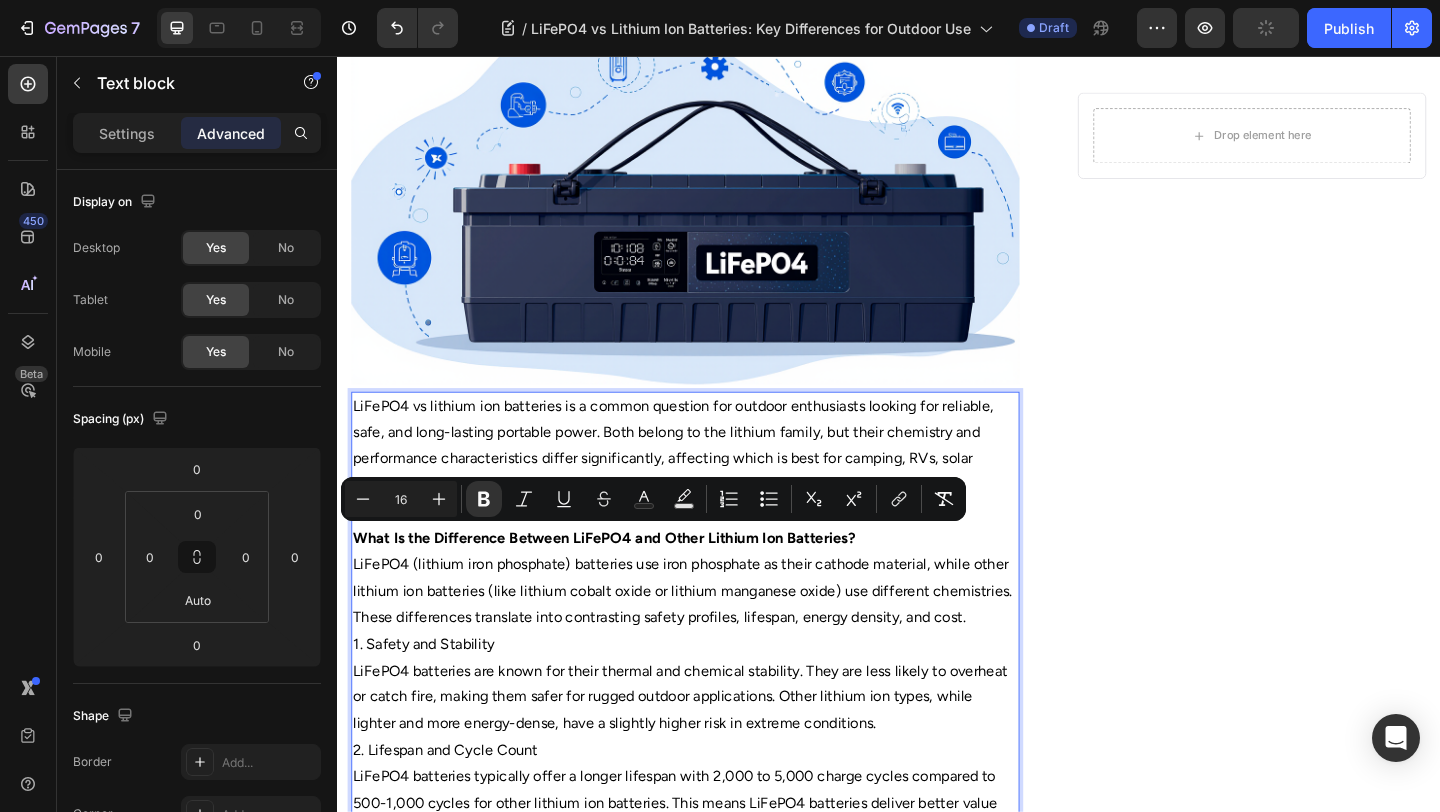 click on "LiFePO4 (lithium iron phosphate) batteries use iron phosphate as their cathode material, while other lithium ion batteries (like lithium cobalt oxide or lithium manganese oxide) use different chemistries. These differences translate into contrasting safety profiles, lifespan, energy density, and cost." at bounding box center [715, 638] 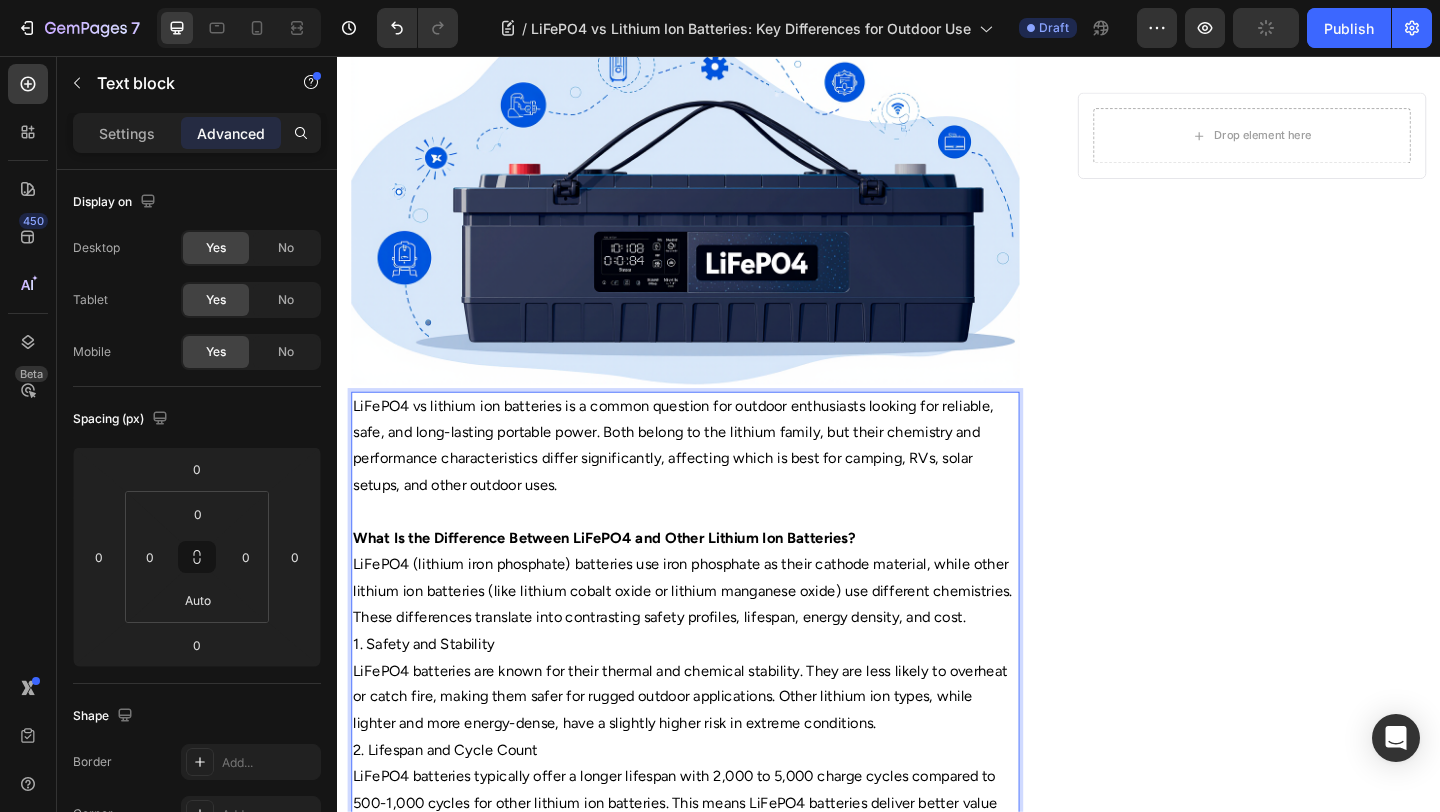 click on "1. Safety and Stability" at bounding box center [715, 696] 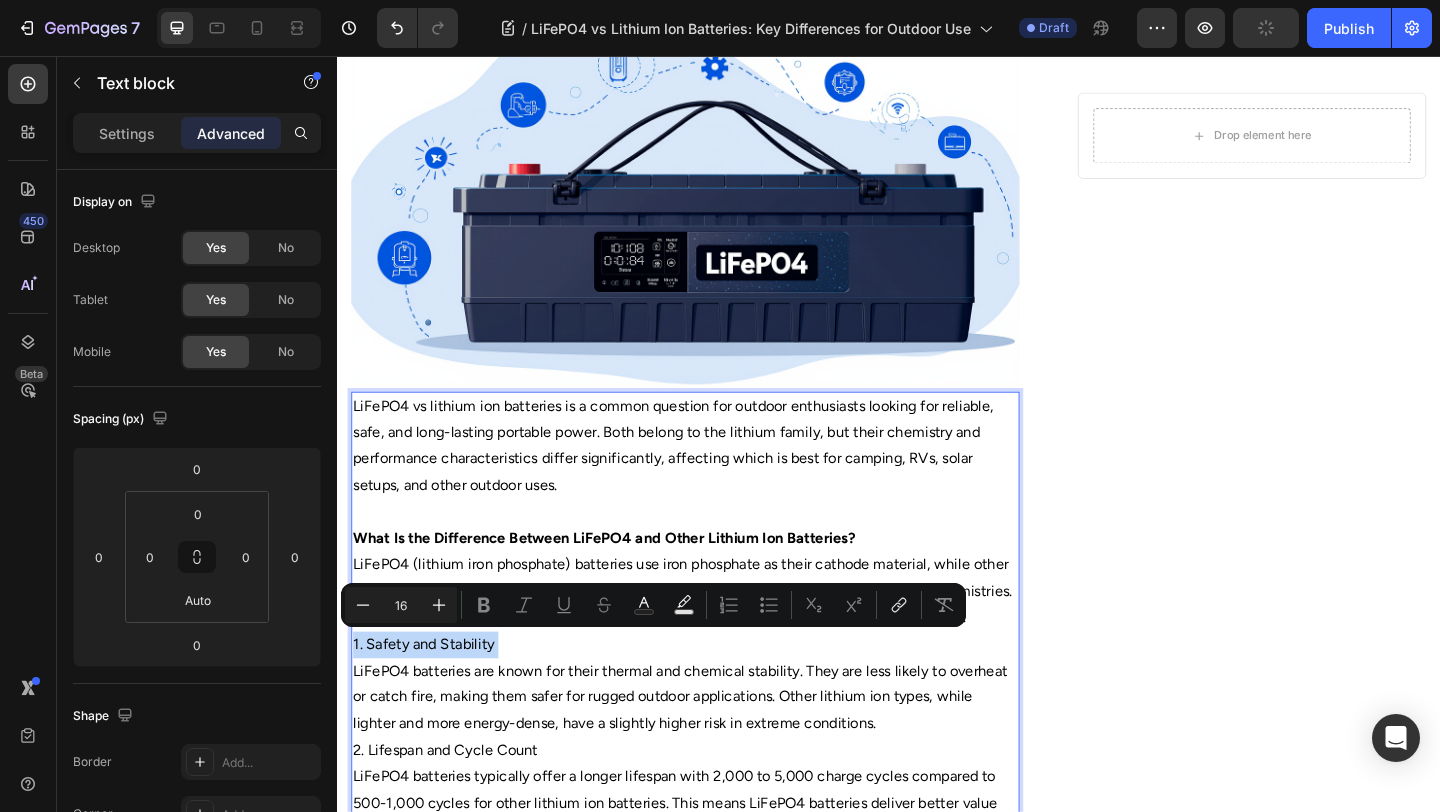 click on "1. Safety and Stability" at bounding box center [715, 696] 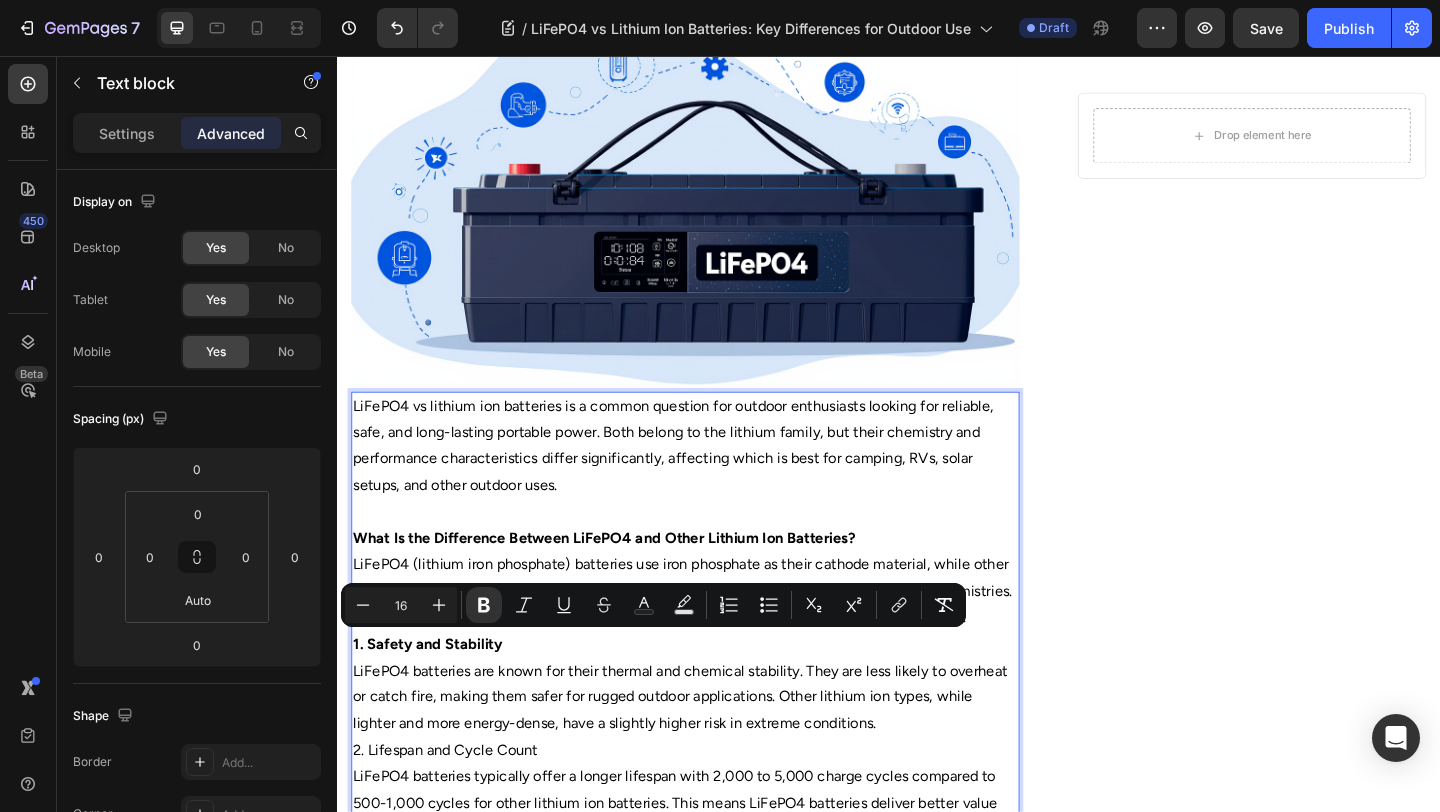 click on "2. Lifespan and Cycle Count" at bounding box center [715, 811] 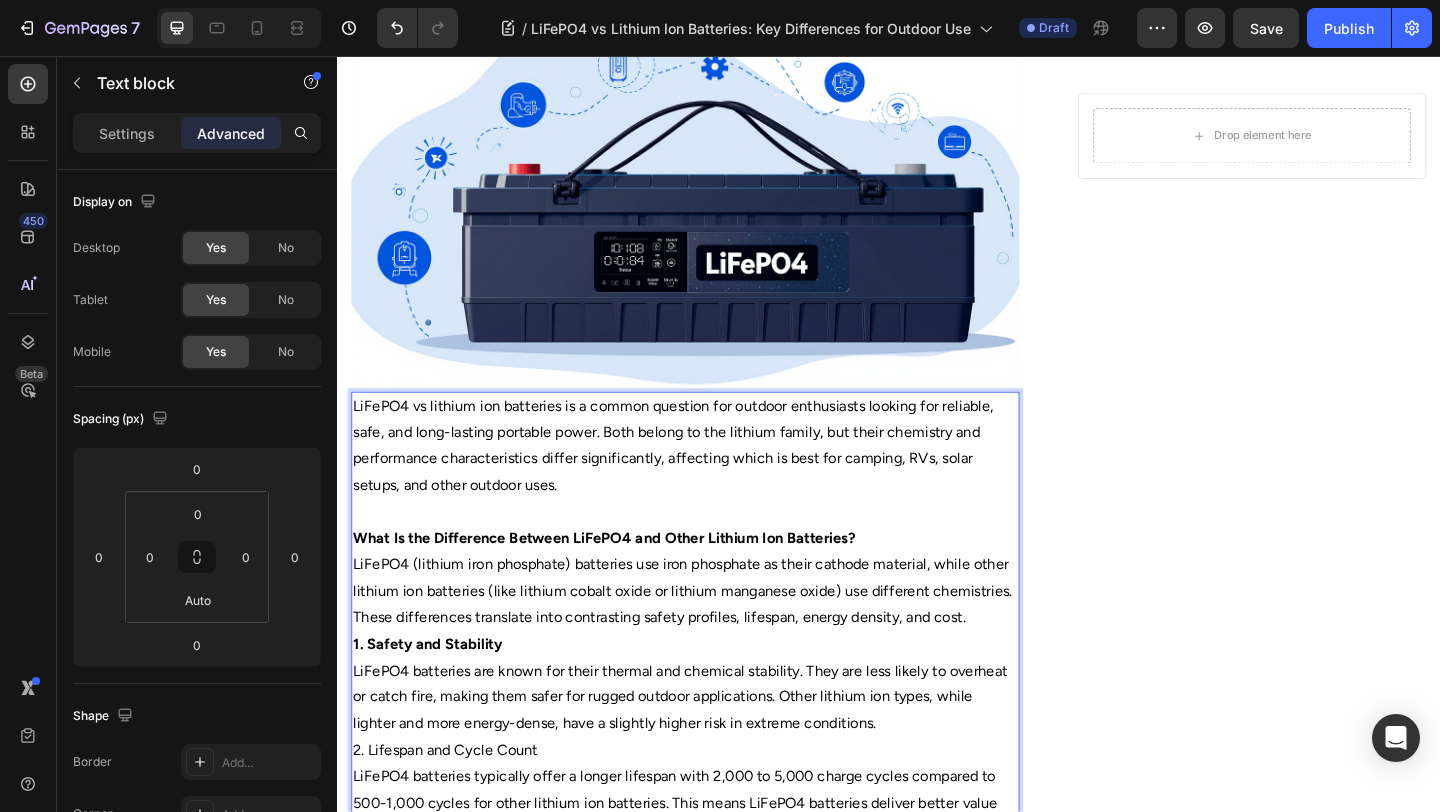 click on "2. Lifespan and Cycle Count" at bounding box center [715, 811] 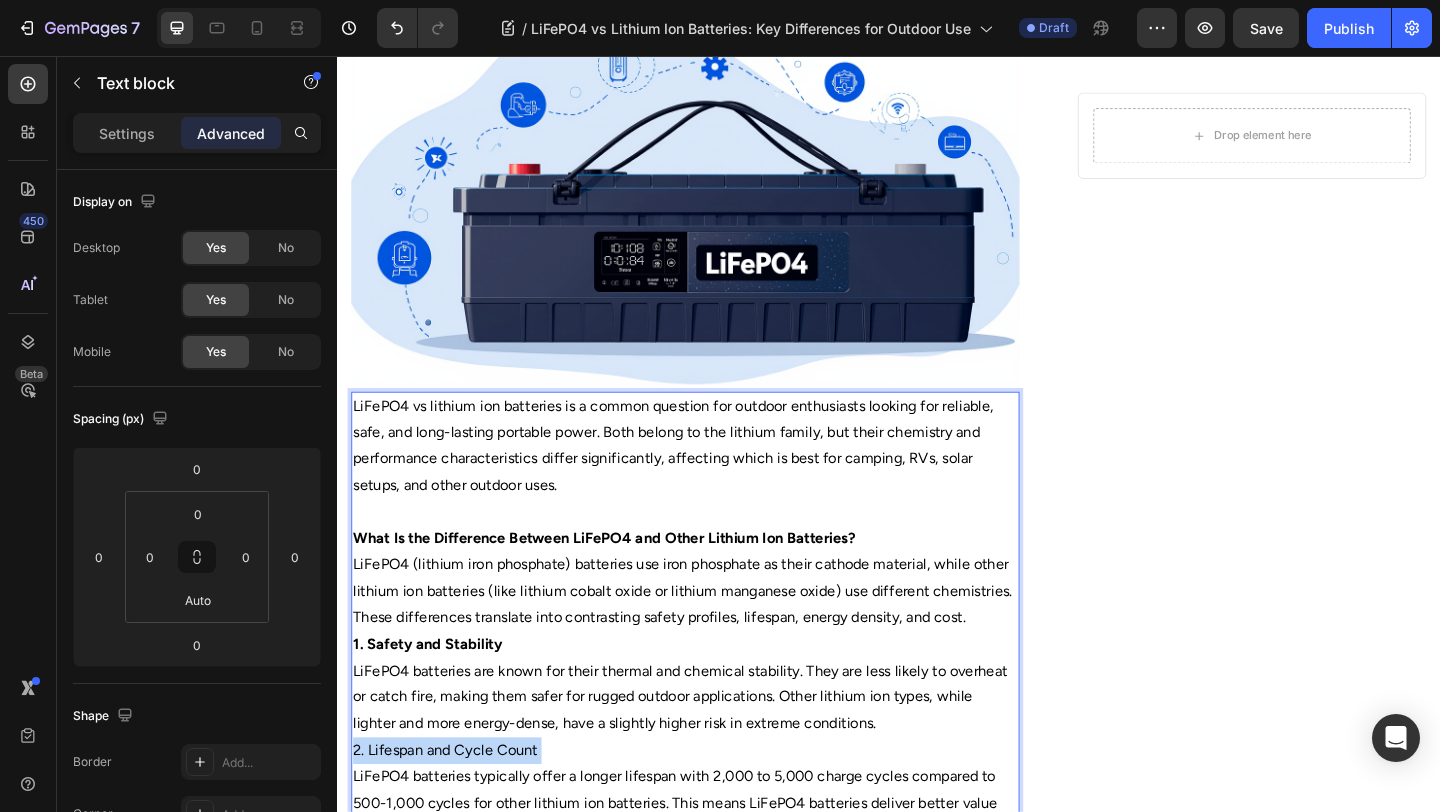 click on "2. Lifespan and Cycle Count" at bounding box center (715, 811) 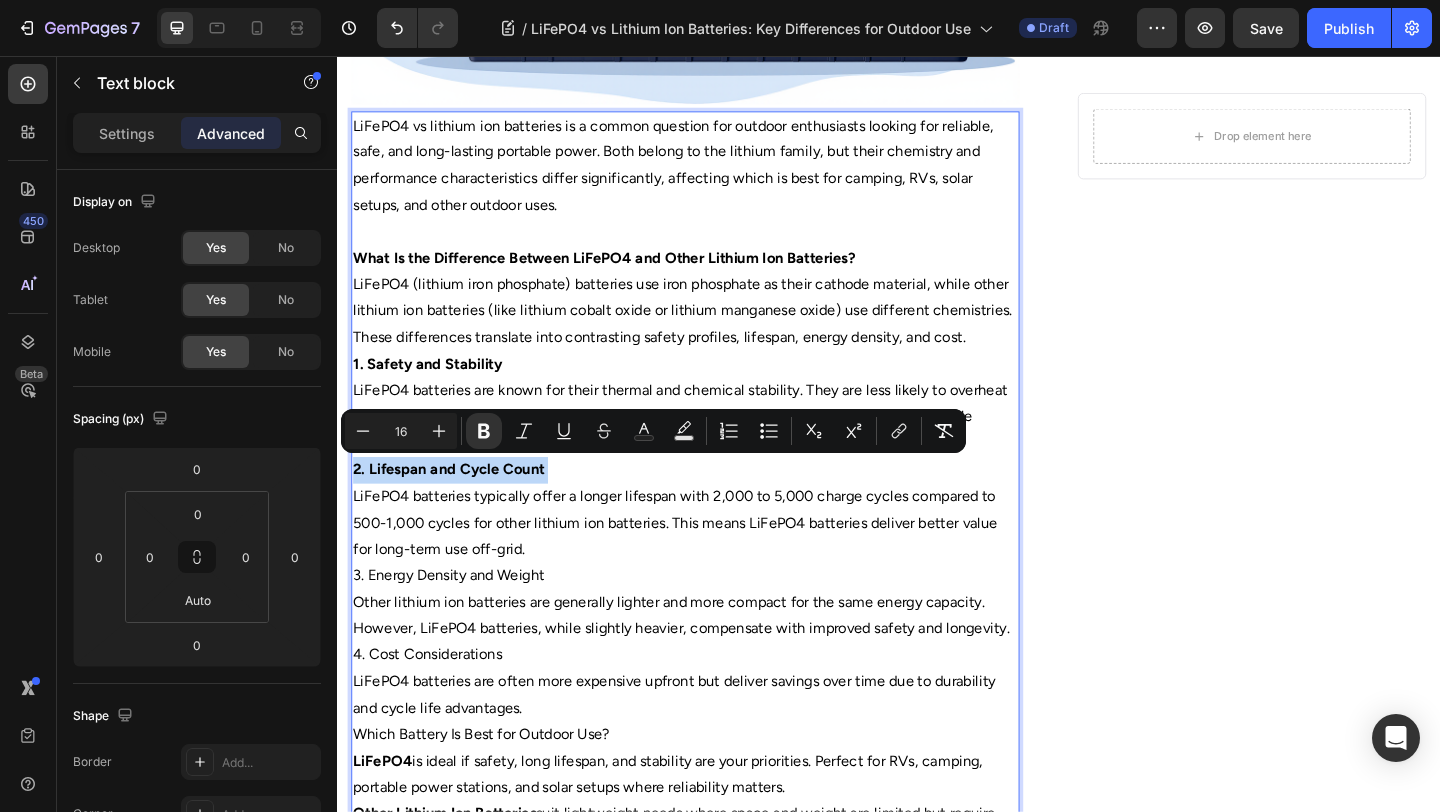 scroll, scrollTop: 681, scrollLeft: 0, axis: vertical 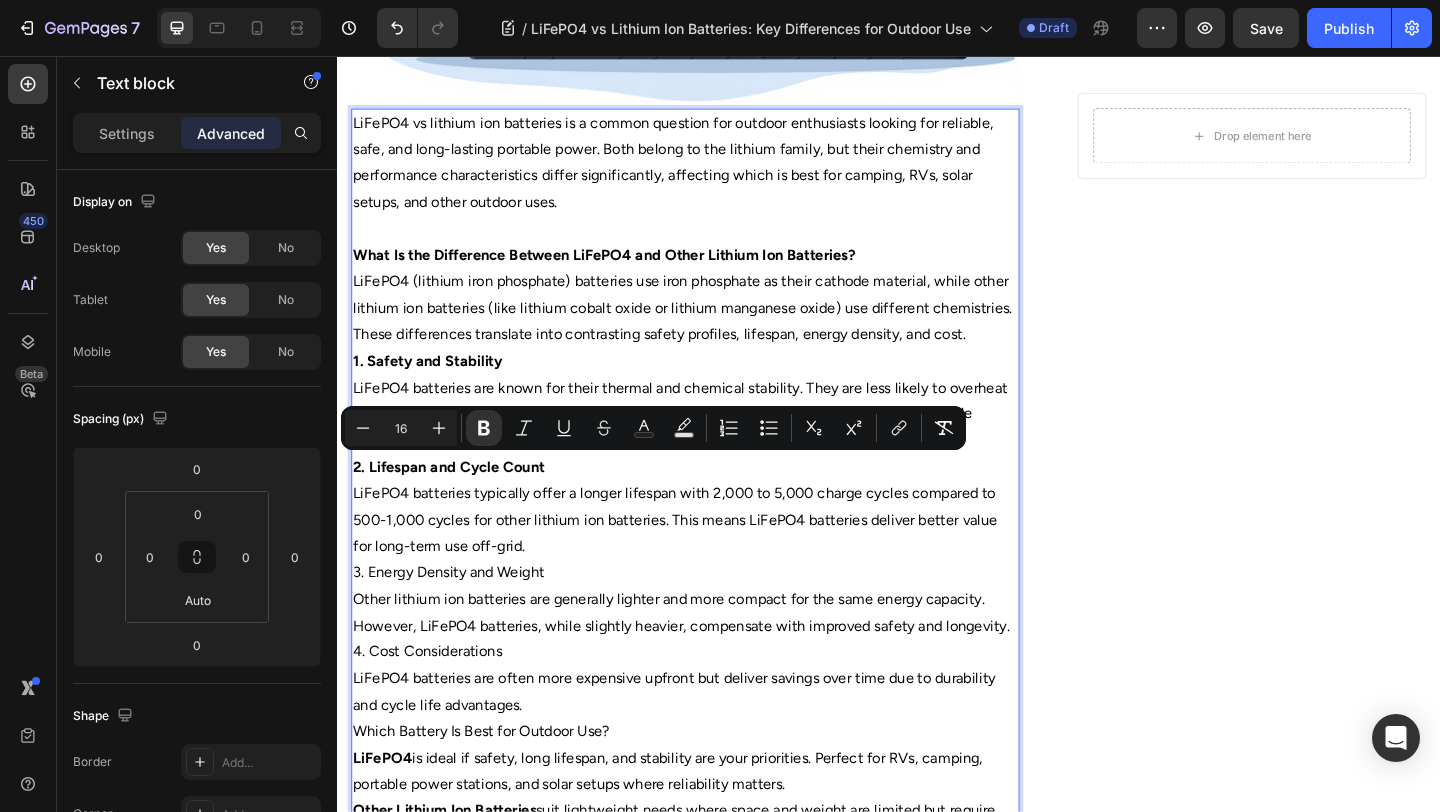 click on "3. Energy Density and Weight" at bounding box center (715, 618) 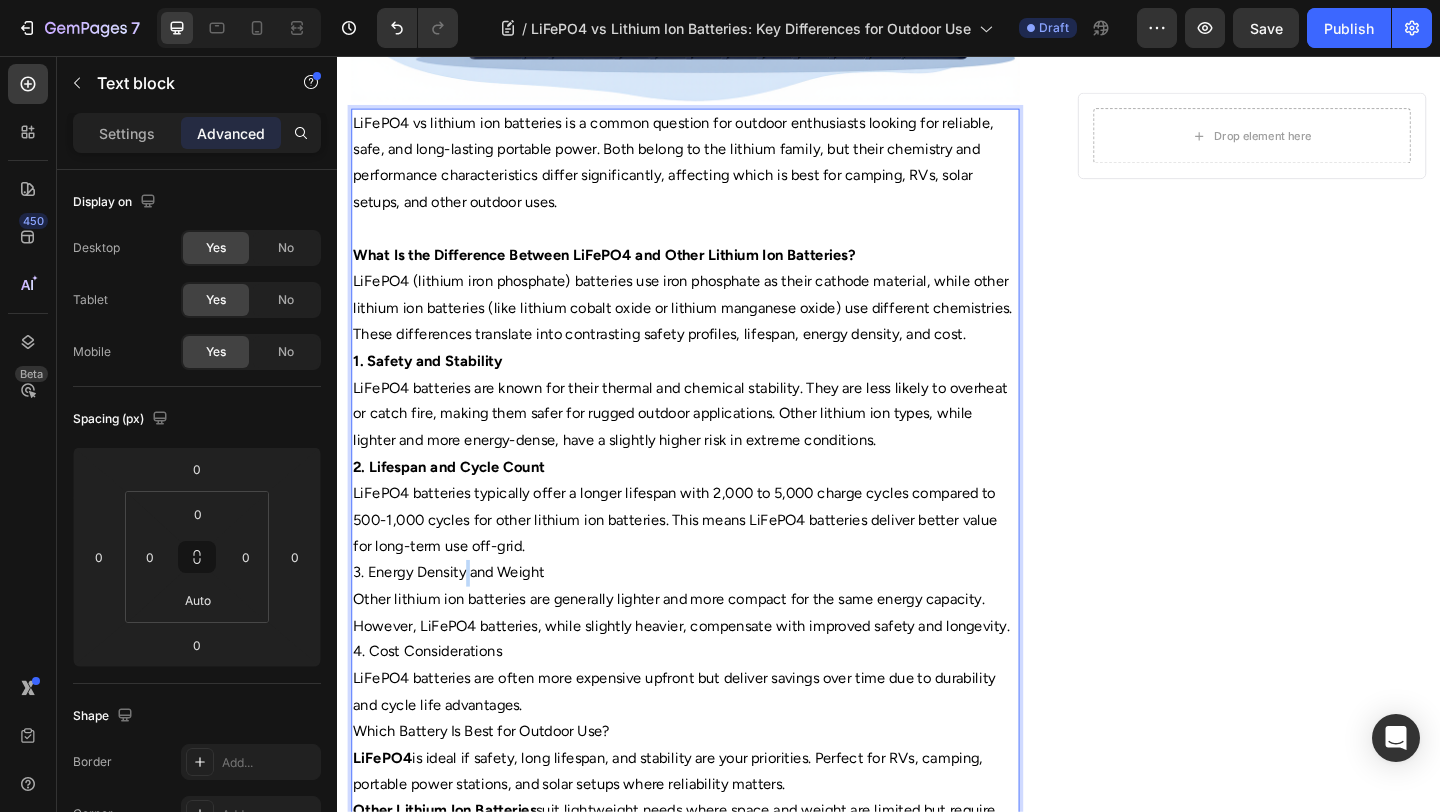 click on "3. Energy Density and Weight" at bounding box center (715, 618) 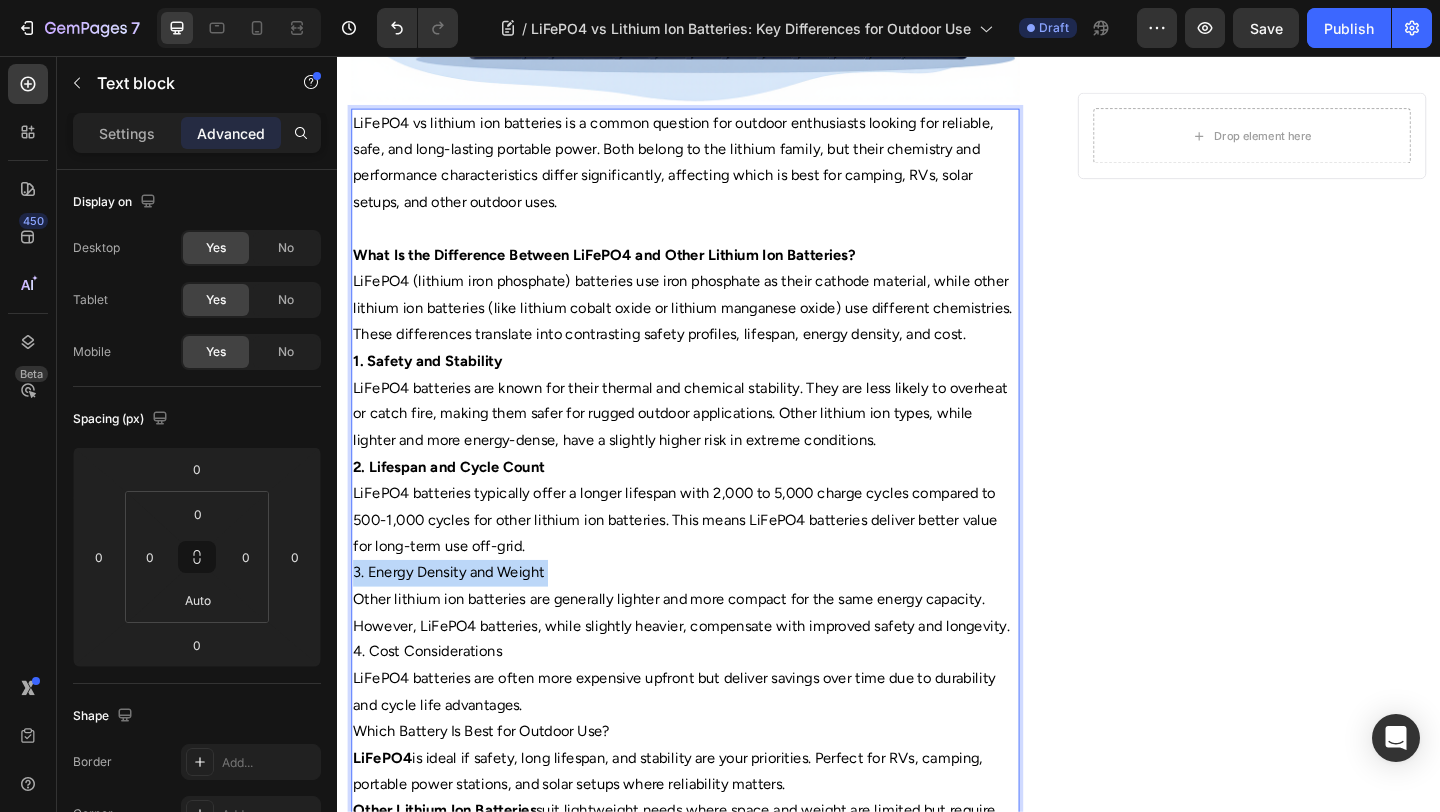 click on "3. Energy Density and Weight" at bounding box center (715, 618) 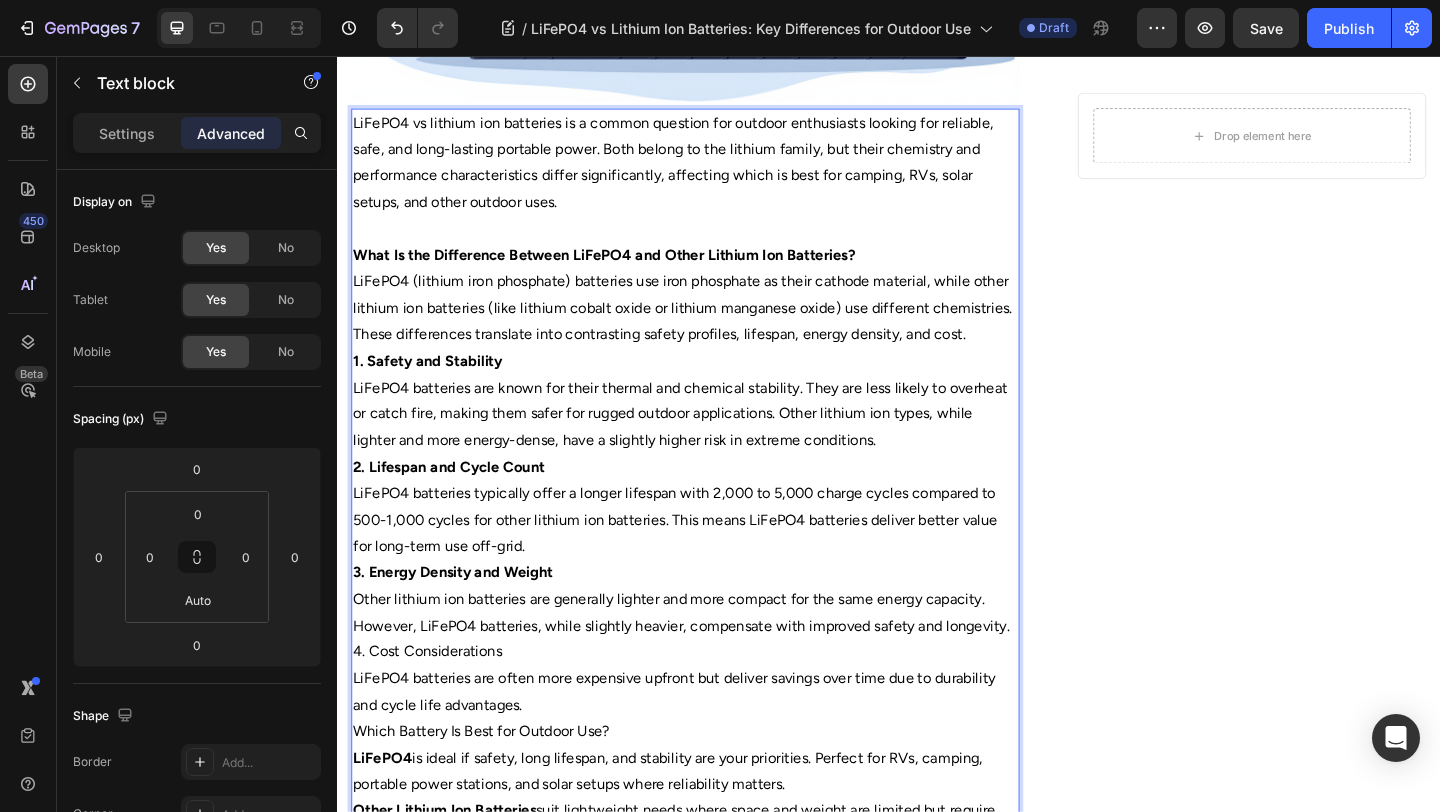 click on "4. Cost Considerations" at bounding box center (715, 704) 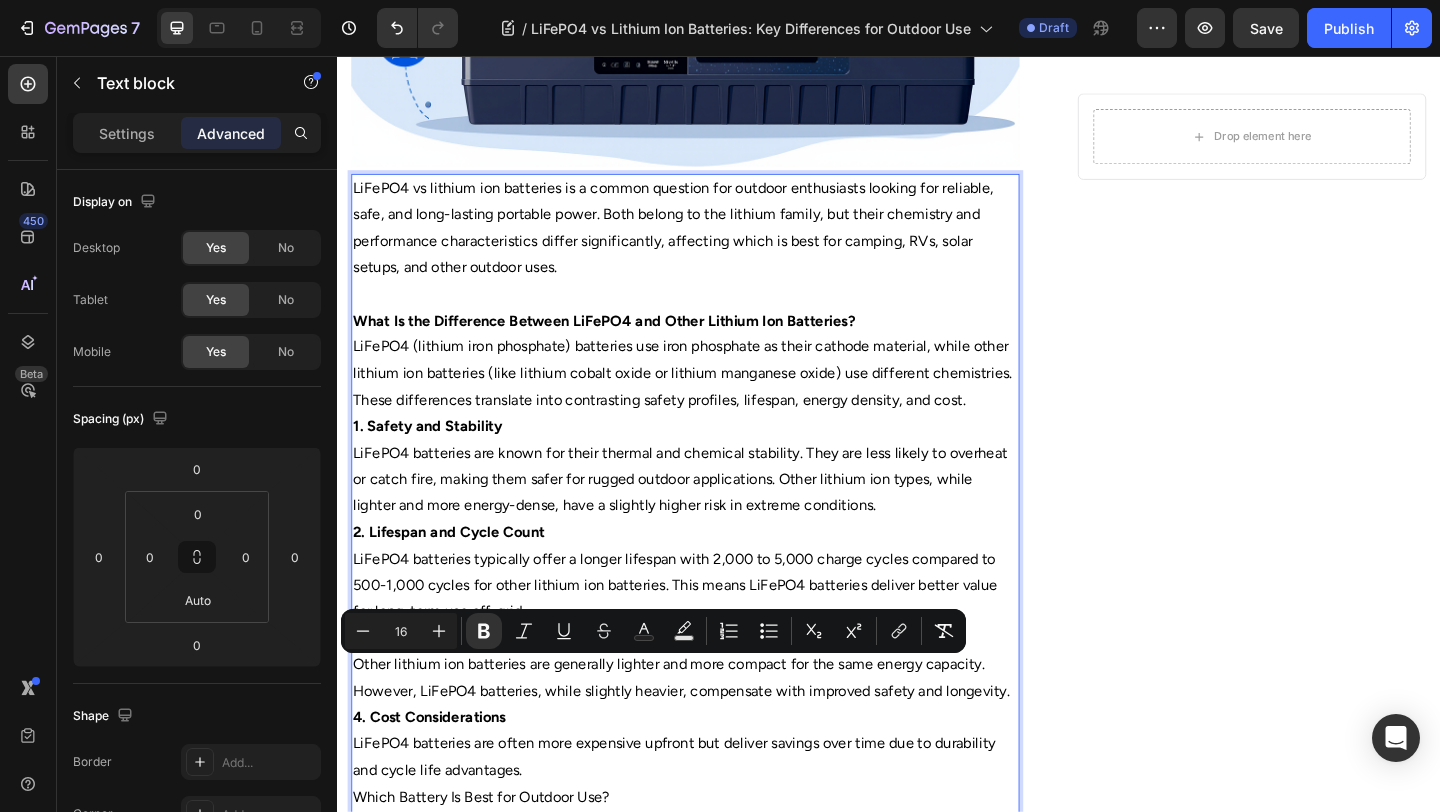 scroll, scrollTop: 607, scrollLeft: 0, axis: vertical 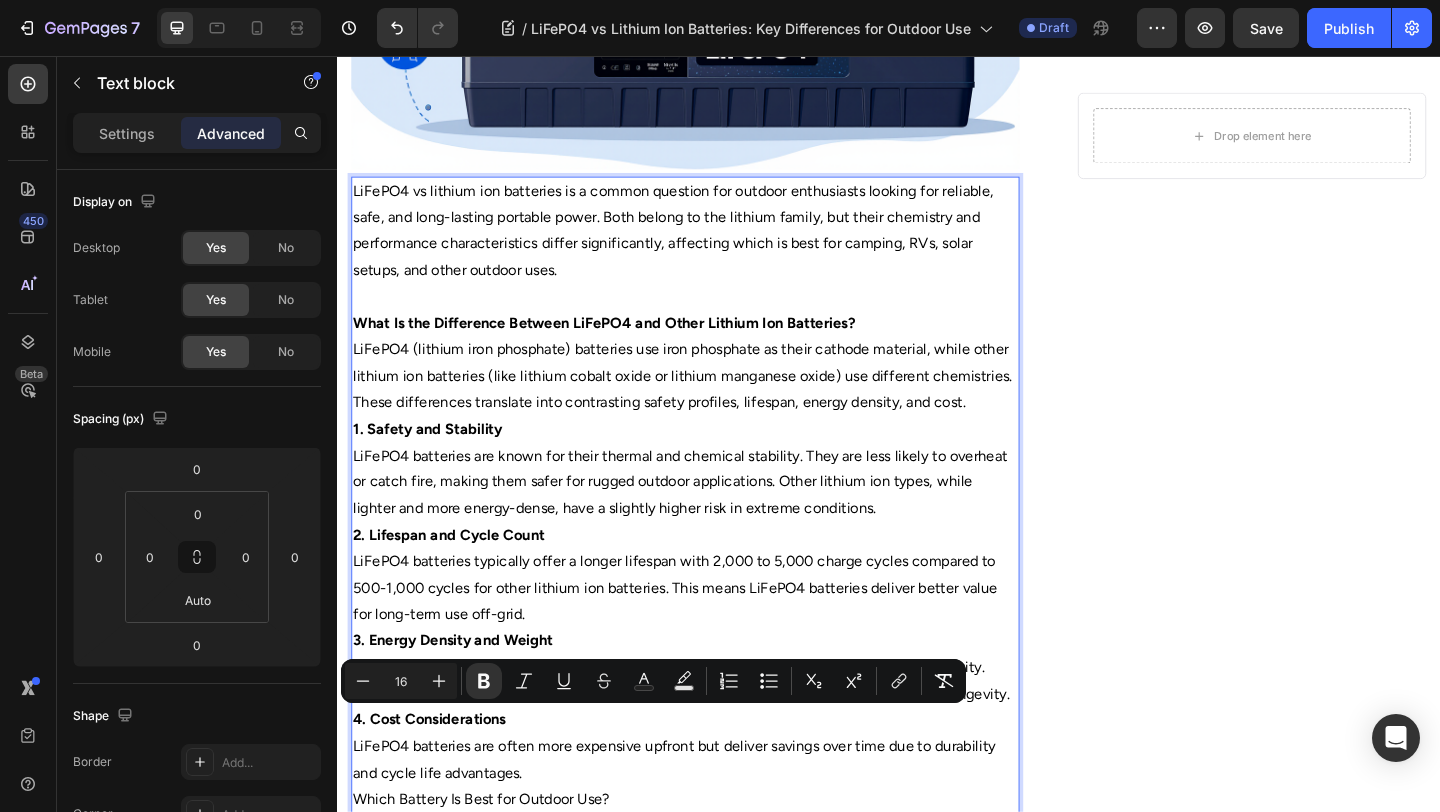 click at bounding box center [715, 318] 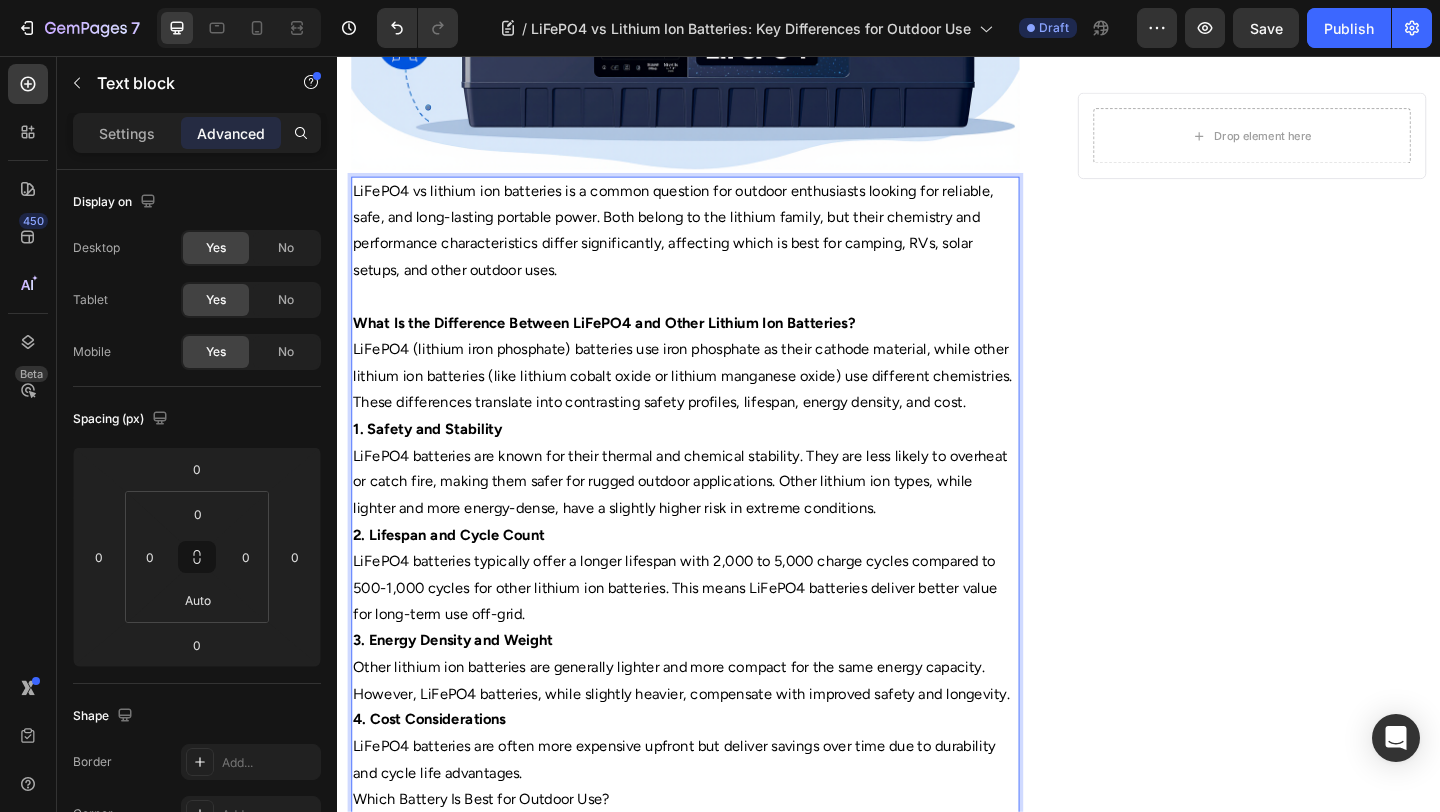 click on "What Is the Difference Between LiFePO4 and Other Lithium Ion Batteries?" at bounding box center (715, 347) 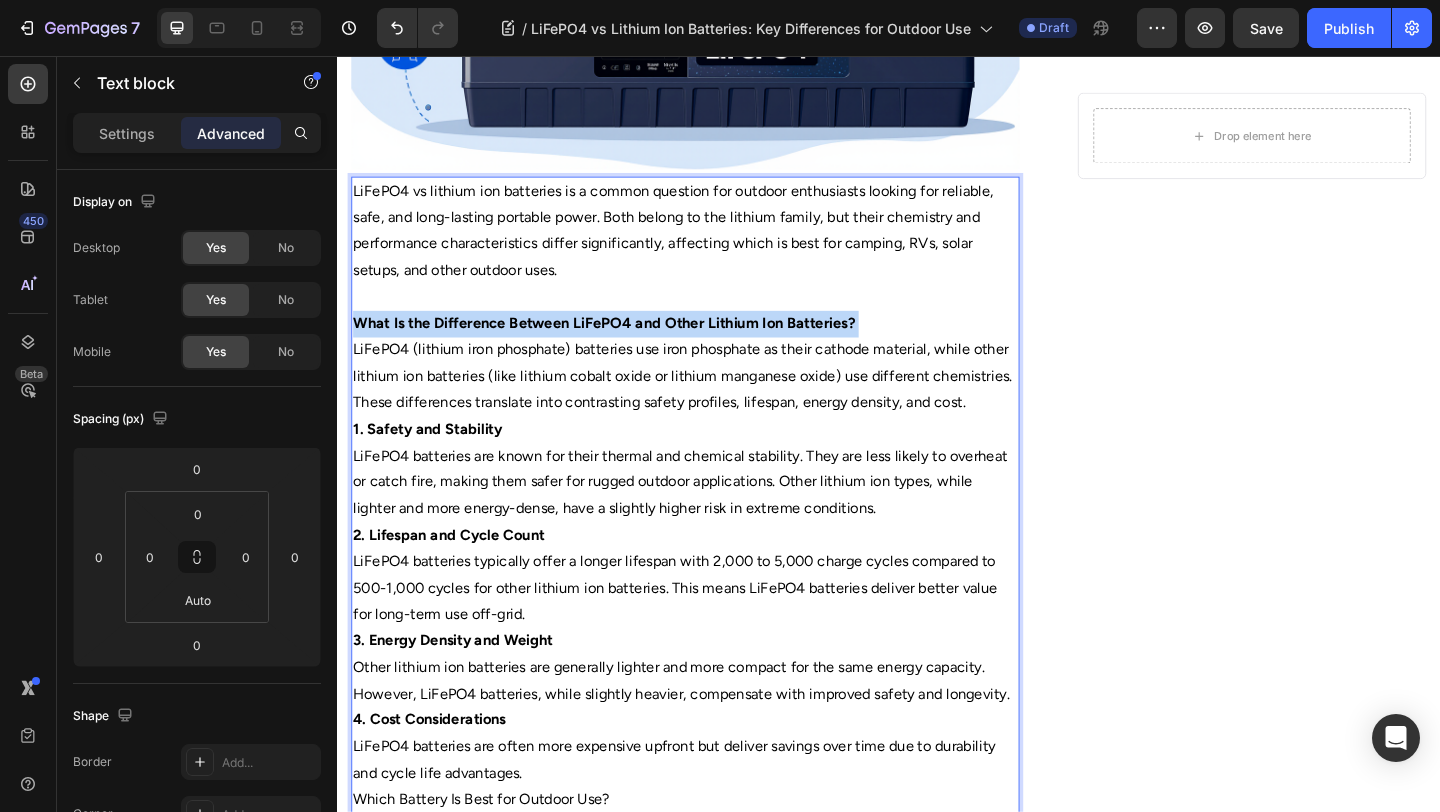 click on "What Is the Difference Between LiFePO4 and Other Lithium Ion Batteries?" at bounding box center (715, 347) 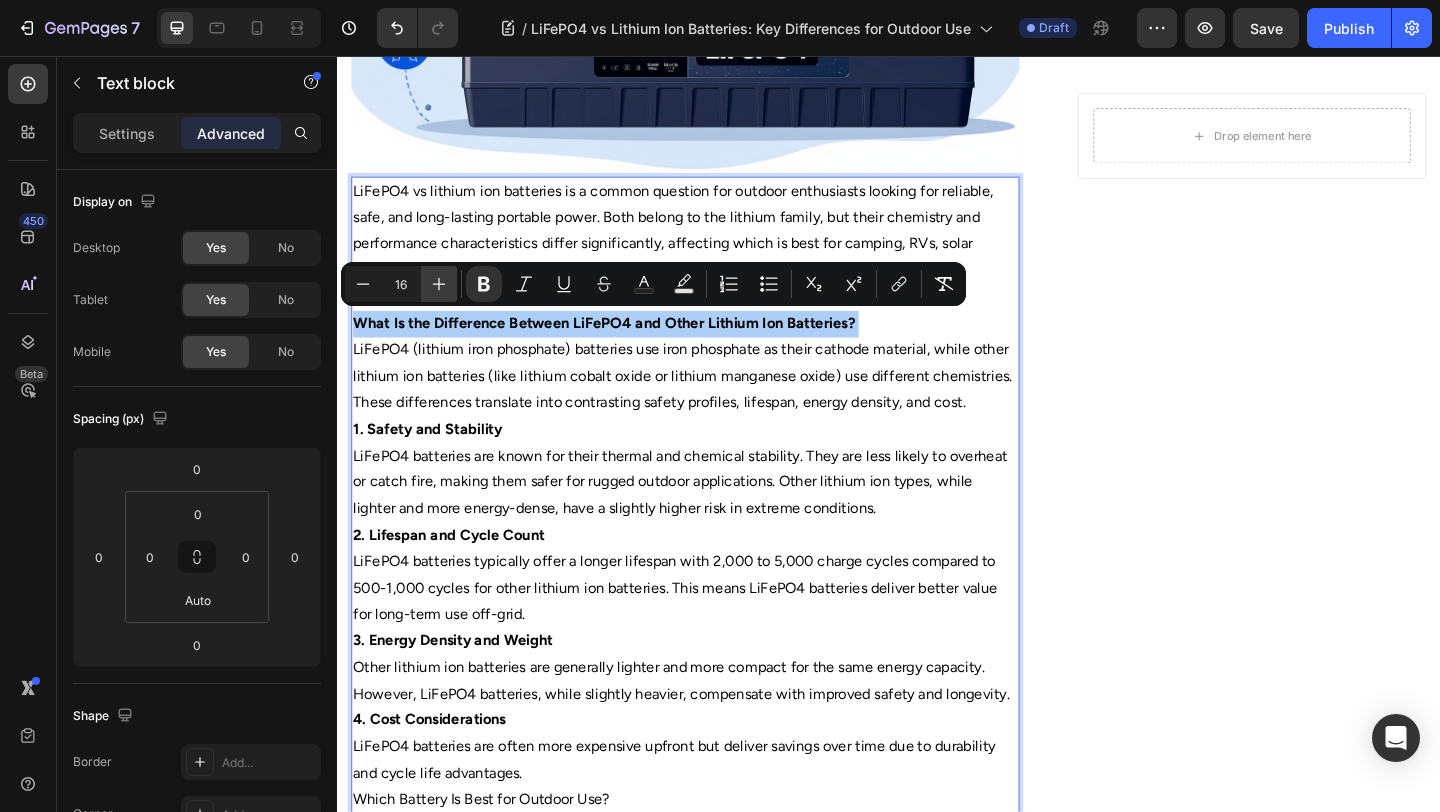 click on "Plus" at bounding box center (439, 284) 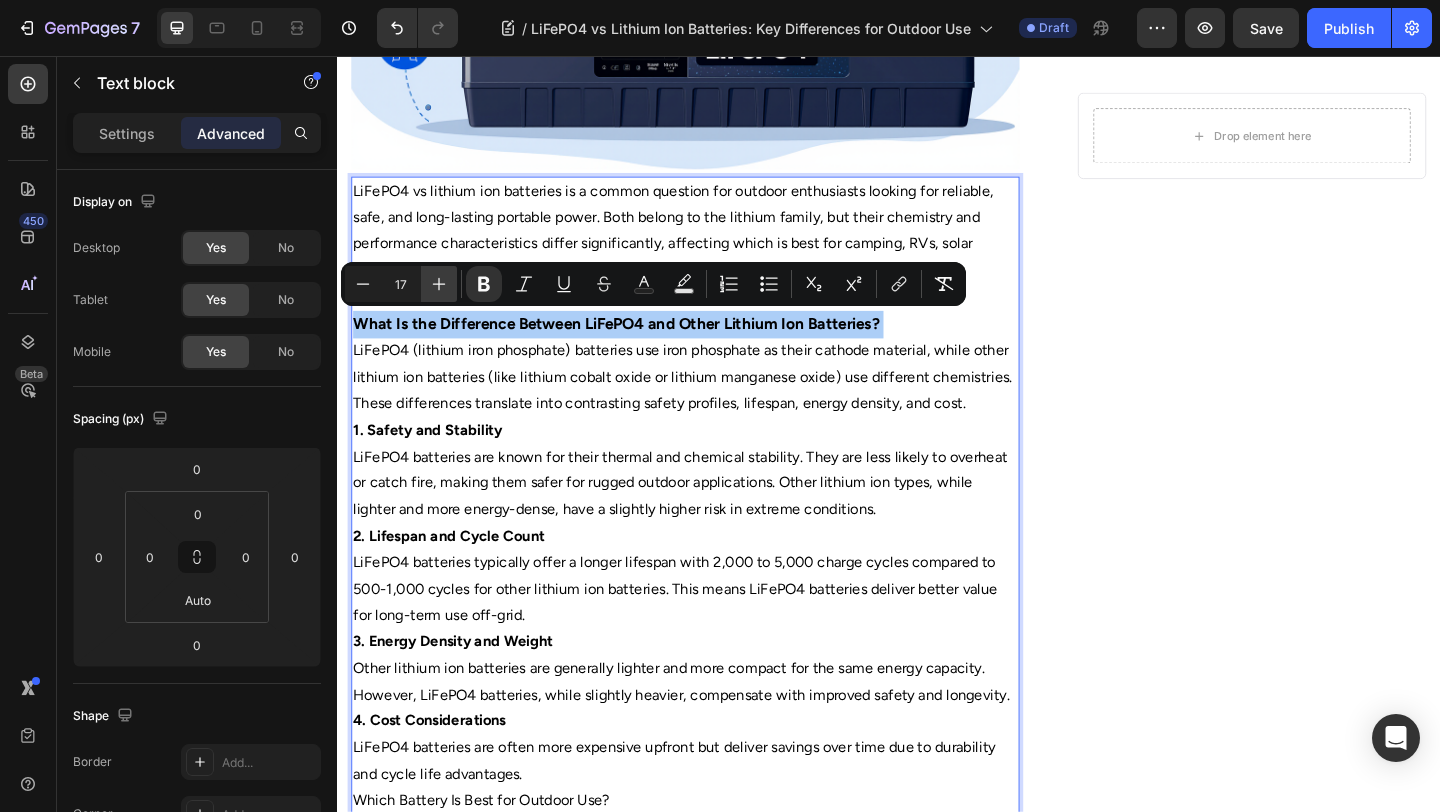 click on "Plus" at bounding box center [439, 284] 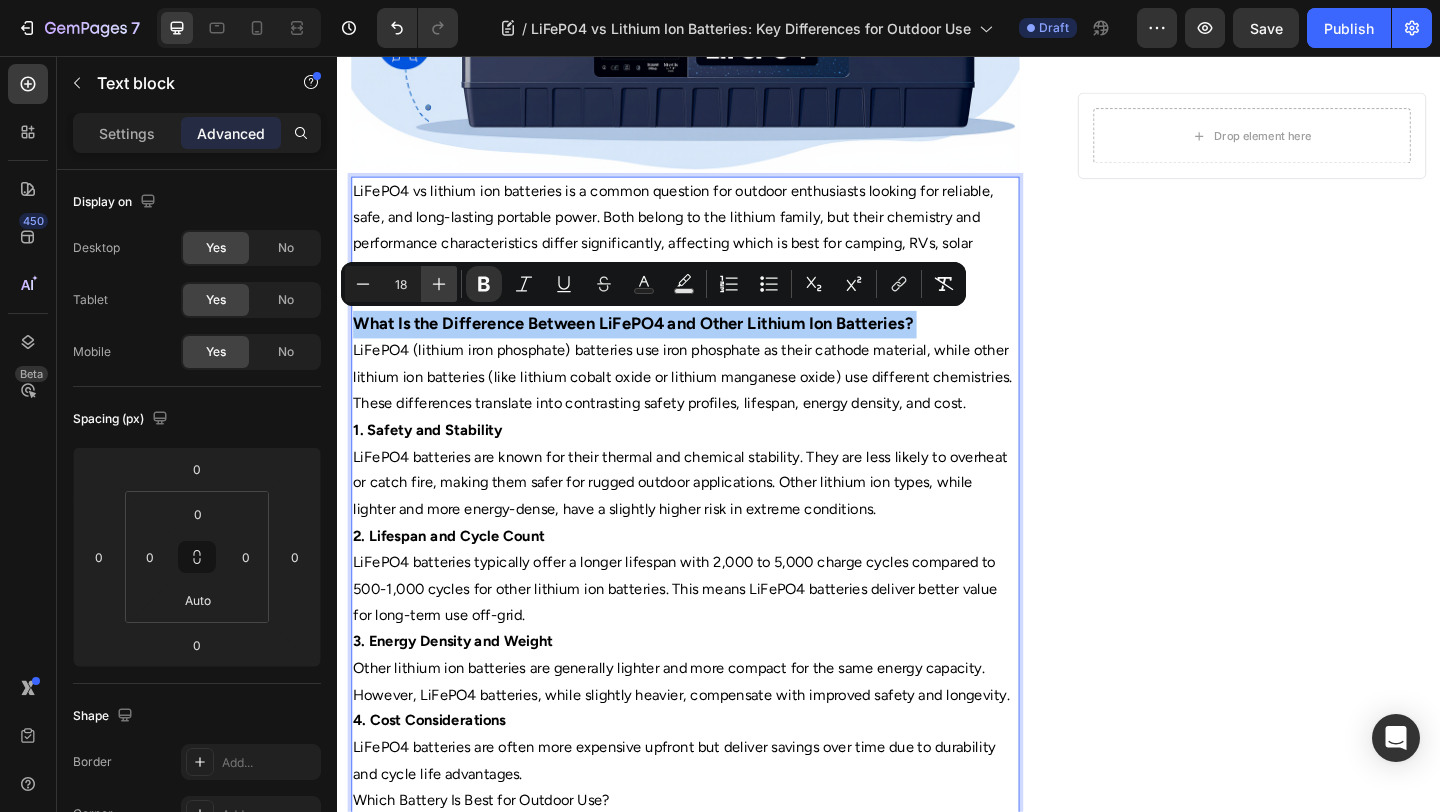 click on "Plus" at bounding box center (439, 284) 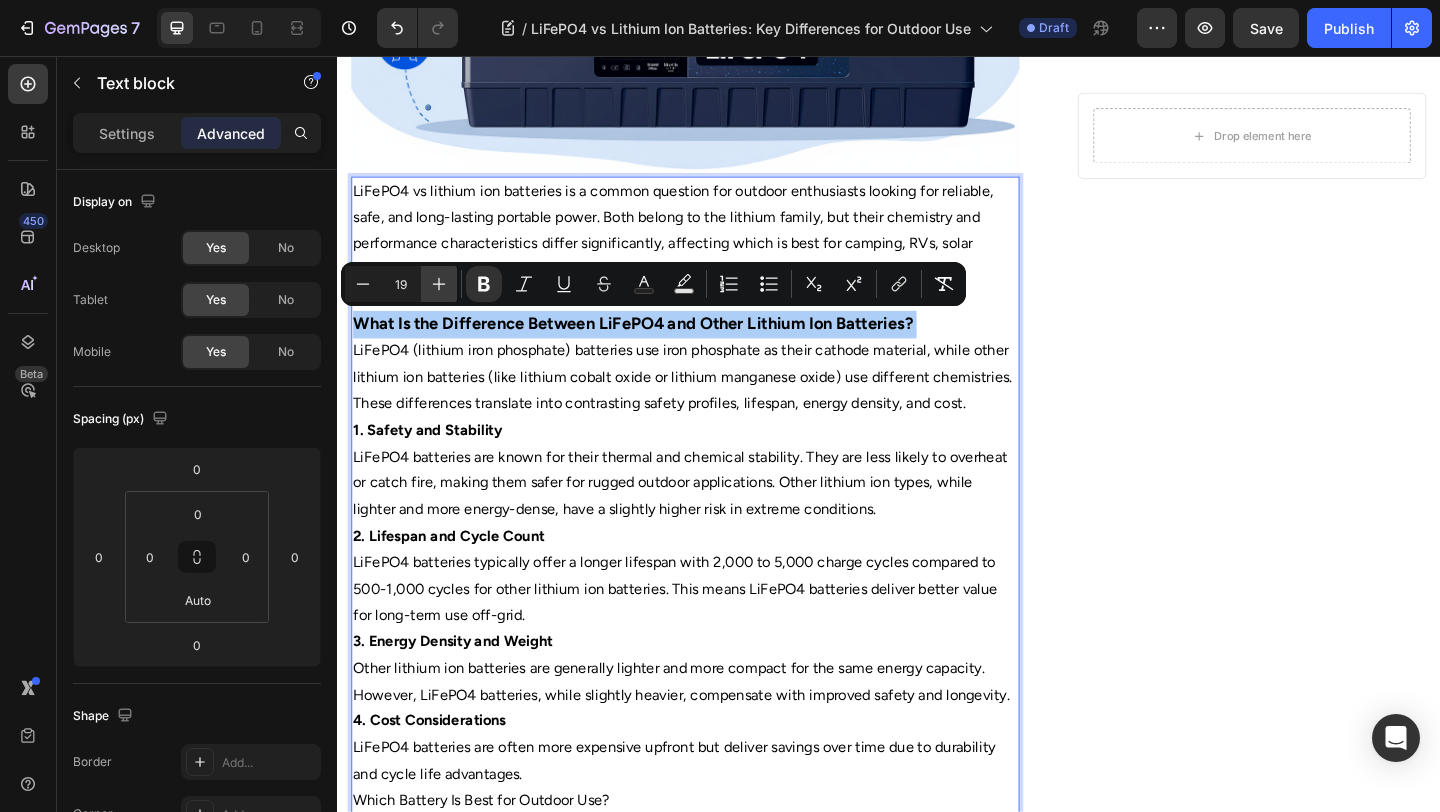 click on "Plus" at bounding box center (439, 284) 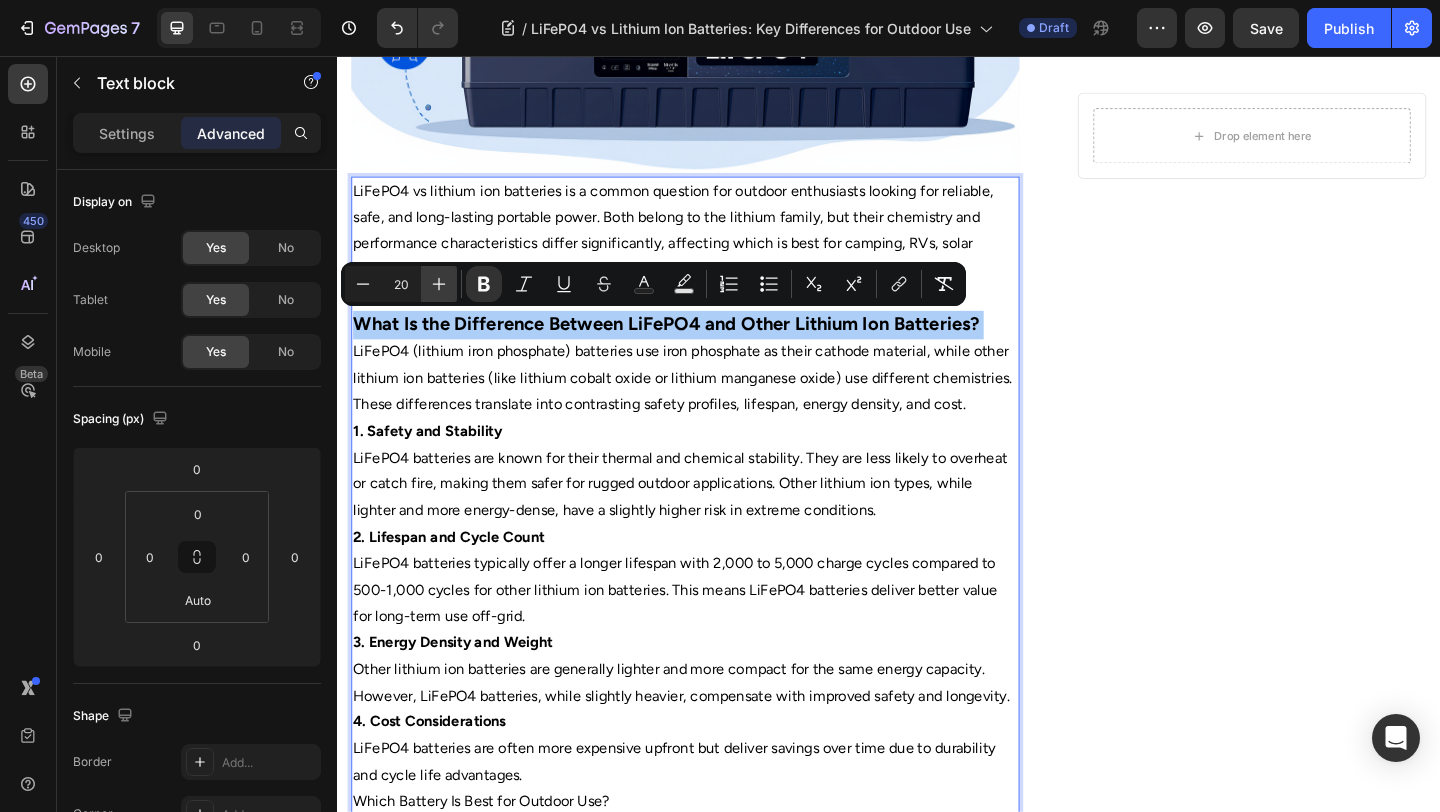 click on "Plus" at bounding box center [439, 284] 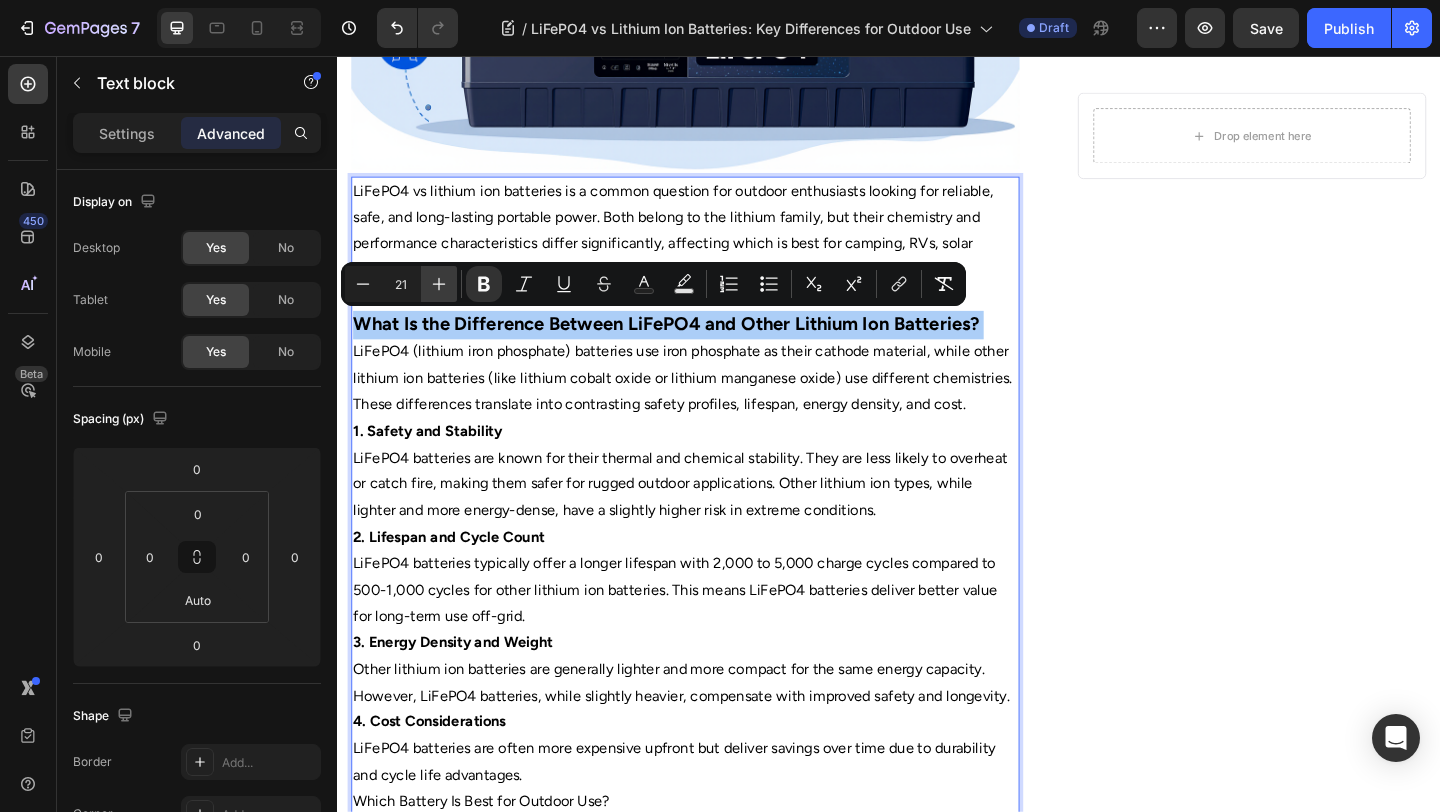 click on "Plus" at bounding box center [439, 284] 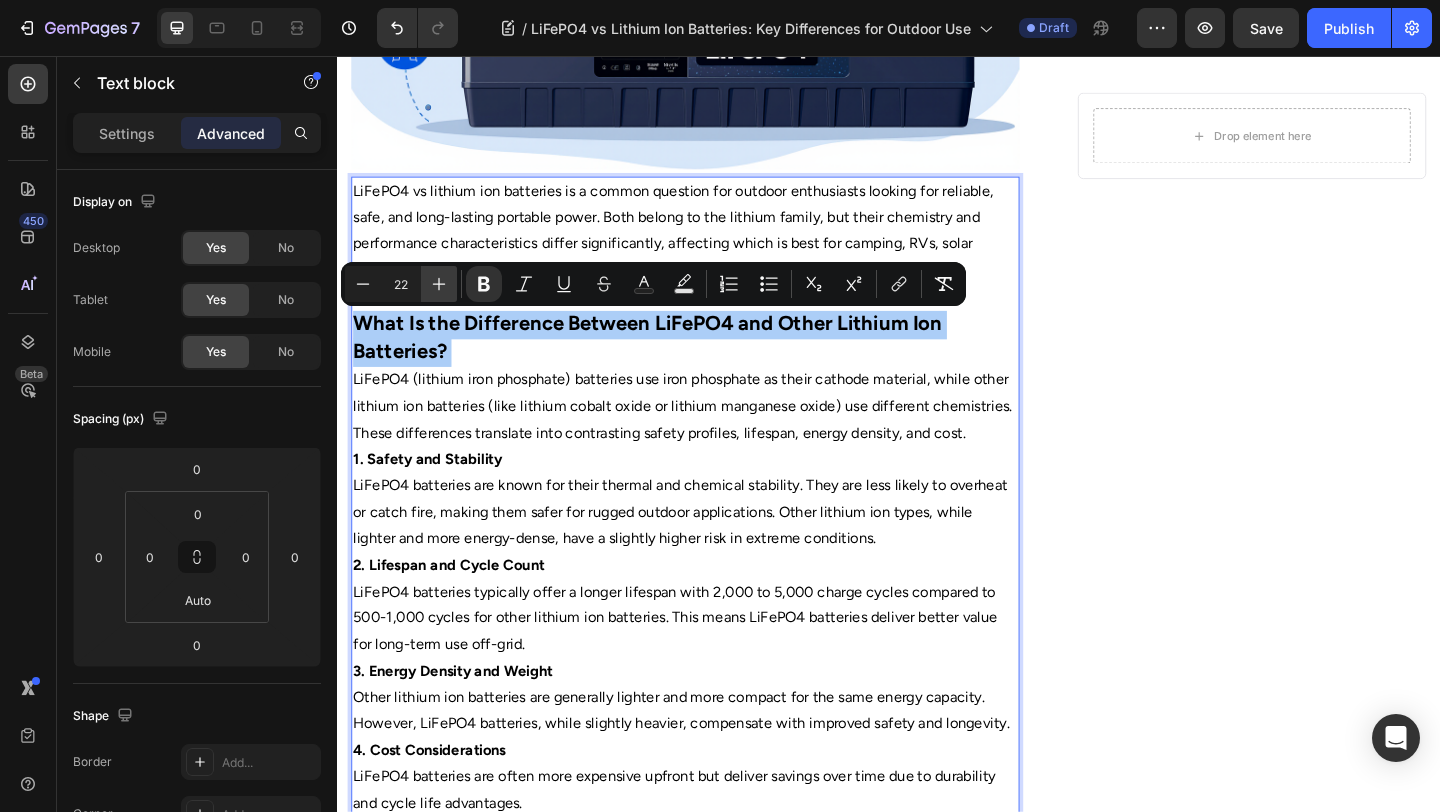 click on "Plus" at bounding box center (439, 284) 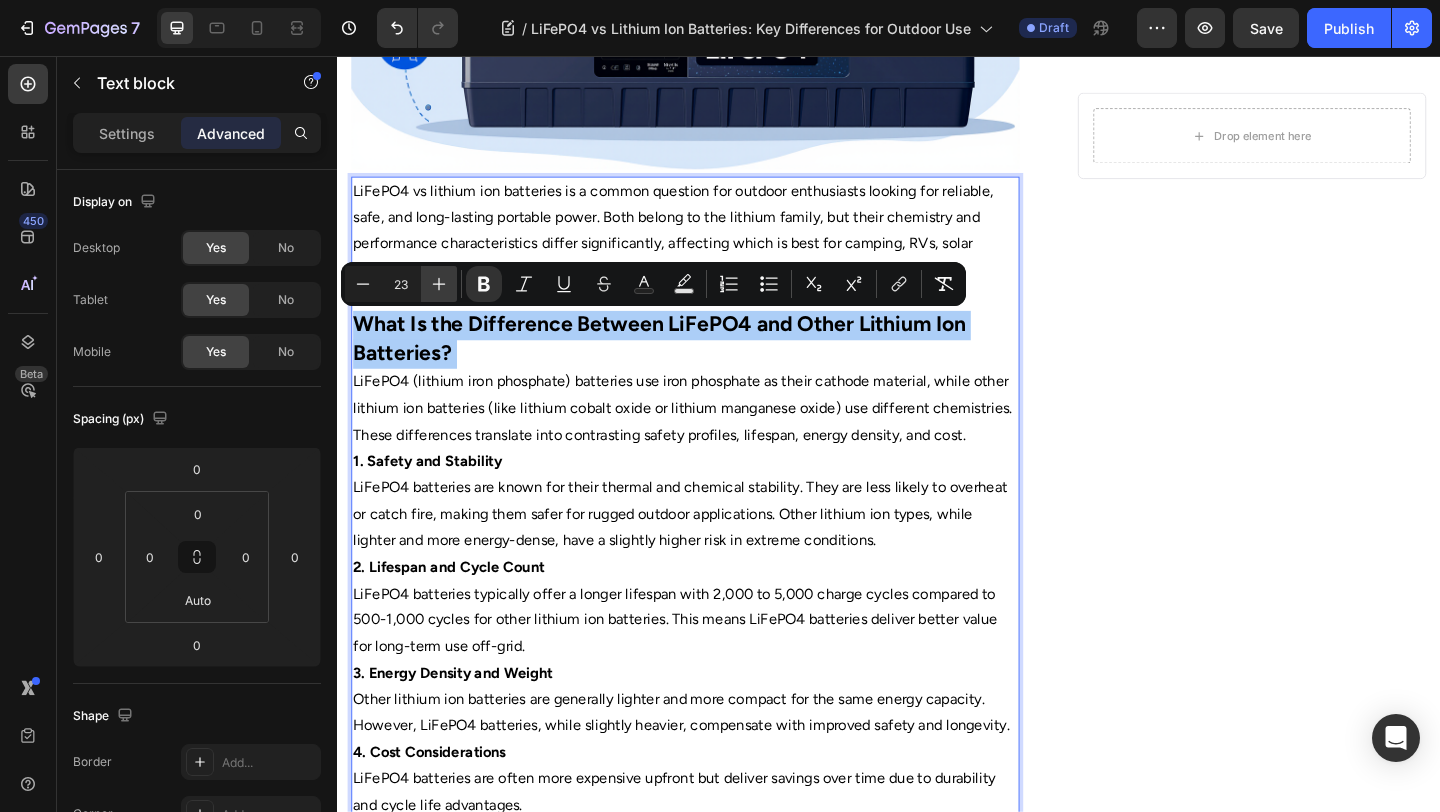 click on "Plus" at bounding box center (439, 284) 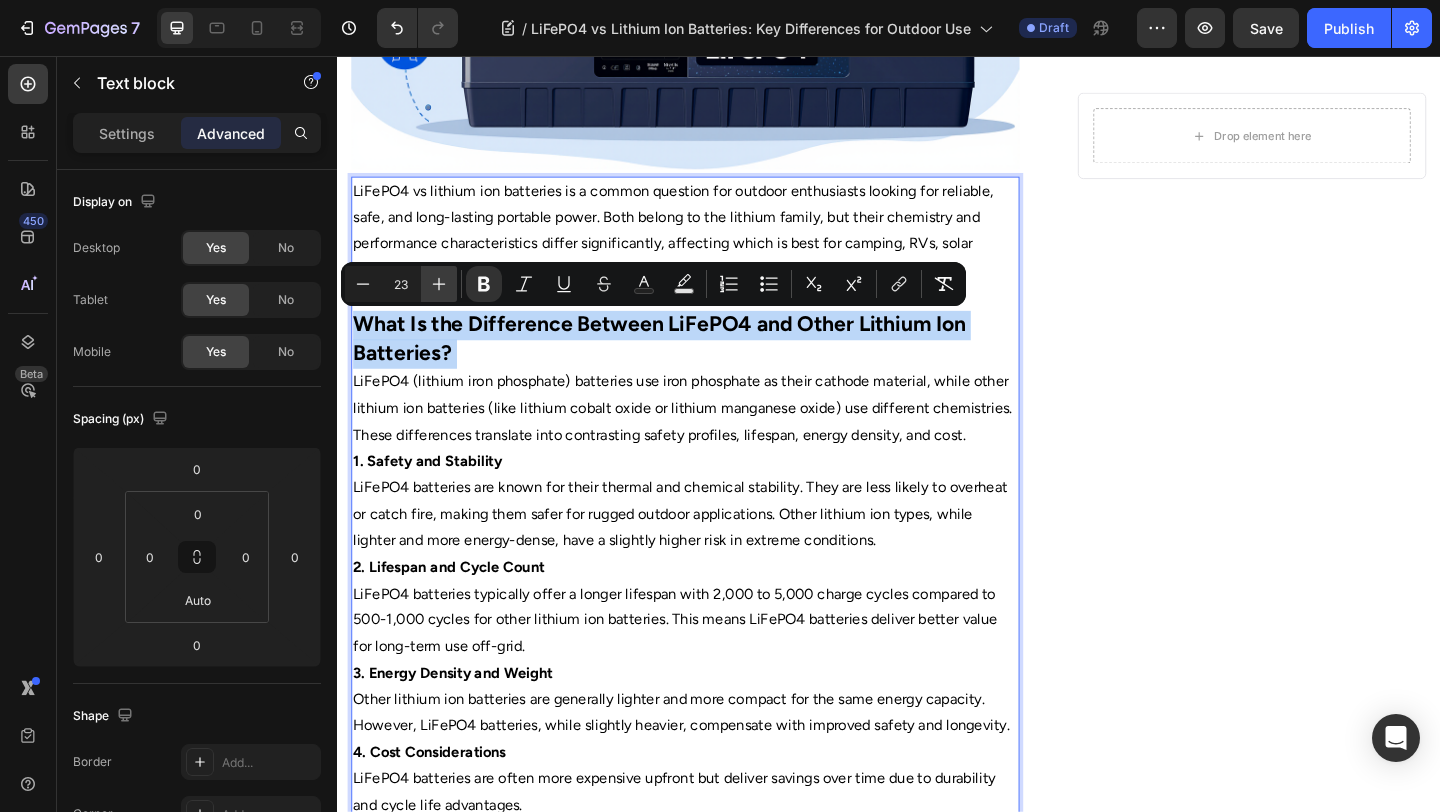 type on "24" 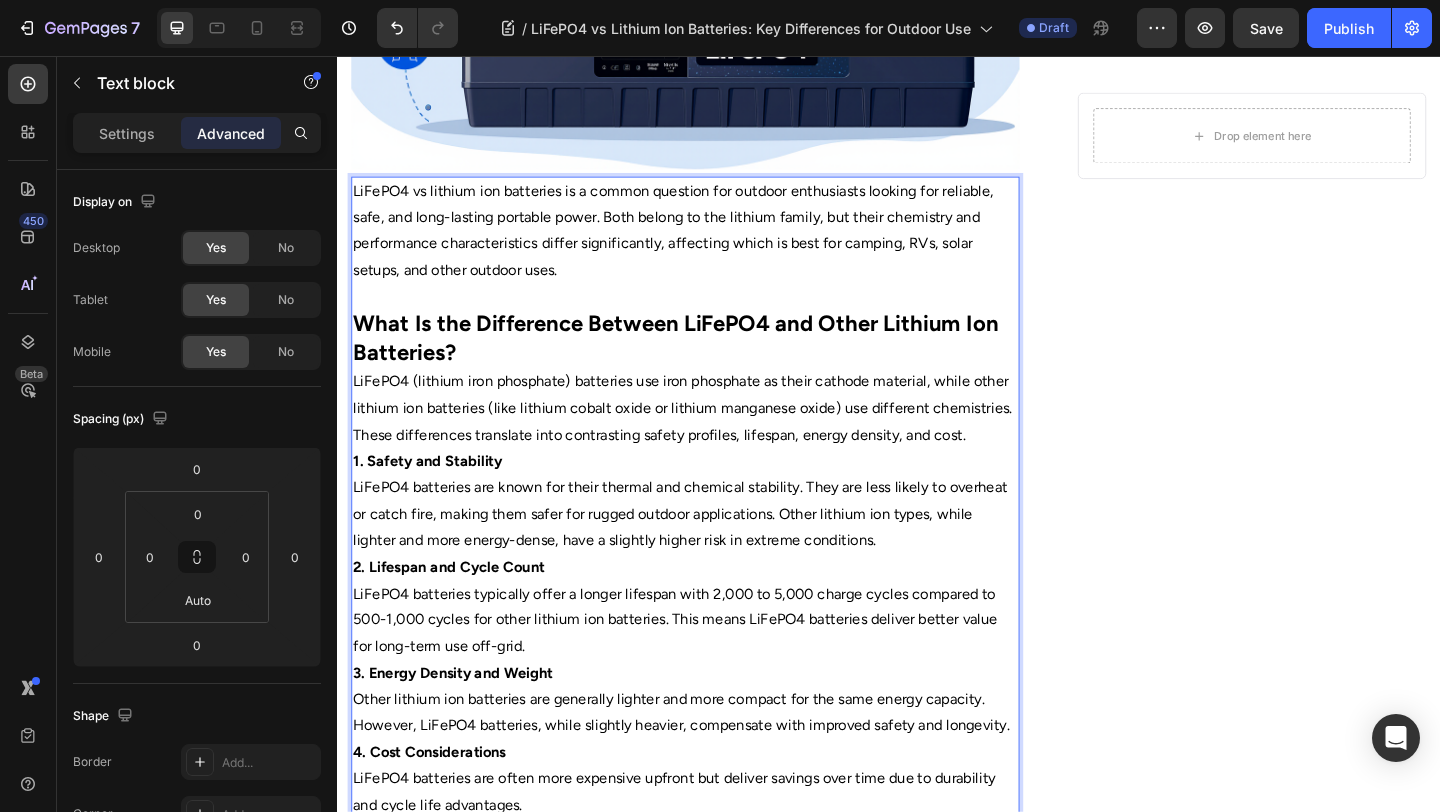 click on "LiFePO4 batteries are known for their thermal and chemical stability. They are less likely to overheat or catch fire, making them safer for rugged outdoor applications. Other lithium ion types, while lighter and more energy-dense, have a slightly higher risk in extreme conditions." at bounding box center (715, 554) 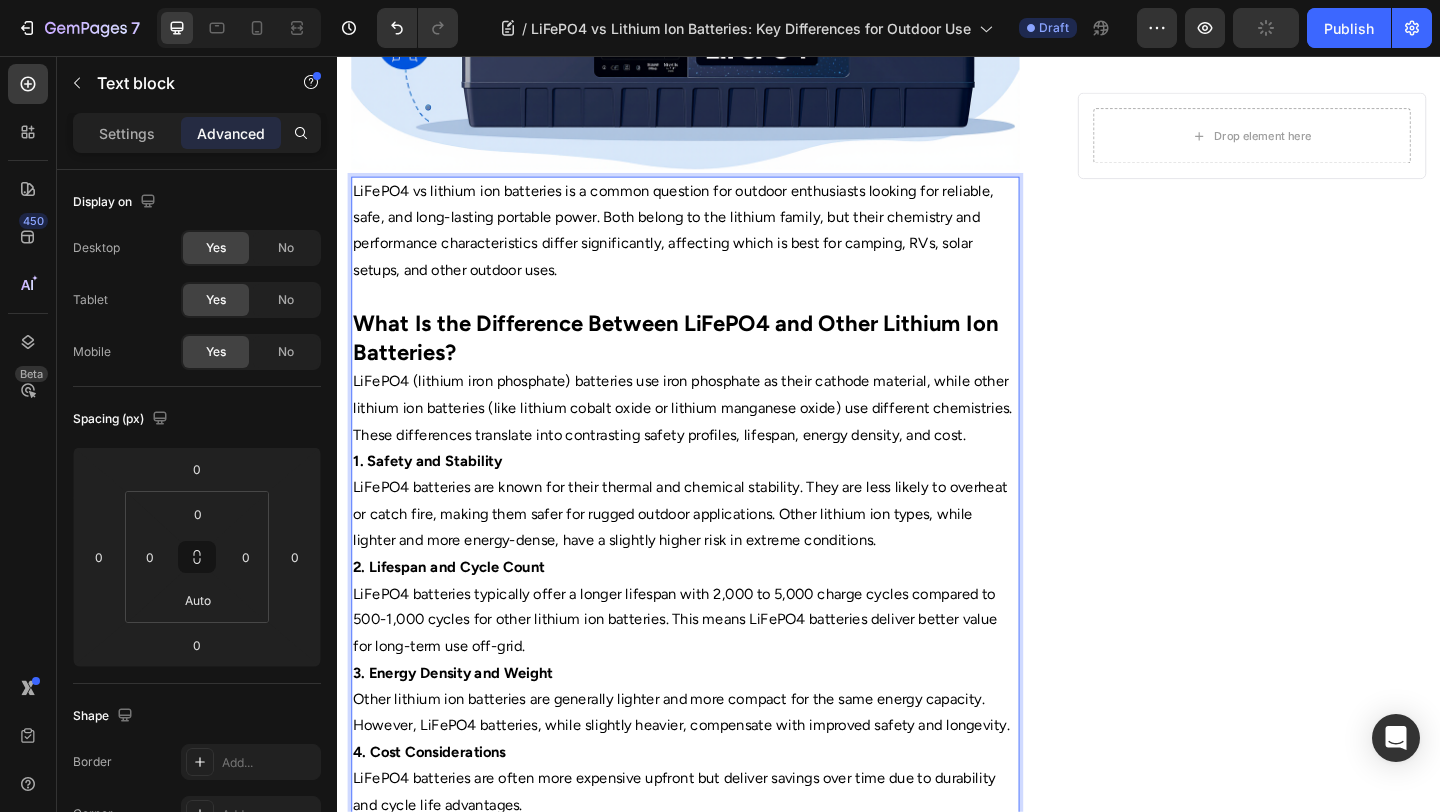 scroll, scrollTop: 793, scrollLeft: 0, axis: vertical 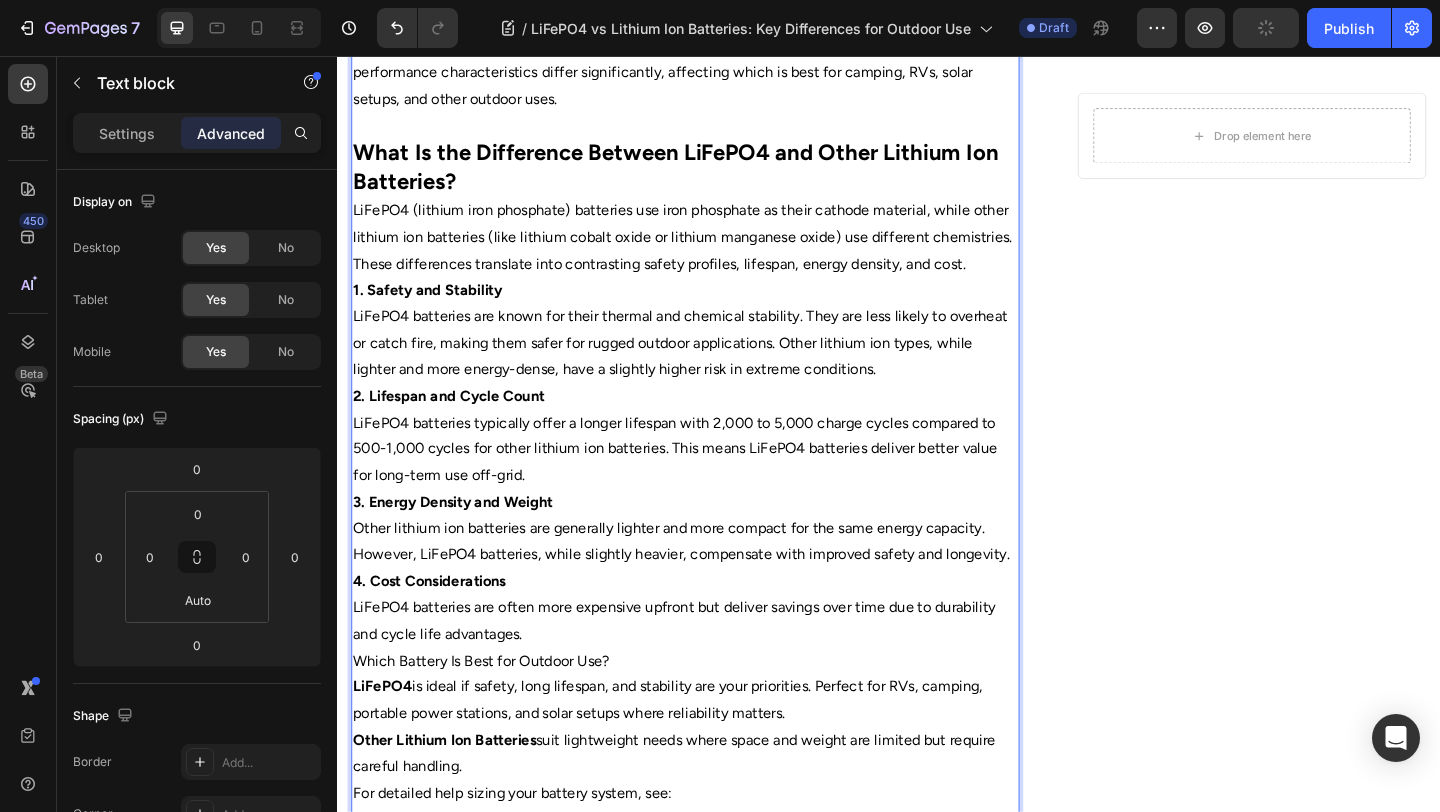 click on "LiFePO4 (lithium iron phosphate) batteries use iron phosphate as their cathode material, while other lithium ion batteries (like lithium cobalt oxide or lithium manganese oxide) use different chemistries. These differences translate into contrasting safety profiles, lifespan, energy density, and cost." at bounding box center [715, 253] 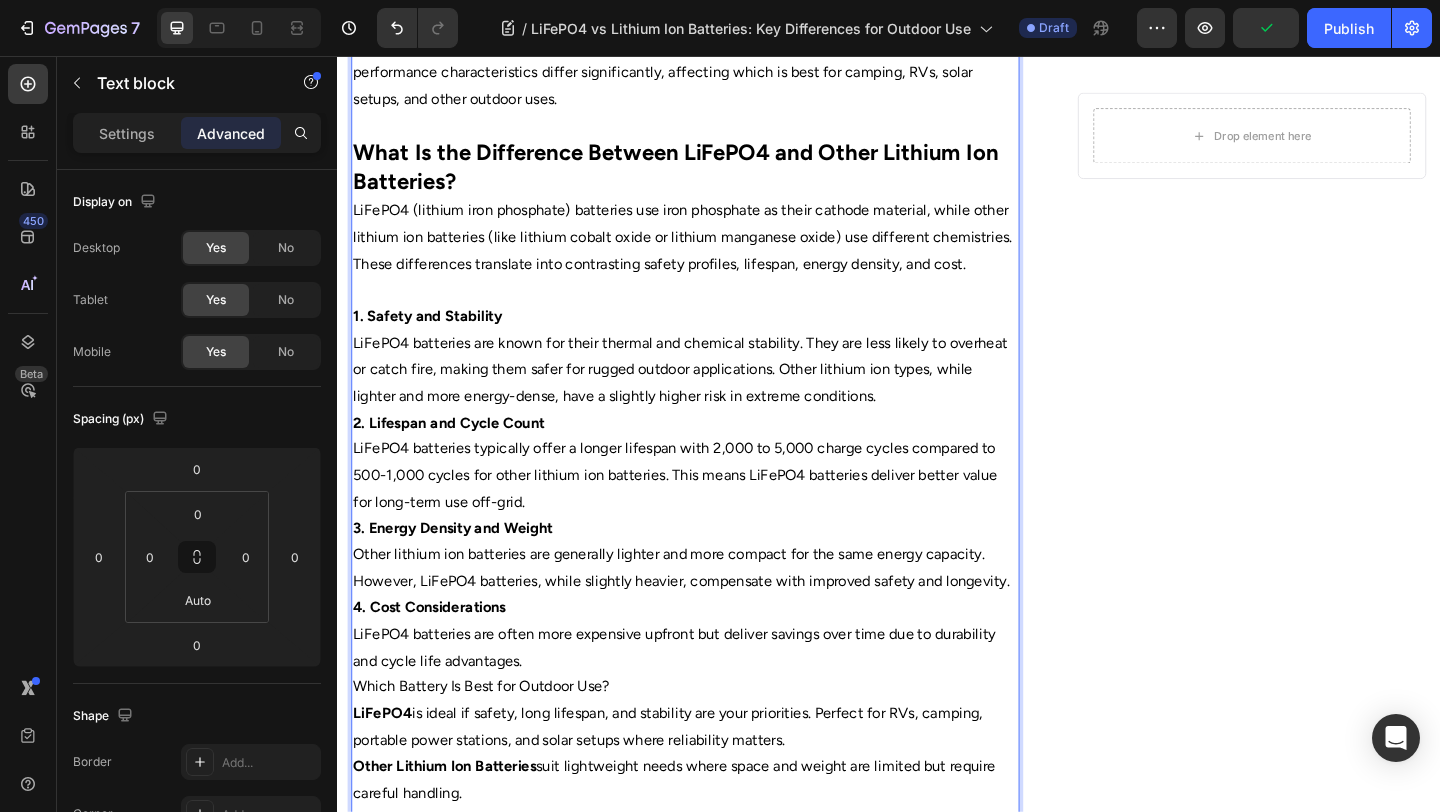 click on "LiFePO4 batteries are known for their thermal and chemical stability. They are less likely to overheat or catch fire, making them safer for rugged outdoor applications. Other lithium ion types, while lighter and more energy-dense, have a slightly higher risk in extreme conditions." at bounding box center [715, 397] 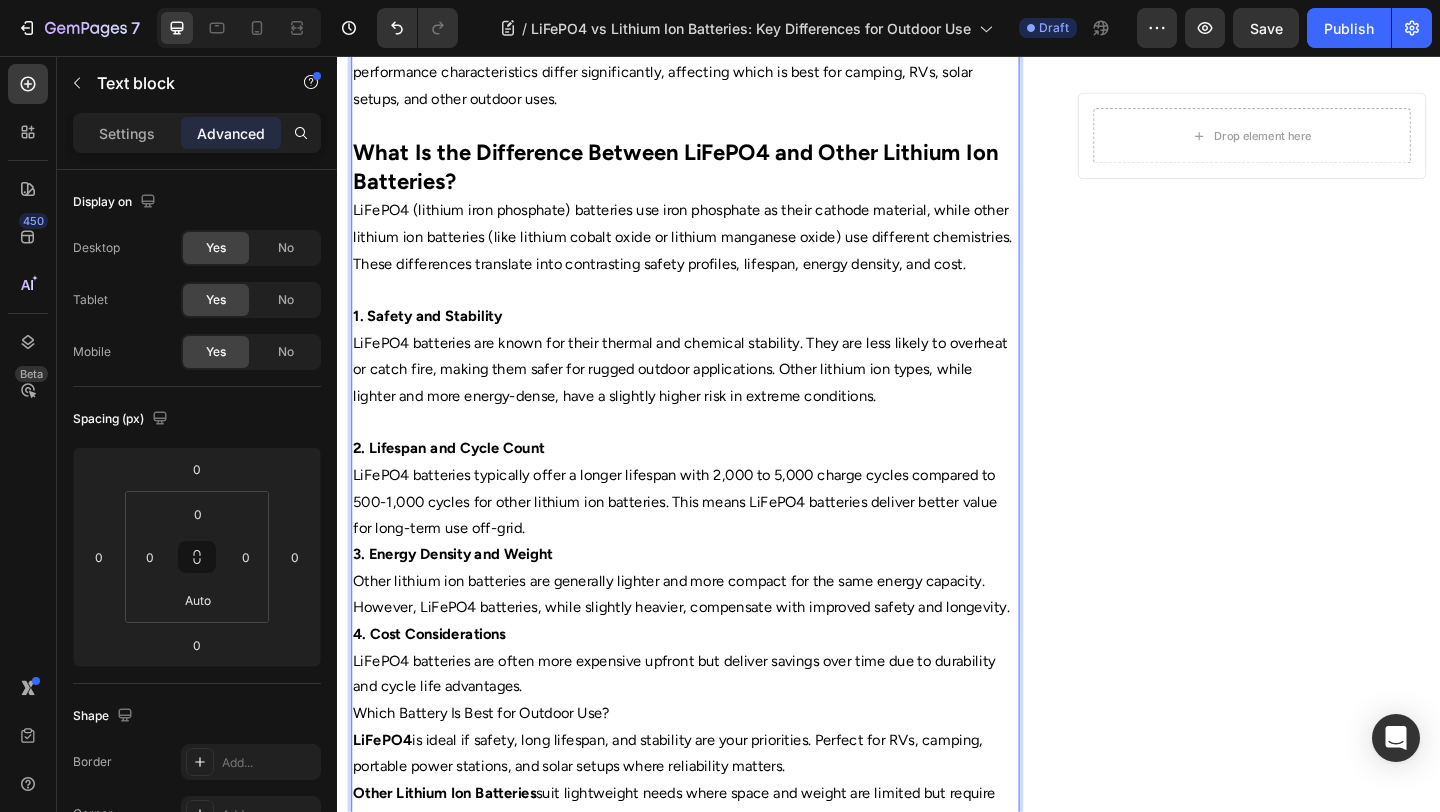 click on "LiFePO4 batteries typically offer a longer lifespan with 2,000 to 5,000 charge cycles compared to 500-1,000 cycles for other lithium ion batteries. This means LiFePO4 batteries deliver better value for long-term use off-grid." at bounding box center [715, 541] 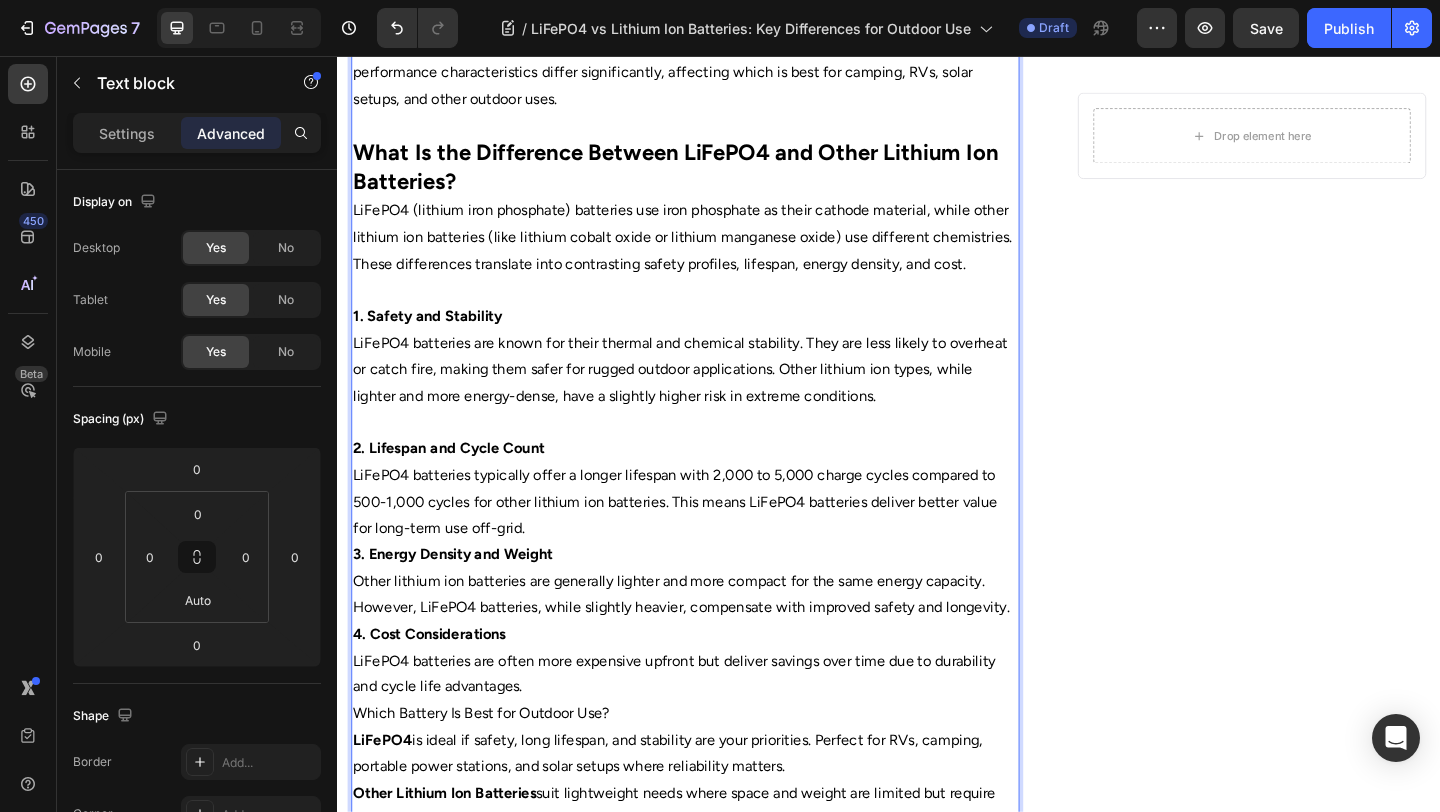 click on "LiFePO4 batteries typically offer a longer lifespan with 2,000 to 5,000 charge cycles compared to 500-1,000 cycles for other lithium ion batteries. This means LiFePO4 batteries deliver better value for long-term use off-grid." at bounding box center (715, 541) 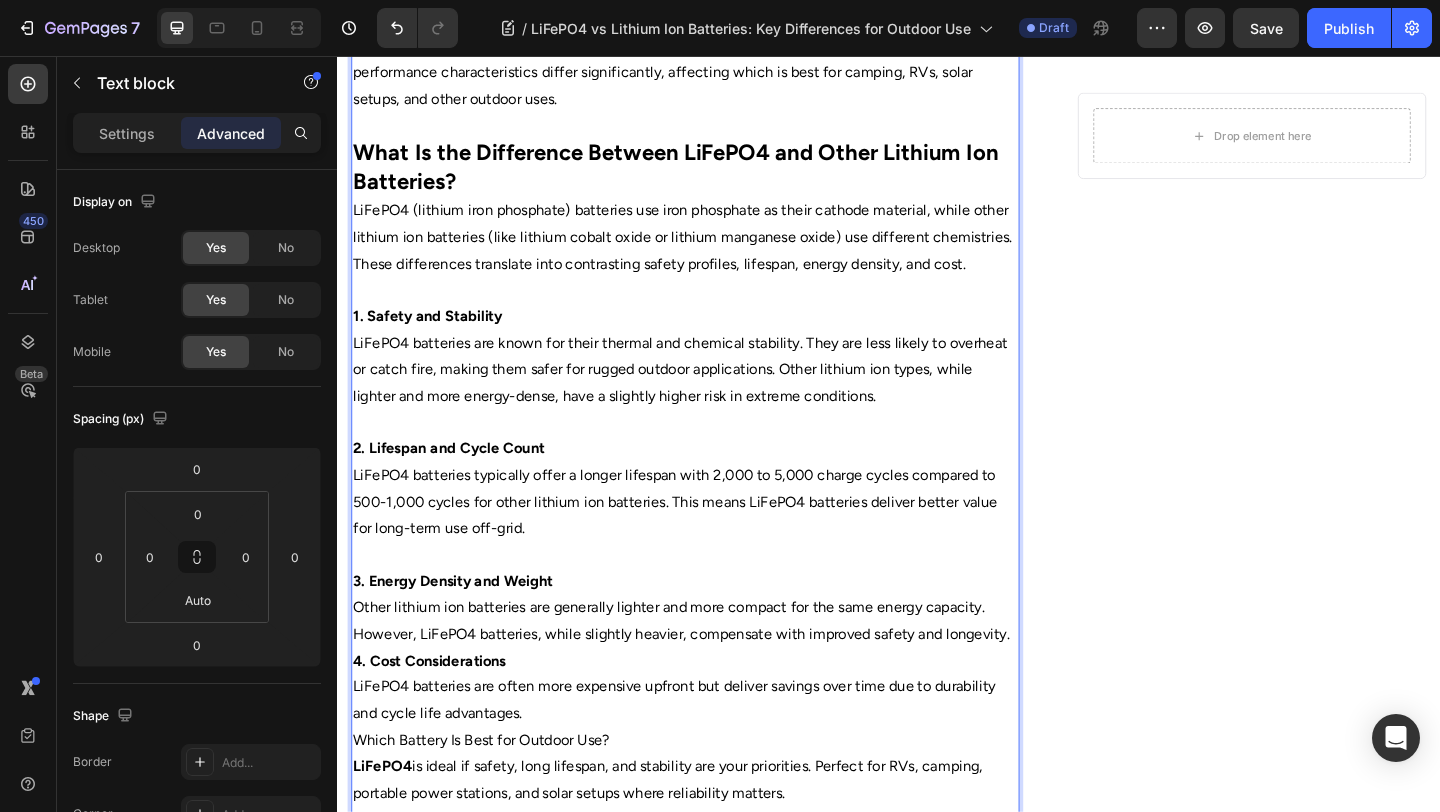 click on "Other lithium ion batteries are generally lighter and more compact for the same energy capacity. However, LiFePO4 batteries, while slightly heavier, compensate with improved safety and longevity." at bounding box center (715, 671) 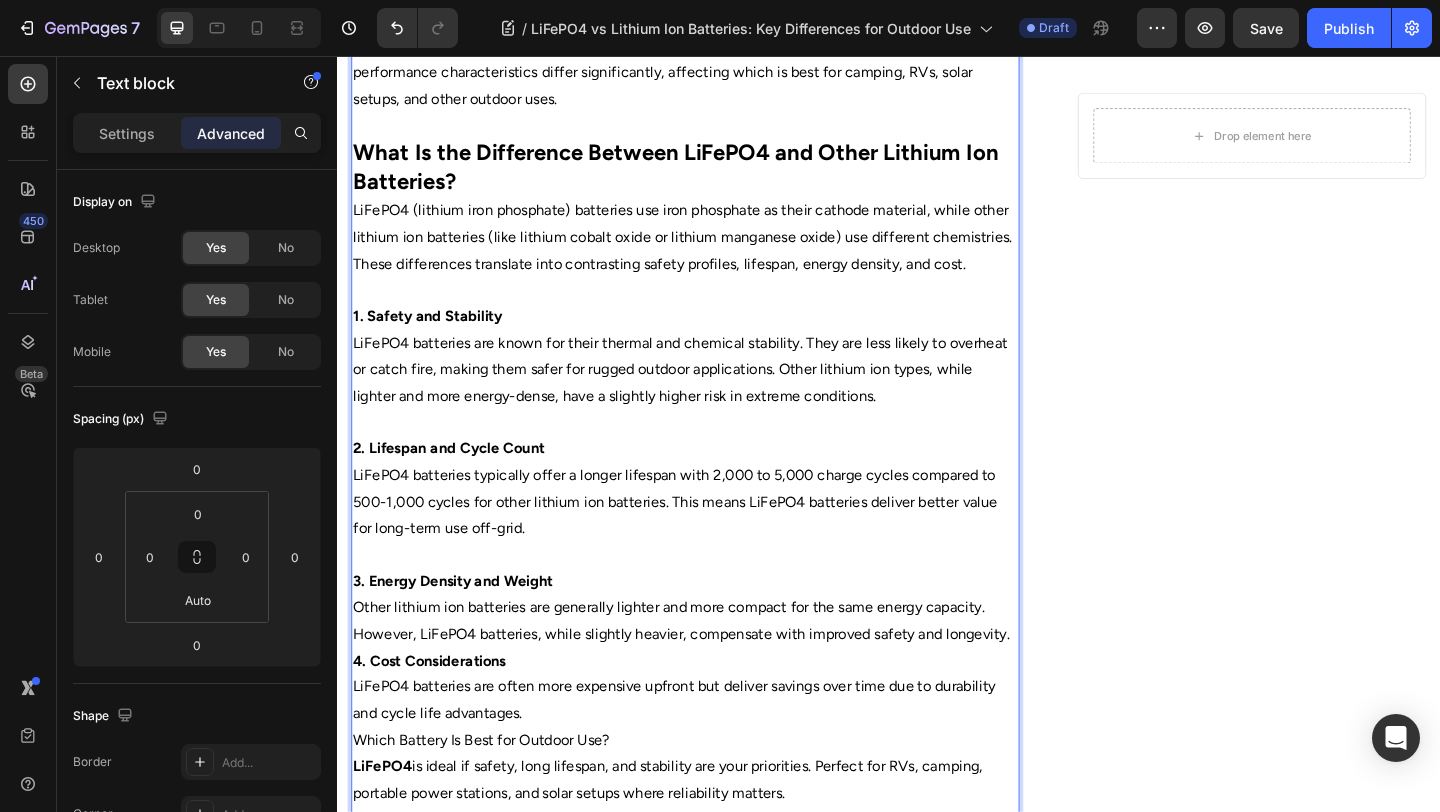 click on "Other lithium ion batteries are generally lighter and more compact for the same energy capacity. However, LiFePO4 batteries, while slightly heavier, compensate with improved safety and longevity." at bounding box center (715, 671) 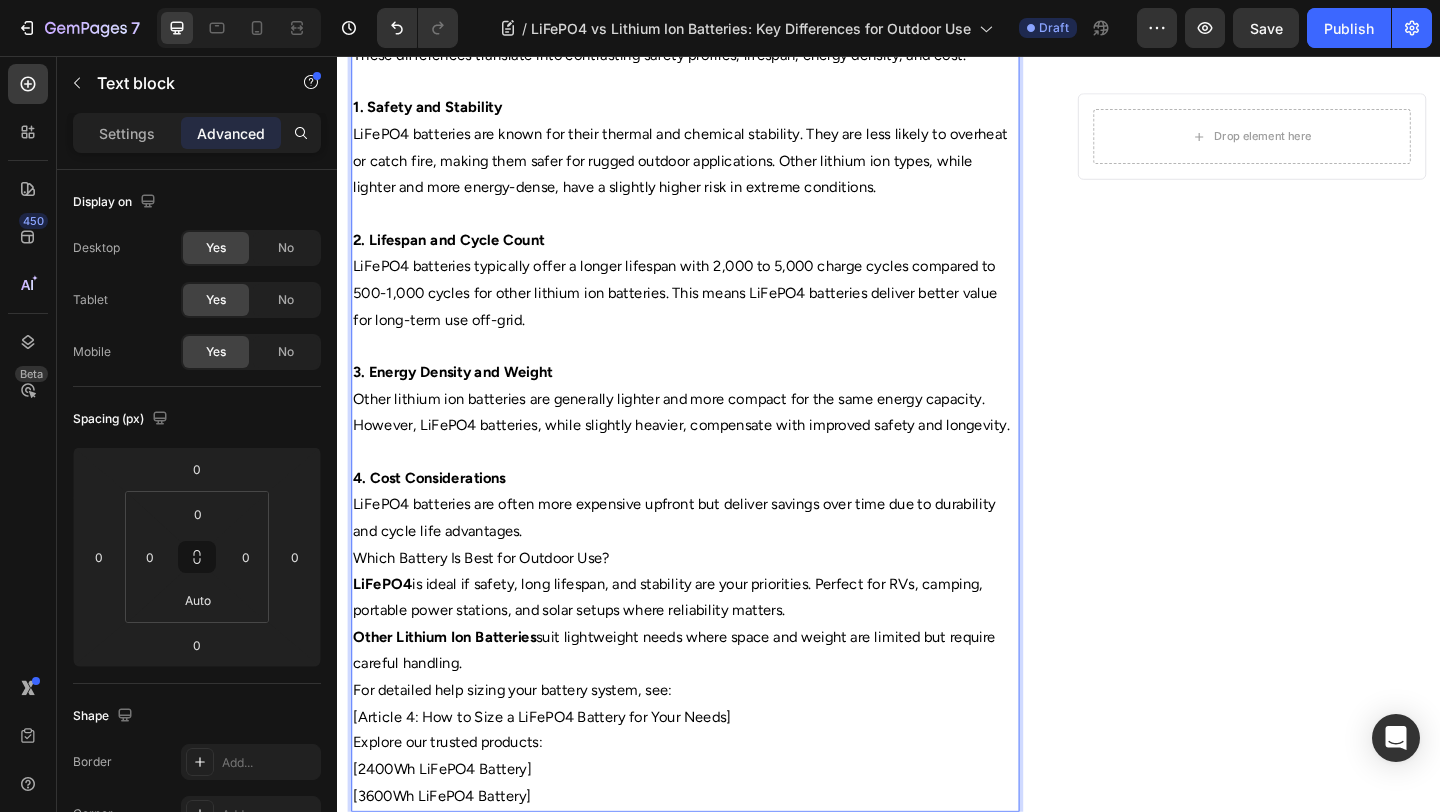 scroll, scrollTop: 1072, scrollLeft: 0, axis: vertical 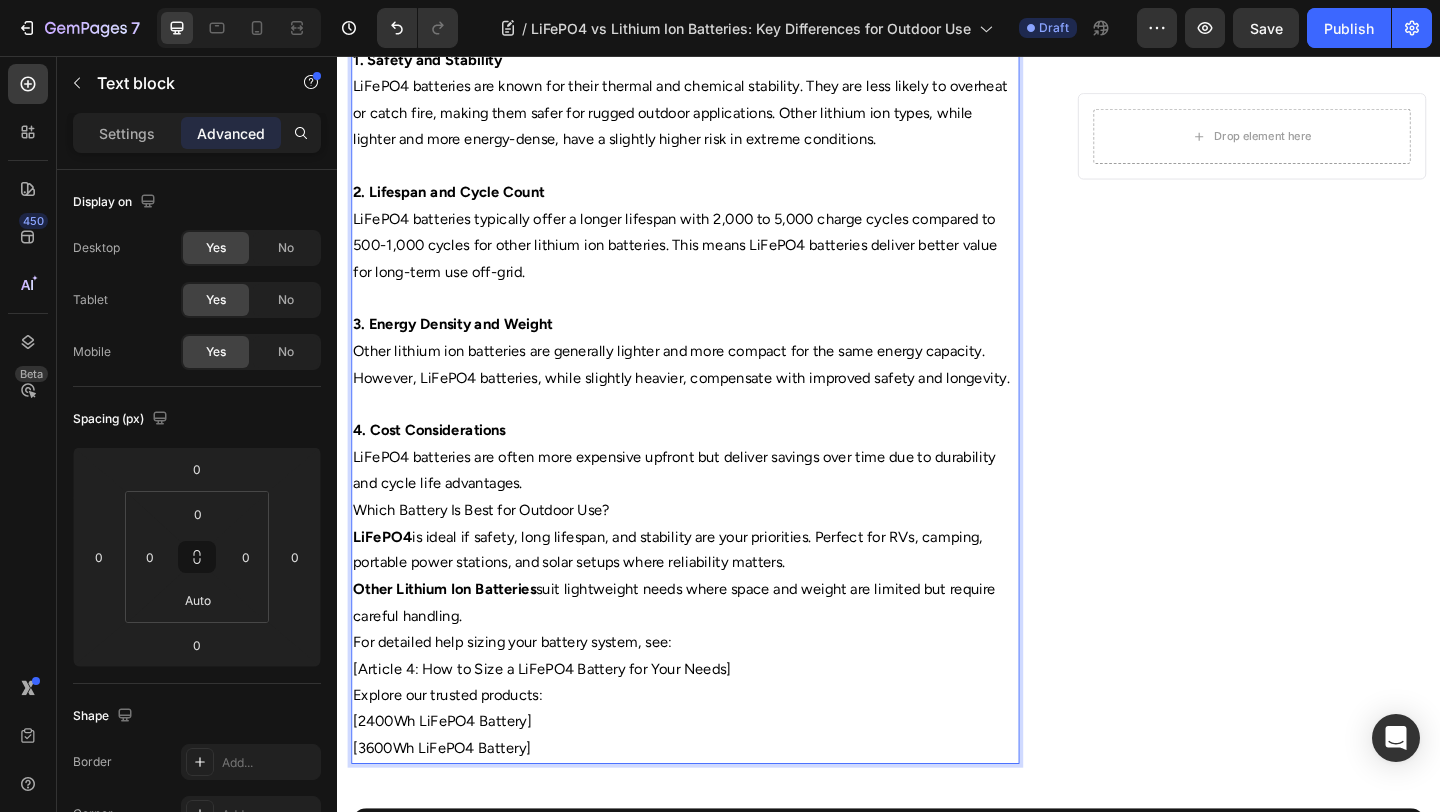 click on "Which Battery Is Best for Outdoor Use?" at bounding box center (715, 550) 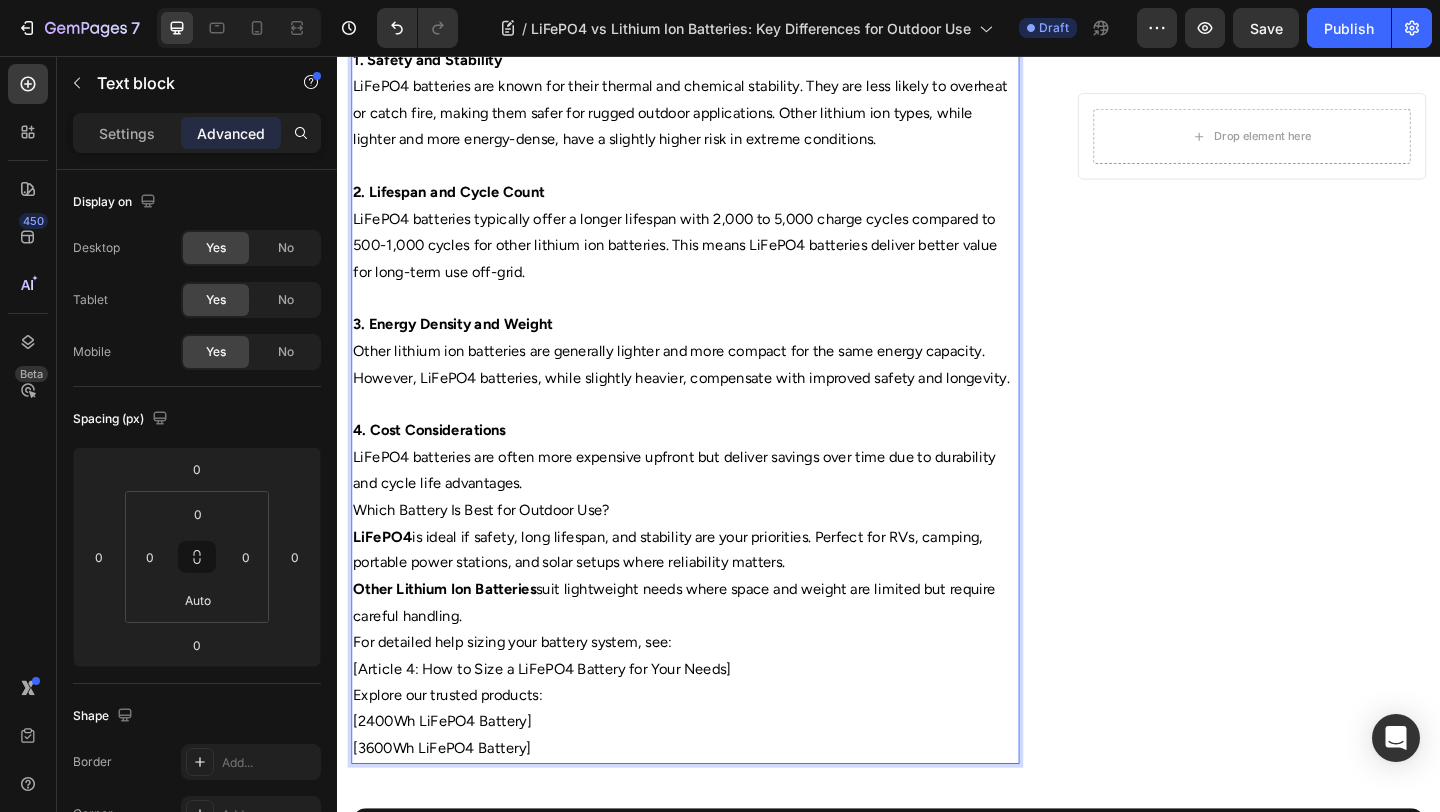 click on "Which Battery Is Best for Outdoor Use?" at bounding box center (715, 550) 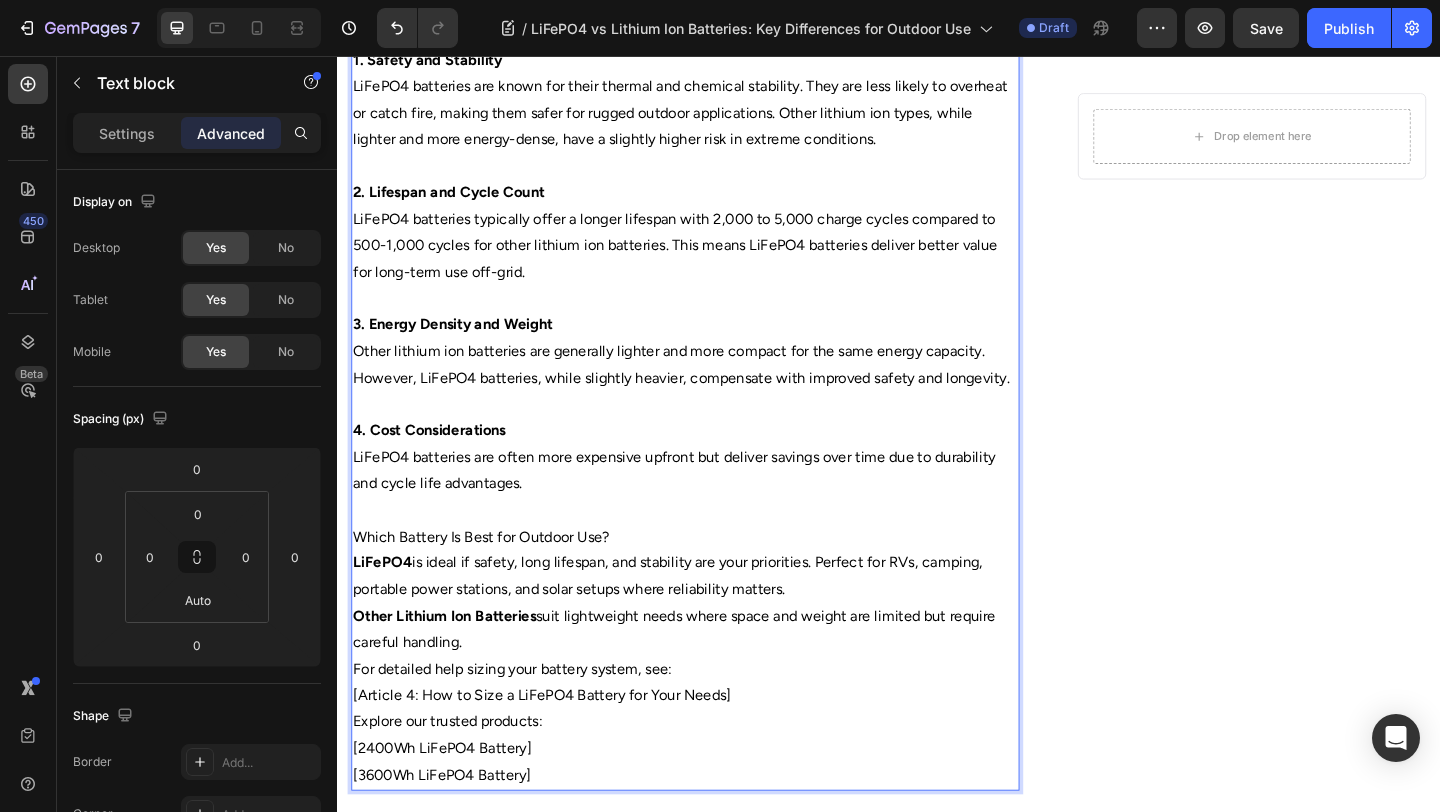 click on "Which Battery Is Best for Outdoor Use?" at bounding box center [715, 579] 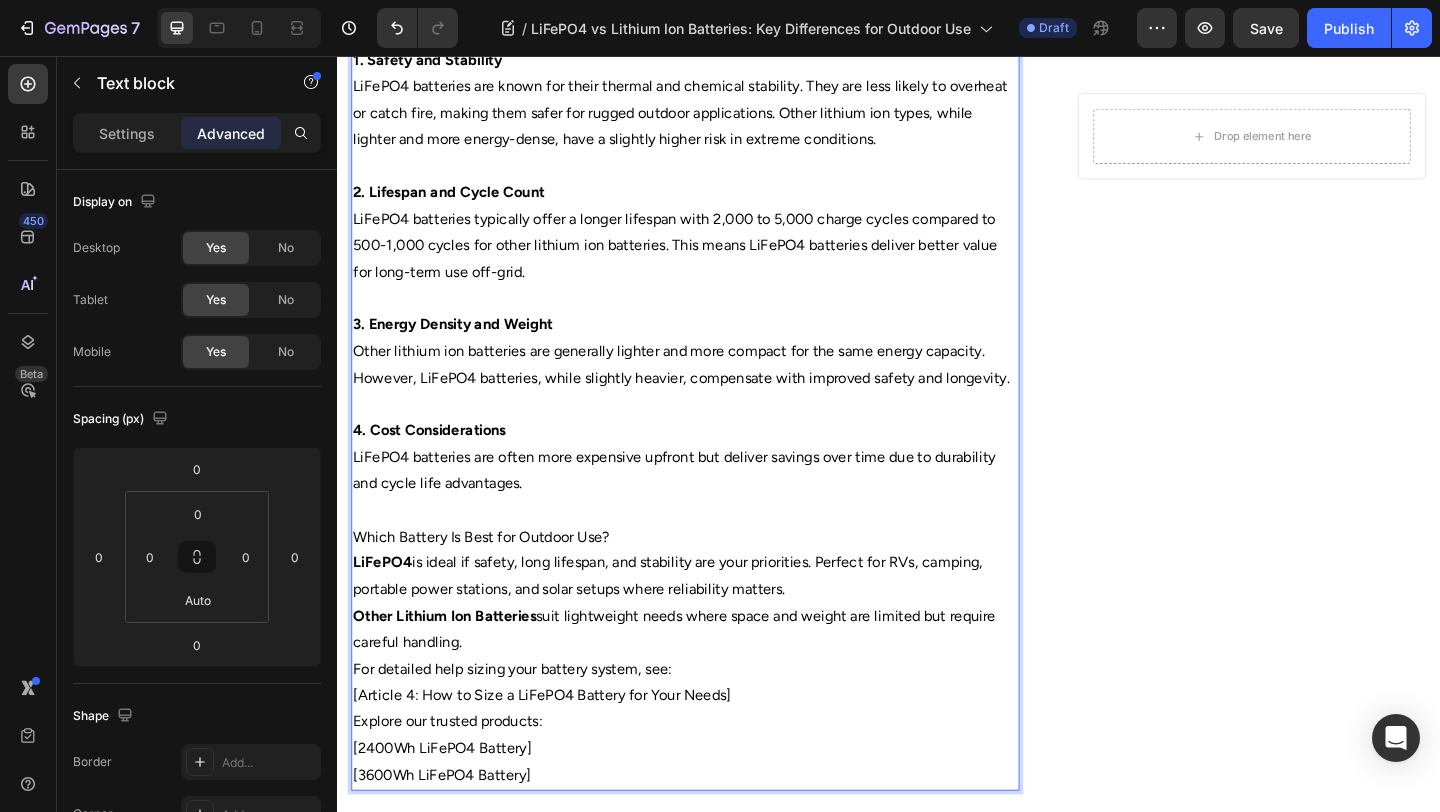 click on "Which Battery Is Best for Outdoor Use?" at bounding box center (715, 579) 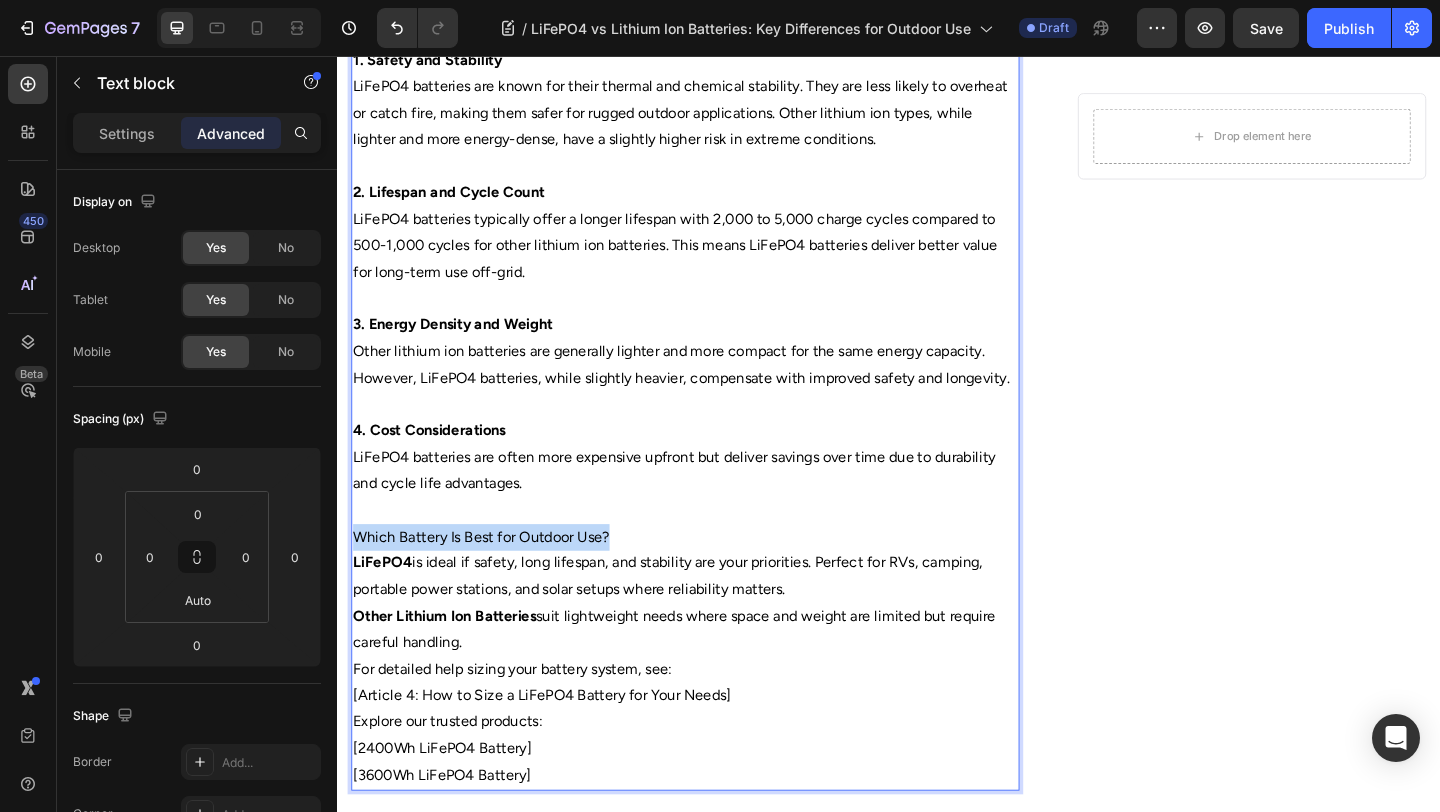 click on "Which Battery Is Best for Outdoor Use?" at bounding box center (715, 579) 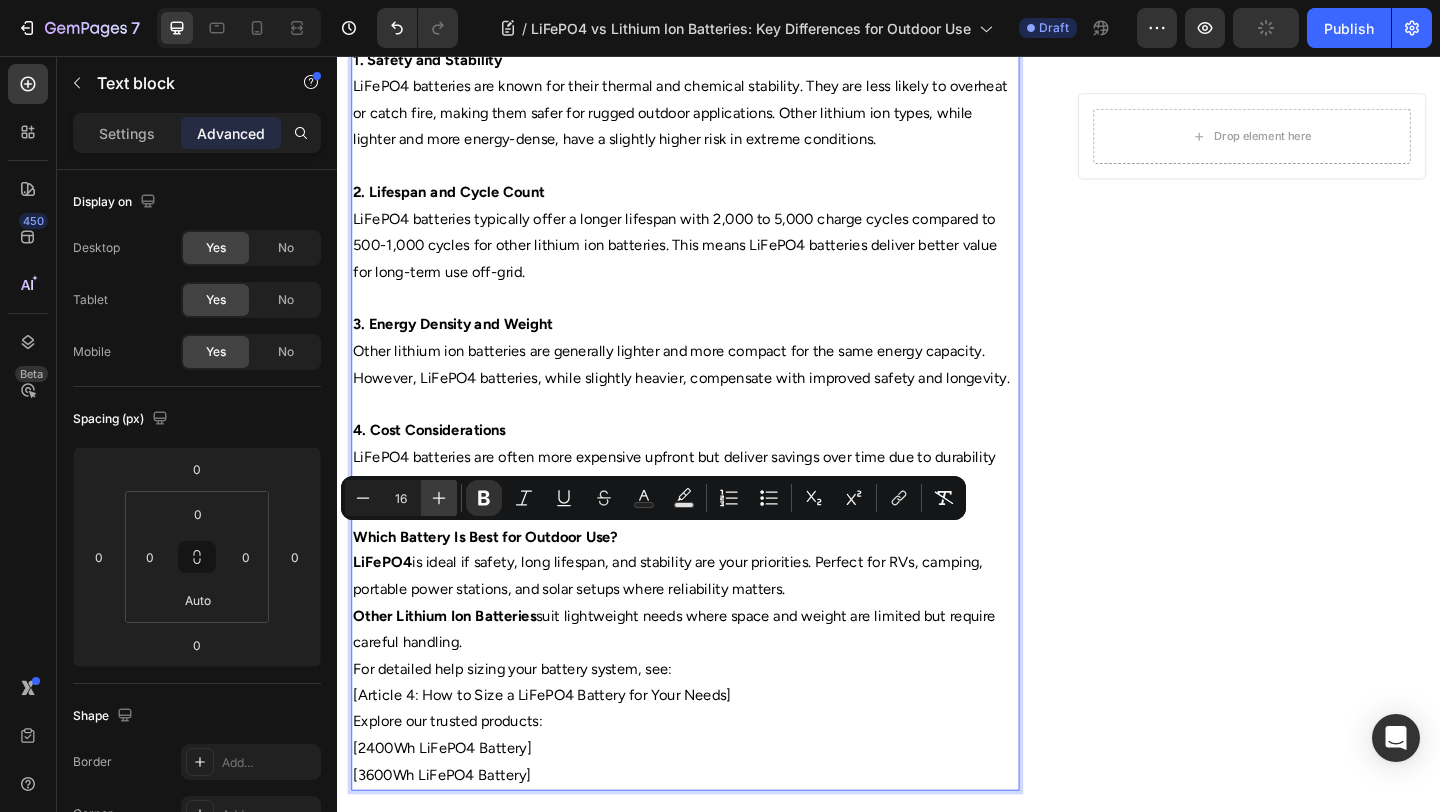 click 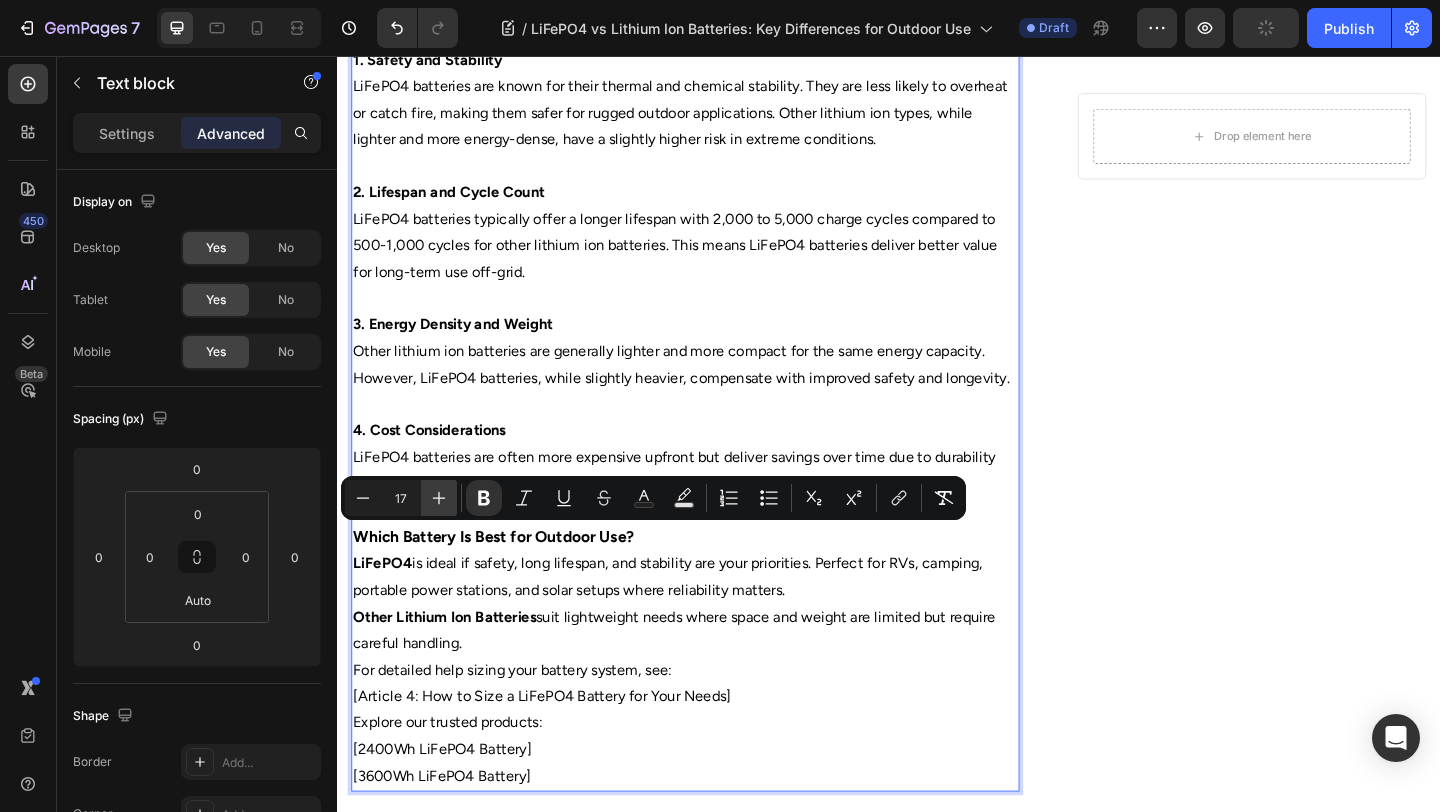 click 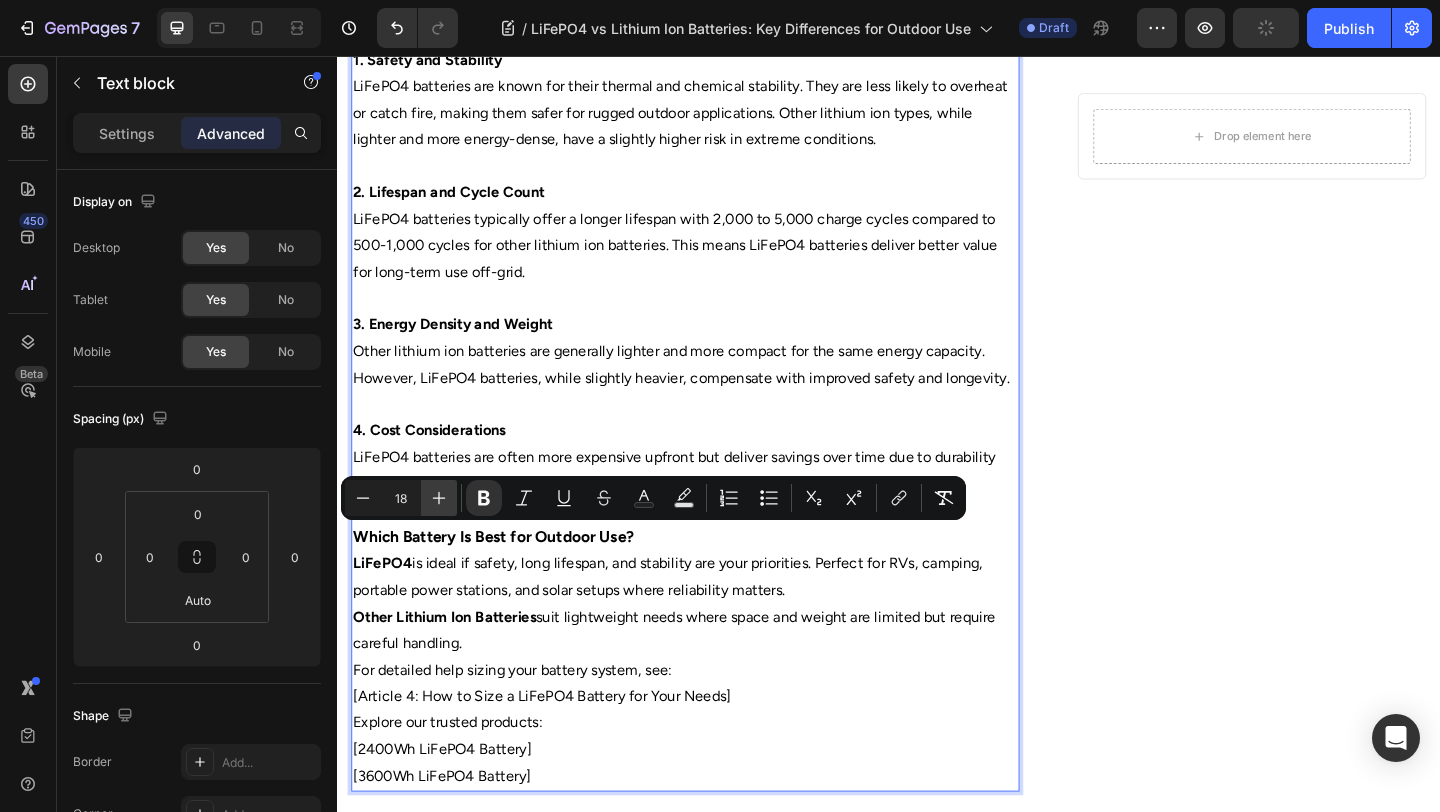 click 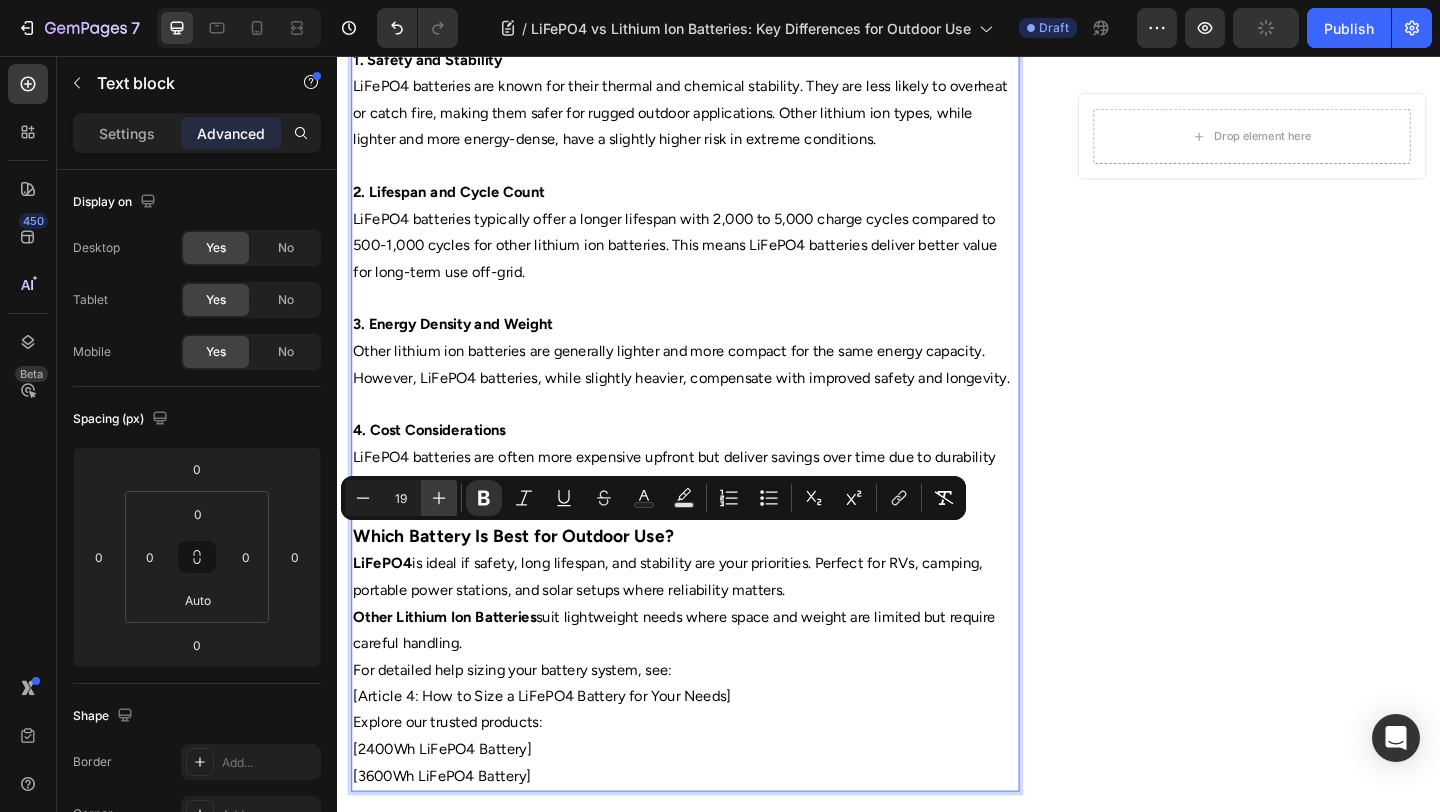 click 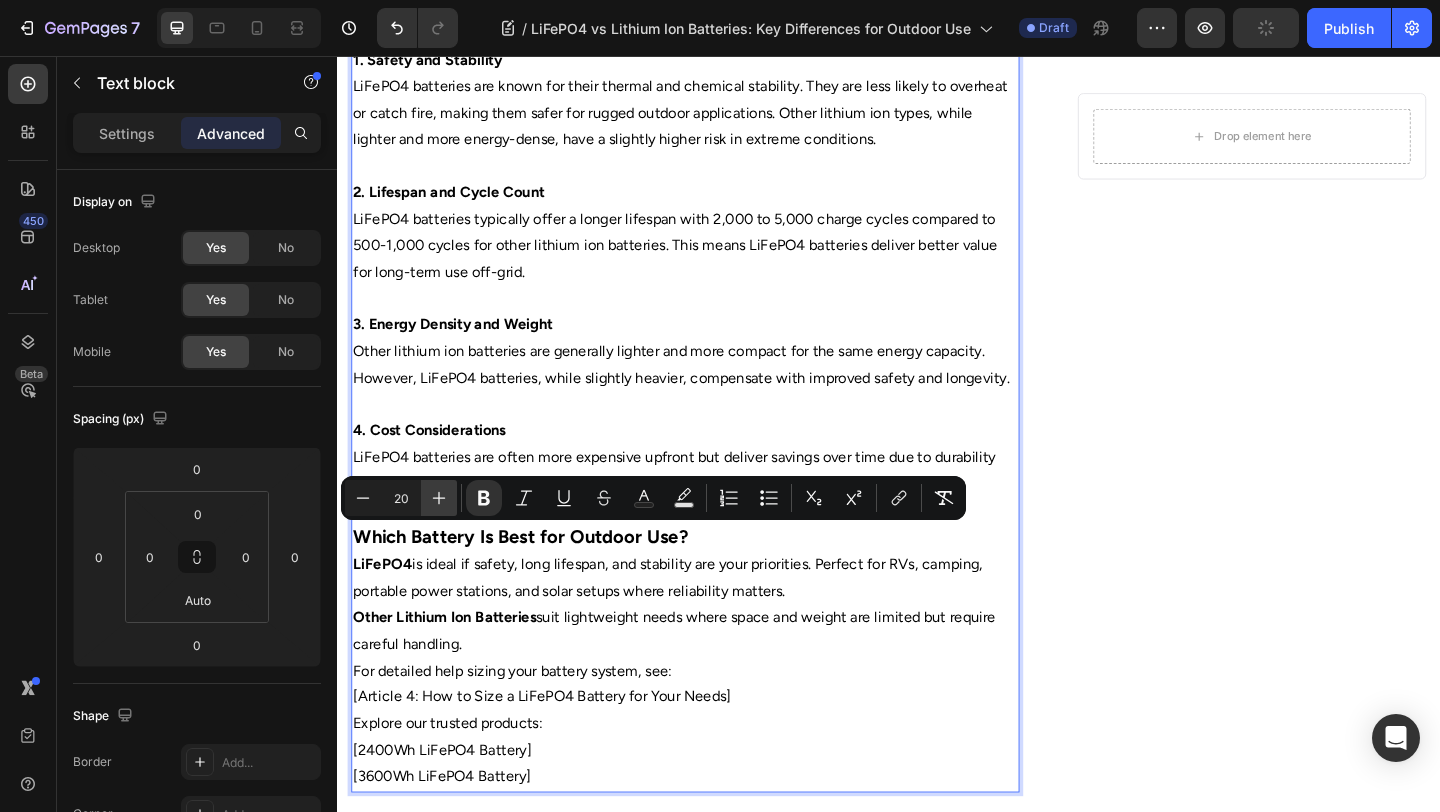click 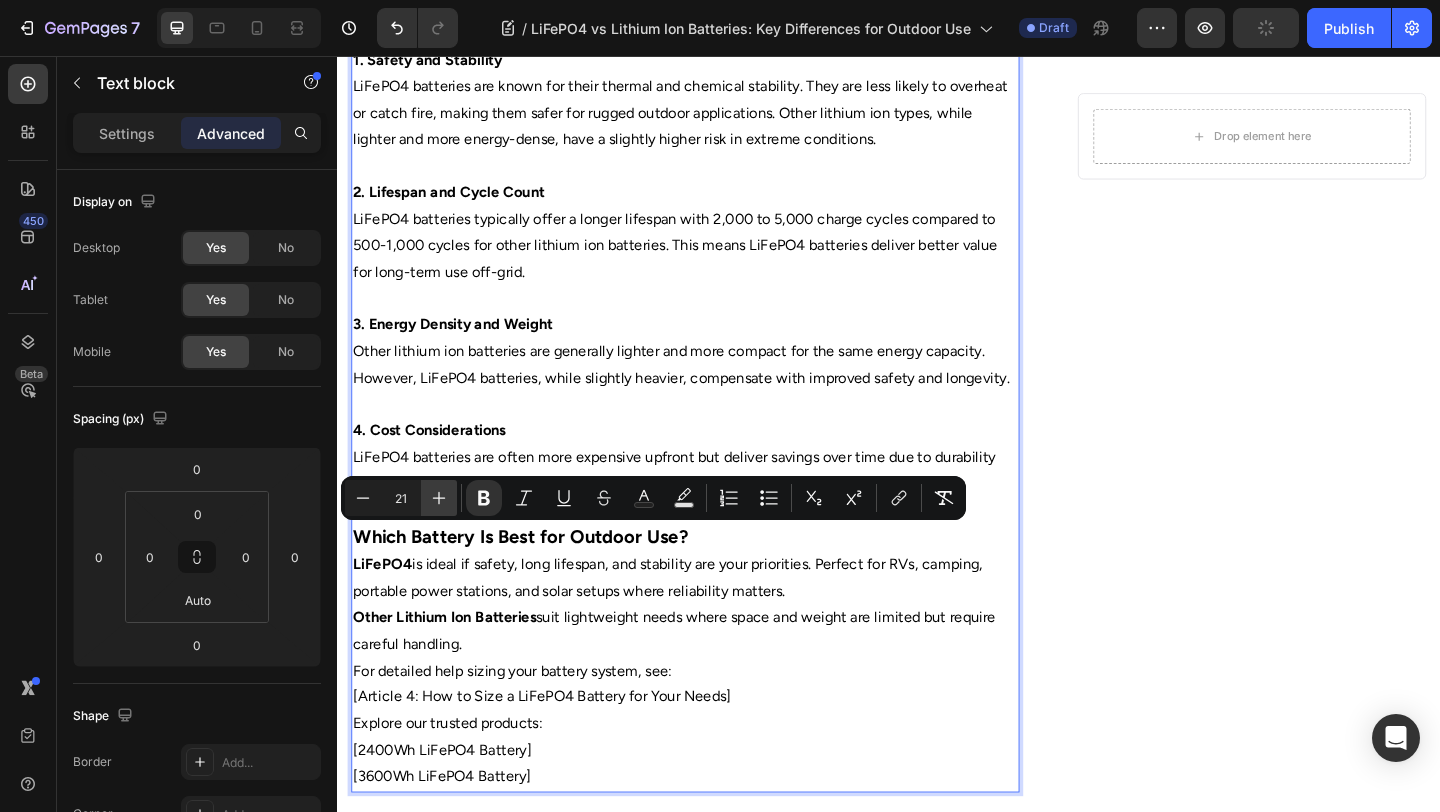 click 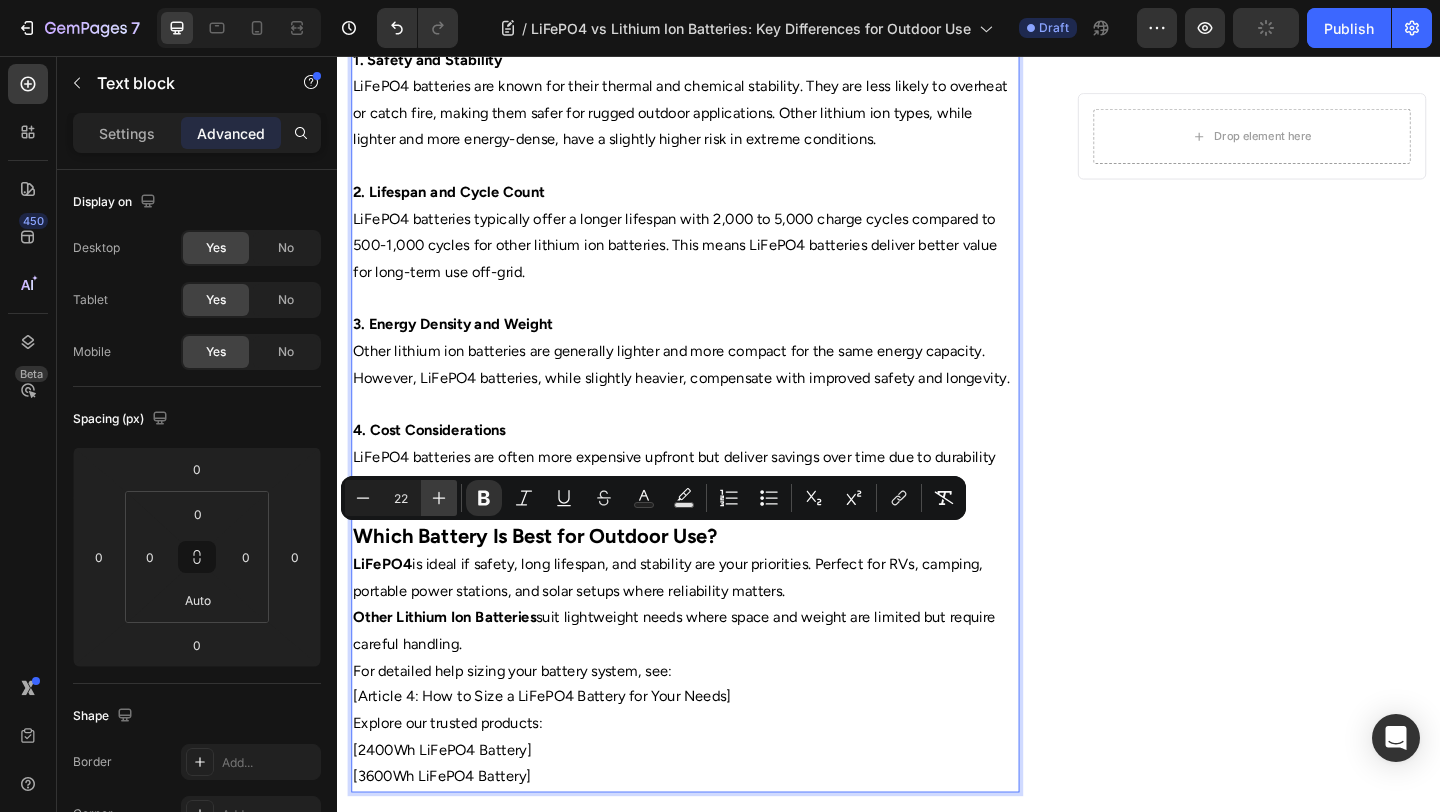 click 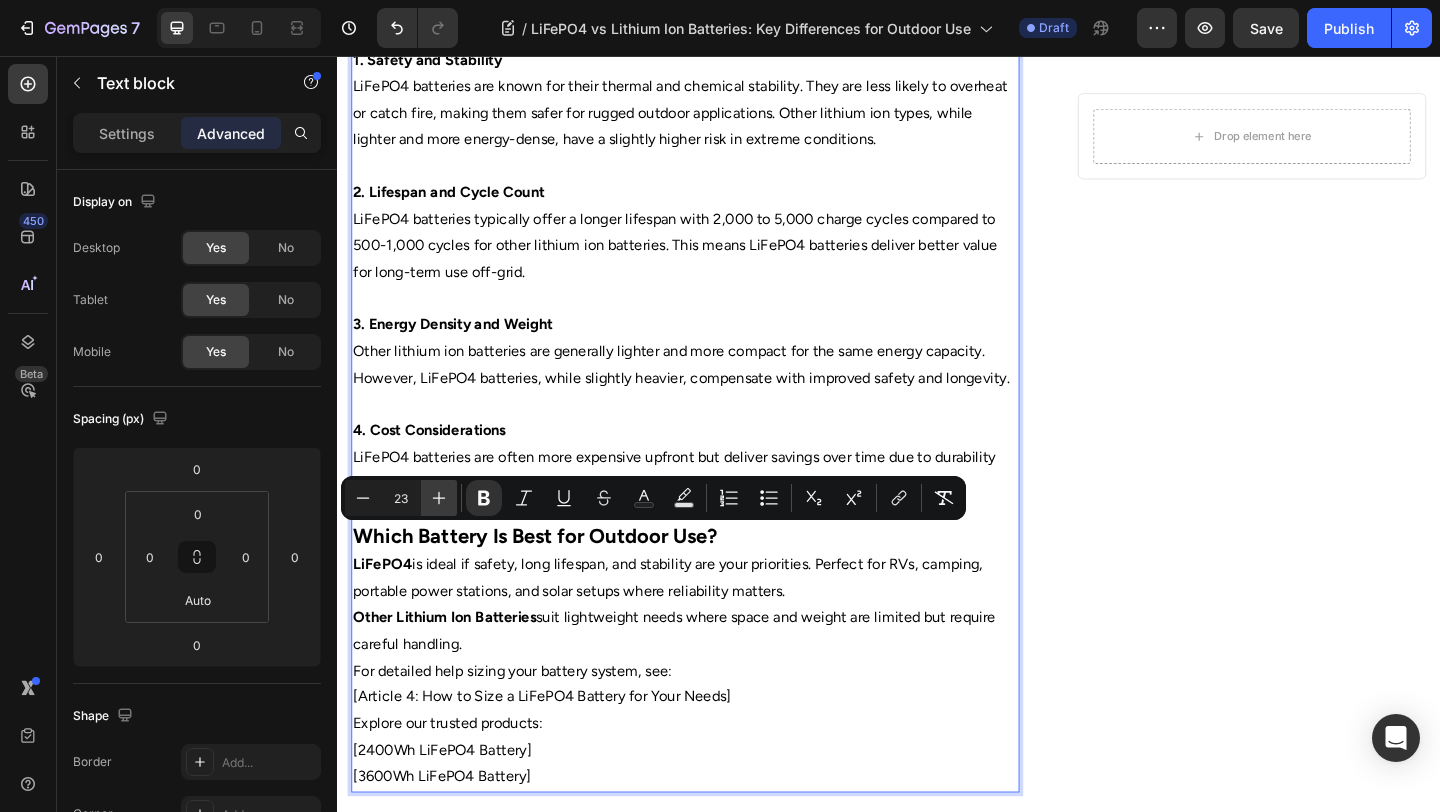 click 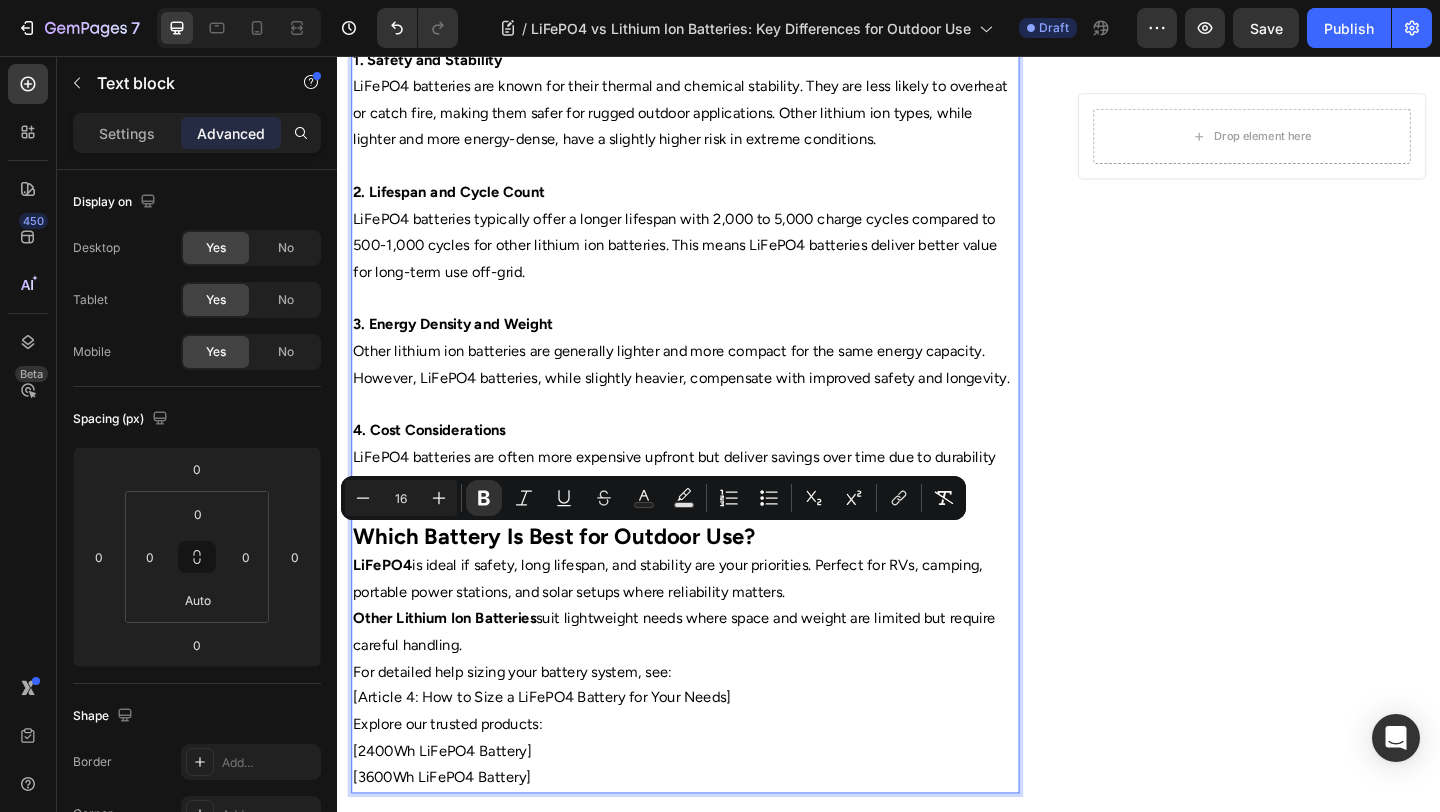 click on "LiFePO4  is ideal if safety, long lifespan, and stability are your priorities. Perfect for RVs, camping, portable power stations, and solar setups where reliability matters." at bounding box center [715, 625] 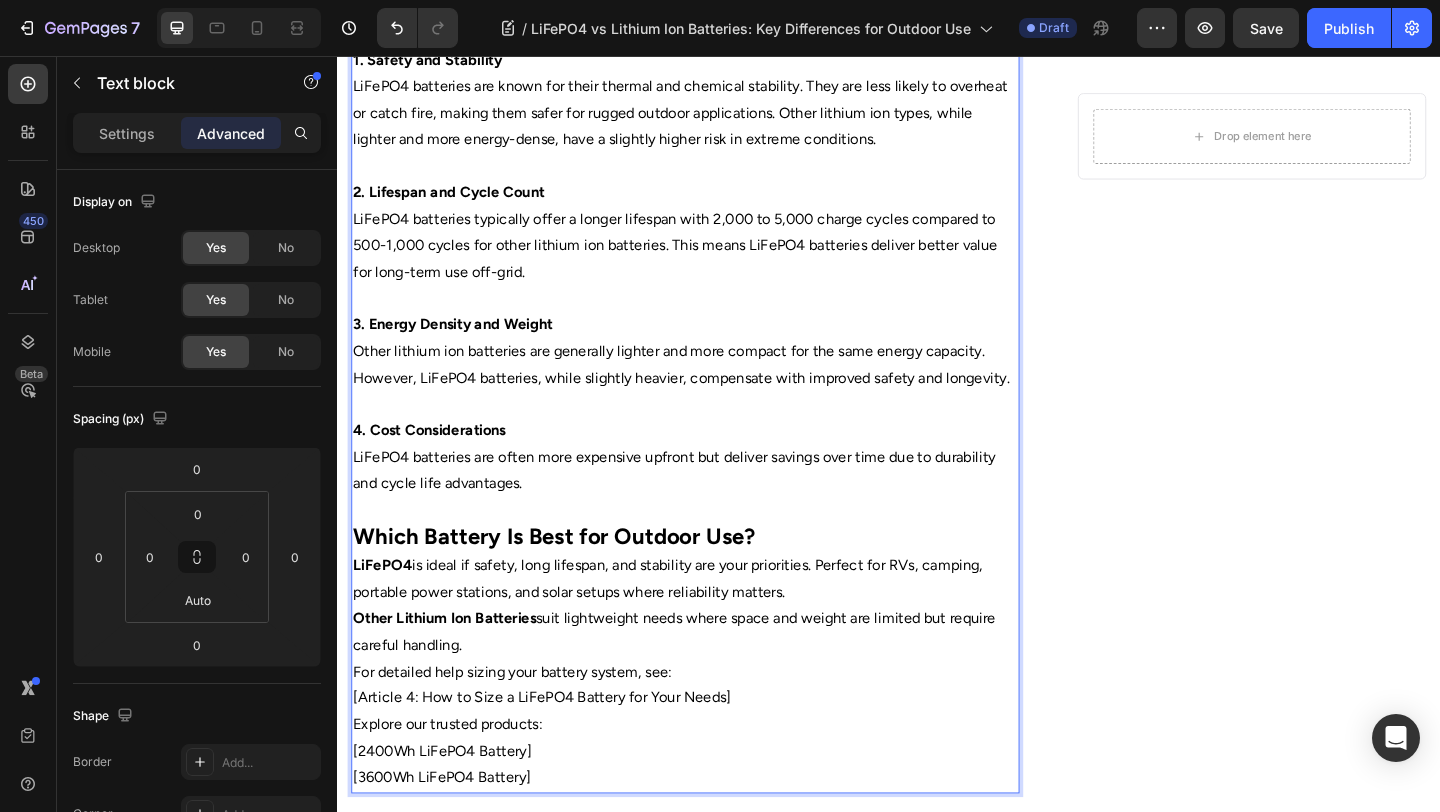 click on "LiFePO4  is ideal if safety, long lifespan, and stability are your priorities. Perfect for RVs, camping, portable power stations, and solar setups where reliability matters." at bounding box center (715, 625) 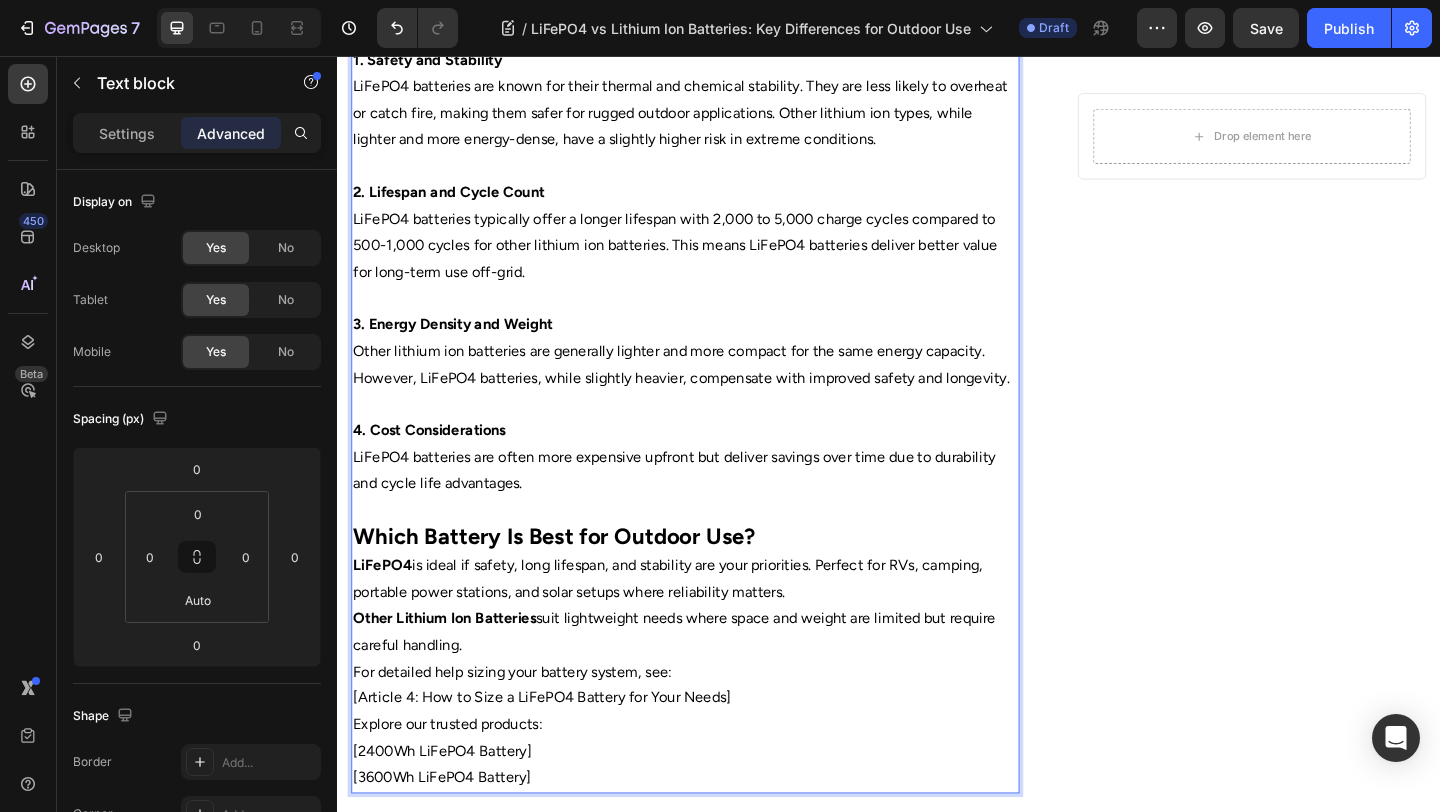 click on "Other Lithium Ion Batteries  suit lightweight needs where space and weight are limited but require careful handling." at bounding box center [715, 683] 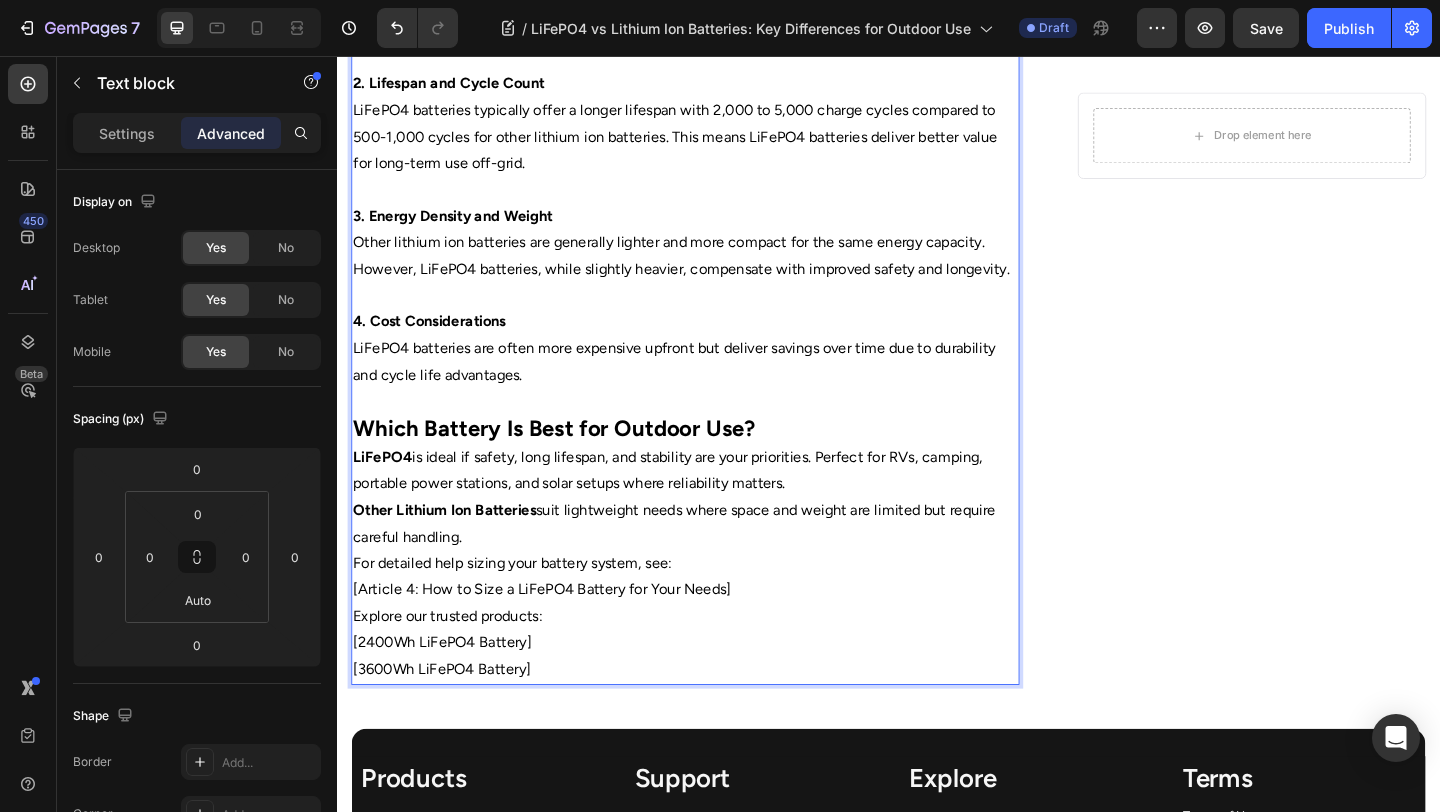 scroll, scrollTop: 1192, scrollLeft: 0, axis: vertical 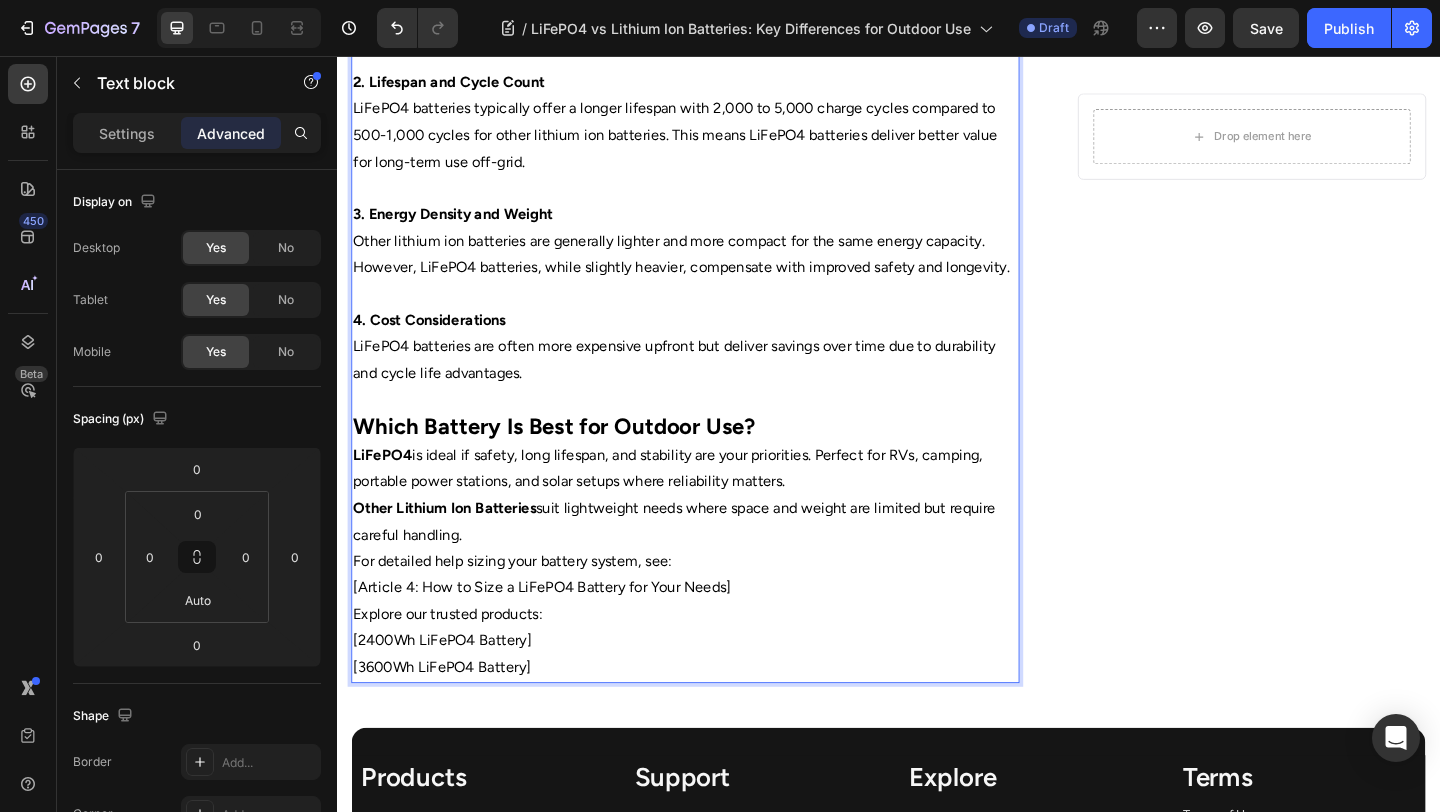 click on "LiFePO4  is ideal if safety, long lifespan, and stability are your priorities. Perfect for RVs, camping, portable power stations, and solar setups where reliability matters." at bounding box center (715, 505) 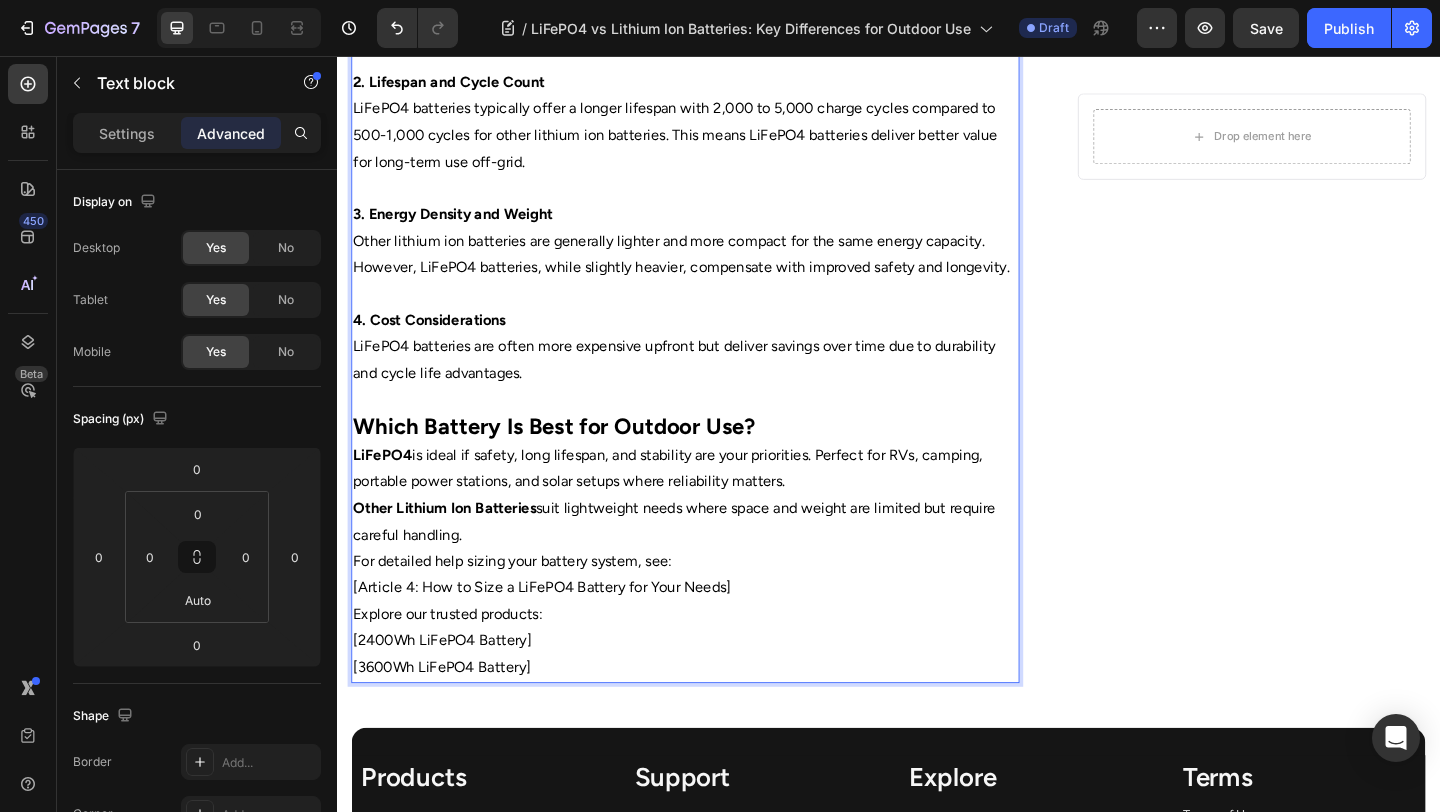 click on "LiFePO4  is ideal if safety, long lifespan, and stability are your priorities. Perfect for RVs, camping, portable power stations, and solar setups where reliability matters." at bounding box center (715, 505) 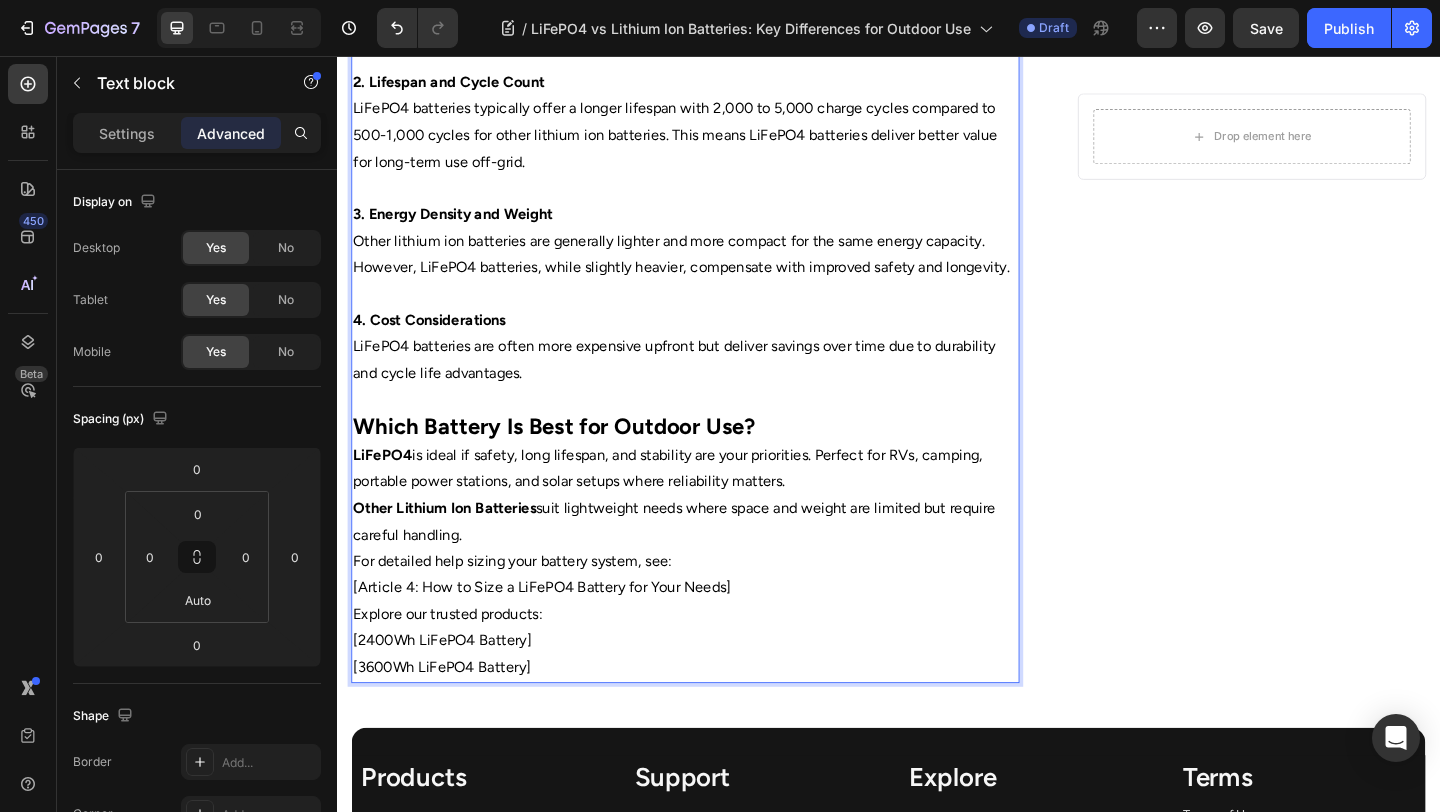 click on "Other Lithium Ion Batteries  suit lightweight needs where space and weight are limited but require careful handling." at bounding box center [715, 563] 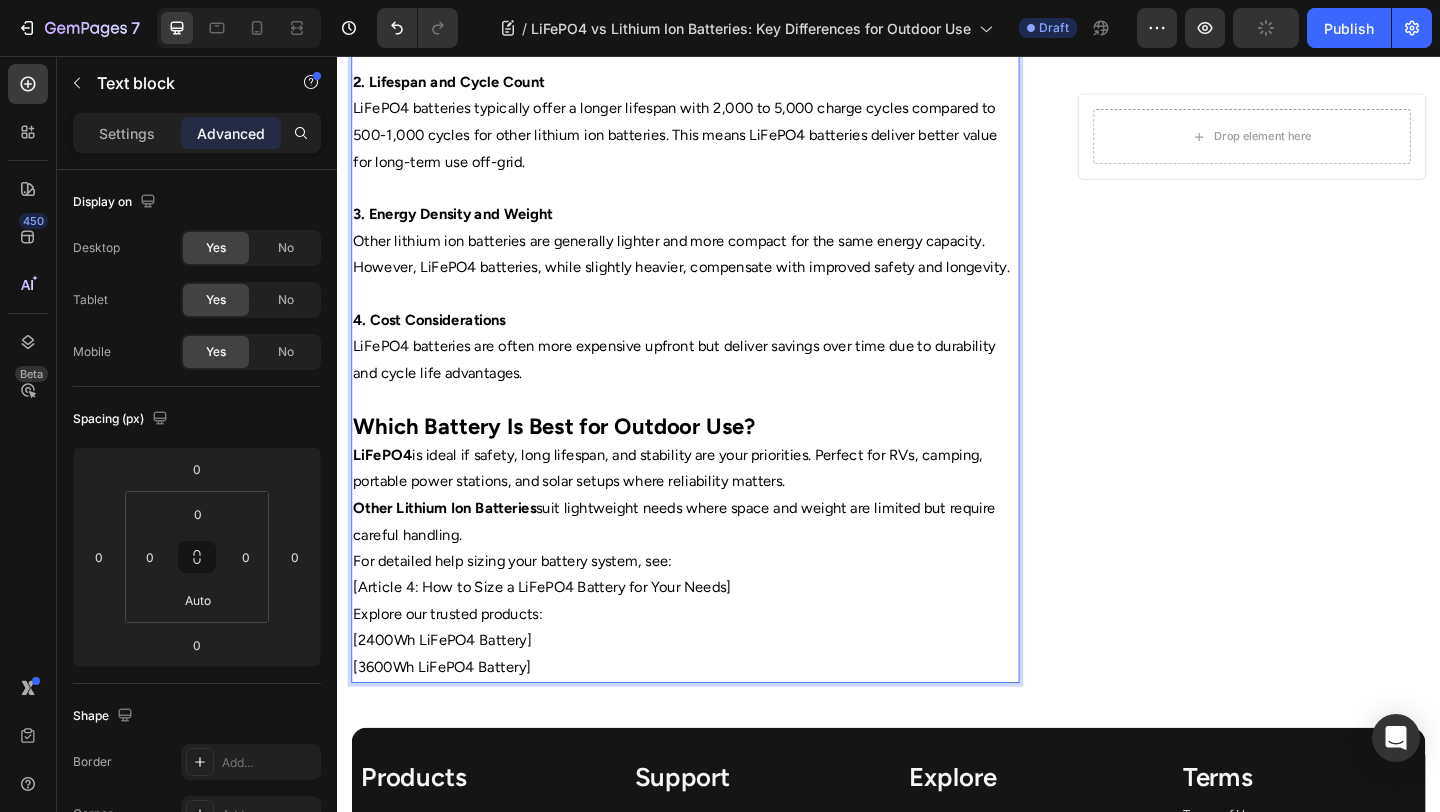 click on "LiFePO4  is ideal if safety, long lifespan, and stability are your priorities. Perfect for RVs, camping, portable power stations, and solar setups where reliability matters." at bounding box center (715, 505) 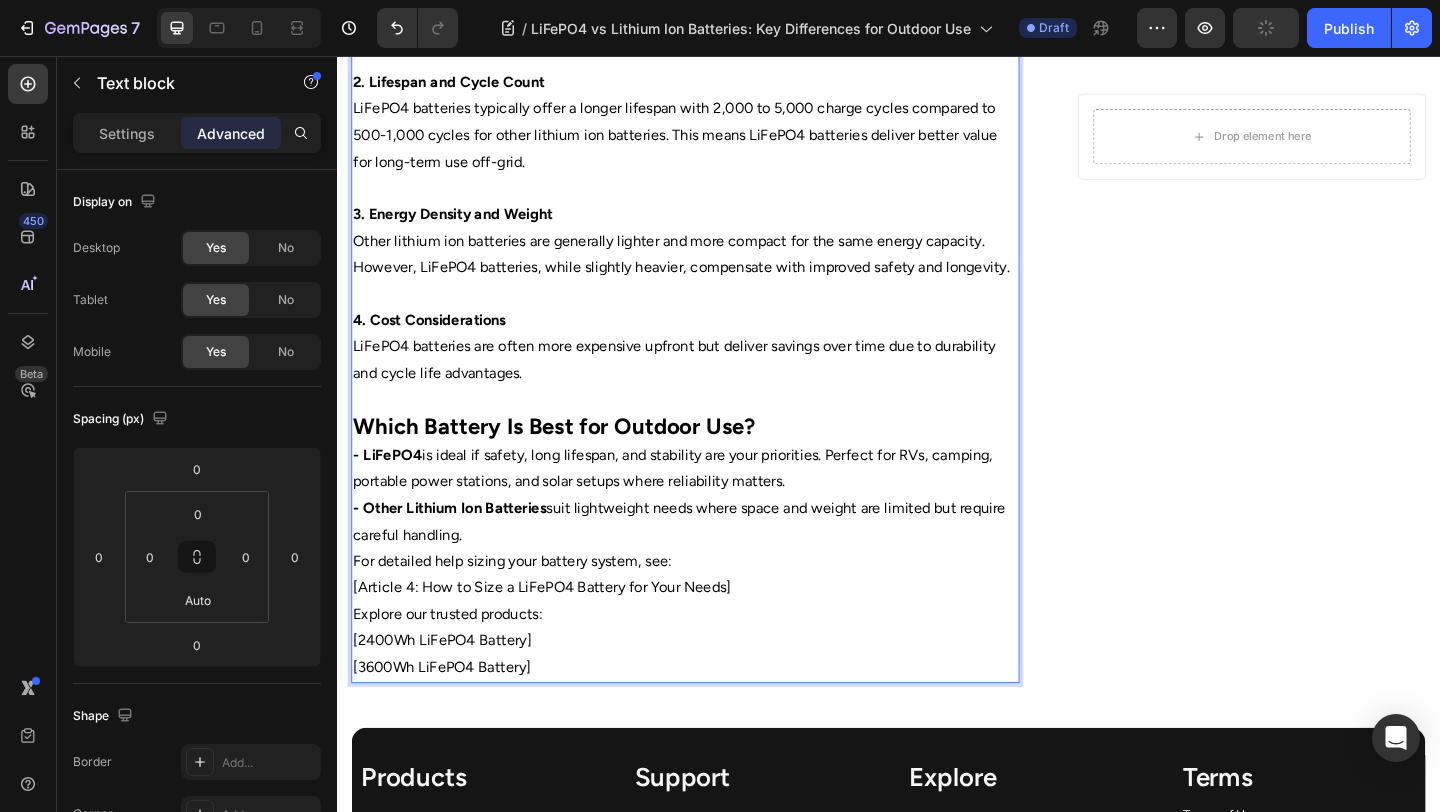 click on "For detailed help sizing your battery system, see:" at bounding box center [715, 606] 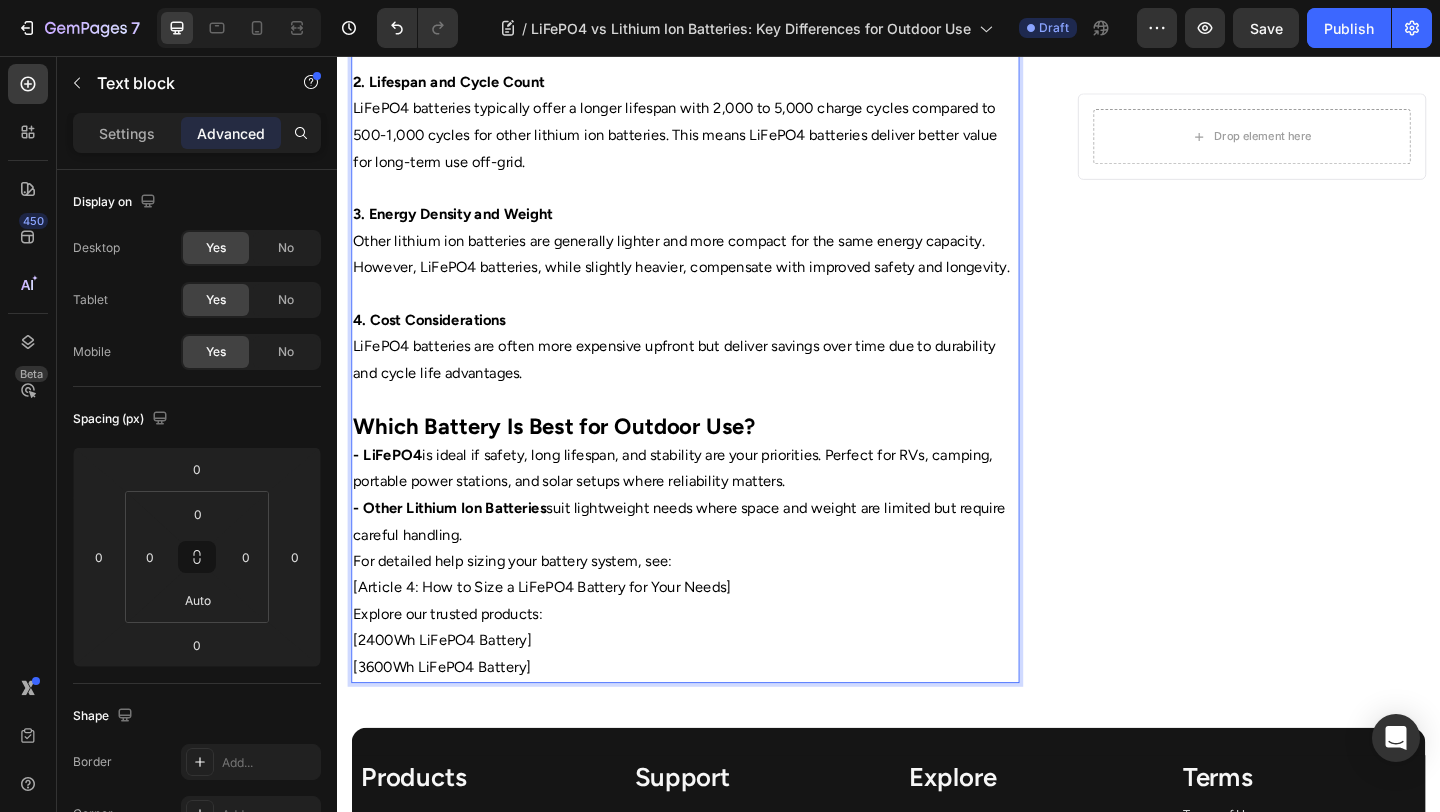 click on "- Other Lithium Ion Batteries  suit lightweight needs where space and weight are limited but require careful handling." at bounding box center (715, 563) 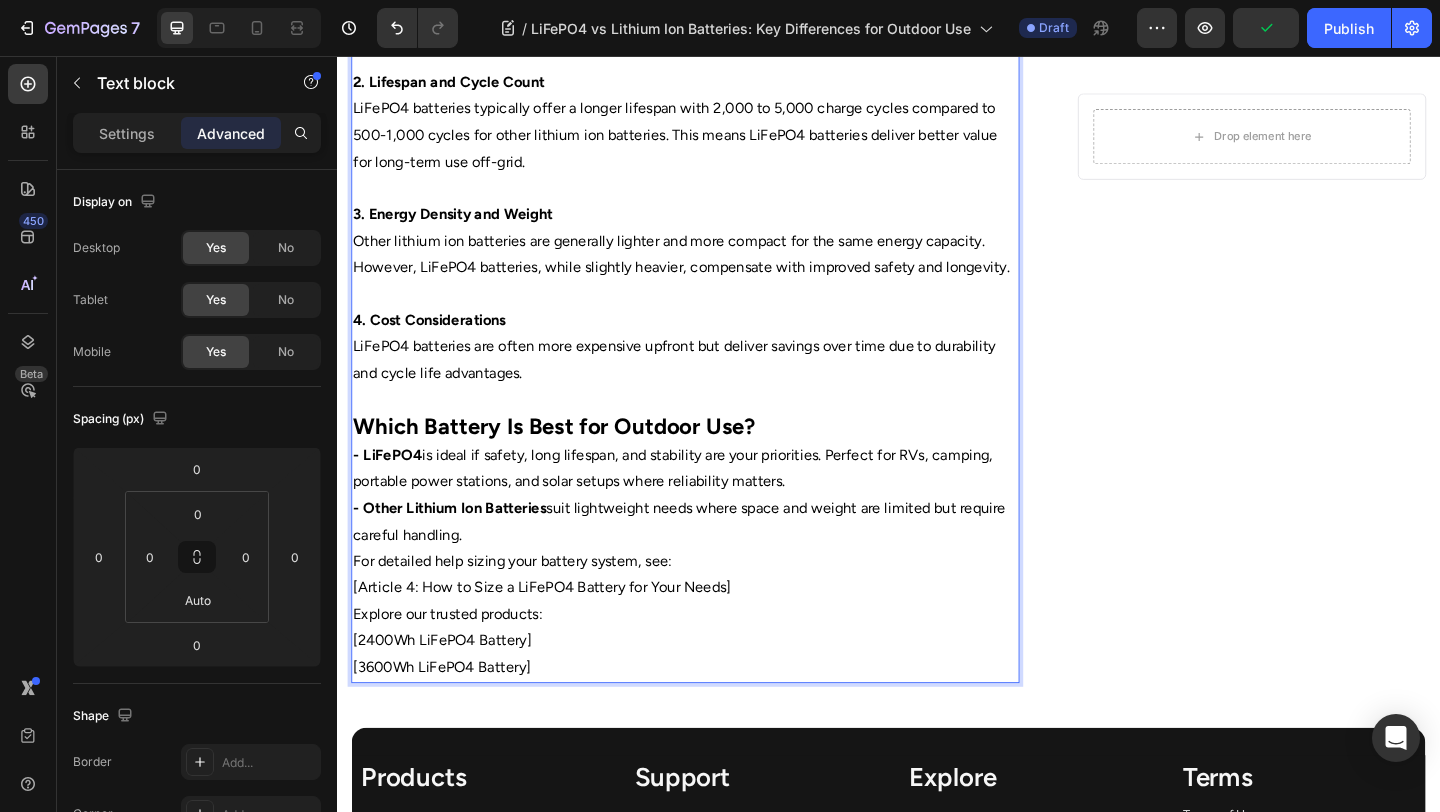 click on "[Article 4: How to Size a LiFePO4 Battery for Your Needs]" at bounding box center [715, 634] 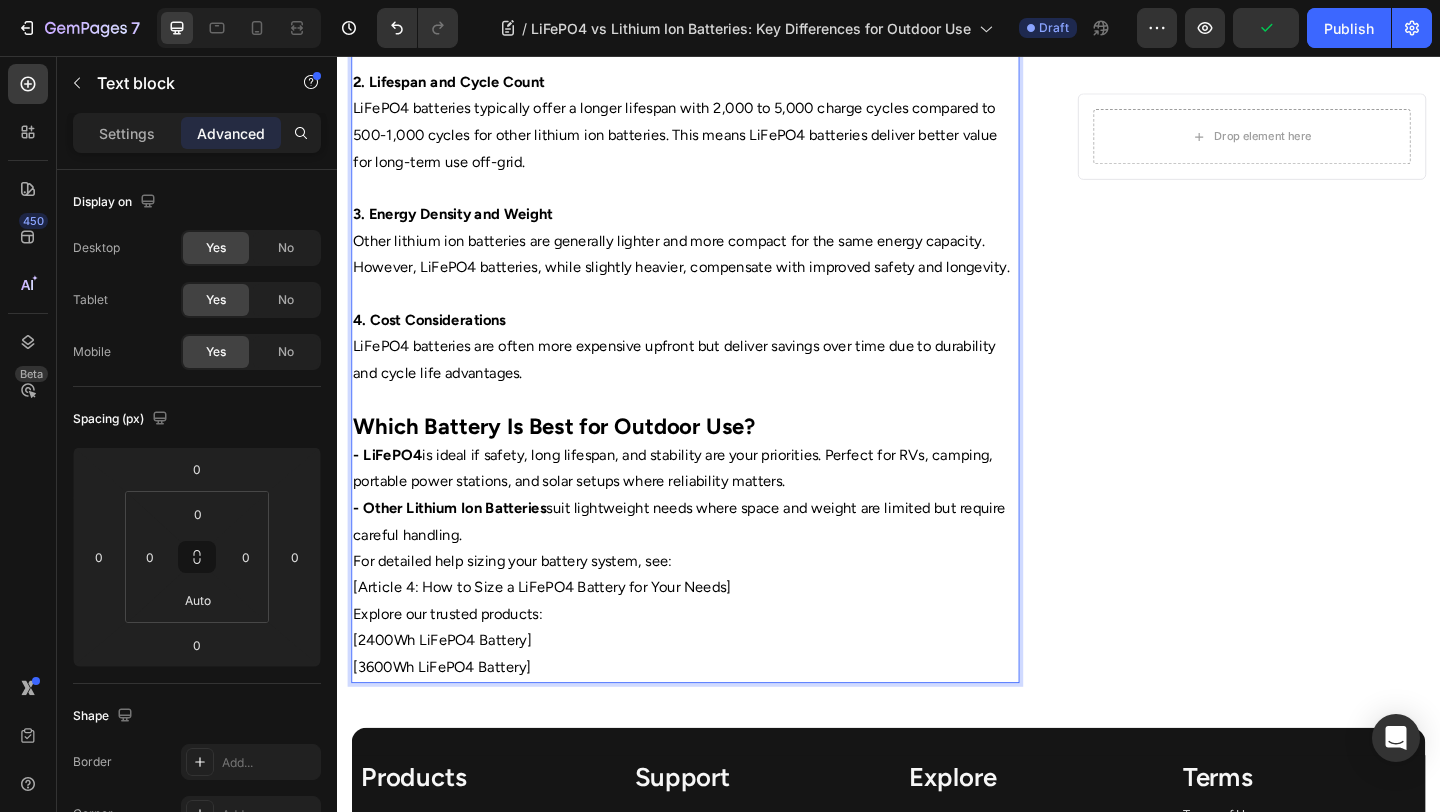 click on "For detailed help sizing your battery system, see:" at bounding box center [715, 606] 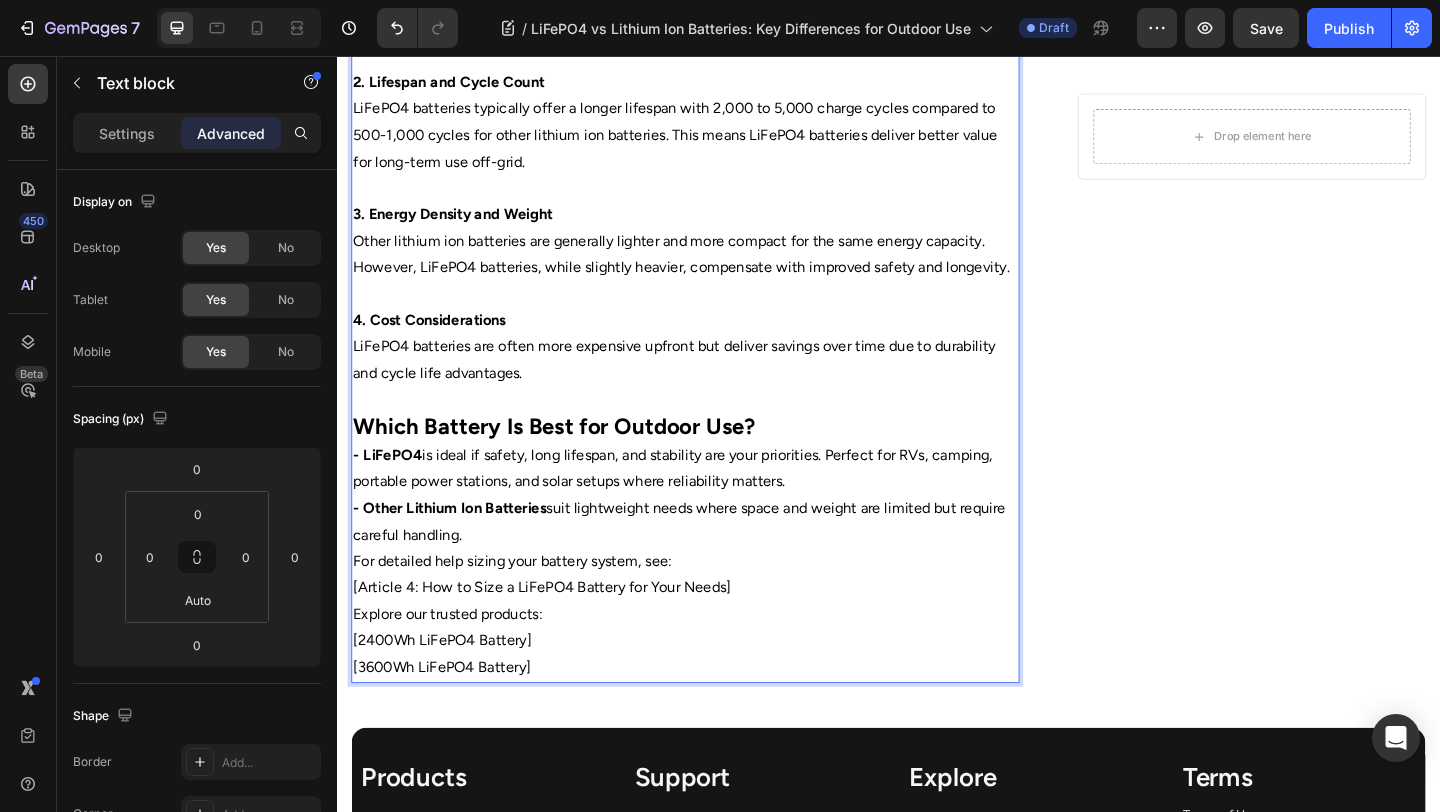 click on "Explore our trusted products:" at bounding box center (715, 663) 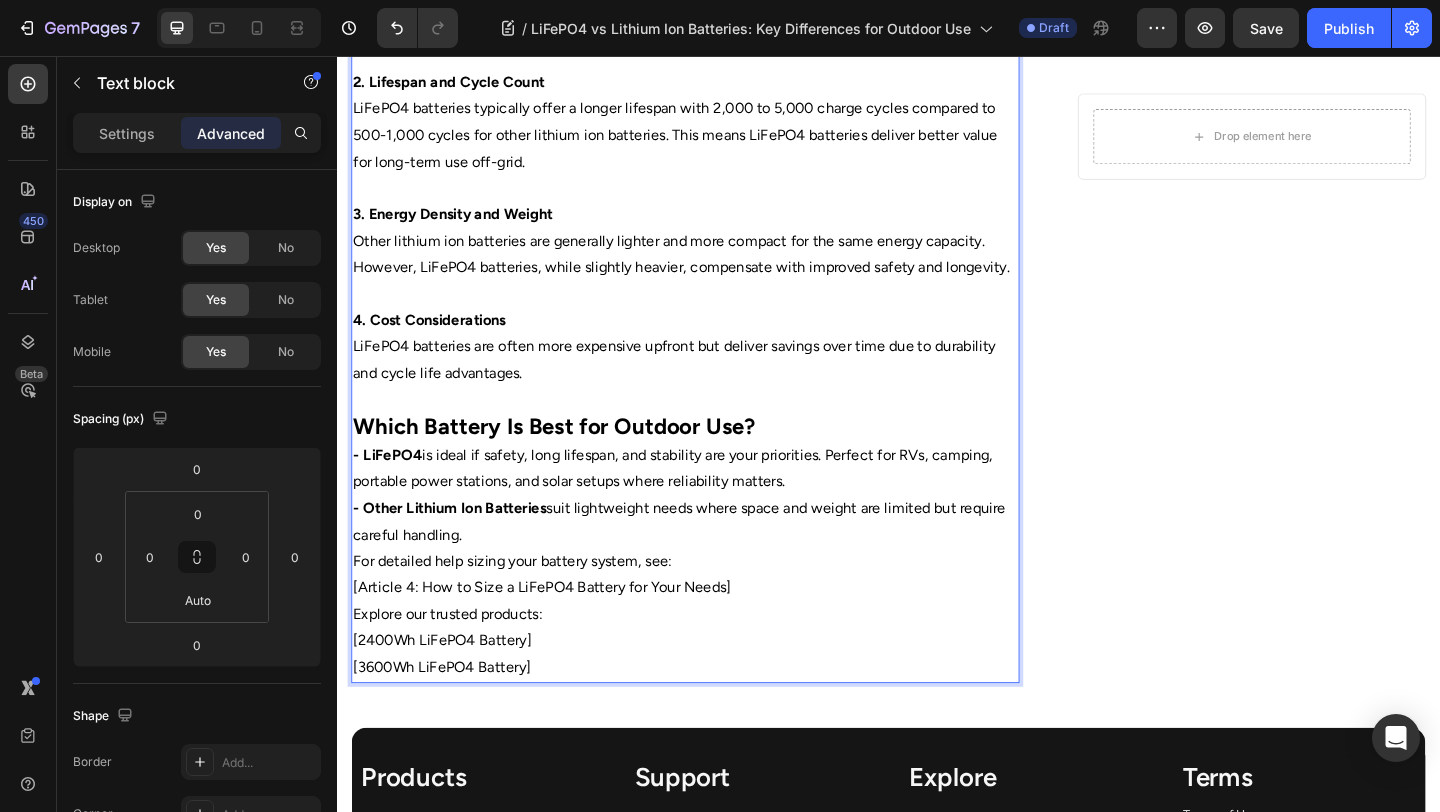 click on "[3600Wh LiFePO4 Battery]" at bounding box center (715, 721) 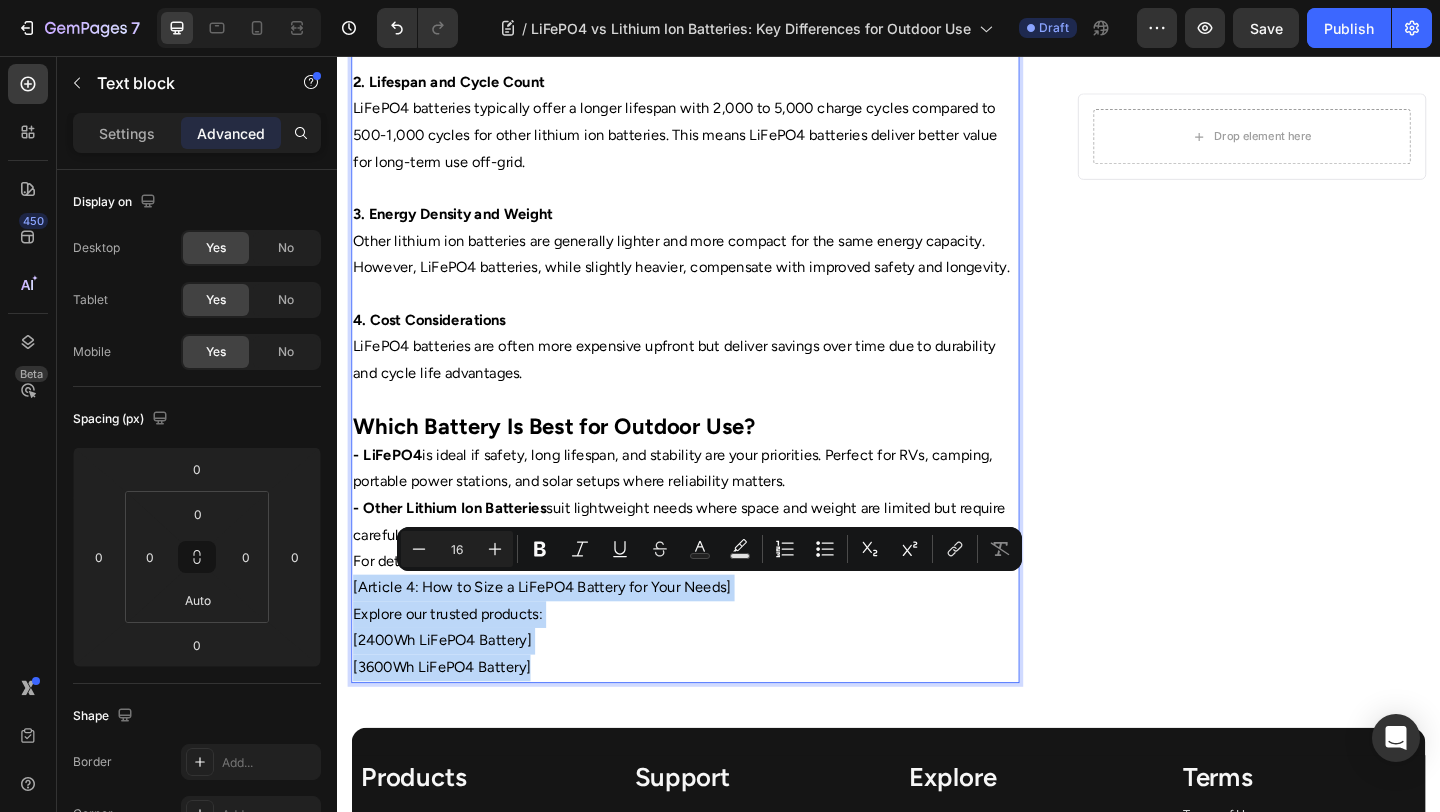 drag, startPoint x: 580, startPoint y: 711, endPoint x: 331, endPoint y: 648, distance: 256.84625 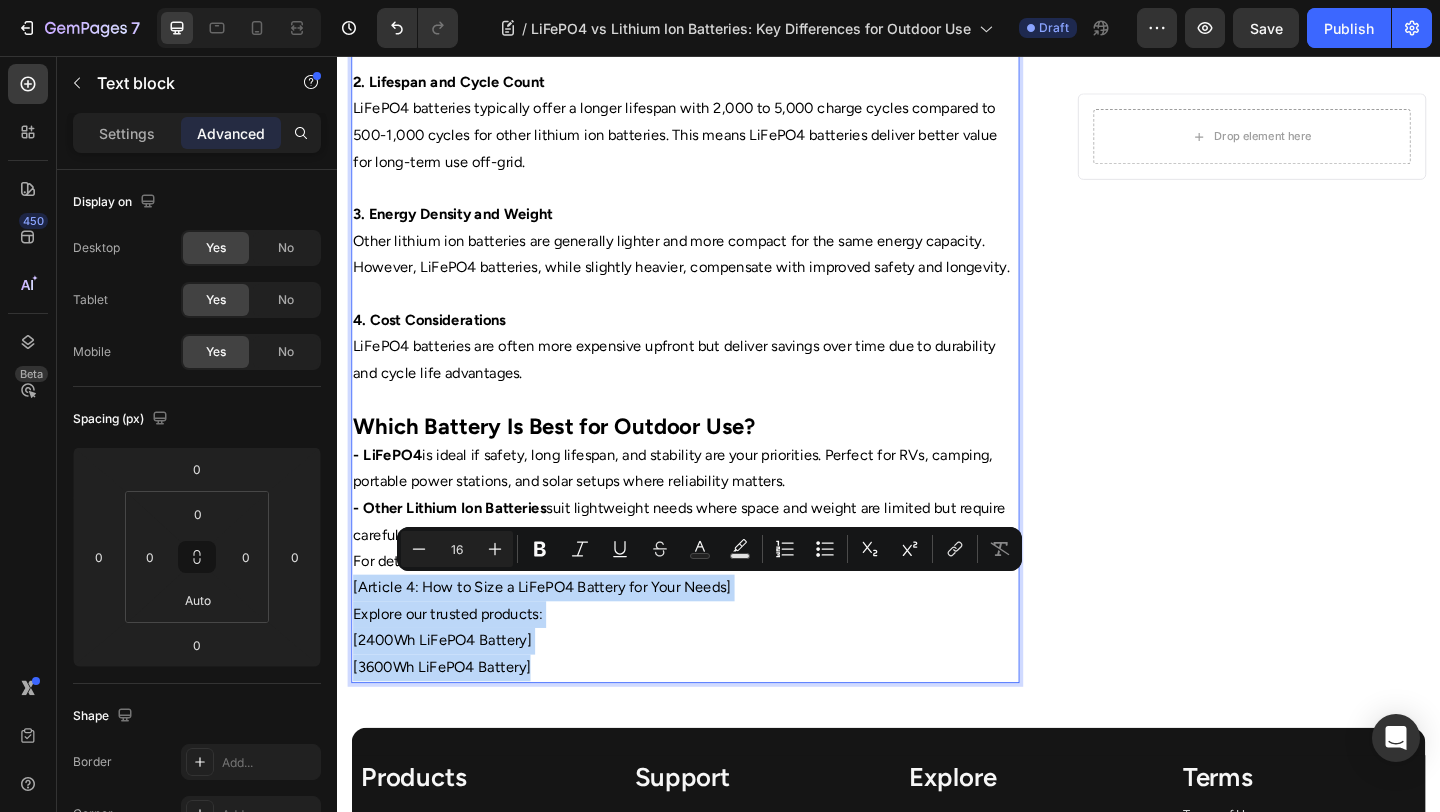 click on "Header Home Text Block
Icon Blog Text Block
Icon LiFePO4 vs Lithium Ion Batteries: Key Differences for Outdoor Use Text Block Row ⁠⁠⁠⁠⁠⁠⁠ LiFePO4 vs Lithium Ion Batteries: Key Differences for Outdoor Use Heading Image By  Portable Batteries Austraila Text block Advanced list Published:  August 4, 2025 Text block Row Image LiFePO4 vs lithium ion batteries is a common question for outdoor enthusiasts looking for reliable, safe, and long-lasting portable power. Both belong to the lithium family, but their chemistry and performance characteristics differ significantly, affecting which is best for camping, RVs, solar setups, and other outdoor uses. What Is the Difference Between LiFePO4 and Other Lithium Ion Batteries? 1. Safety and Stability 2. Lifespan and Cycle Count 3. Energy Density and Weight 4. Cost Considerations LiFePO4 batteries are often more expensive upfront but deliver savings over time due to durability and cycle life advantages.  - LiFePO4 Text block" at bounding box center (937, 223) 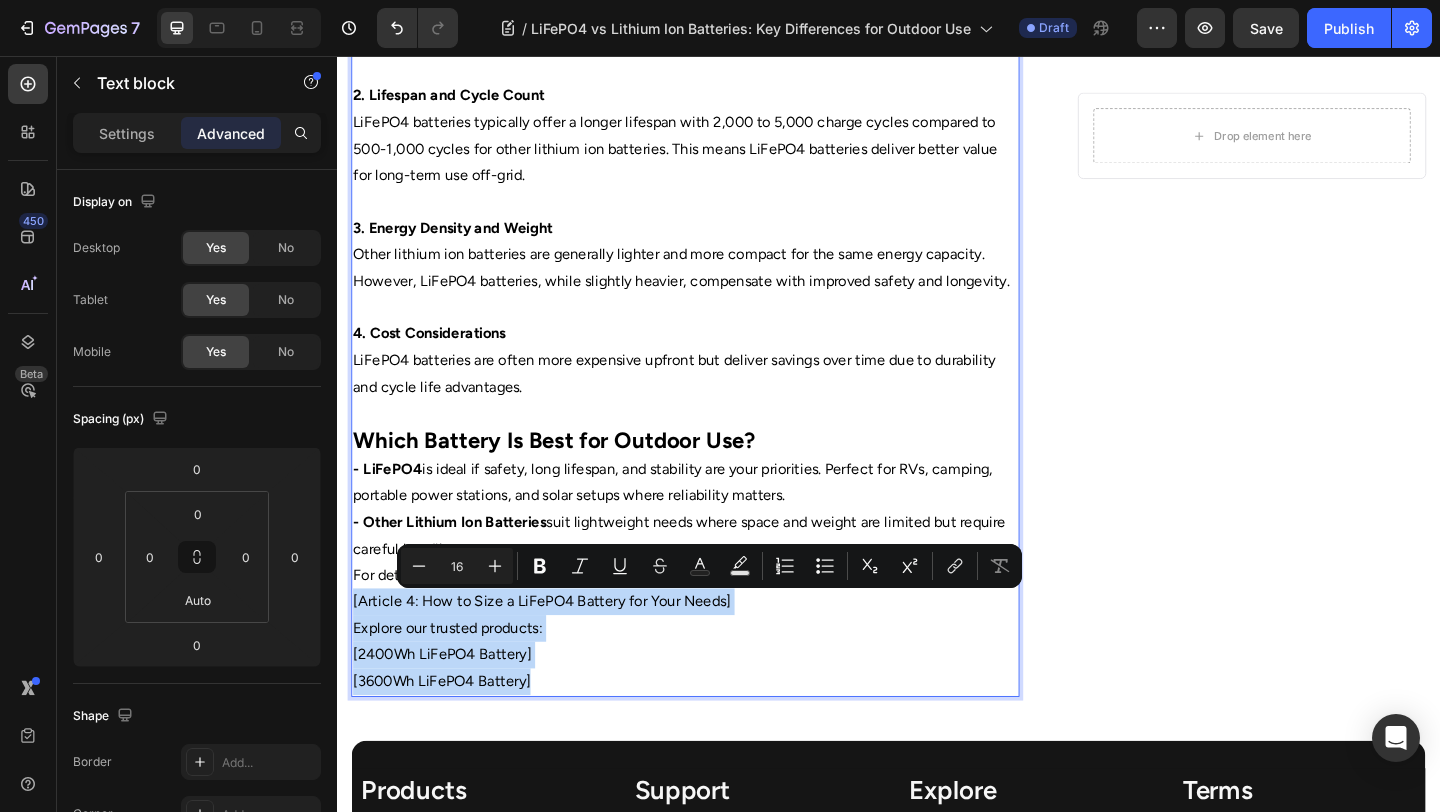 scroll, scrollTop: 1170, scrollLeft: 0, axis: vertical 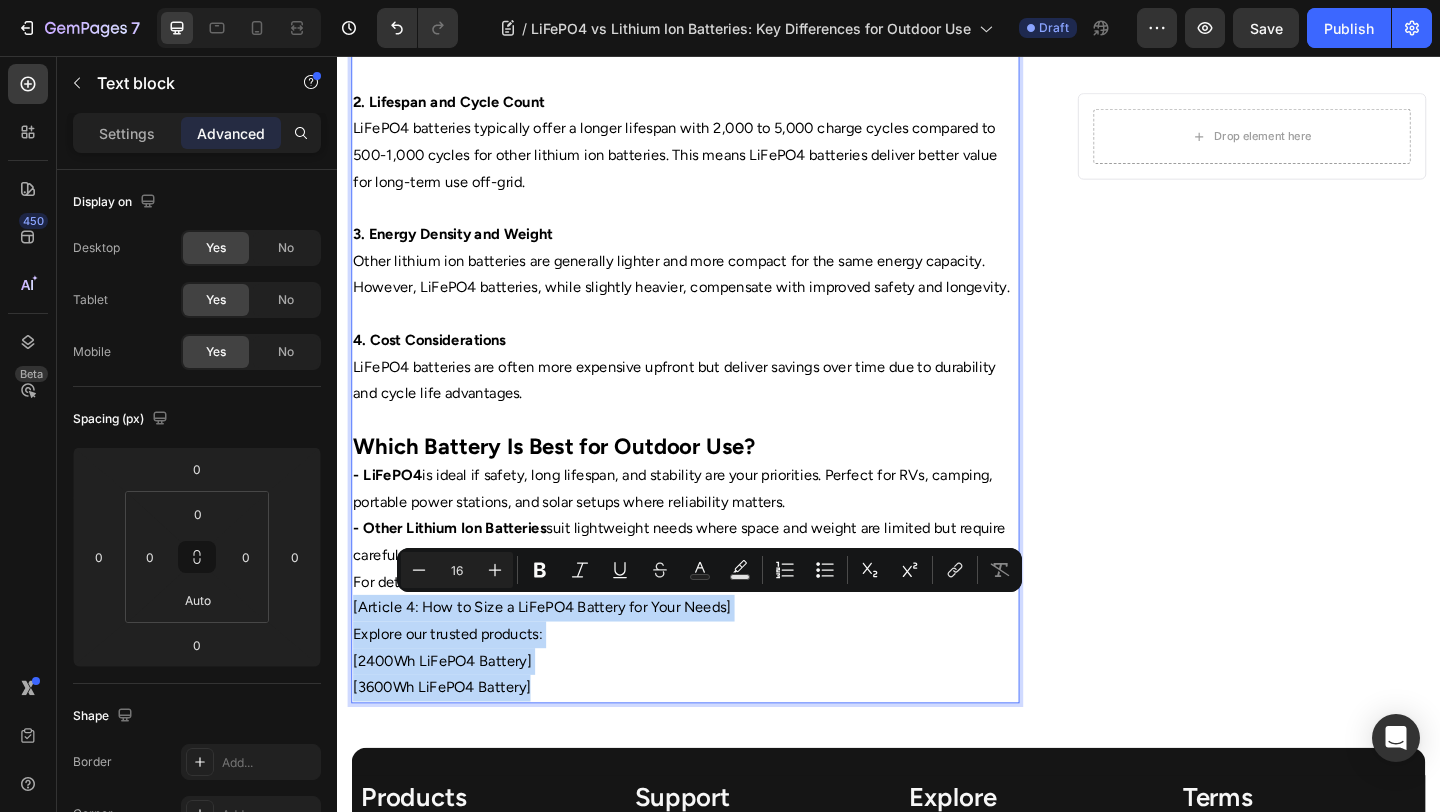 click on "Explore our trusted products:" at bounding box center [715, 685] 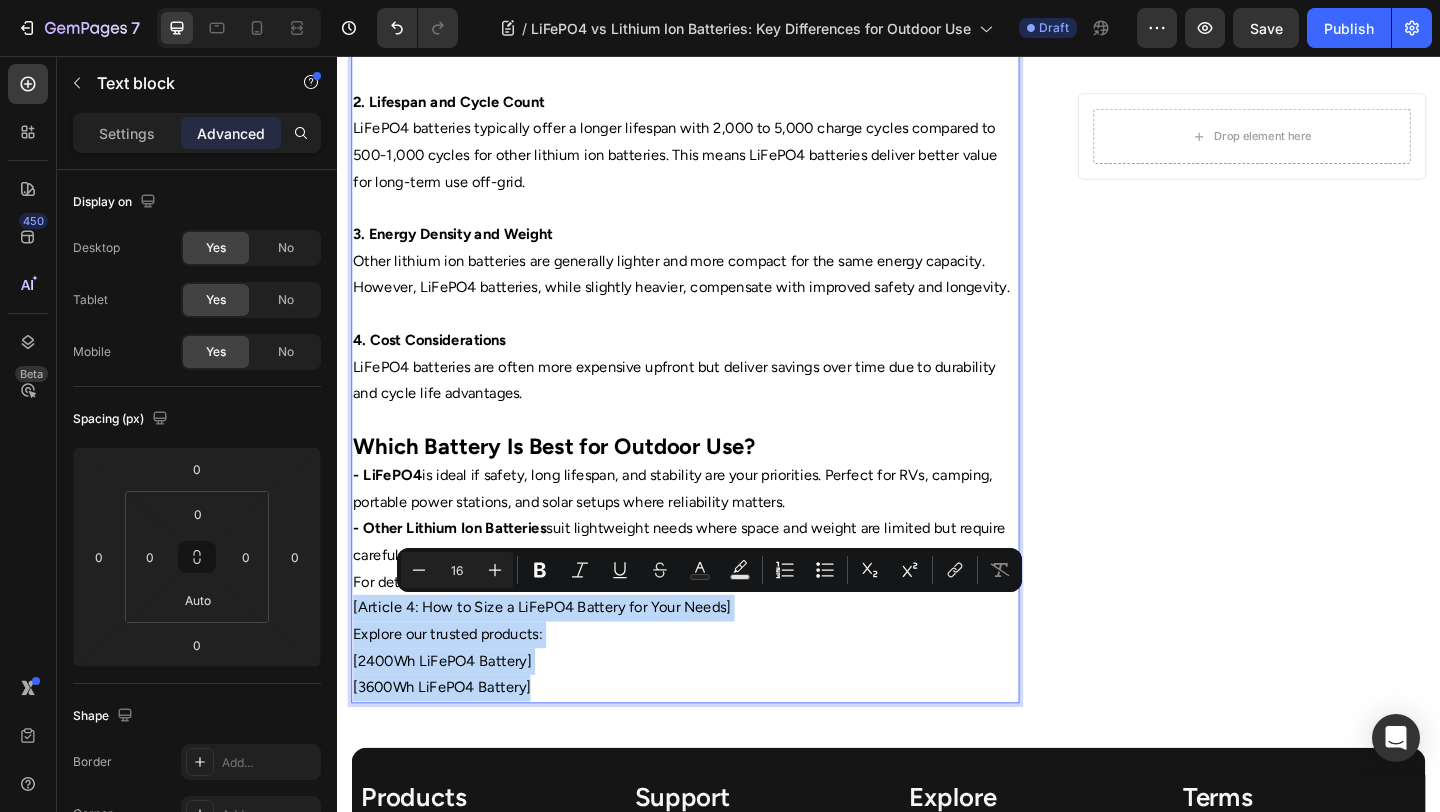 click on "[3600Wh LiFePO4 Battery]" at bounding box center [715, 743] 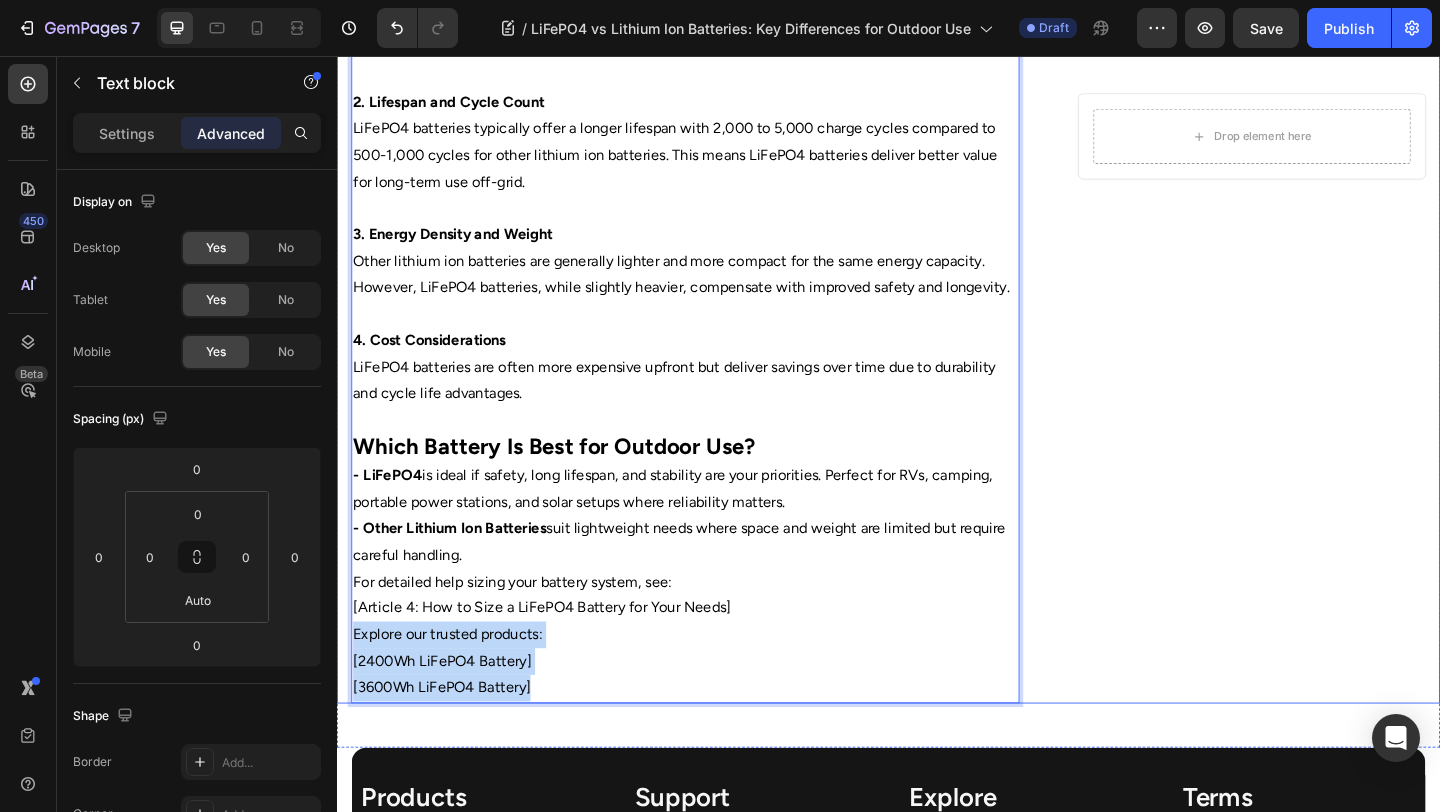 drag, startPoint x: 550, startPoint y: 748, endPoint x: 346, endPoint y: 681, distance: 214.72075 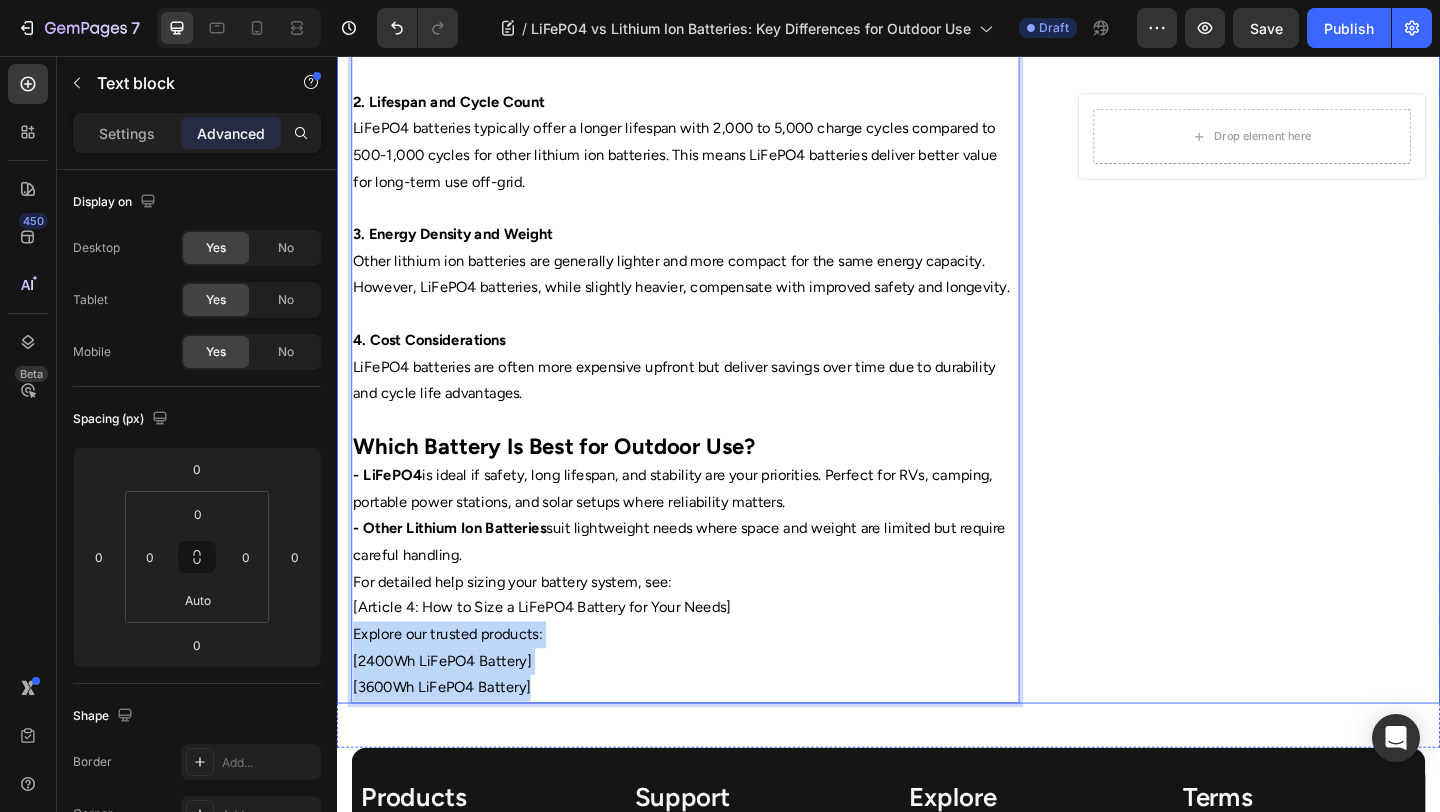click on "Home Text Block
Icon Blog Text Block
Icon LiFePO4 vs Lithium Ion Batteries: Key Differences for Outdoor Use Text Block Row ⁠⁠⁠⁠⁠⁠⁠ LiFePO4 vs Lithium Ion Batteries: Key Differences for Outdoor Use Heading Image By  Portable Batteries Austraila Text block Advanced list Published:  August 4, 2025 Text block Row Image LiFePO4 vs lithium ion batteries is a common question for outdoor enthusiasts looking for reliable, safe, and long-lasting portable power. Both belong to the lithium family, but their chemistry and performance characteristics differ significantly, affecting which is best for camping, RVs, solar setups, and other outdoor uses. What Is the Difference Between LiFePO4 and Other Lithium Ion Batteries? 1. Safety and Stability 2. Lifespan and Cycle Count 3. Energy Density and Weight 4. Cost Considerations LiFePO4 batteries are often more expensive upfront but deliver savings over time due to durability and cycle life advantages.  - LiFePO4 Text block   0 Row" at bounding box center (937, -133) 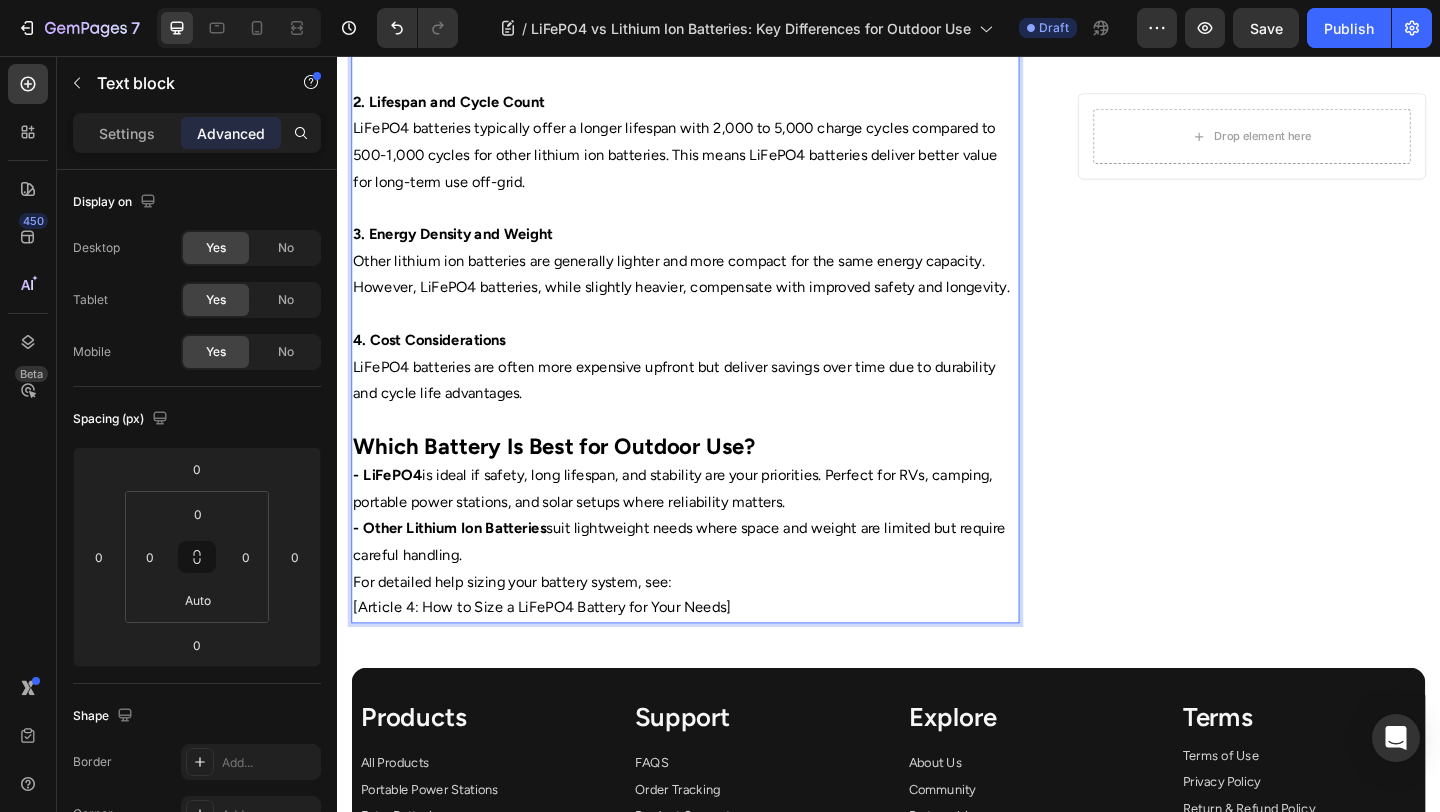 click on "- Other Lithium Ion Batteries  suit lightweight needs where space and weight are limited but require careful handling." at bounding box center [715, 585] 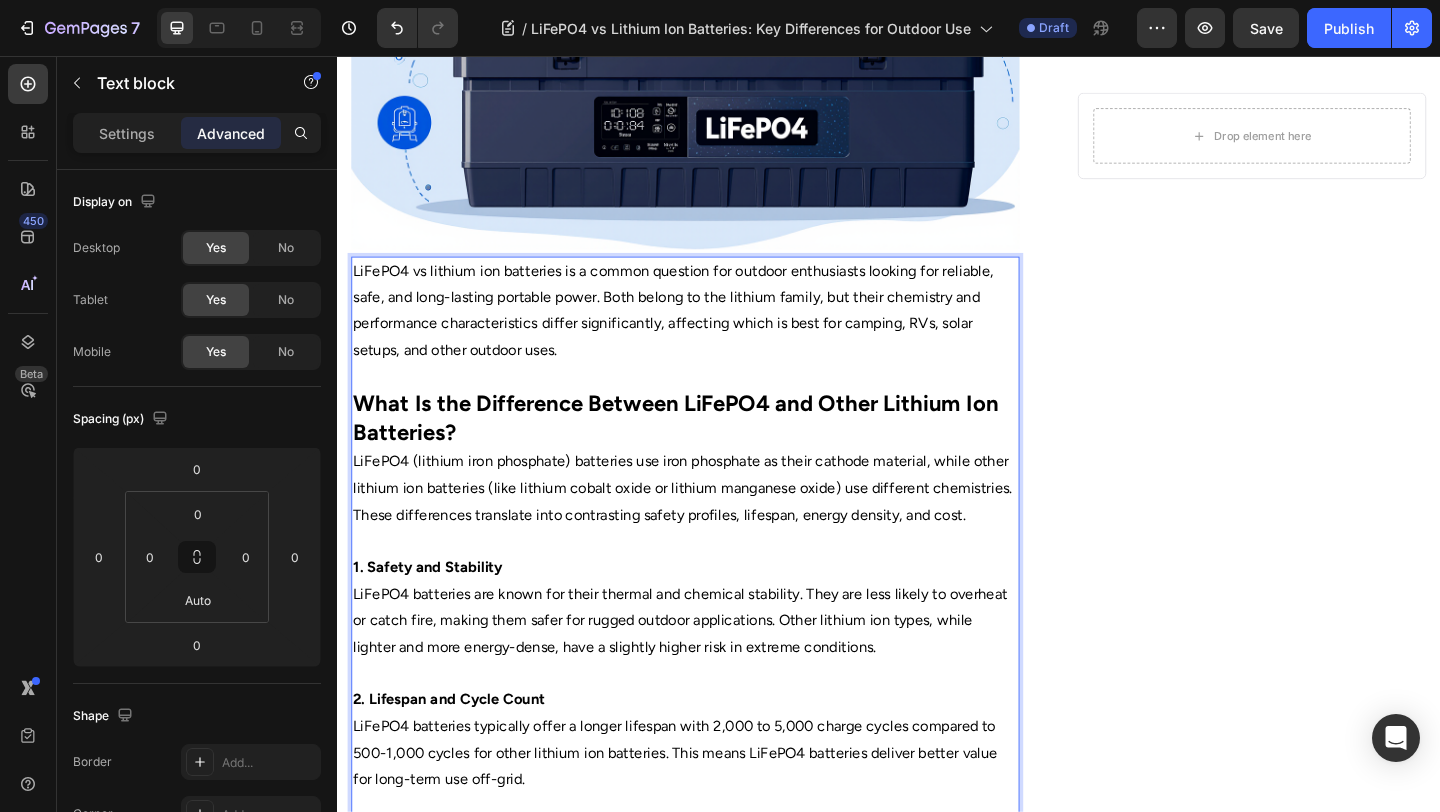 scroll, scrollTop: 0, scrollLeft: 0, axis: both 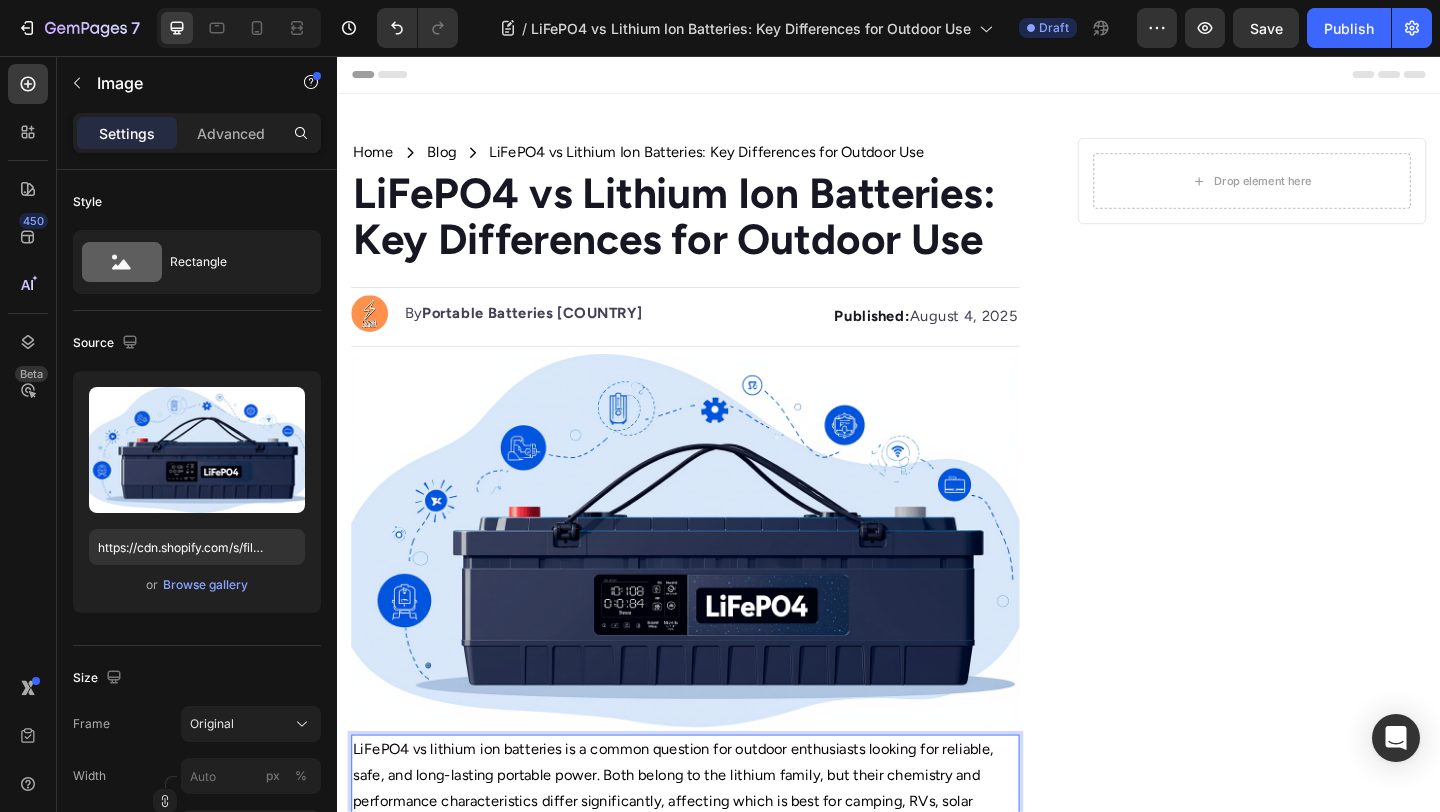 click at bounding box center (715, 583) 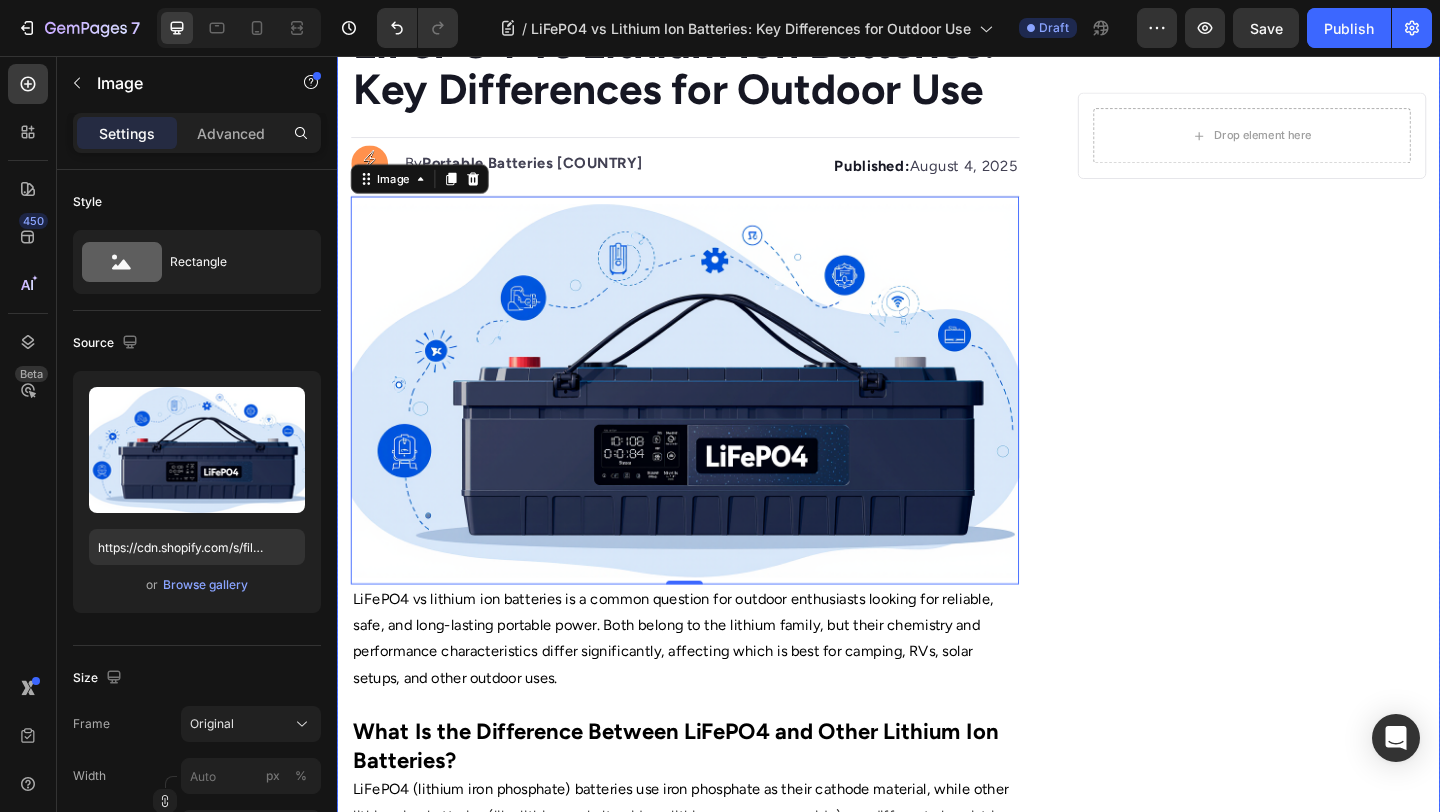 scroll, scrollTop: 196, scrollLeft: 0, axis: vertical 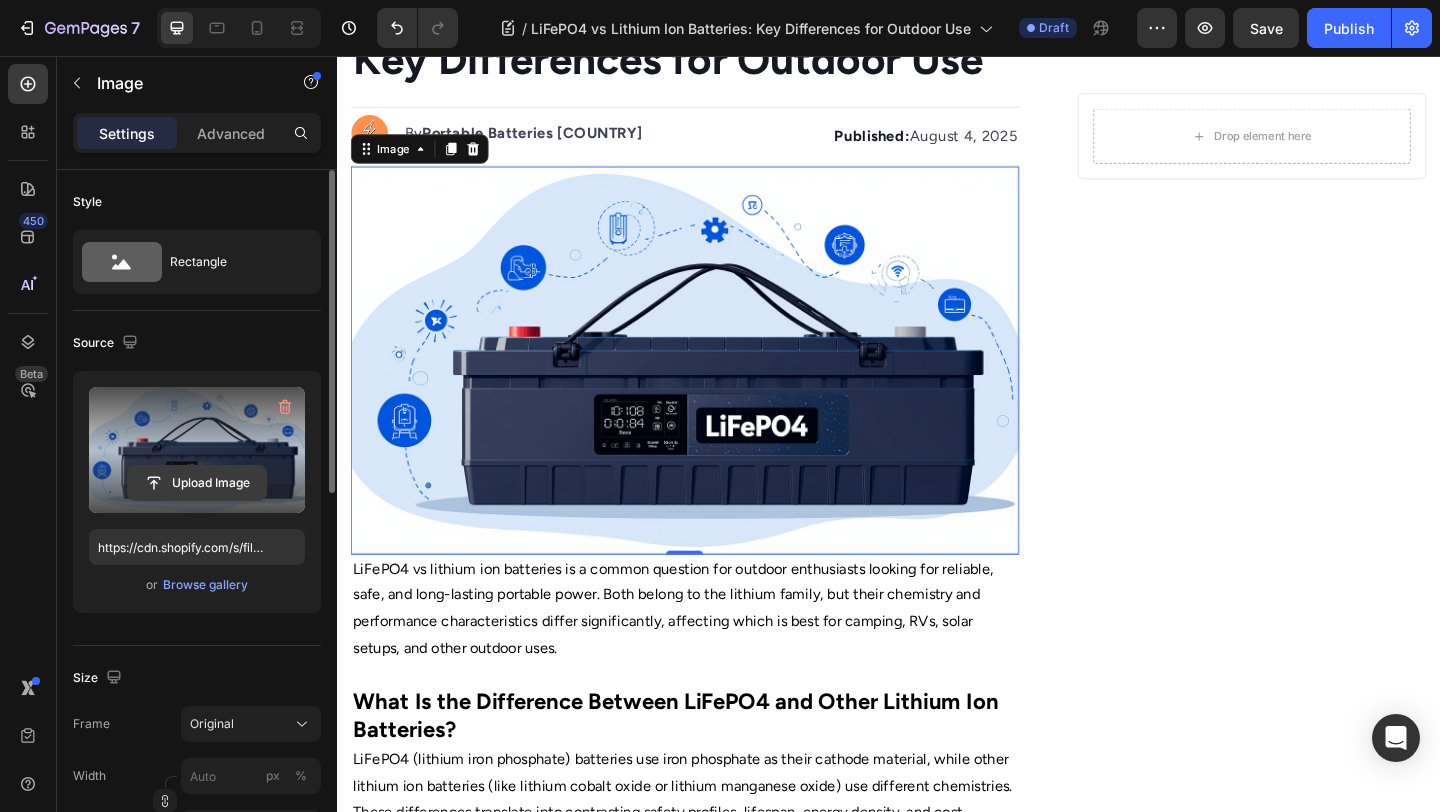 click 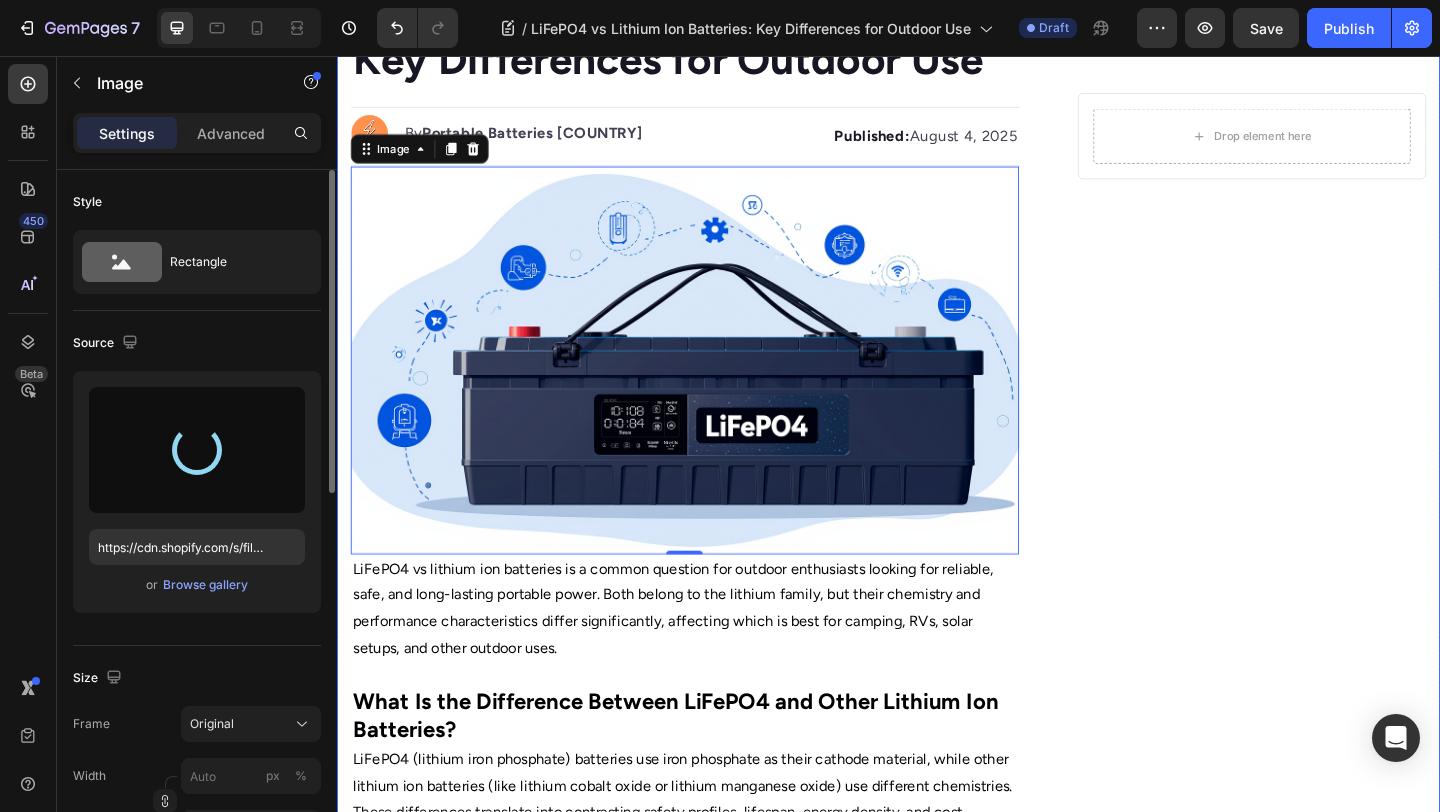 type on "https://cdn.shopify.com/s/files/1/0668/9642/9137/files/gempages_567543371971691561-5e842abe-84c5-4a2f-956f-5017262774cc.png" 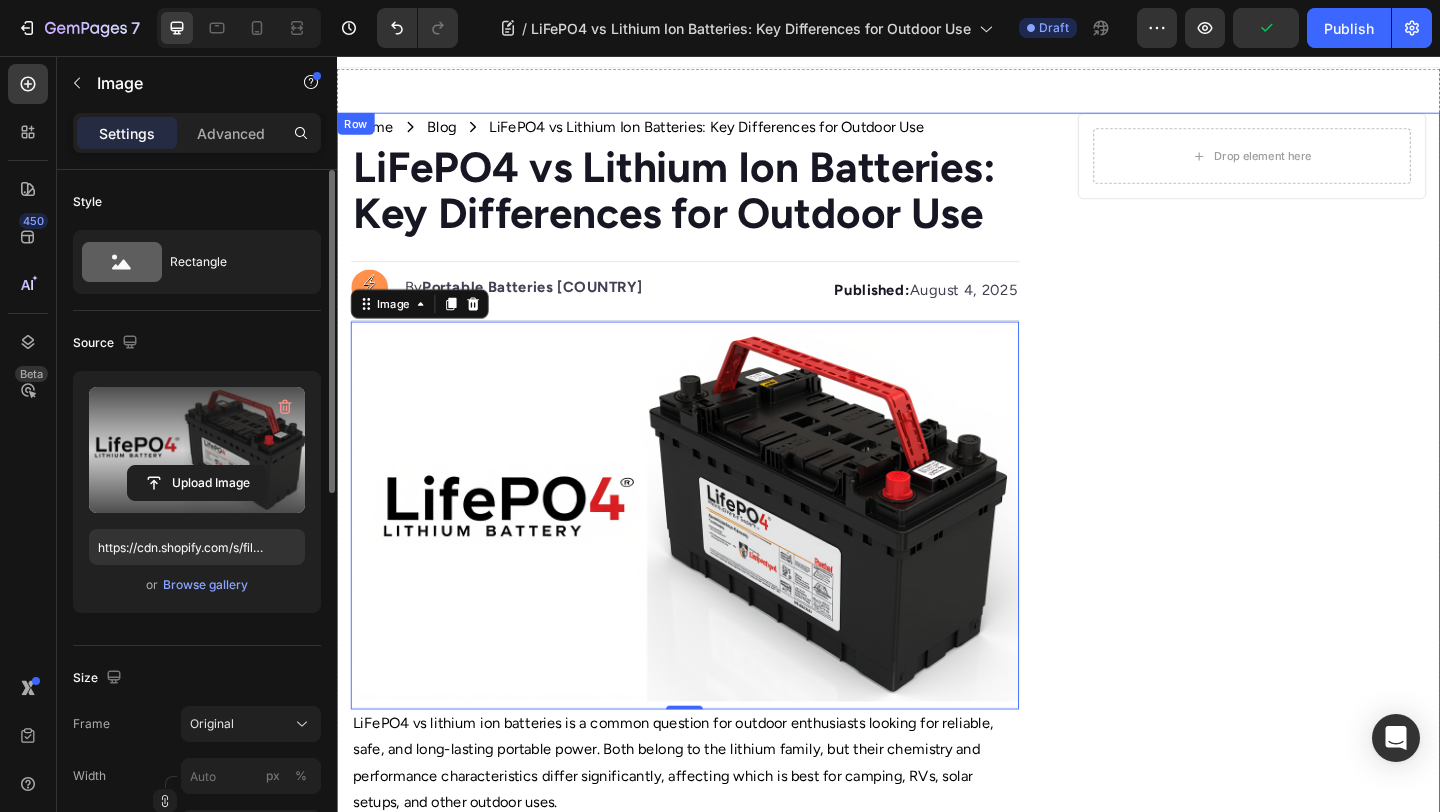 scroll, scrollTop: 0, scrollLeft: 0, axis: both 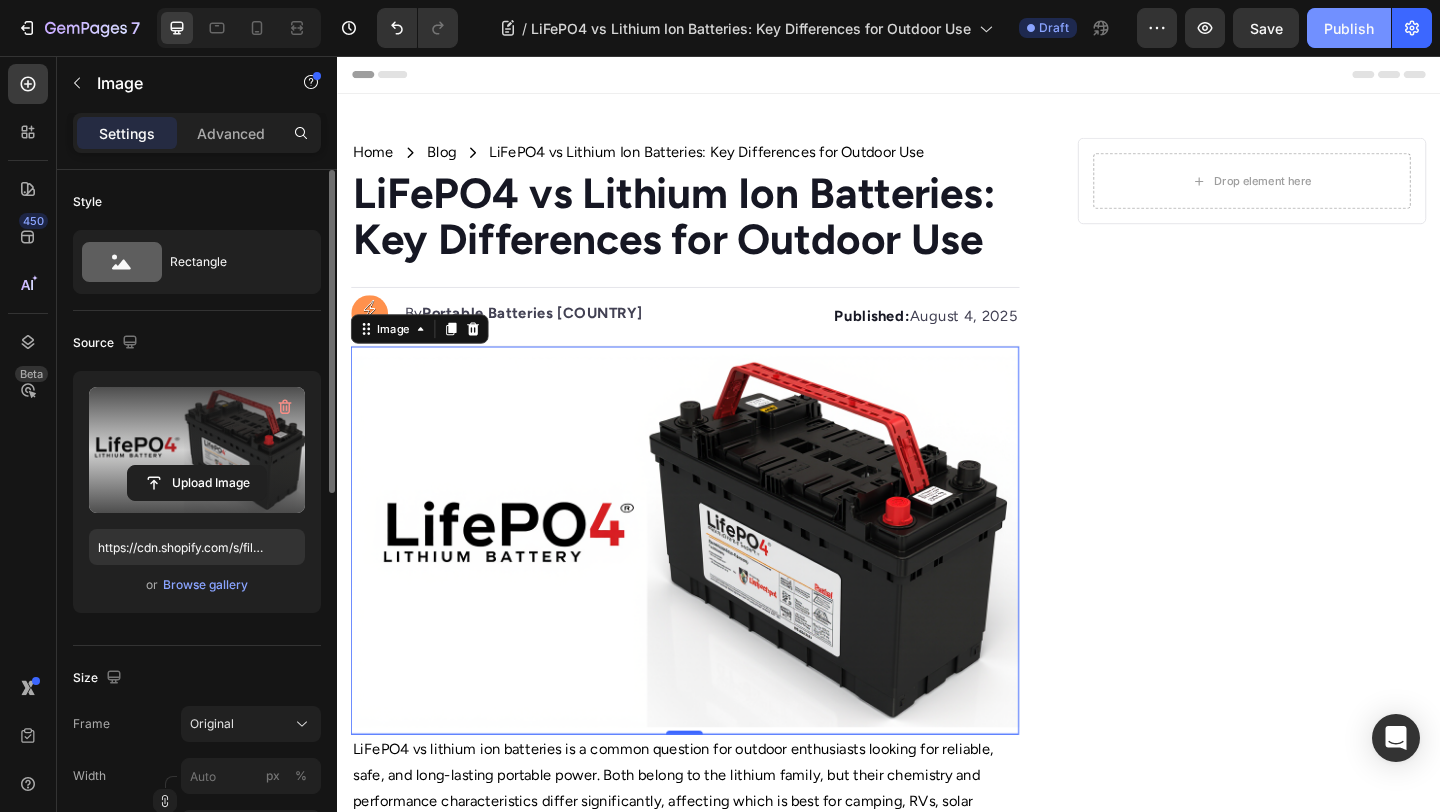 click on "Publish" at bounding box center (1349, 28) 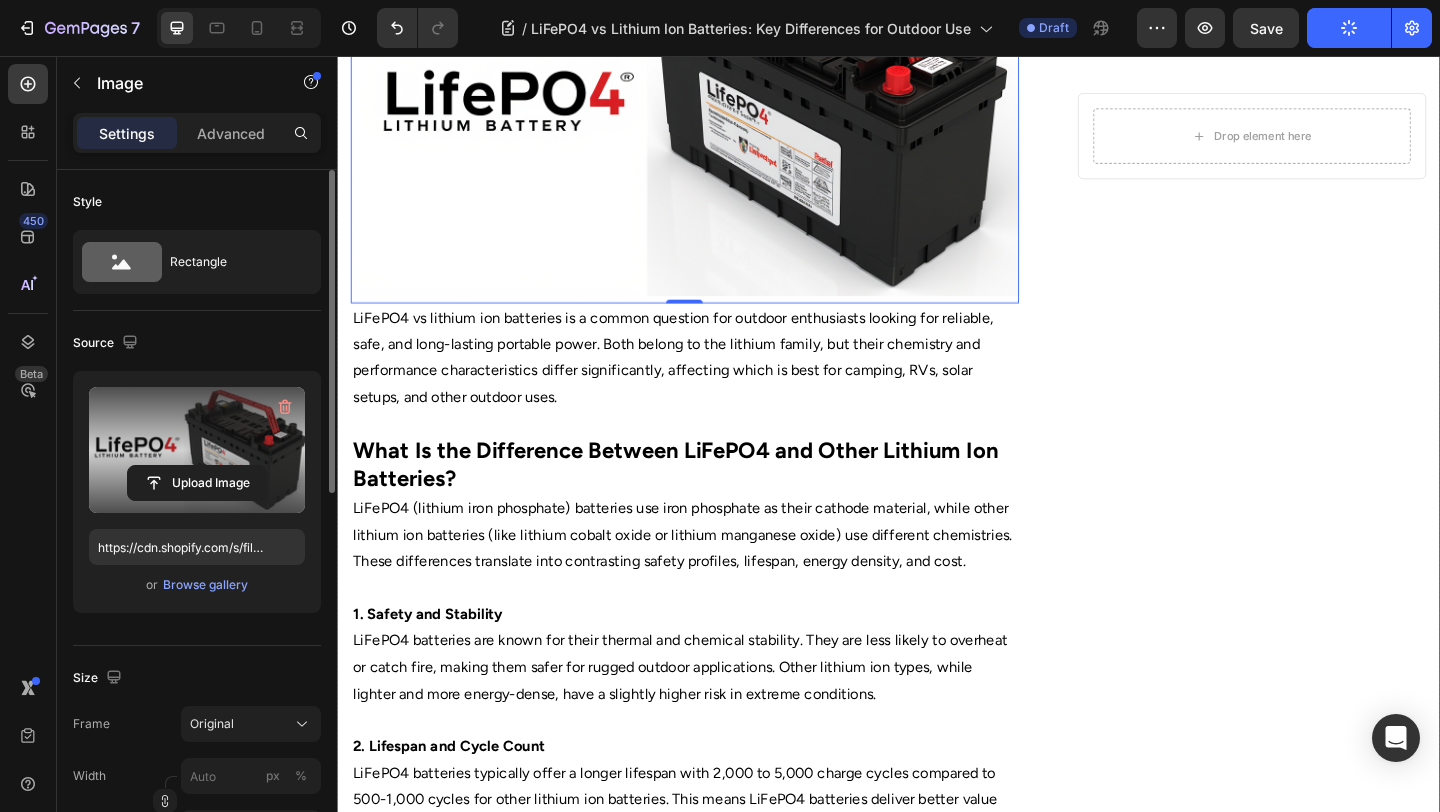 scroll, scrollTop: 0, scrollLeft: 0, axis: both 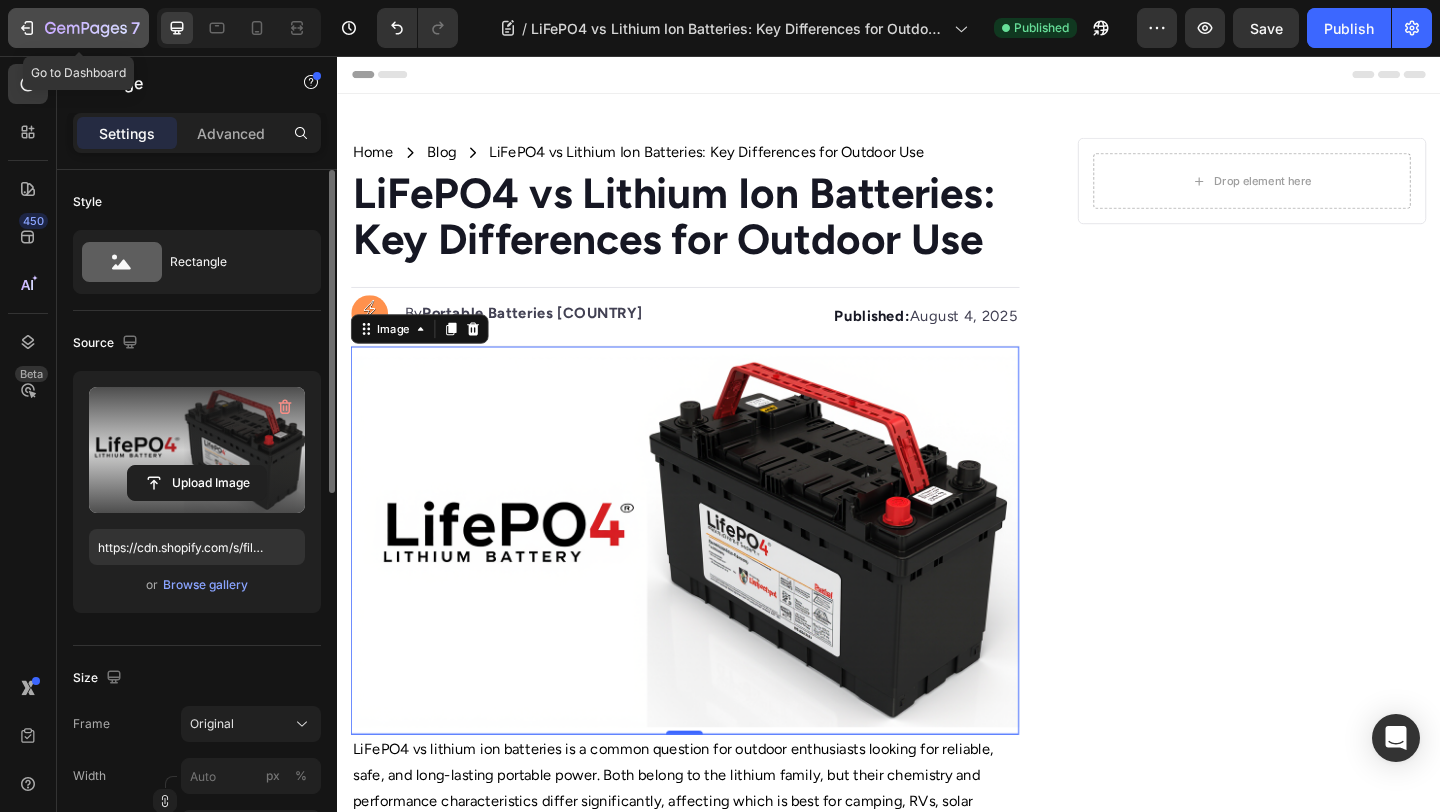 click on "7" 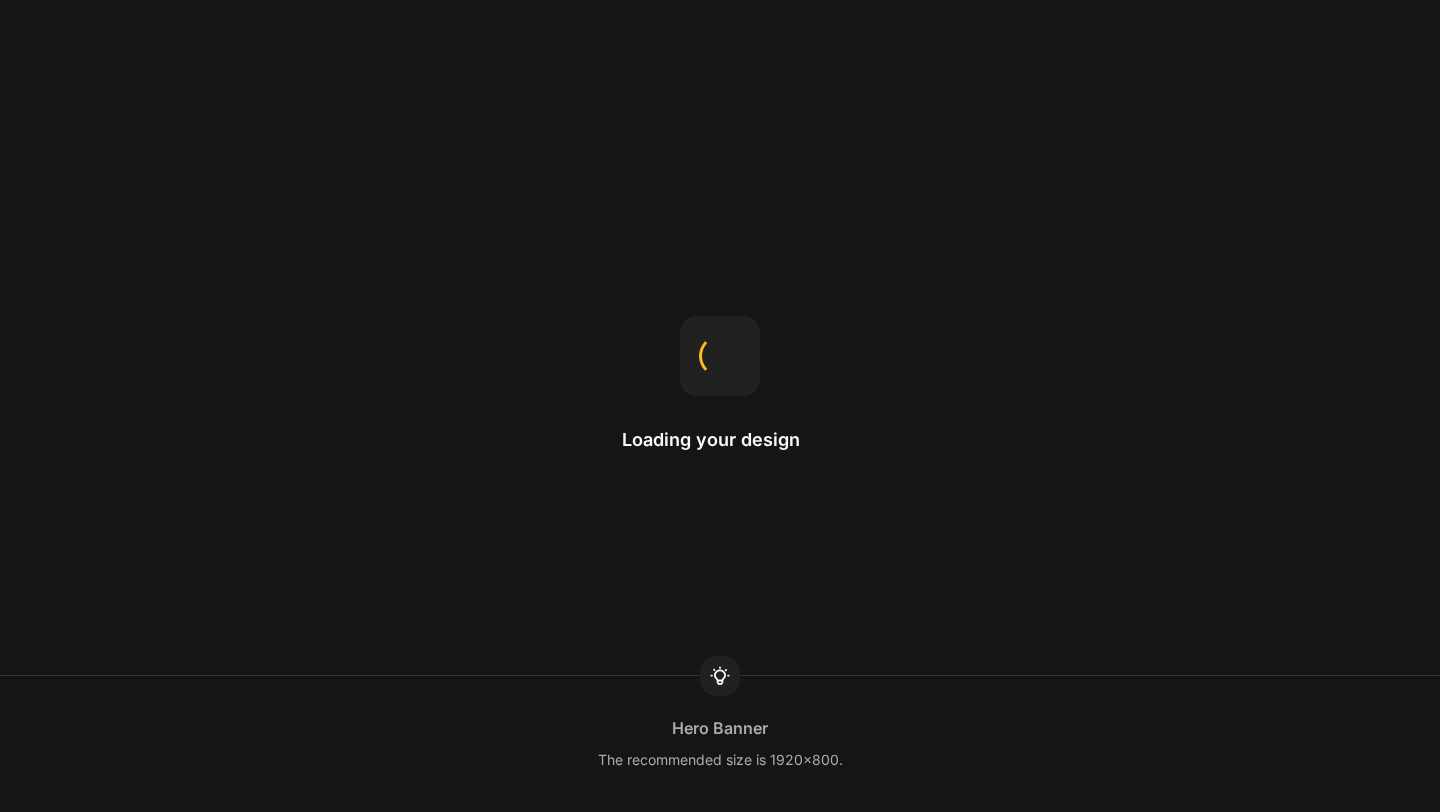 scroll, scrollTop: 0, scrollLeft: 0, axis: both 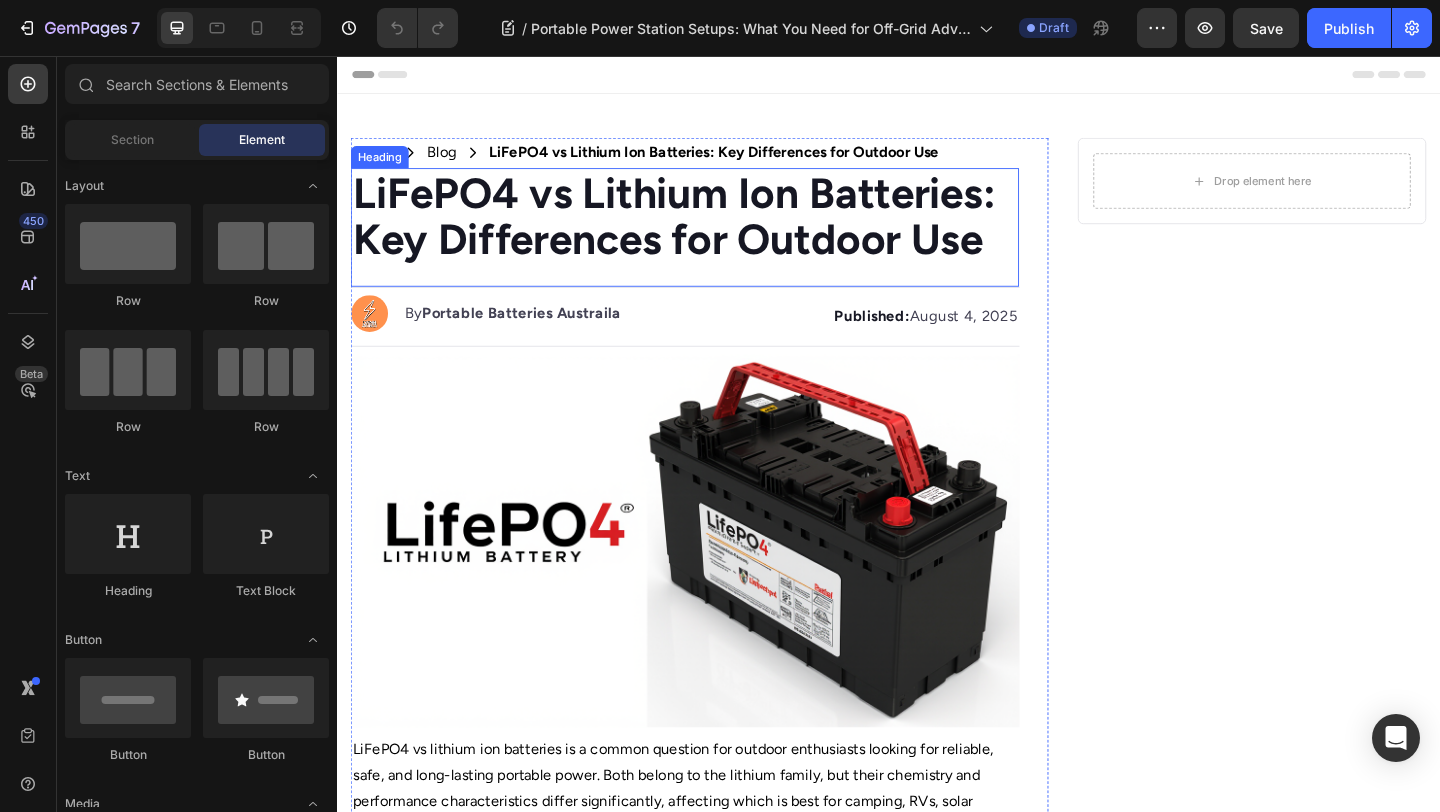 click on "LiFePO4 vs Lithium Ion Batteries: Key Differences for Outdoor Use" at bounding box center [703, 230] 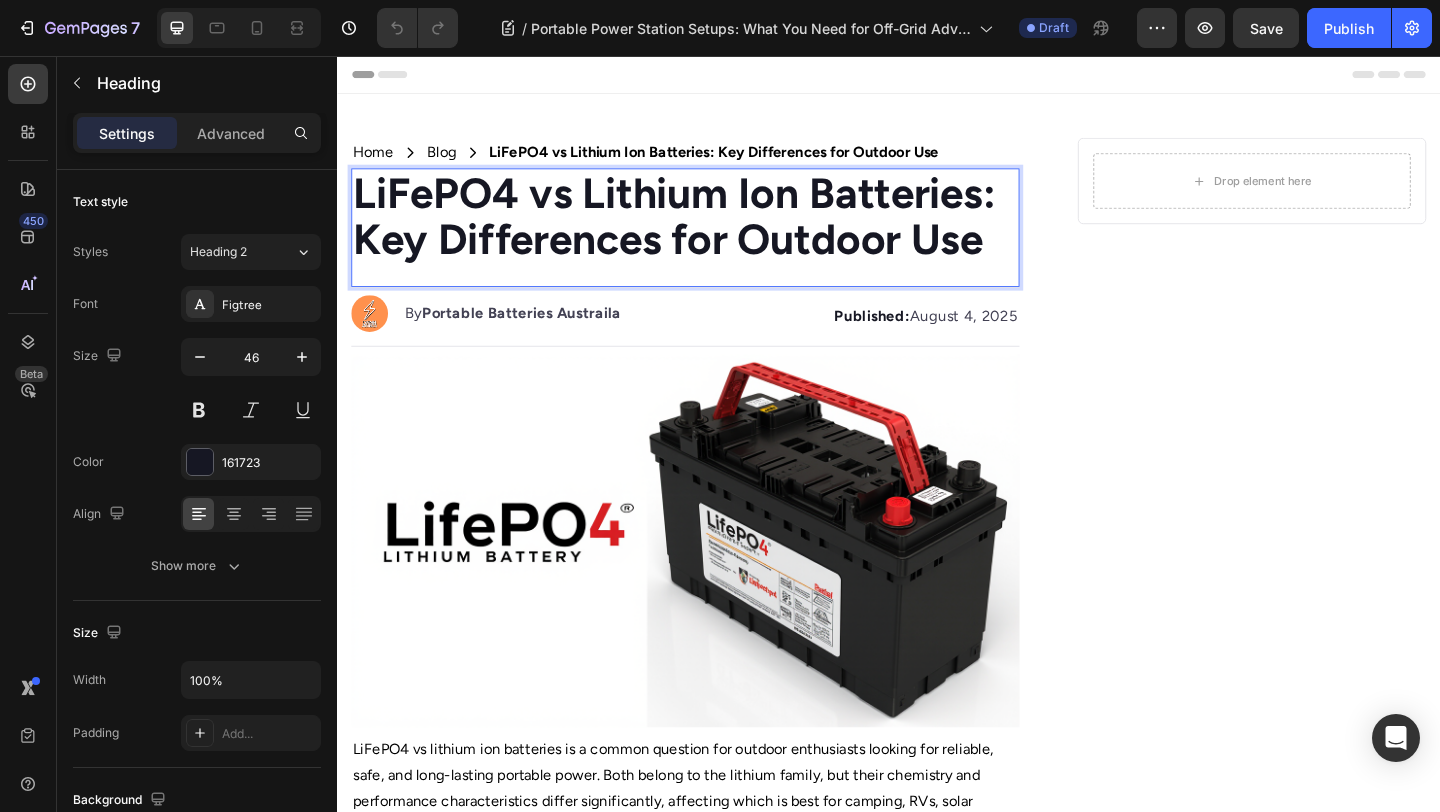 click on "LiFePO4 vs Lithium Ion Batteries: Key Differences for Outdoor Use" at bounding box center [703, 230] 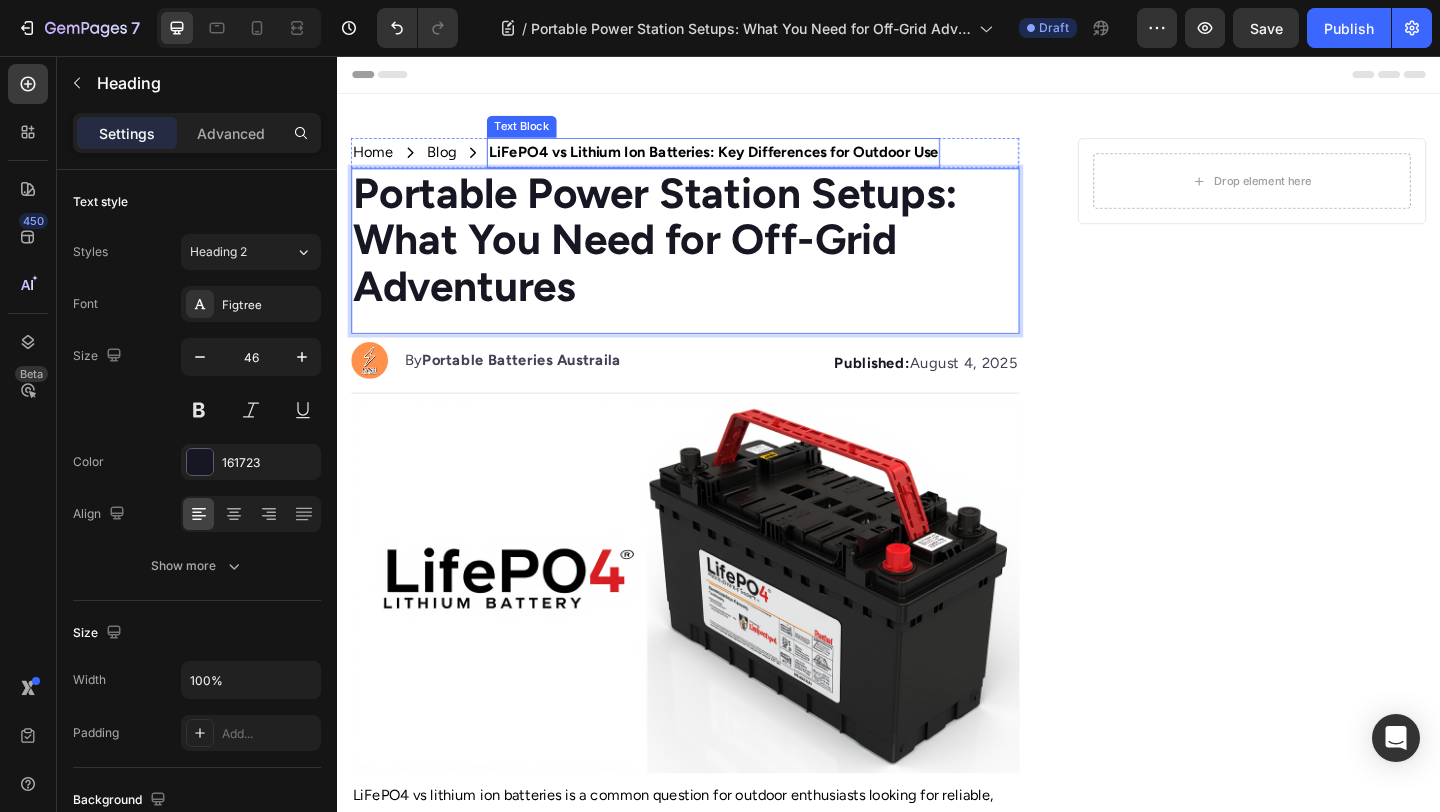click on "LiFePO4 vs Lithium Ion Batteries: Key Differences for Outdoor Use" at bounding box center (746, 160) 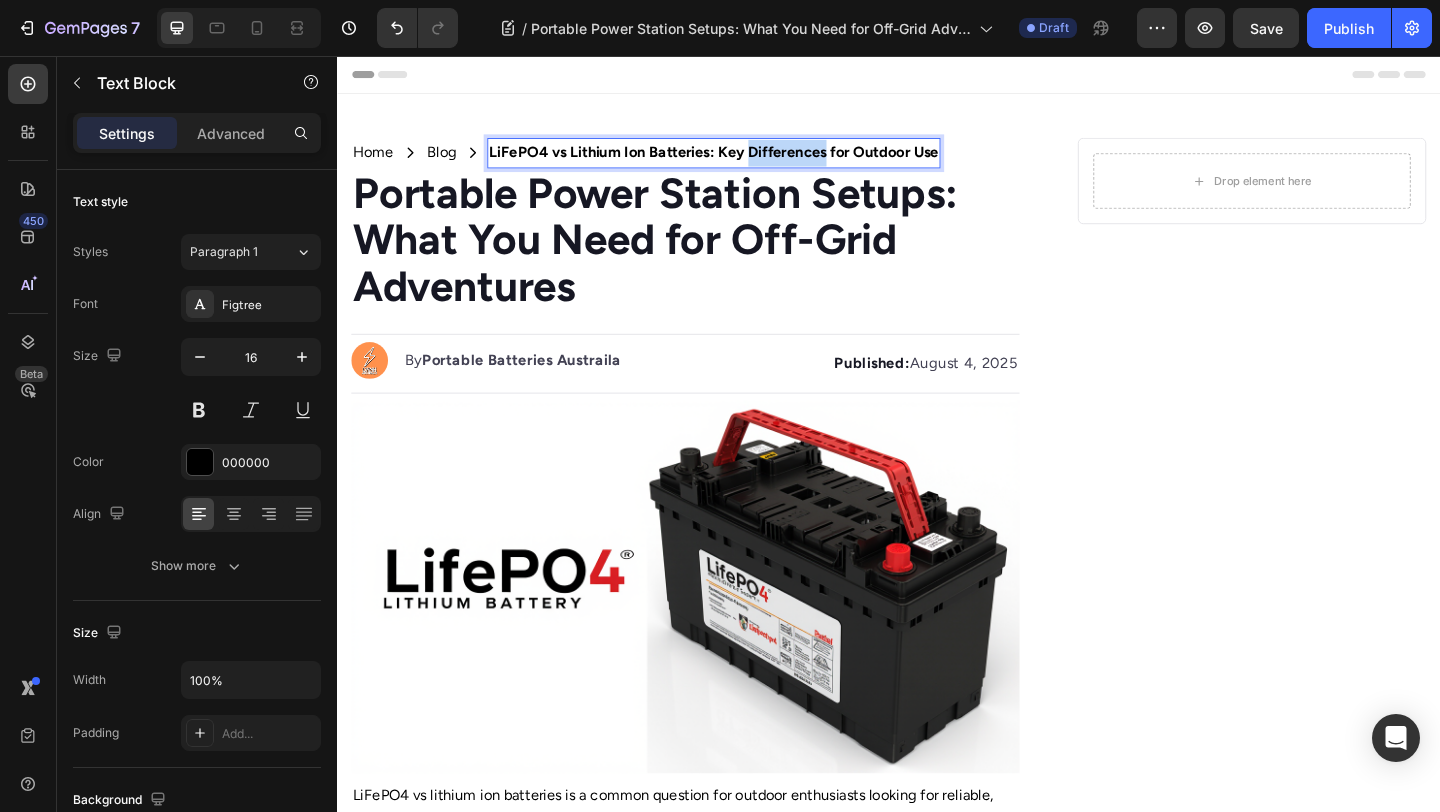 click on "LiFePO4 vs Lithium Ion Batteries: Key Differences for Outdoor Use" at bounding box center [746, 160] 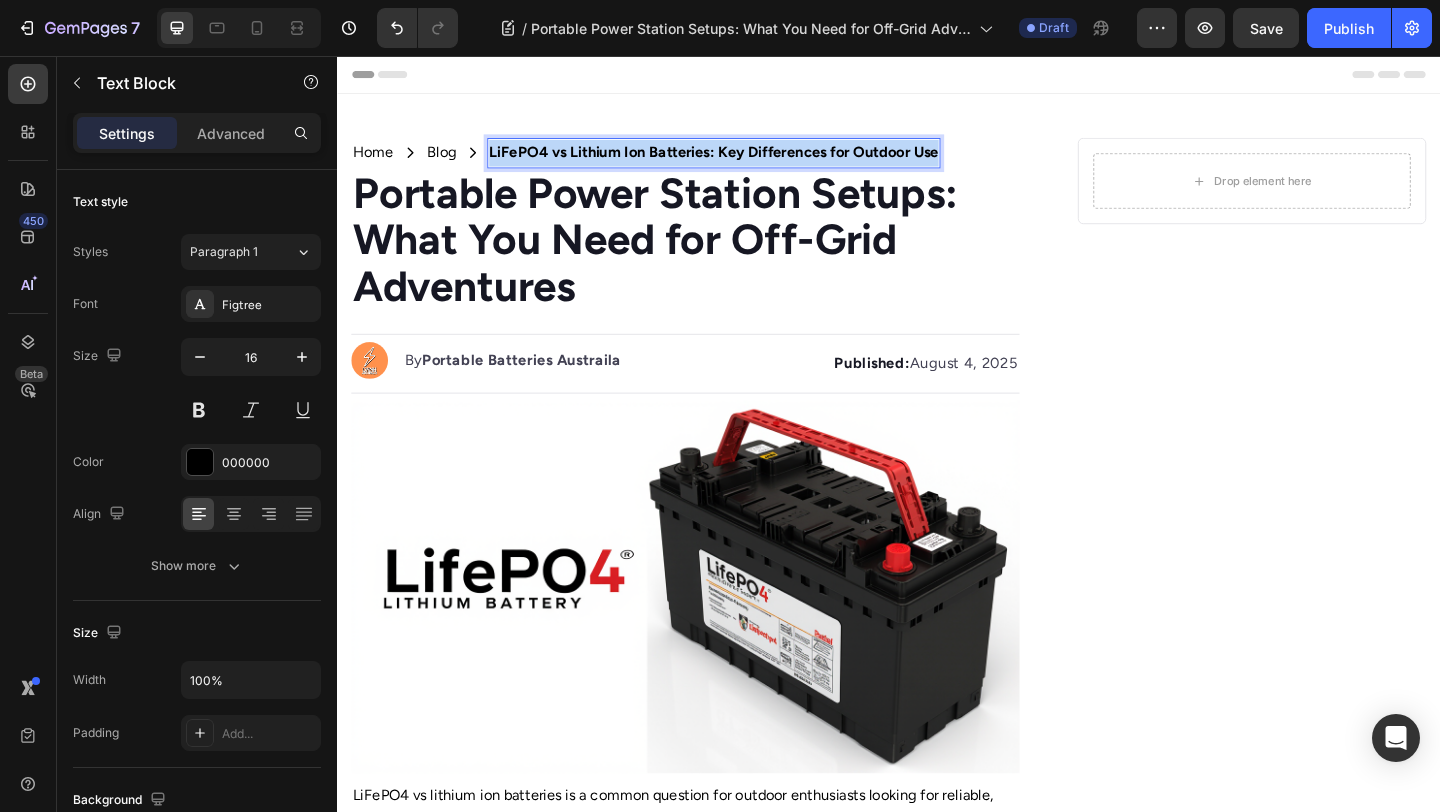 click on "LiFePO4 vs Lithium Ion Batteries: Key Differences for Outdoor Use" at bounding box center [746, 160] 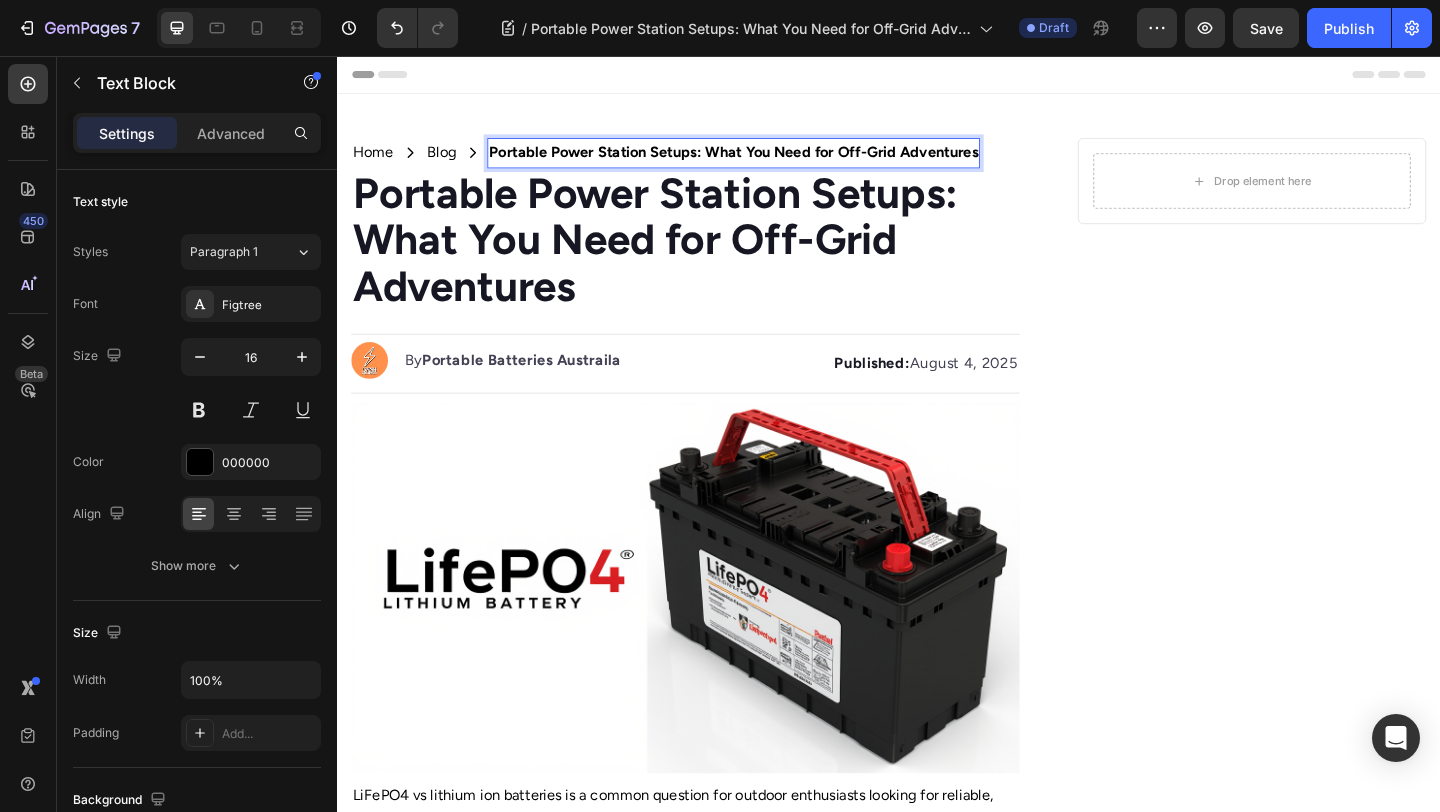click on "Portable Power Station Setups: What You Need for Off-Grid Adventures" at bounding box center [768, 160] 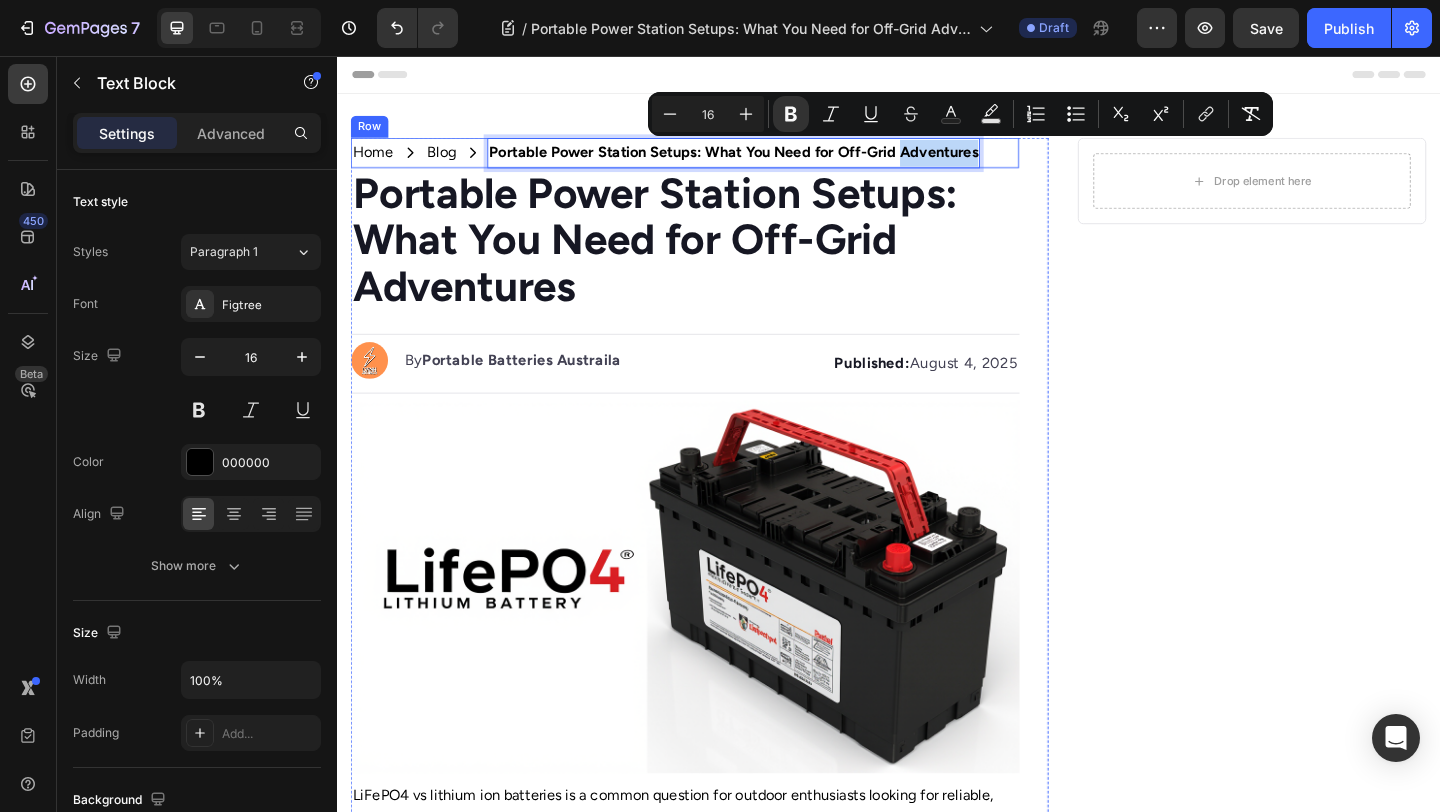 drag, startPoint x: 945, startPoint y: 163, endPoint x: 1039, endPoint y: 157, distance: 94.19129 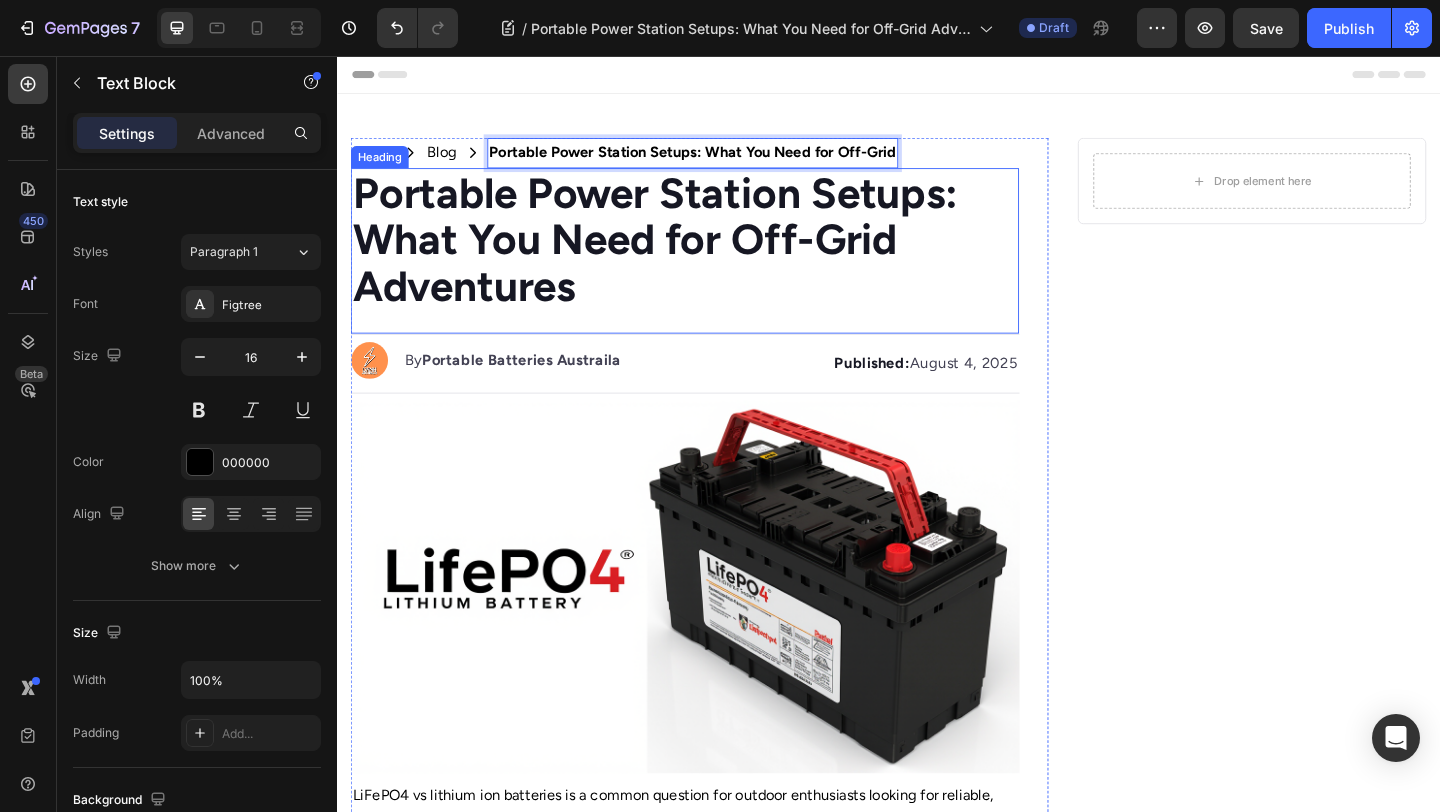 click on "Portable Power Station Setups: What You Need for Off-Grid Adventures" at bounding box center (683, 255) 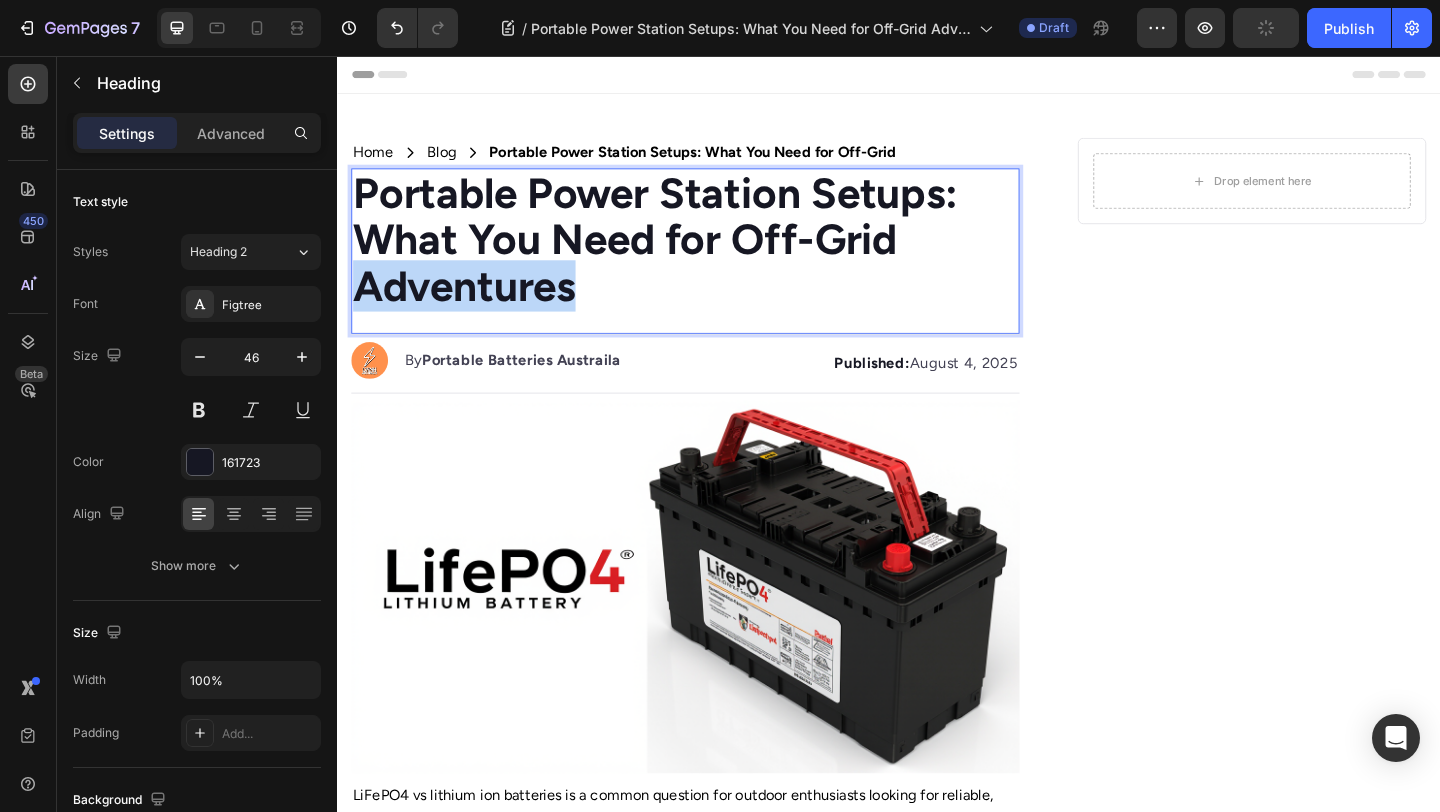 drag, startPoint x: 649, startPoint y: 302, endPoint x: 318, endPoint y: 302, distance: 331 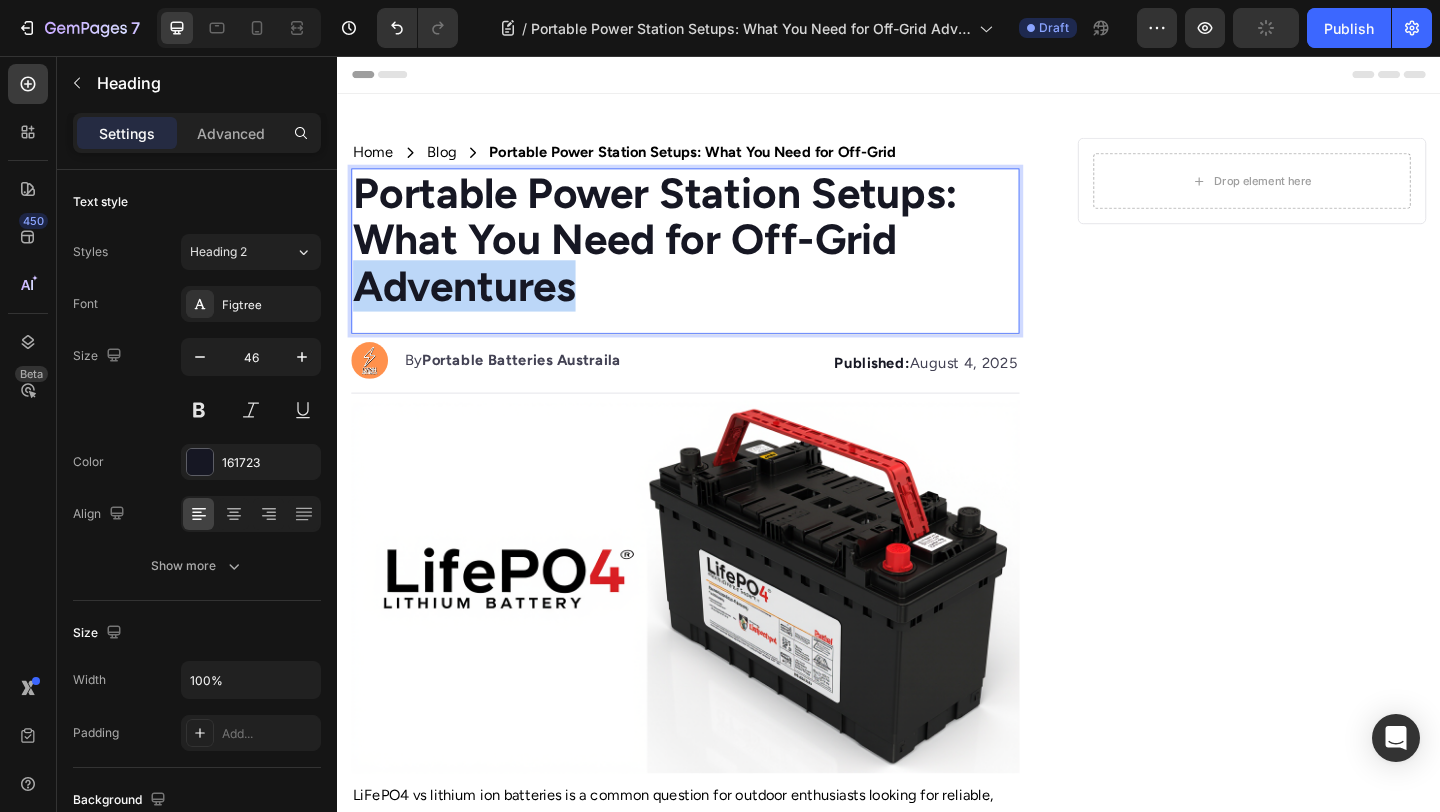 click on "Header Home Text Block        Icon Blog Text Block        Icon Portable Power Station Setups: What You Need for Off-Grid Text Block Row Portable Power Station Setups: What You Need for Off-Grid Adventures Heading  0 Image By  Portable Batteries Austraila Text block Advanced list Published:  August 4, 2025 Text block Row Image LiFePO4 vs lithium ion batteries is a common question for outdoor enthusiasts looking for reliable, safe, and long-lasting portable power. Both belong to the lithium family, but their chemistry and performance characteristics differ significantly, affecting which is best for camping, RVs, solar setups, and other outdoor uses.   What Is the Difference Between LiFePO4 and Other Lithium Ion Batteries?   1. Safety and Stability   2. Lifespan and Cycle Count   3. Energy Density and Weight   4. Cost Considerations LiFePO4 batteries are often more expensive upfront but deliver savings over time due to durability and cycle life advantages.    - LiFePO4 Text block Image" at bounding box center [937, 1397] 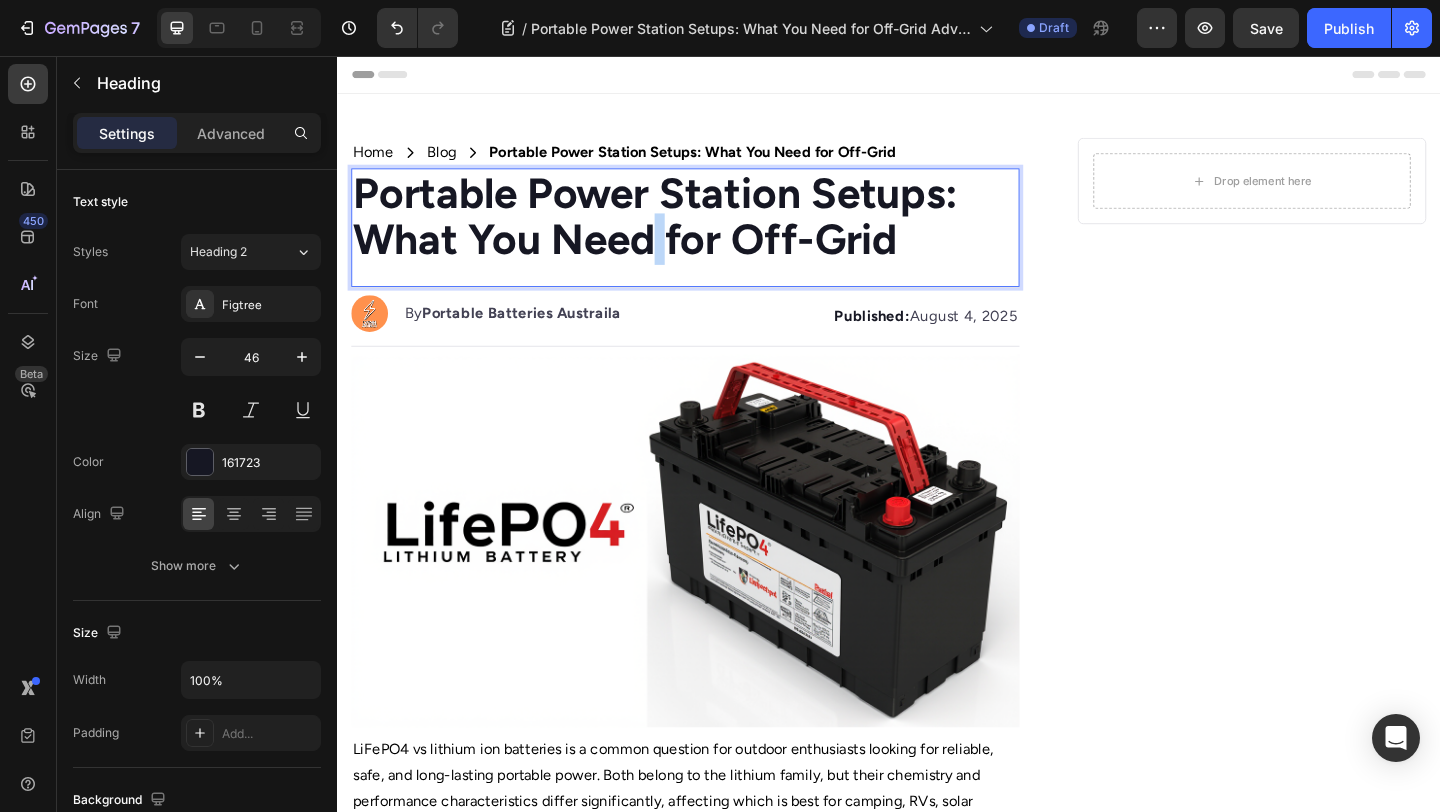 drag, startPoint x: 691, startPoint y: 259, endPoint x: 673, endPoint y: 244, distance: 23.43075 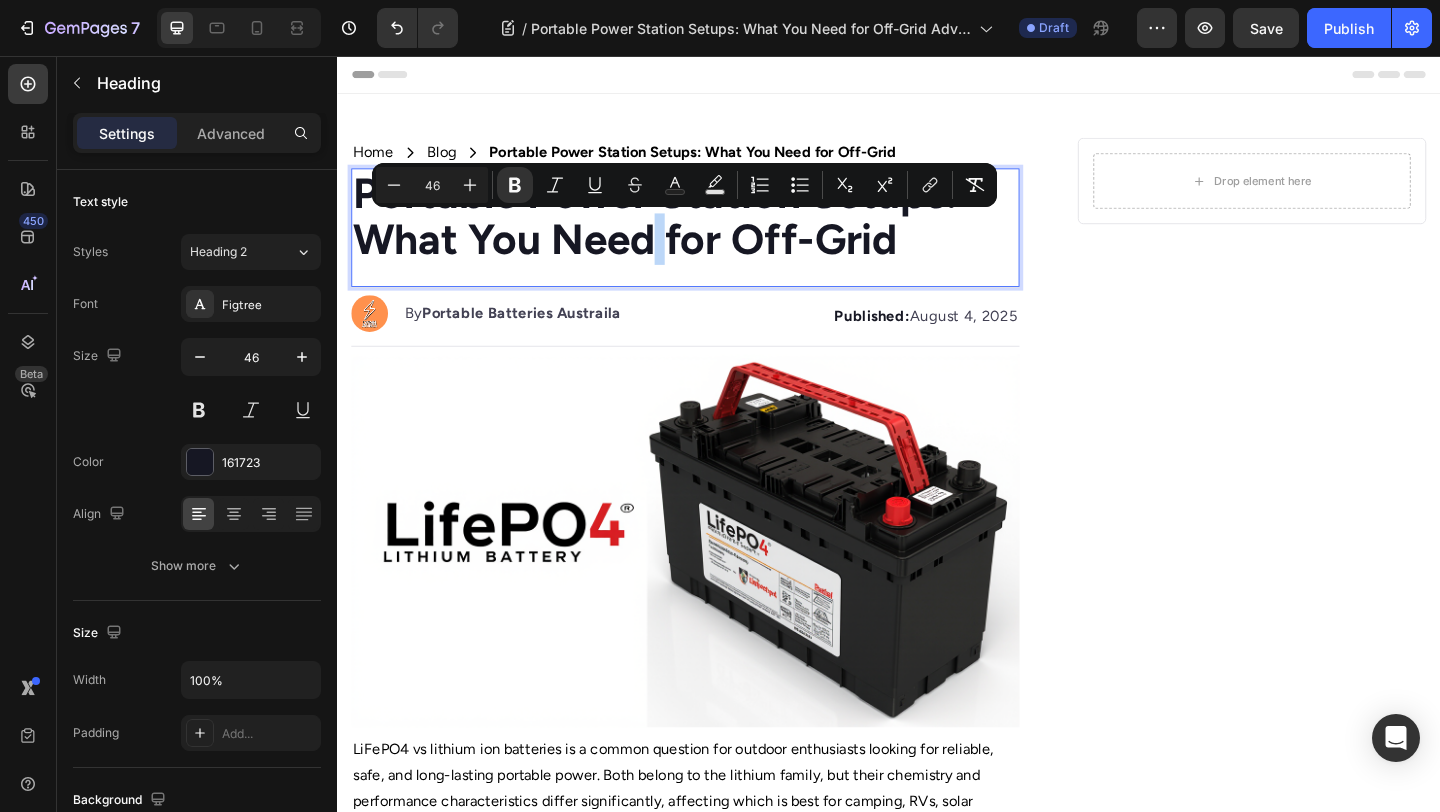 click on "Portable Power Station Setups: What You Need for Off-Grid" at bounding box center (683, 230) 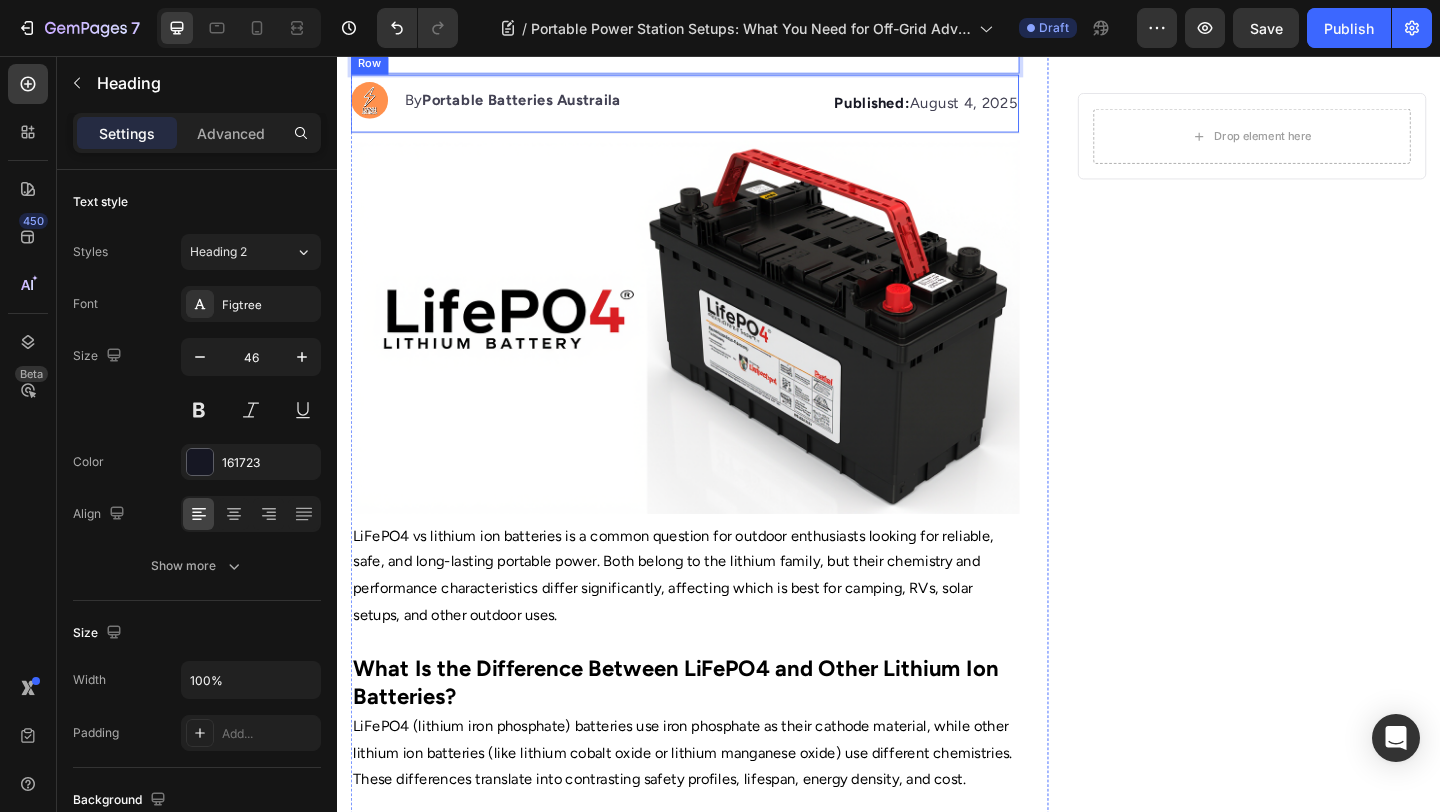 scroll, scrollTop: 233, scrollLeft: 0, axis: vertical 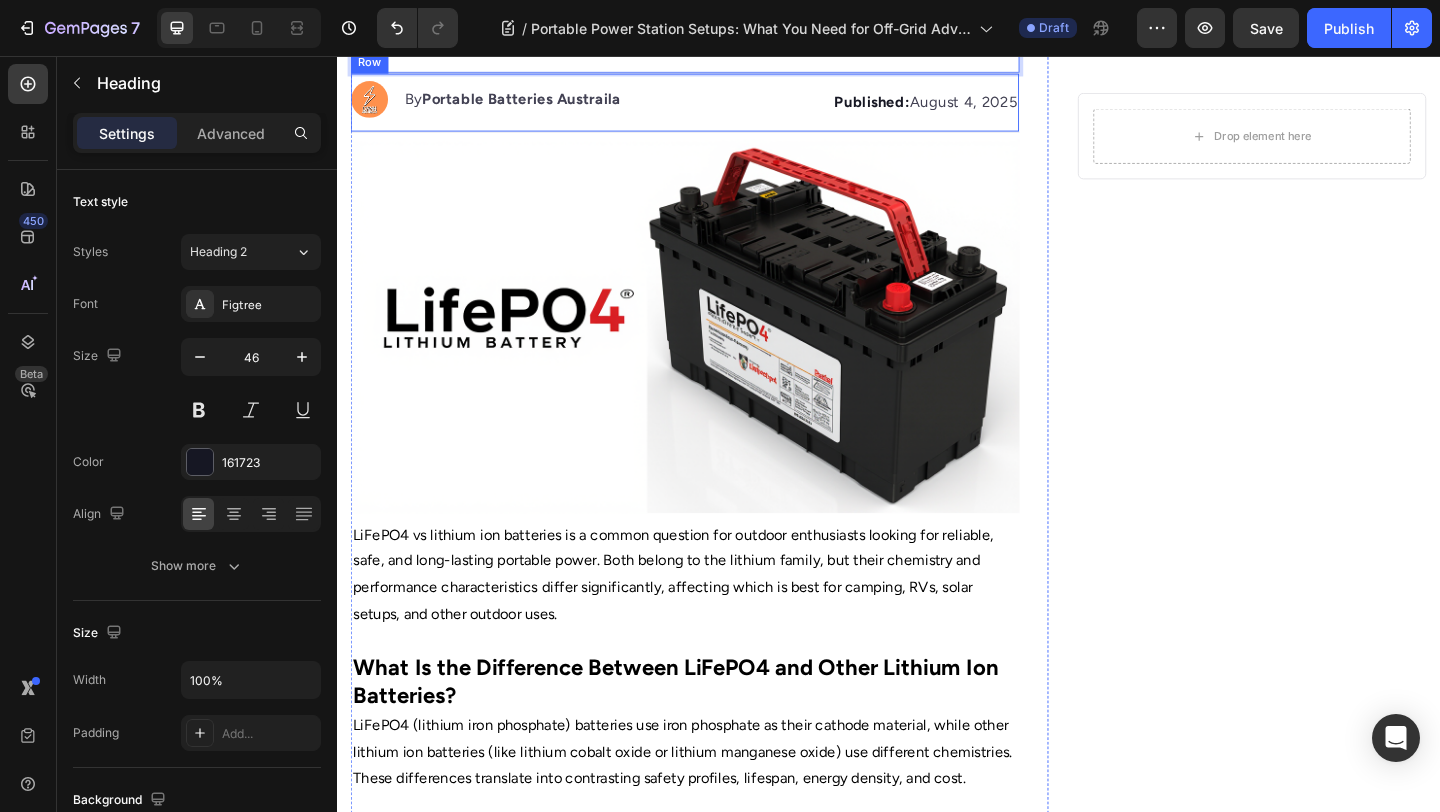 click at bounding box center [715, 350] 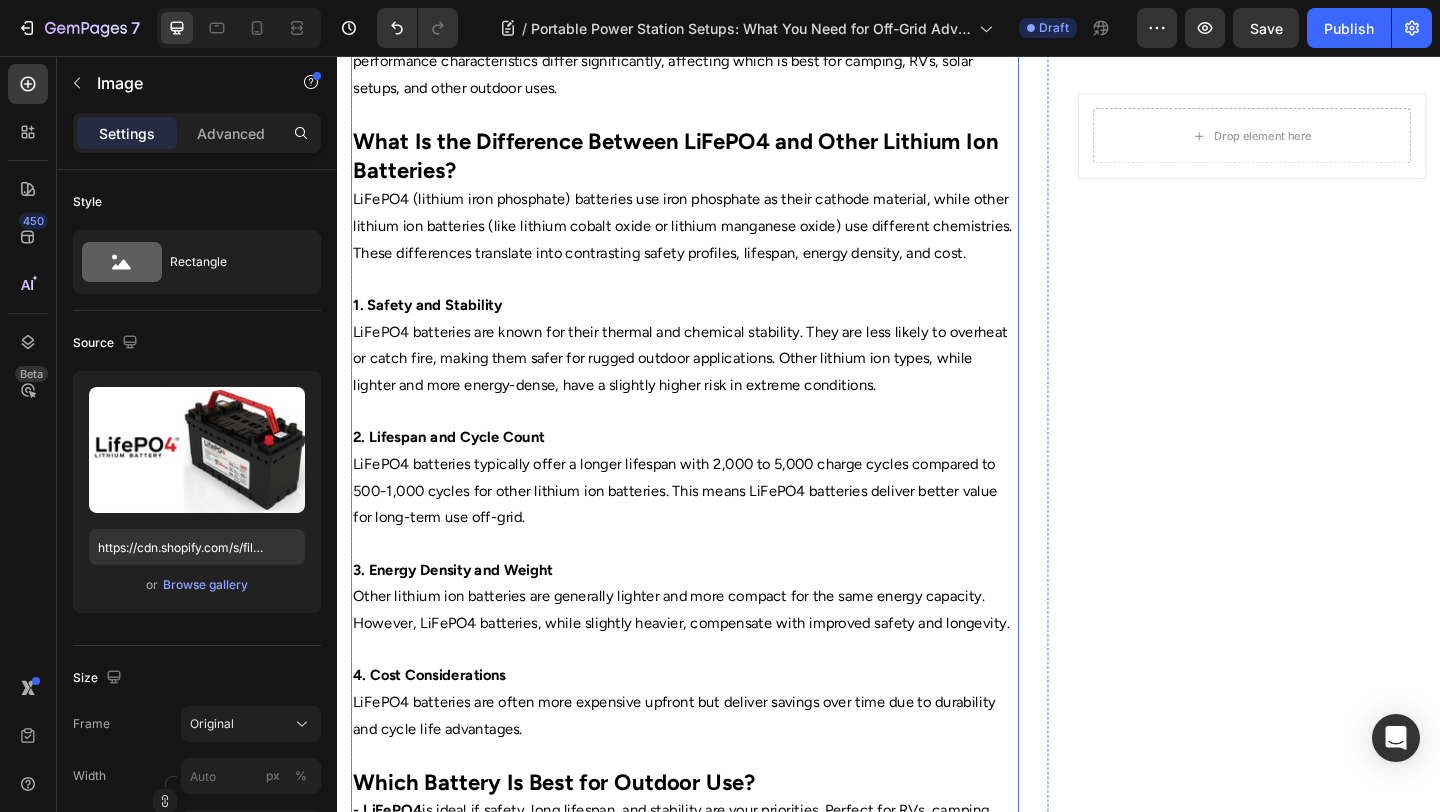 click on "Other lithium ion batteries are generally lighter and more compact for the same energy capacity. However, LiFePO4 batteries, while slightly heavier, compensate with improved safety and longevity." at bounding box center [715, 659] 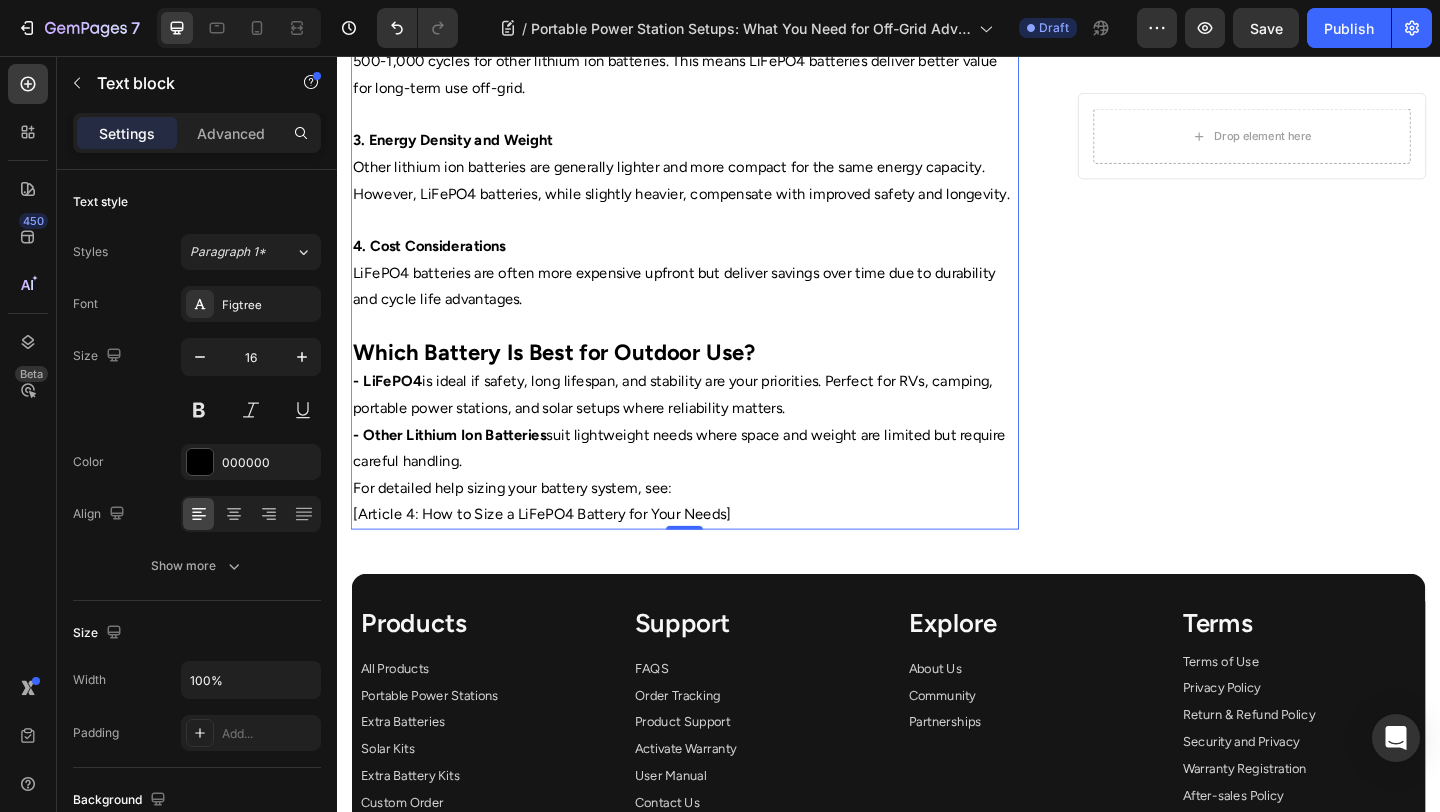 scroll, scrollTop: 1254, scrollLeft: 0, axis: vertical 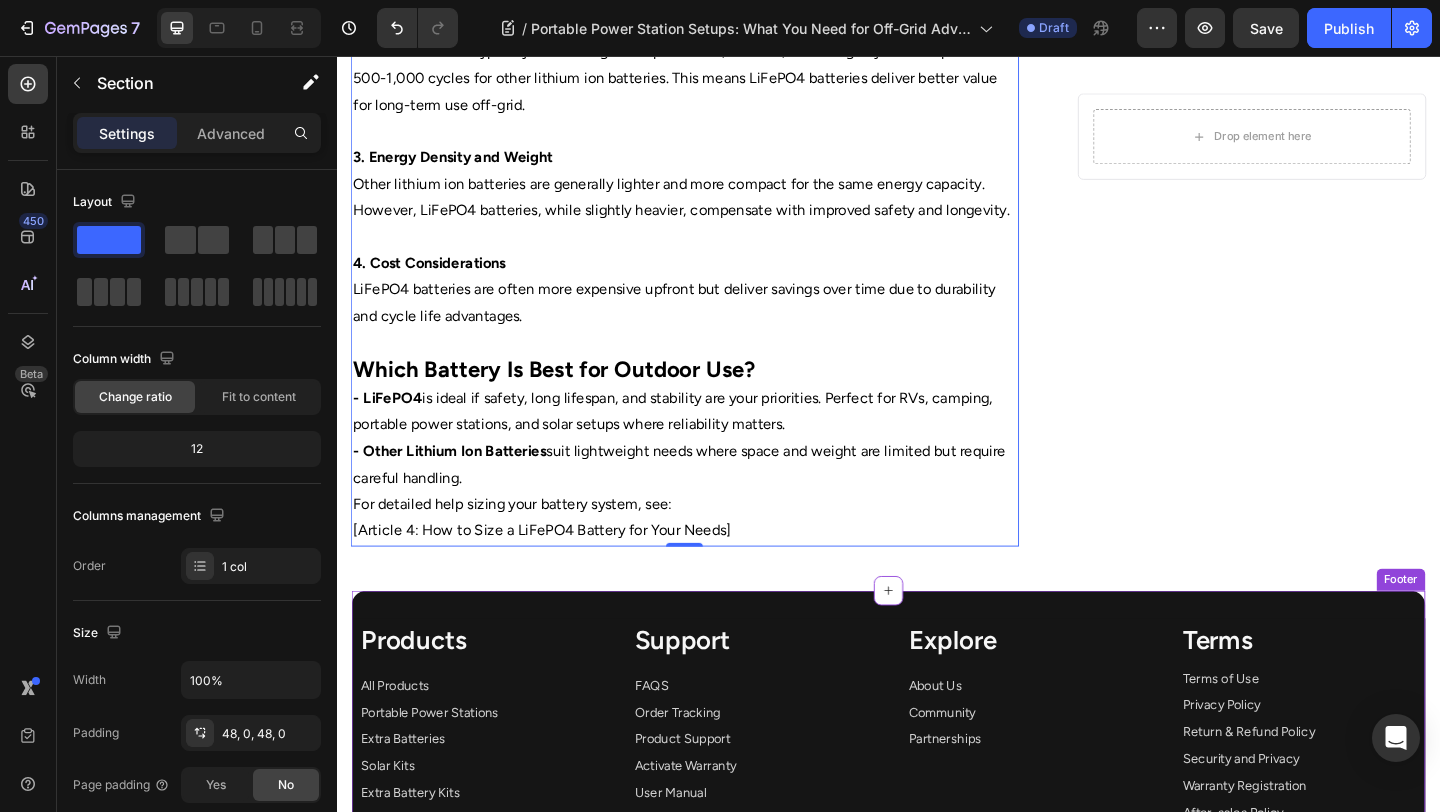 click on "⁠⁠⁠⁠⁠⁠⁠ Portable Power Station Setups: What You Need for Off-Grid Heading Image By  Portable Batteries Austraila Text block Advanced list Published:  August 4, 2025 Text block Row Image LiFePO4 vs lithium ion batteries is a common question for outdoor enthusiasts looking for reliable, safe, and long-lasting portable power. Both belong to the lithium family, but their chemistry and performance characteristics differ significantly, affecting which is best for camping, RVs, solar setups, and other outdoor uses.   What Is the Difference Between LiFePO4 and Other Lithium Ion Batteries?   1. Safety and Stability   2. Lifespan and Cycle Count   3. Energy Density and Weight   4. Cost Considerations LiFePO4 batteries are often more expensive upfront but deliver savings over time due to durability and cycle life advantages.    - LiFePO4 Text block  0" at bounding box center [937, -260] 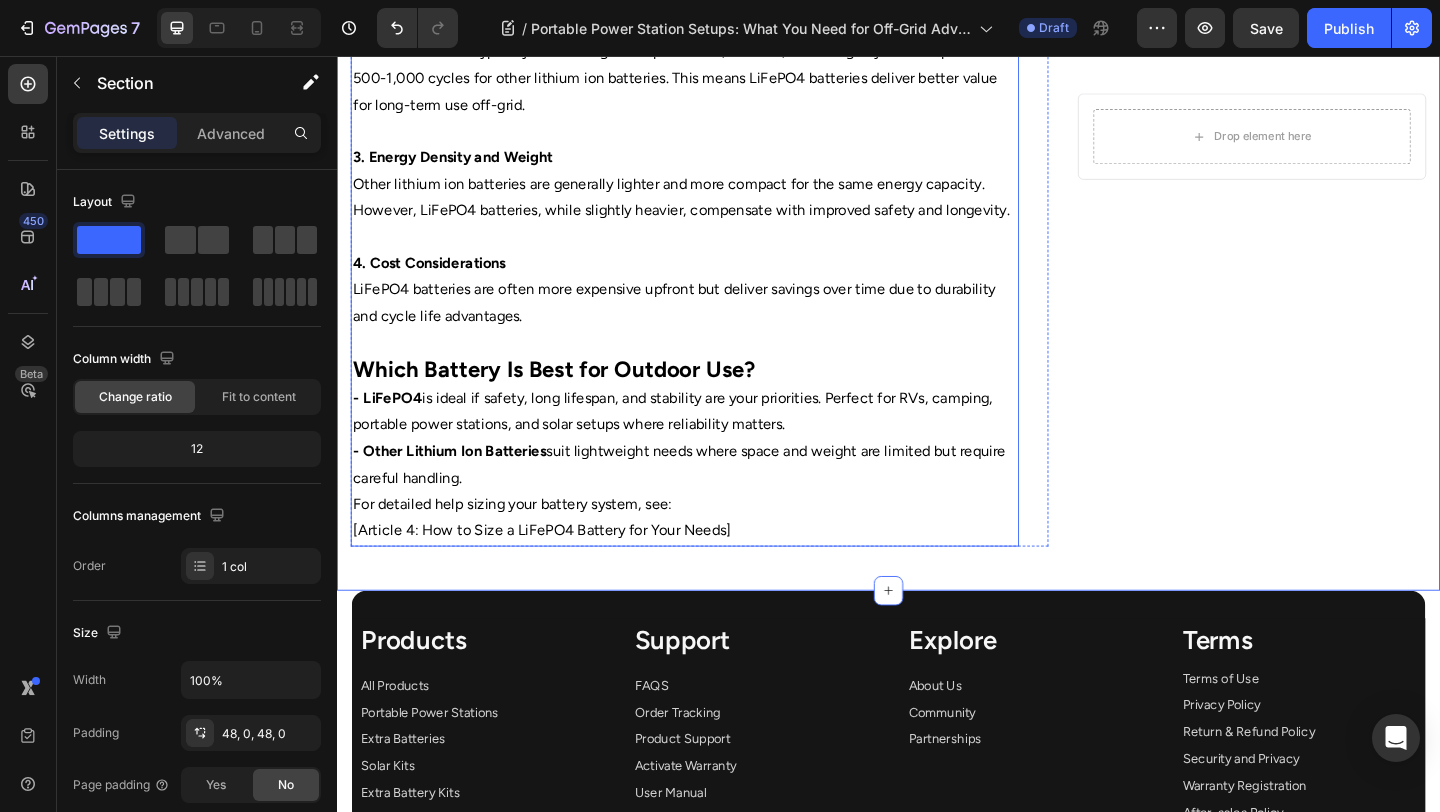 click on "[Article 4: How to Size a LiFePO4 Battery for Your Needs]" at bounding box center (715, 572) 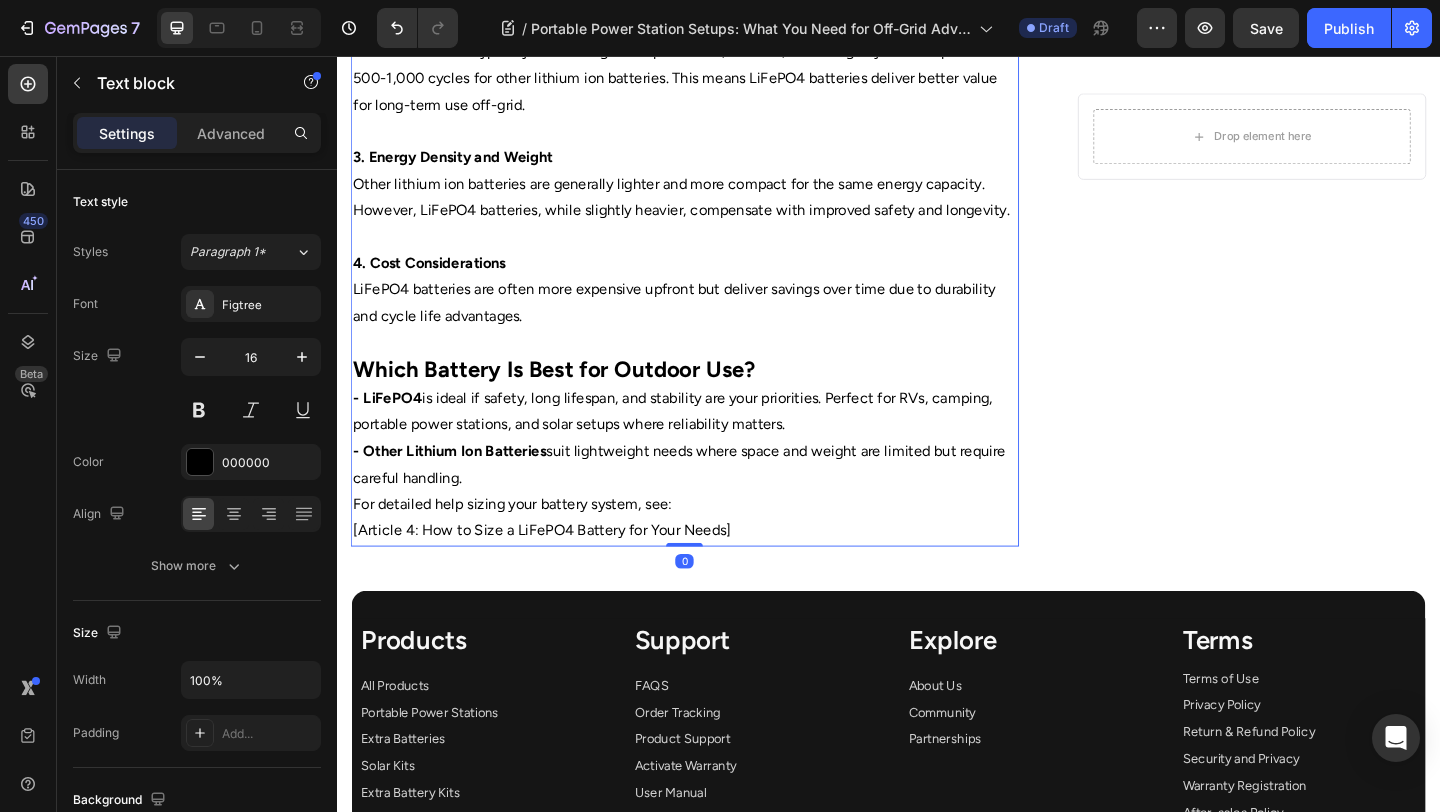click on "[Article 4: How to Size a LiFePO4 Battery for Your Needs]" at bounding box center (715, 572) 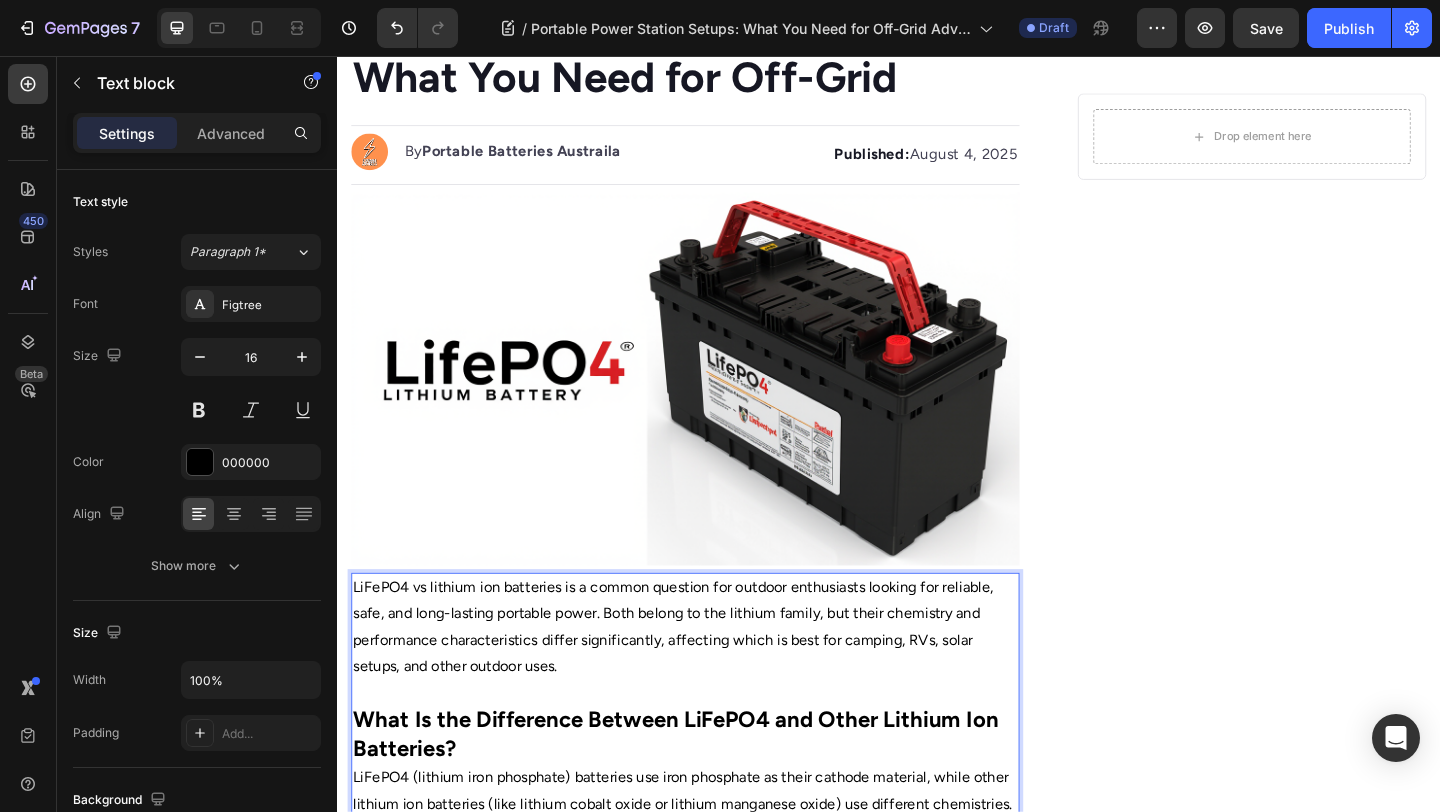 scroll, scrollTop: 0, scrollLeft: 0, axis: both 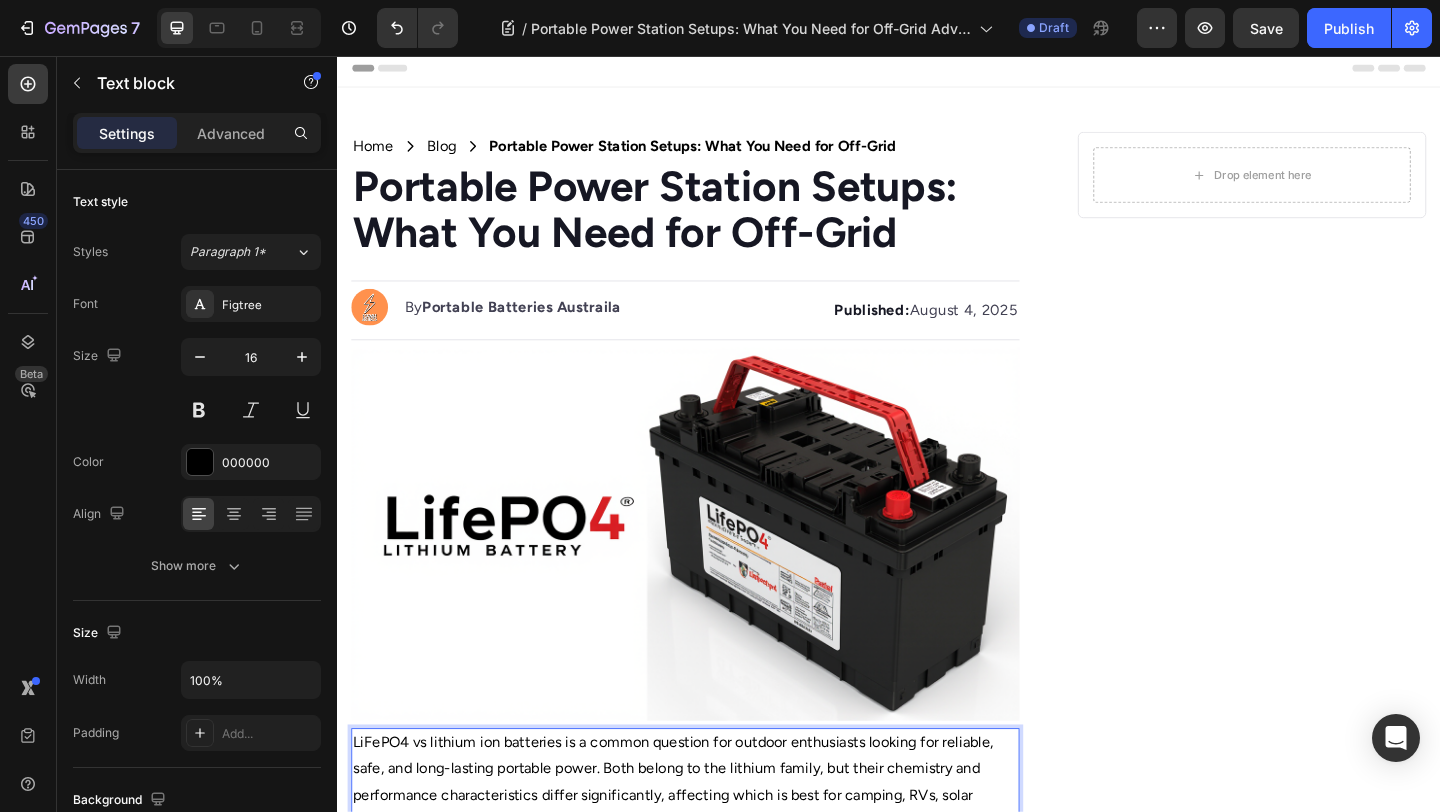 drag, startPoint x: 821, startPoint y: 570, endPoint x: 703, endPoint y: 841, distance: 295.5757 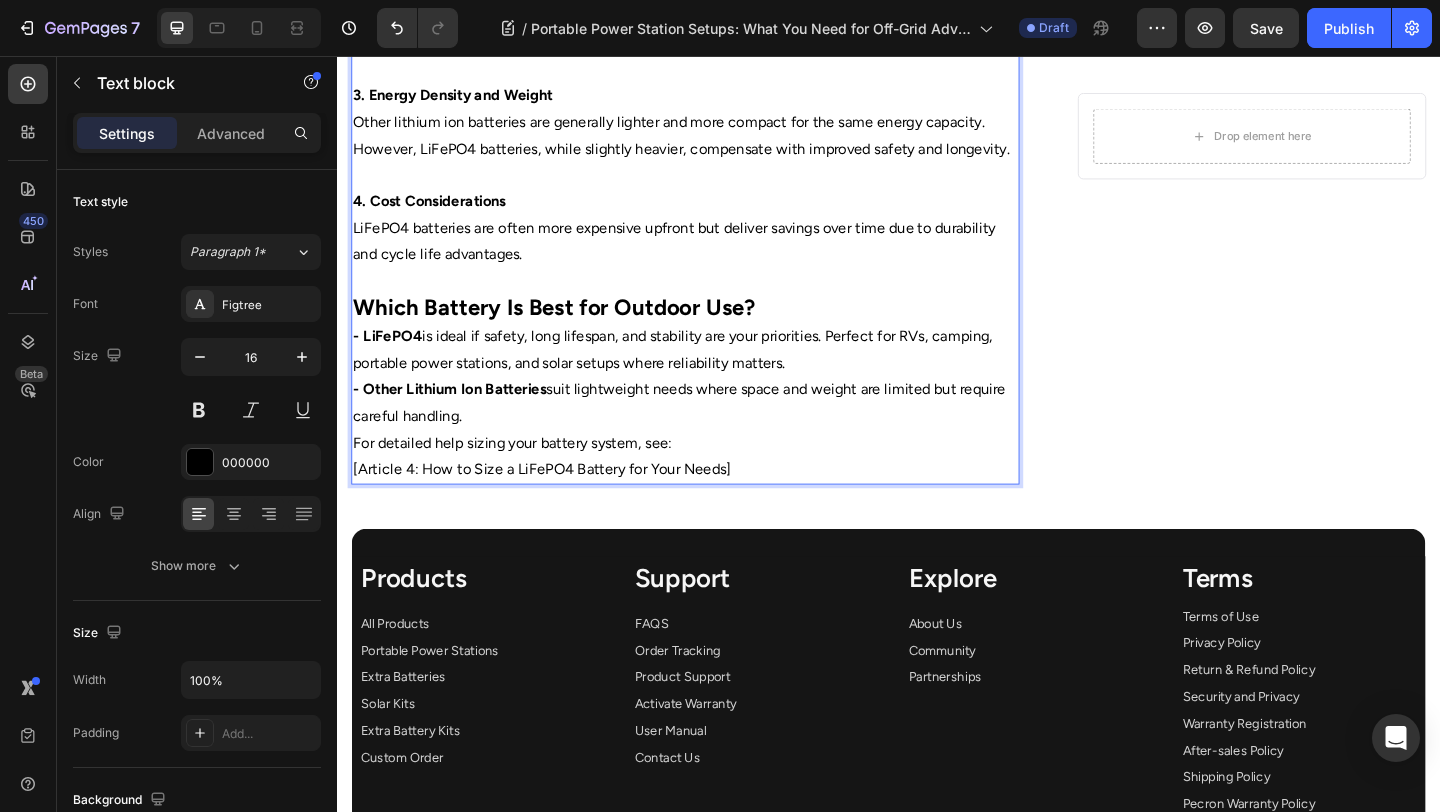 scroll, scrollTop: 1338, scrollLeft: 0, axis: vertical 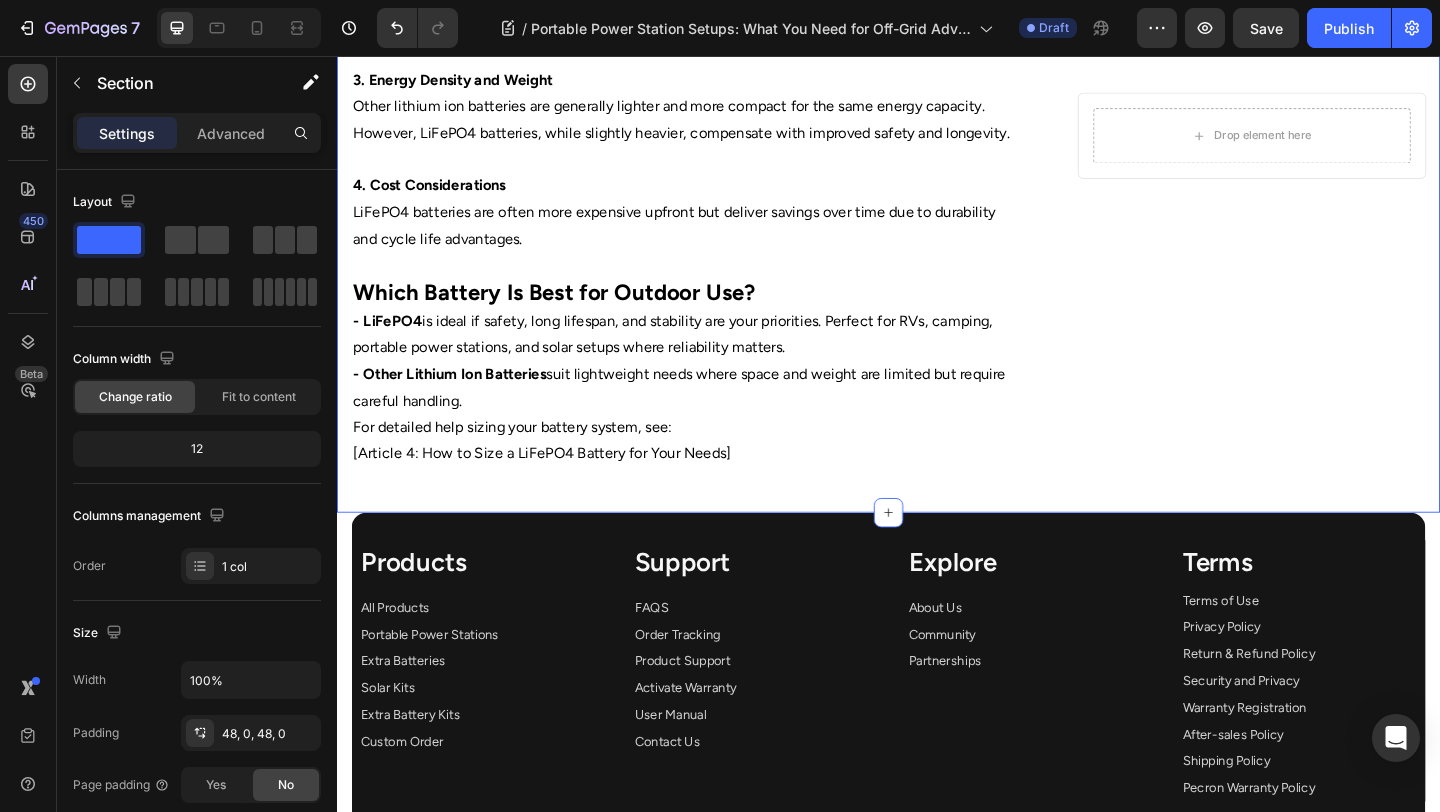 click on "Home Text Block        Icon Blog Text Block        Icon Portable Power Station Setups: What You Need for Off-Grid Text Block Row ⁠⁠⁠⁠⁠⁠⁠ Portable Power Station Setups: What You Need for Off-Grid Heading Image By  Portable Batteries Austraila Text block Advanced list Published:  August 4, 2025 Text block Row Image LiFePO4 vs lithium ion batteries is a common question for outdoor enthusiasts looking for reliable, safe, and long-lasting portable power. Both belong to the lithium family, but their chemistry and performance characteristics differ significantly, affecting which is best for camping, RVs, solar setups, and other outdoor uses. What Is the Difference Between LiFePO4 and Other Lithium Ion Batteries? 1. Safety and Stability 2. Lifespan and Cycle Count LiFePO4 batteries typically offer a longer lifespan with 2,000 to 5,000 charge cycles compared to 500-1,000 cycles for other lithium ion batteries. This means LiFePO4 batteries deliver better value for long-term use off-grid." at bounding box center [937, -344] 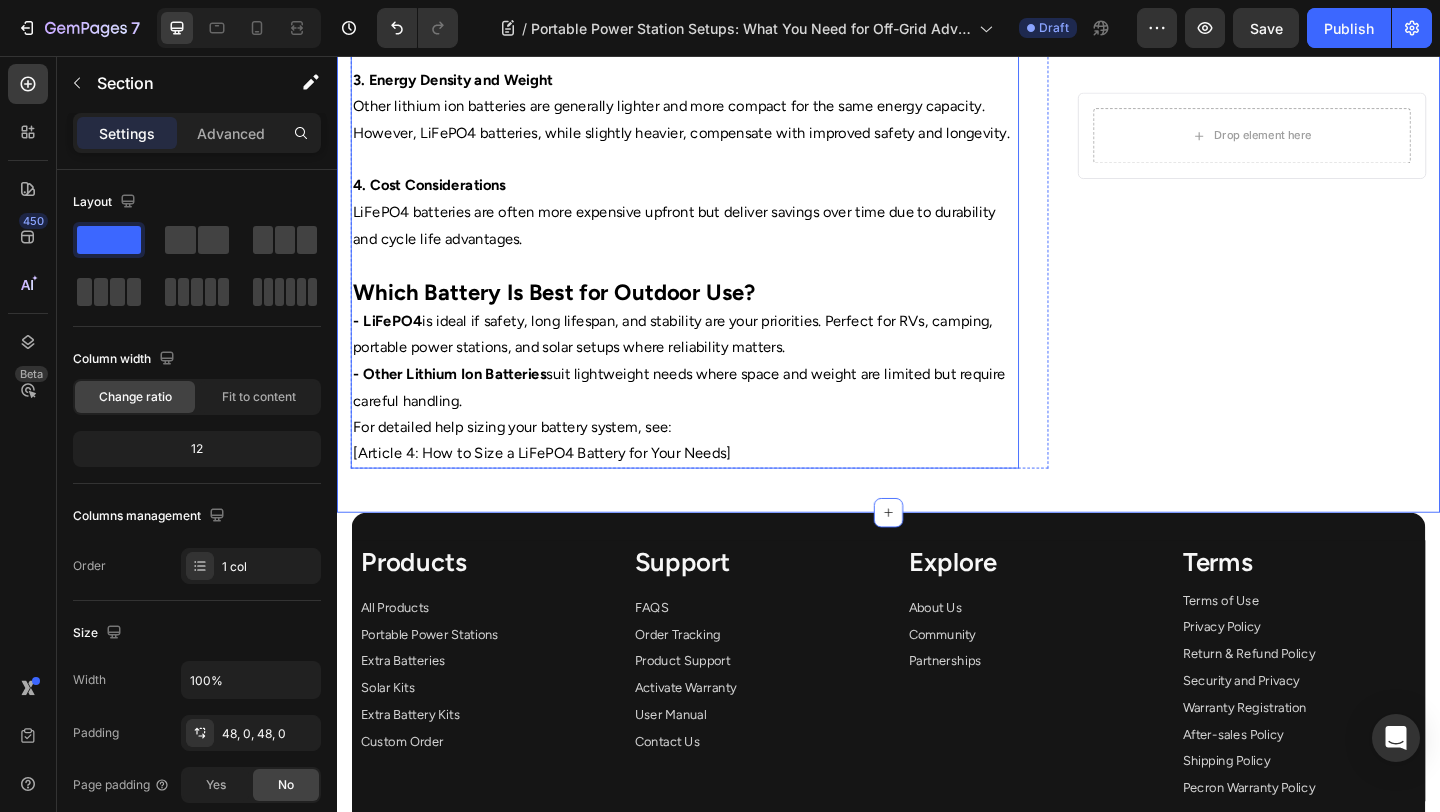 click on "[Article 4: How to Size a LiFePO4 Battery for Your Needs]" at bounding box center [715, 488] 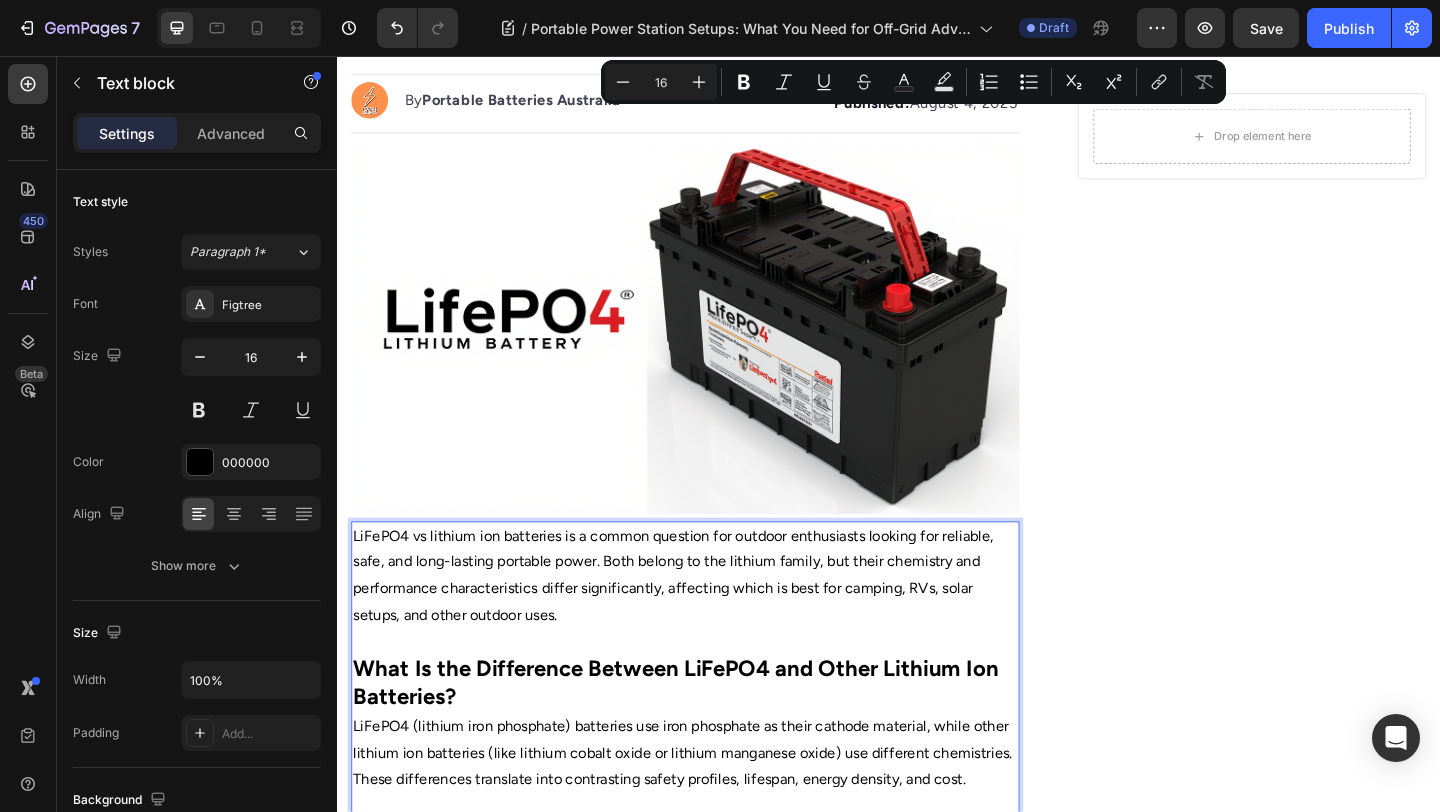 scroll, scrollTop: 0, scrollLeft: 0, axis: both 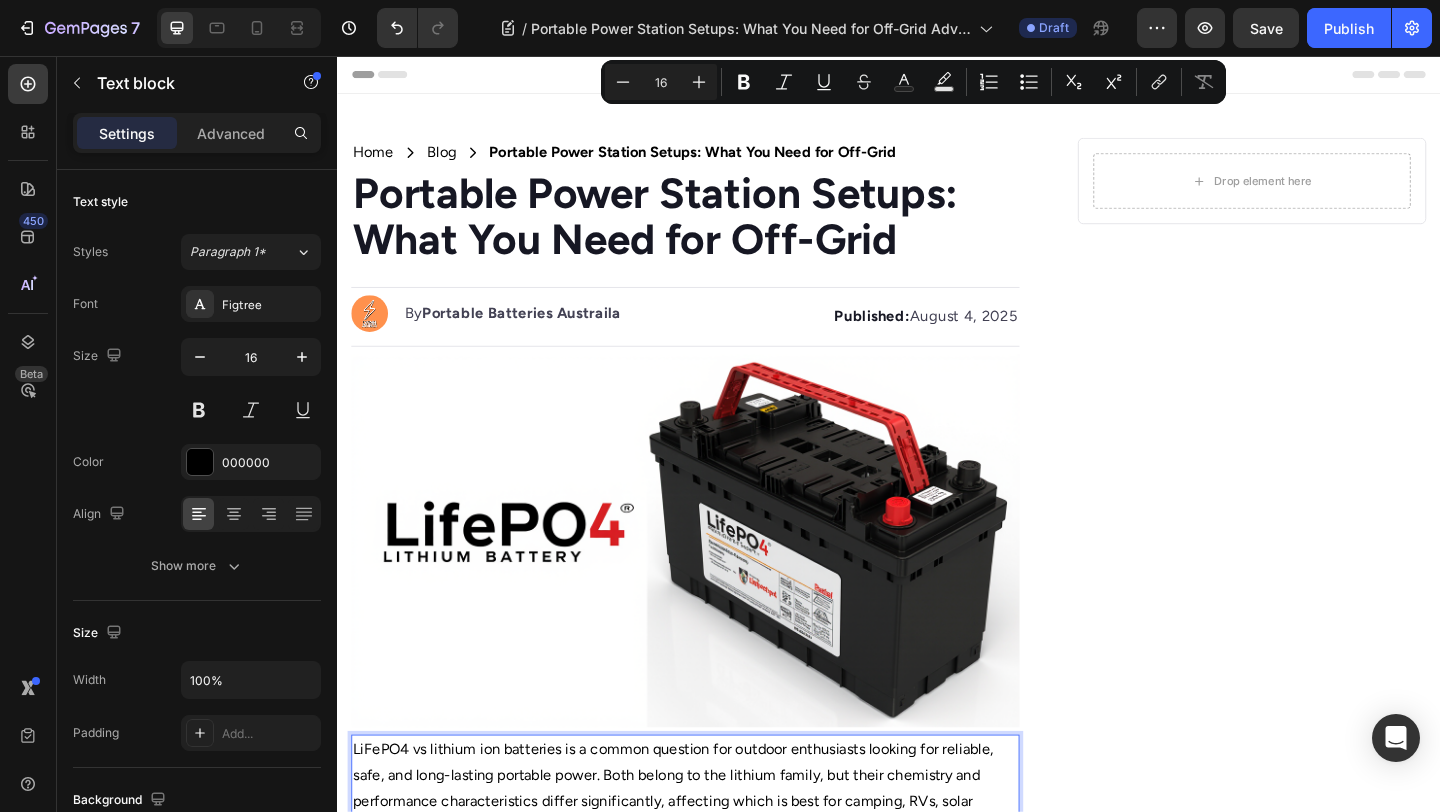 drag, startPoint x: 783, startPoint y: 487, endPoint x: 1060, endPoint y: 858, distance: 463.00107 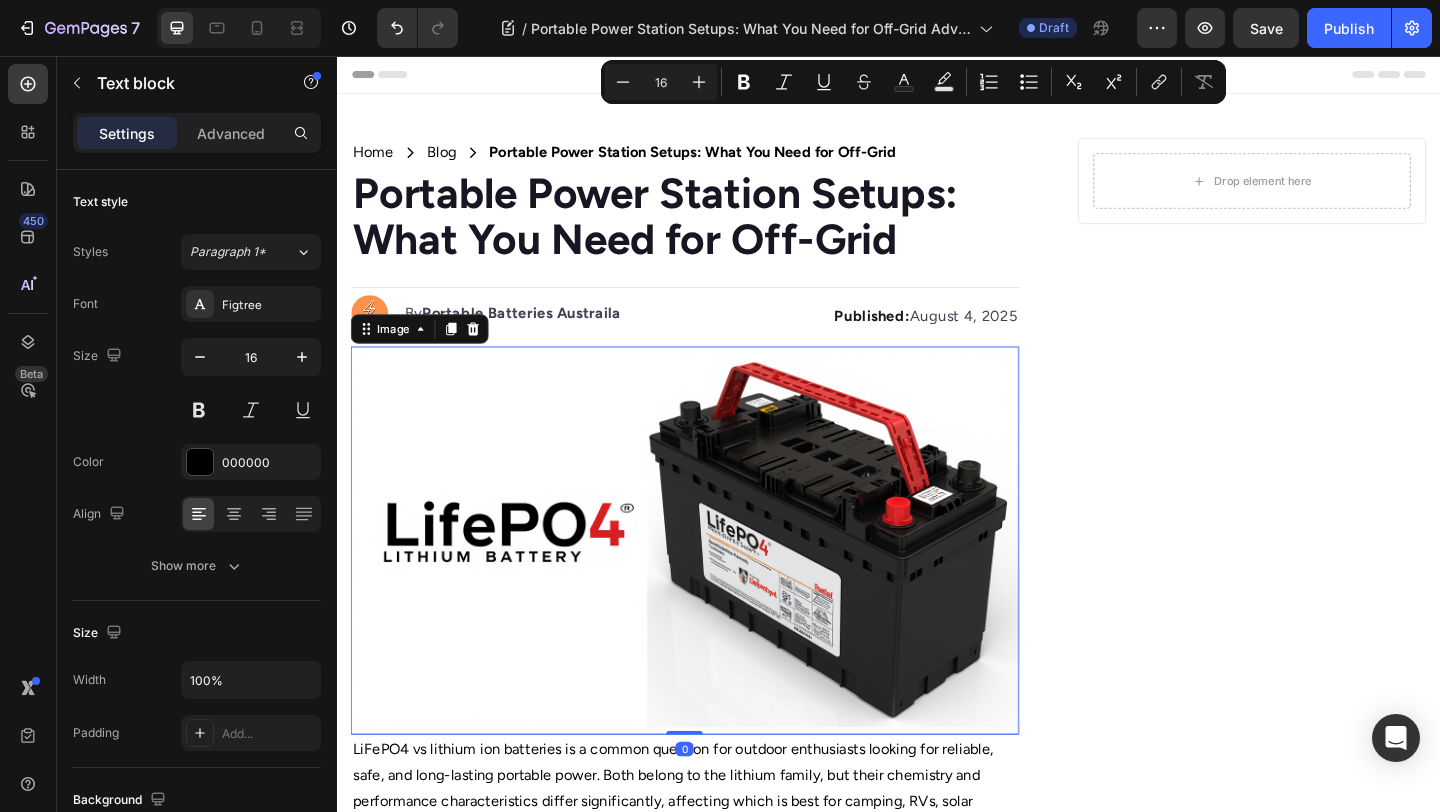 click at bounding box center [715, 583] 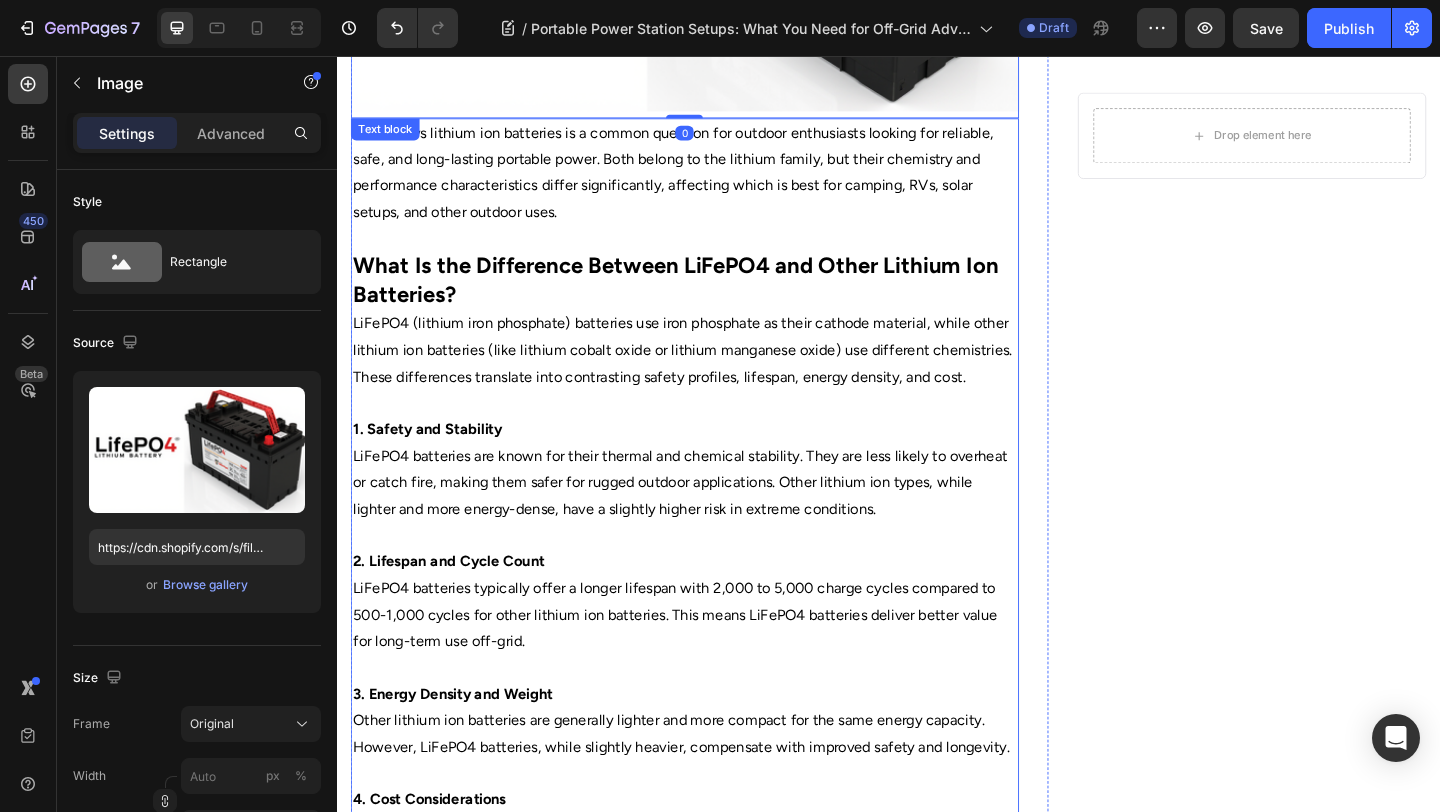 scroll, scrollTop: 702, scrollLeft: 0, axis: vertical 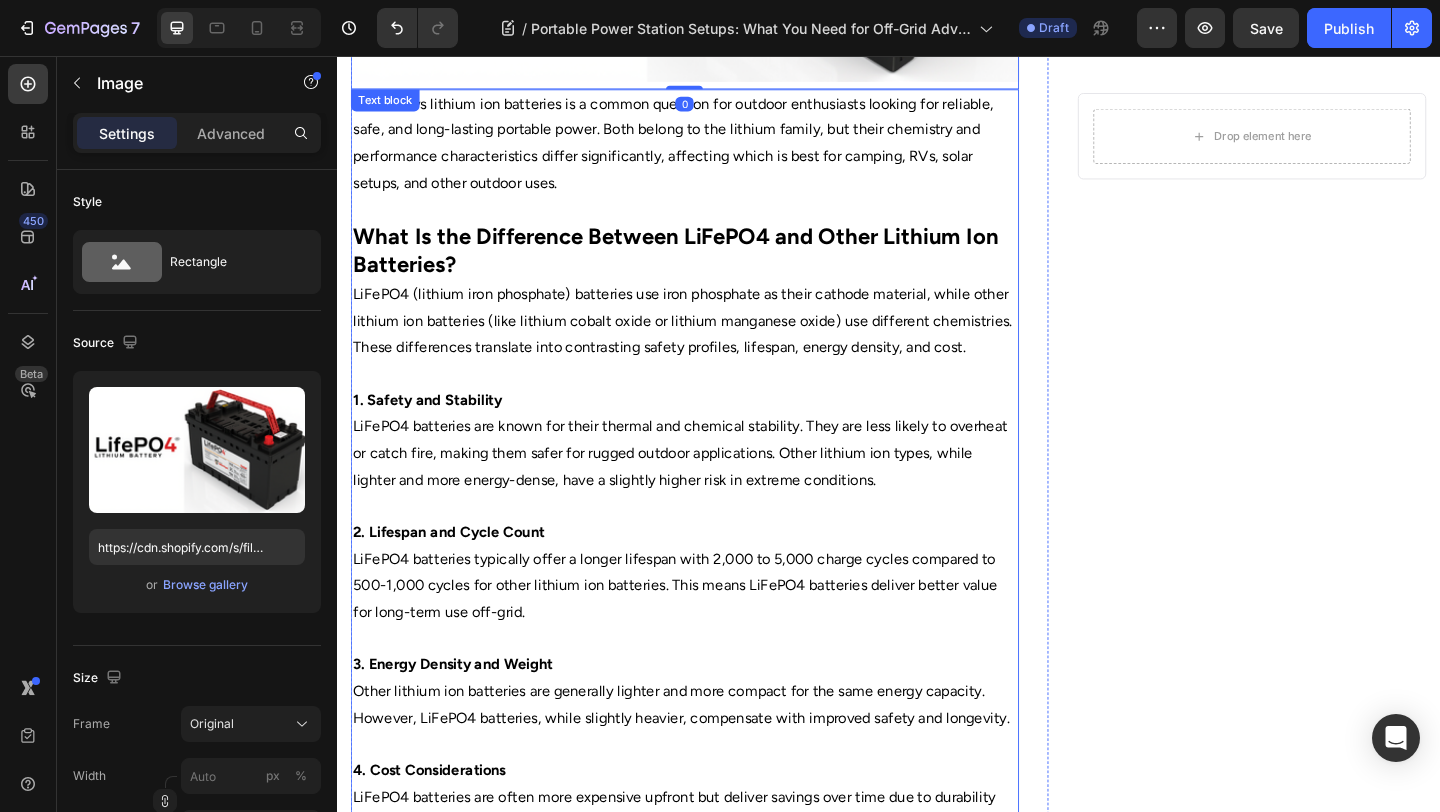 click on "LiFePO4 batteries typically offer a longer lifespan with 2,000 to 5,000 charge cycles compared to 500-1,000 cycles for other lithium ion batteries. This means LiFePO4 batteries deliver better value for long-term use off-grid." at bounding box center [715, 632] 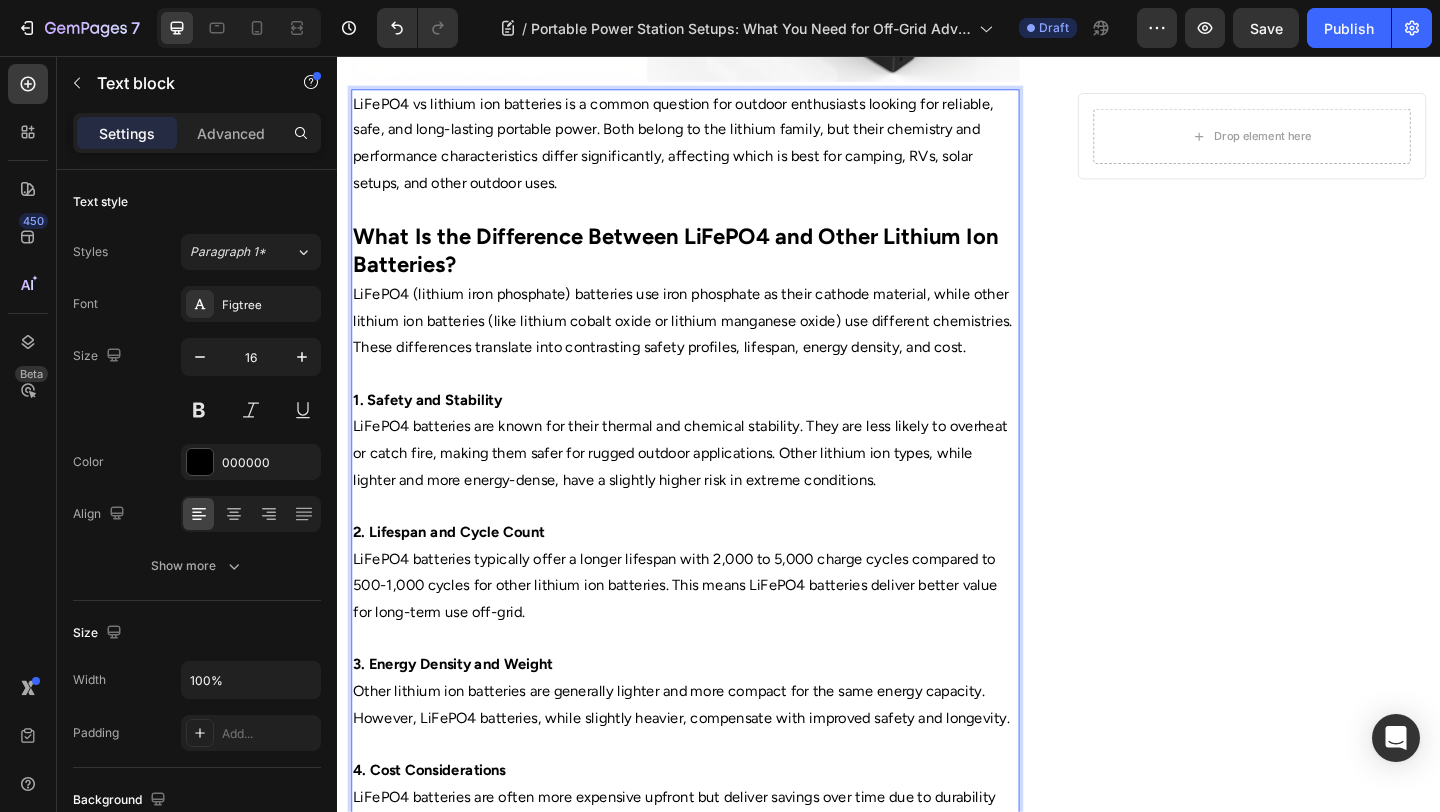 click on "2. Lifespan and Cycle Count" at bounding box center (715, 574) 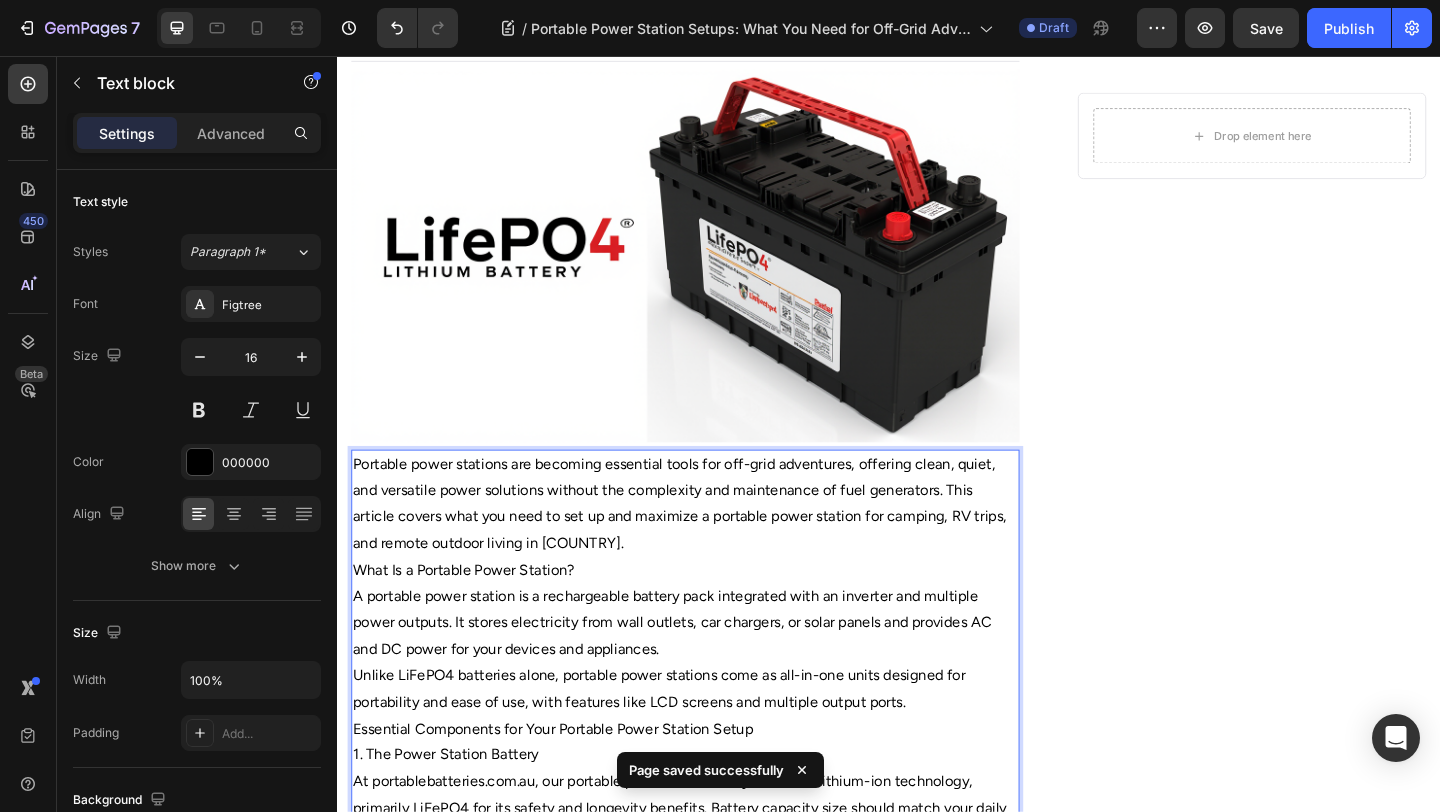 scroll, scrollTop: 331, scrollLeft: 0, axis: vertical 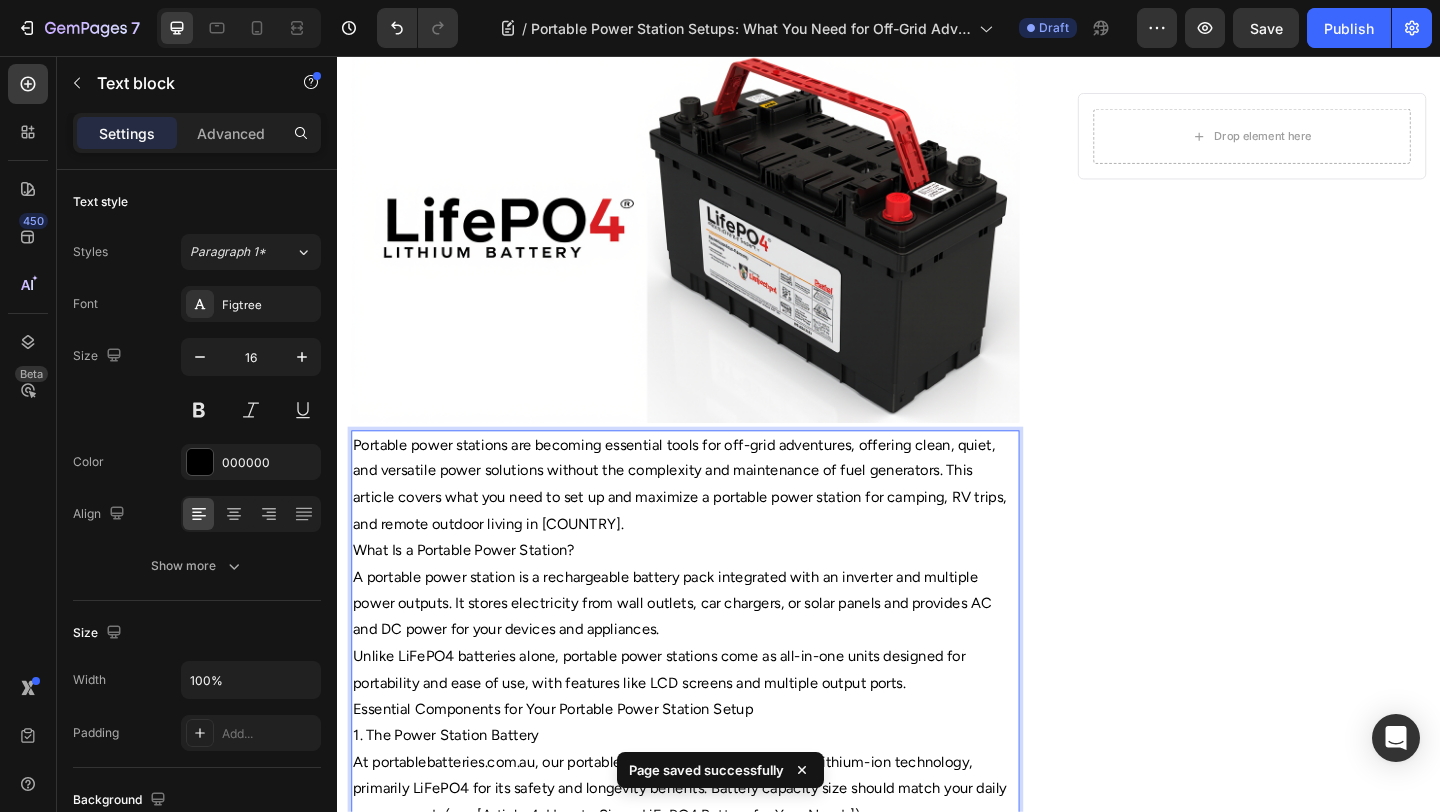 click on "Portable power stations are becoming essential tools for off-grid adventures, offering clean, quiet, and versatile power solutions without the complexity and maintenance of fuel generators. This article covers what you need to set up and maximize a portable power station for camping, RV trips, and remote outdoor living in [COUNTRY]." at bounding box center (715, 522) 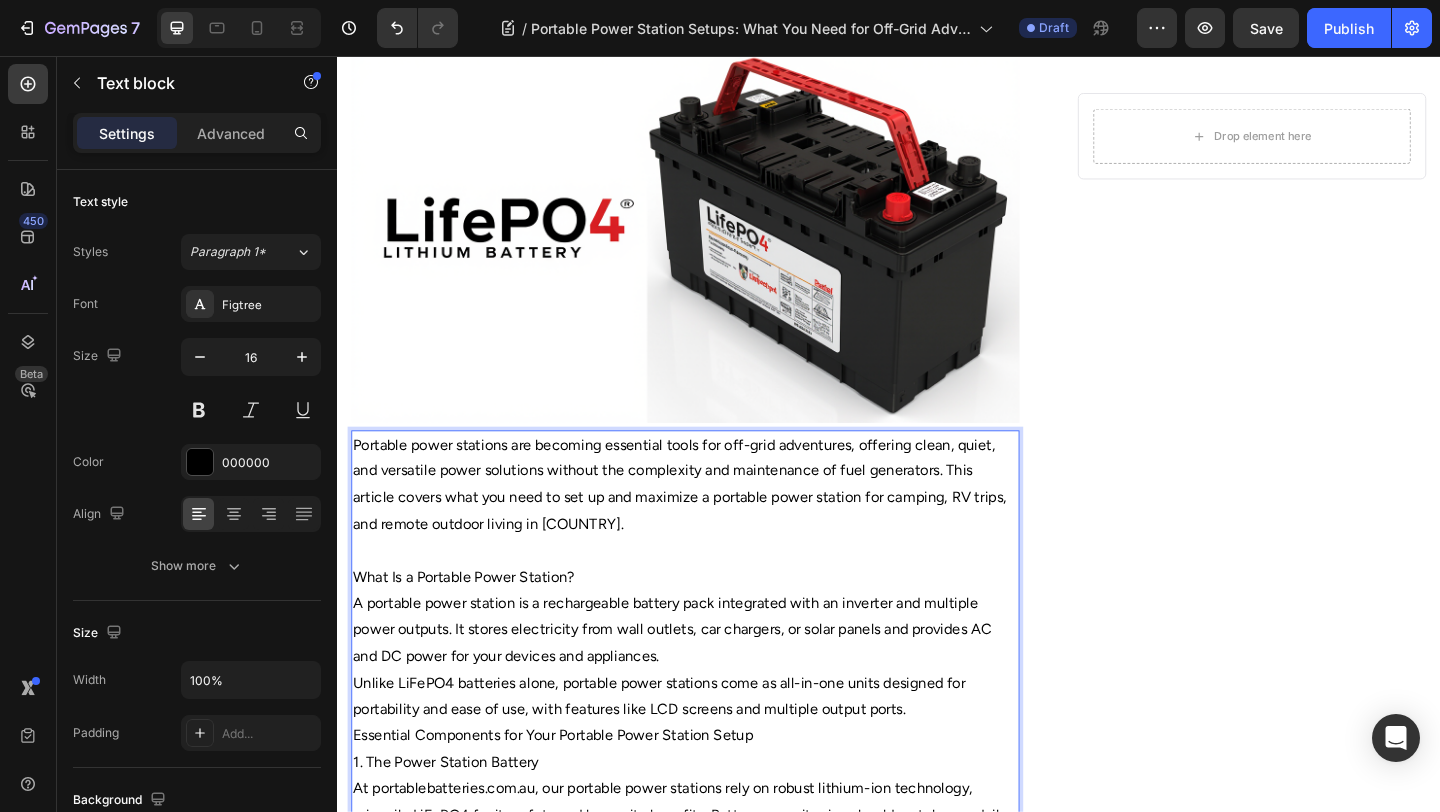 click on "What Is a Portable Power Station?" at bounding box center (715, 623) 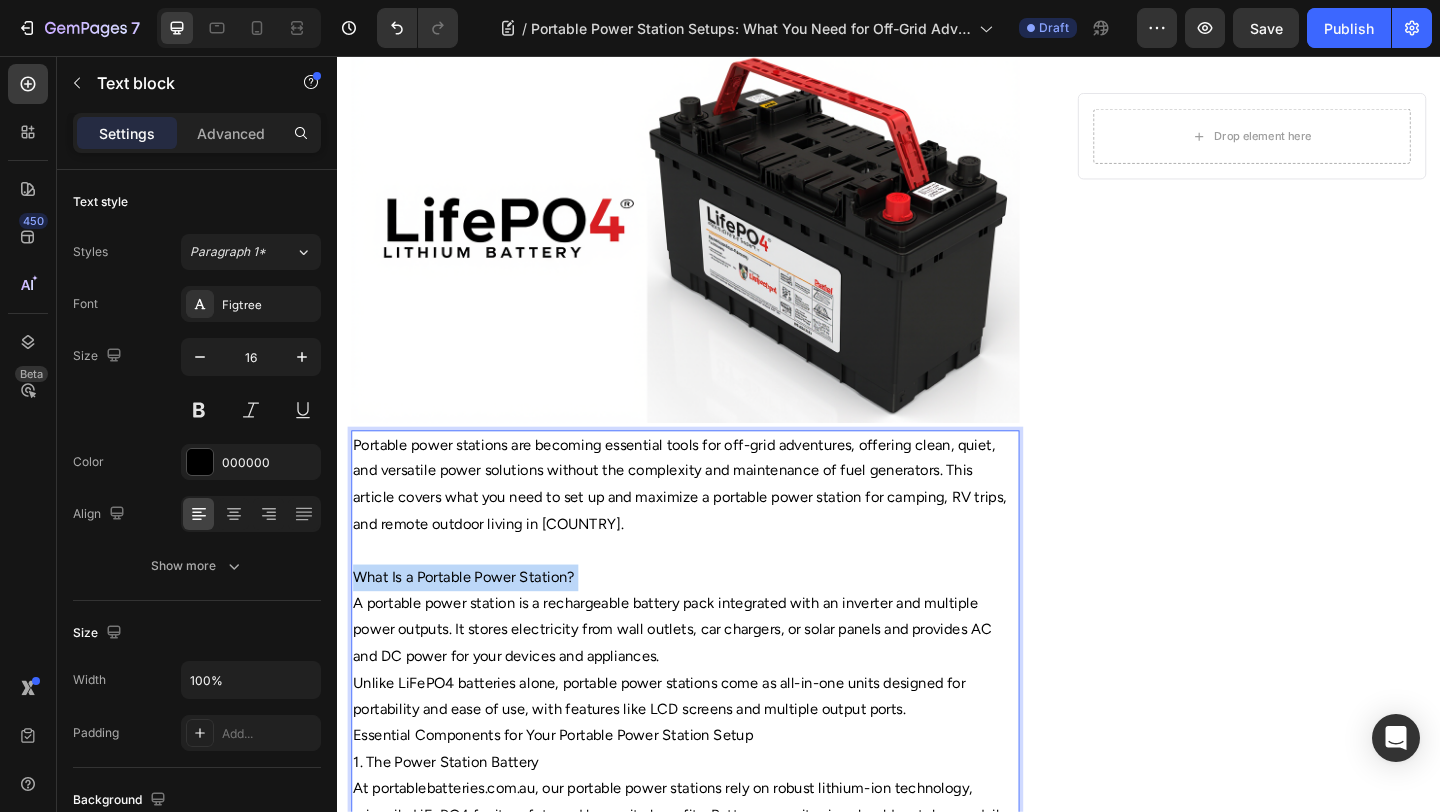 click on "What Is a Portable Power Station?" at bounding box center [715, 623] 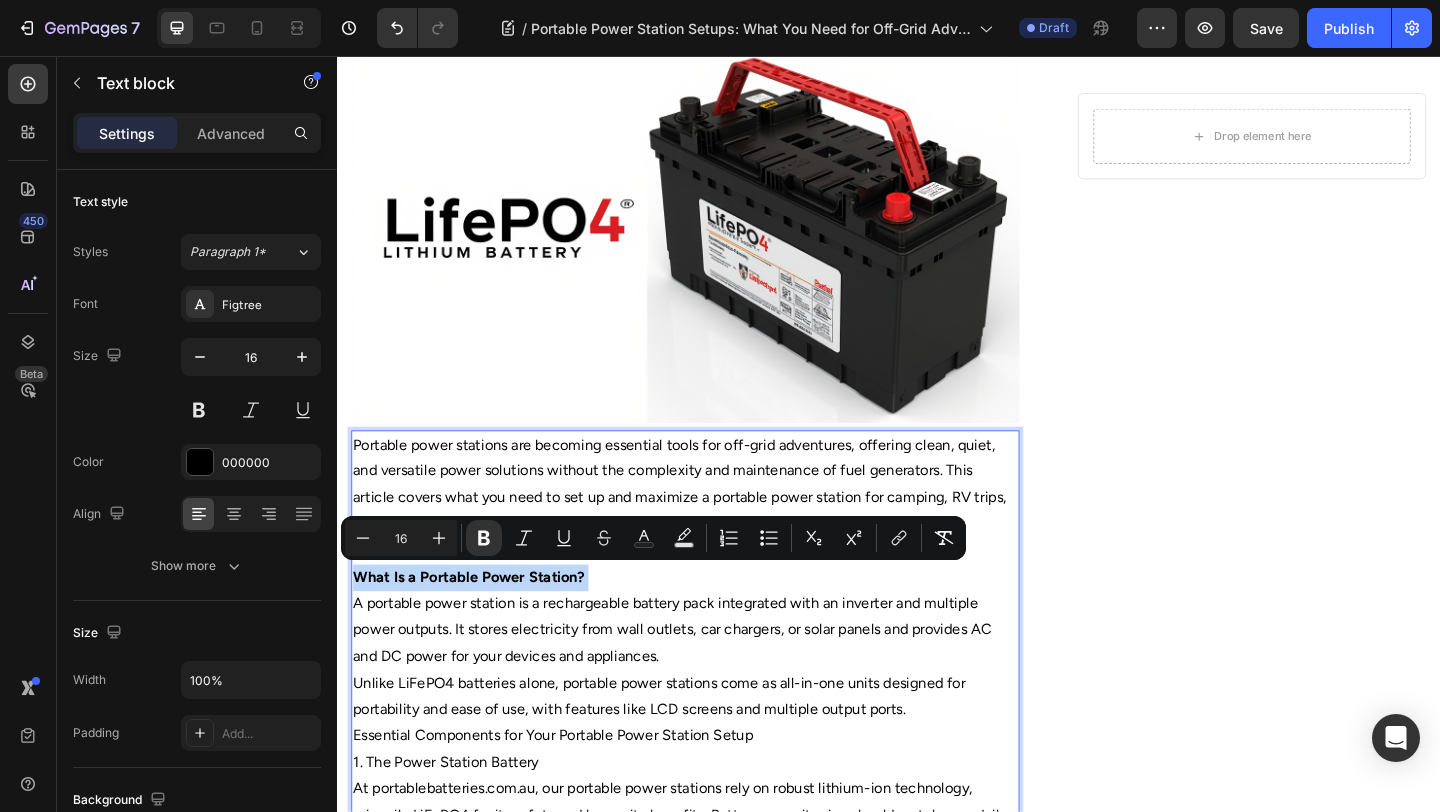 click on "What Is a Portable Power Station?" at bounding box center [715, 623] 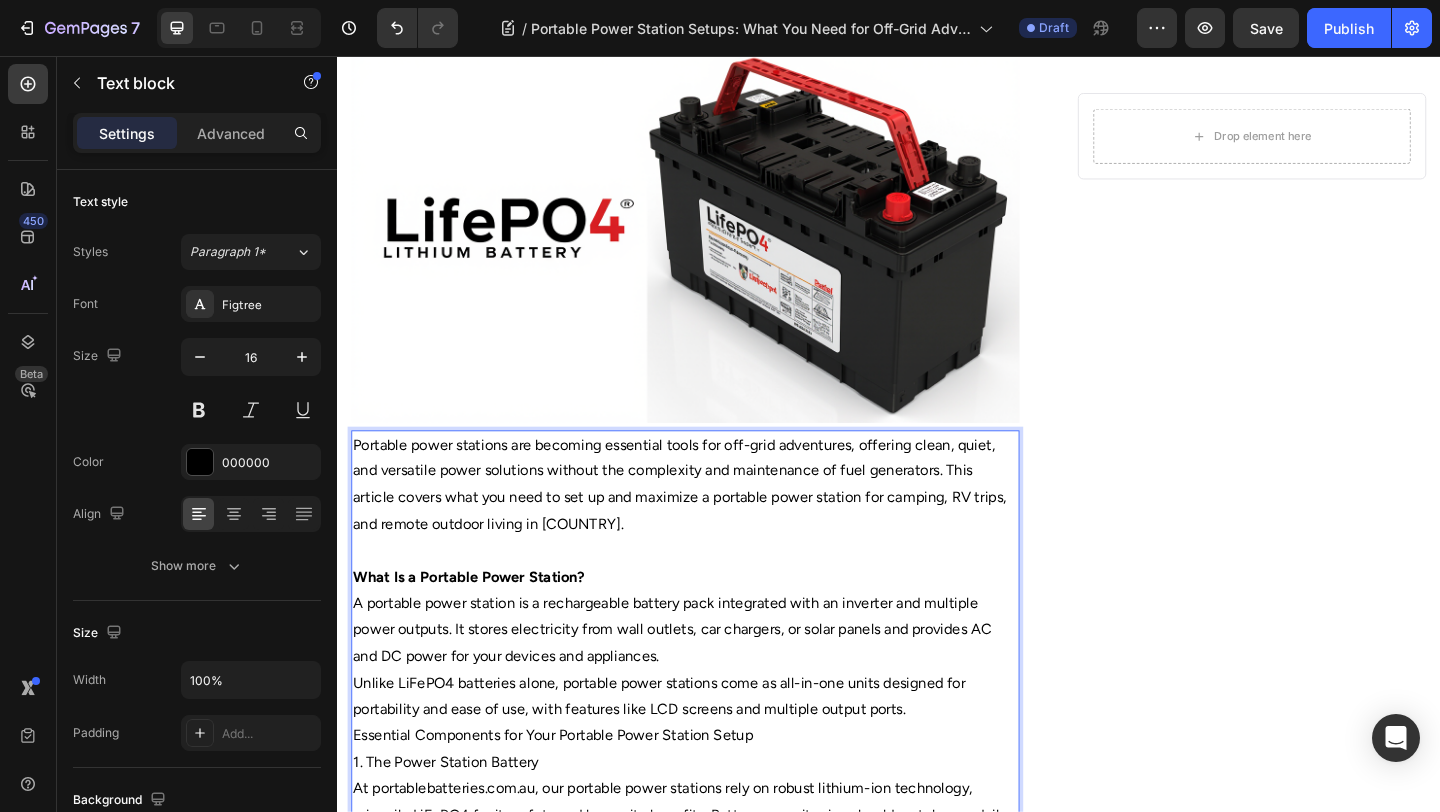 click on "What Is a Portable Power Station?" at bounding box center [715, 623] 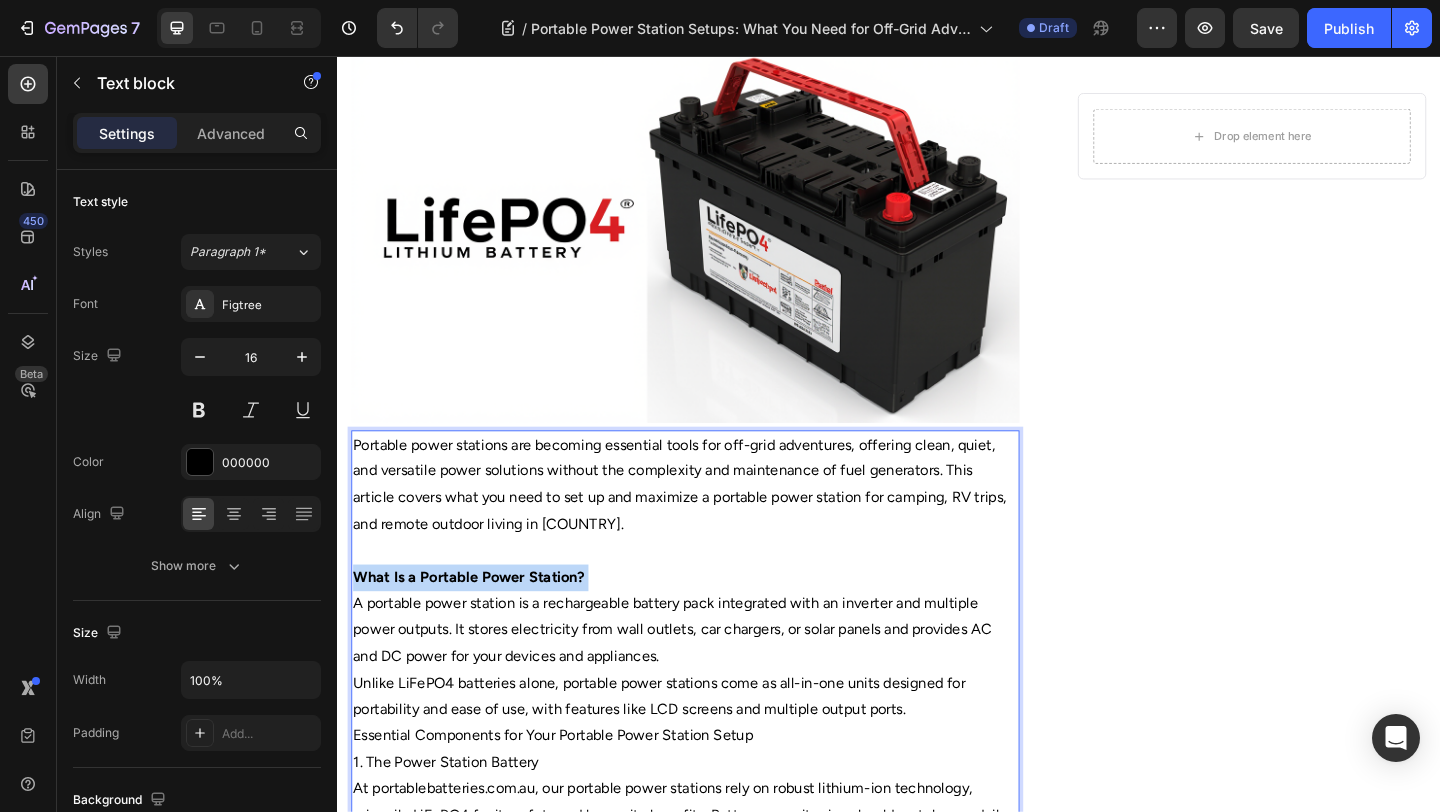 click on "What Is a Portable Power Station?" at bounding box center (715, 623) 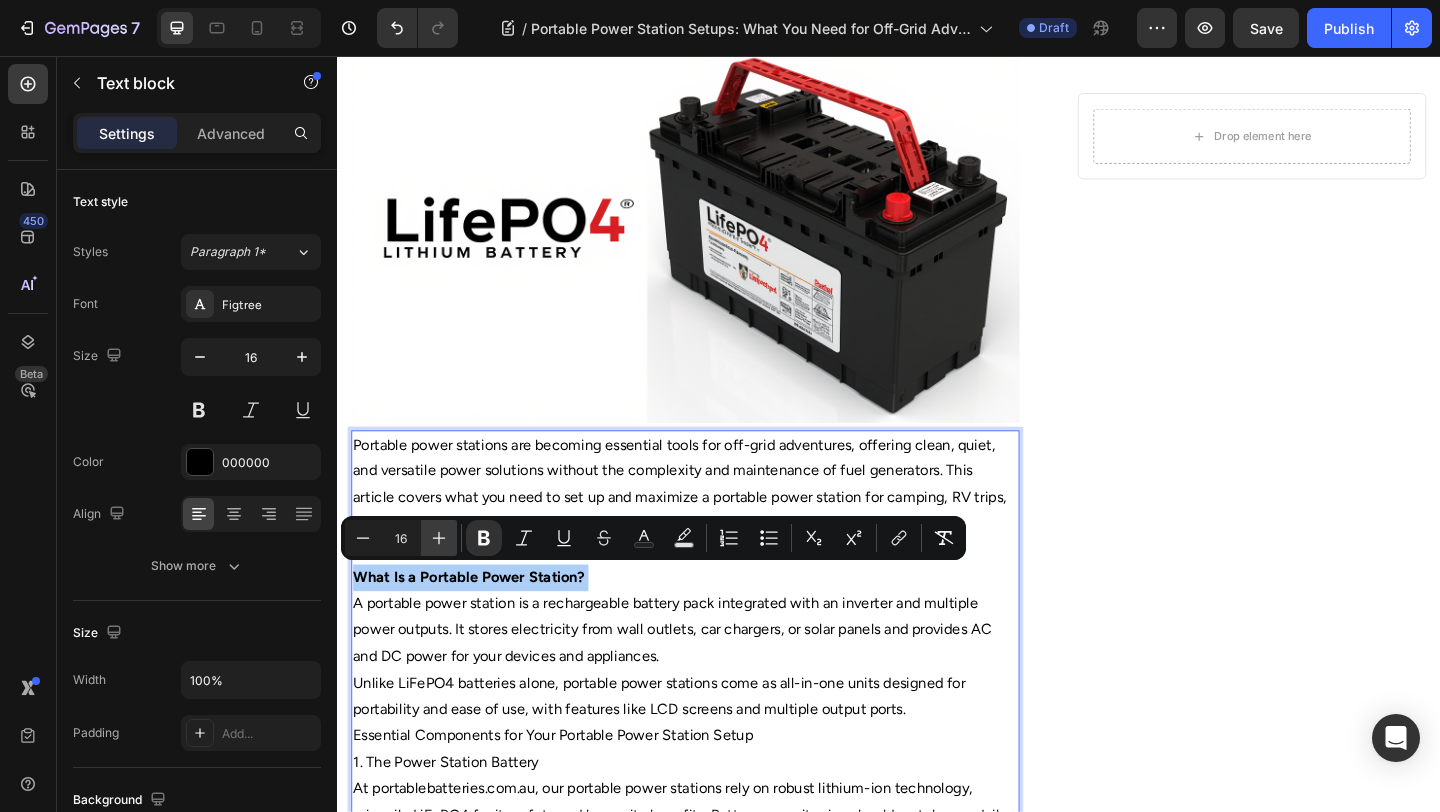 click on "Plus" at bounding box center [439, 538] 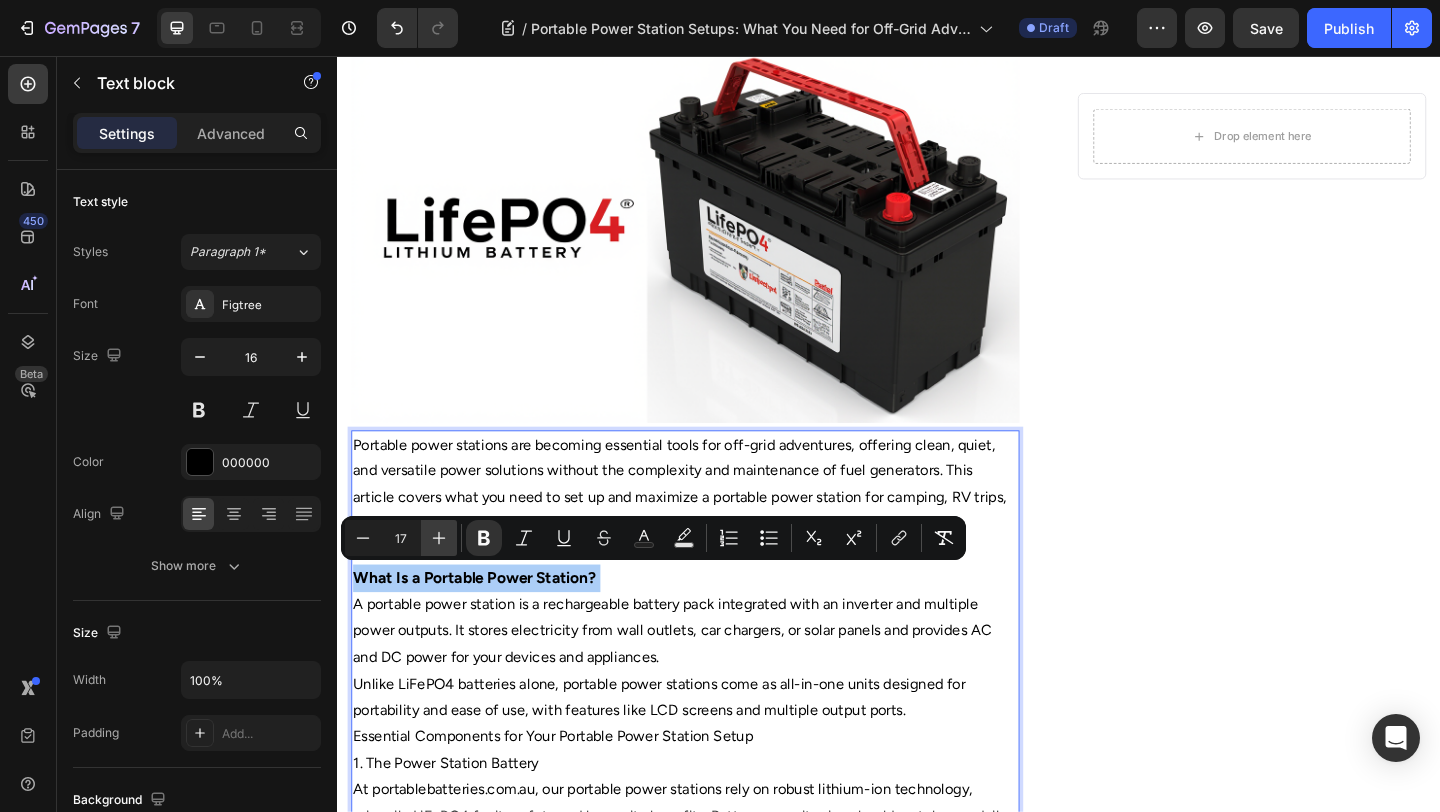 click on "Plus" at bounding box center [439, 538] 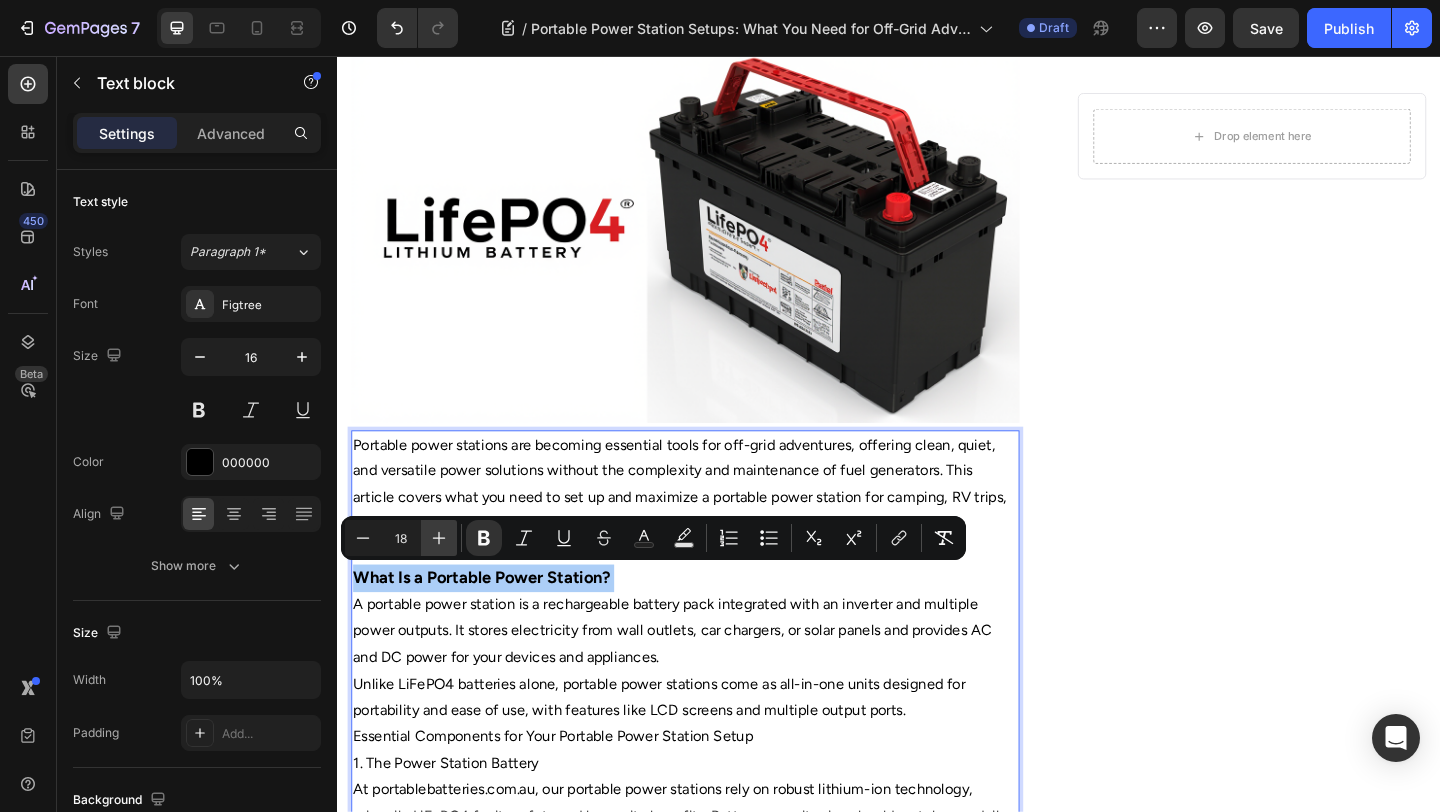 click on "Plus" at bounding box center (439, 538) 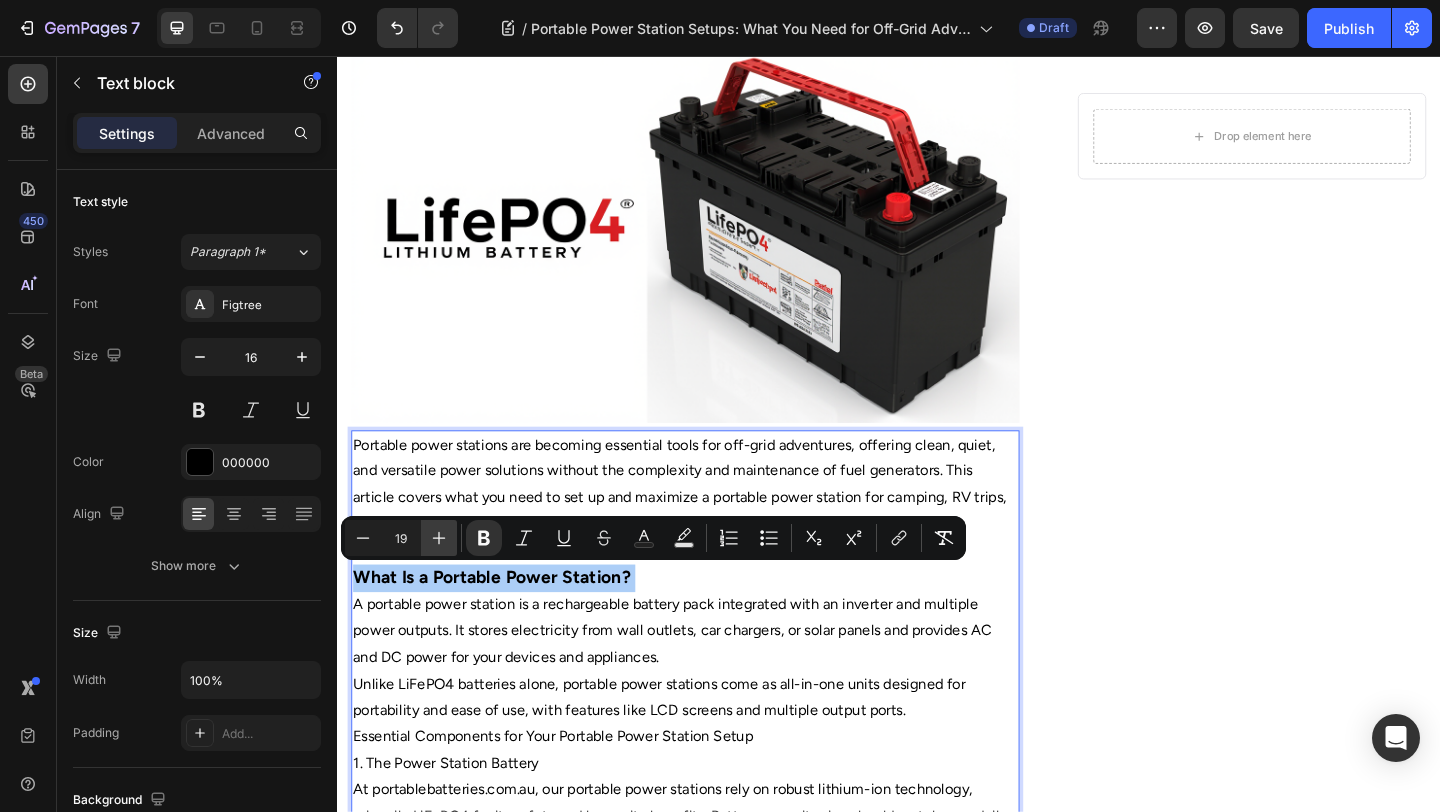 click on "Plus" at bounding box center (439, 538) 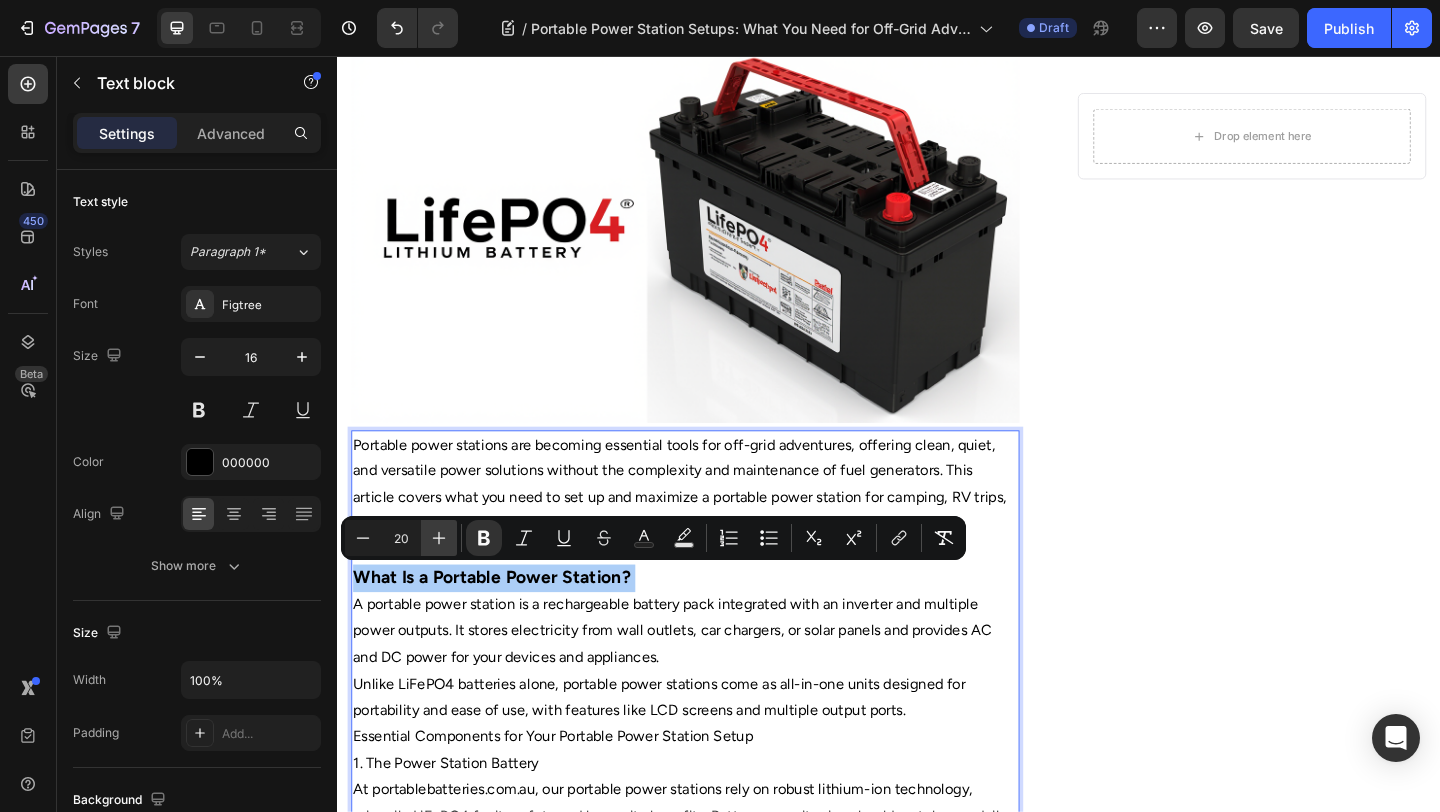 click on "Plus" at bounding box center [439, 538] 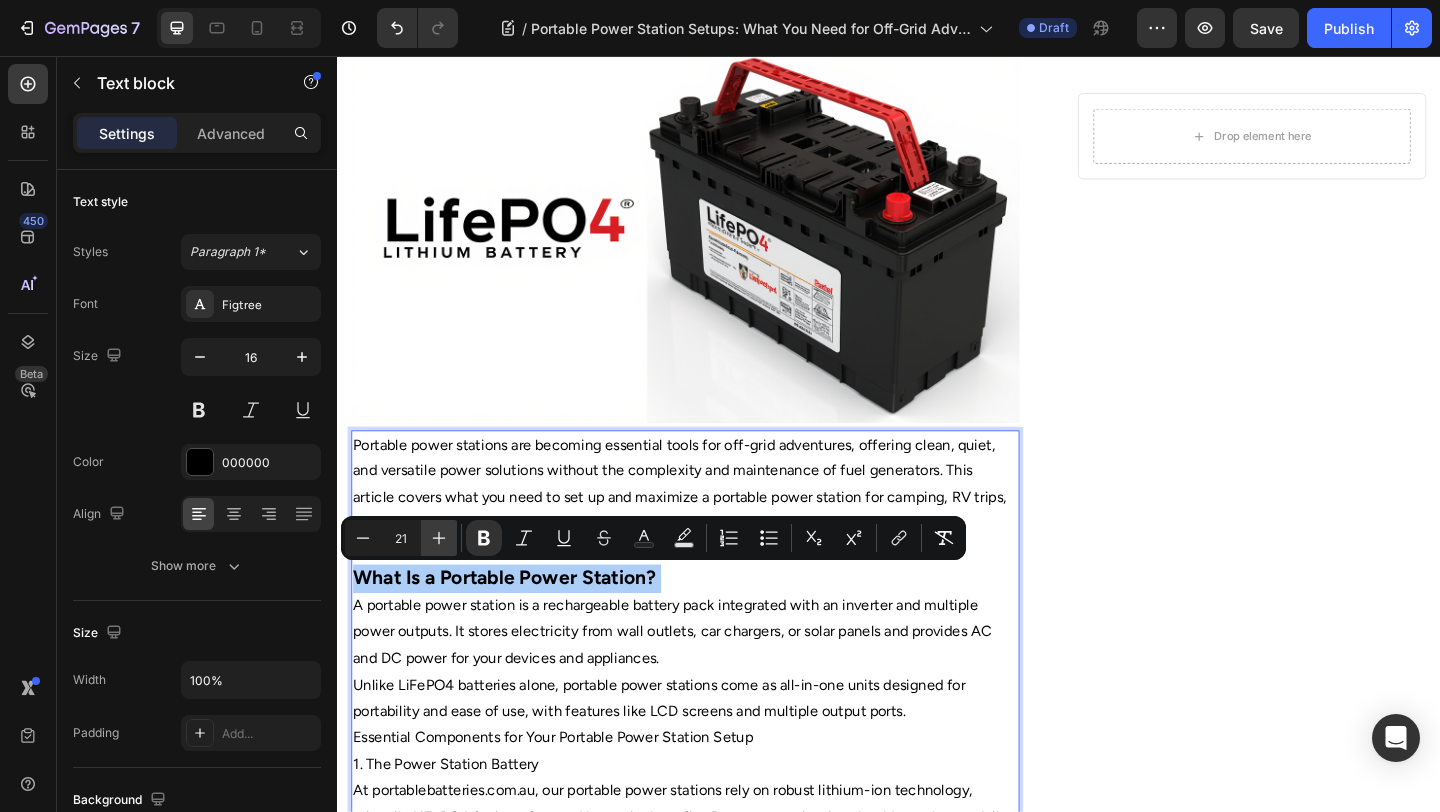 click on "Plus" at bounding box center [439, 538] 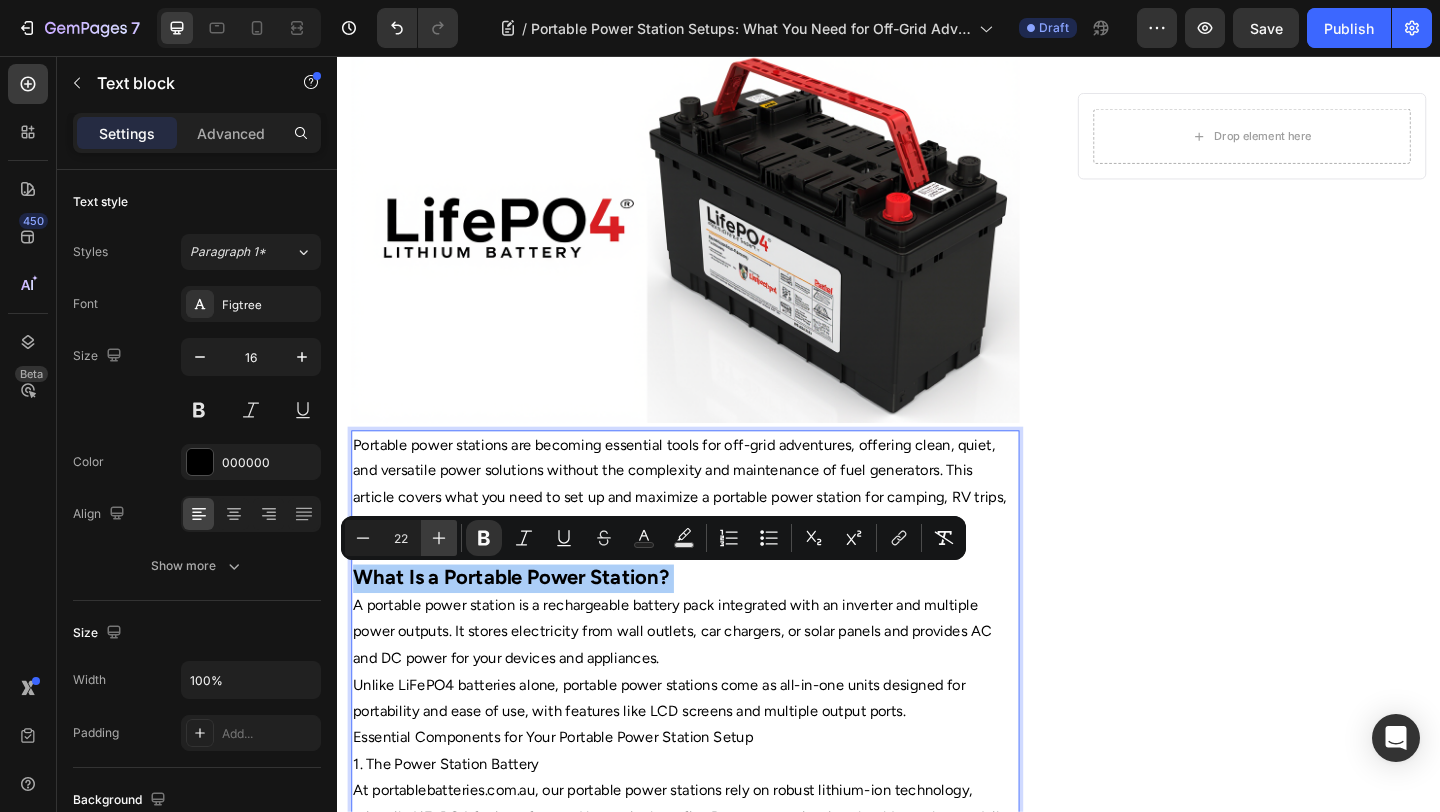 click on "Plus" at bounding box center [439, 538] 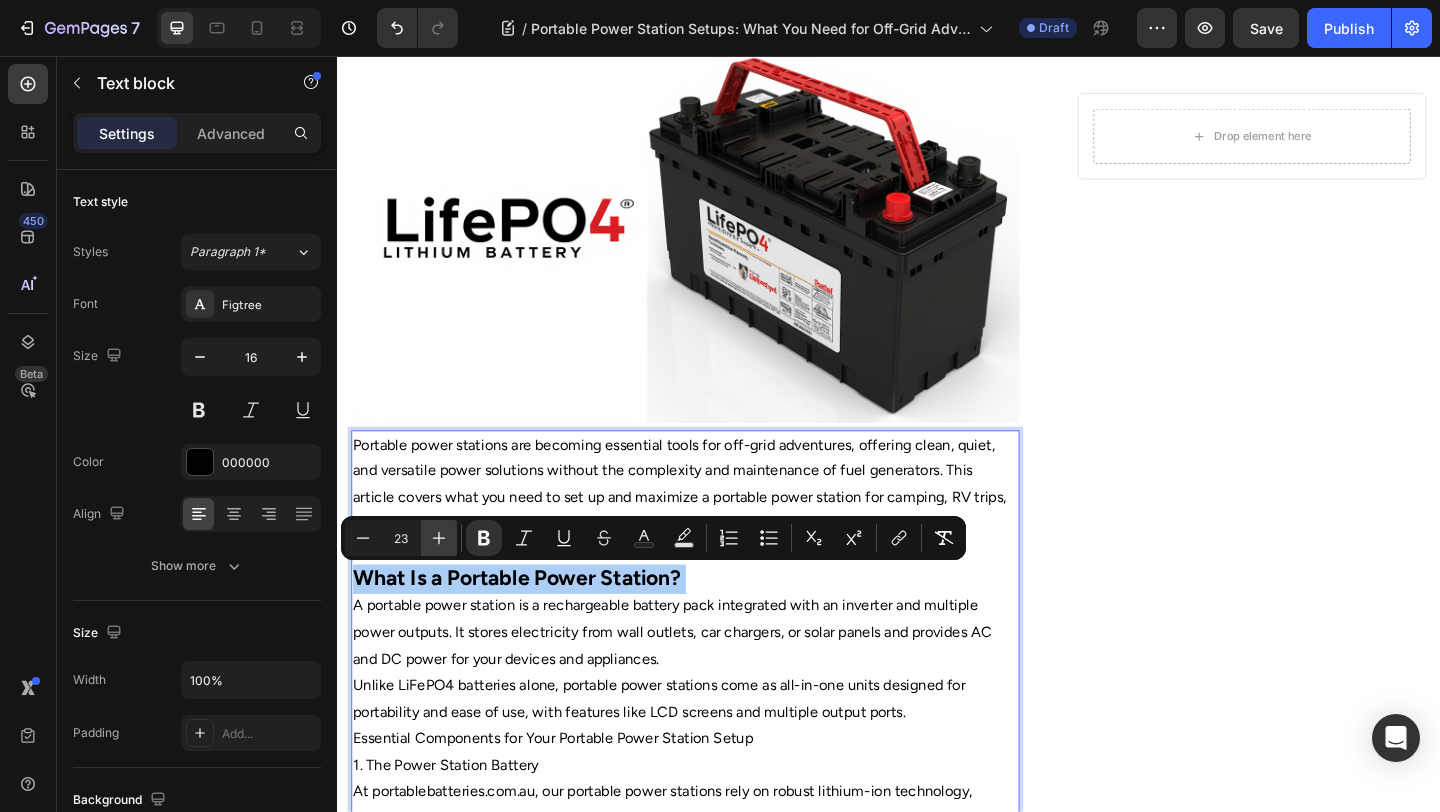 click on "Plus" at bounding box center (439, 538) 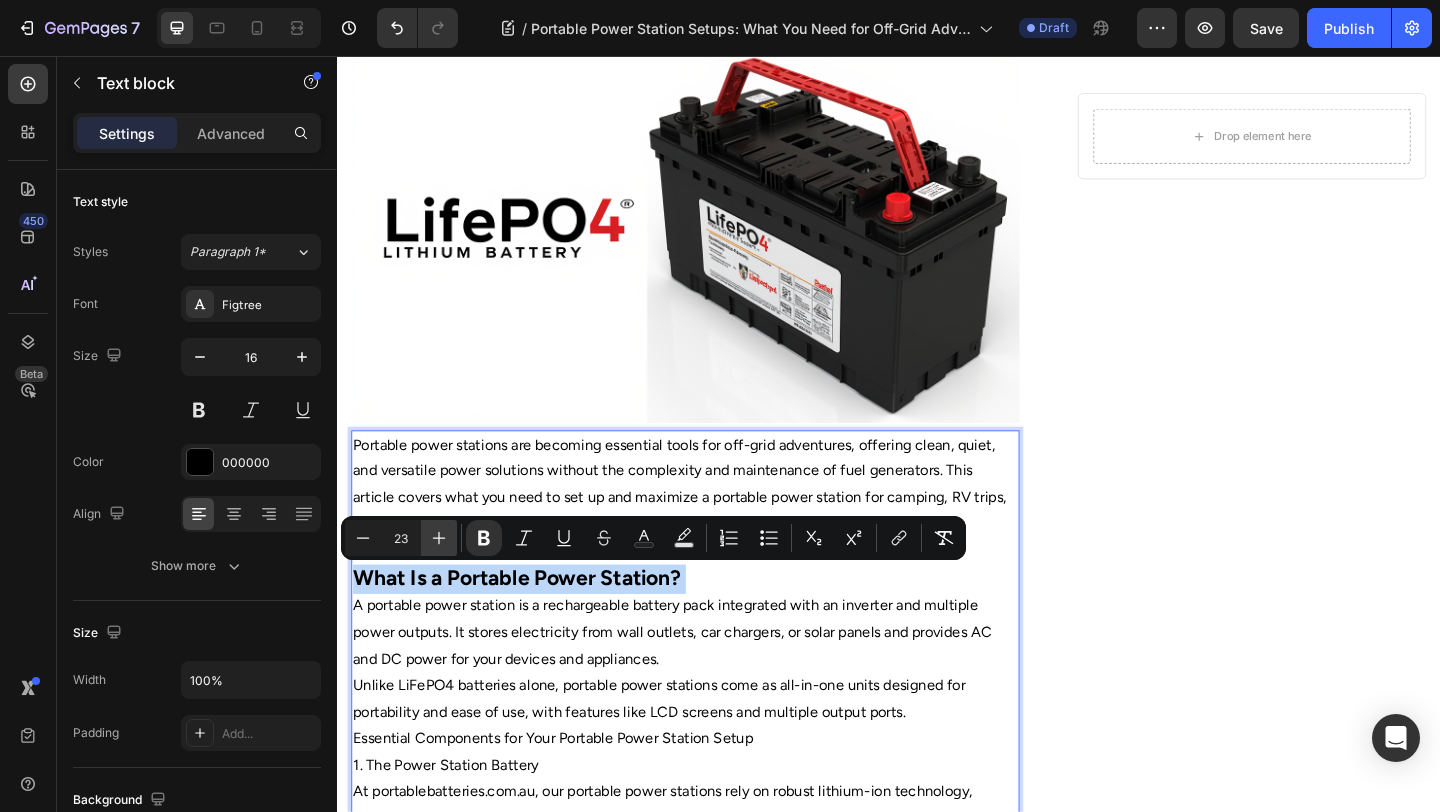 type on "24" 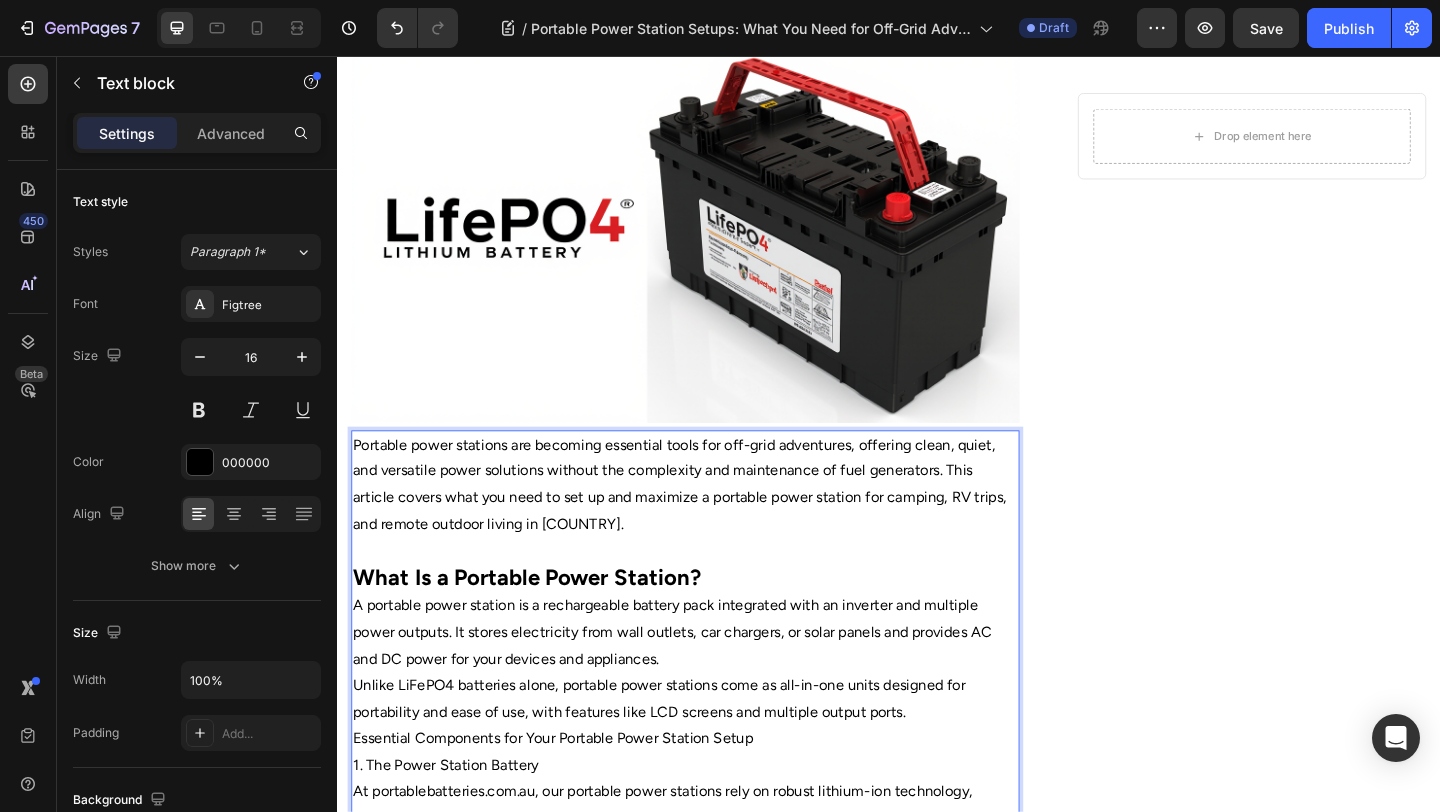 click on "A portable power station is a rechargeable battery pack integrated with an inverter and multiple power outputs. It stores electricity from wall outlets, car chargers, or solar panels and provides AC and DC power for your devices and appliances." at bounding box center (715, 683) 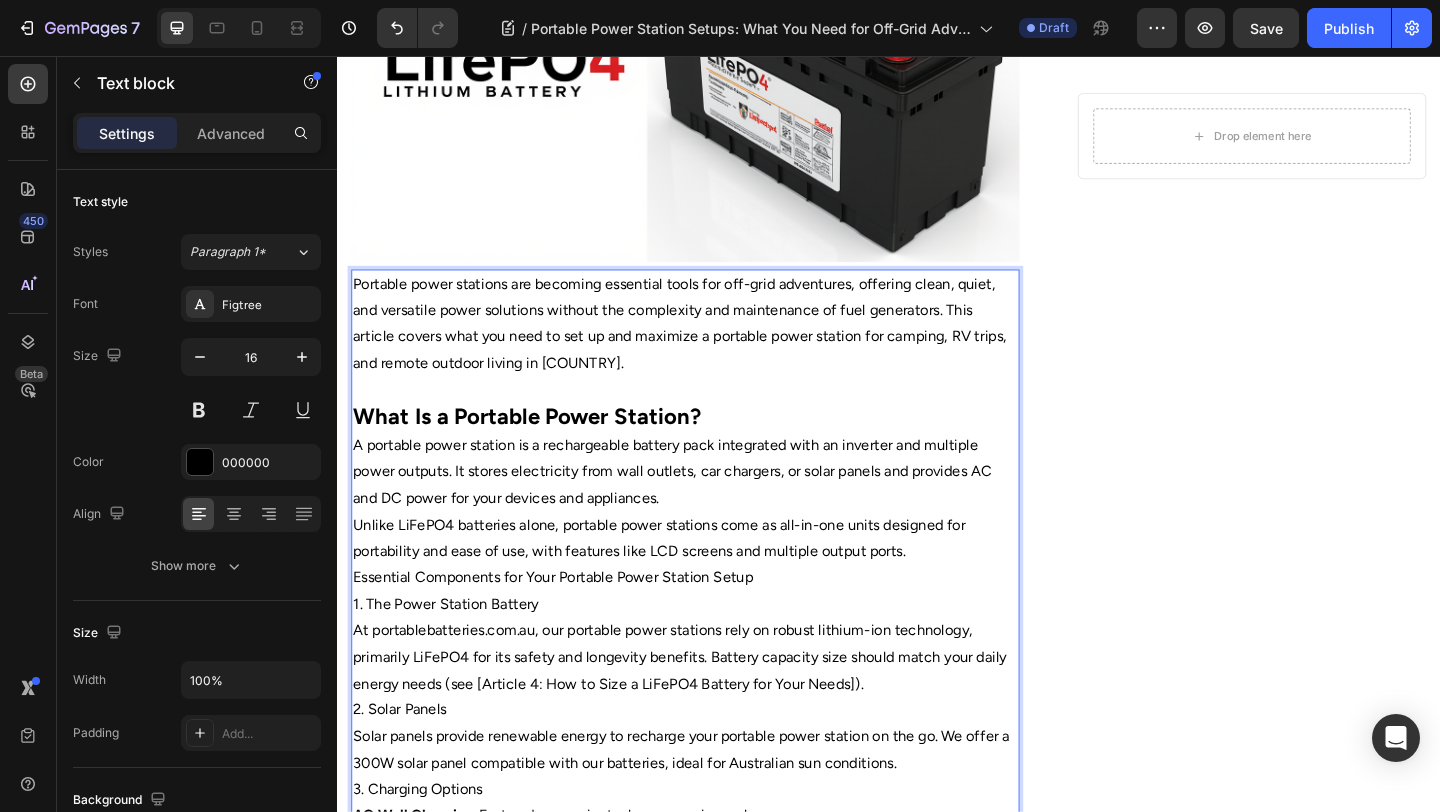 scroll, scrollTop: 526, scrollLeft: 0, axis: vertical 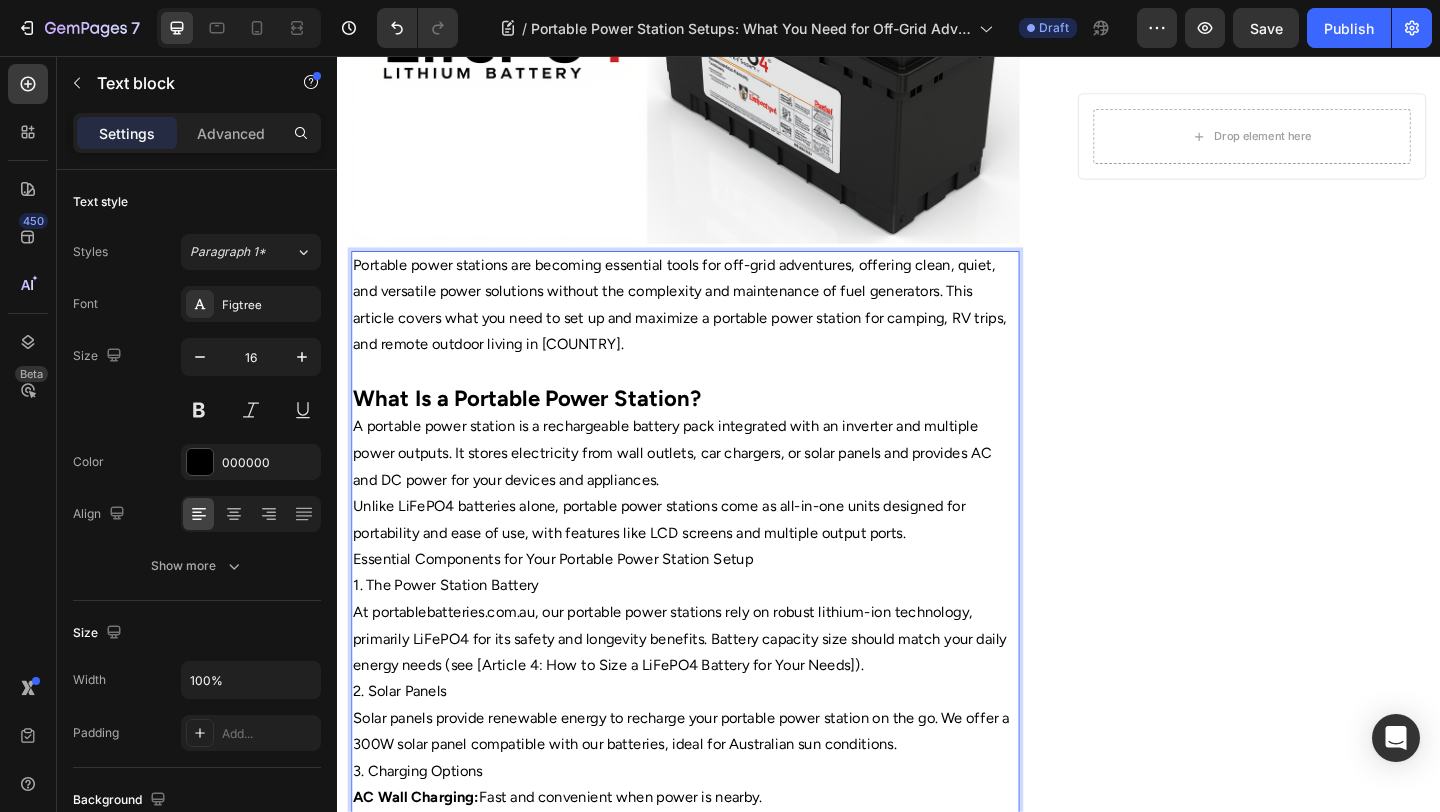 click on "A portable power station is a rechargeable battery pack integrated with an inverter and multiple power outputs. It stores electricity from wall outlets, car chargers, or solar panels and provides AC and DC power for your devices and appliances." at bounding box center (715, 488) 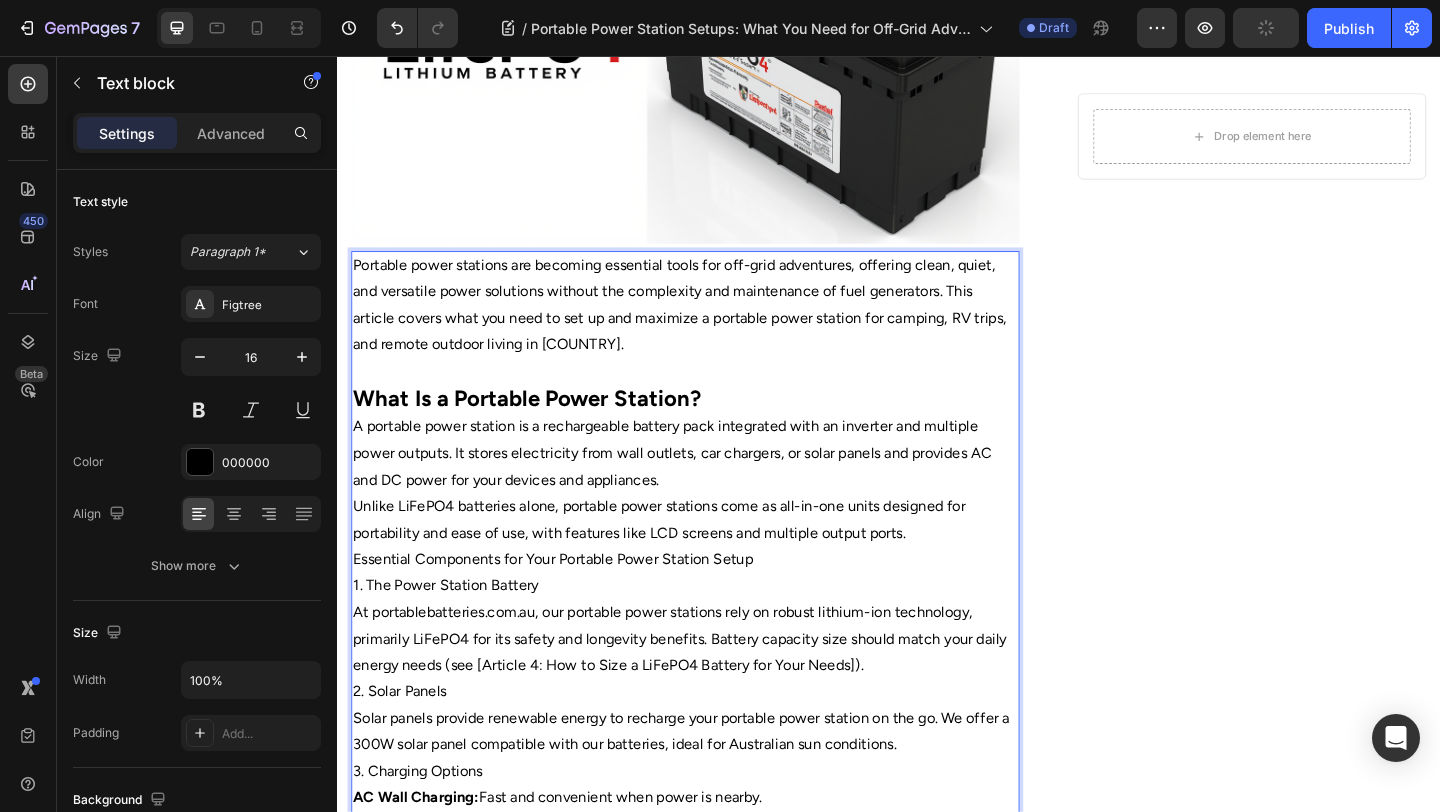 click on "Essential Components for Your Portable Power Station Setup" at bounding box center (715, 603) 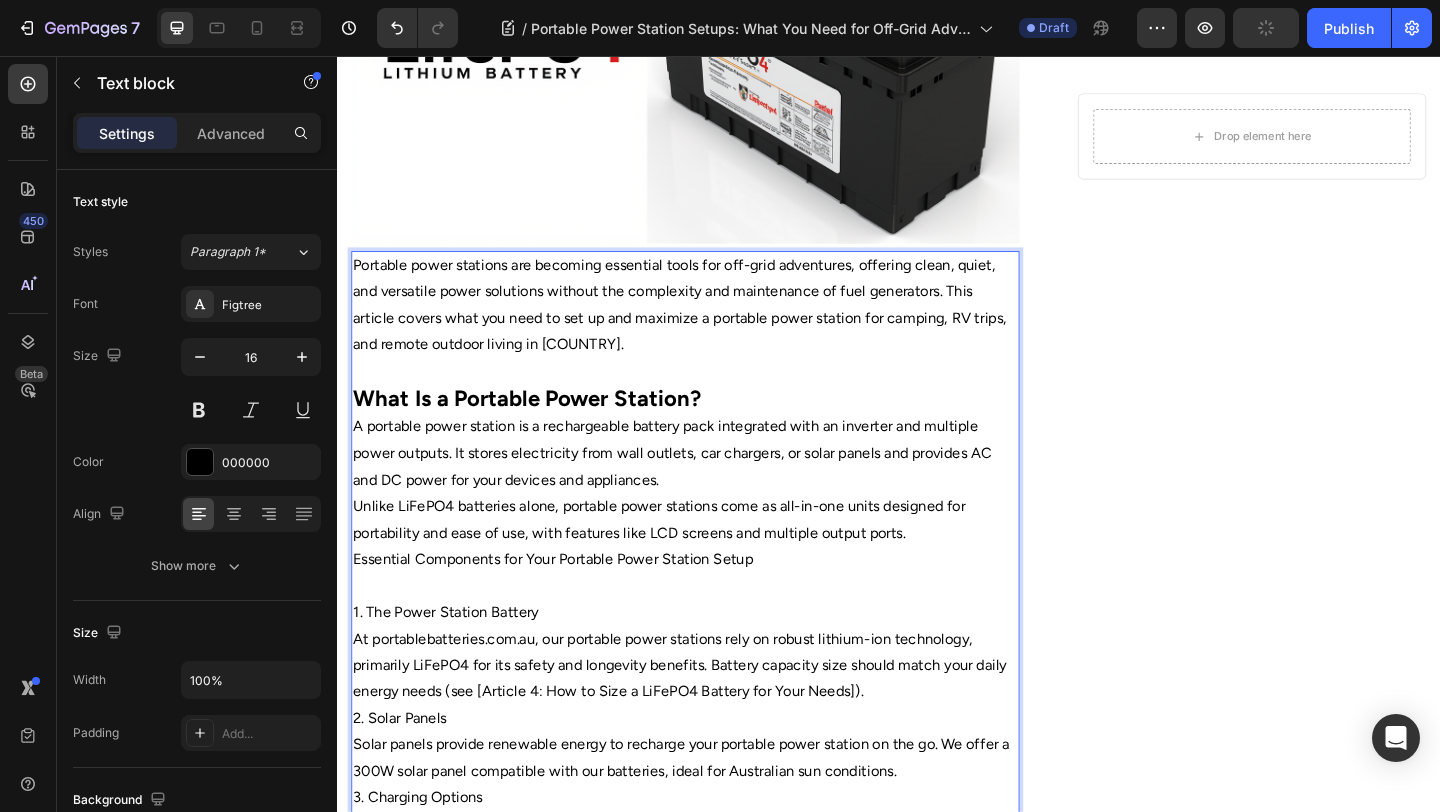 click on "1. The Power Station Battery" at bounding box center [715, 661] 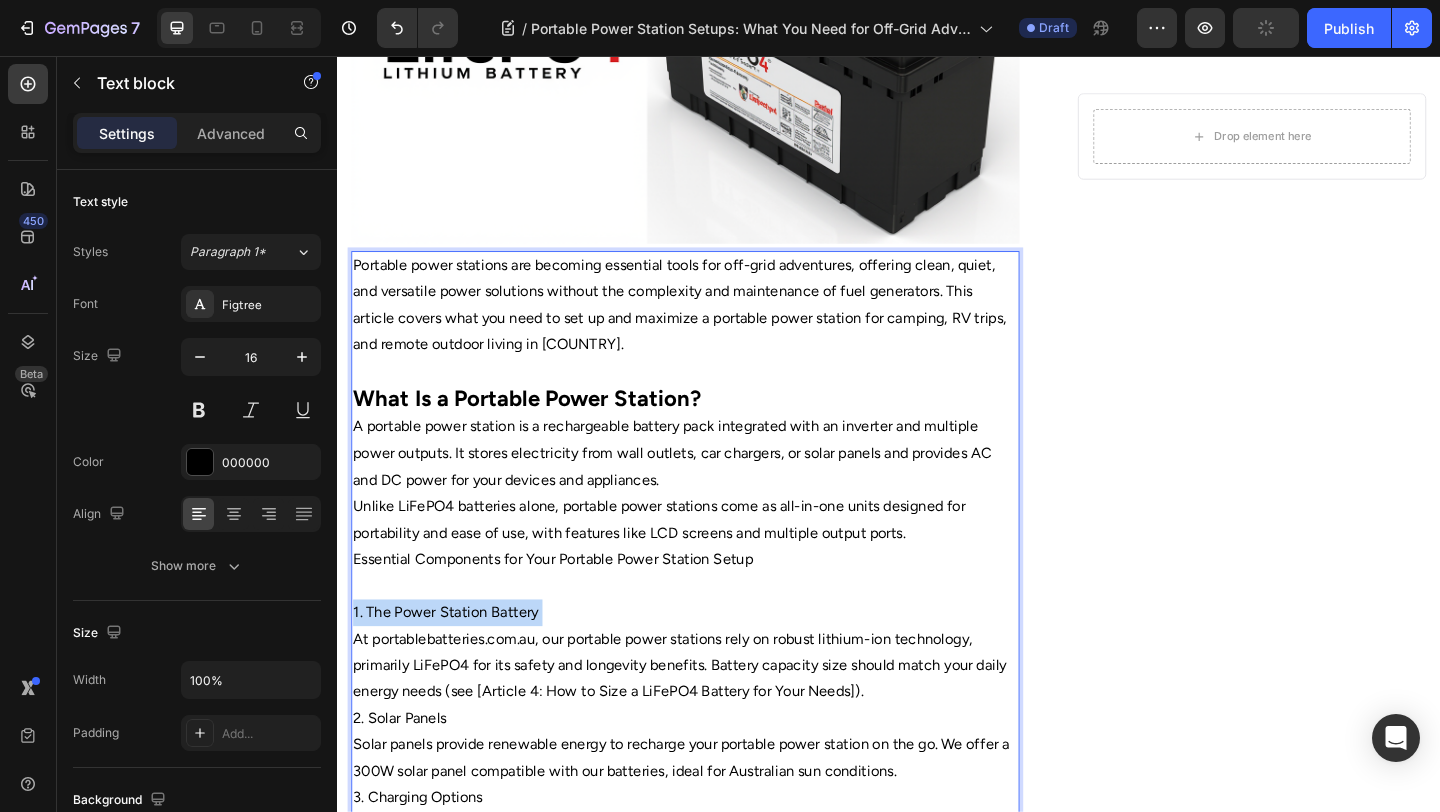 click on "1. The Power Station Battery" at bounding box center [715, 661] 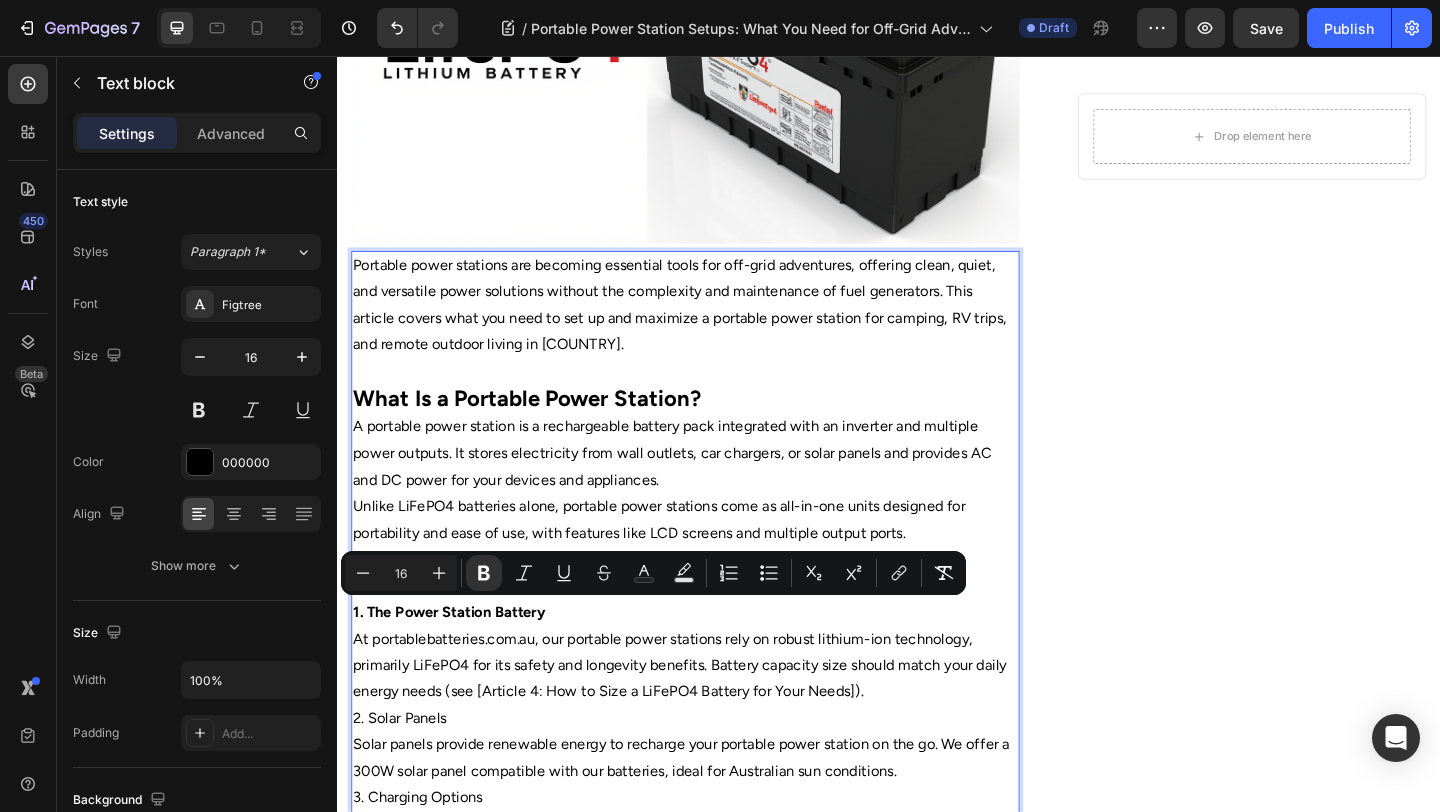 click on "2. Solar Panels" at bounding box center (715, 776) 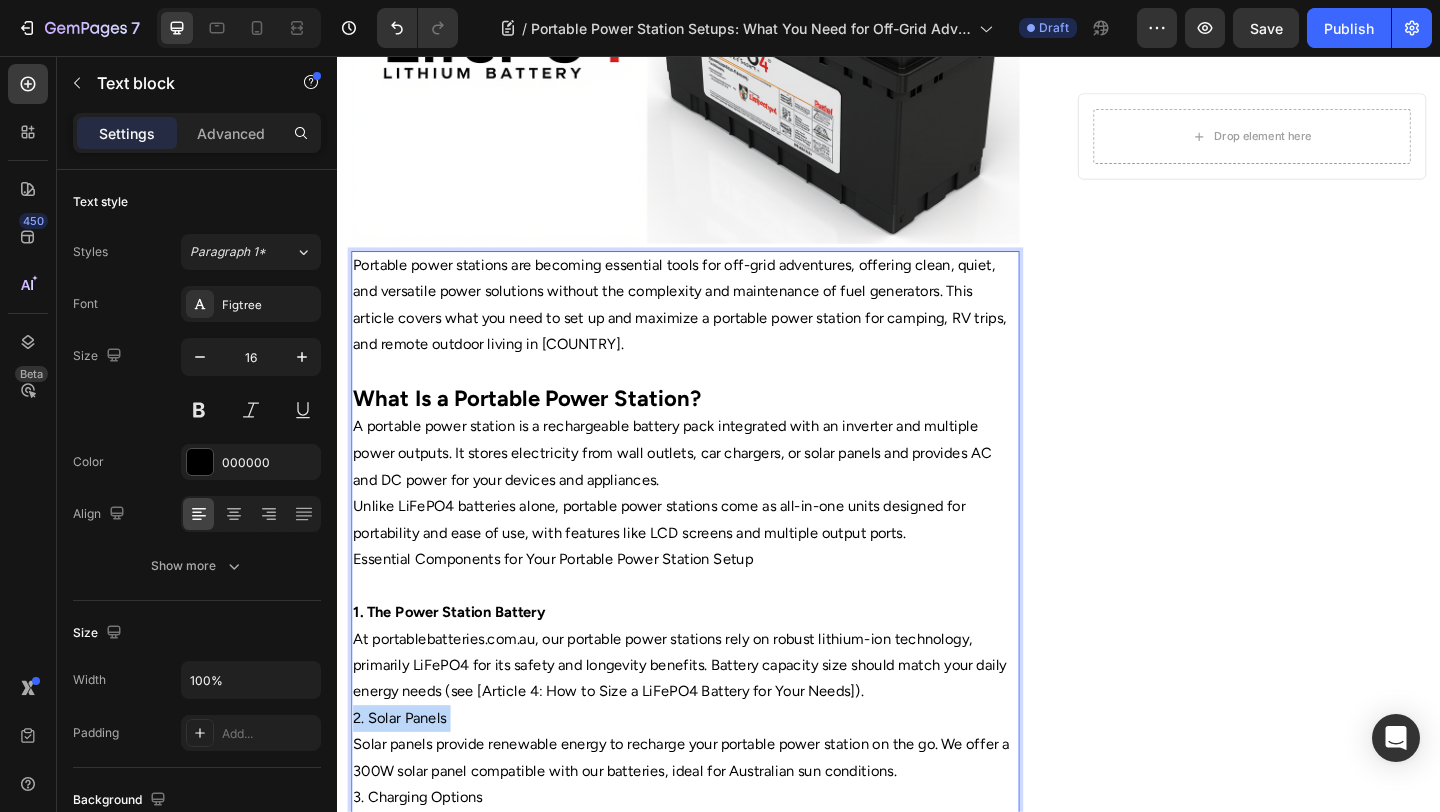 click on "2. Solar Panels" at bounding box center (715, 776) 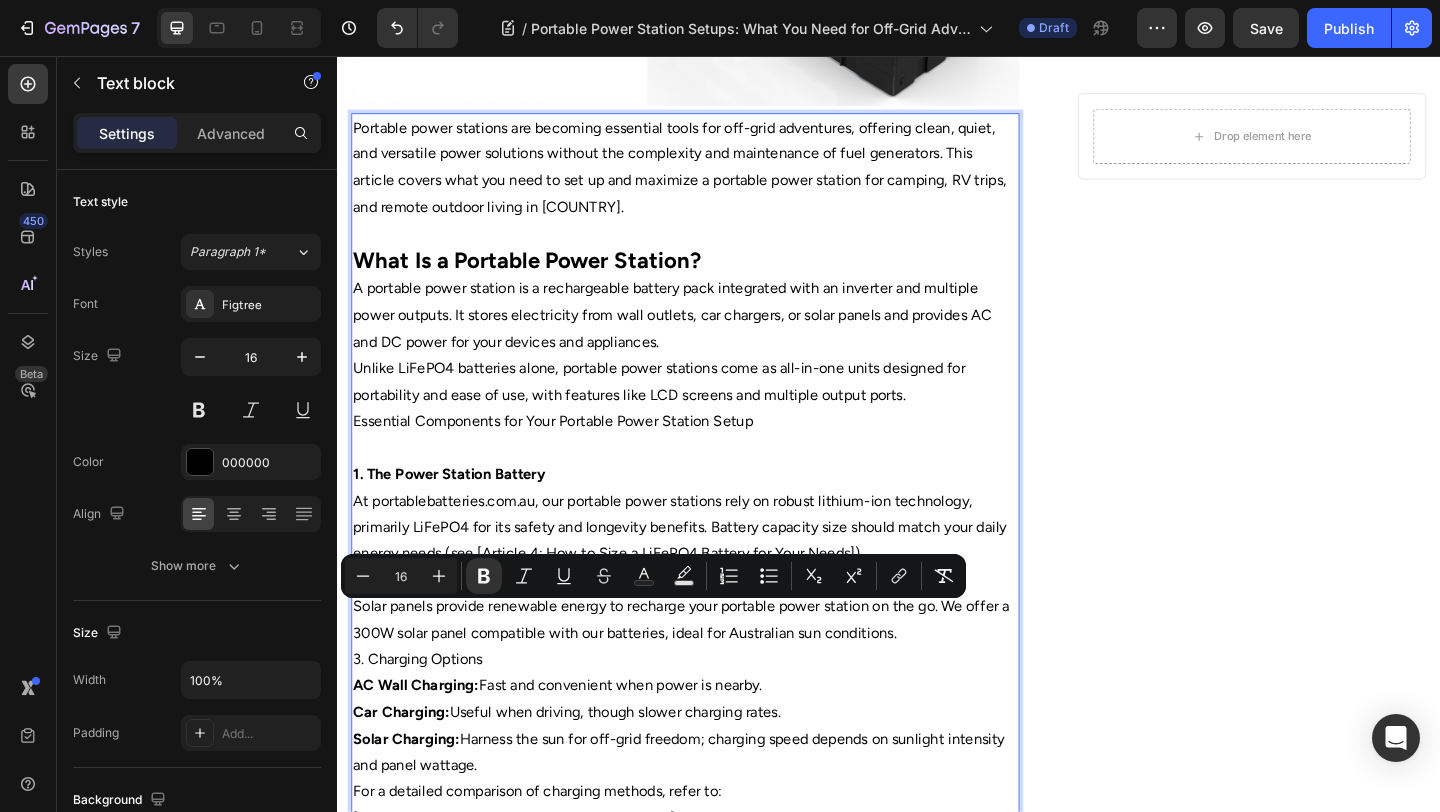 scroll, scrollTop: 695, scrollLeft: 0, axis: vertical 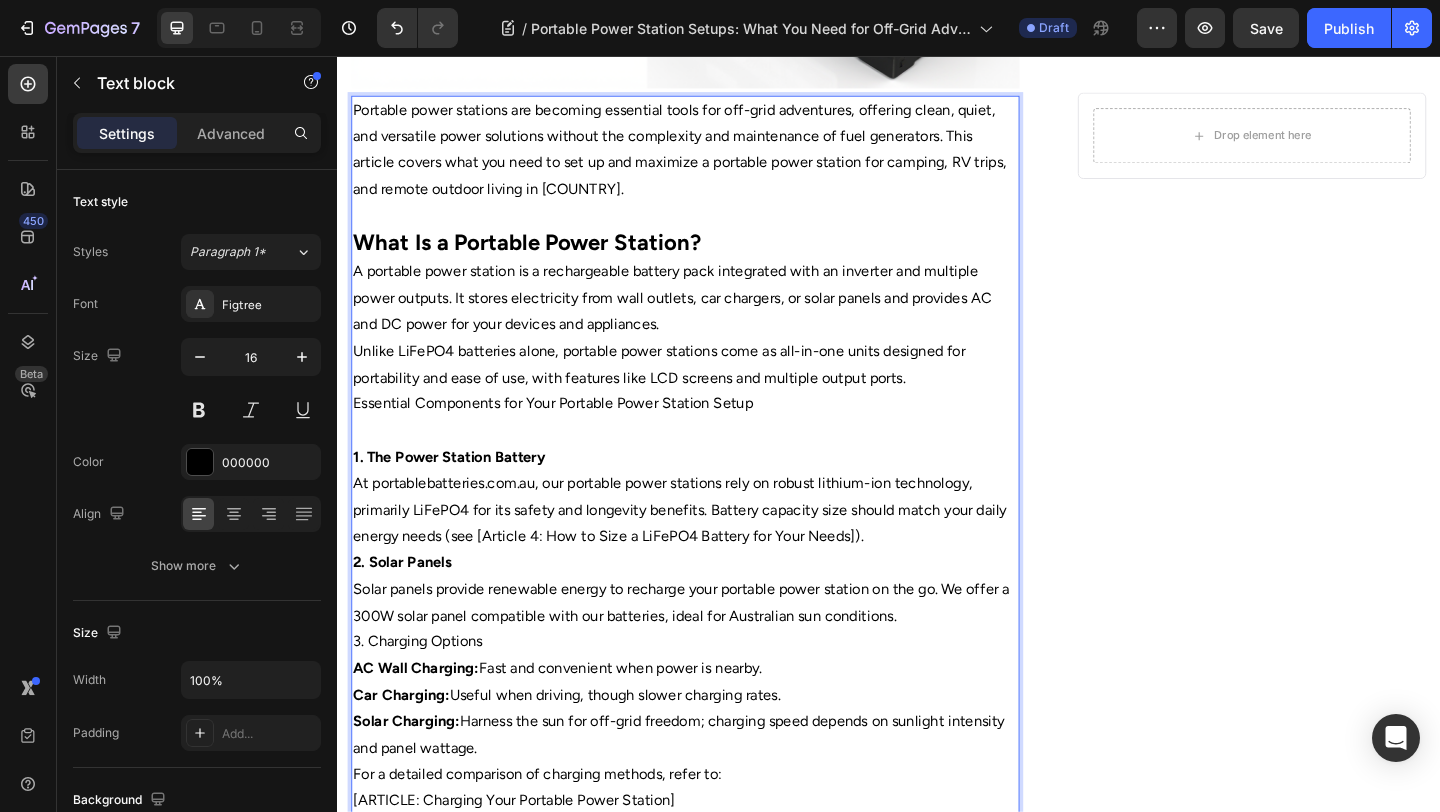click on "3. Charging Options" at bounding box center (715, 693) 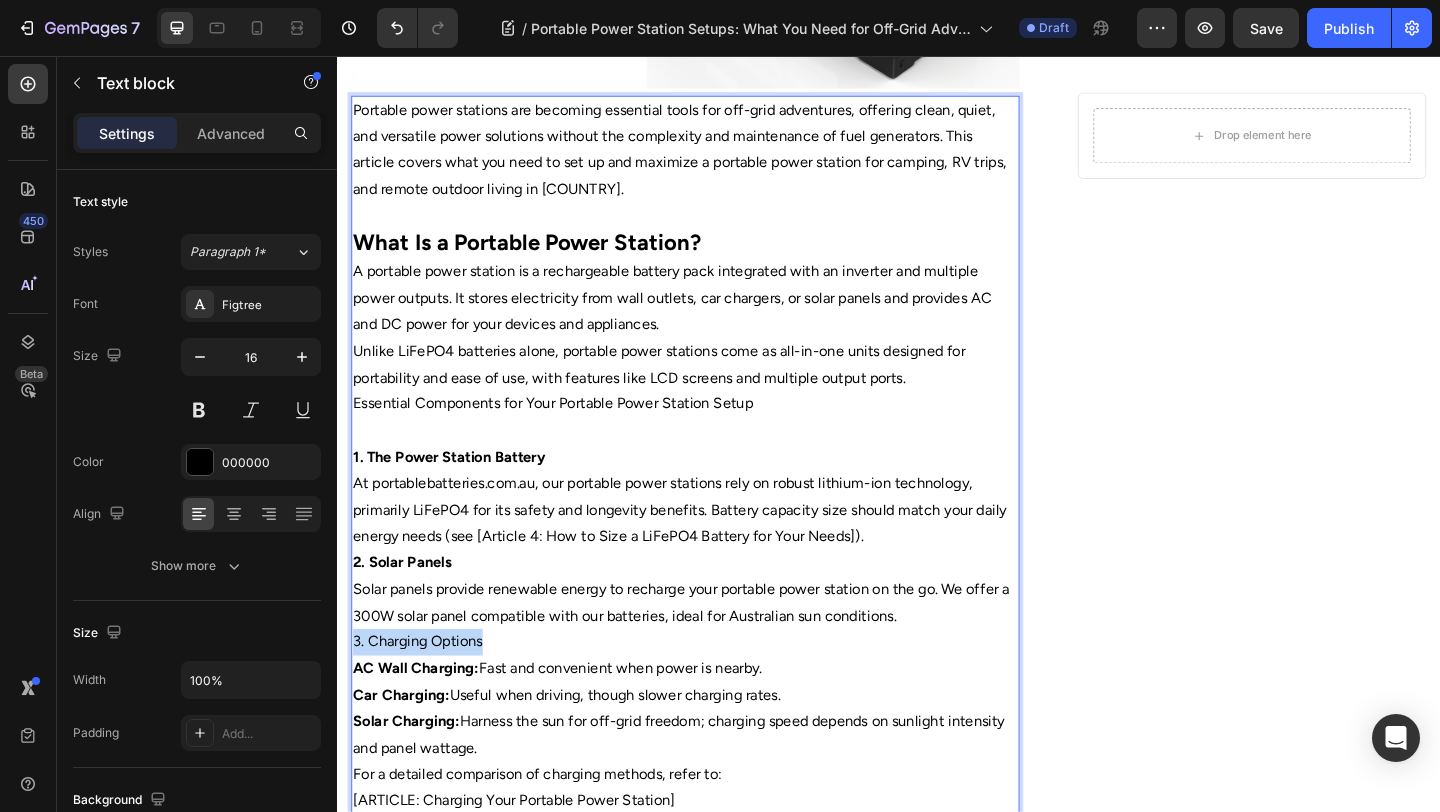 click on "3. Charging Options" at bounding box center [715, 693] 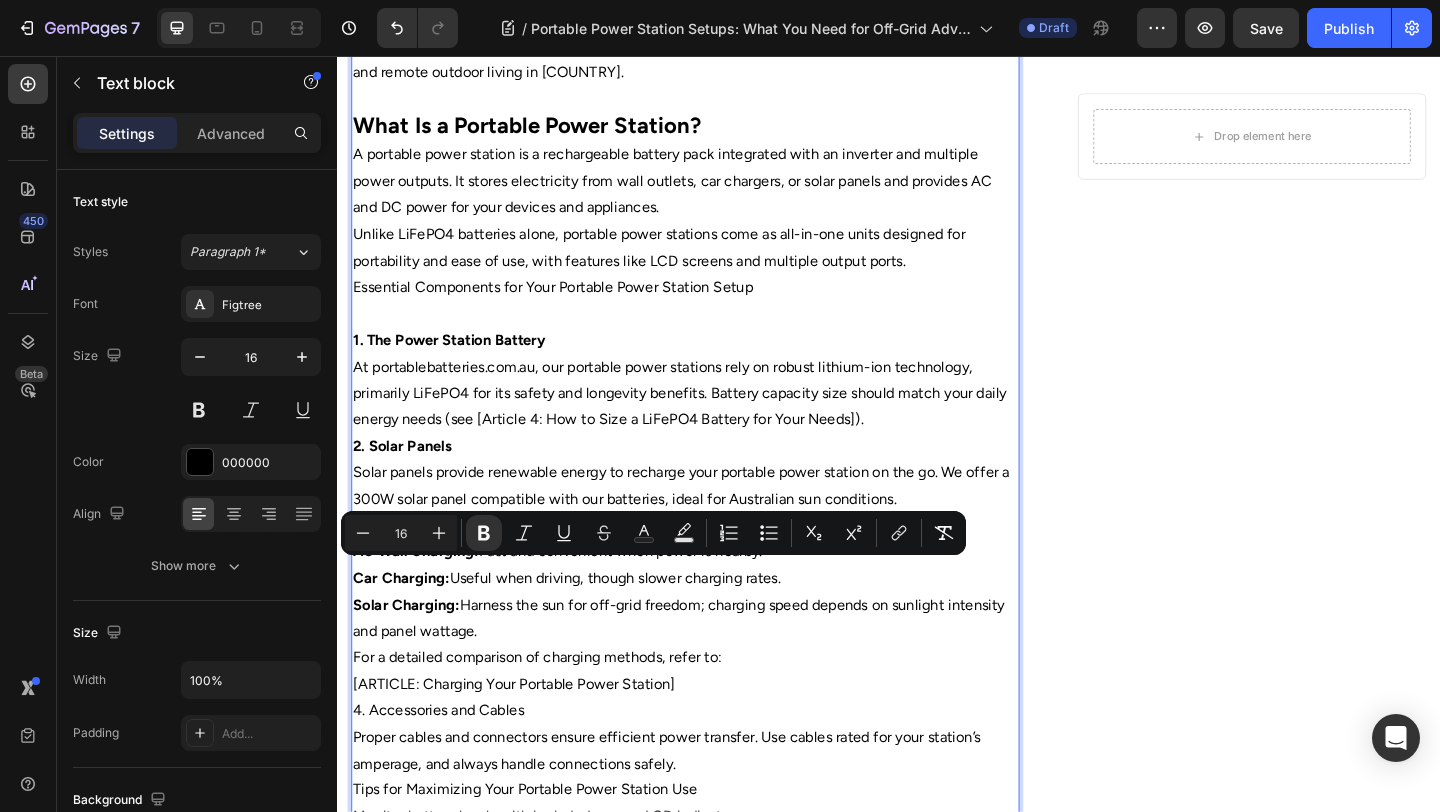 scroll, scrollTop: 853, scrollLeft: 0, axis: vertical 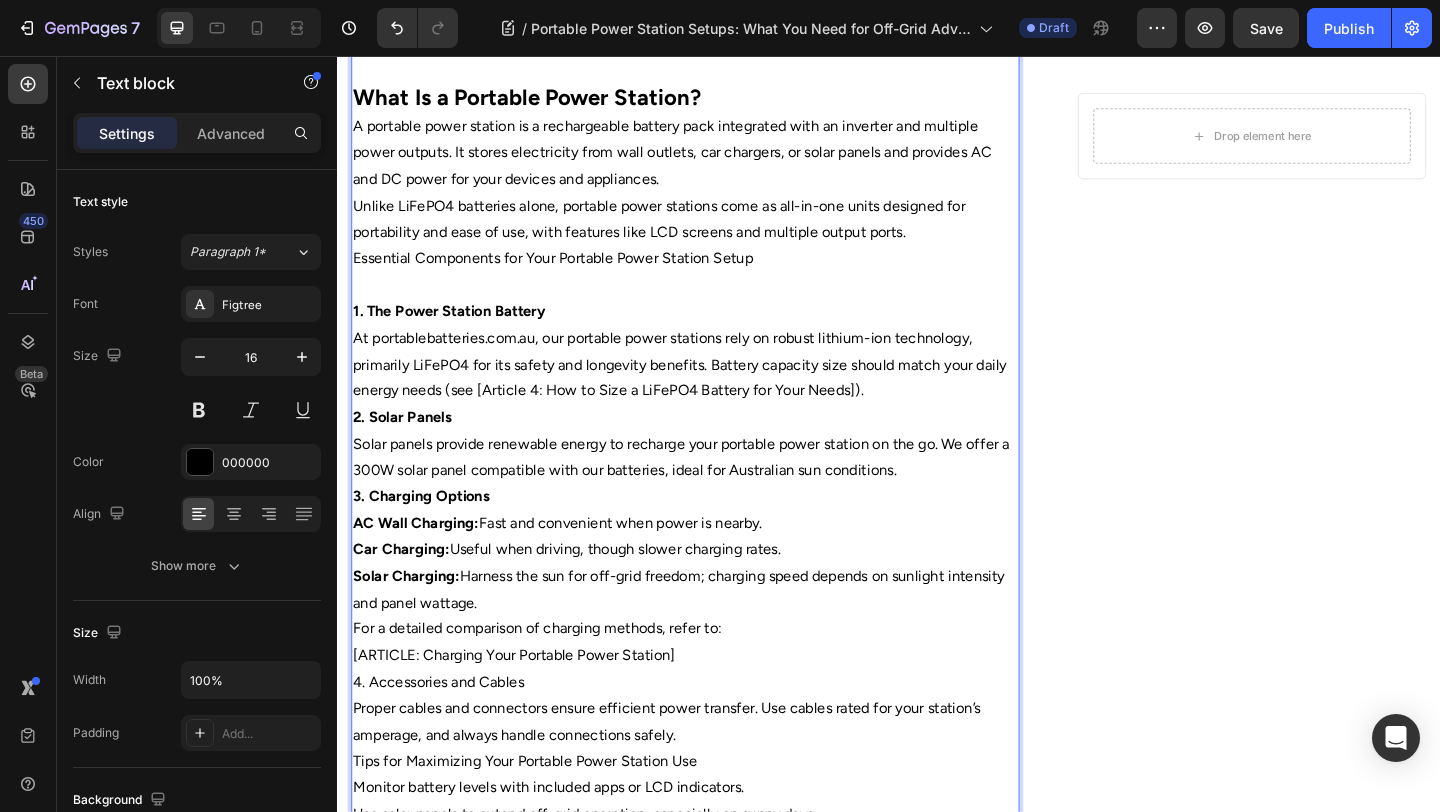 click on "For a detailed comparison of charging methods, refer to:" at bounding box center [715, 679] 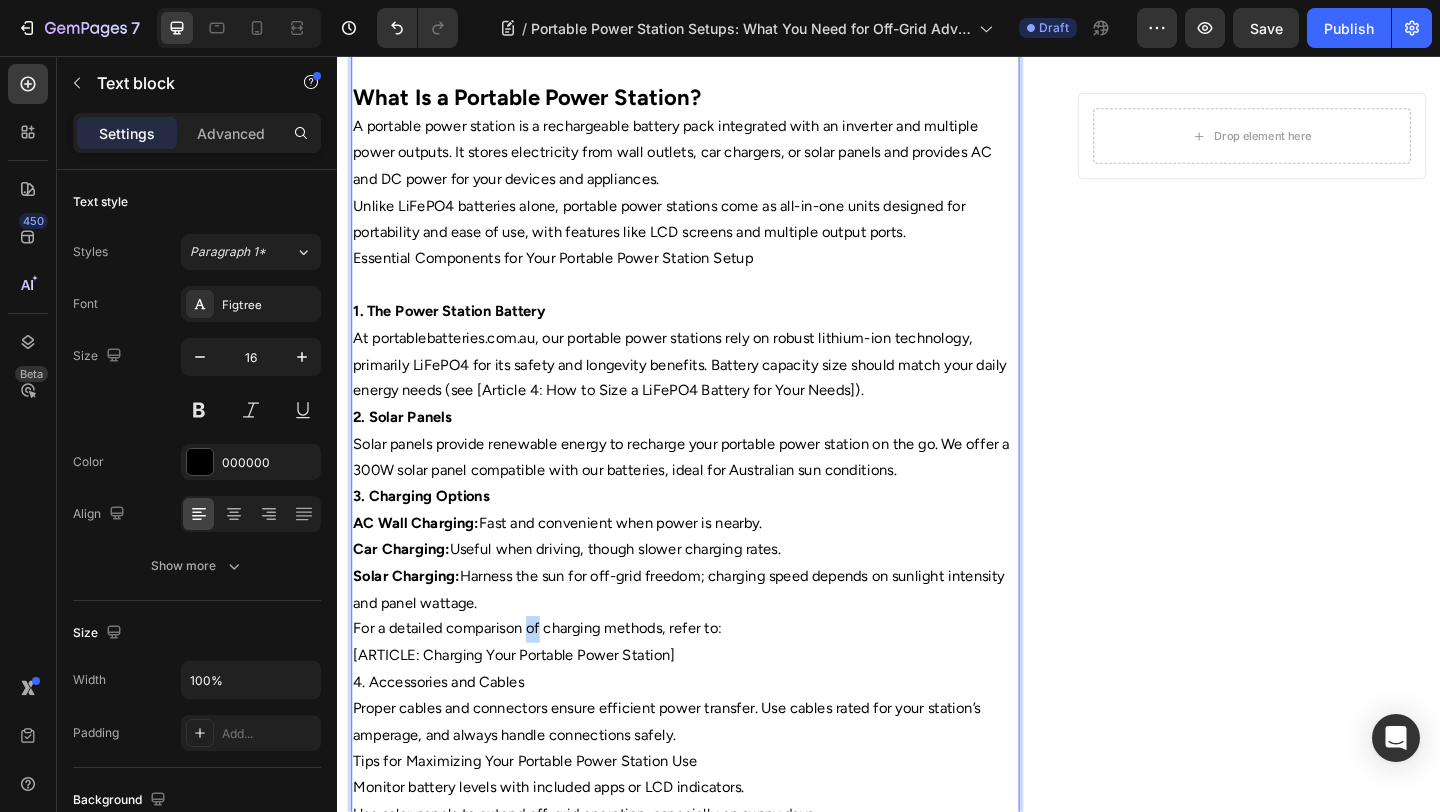 click on "For a detailed comparison of charging methods, refer to:" at bounding box center (715, 679) 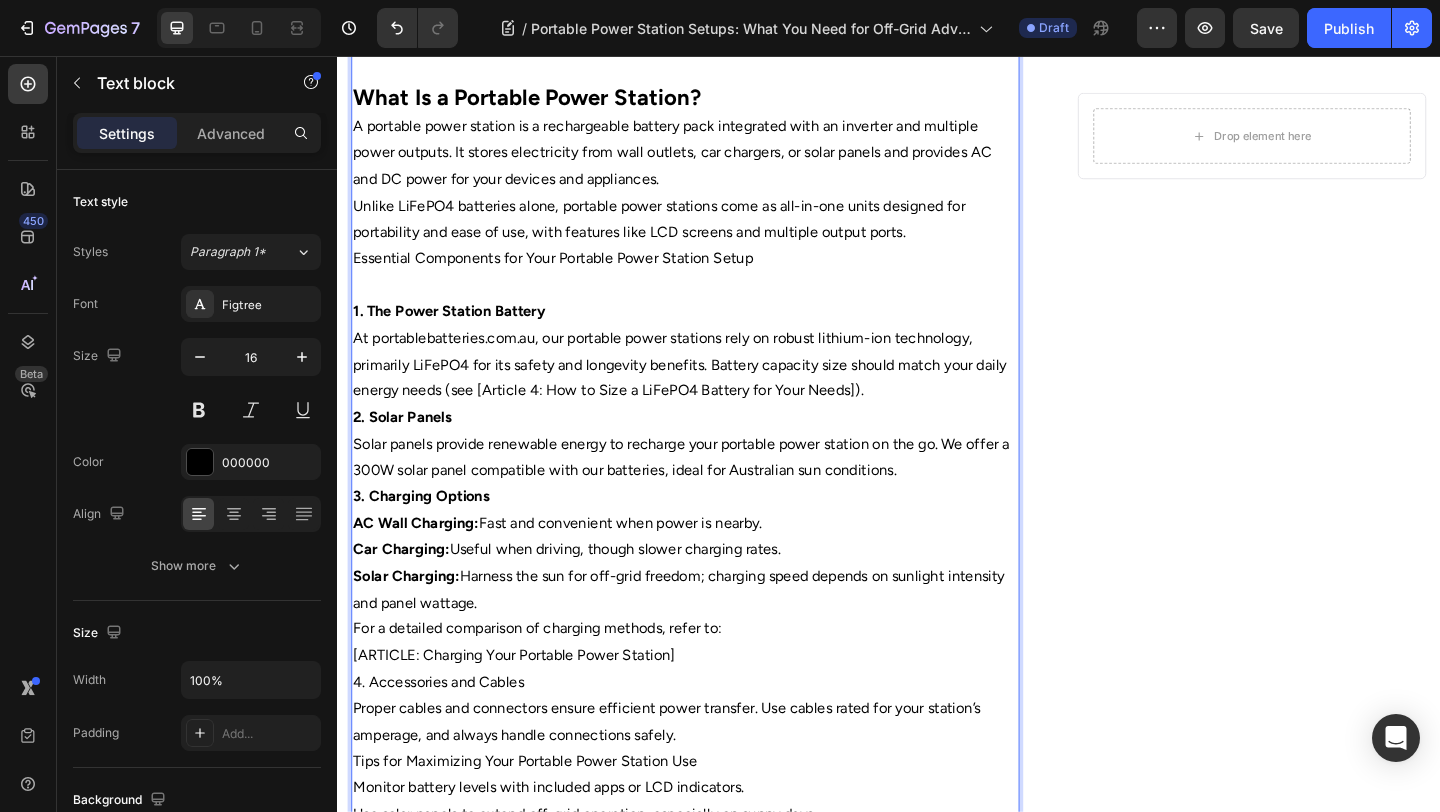 click on "4. Accessories and Cables" at bounding box center [715, 737] 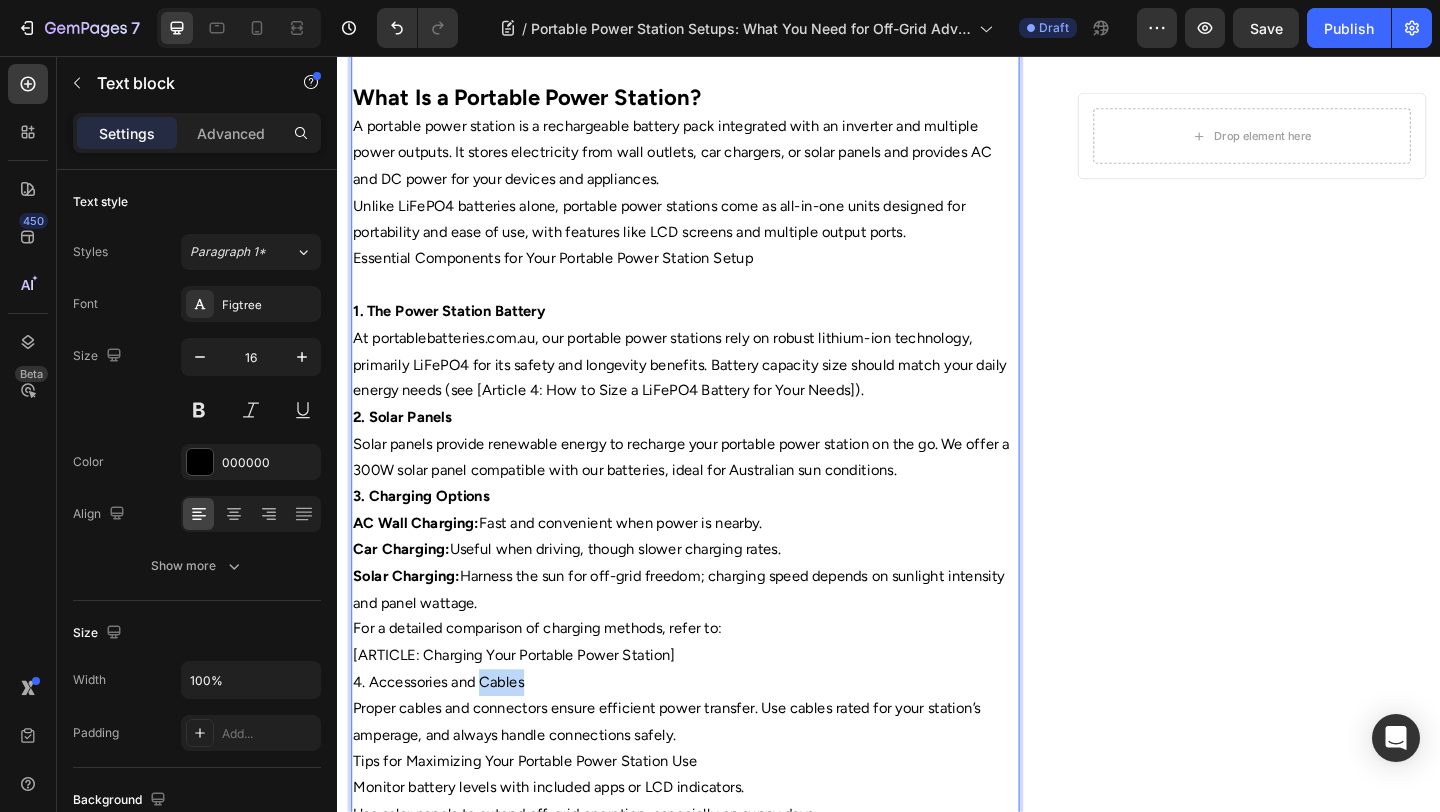 click on "4. Accessories and Cables" at bounding box center [715, 737] 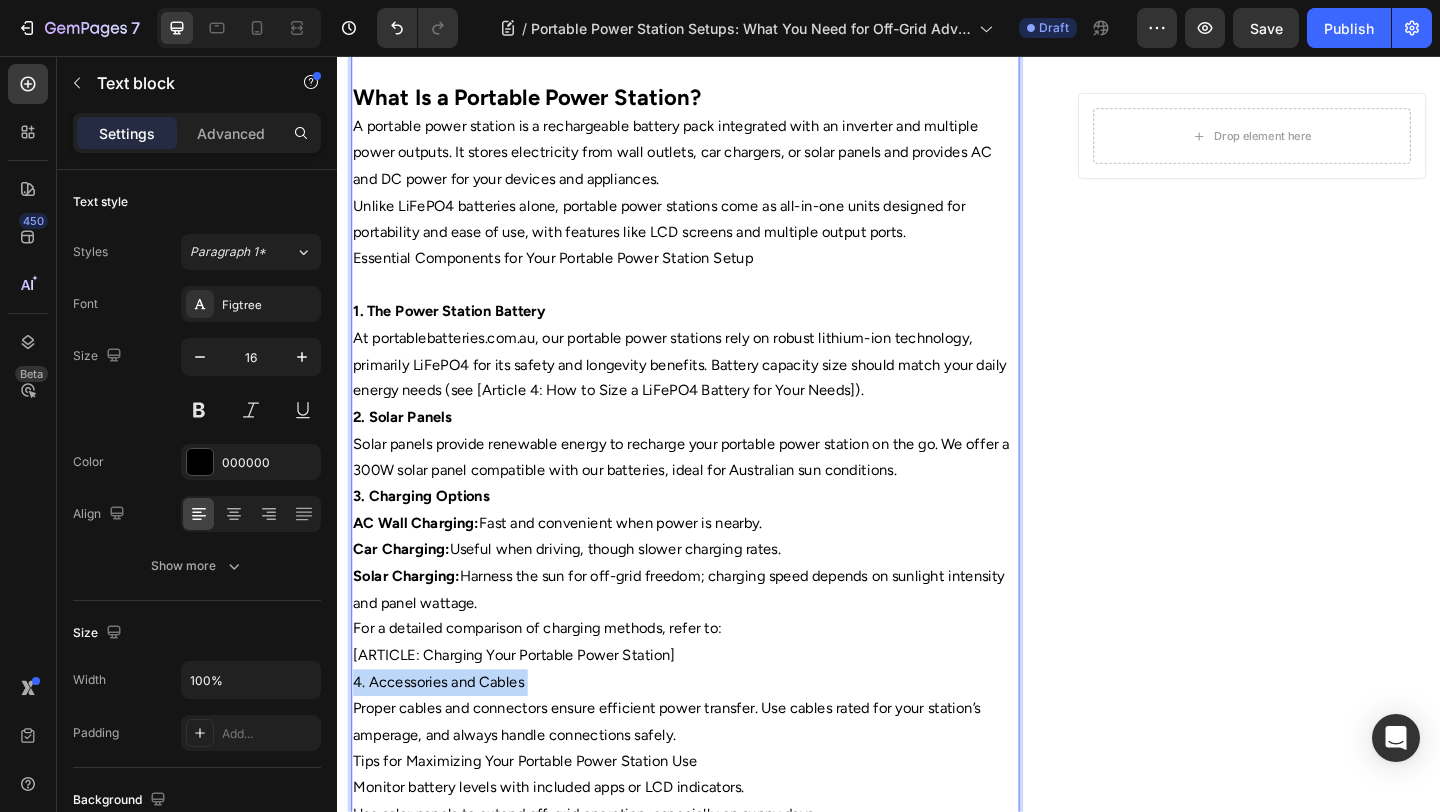 click on "4. Accessories and Cables" at bounding box center (715, 737) 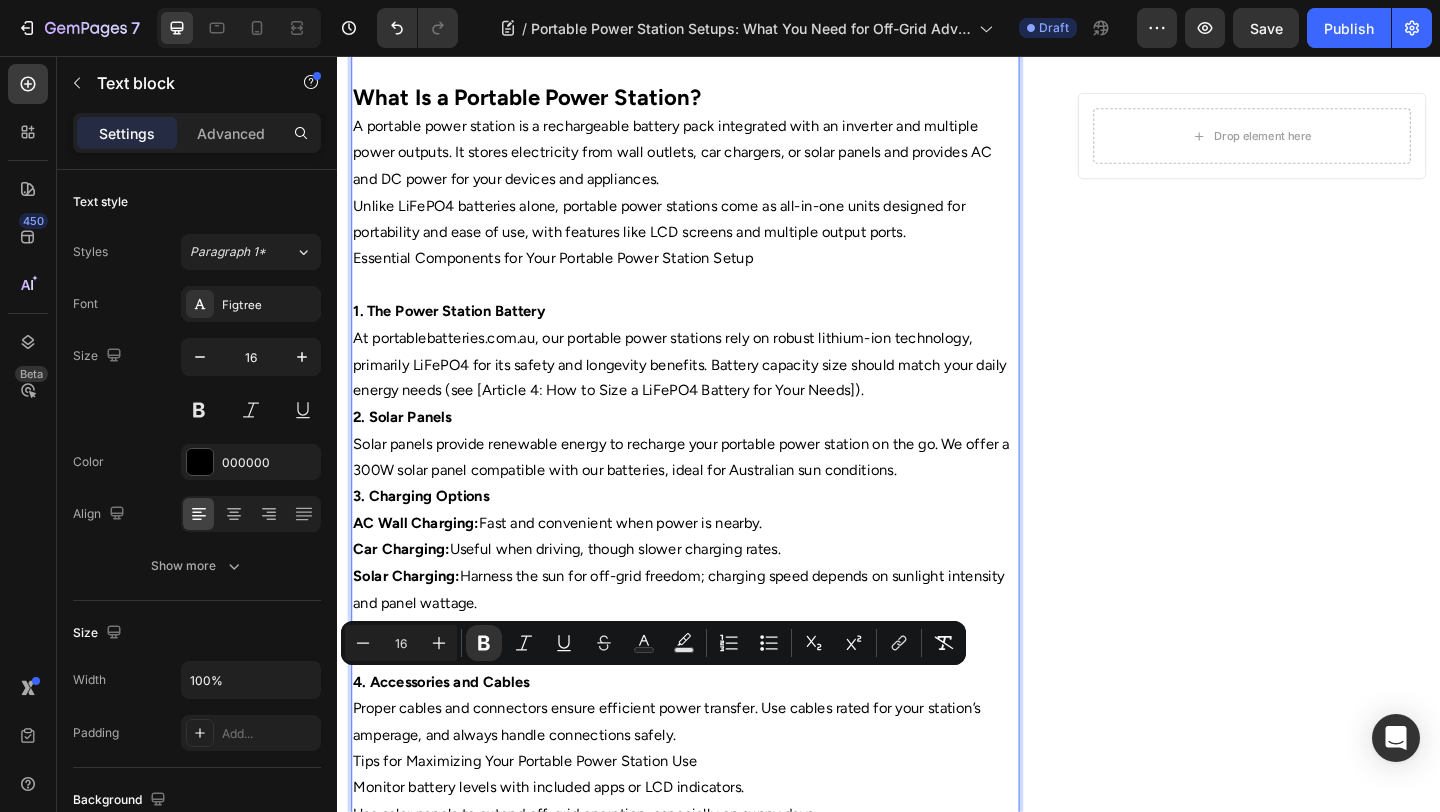 click on "3. Charging Options" at bounding box center [715, 535] 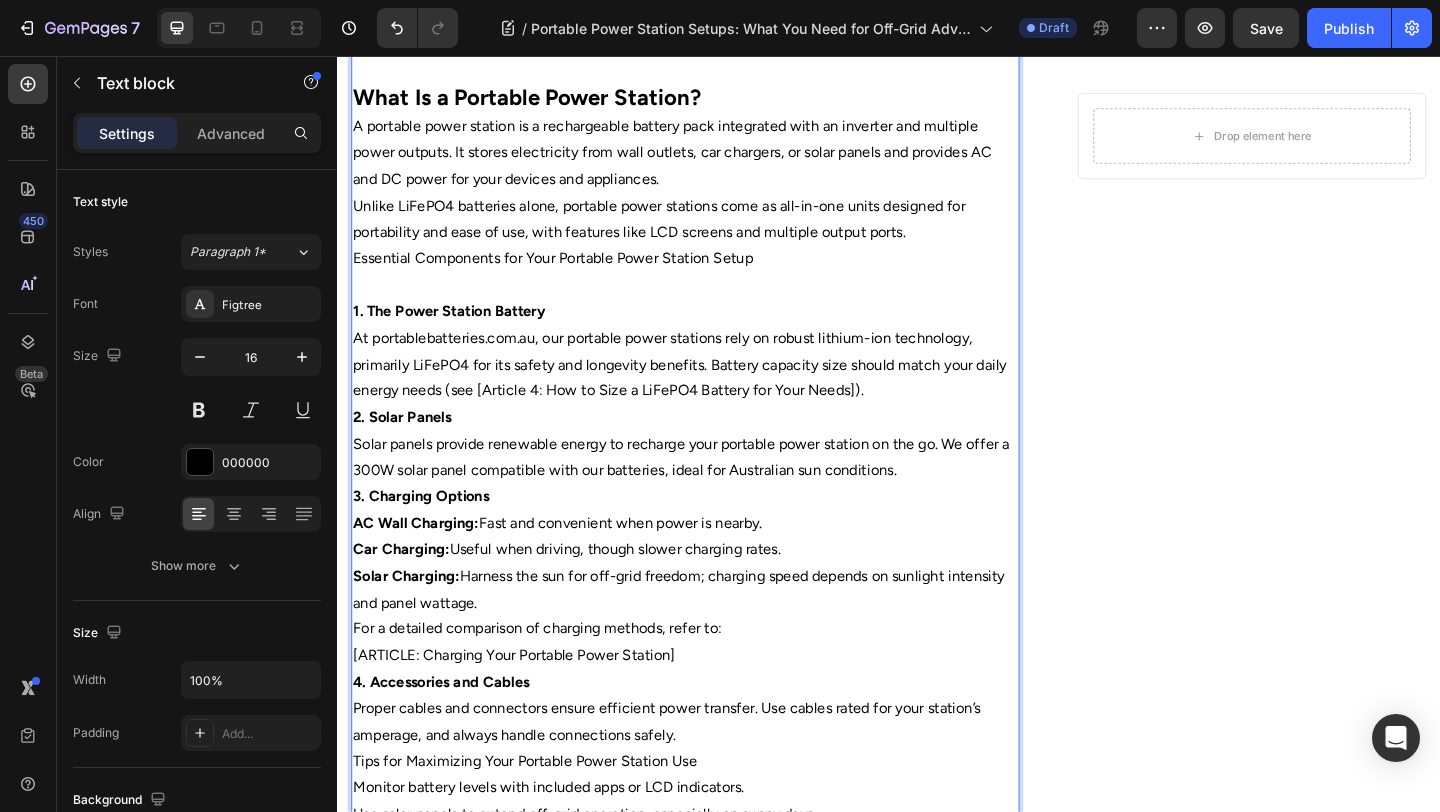 click on "Solar panels provide renewable energy to recharge your portable power station on the go. We offer a 300W solar panel compatible with our batteries, ideal for Australian sun conditions." at bounding box center [715, 493] 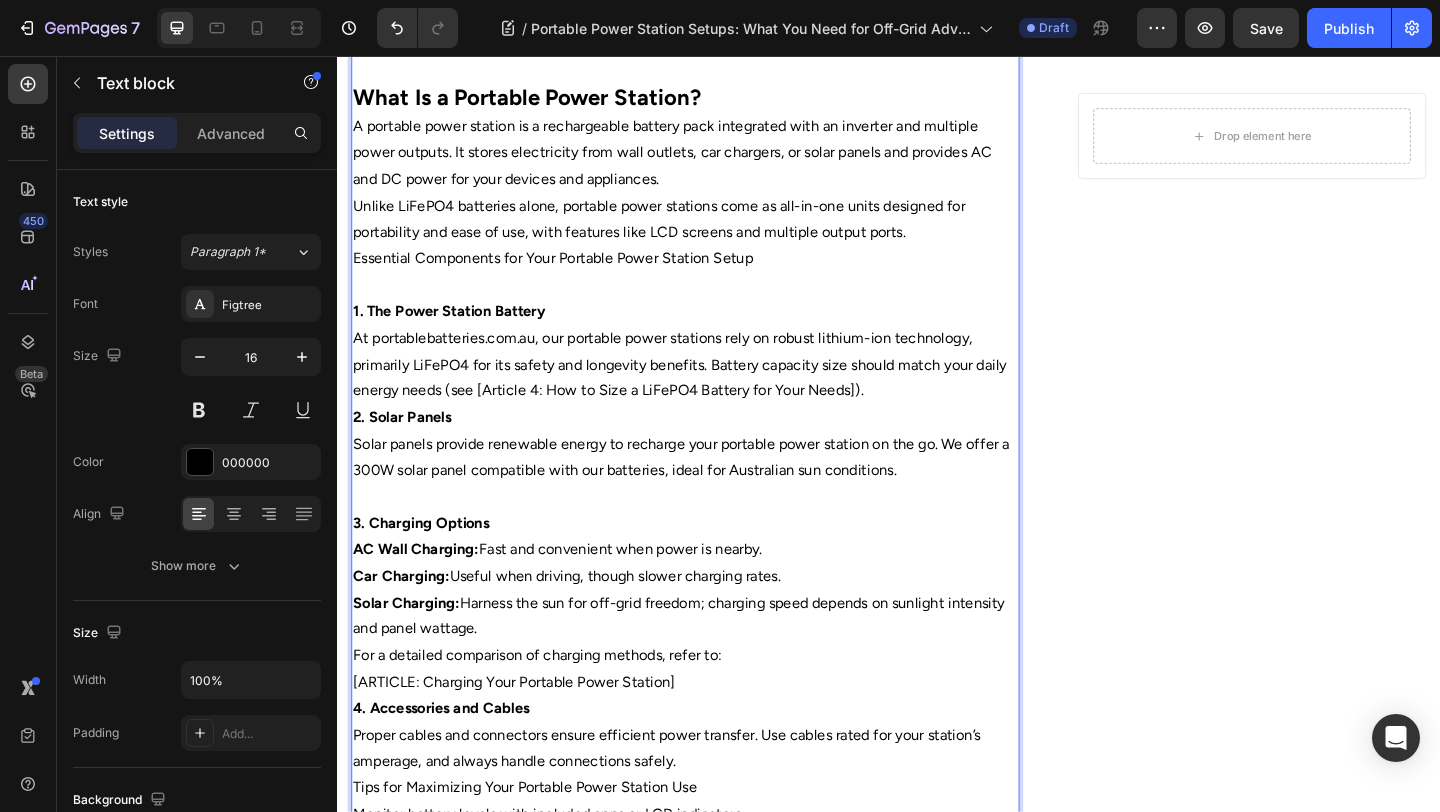 click on "At portablebatteries.com.au, our portable power stations rely on robust lithium-ion technology, primarily LiFePO4 for its safety and longevity benefits. Battery capacity size should match your daily energy needs (see [Article 4: How to Size a LiFePO4 Battery for Your Needs])." at bounding box center (715, 392) 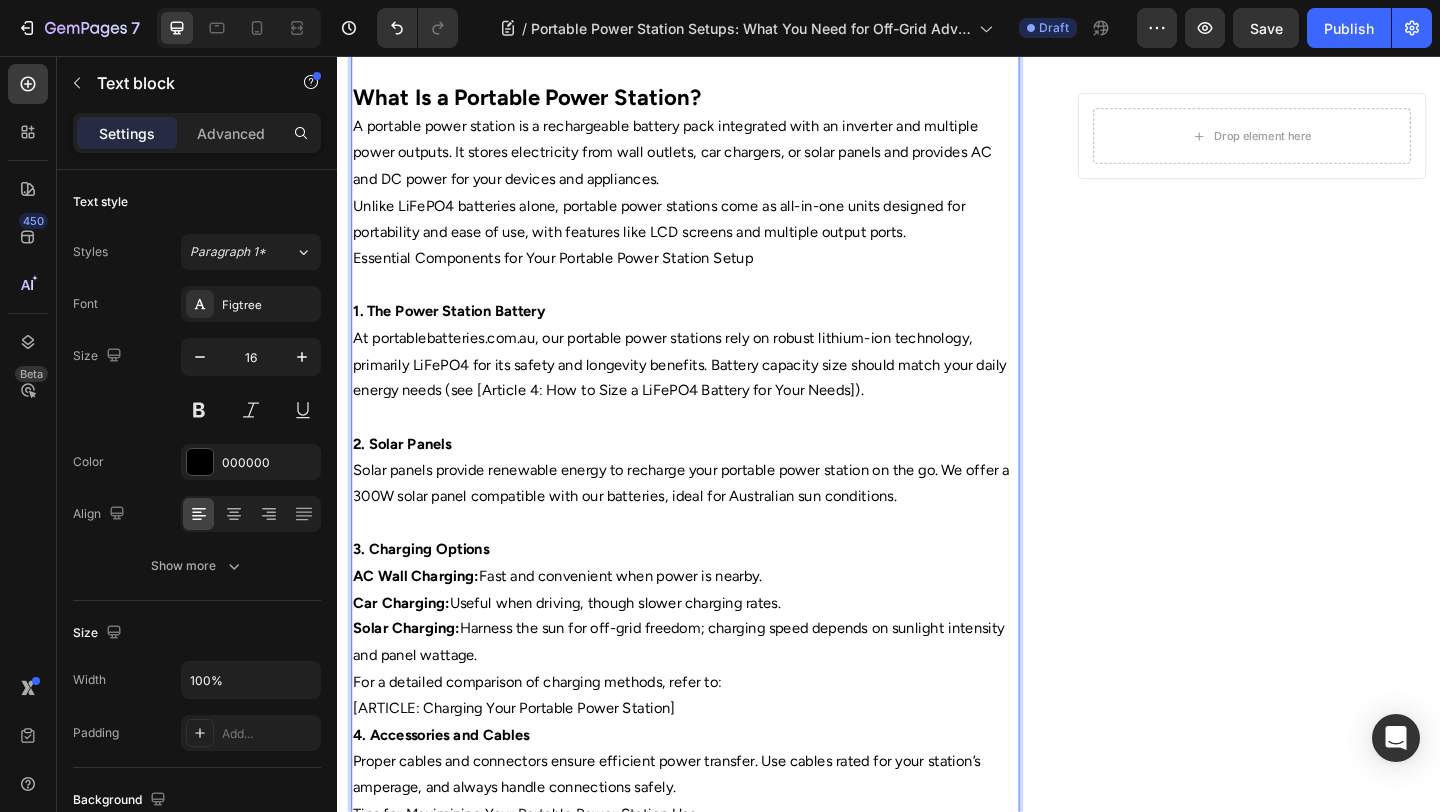 click on "Unlike LiFePO4 batteries alone, portable power stations come as all-in-one units designed for portability and ease of use, with features like LCD screens and multiple output ports." at bounding box center (715, 234) 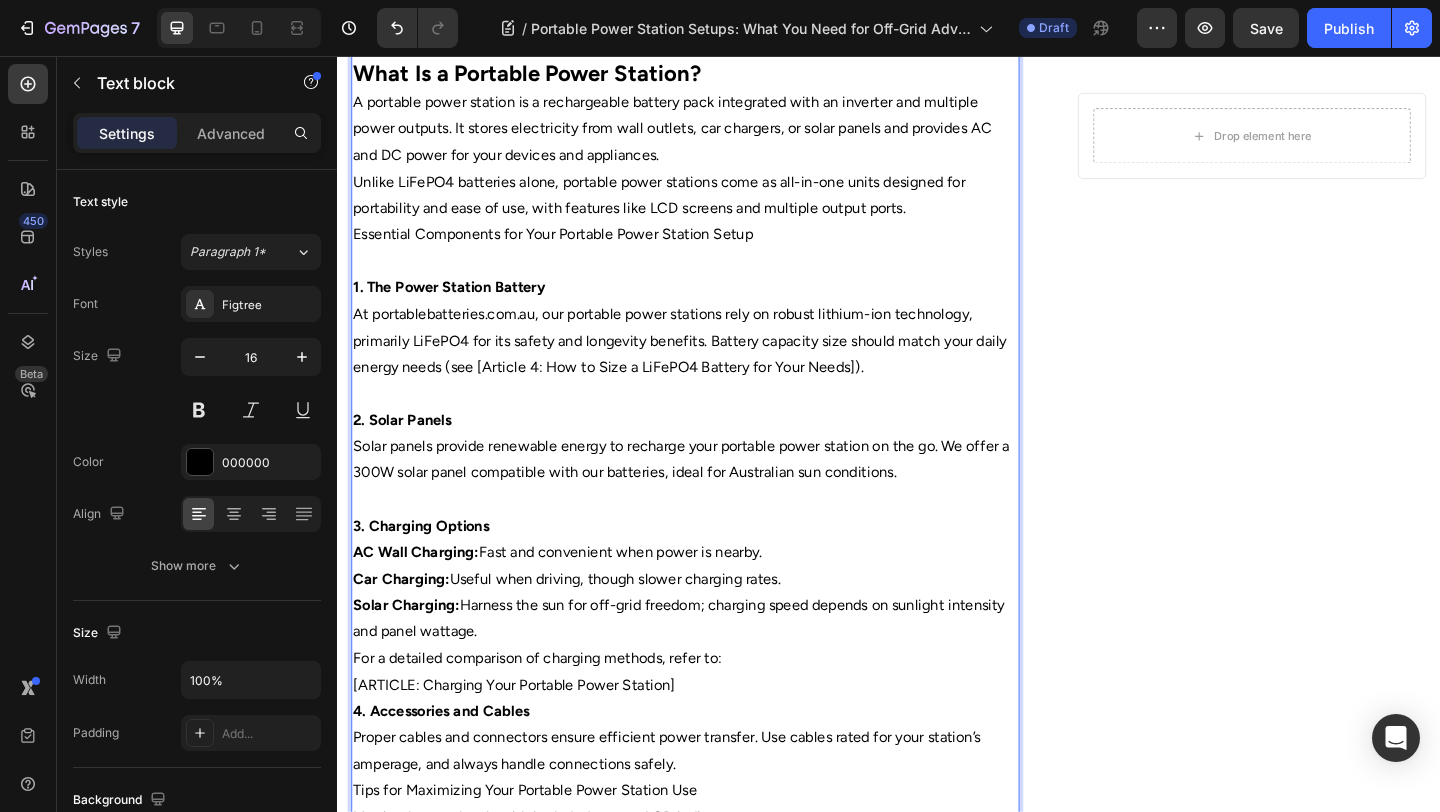 scroll, scrollTop: 855, scrollLeft: 0, axis: vertical 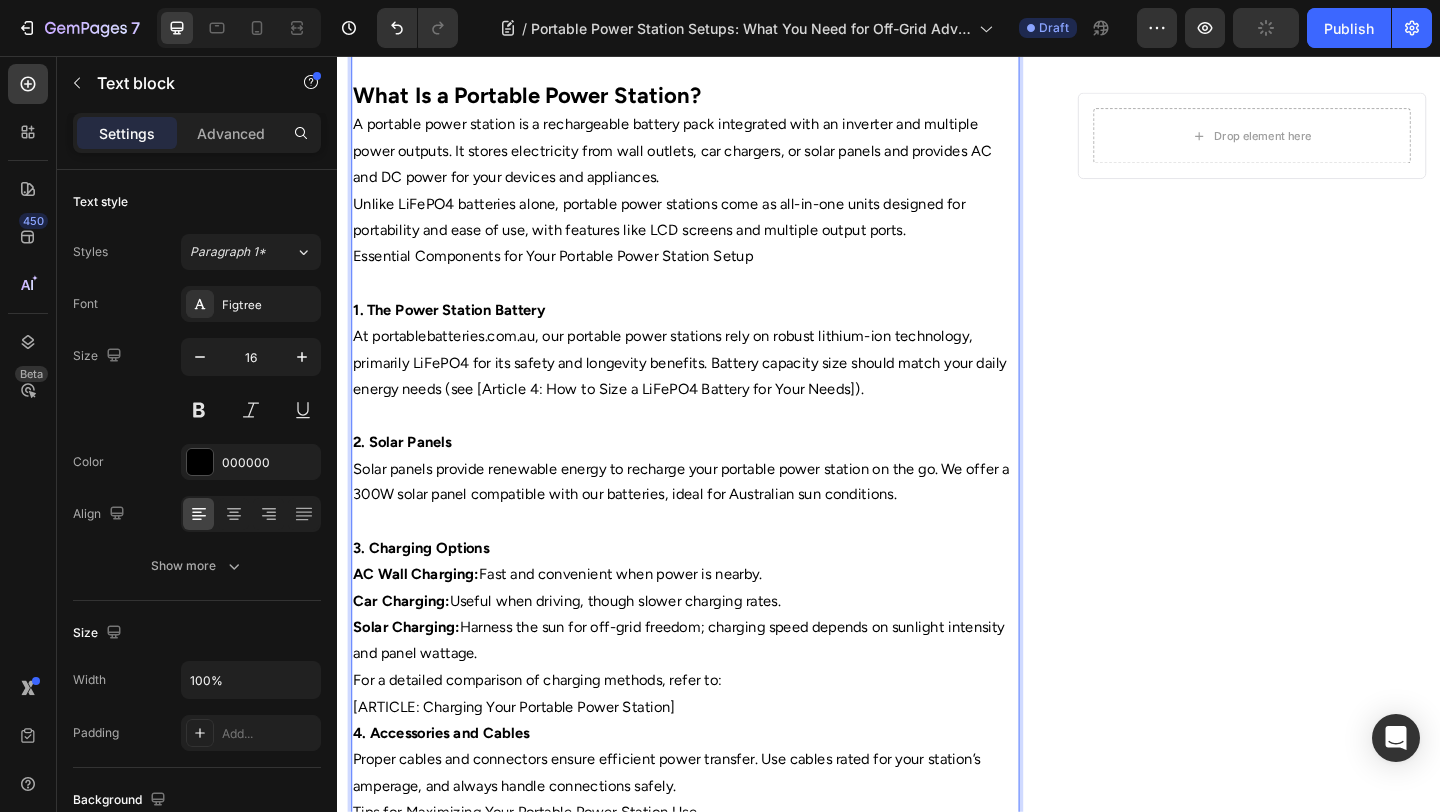 click on "Unlike LiFePO4 batteries alone, portable power stations come as all-in-one units designed for portability and ease of use, with features like LCD screens and multiple output ports." at bounding box center (715, 232) 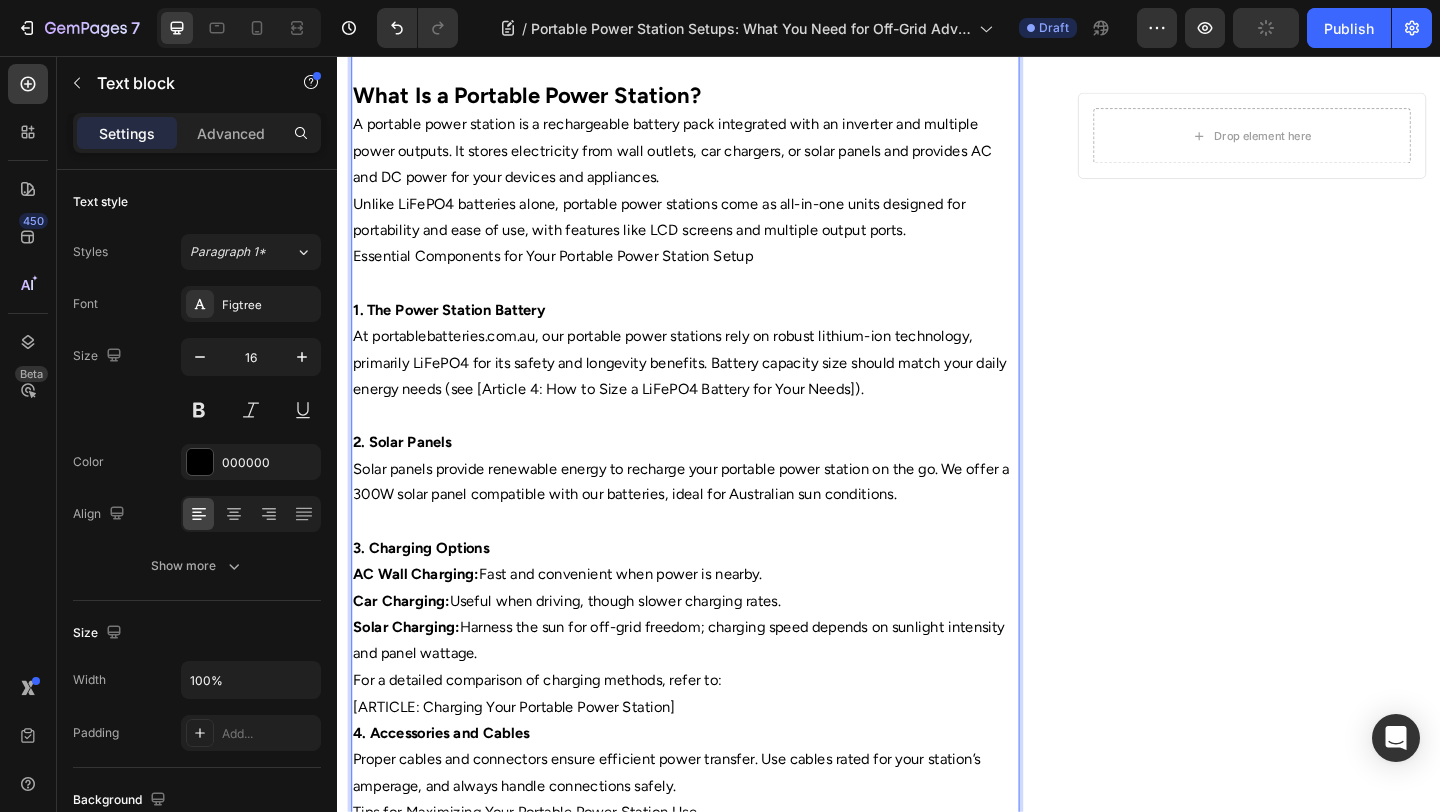 click on "A portable power station is a rechargeable battery pack integrated with an inverter and multiple power outputs. It stores electricity from wall outlets, car chargers, or solar panels and provides AC and DC power for your devices and appliances." at bounding box center (715, 159) 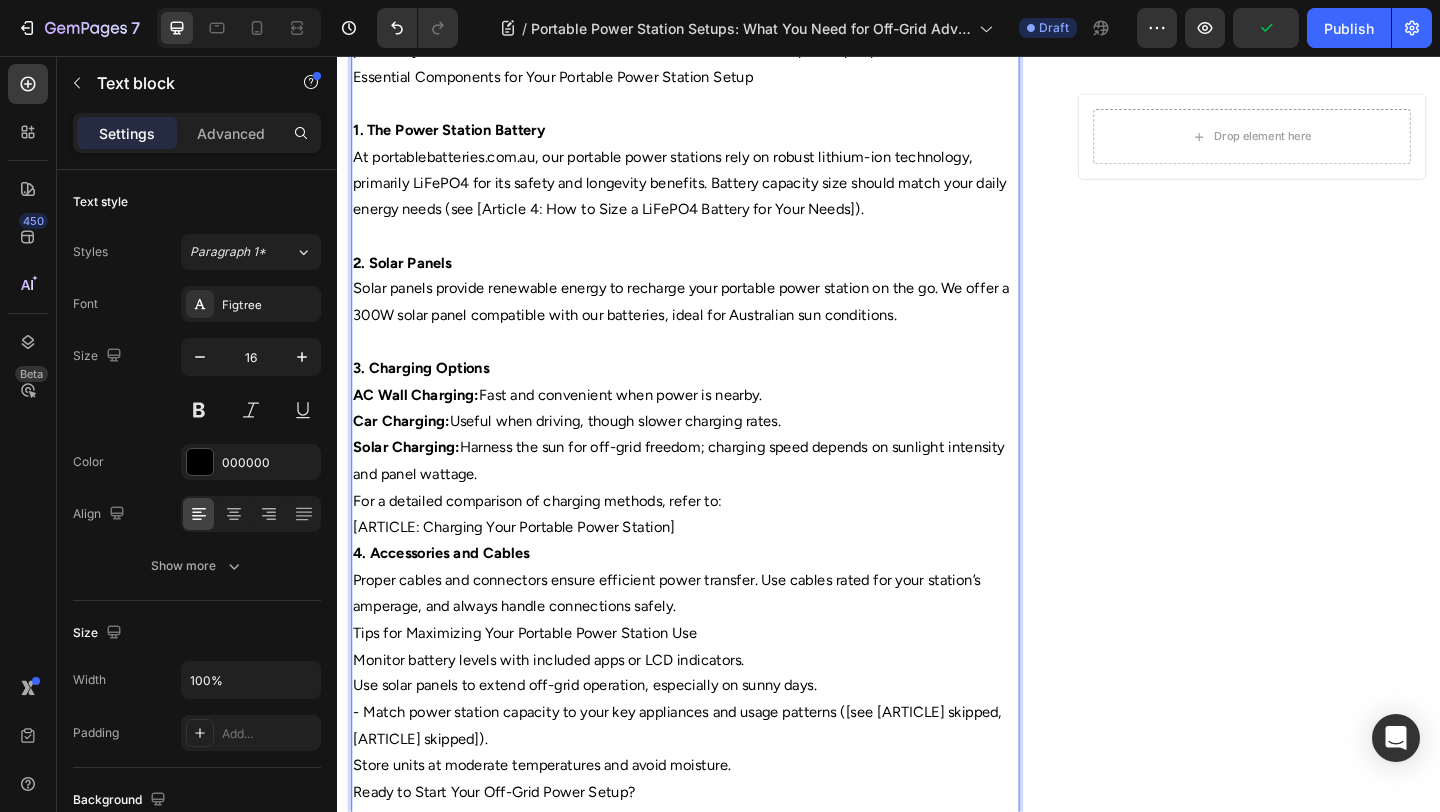 scroll, scrollTop: 1081, scrollLeft: 0, axis: vertical 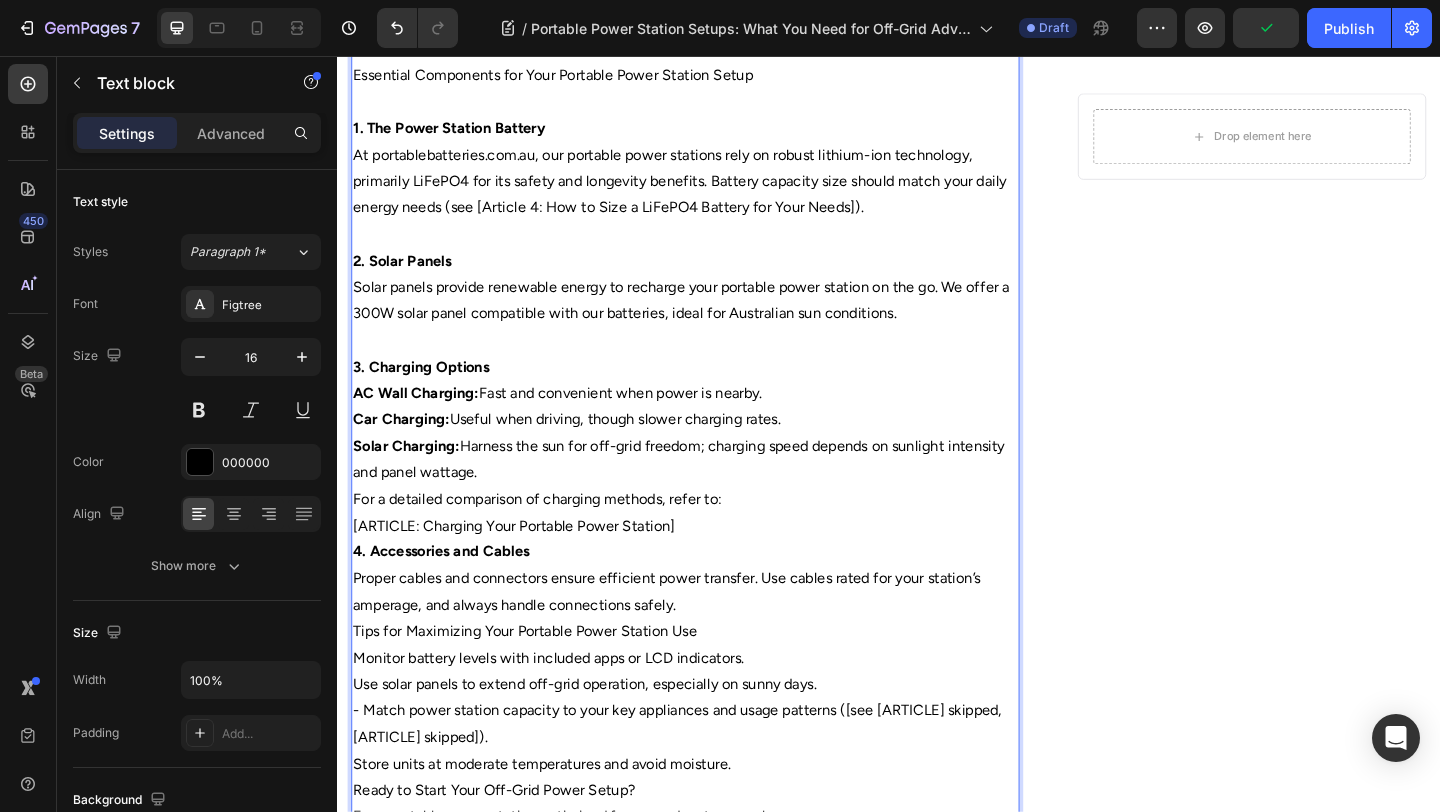 click on "Solar Charging:  Harness the sun for off-grid freedom; charging speed depends on sunlight intensity and panel wattage." at bounding box center (715, 495) 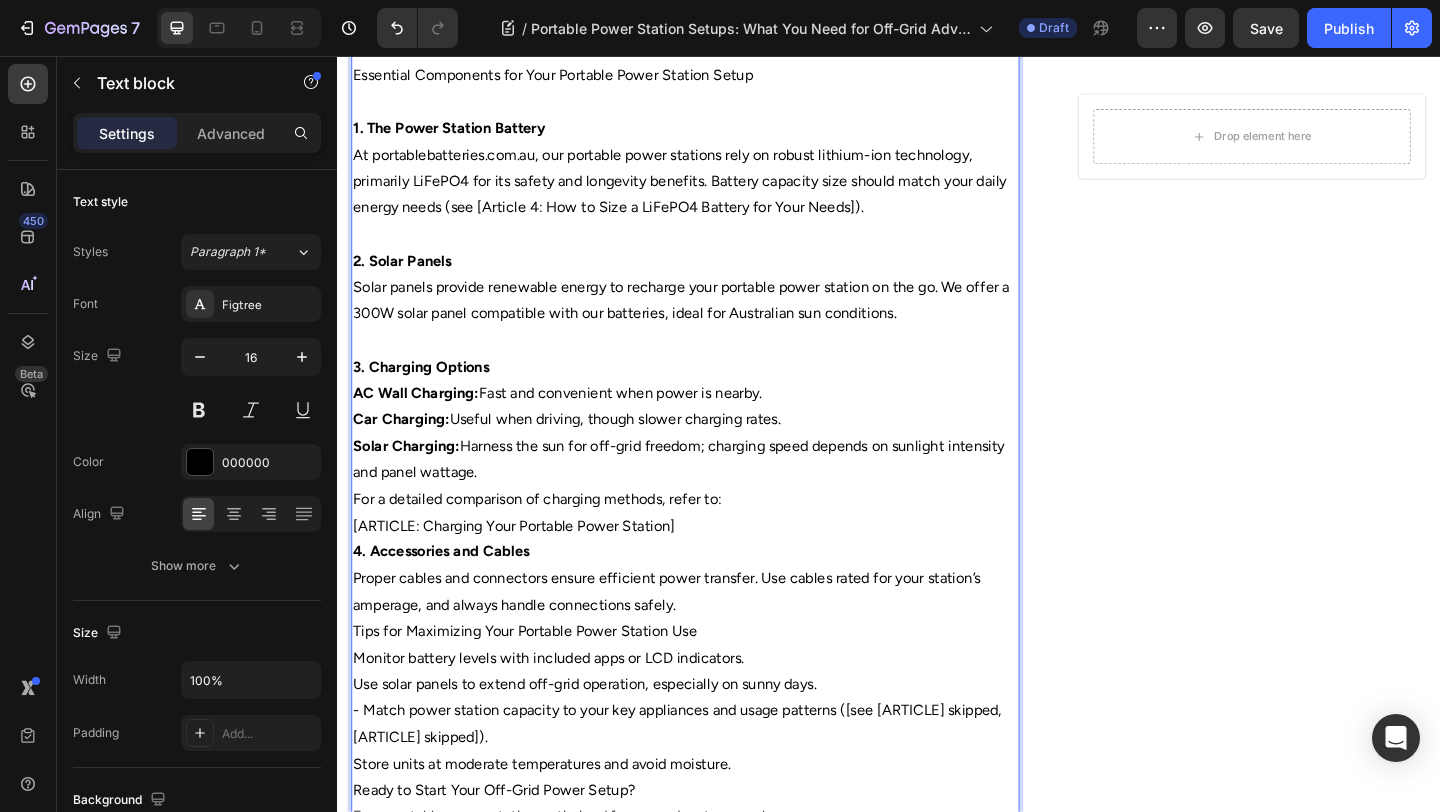 click on "Solar Charging:  Harness the sun for off-grid freedom; charging speed depends on sunlight intensity and panel wattage." at bounding box center (715, 495) 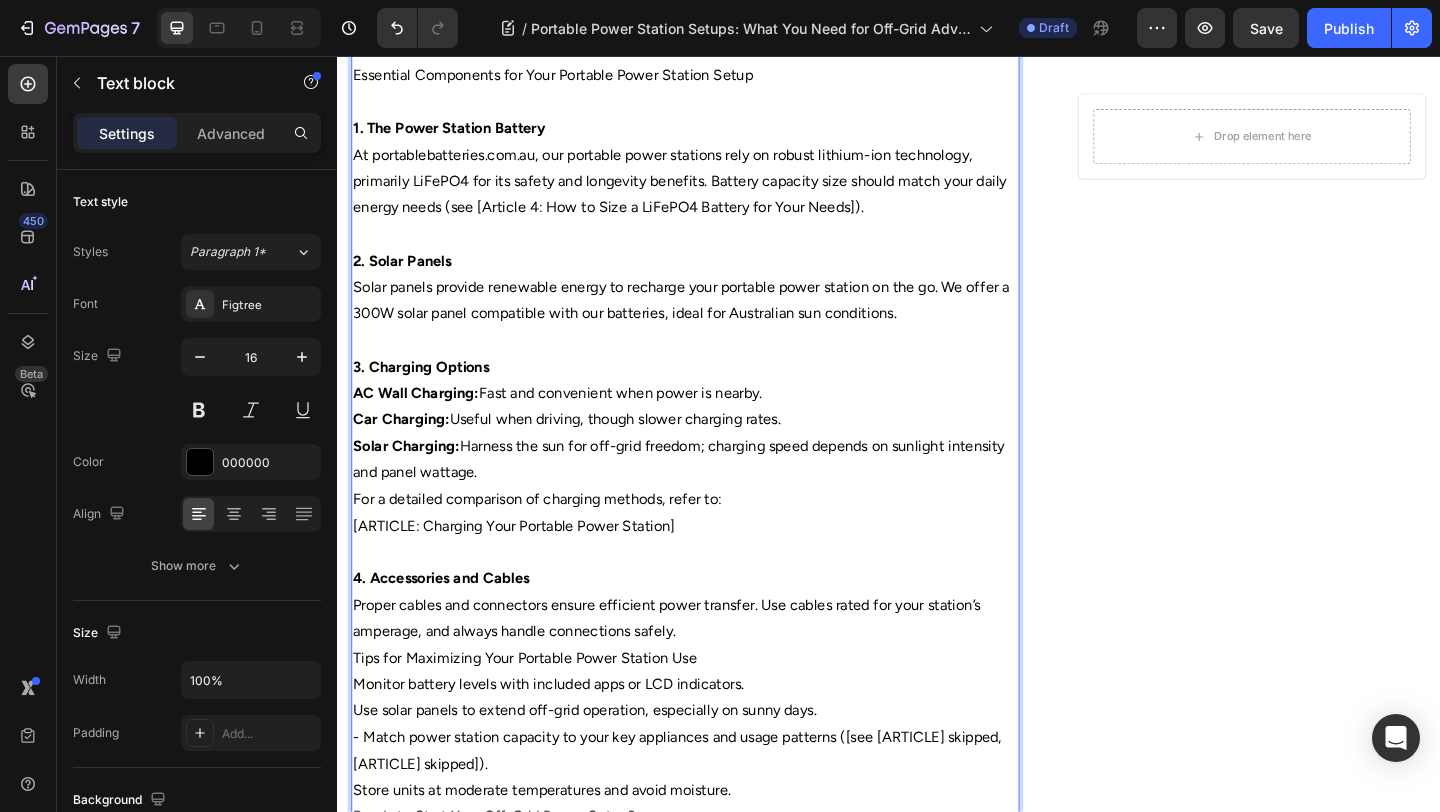click on "Tips for Maximizing Your Portable Power Station Use" at bounding box center [715, 711] 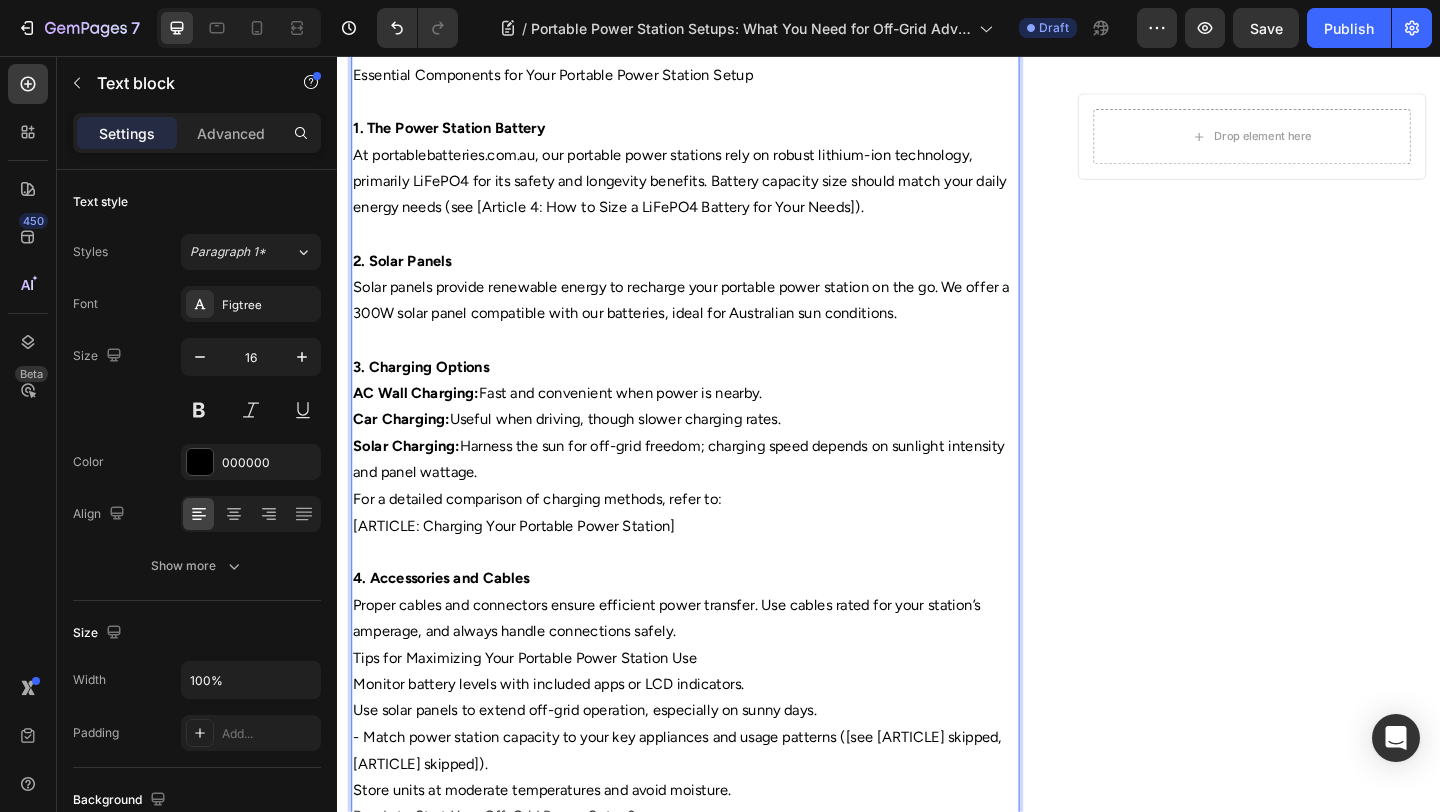scroll, scrollTop: 1297, scrollLeft: 0, axis: vertical 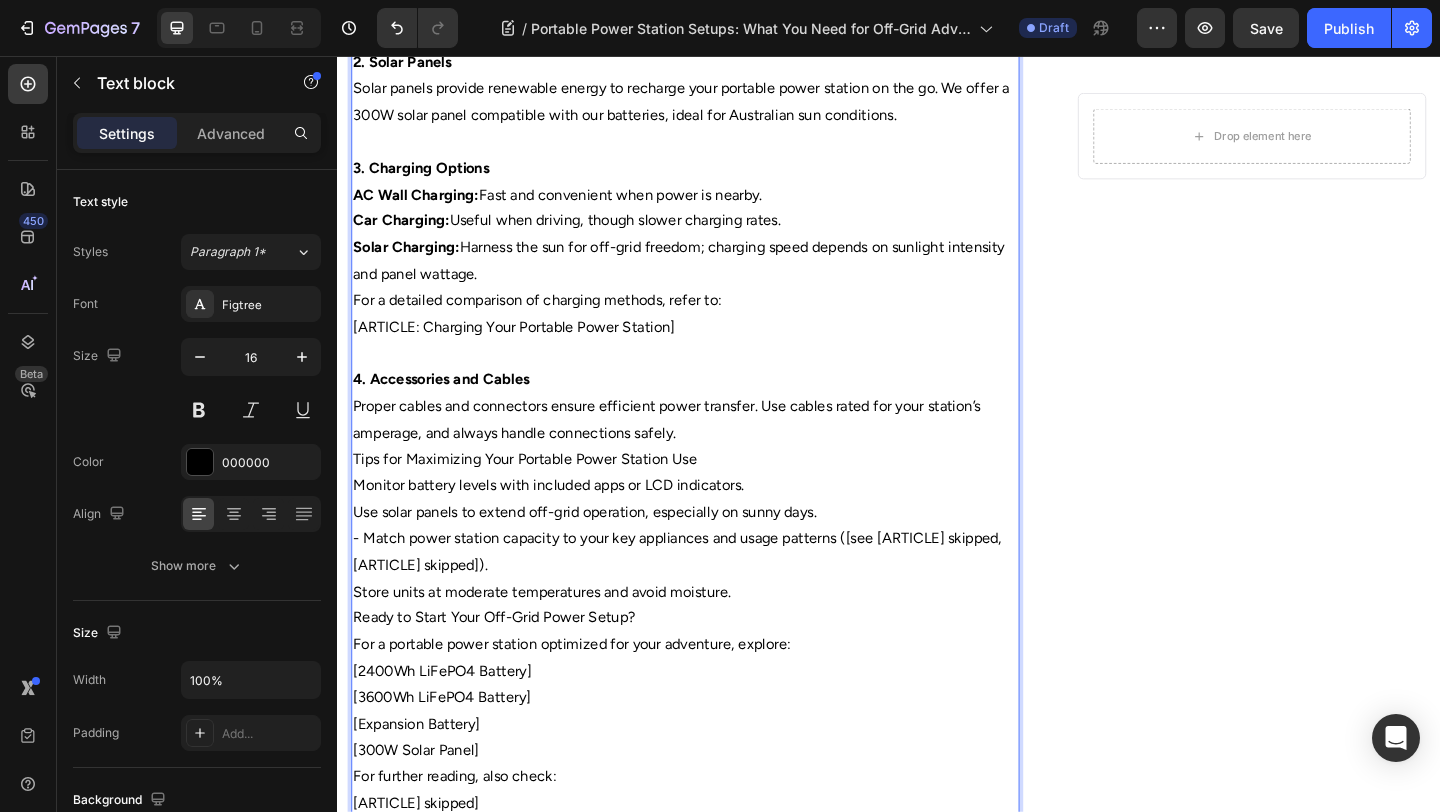 click on "Store units at moderate temperatures and avoid moisture." at bounding box center (715, 639) 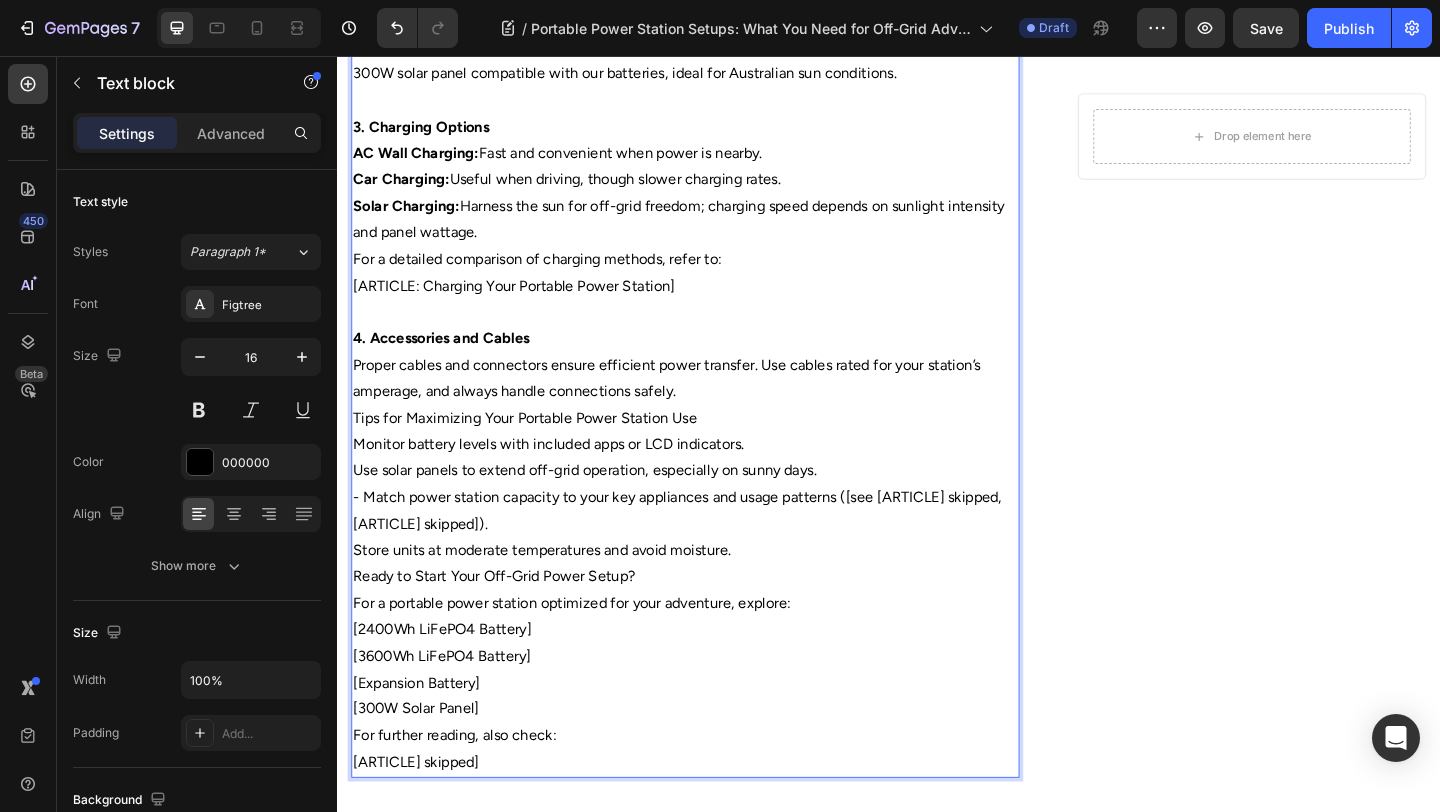 scroll, scrollTop: 1345, scrollLeft: 0, axis: vertical 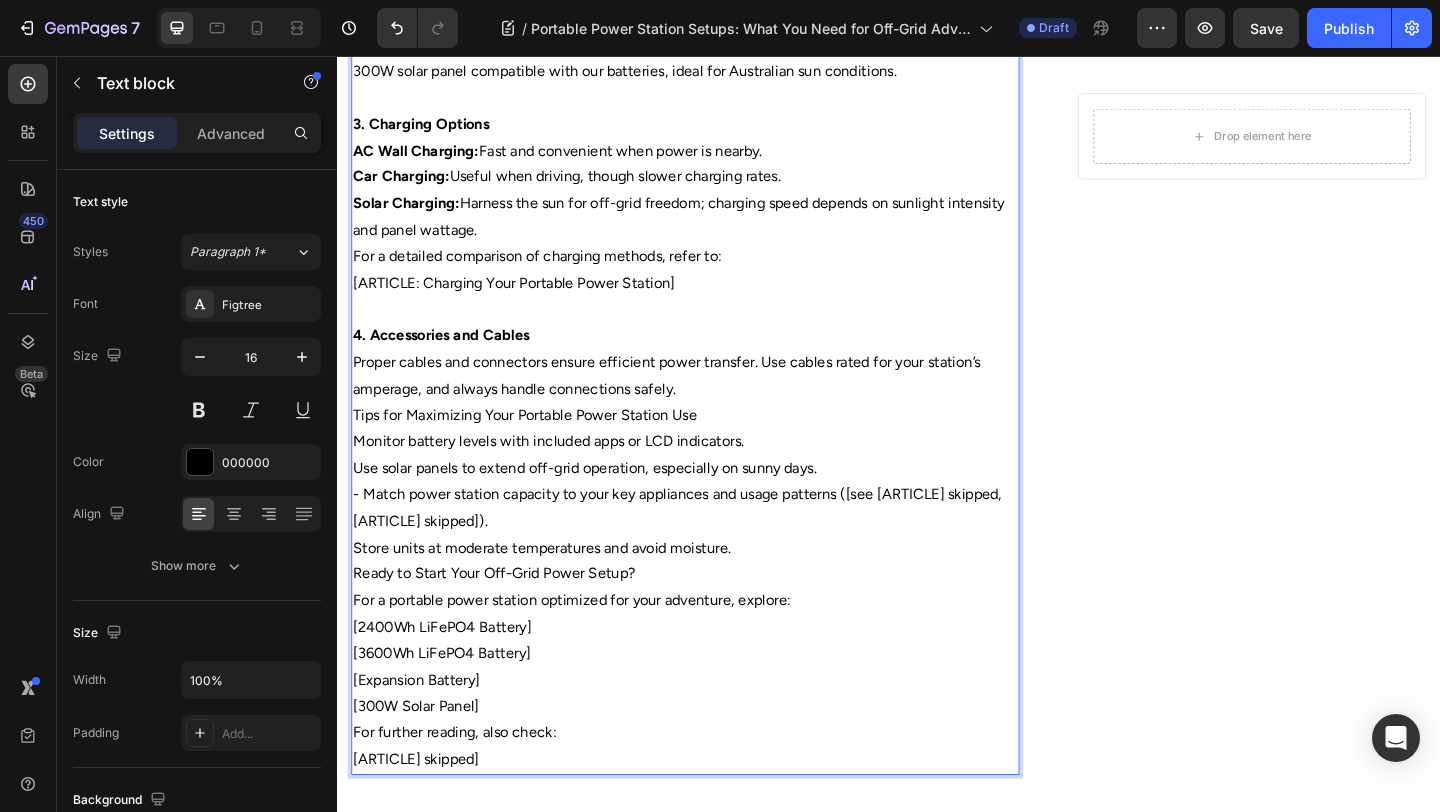 click on "- Match power station capacity to your key appliances and usage patterns ([see [ARTICLE] skipped, [ARTICLE] skipped])." at bounding box center (715, 548) 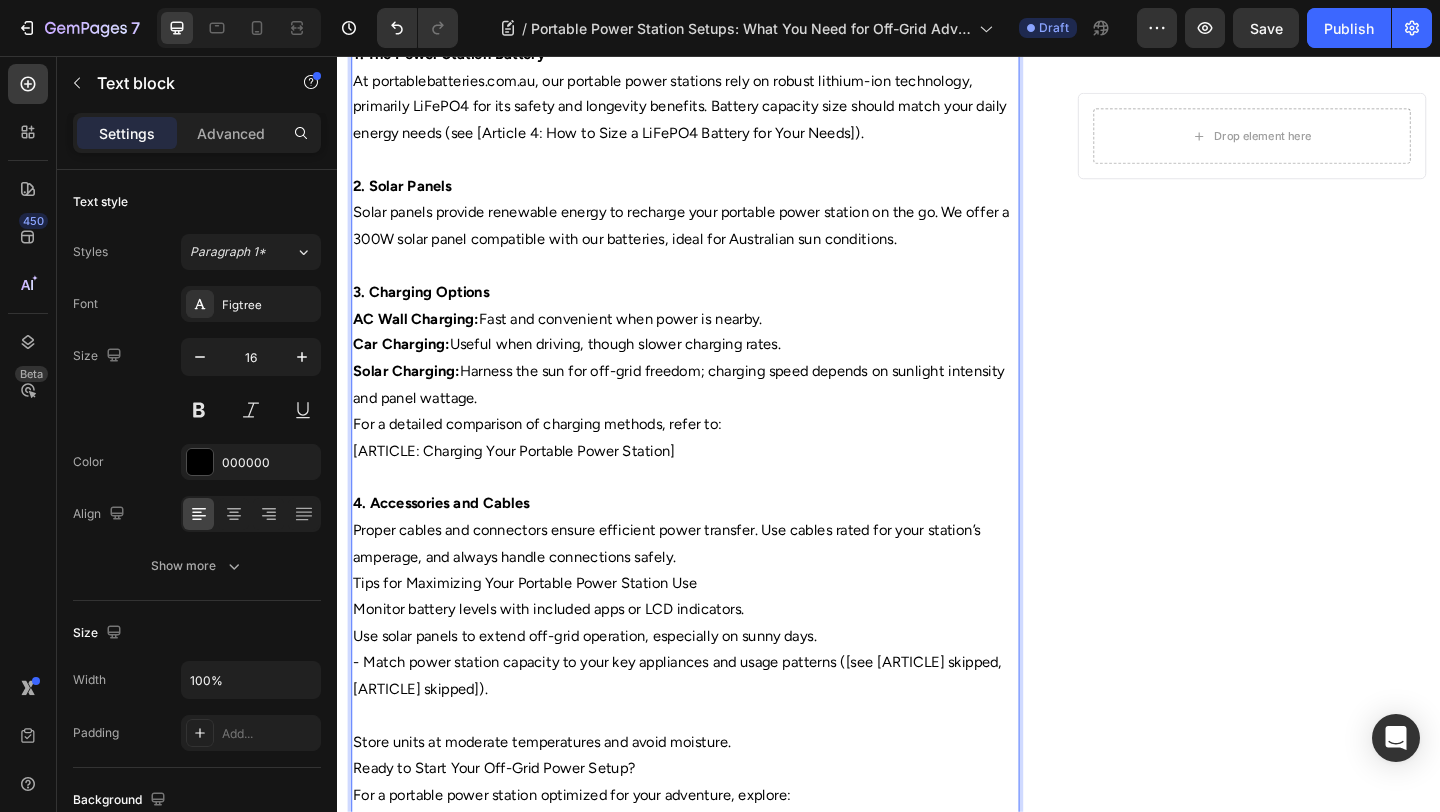 scroll, scrollTop: 1154, scrollLeft: 0, axis: vertical 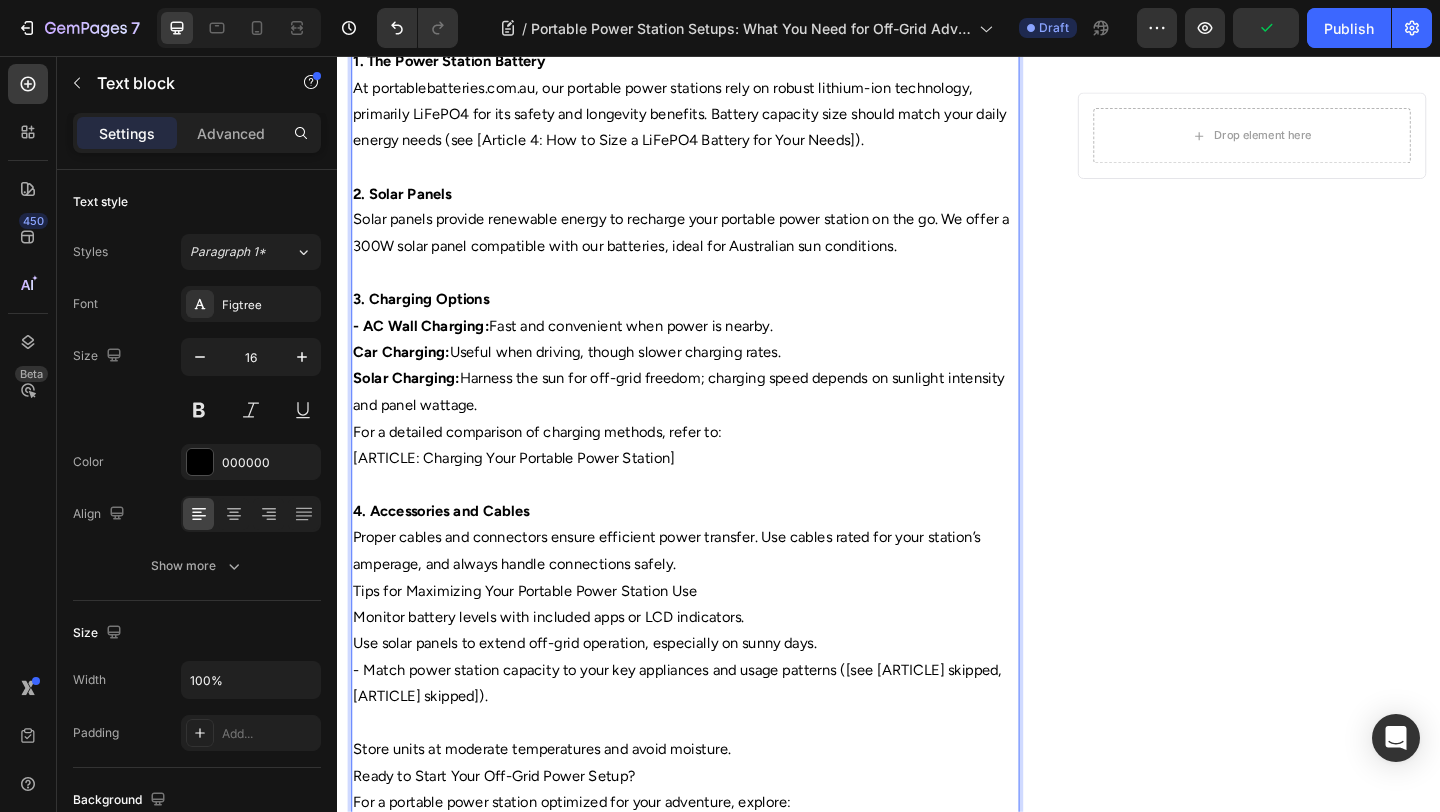 click on "Car Charging:" at bounding box center (406, 377) 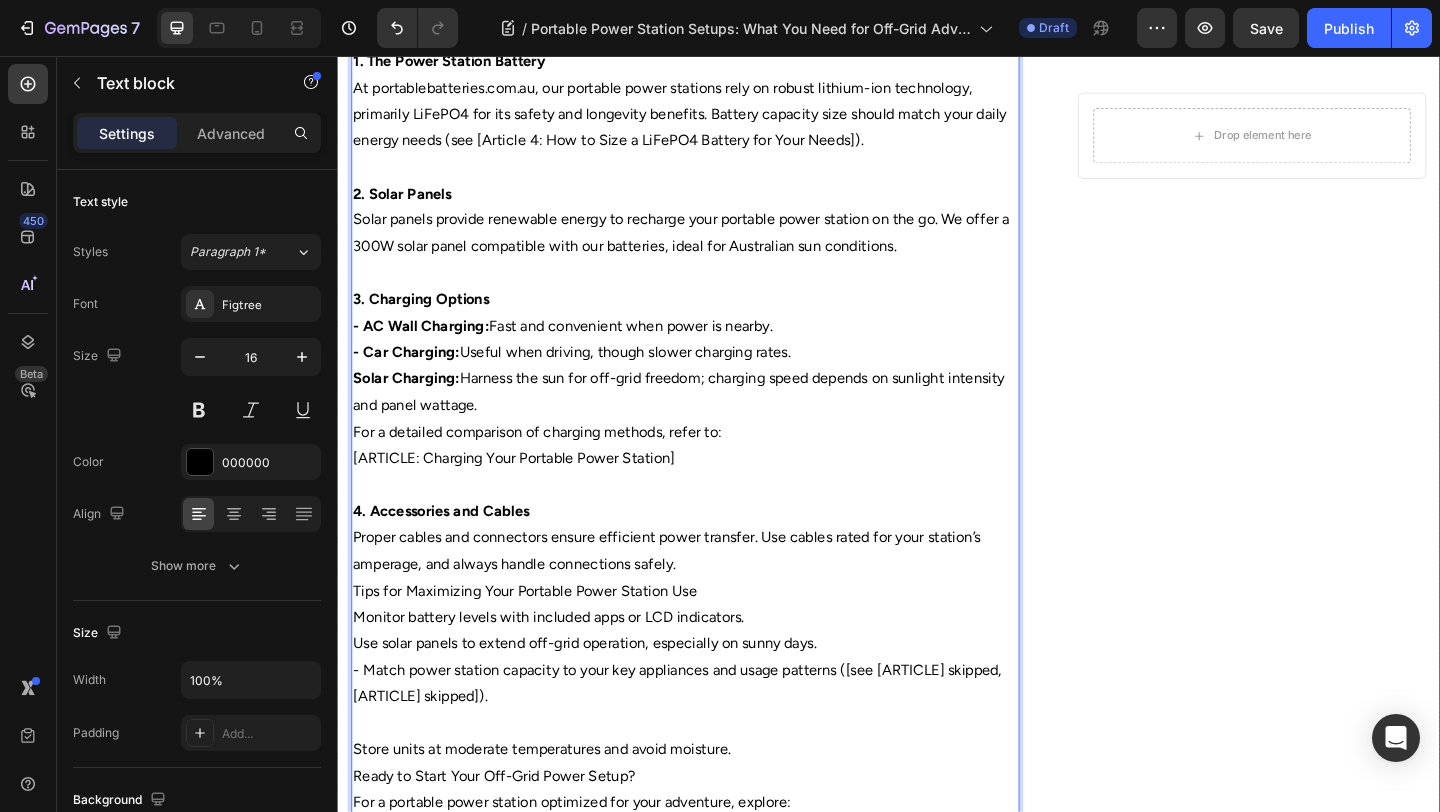 click on "Portable power stations are becoming essential tools for off-grid adventures, offering clean, quiet, and versatile power solutions without the complexity and maintenance of fuel generators. This article covers what you need to set up and maximize a portable power station for camping, RV trips, and remote outdoor living in [COUNTRY]. What Is a Portable Power Station? A portable power station is a rechargeable battery pack integrated with an inverter and multiple power outputs. It stores electricity from wall outlets, car chargers, or solar panels and provides AC and DC power for your devices and appliances. Unlike LiFePO4 batteries alone, portable power stations come as all-in-one units designed for portability and ease of use, with features like LCD screens and multiple output ports. Essential Components for Your Portable Power Station Setup 1. The Power Station Battery 2. Solar Panels 3. Charging Options  - AC Wall Charging:  Fast and convenient when power is nearby.  - Car Charging: Solar Charging:" at bounding box center [715, 349] 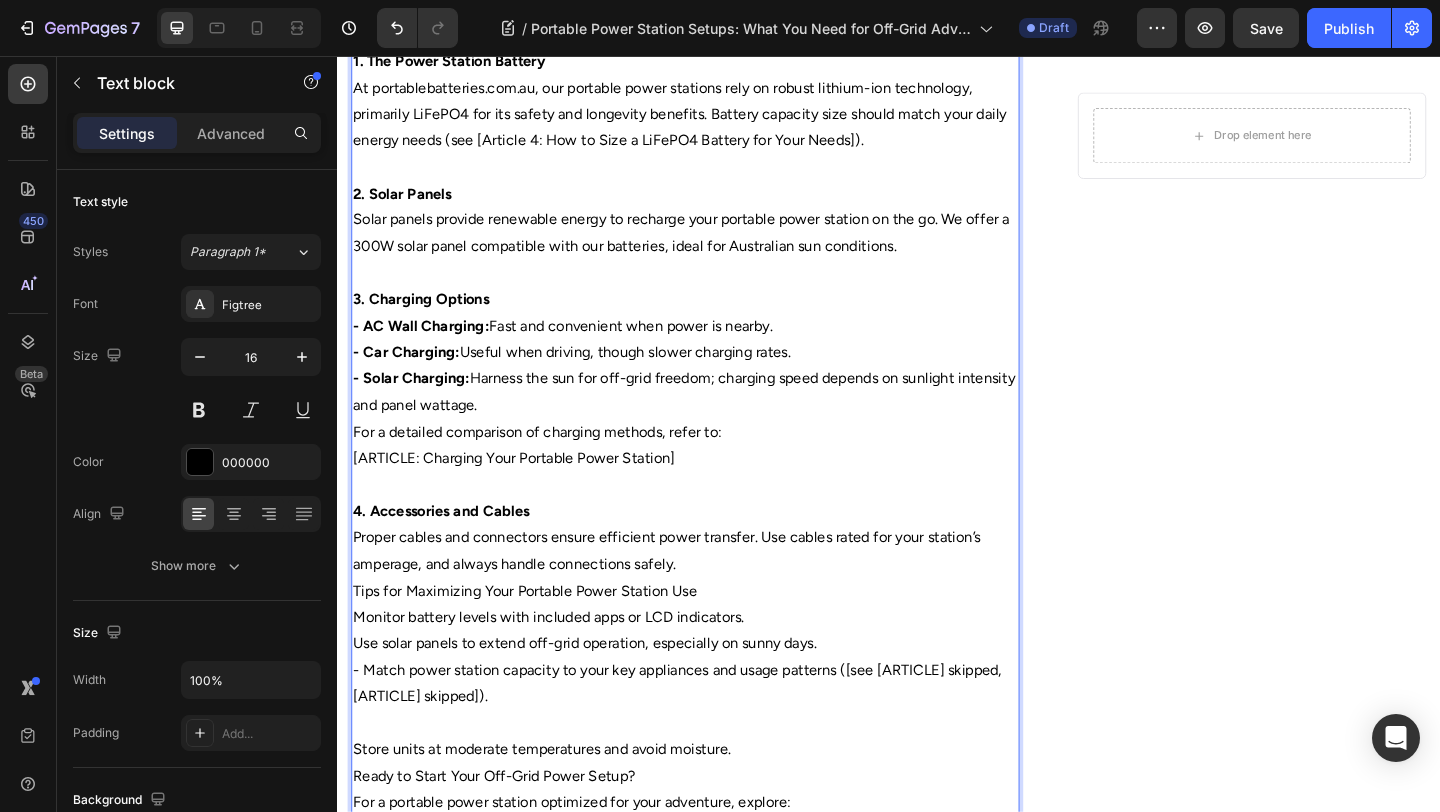 click on "[ARTICLE: Charging Your Portable Power Station]" at bounding box center (715, 494) 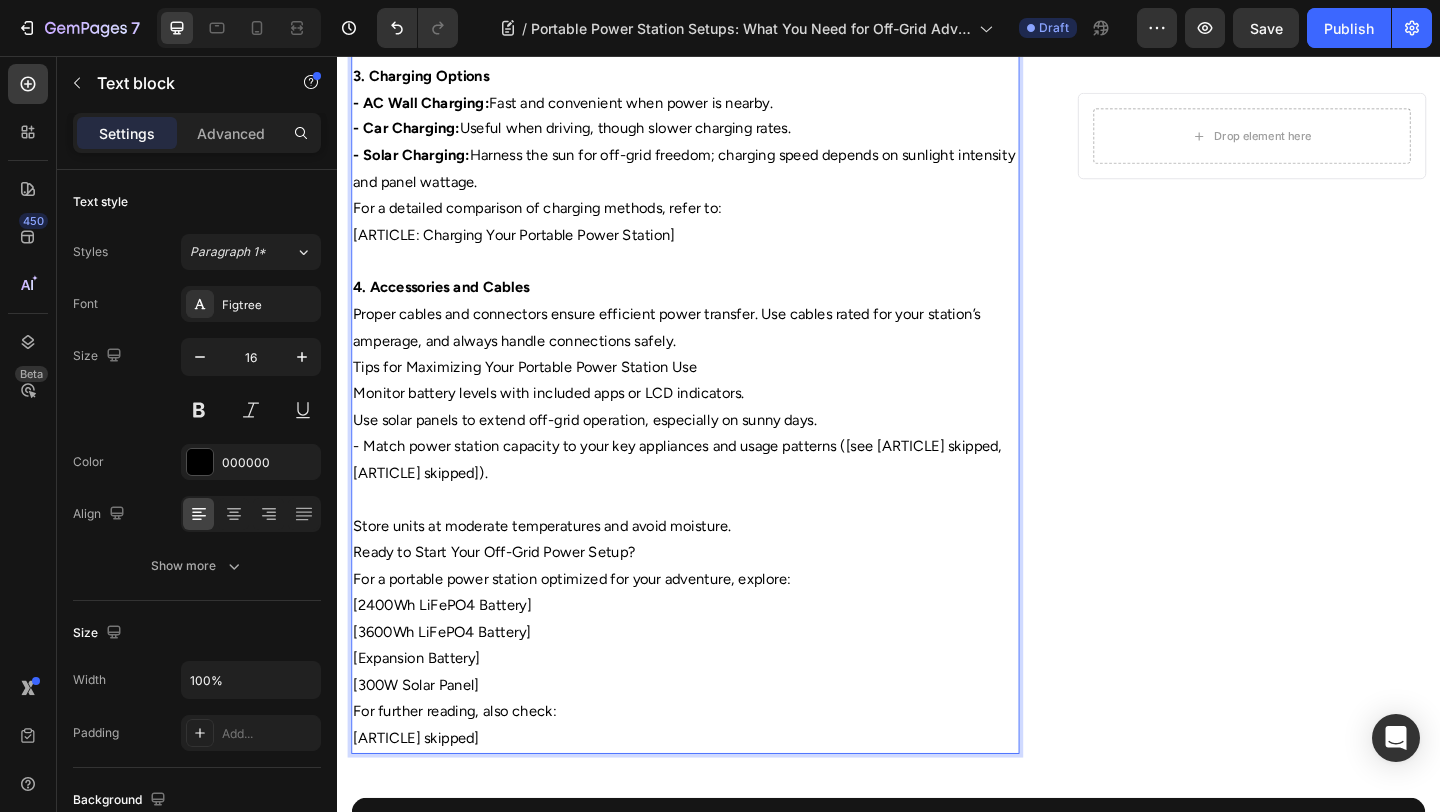scroll, scrollTop: 1398, scrollLeft: 0, axis: vertical 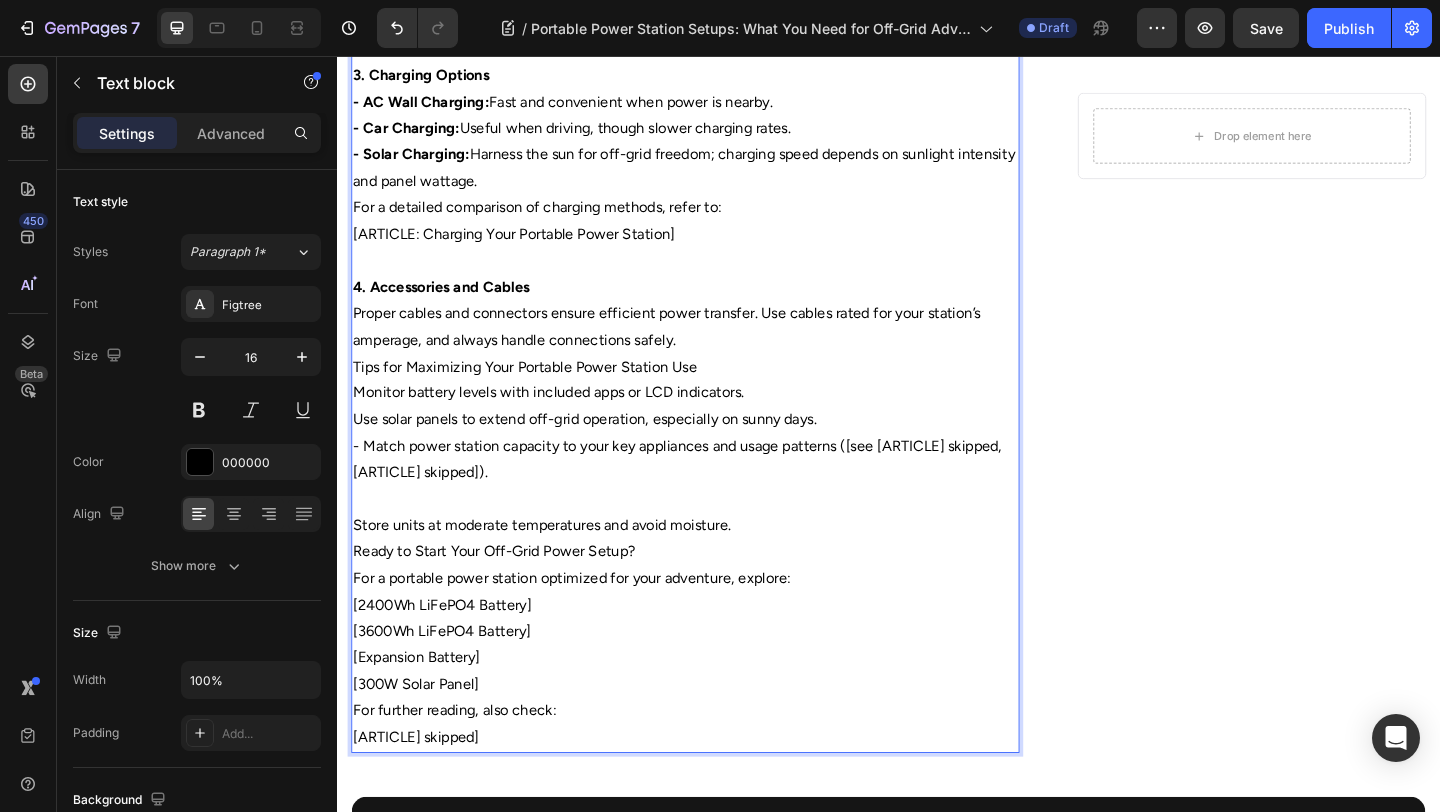 click on "Monitor battery levels with included apps or LCD indicators." at bounding box center (715, 422) 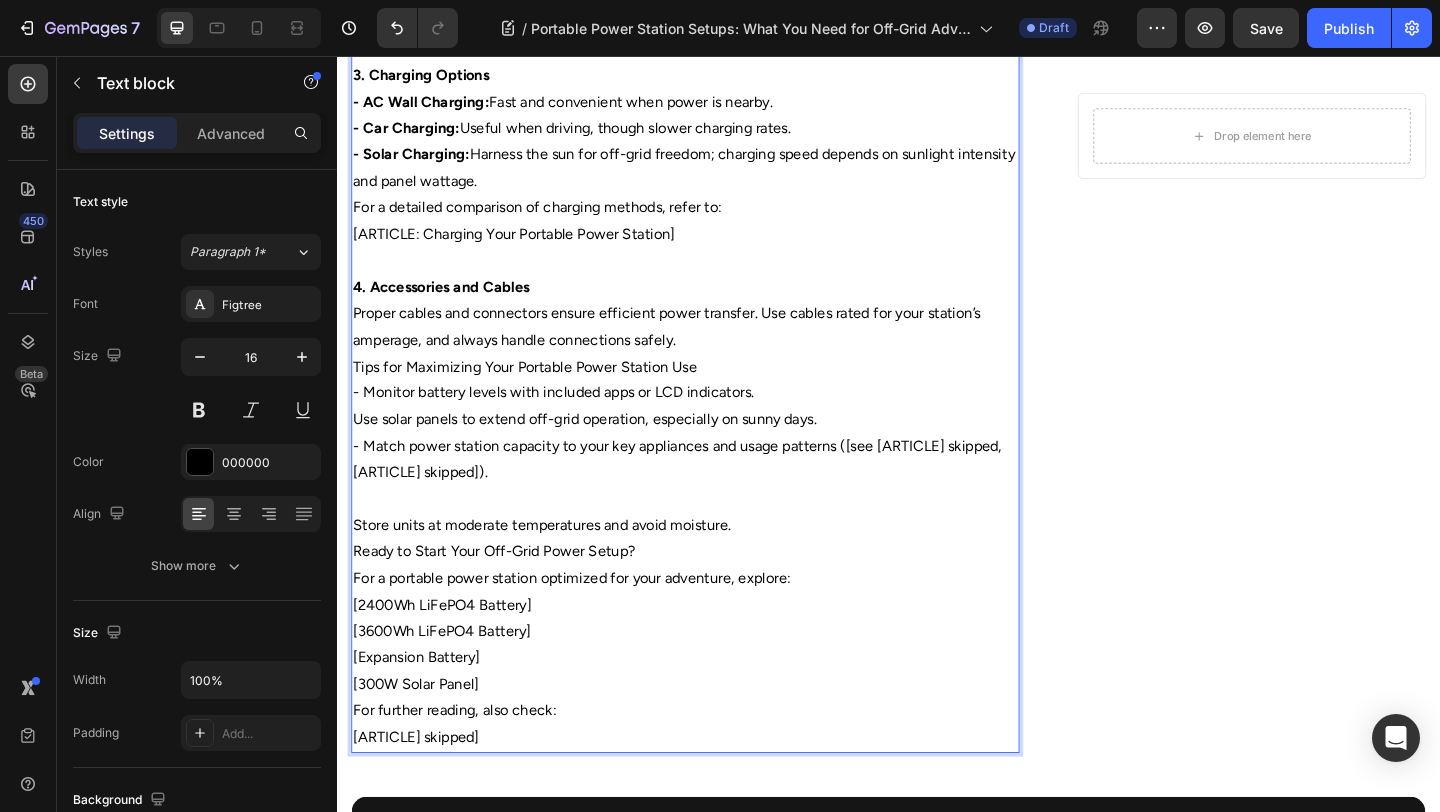 click on "Use solar panels to extend off-grid operation, especially on sunny days." at bounding box center [715, 451] 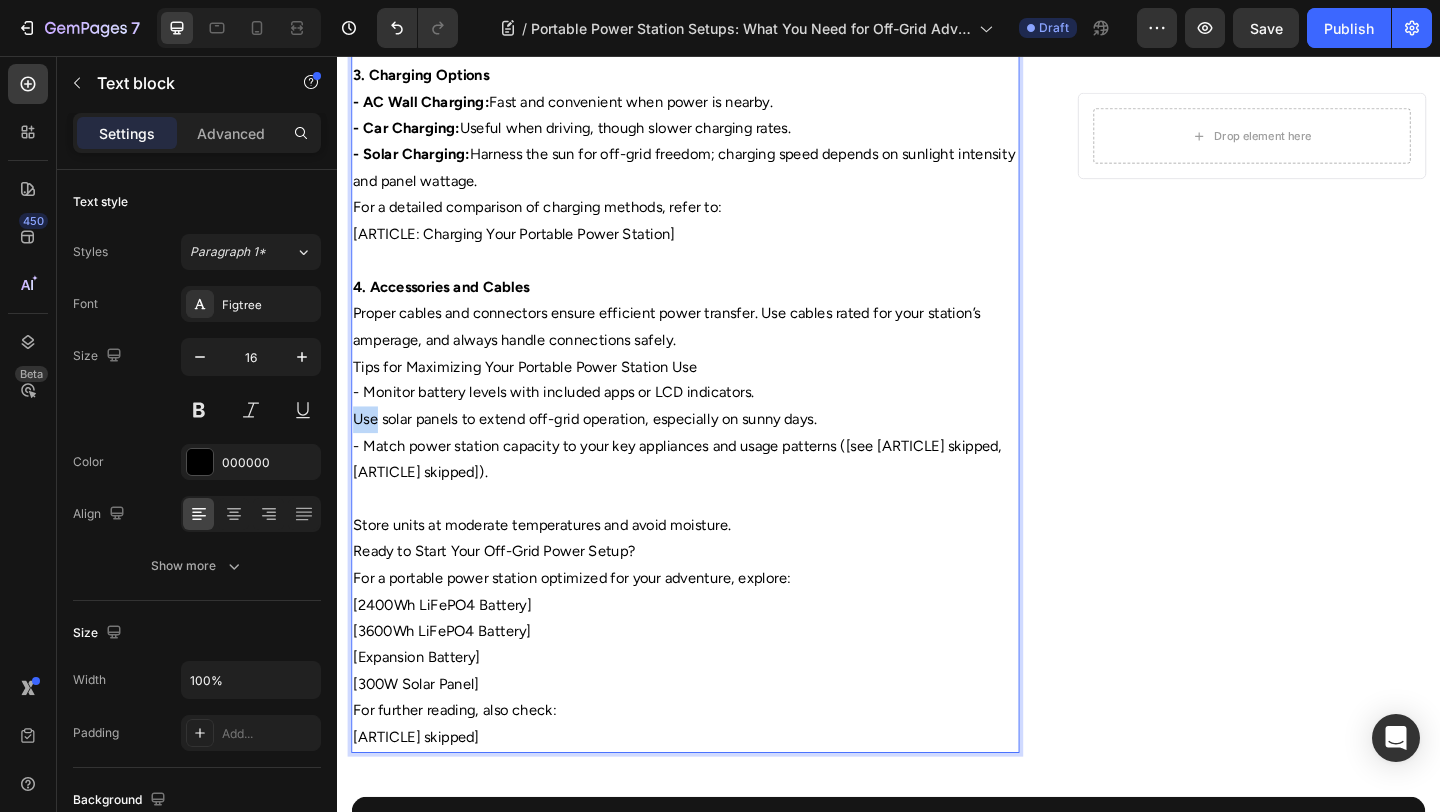 click on "Use solar panels to extend off-grid operation, especially on sunny days." at bounding box center (715, 451) 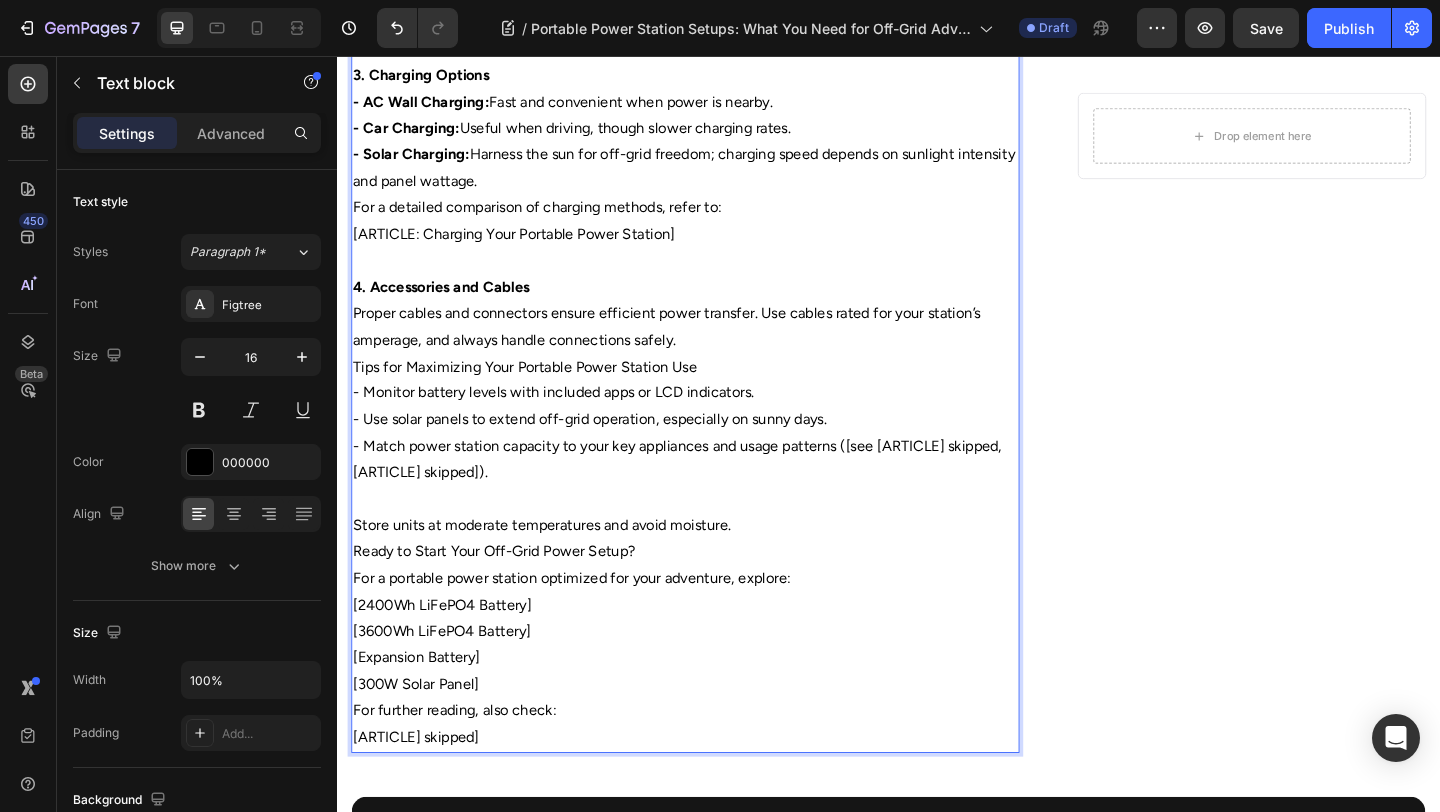 click on "- Match power station capacity to your key appliances and usage patterns ([see [ARTICLE] skipped, [ARTICLE] skipped])." at bounding box center [715, 495] 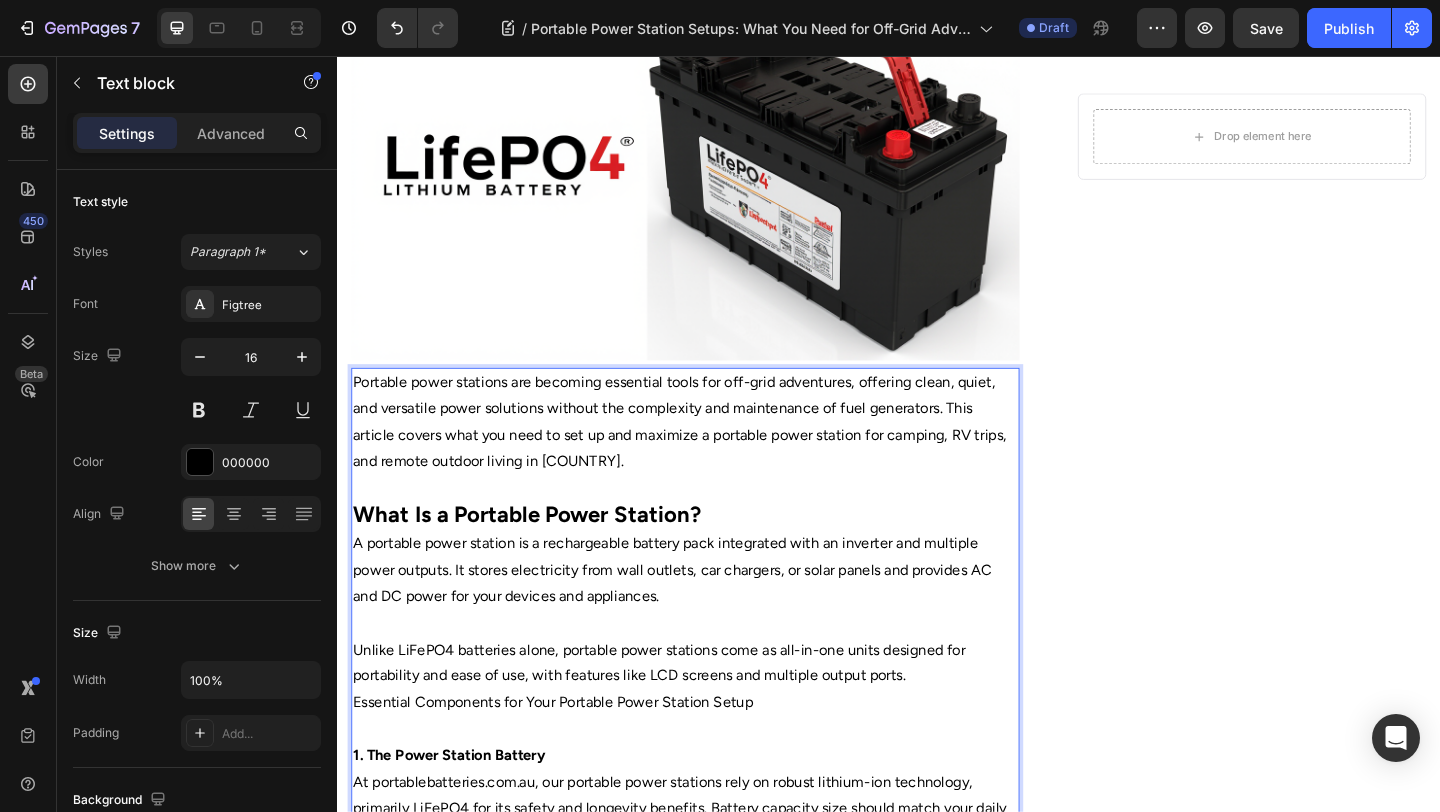 scroll, scrollTop: 402, scrollLeft: 0, axis: vertical 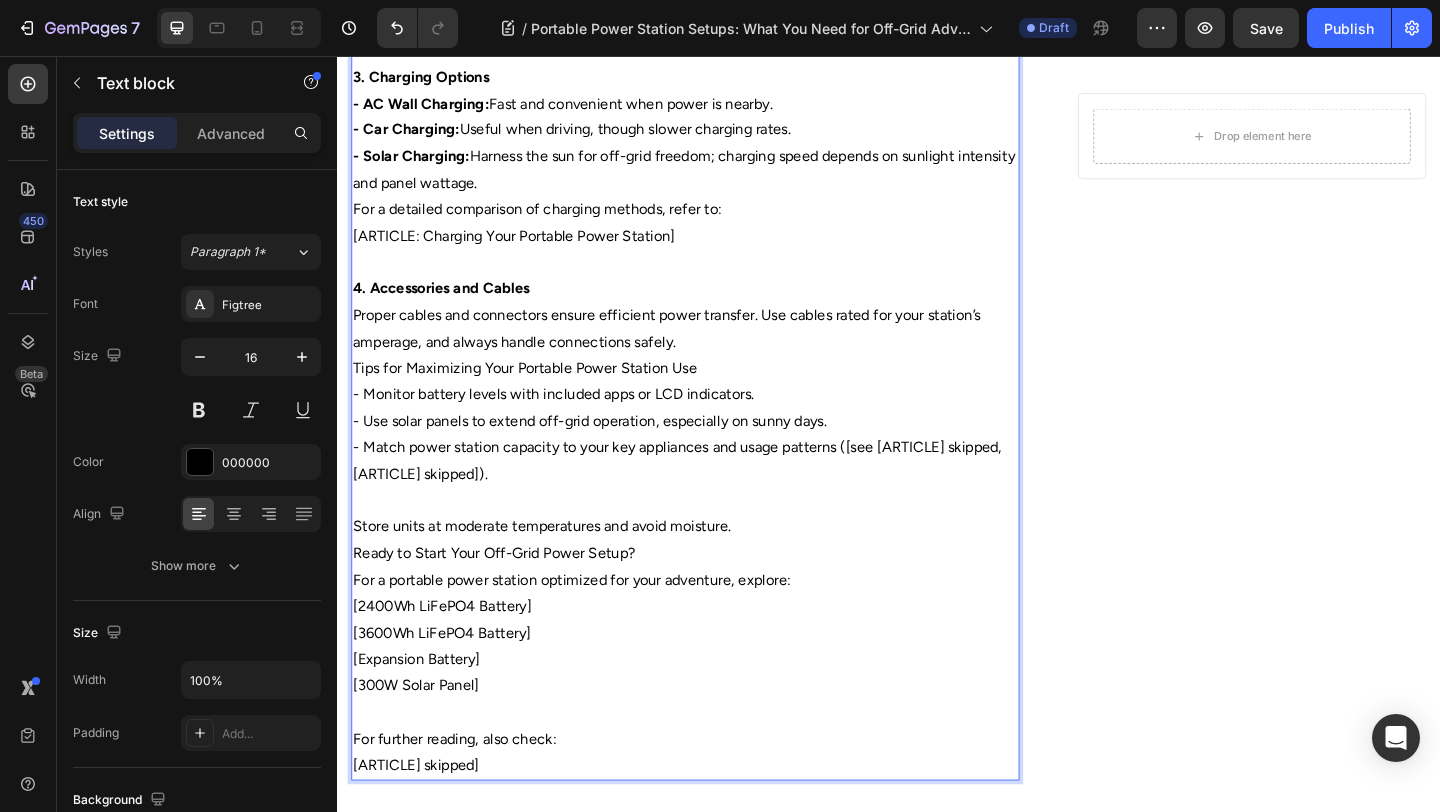 click on "Ready to Start Your Off-Grid Power Setup?" at bounding box center [715, 597] 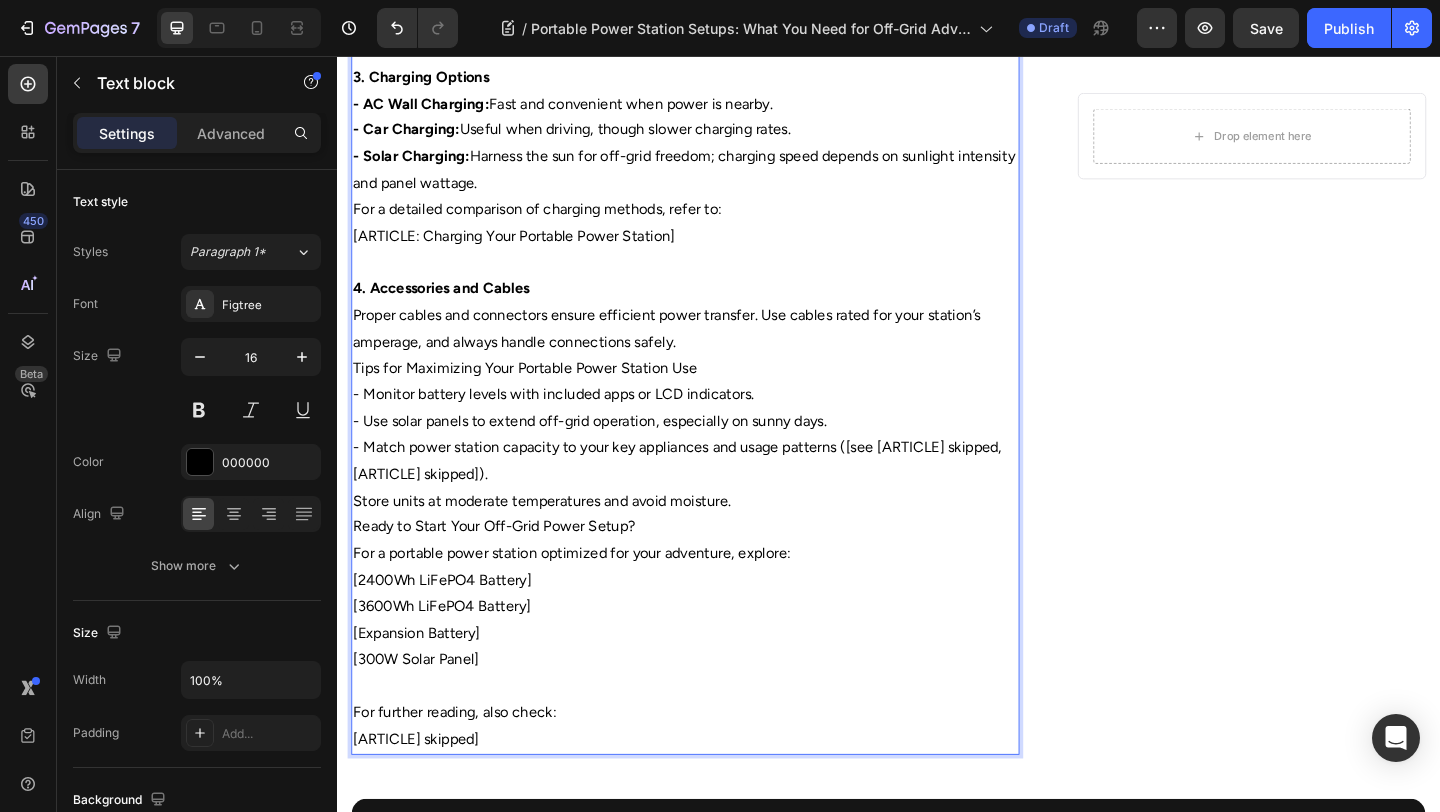 click on "Ready to Start Your Off-Grid Power Setup?" at bounding box center [715, 568] 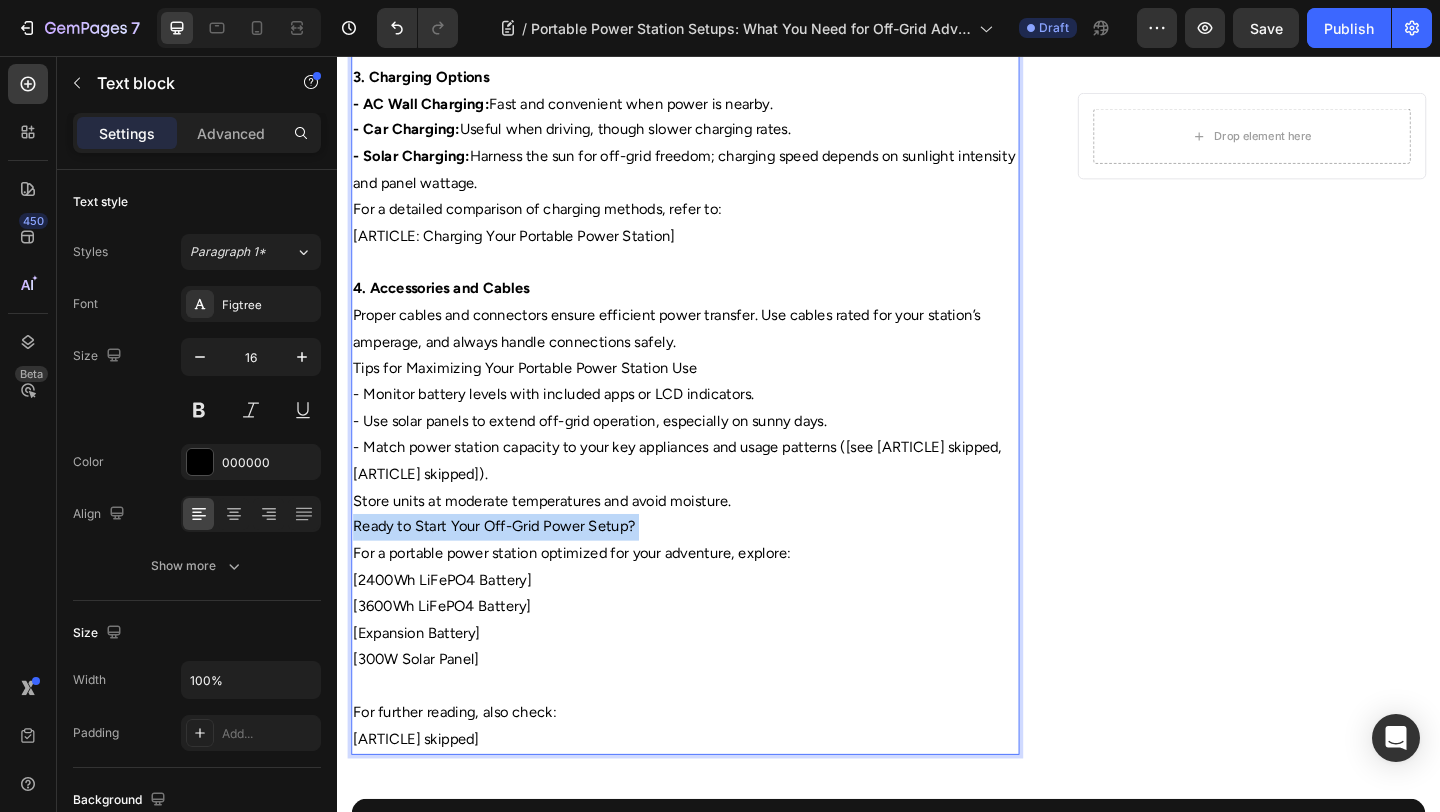 click on "Ready to Start Your Off-Grid Power Setup?" at bounding box center [715, 568] 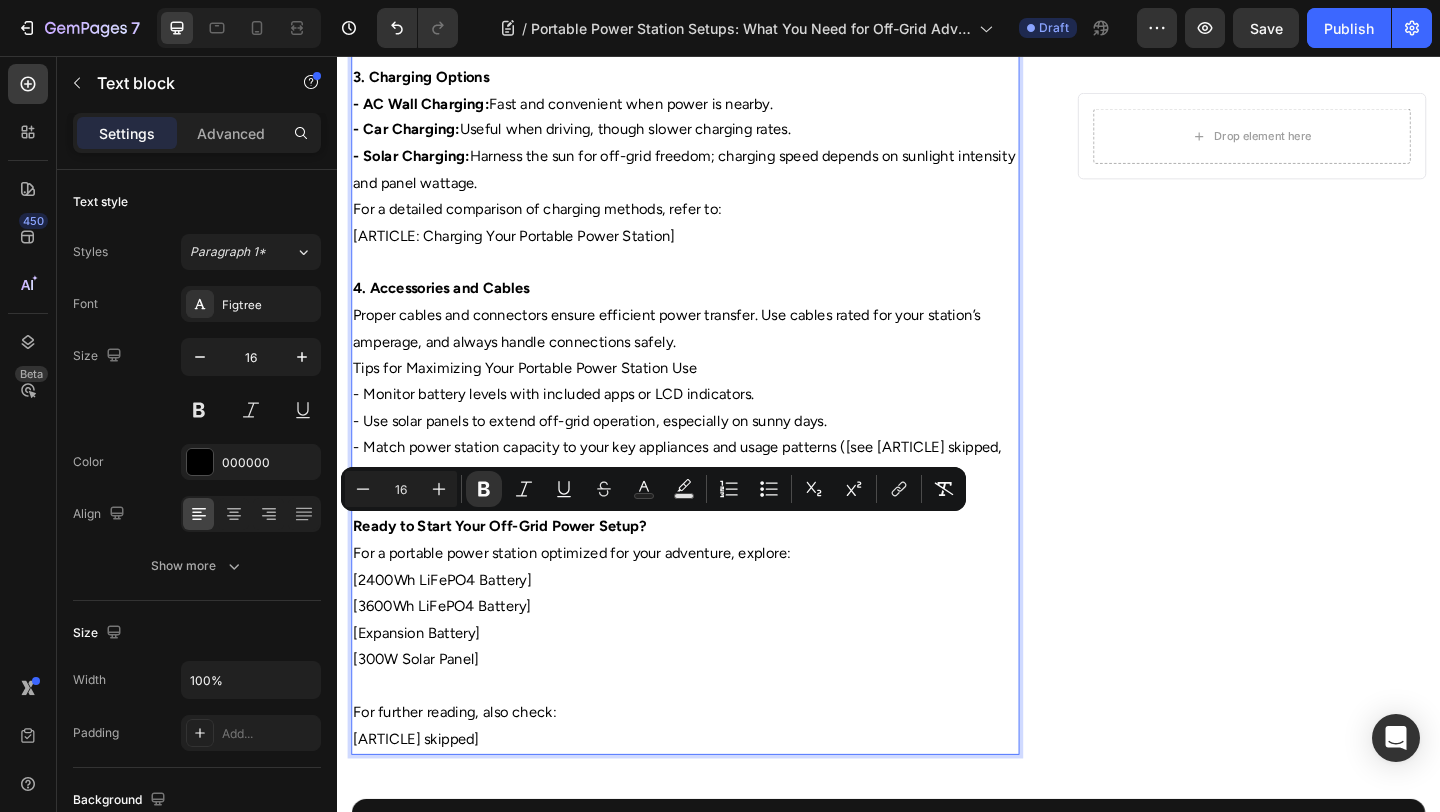 click on "Ready to Start Your Off-Grid Power Setup?" at bounding box center (715, 568) 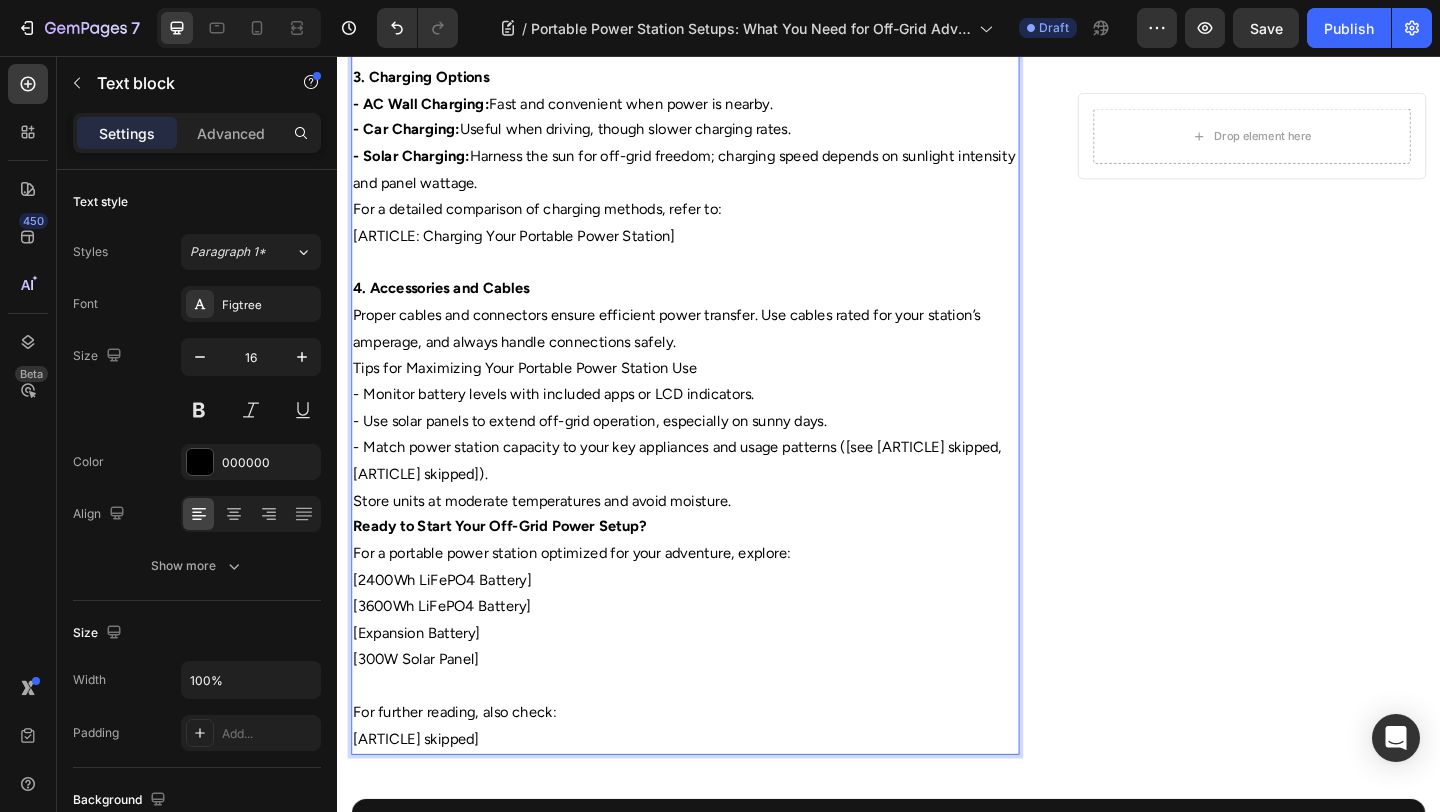click on "Store units at moderate temperatures and avoid moisture." at bounding box center (715, 540) 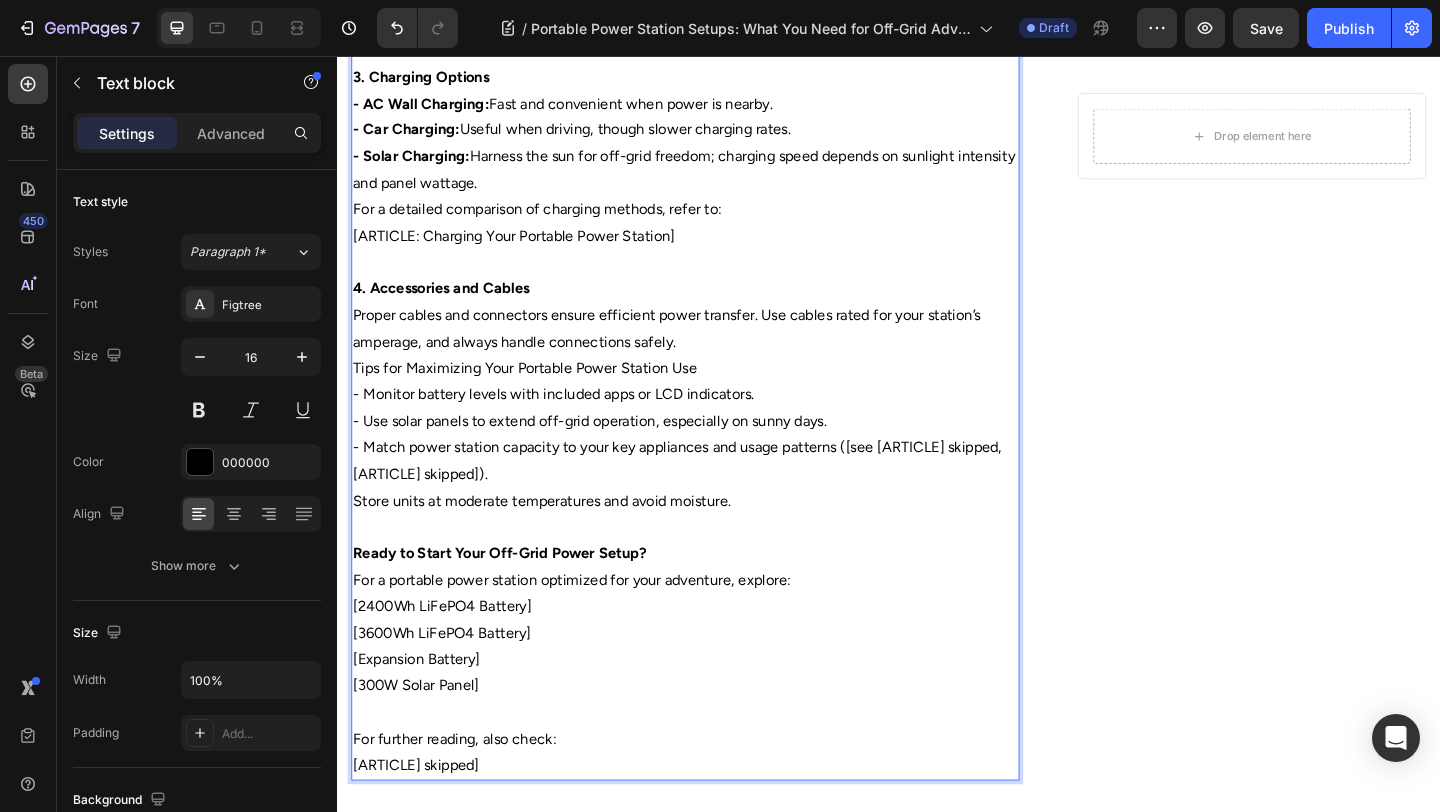 click on "Ready to Start Your Off-Grid Power Setup?" at bounding box center (715, 597) 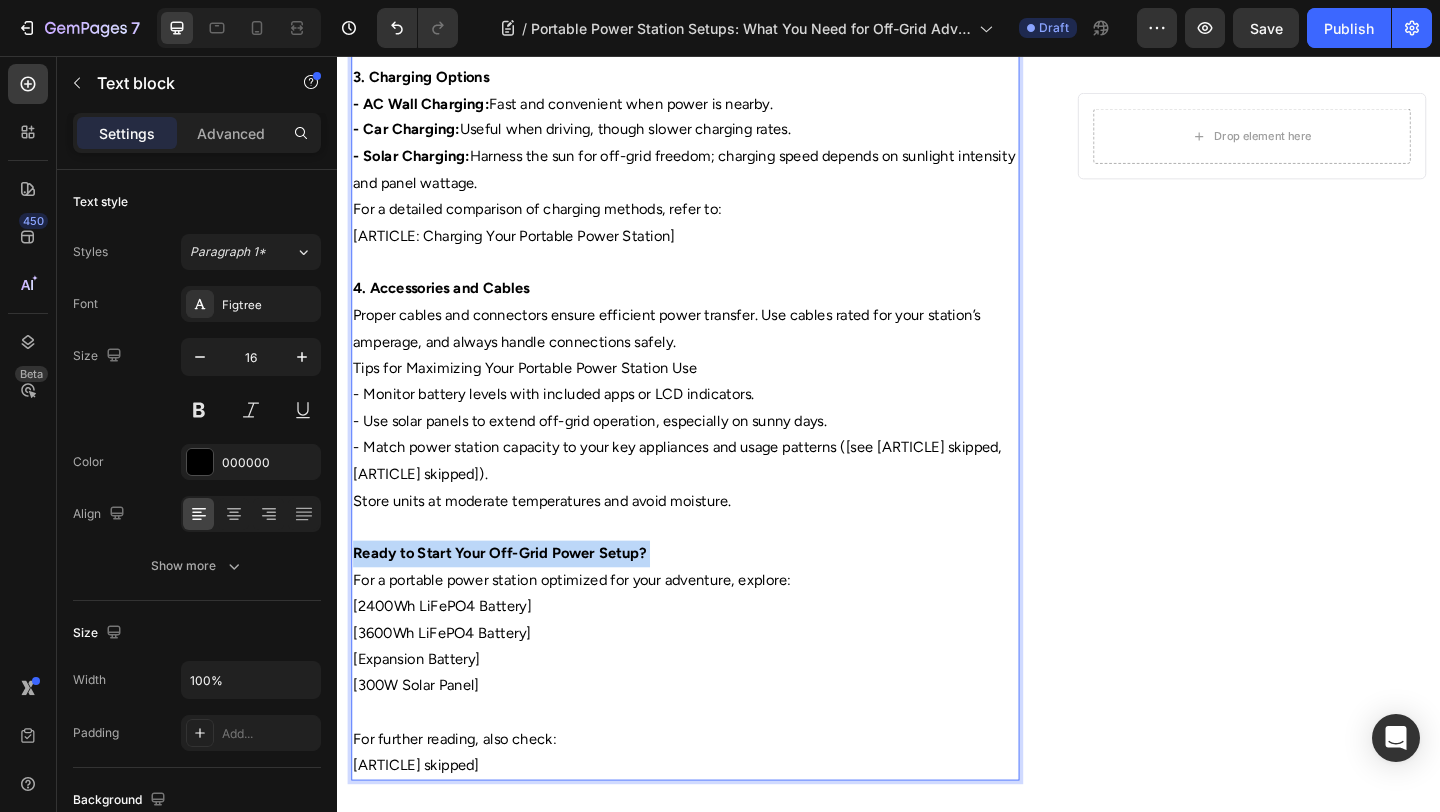 click on "Ready to Start Your Off-Grid Power Setup?" at bounding box center [715, 597] 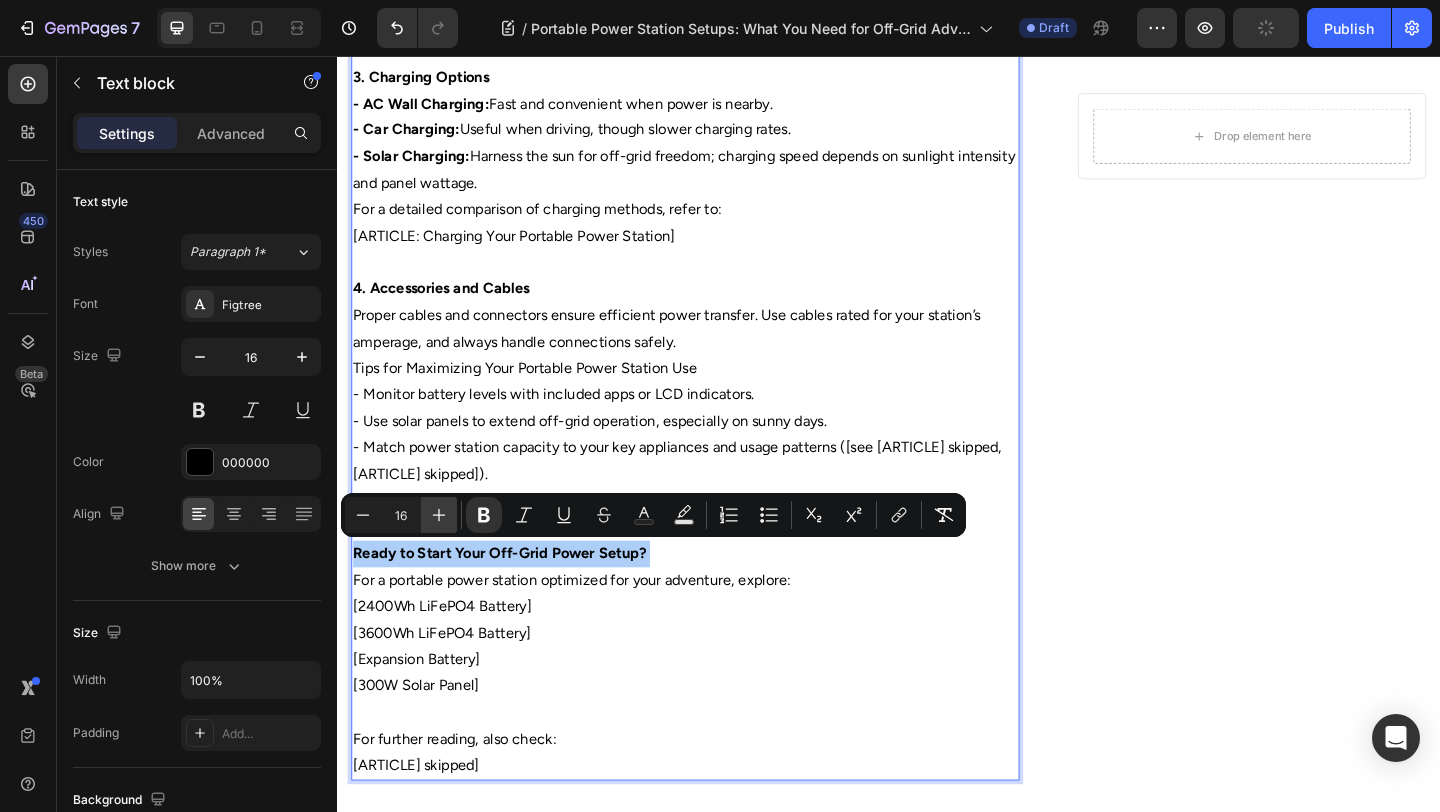 click 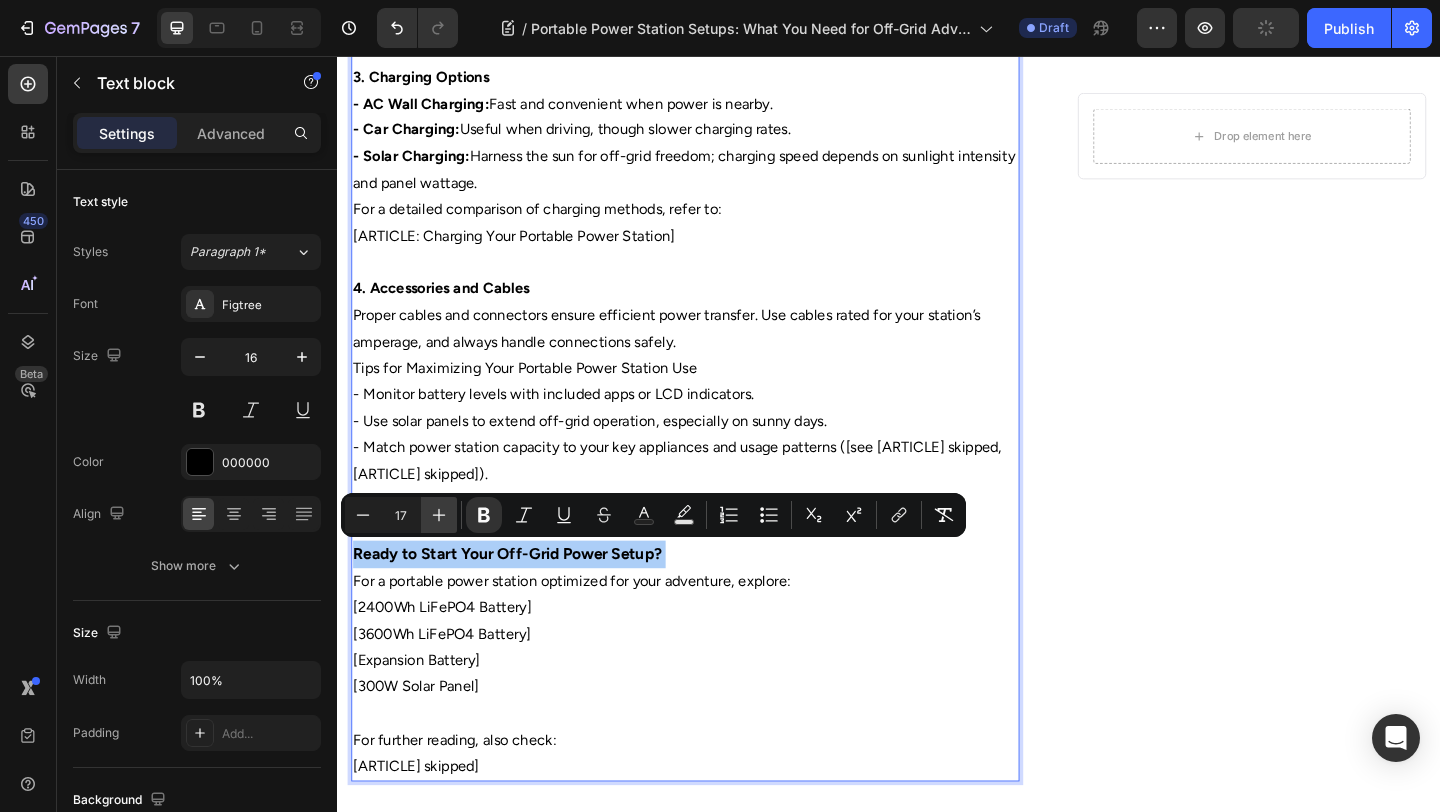click 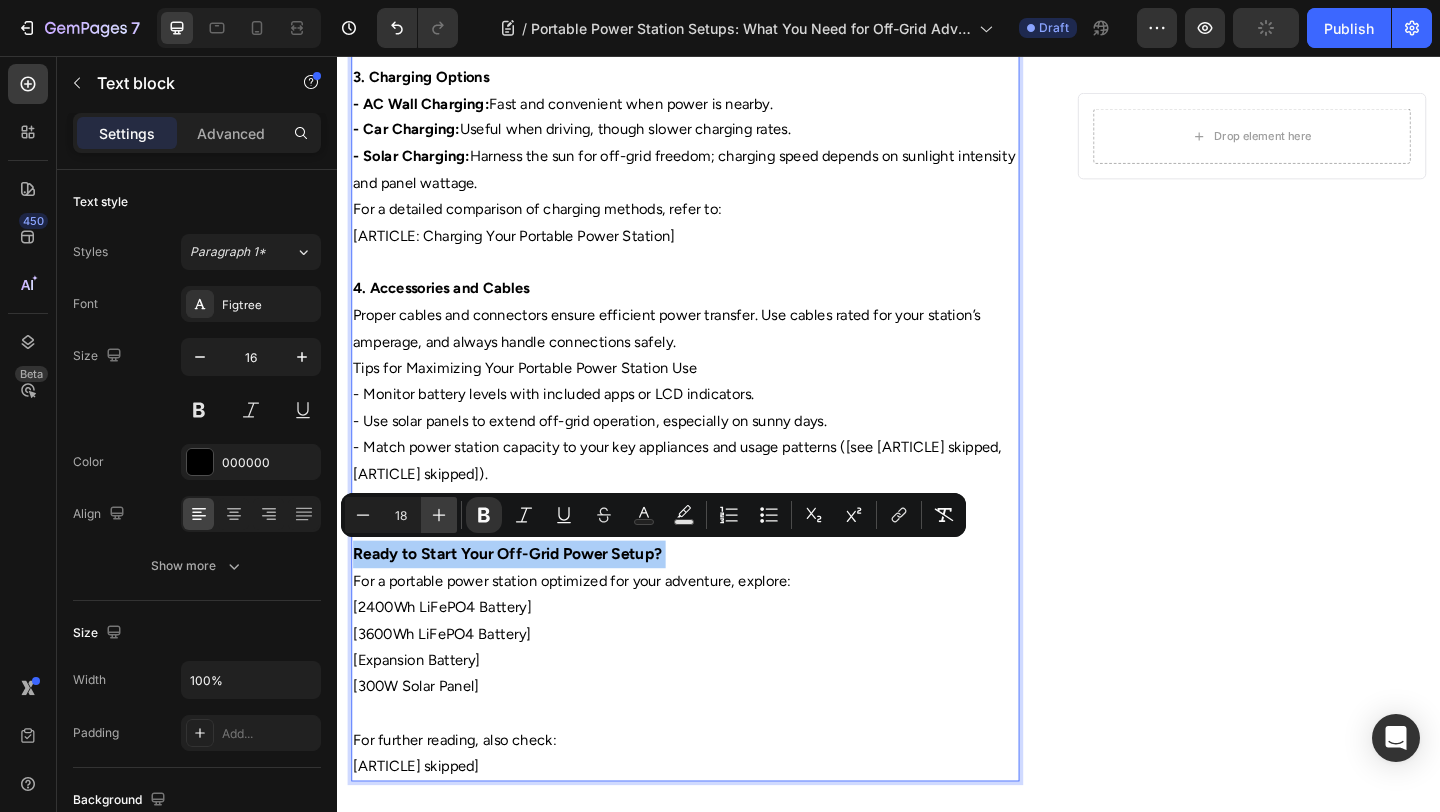 click 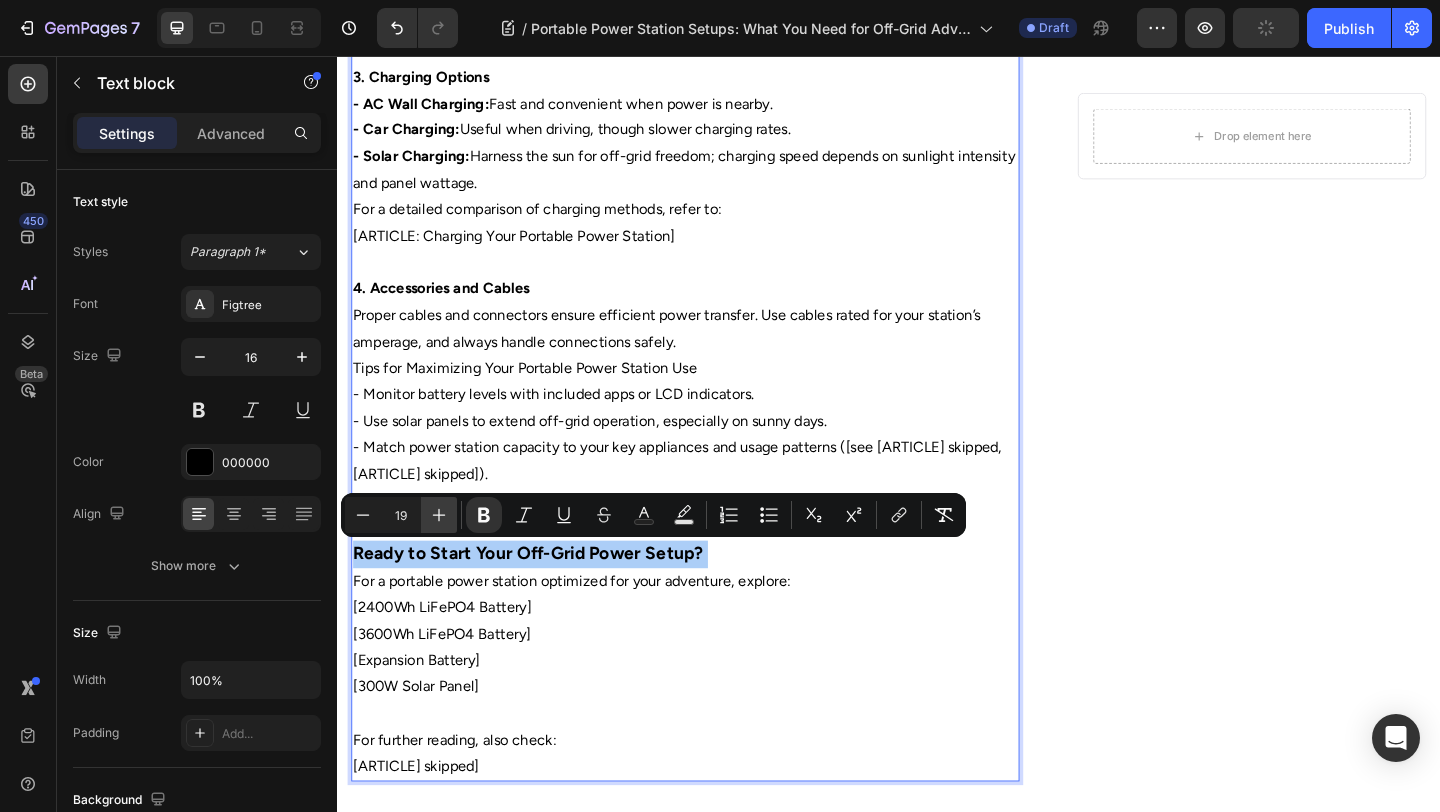 click 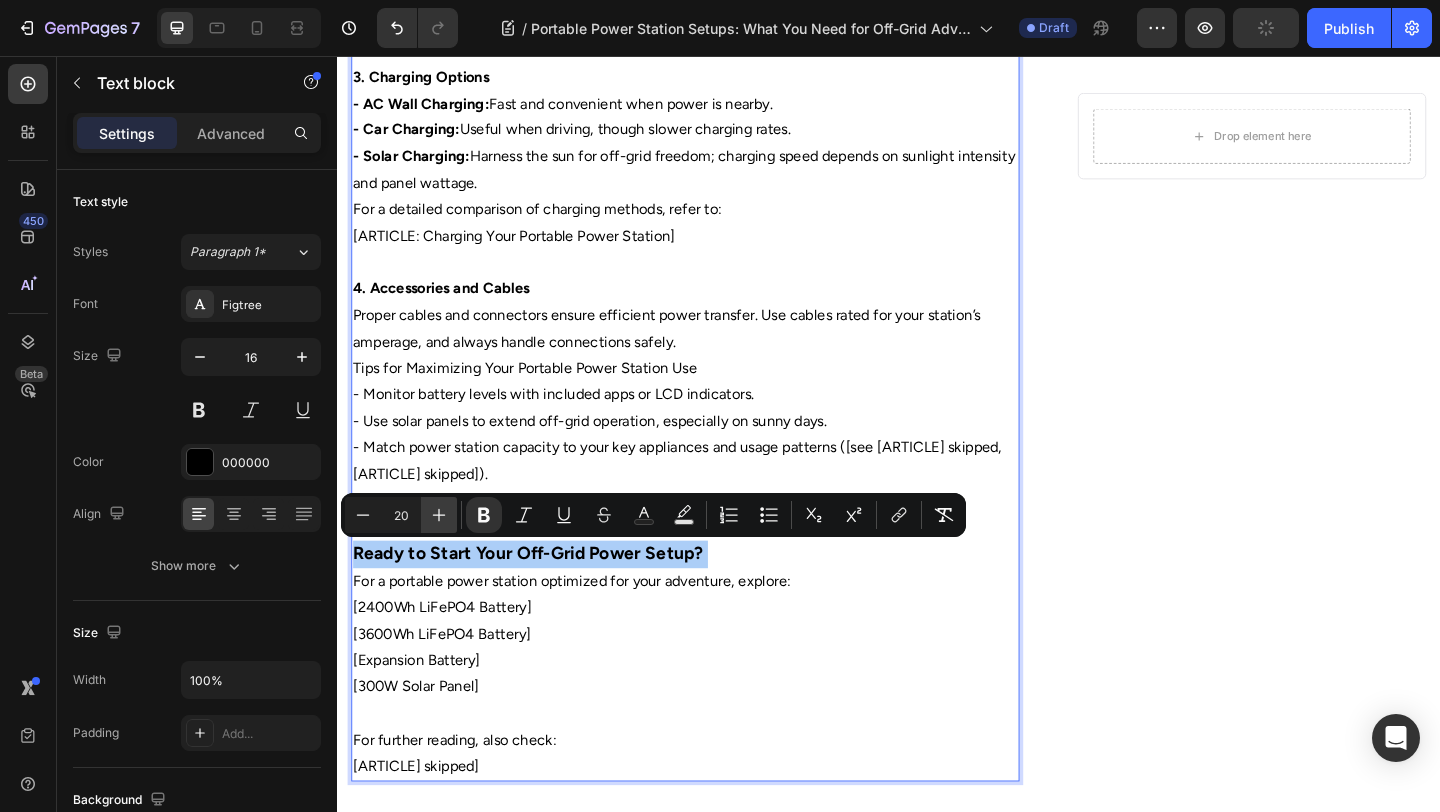 click 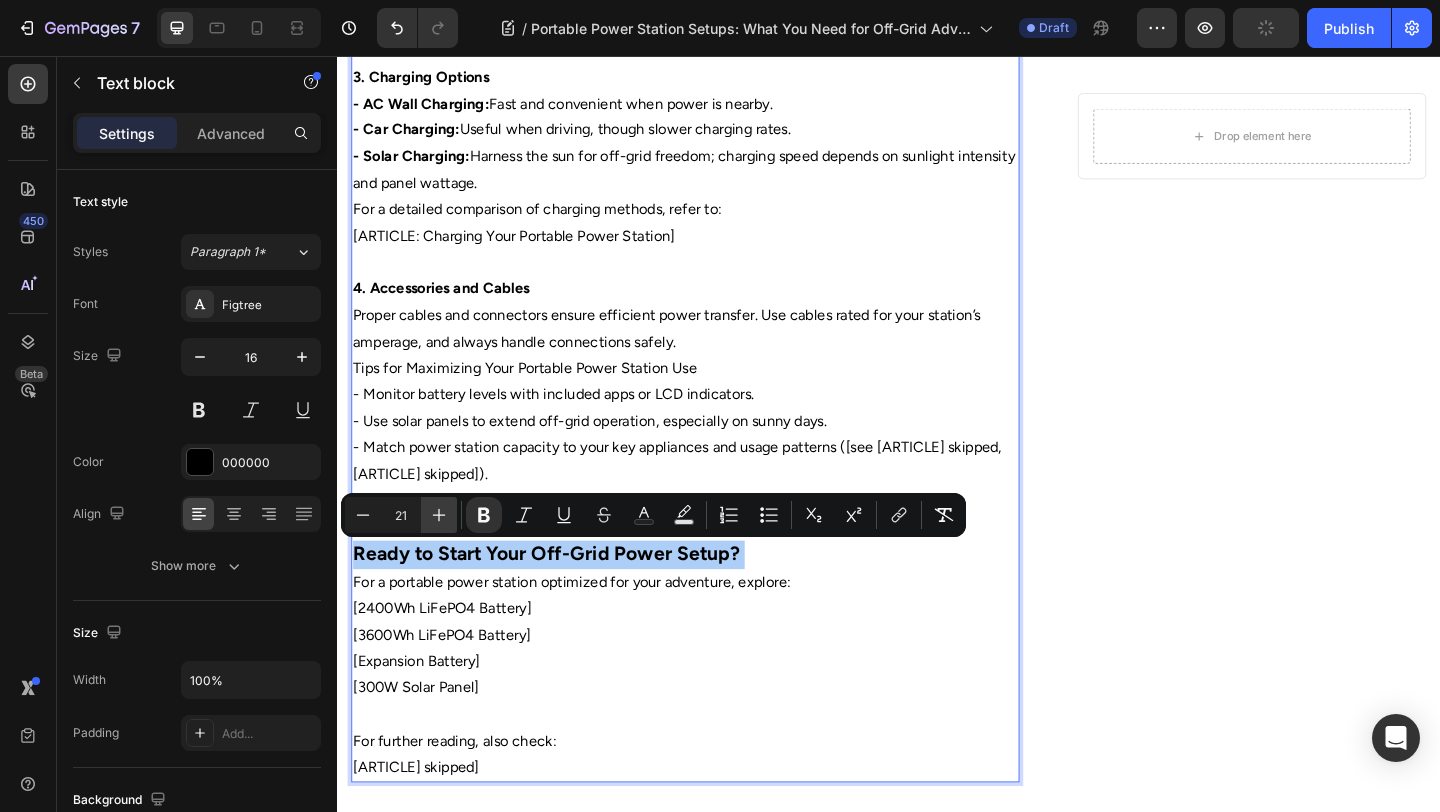 click 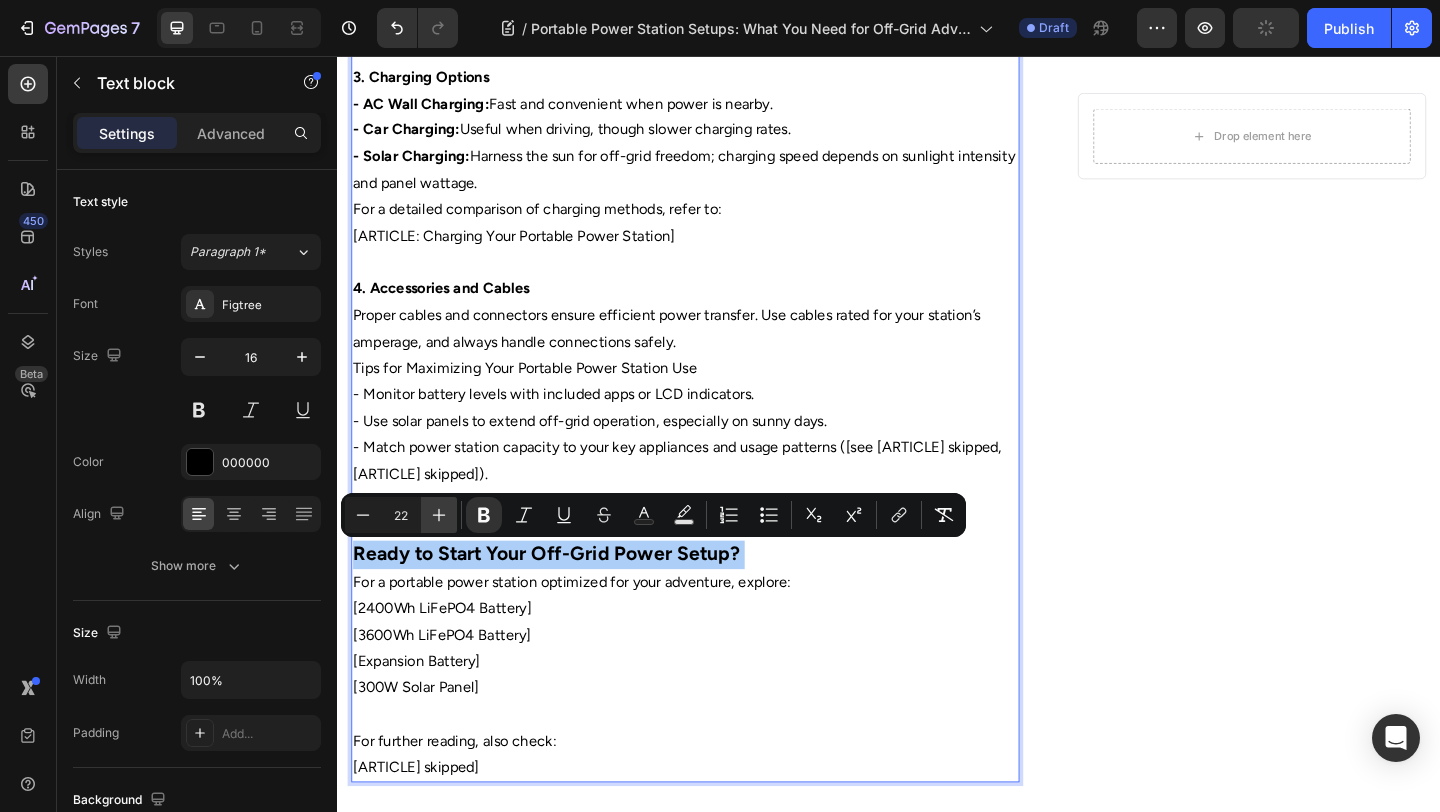 click 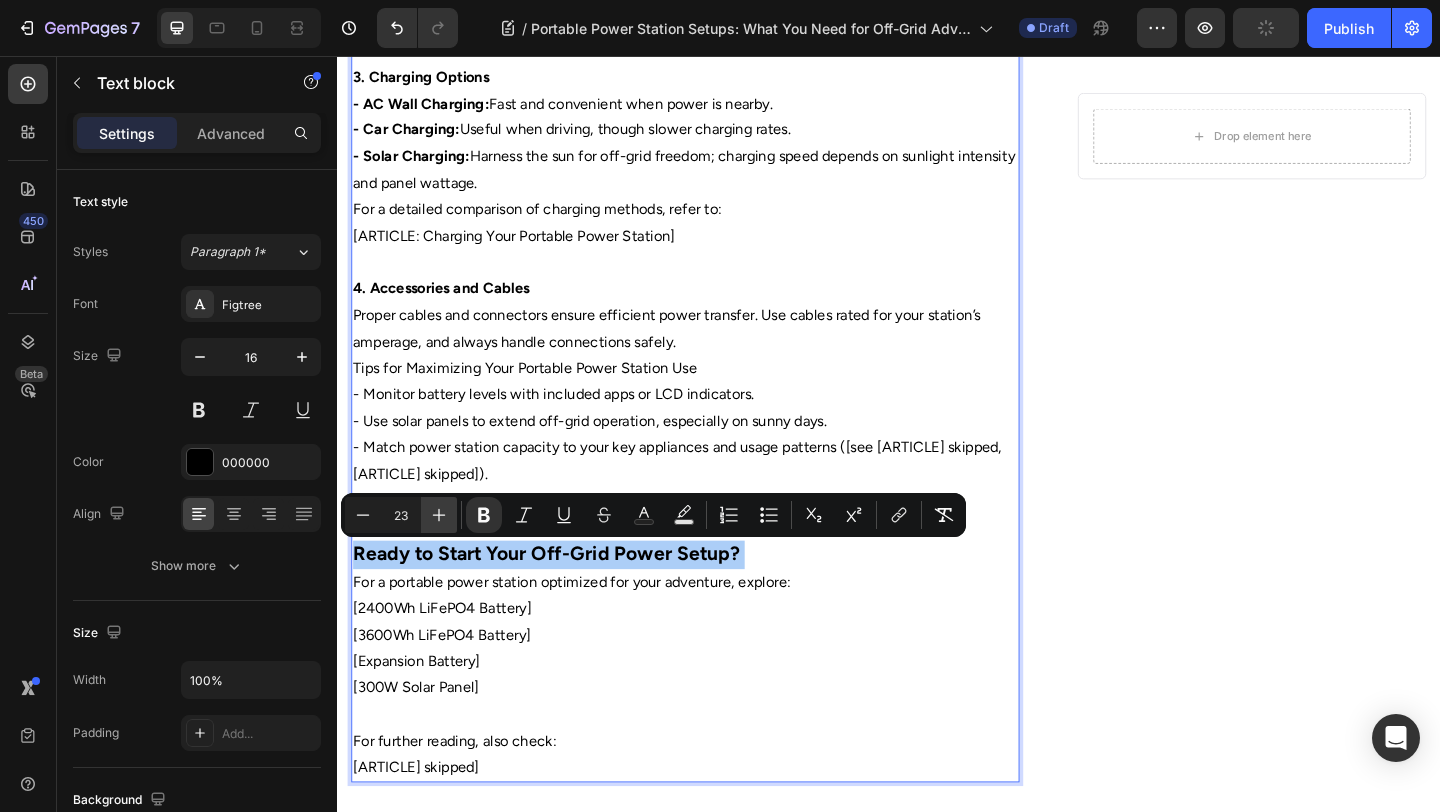 click 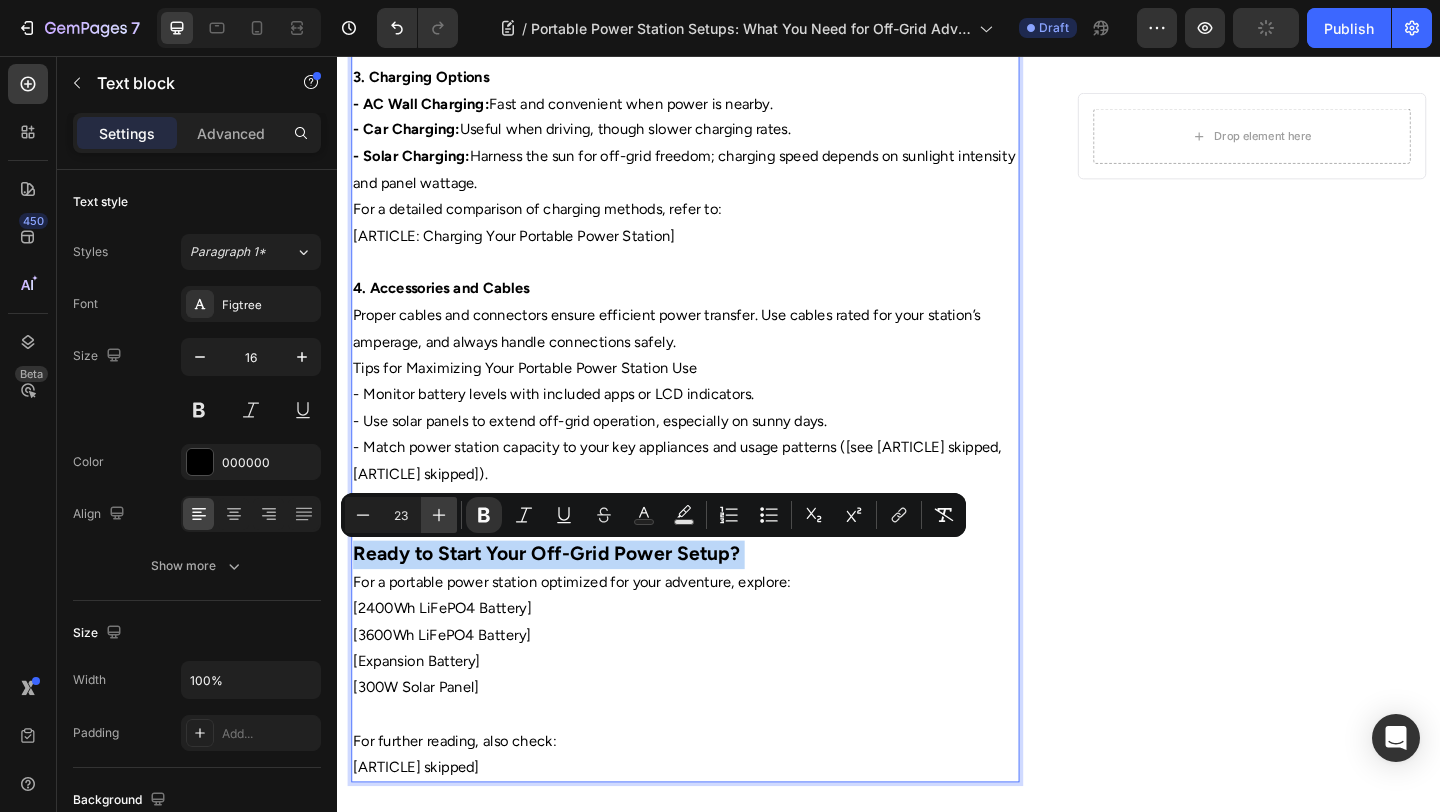 type on "24" 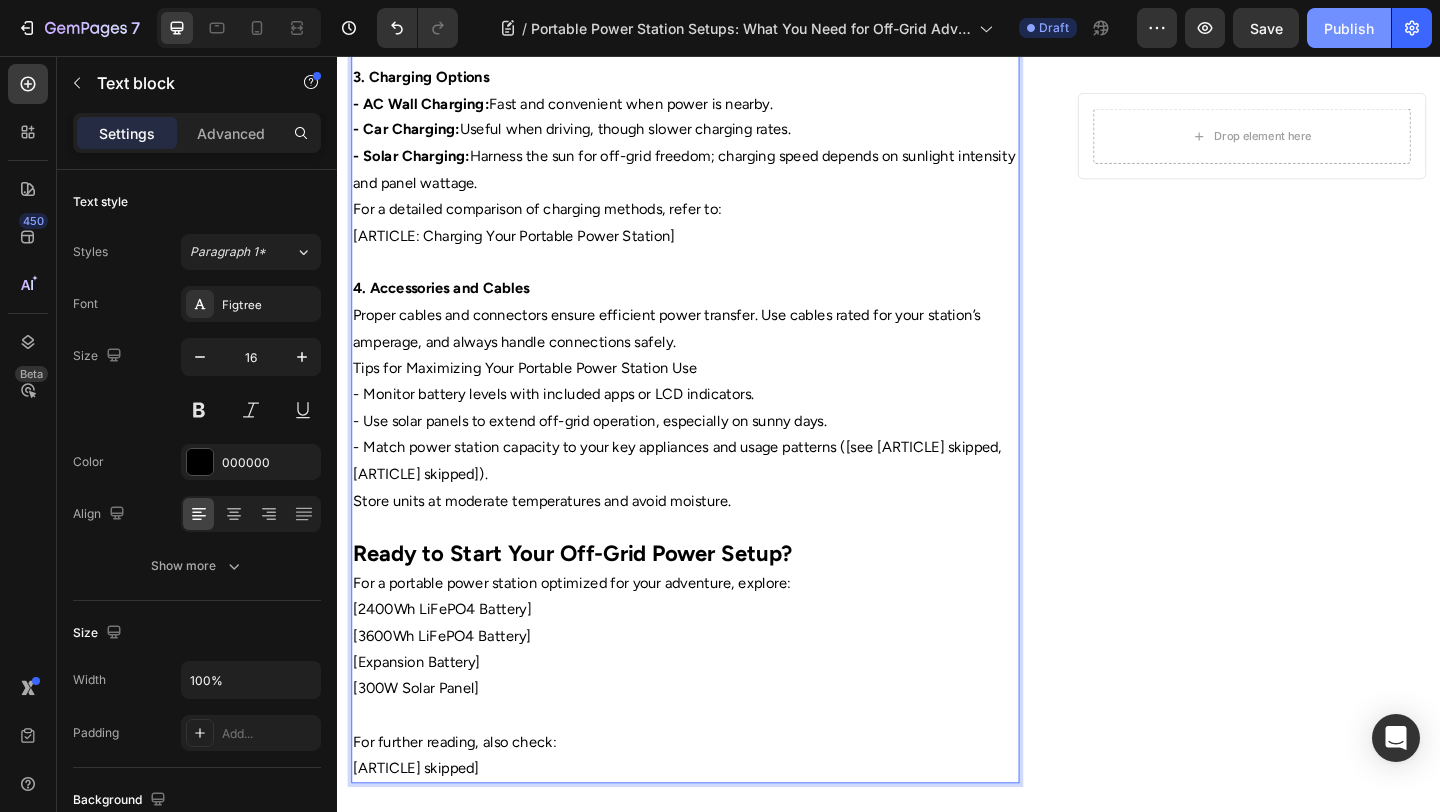 click on "Publish" 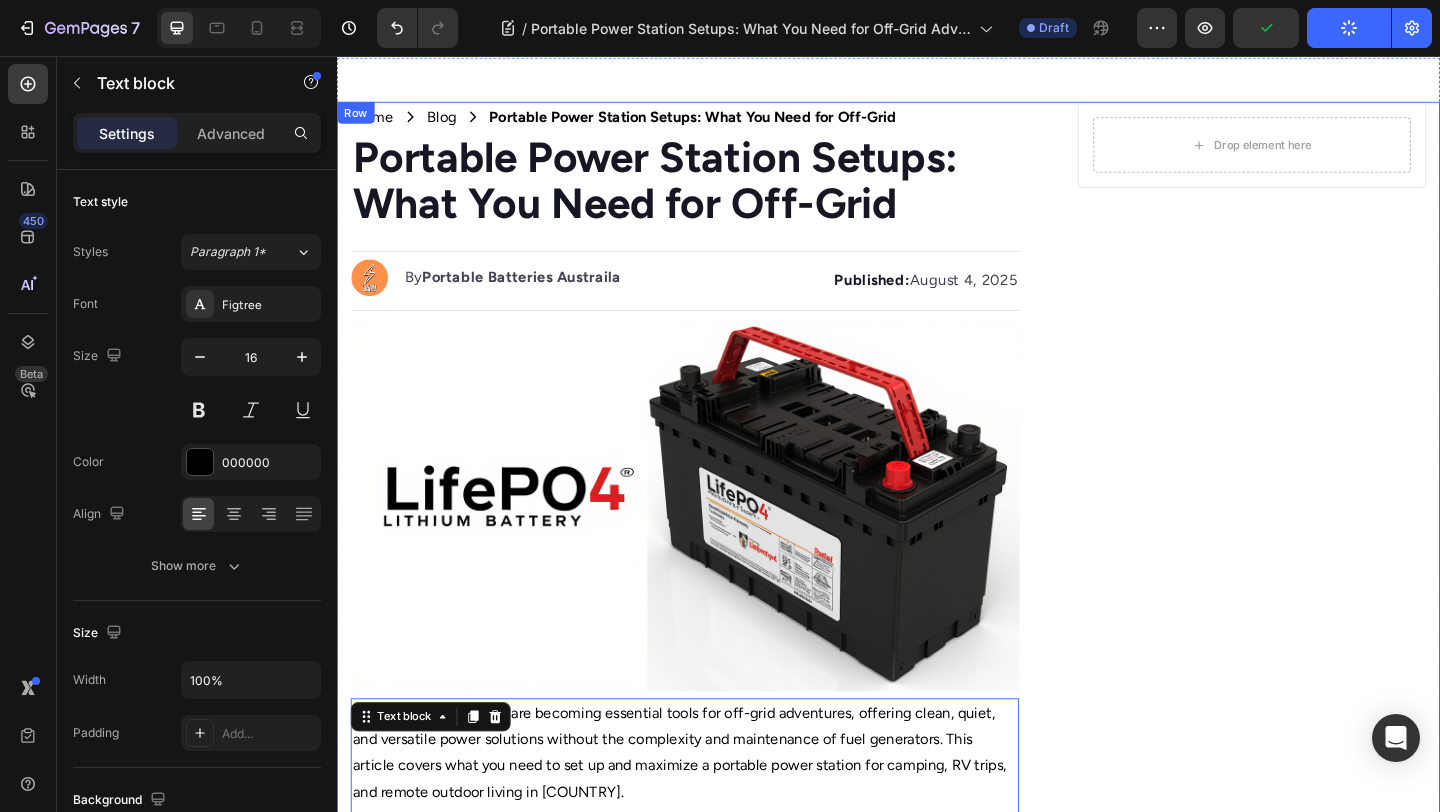 scroll, scrollTop: 0, scrollLeft: 0, axis: both 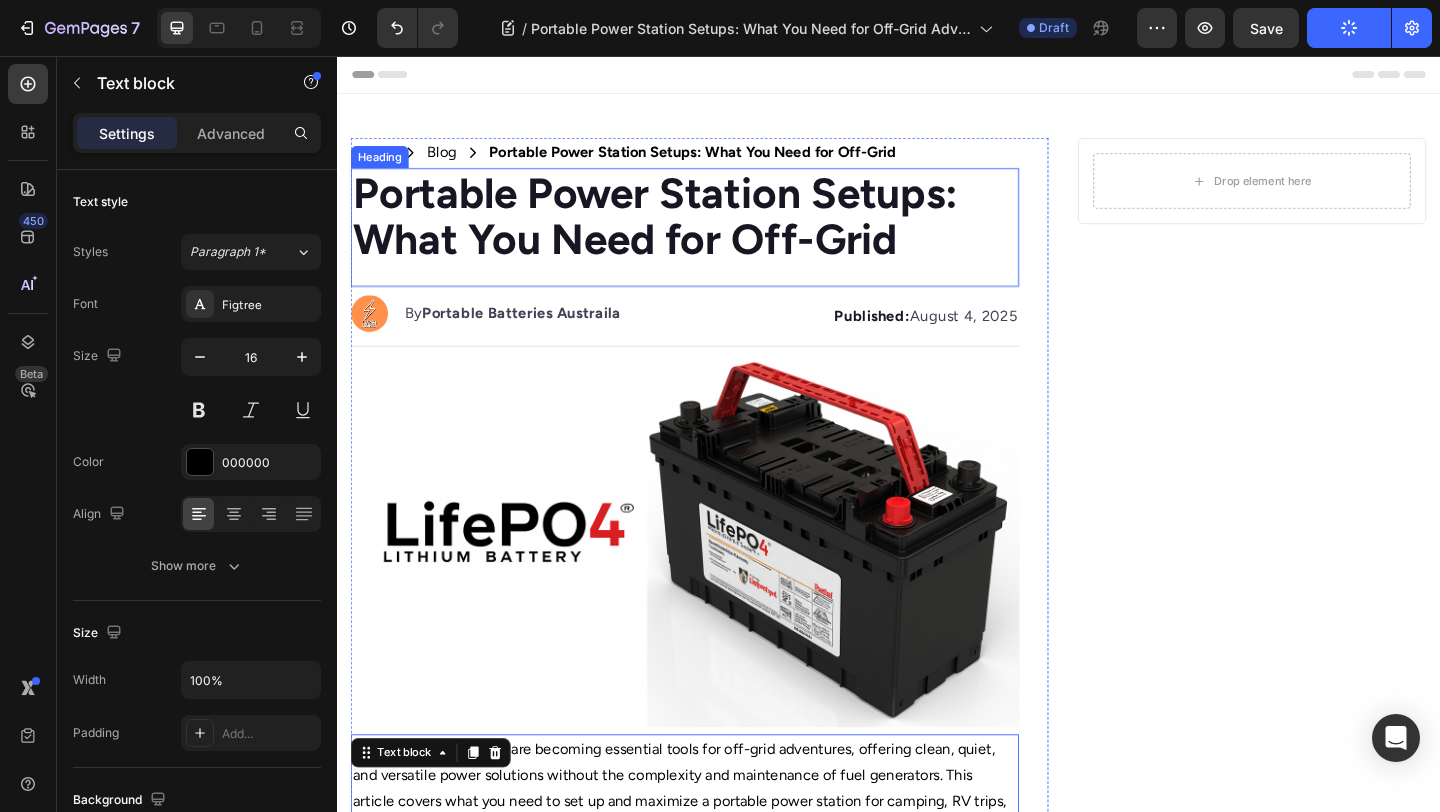 click on "Portable Power Station Setups: What You Need for Off-Grid" at bounding box center (683, 230) 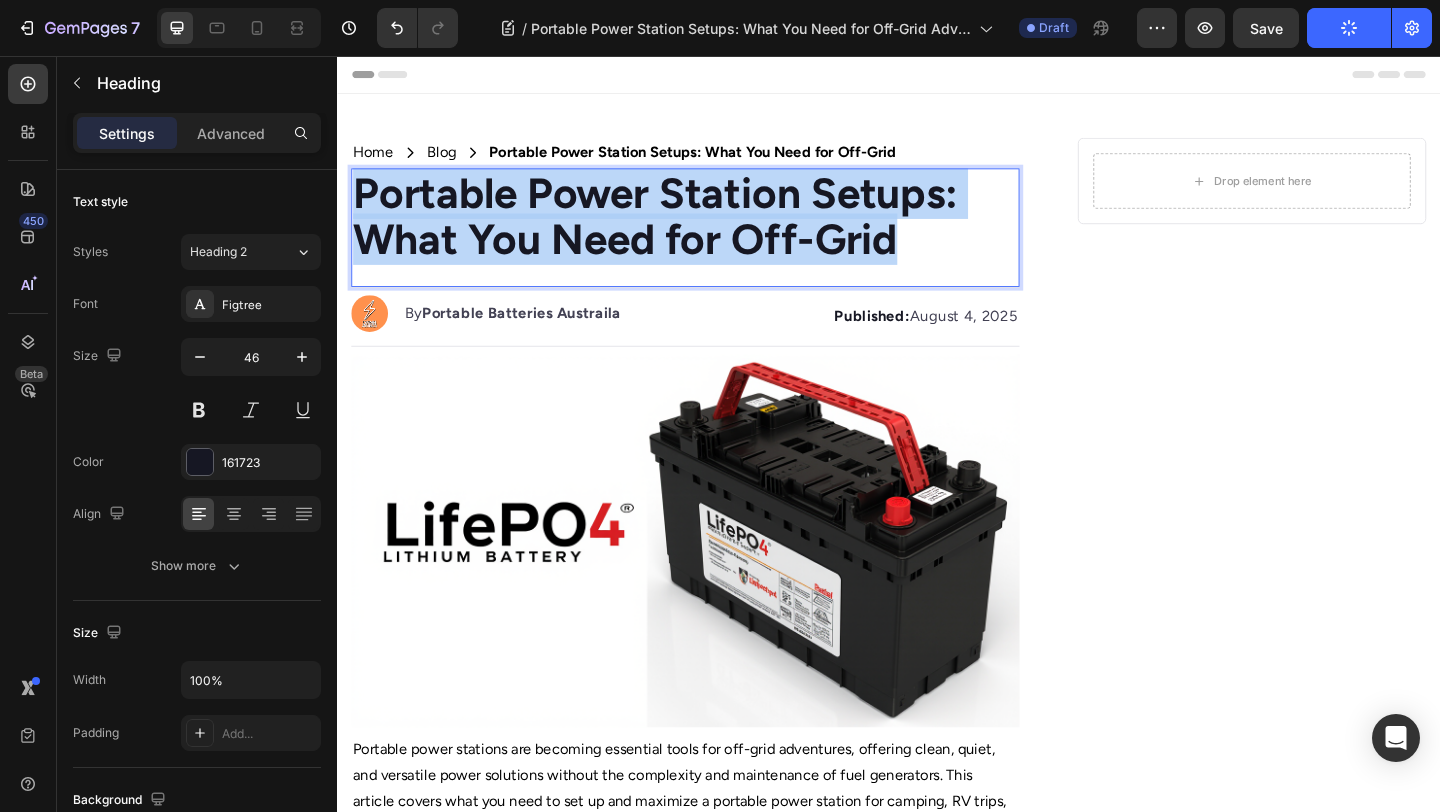 click on "Portable Power Station Setups: What You Need for Off-Grid" at bounding box center [683, 230] 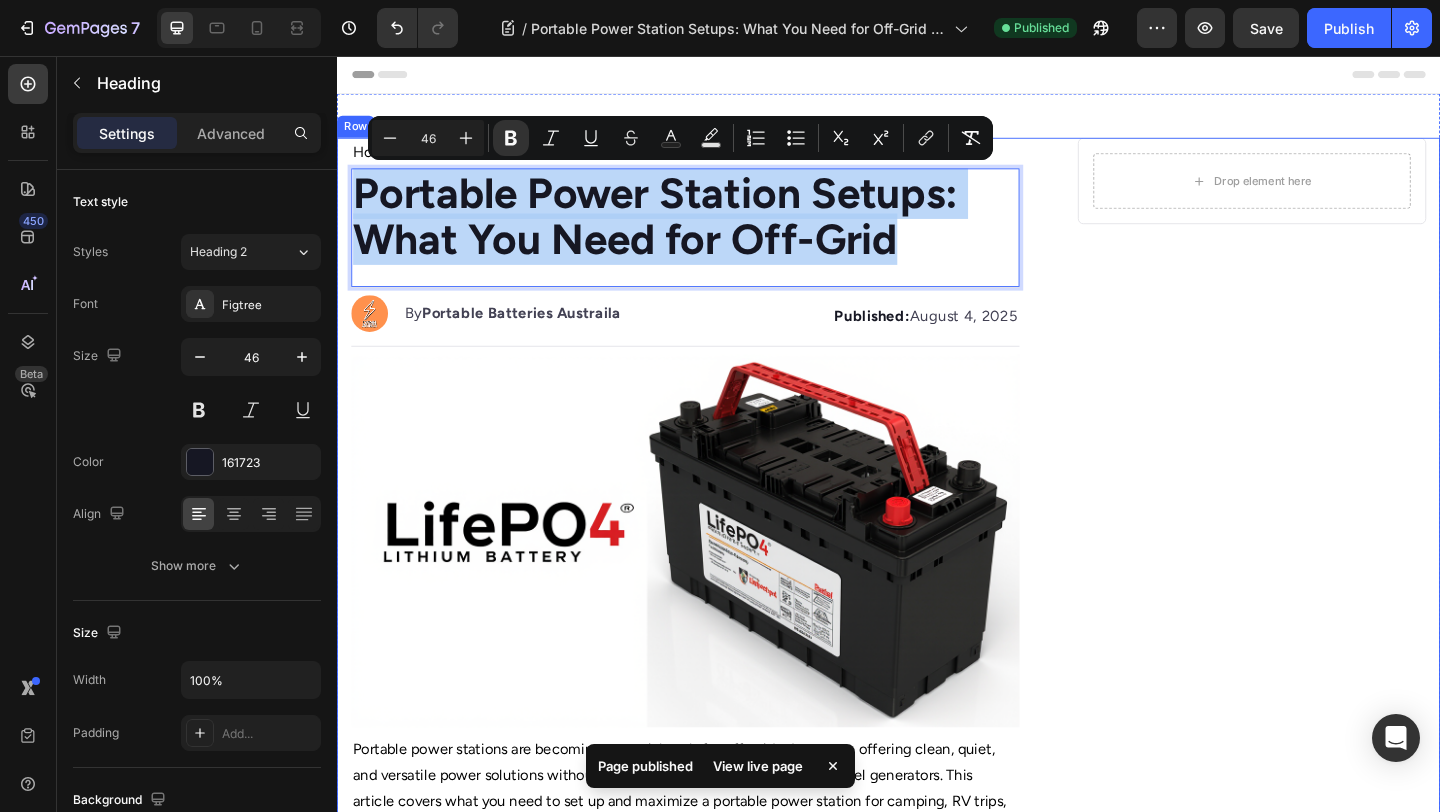 click on "Drop element here Row" at bounding box center (1332, 1194) 